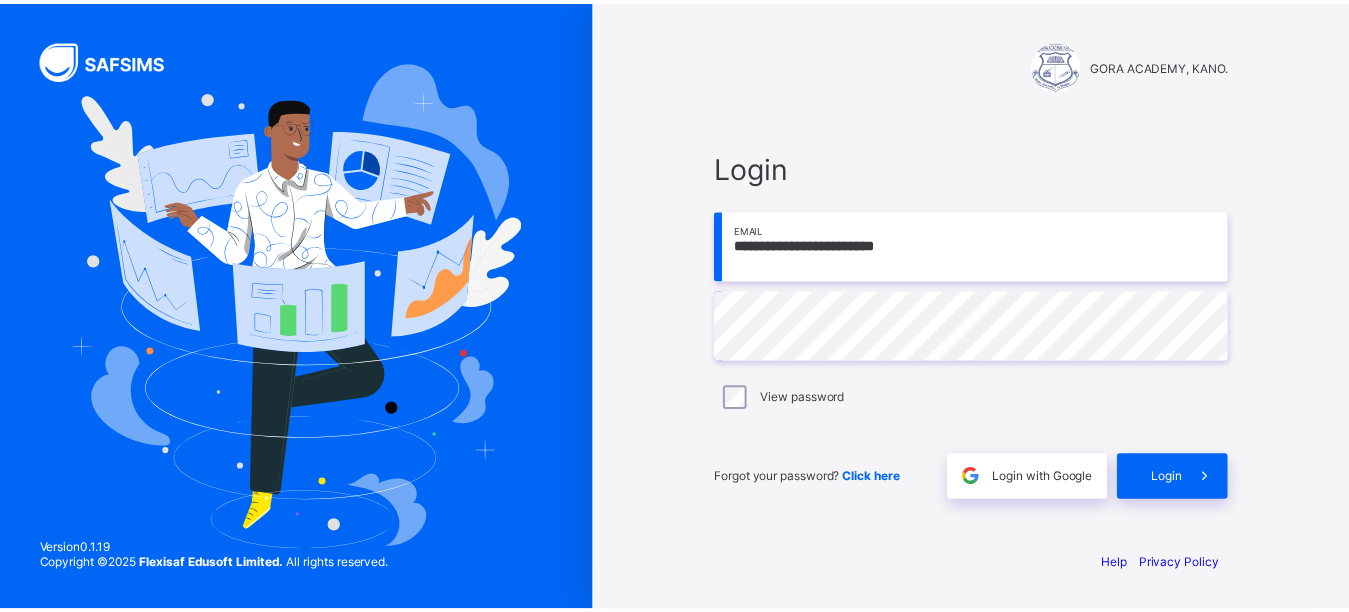 scroll, scrollTop: 0, scrollLeft: 0, axis: both 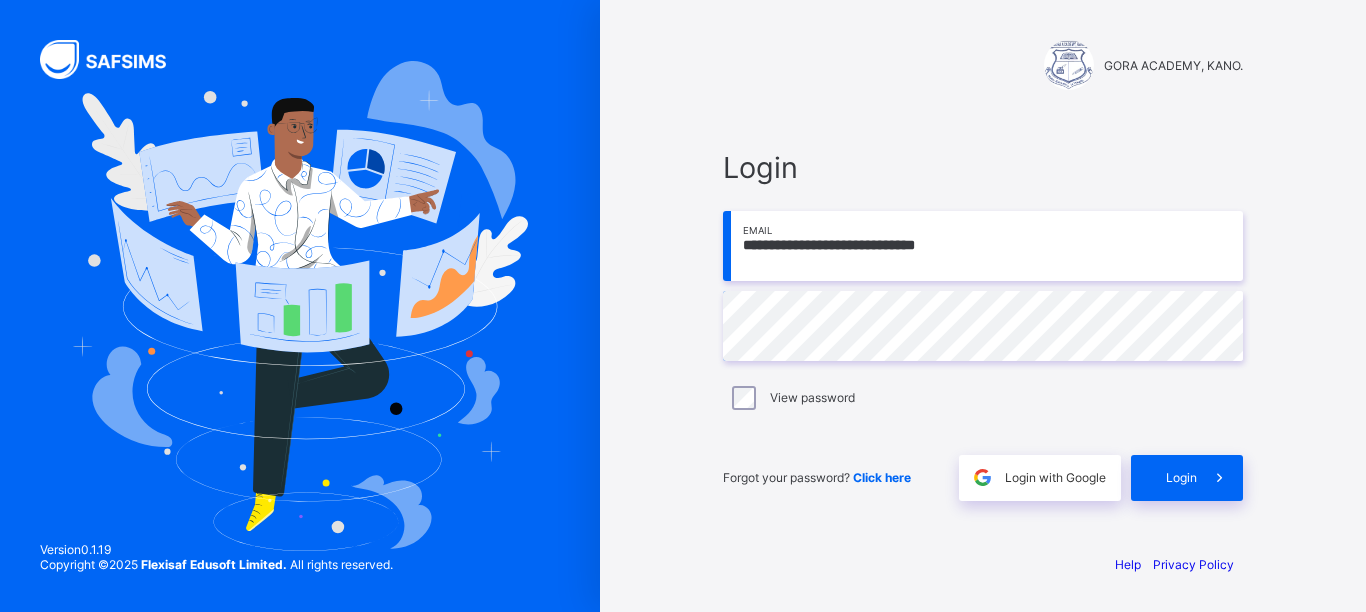 type on "**********" 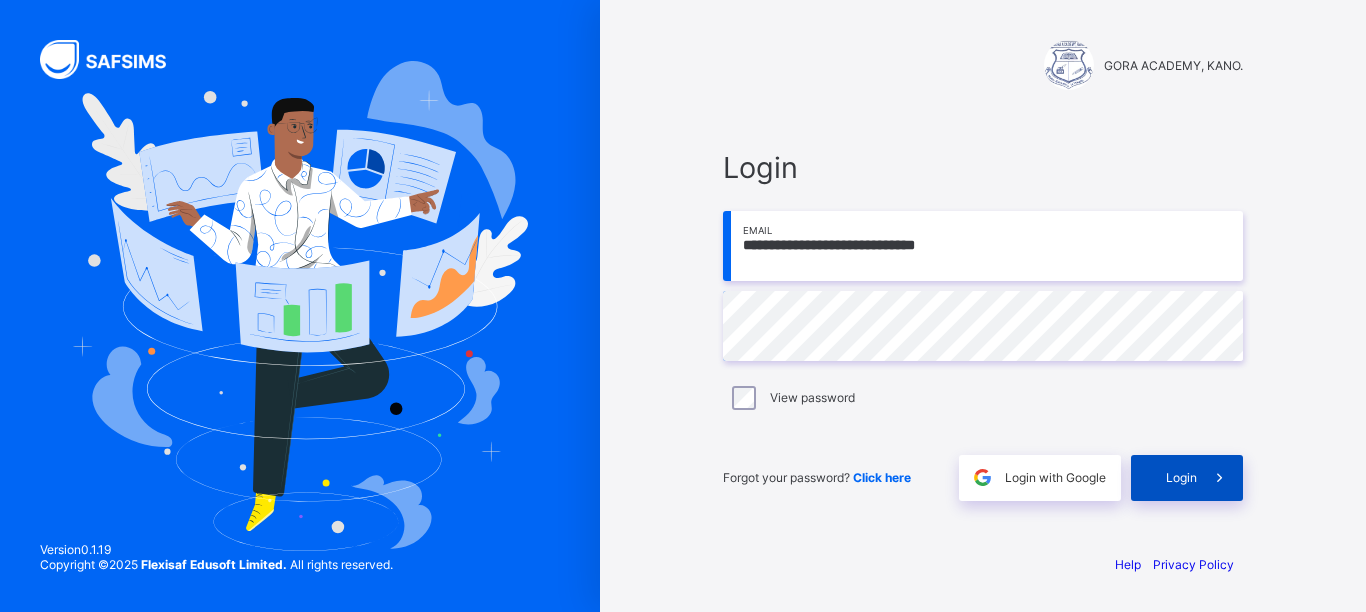 click on "Login" at bounding box center (1181, 477) 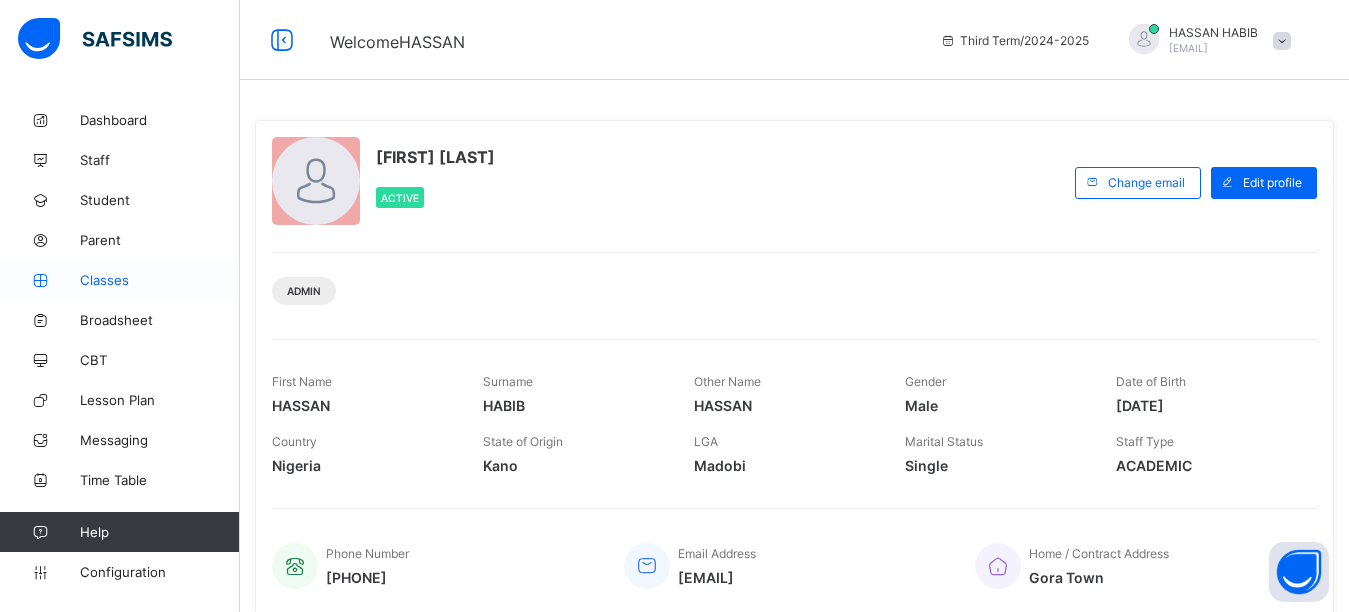 click on "Classes" at bounding box center (160, 280) 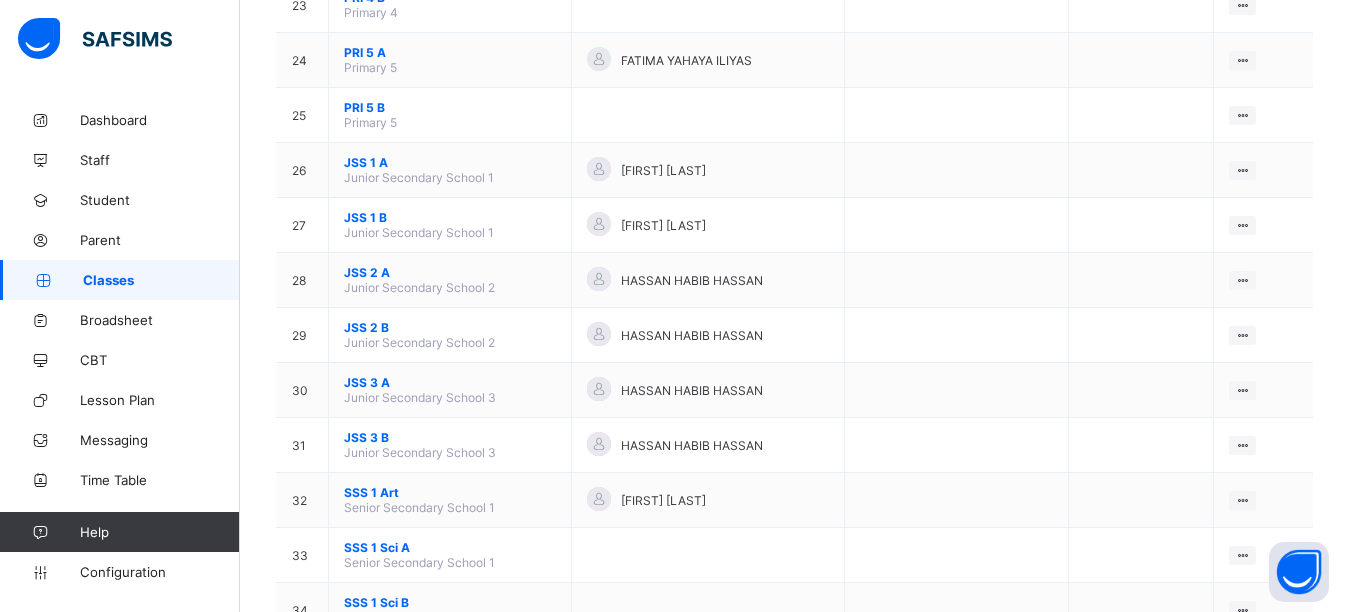 scroll, scrollTop: 1520, scrollLeft: 0, axis: vertical 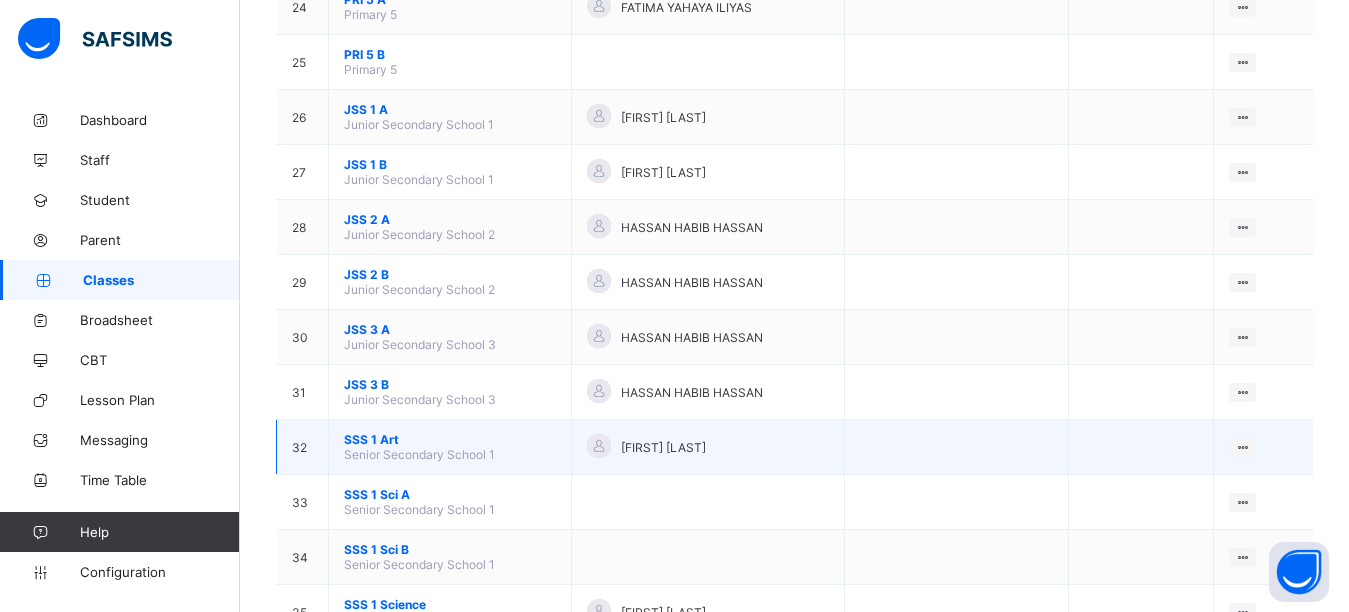 click on "SSS 1   Art" at bounding box center (450, 439) 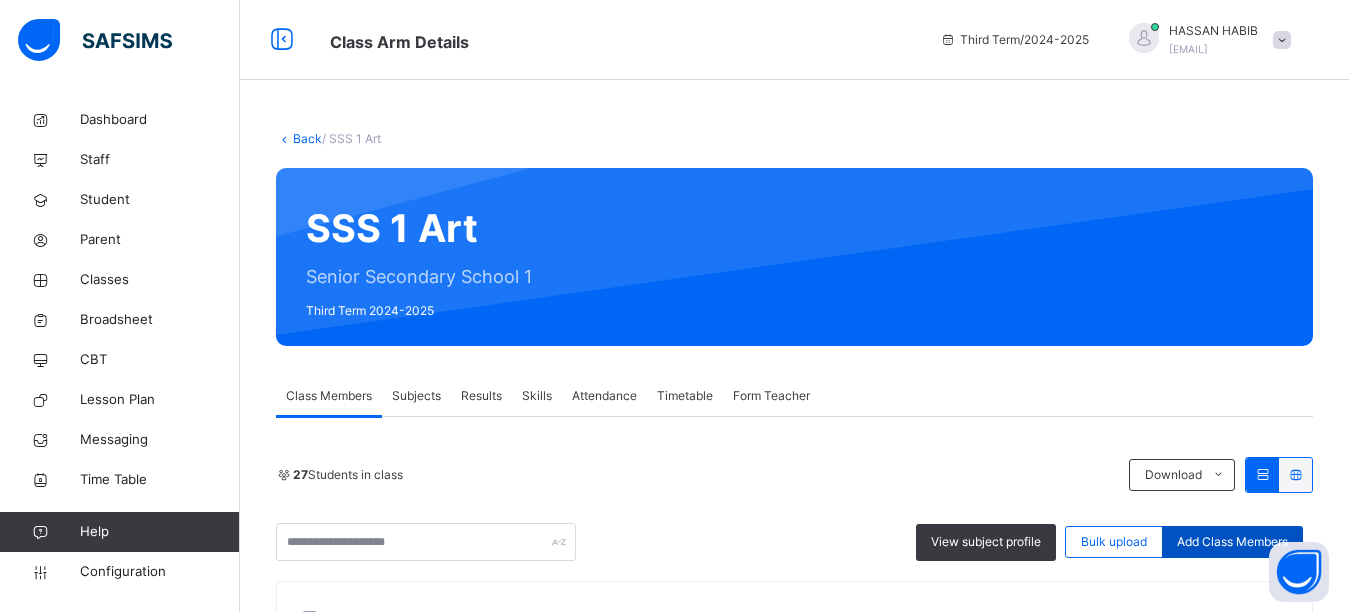scroll, scrollTop: 200, scrollLeft: 0, axis: vertical 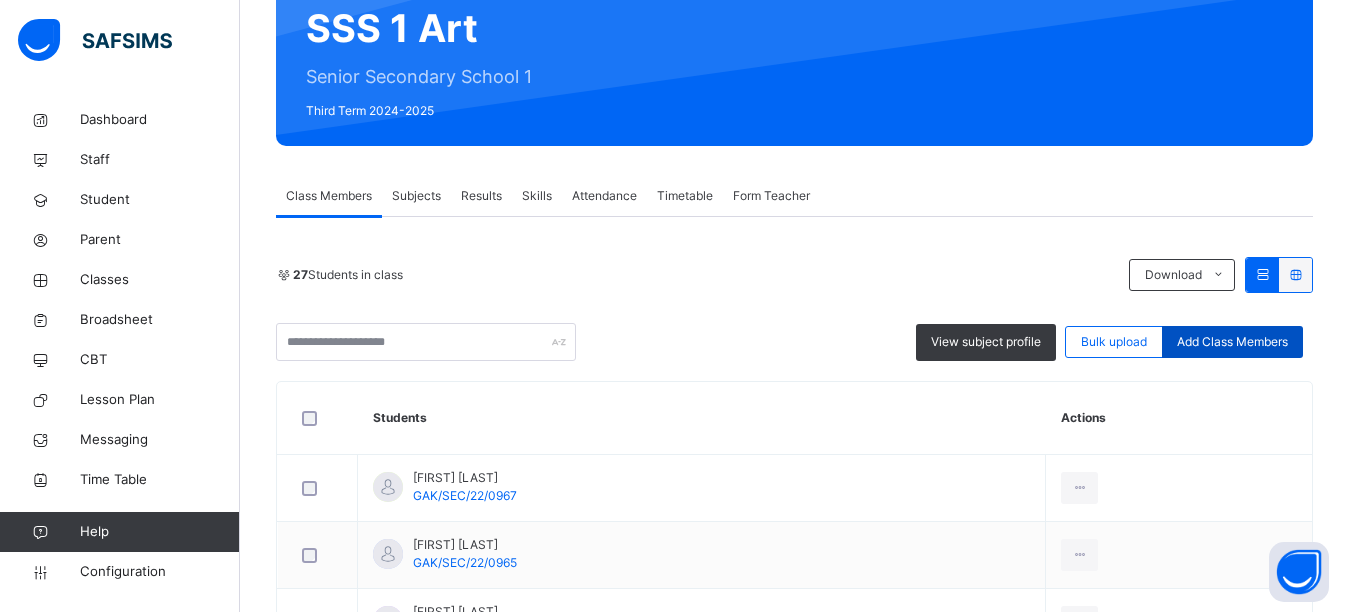 click on "Add Class Members" at bounding box center [1232, 342] 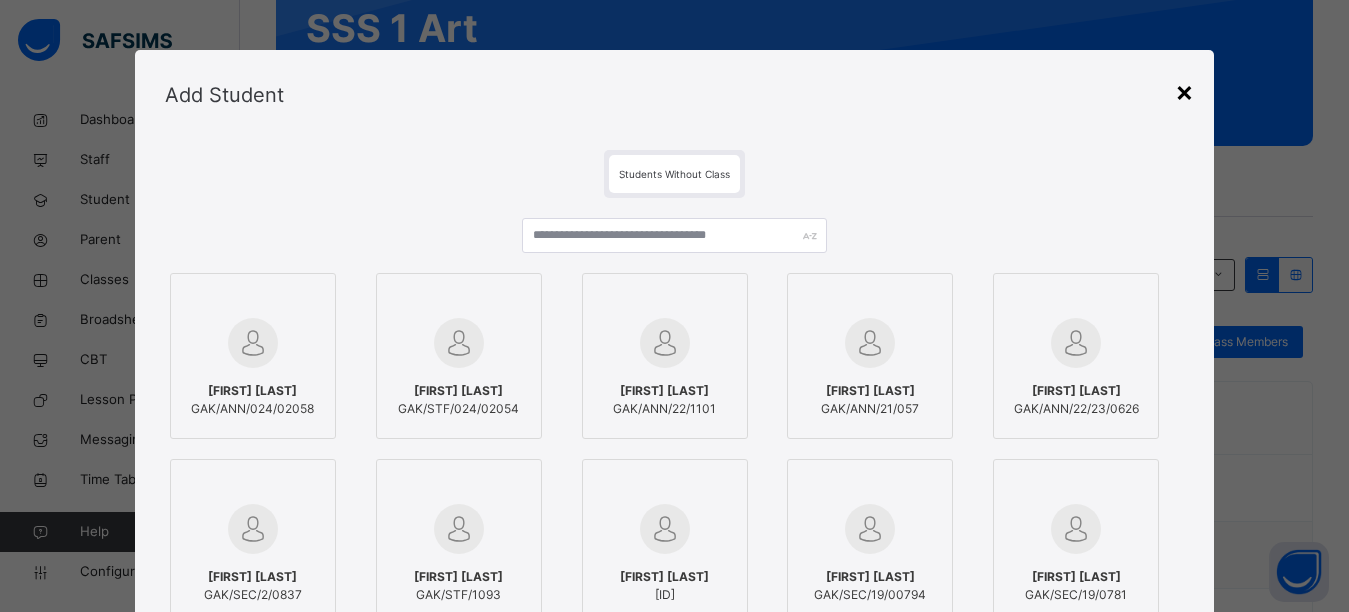 click on "×" at bounding box center [1184, 91] 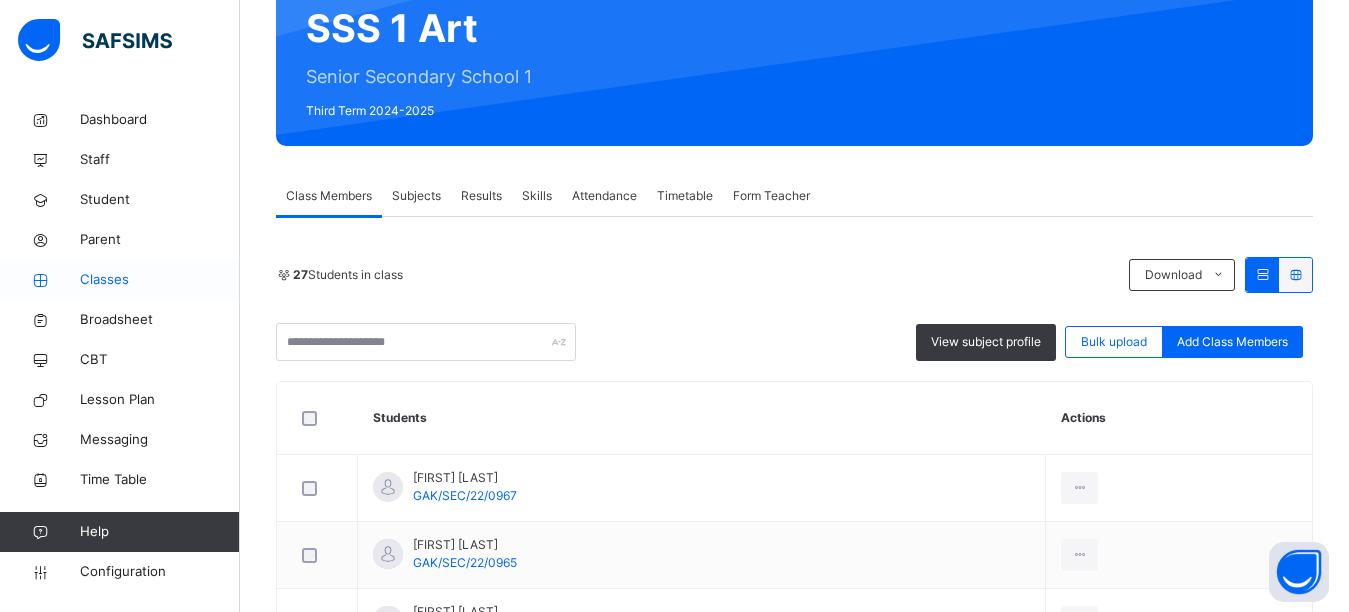 click on "Classes" at bounding box center [160, 280] 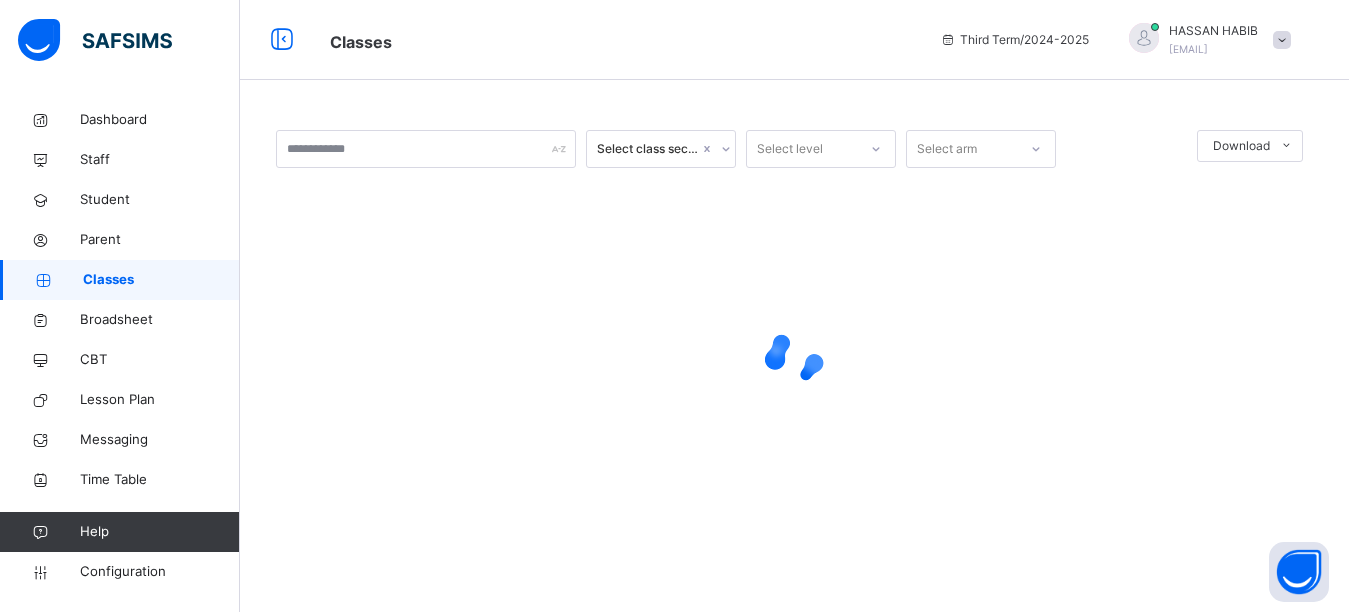 scroll, scrollTop: 0, scrollLeft: 0, axis: both 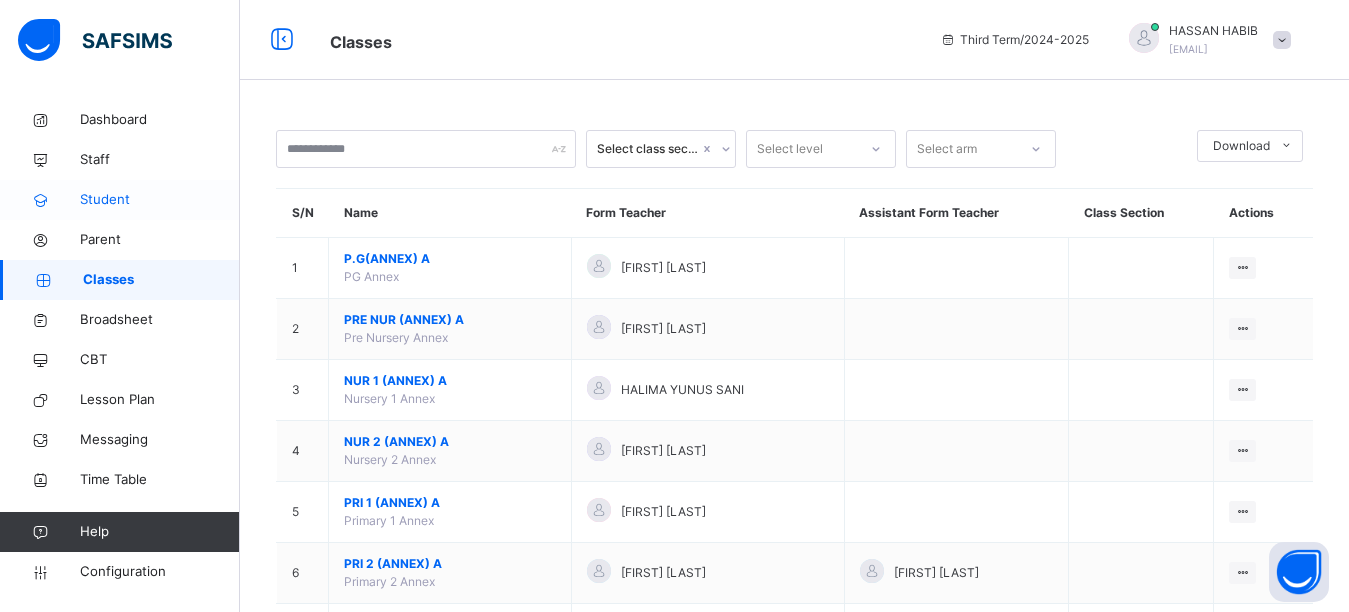 click on "Student" at bounding box center [160, 200] 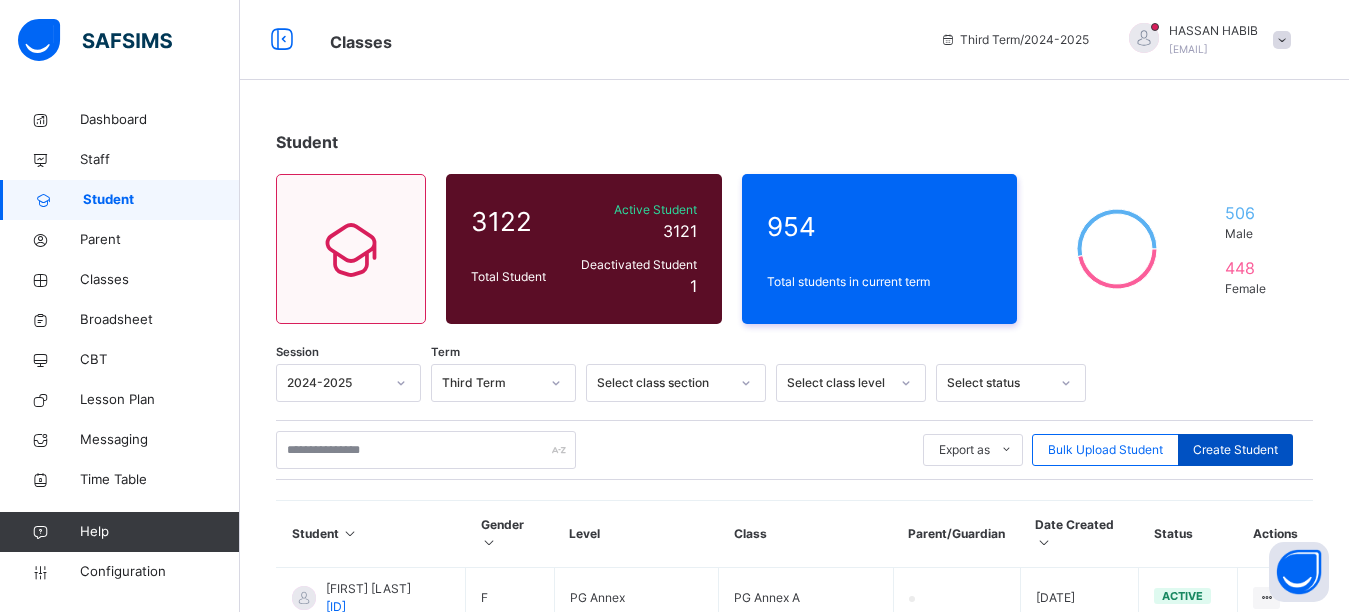 click on "Create Student" at bounding box center [1235, 450] 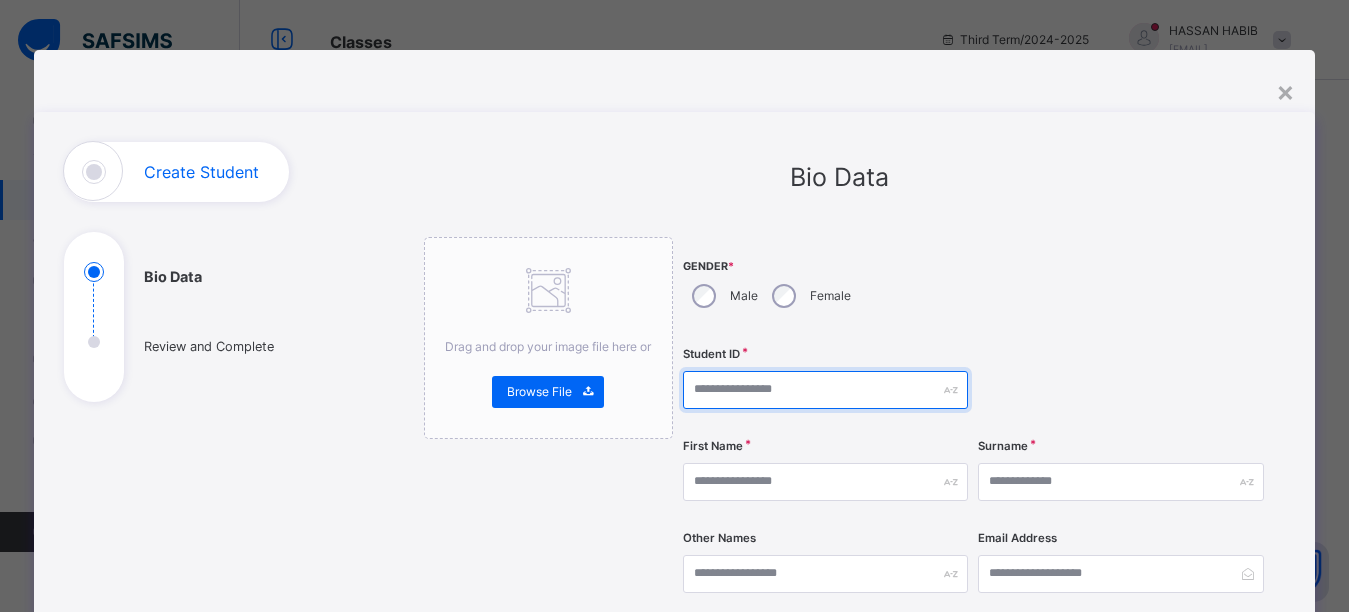 click at bounding box center (825, 390) 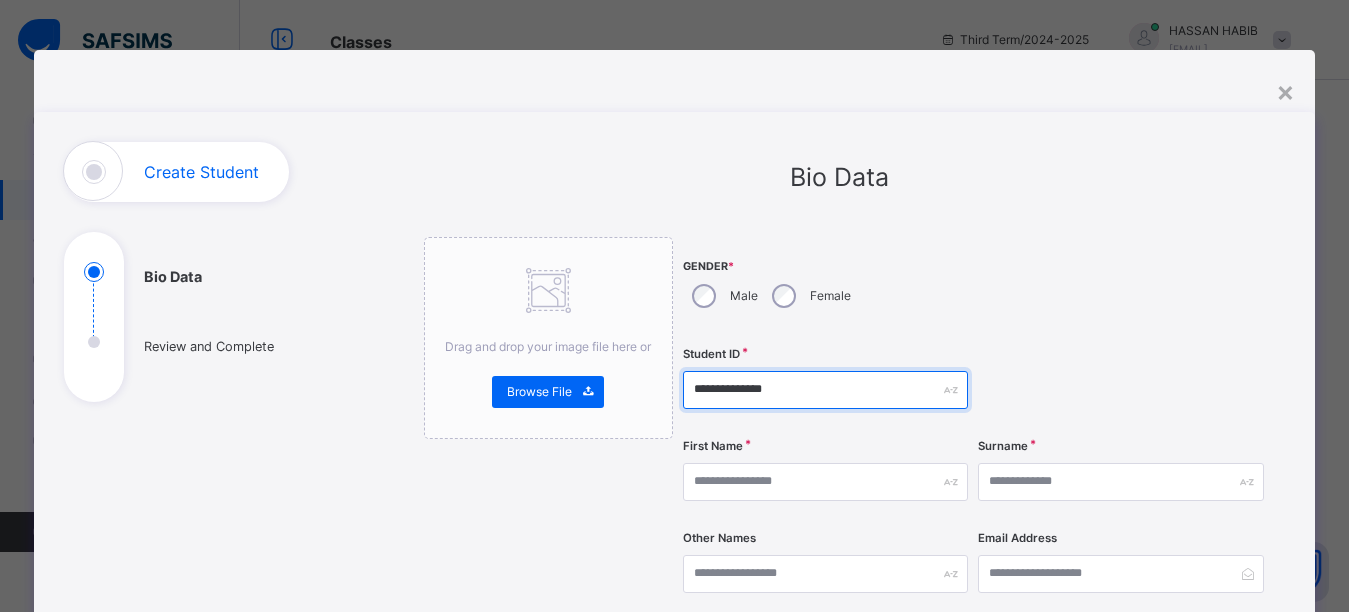 type on "**********" 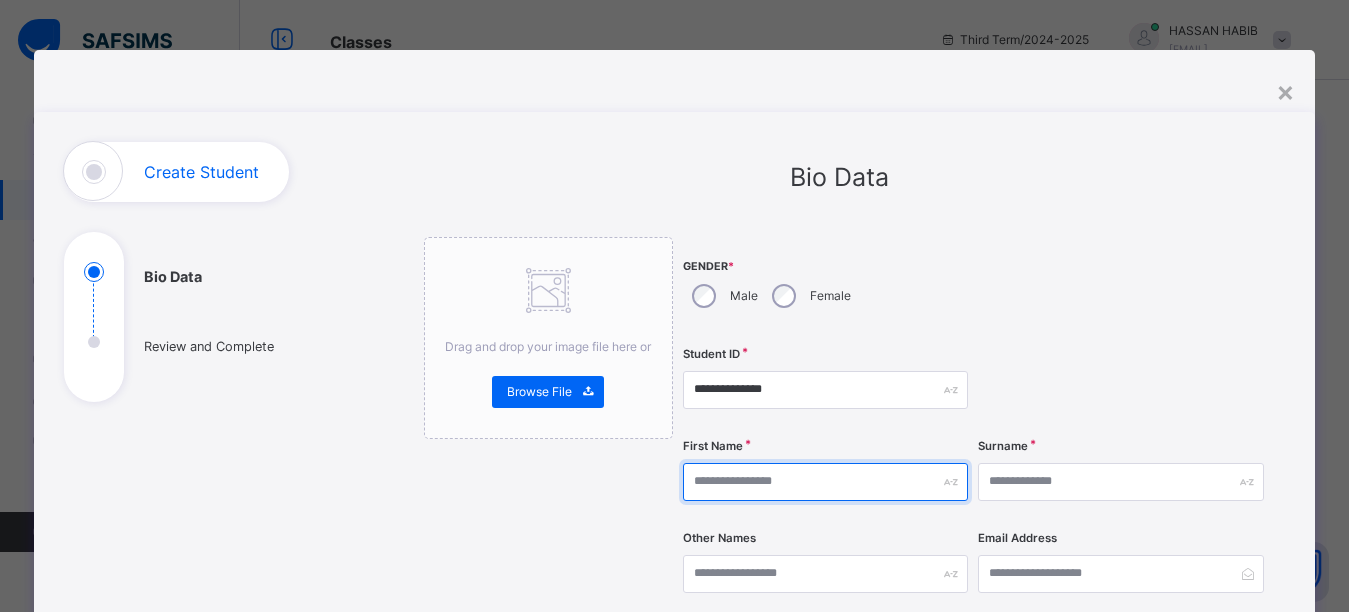 click at bounding box center [825, 482] 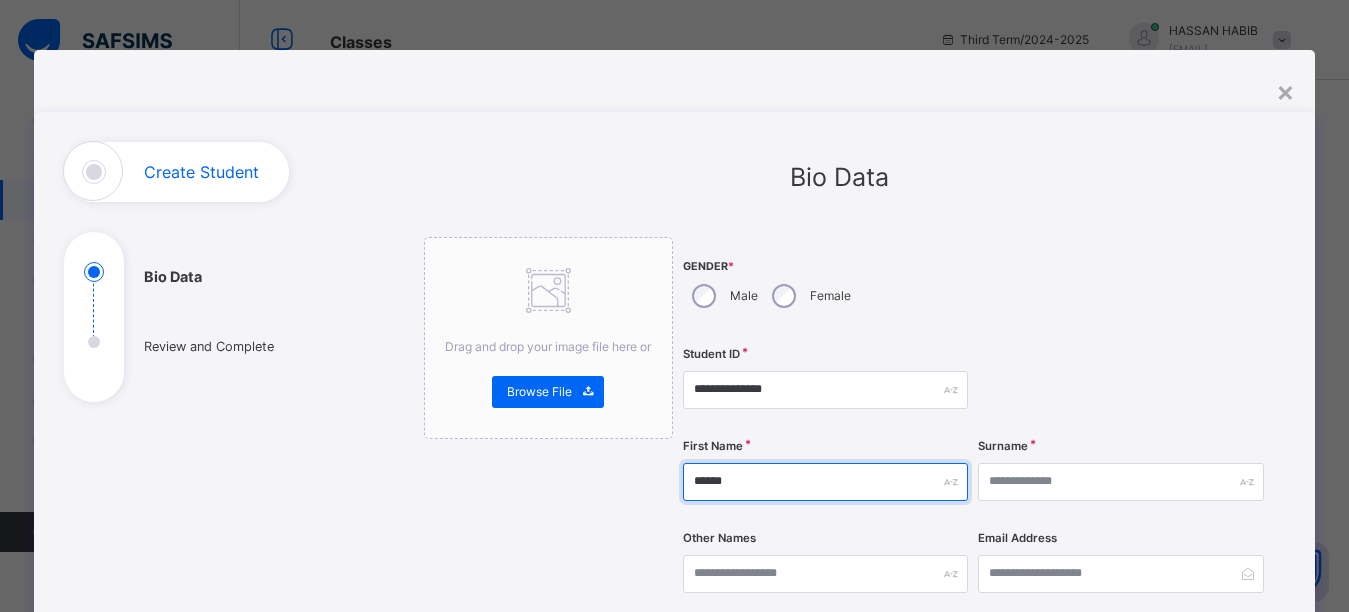 type on "******" 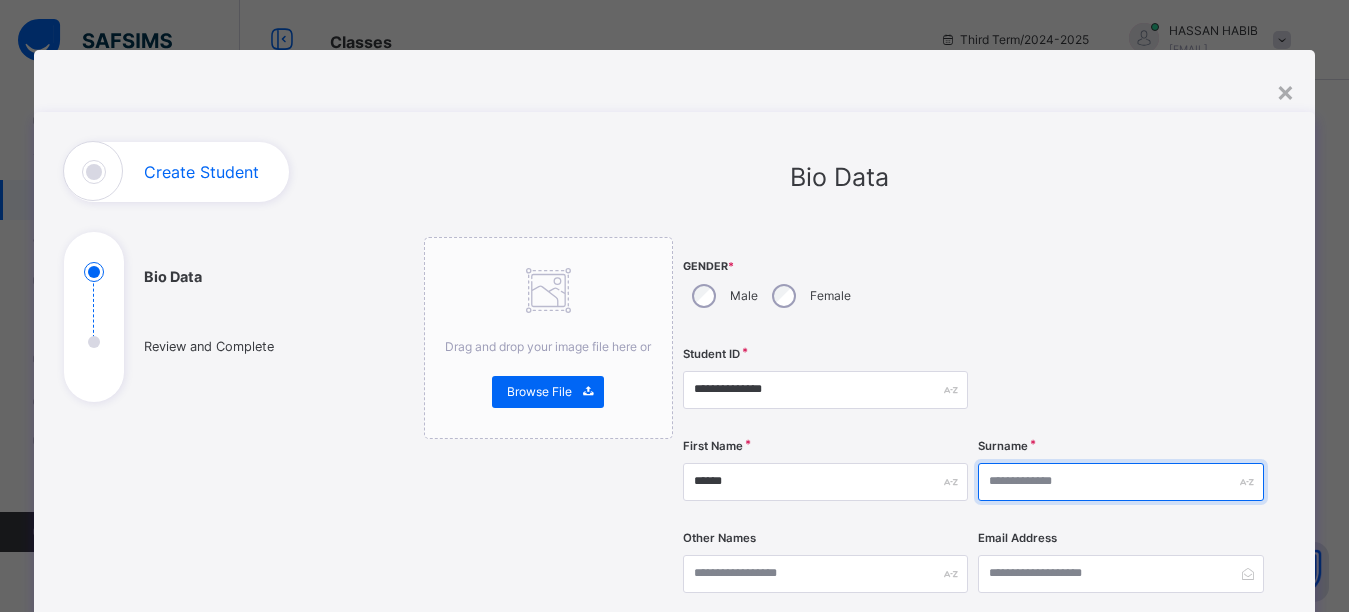 click at bounding box center [1120, 482] 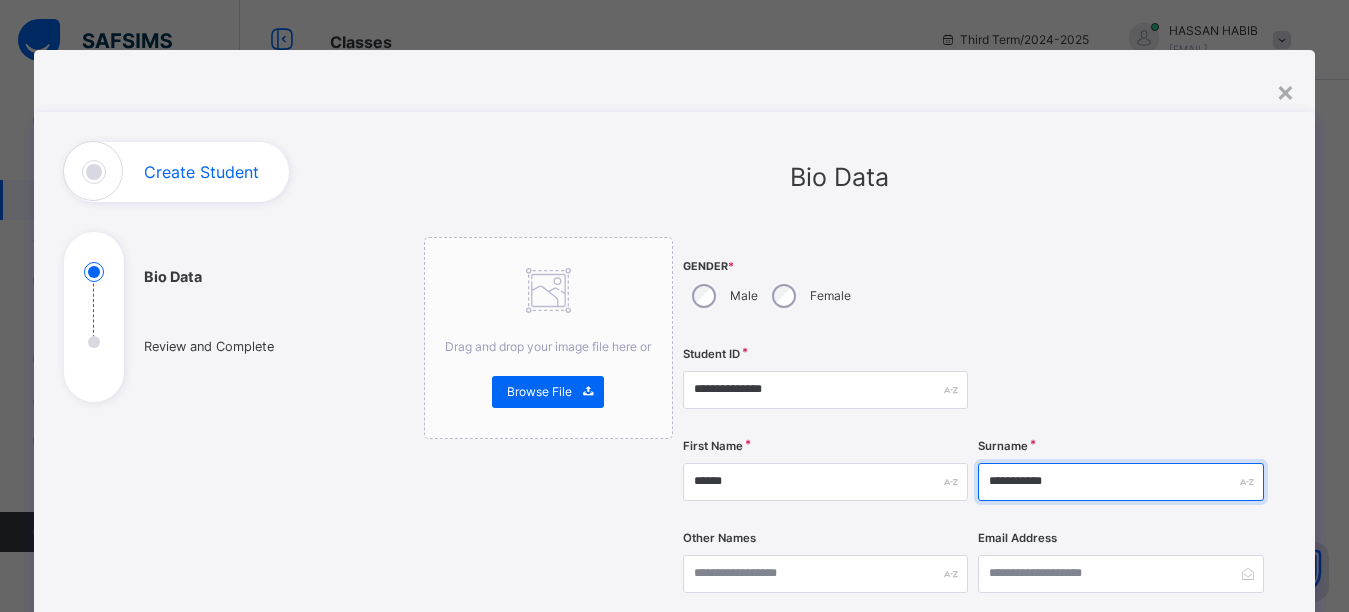 type on "**********" 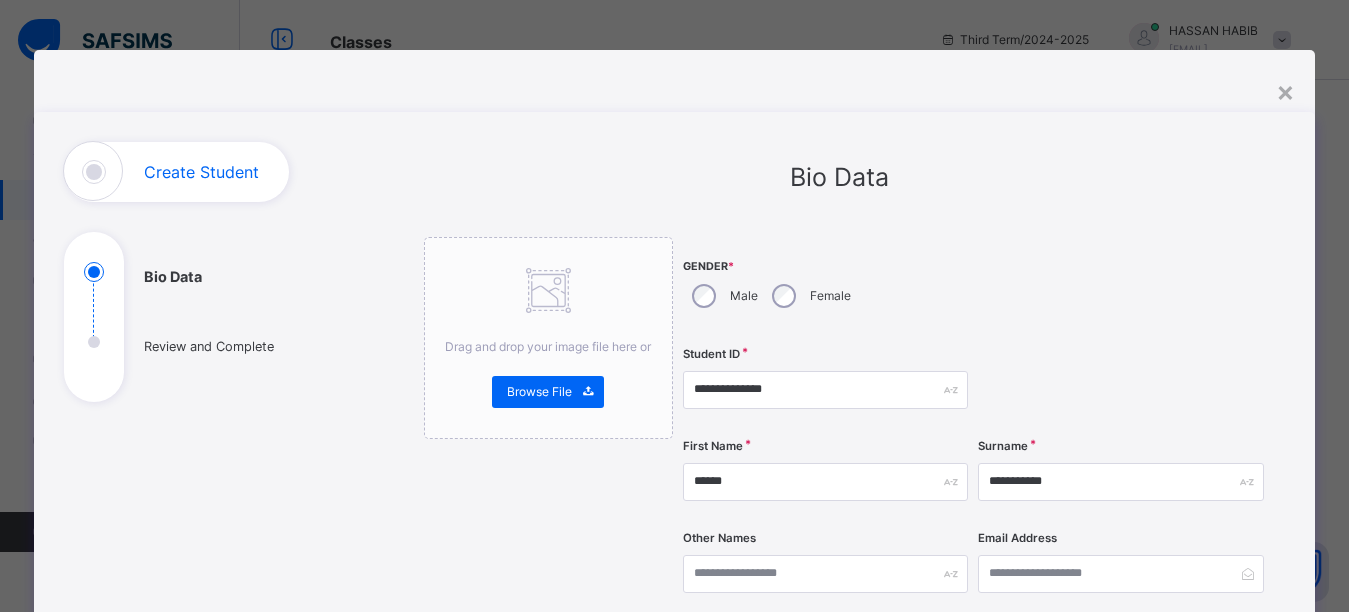 scroll, scrollTop: 363, scrollLeft: 0, axis: vertical 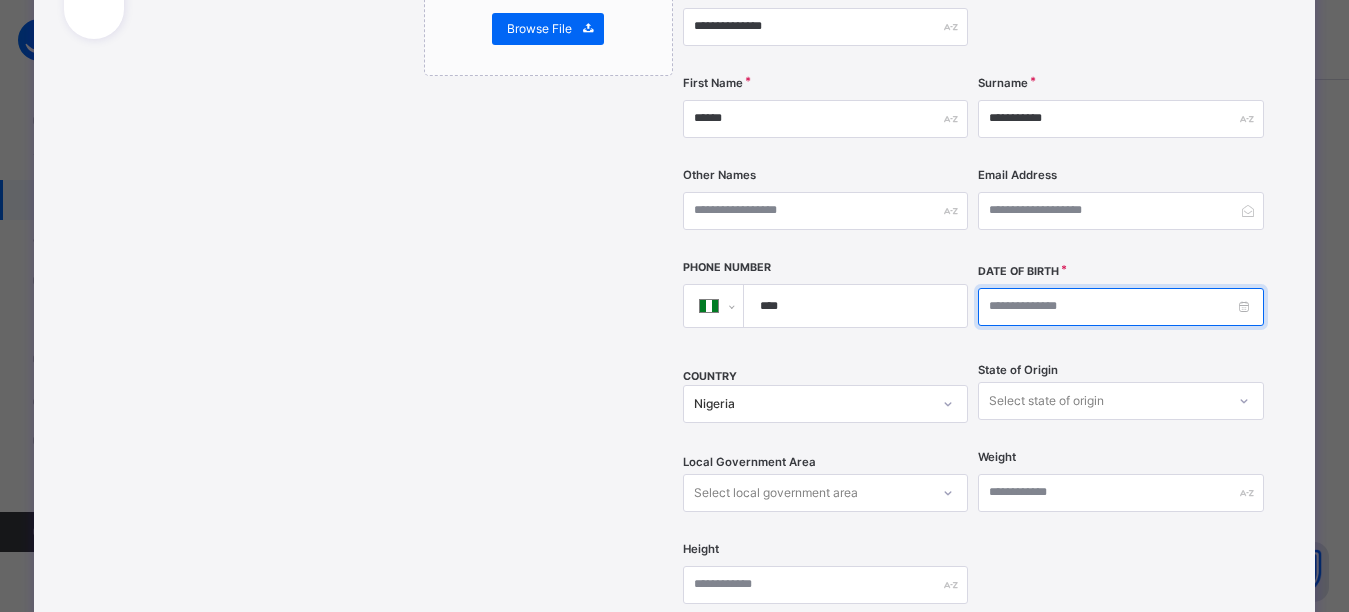 click at bounding box center (1120, 307) 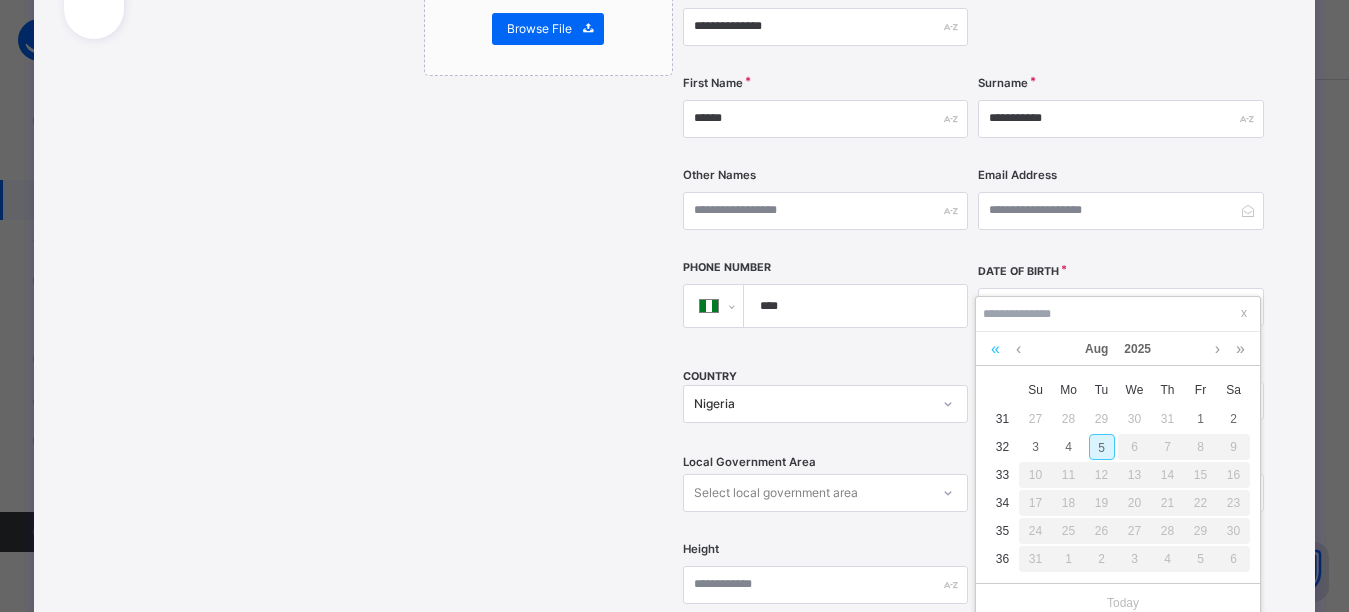 click at bounding box center (995, 349) 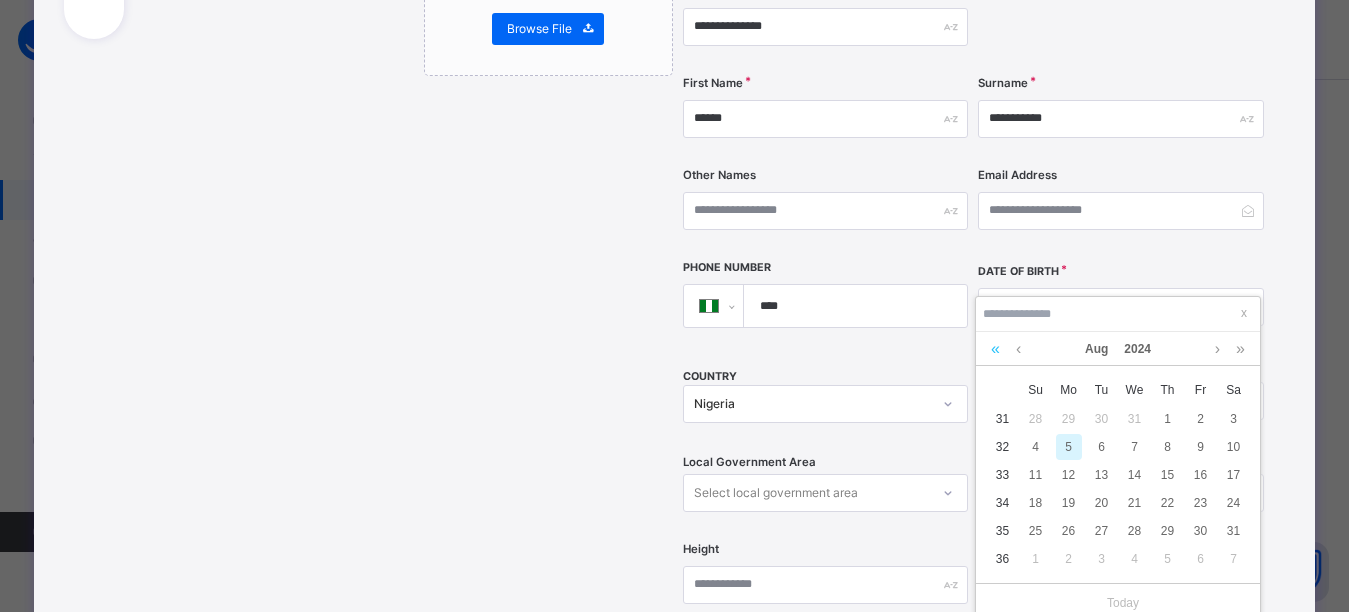 click at bounding box center [995, 349] 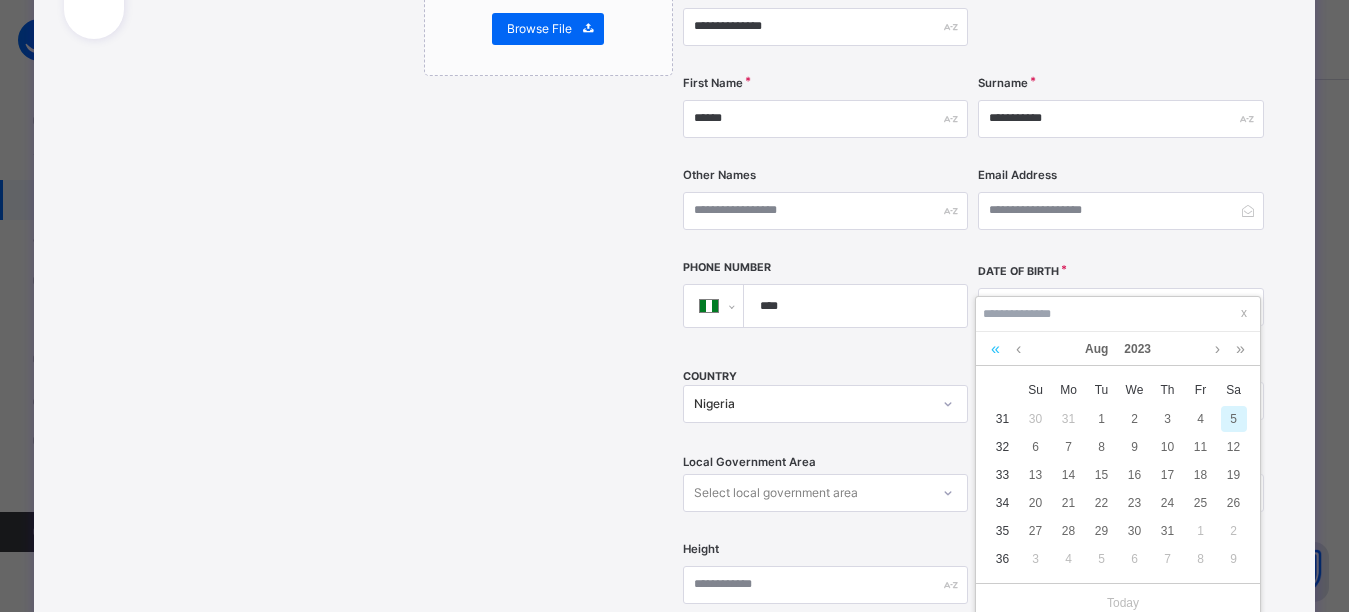 click at bounding box center (995, 349) 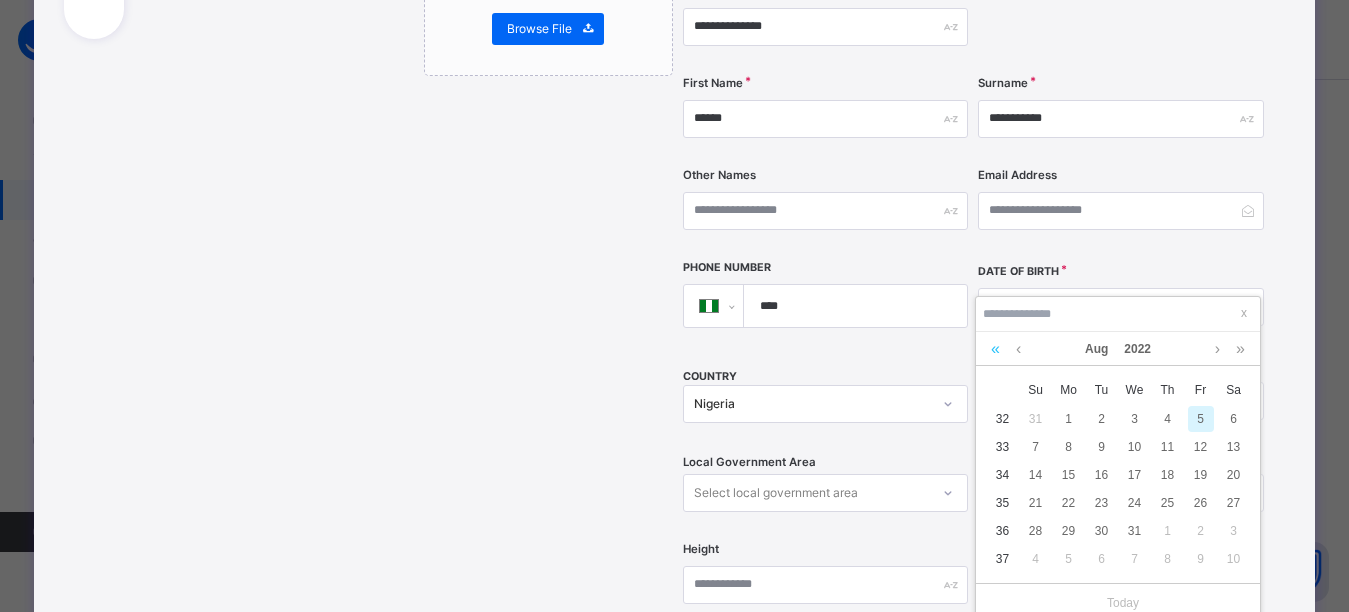 click at bounding box center [995, 349] 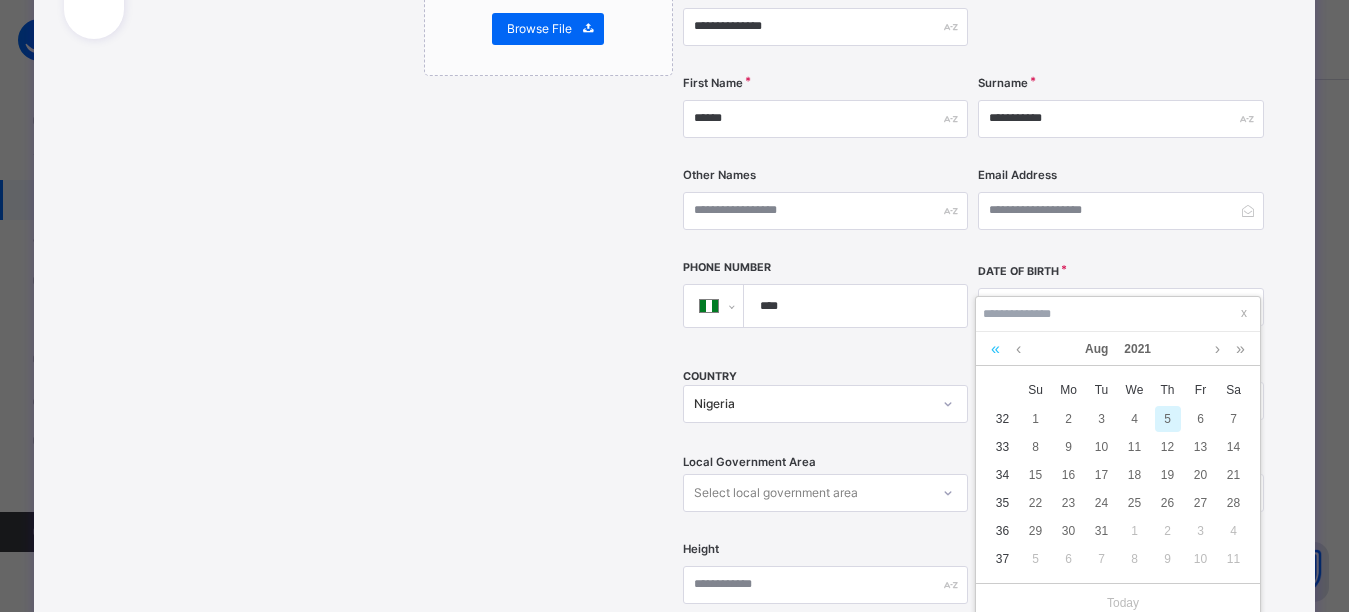 click at bounding box center (995, 349) 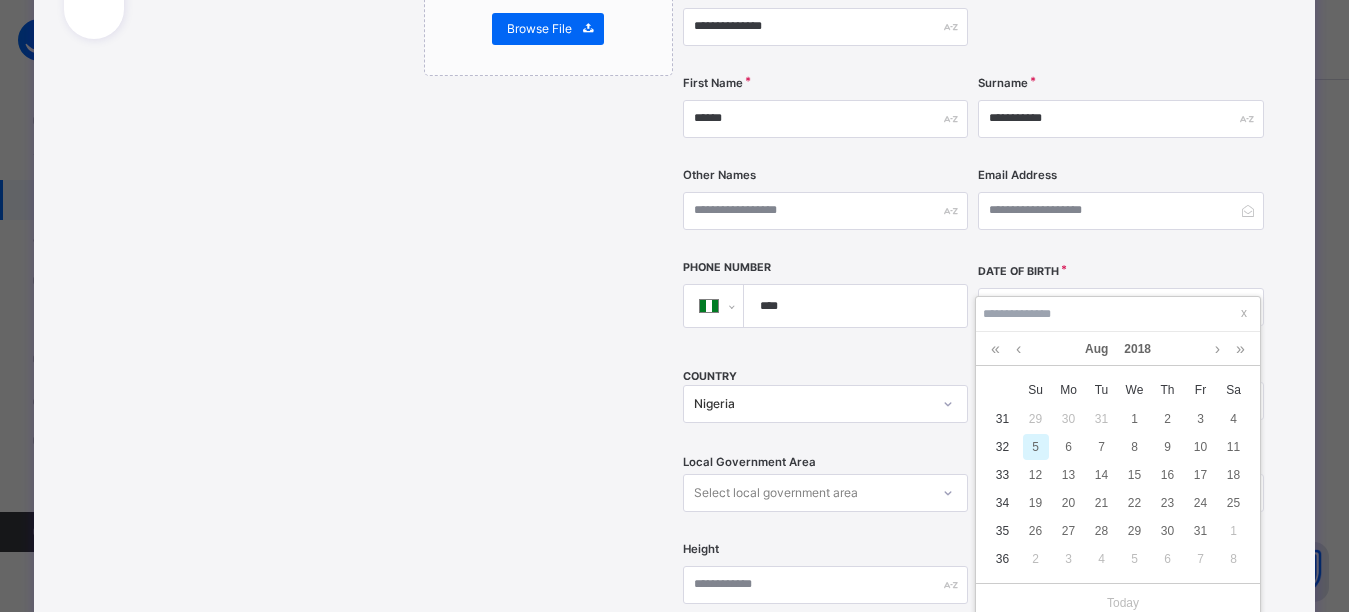 click on "5" at bounding box center (1036, 447) 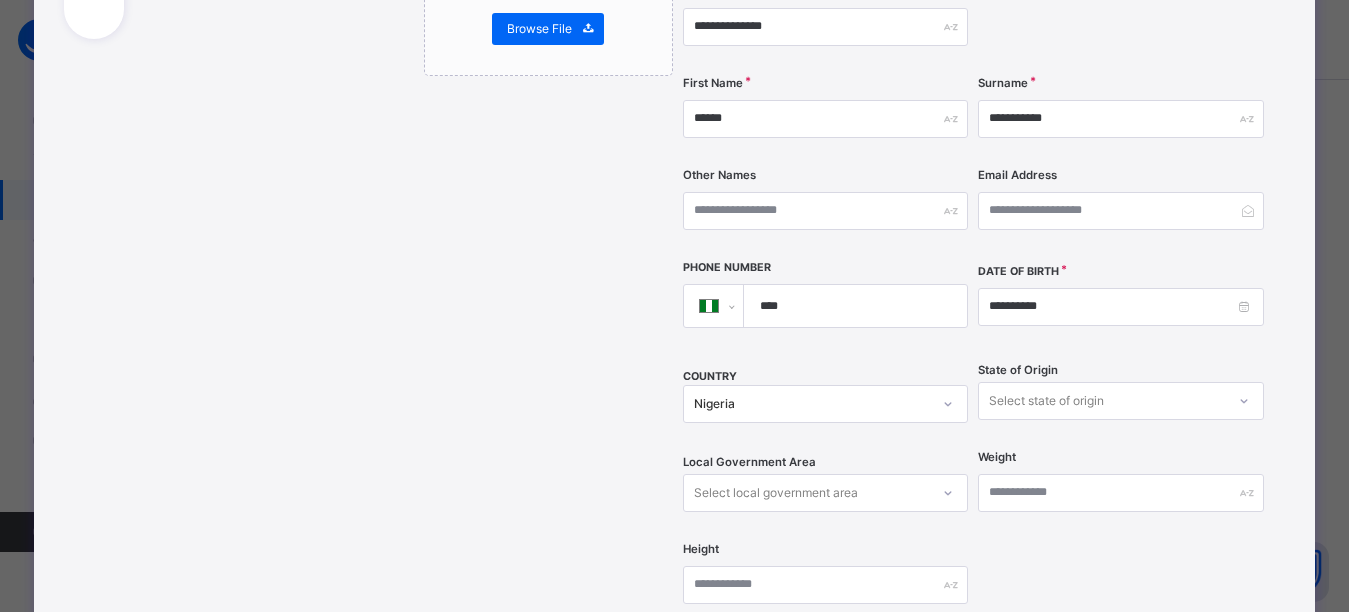 click on "Select state of origin" at bounding box center (1120, 401) 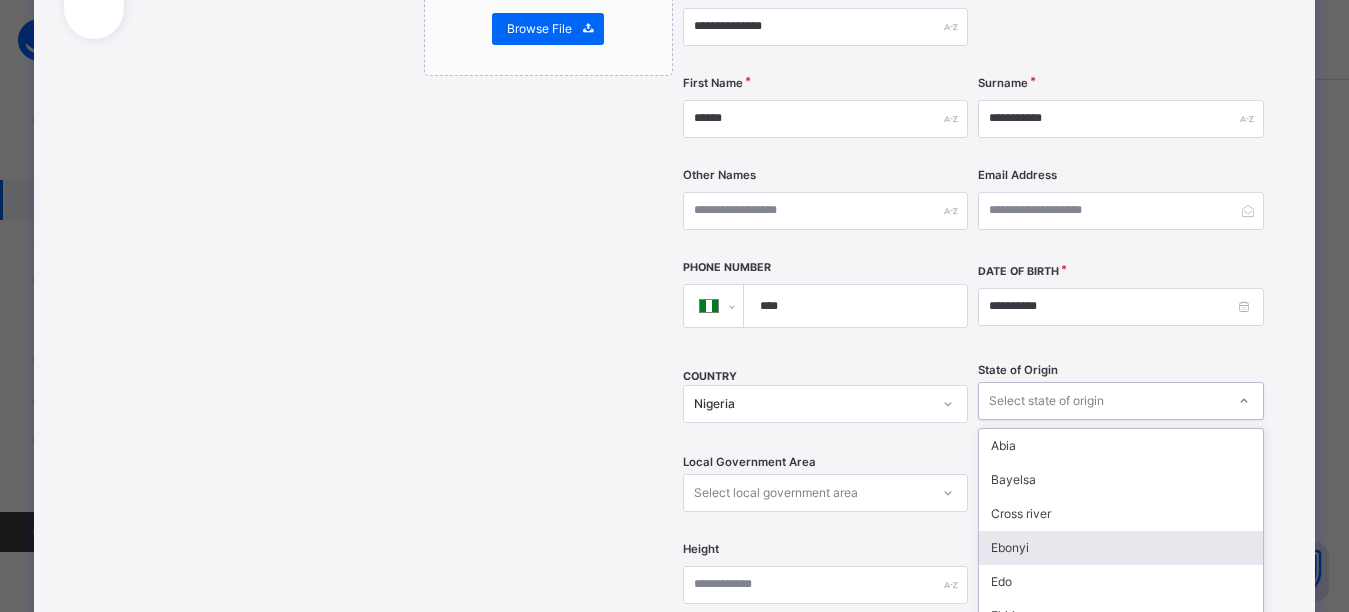 scroll, scrollTop: 488, scrollLeft: 0, axis: vertical 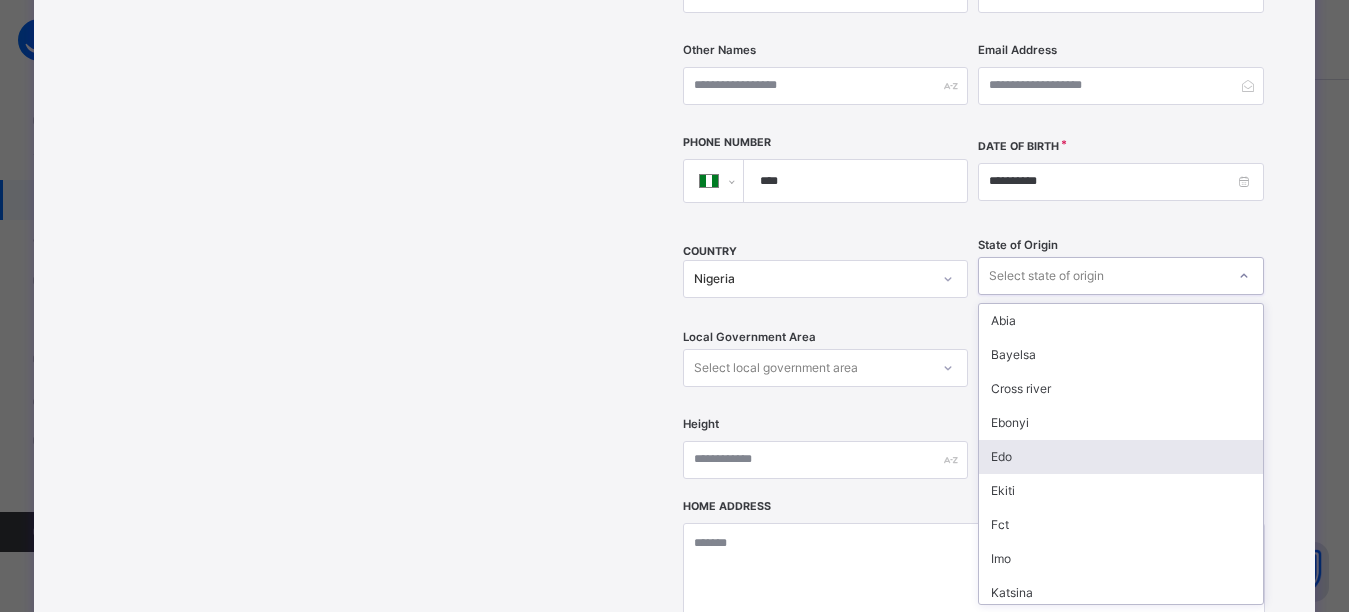 type on "*" 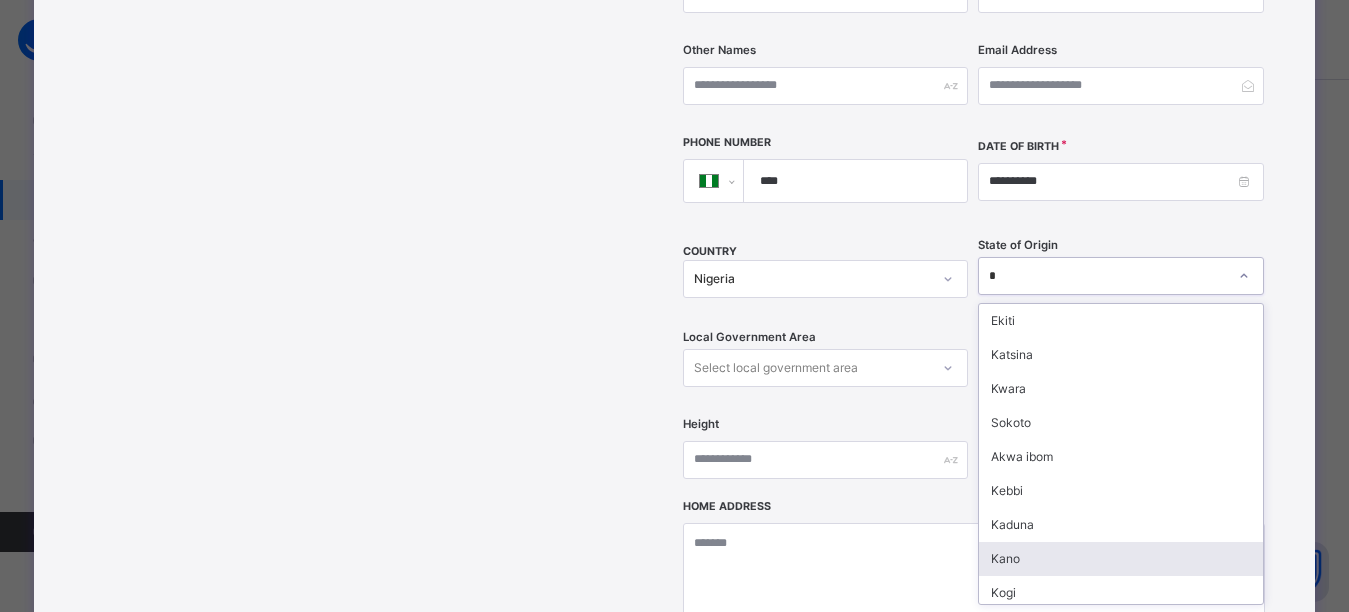 click on "Kano" at bounding box center [1120, 559] 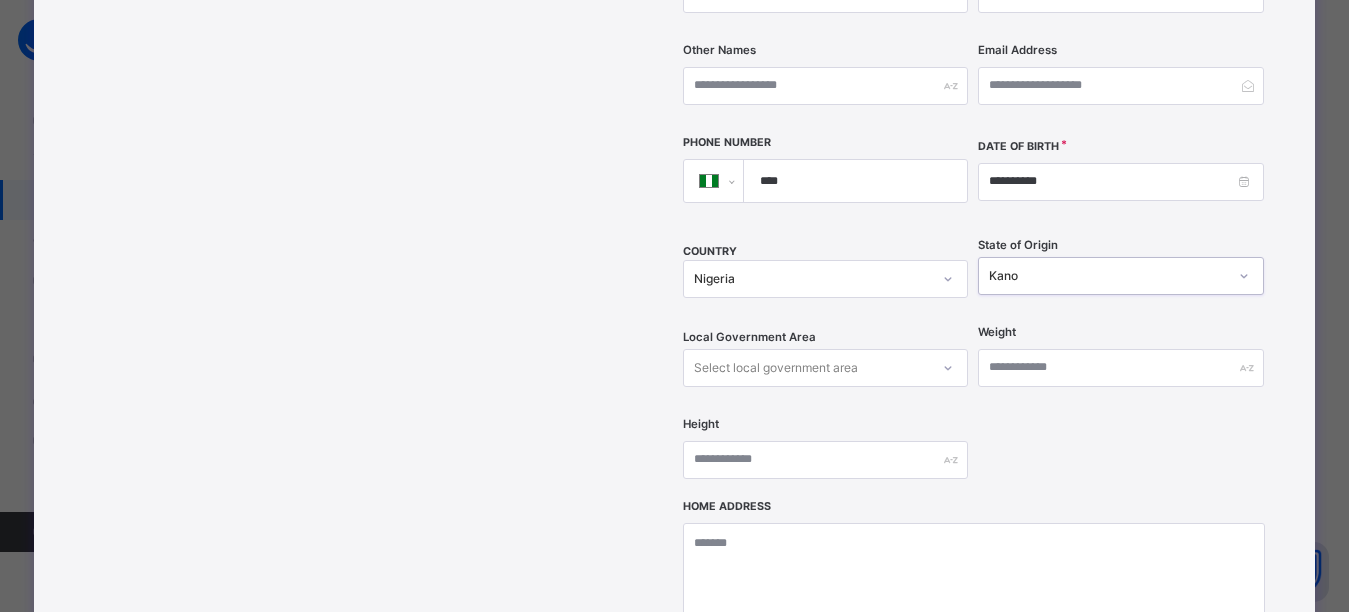 scroll, scrollTop: 120, scrollLeft: 0, axis: vertical 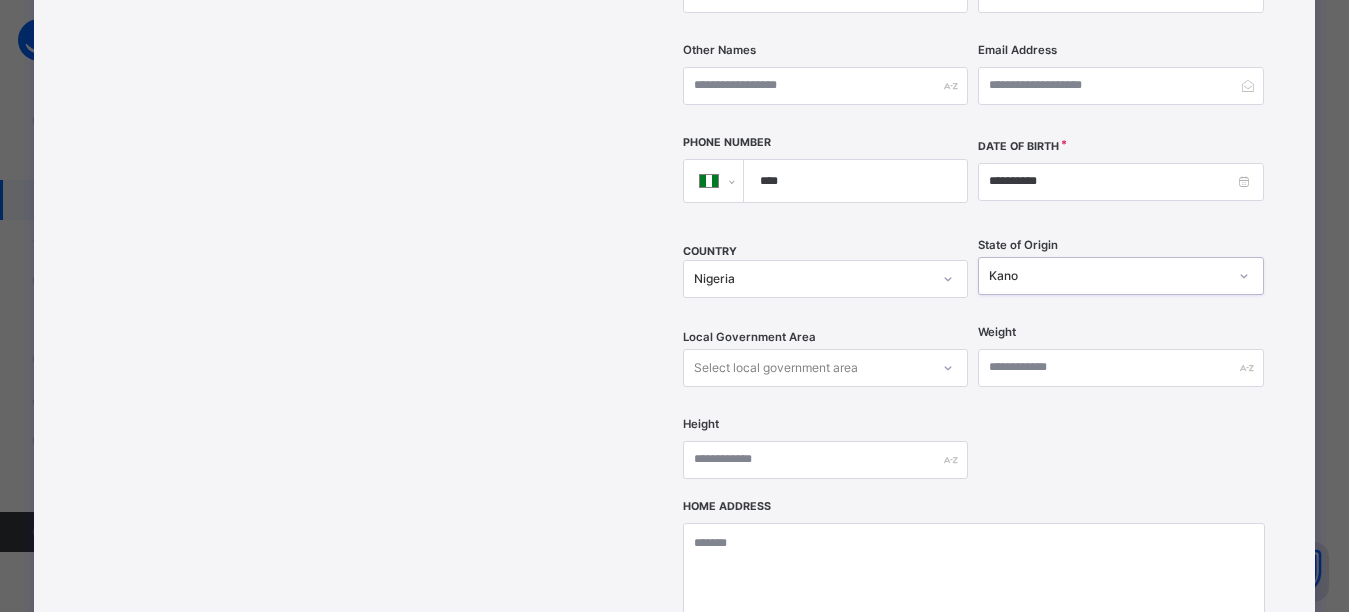 click 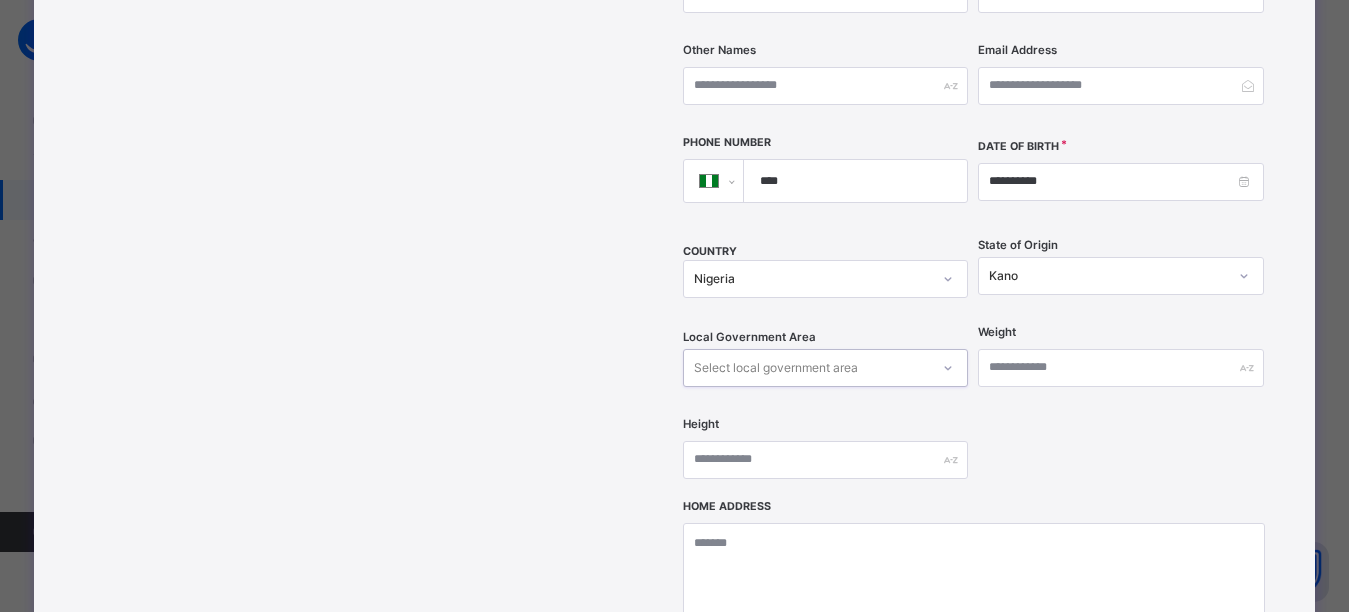 click 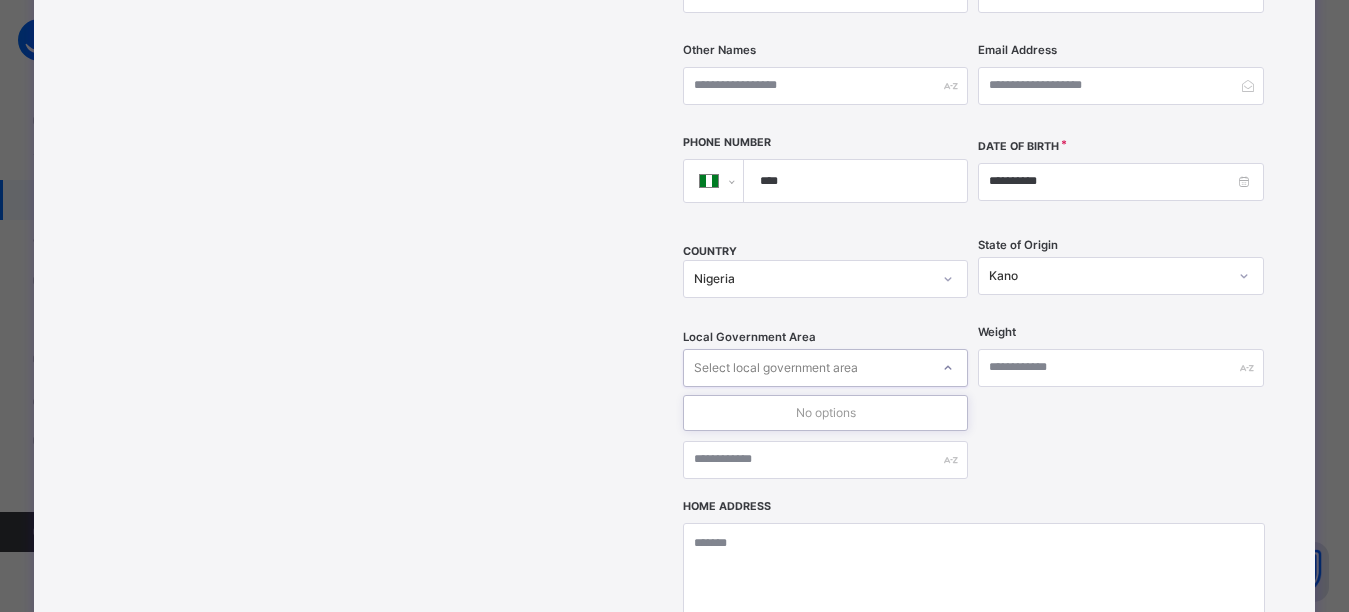 click 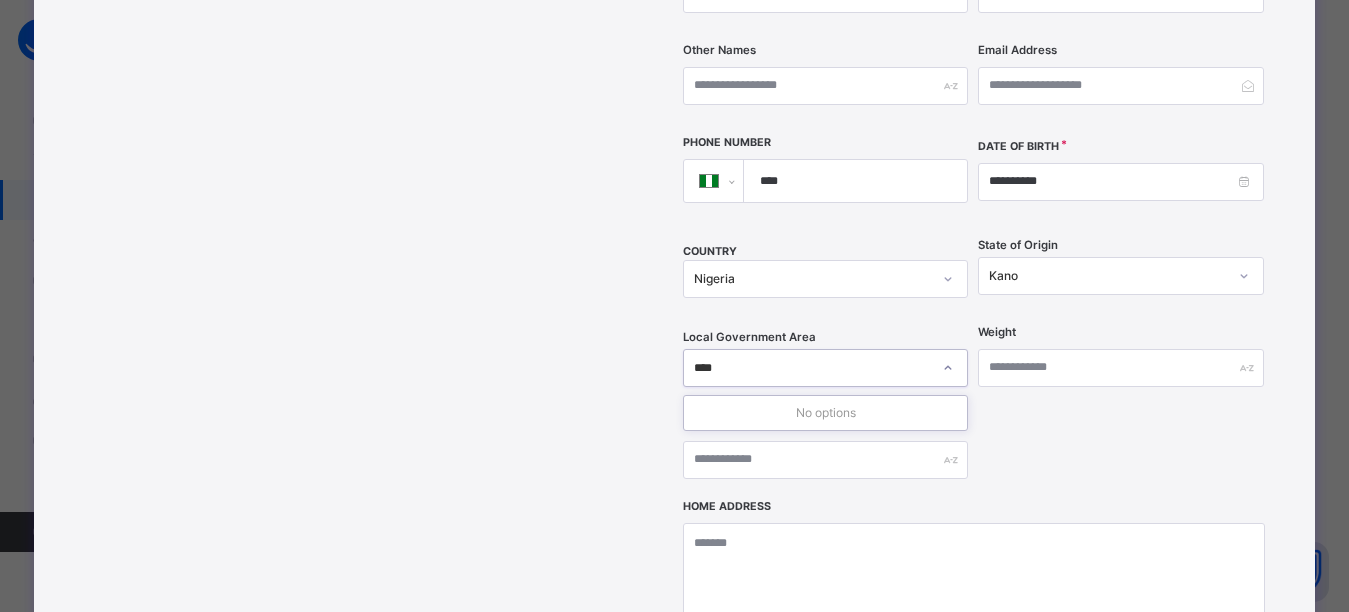 type on "****" 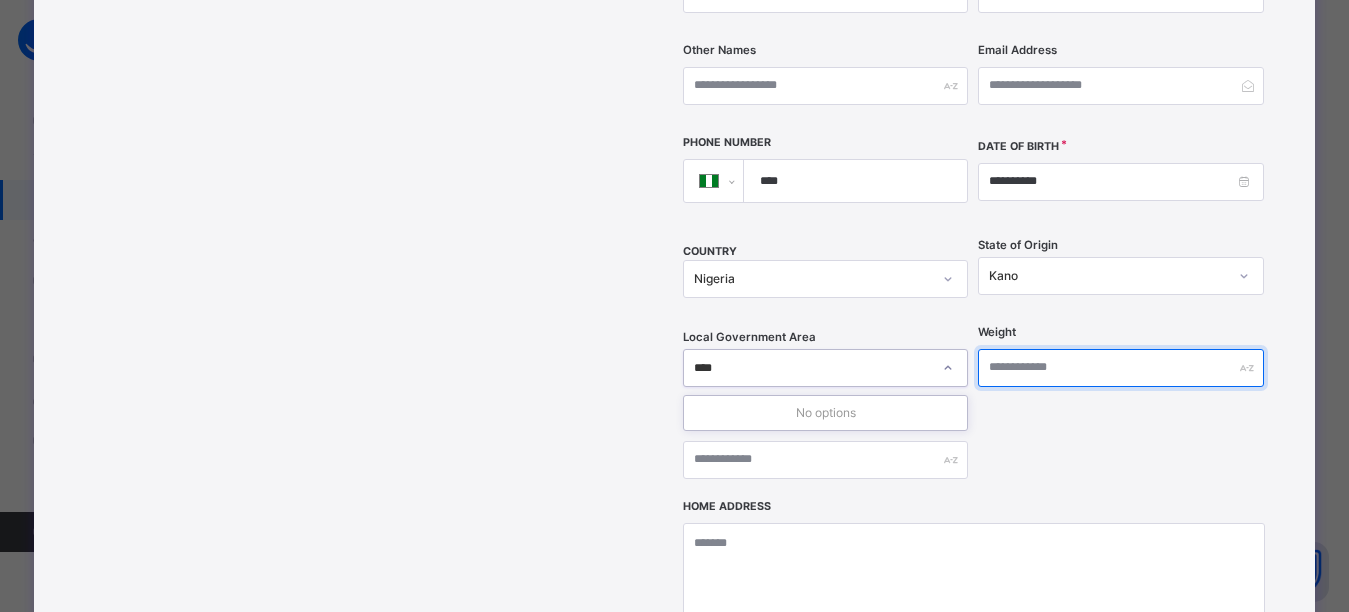 type 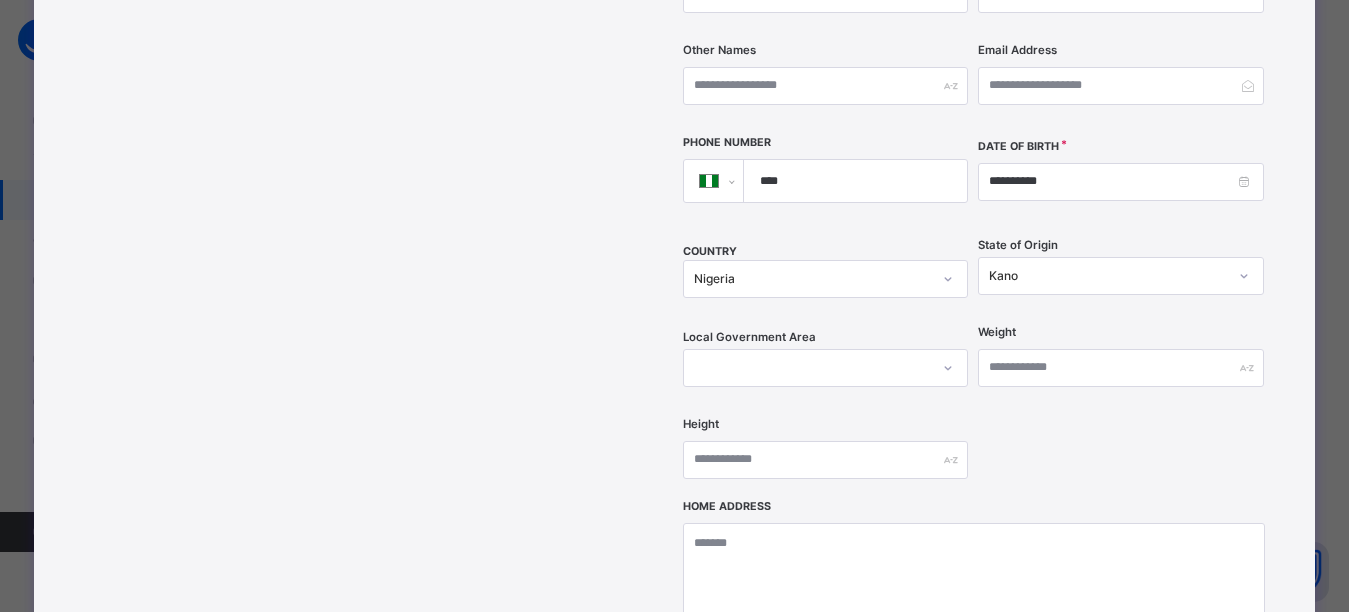 scroll, scrollTop: 722, scrollLeft: 0, axis: vertical 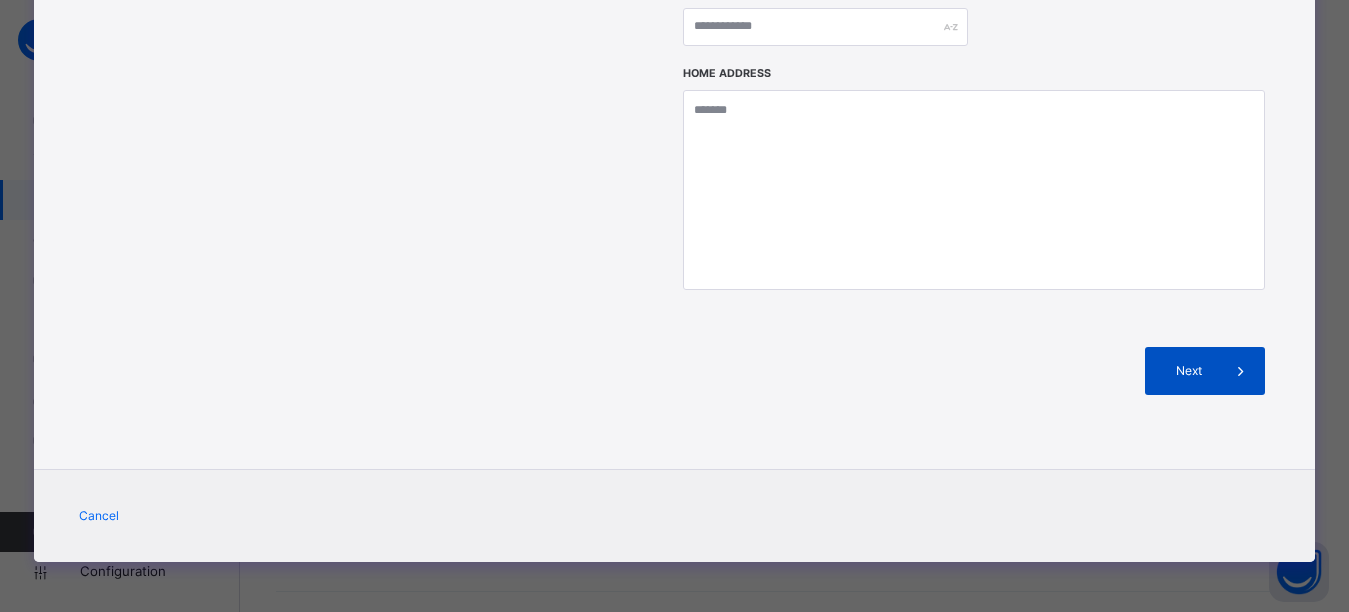 click at bounding box center (1241, 371) 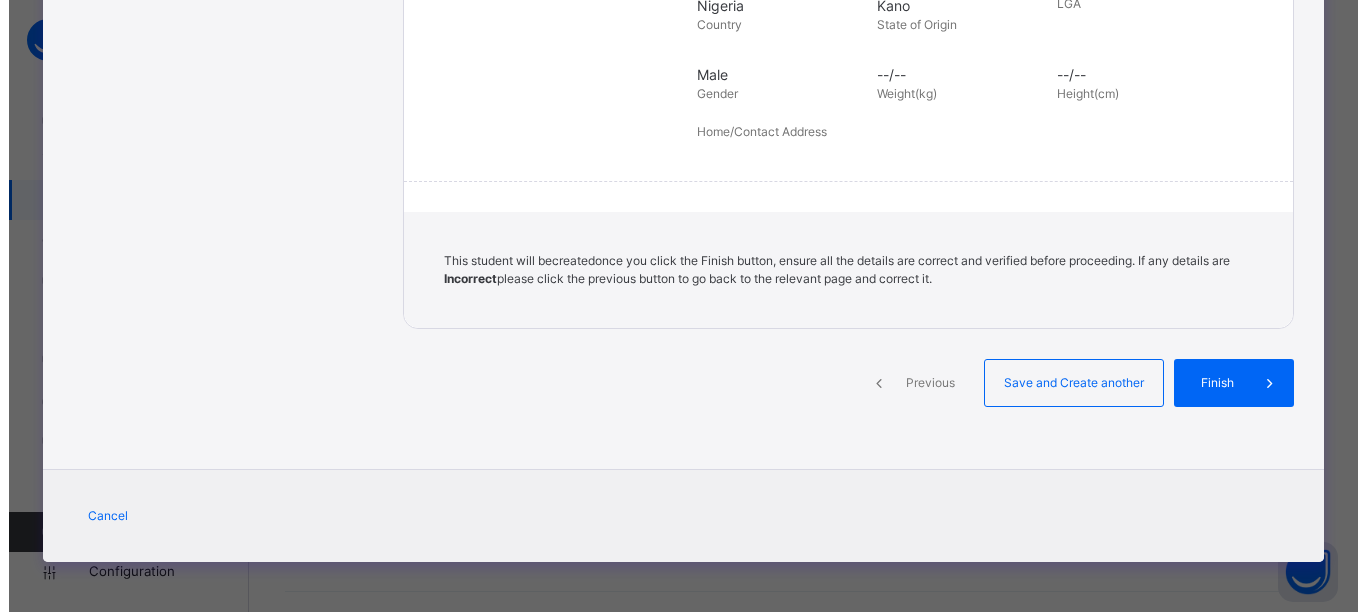 scroll, scrollTop: 467, scrollLeft: 0, axis: vertical 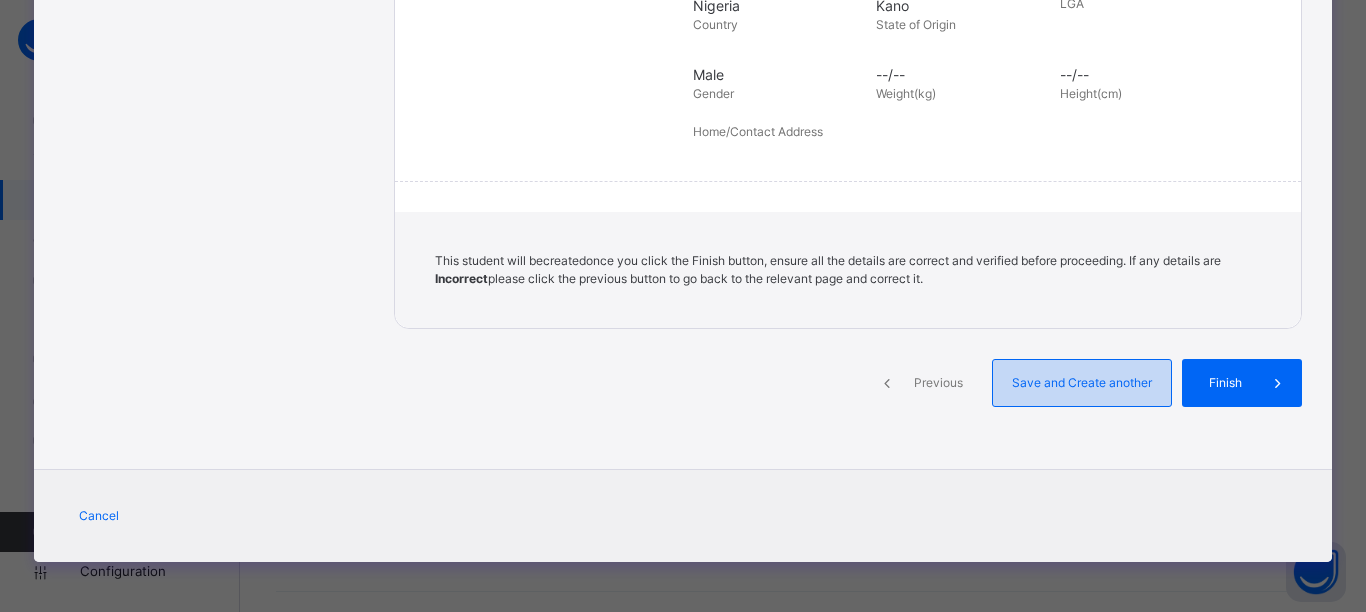 click on "Save and Create another" at bounding box center [1082, 383] 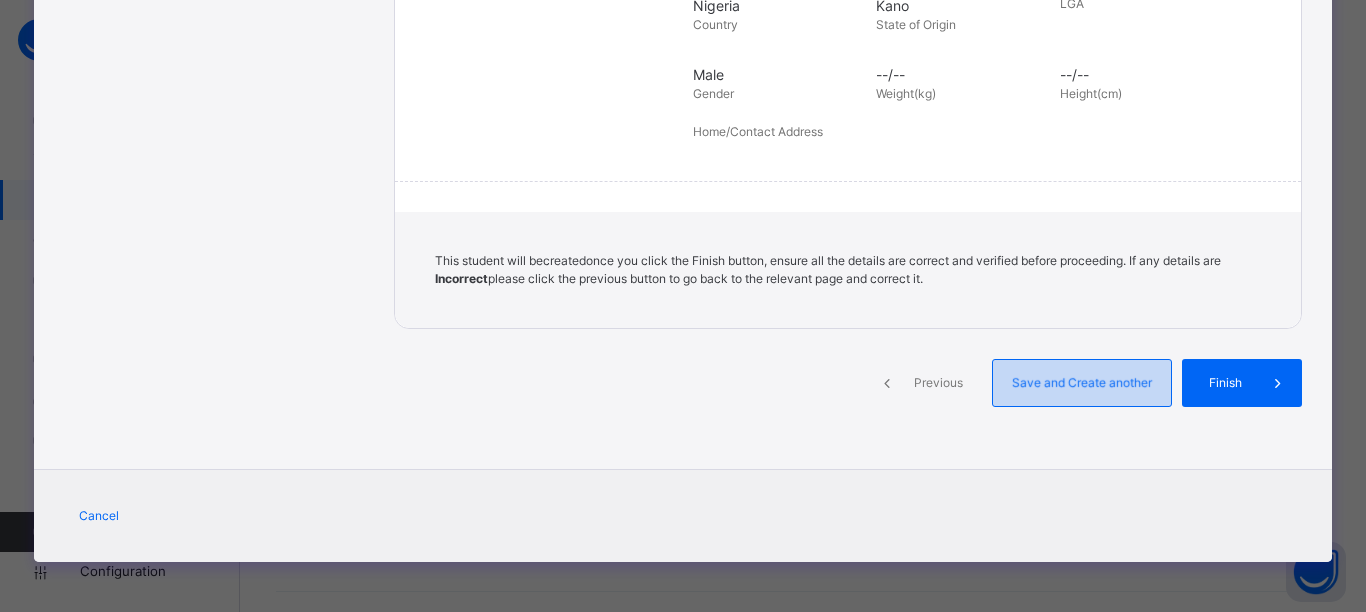 select on "**" 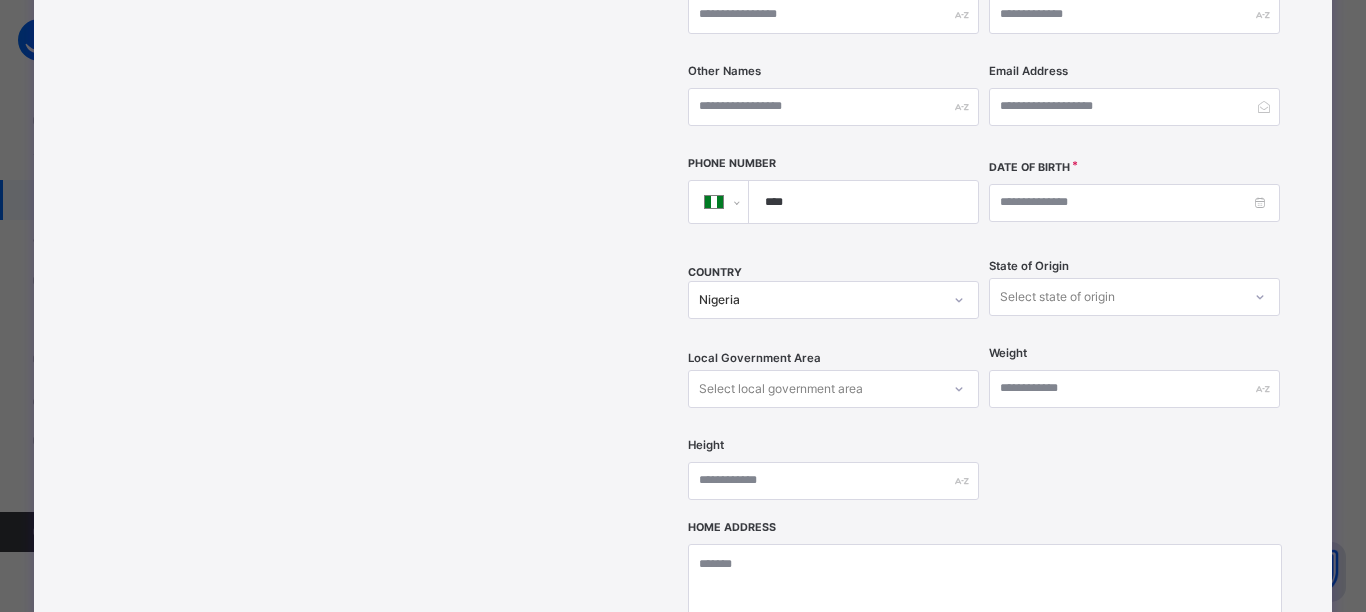 scroll, scrollTop: 0, scrollLeft: 0, axis: both 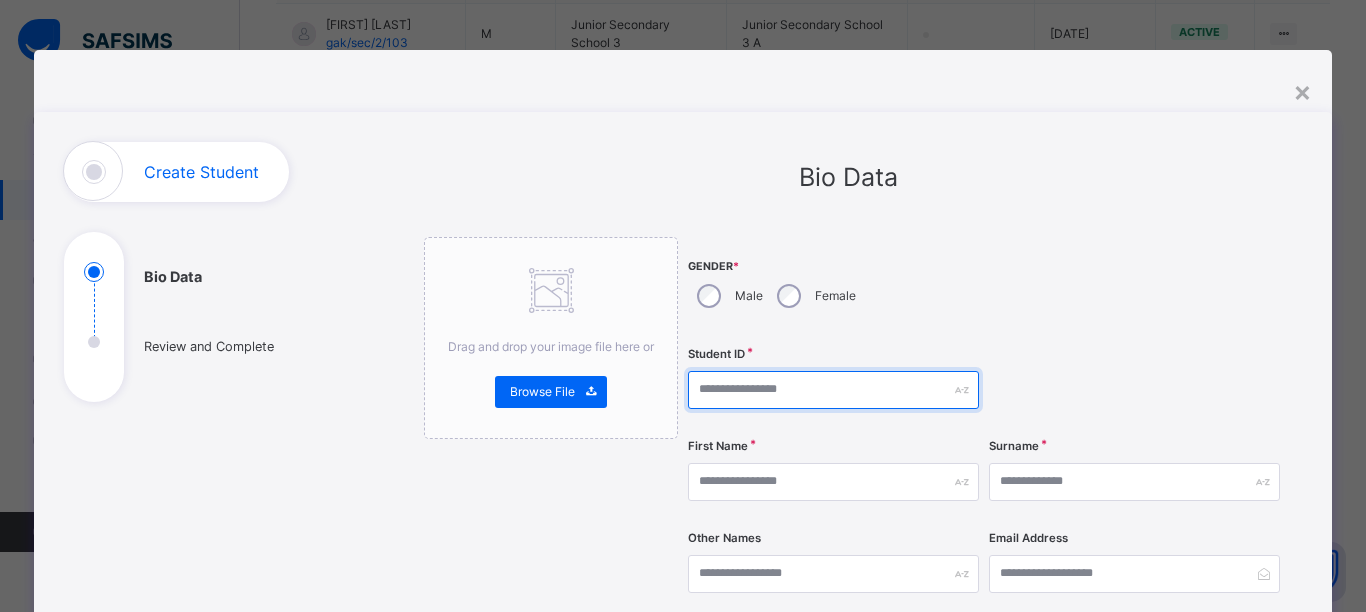 click at bounding box center [833, 390] 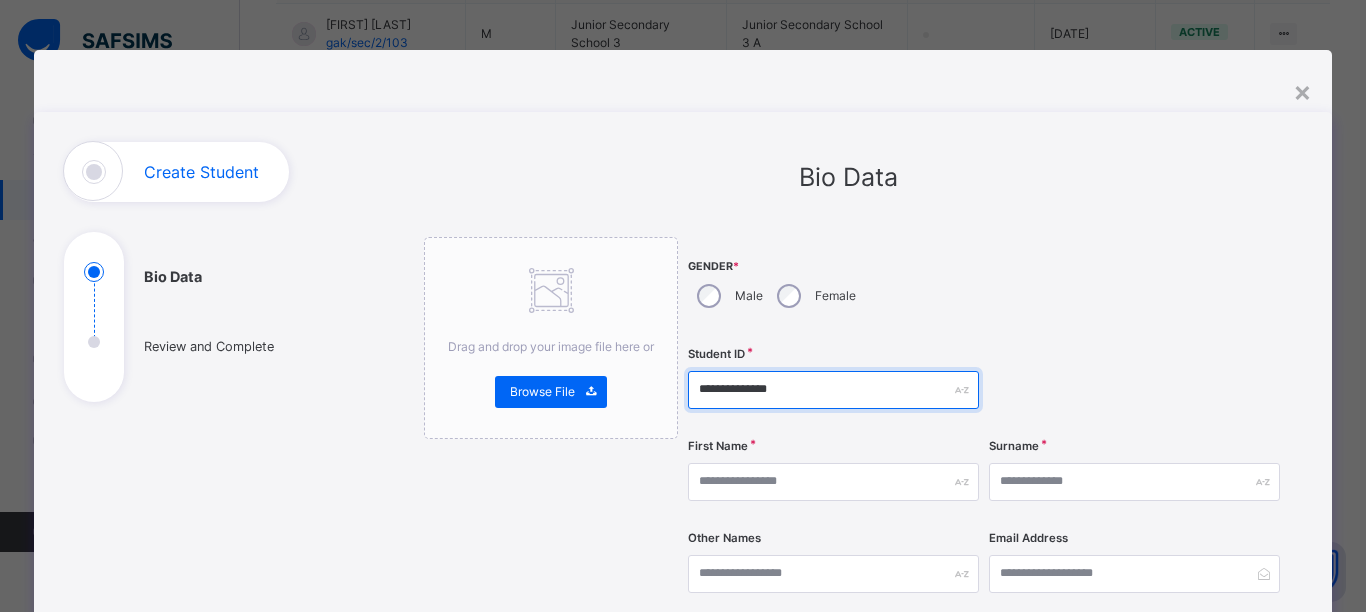 type on "**********" 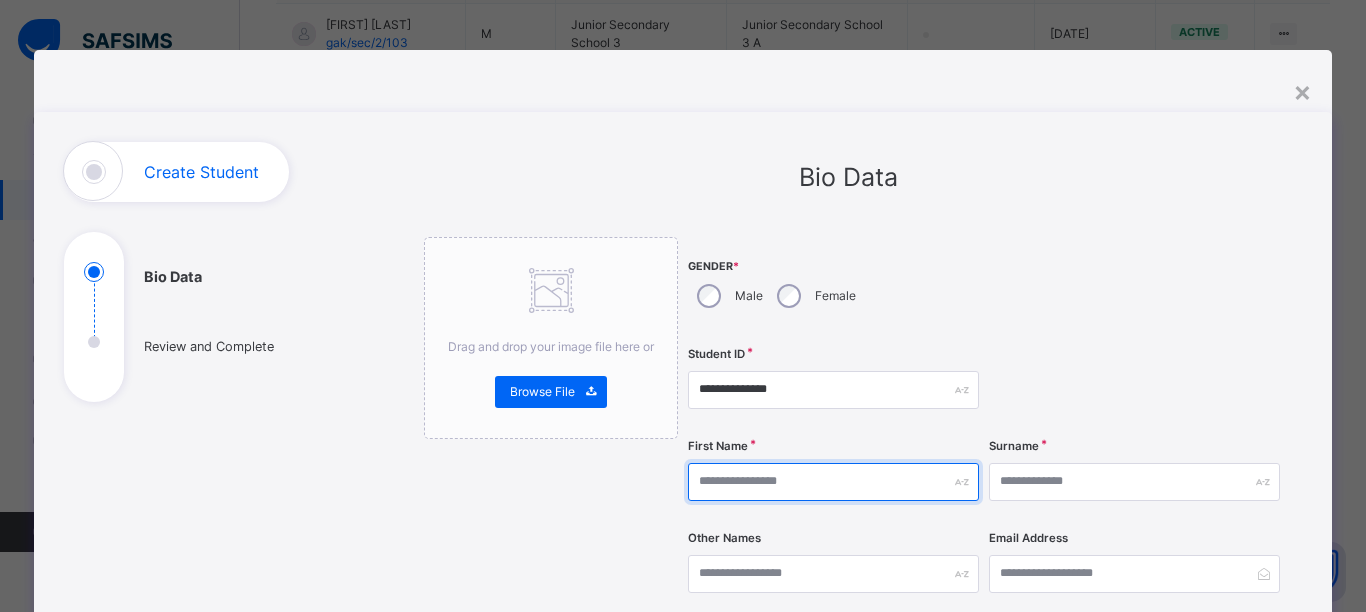 click at bounding box center (833, 482) 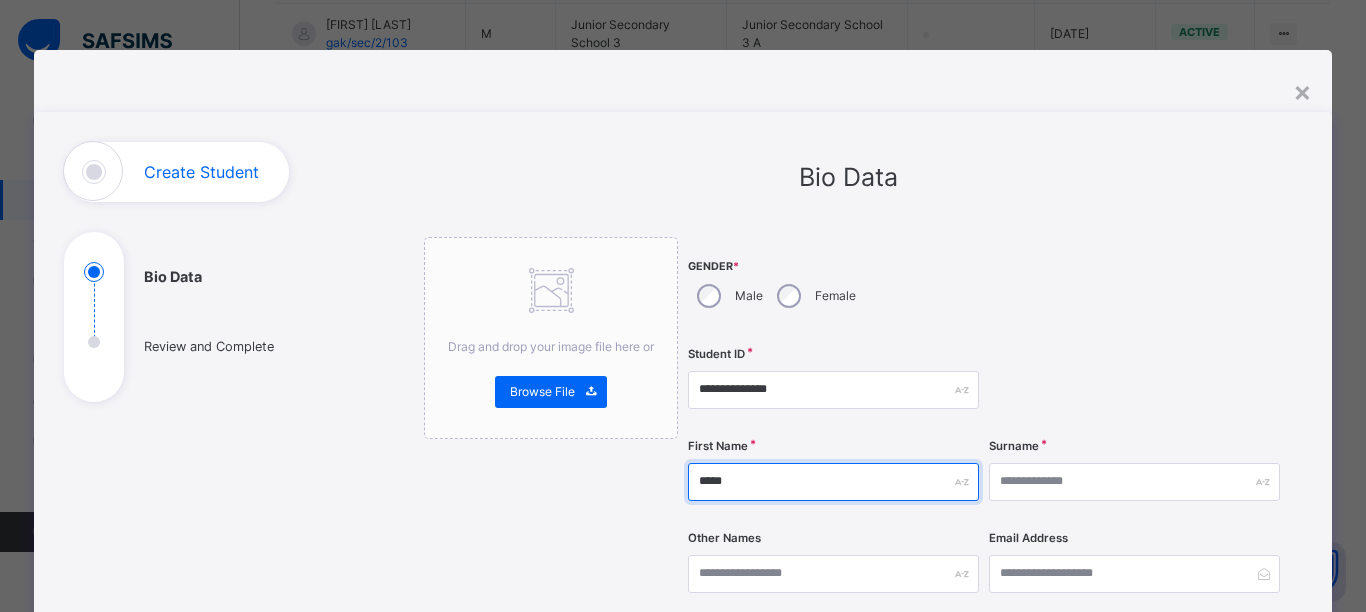type on "*****" 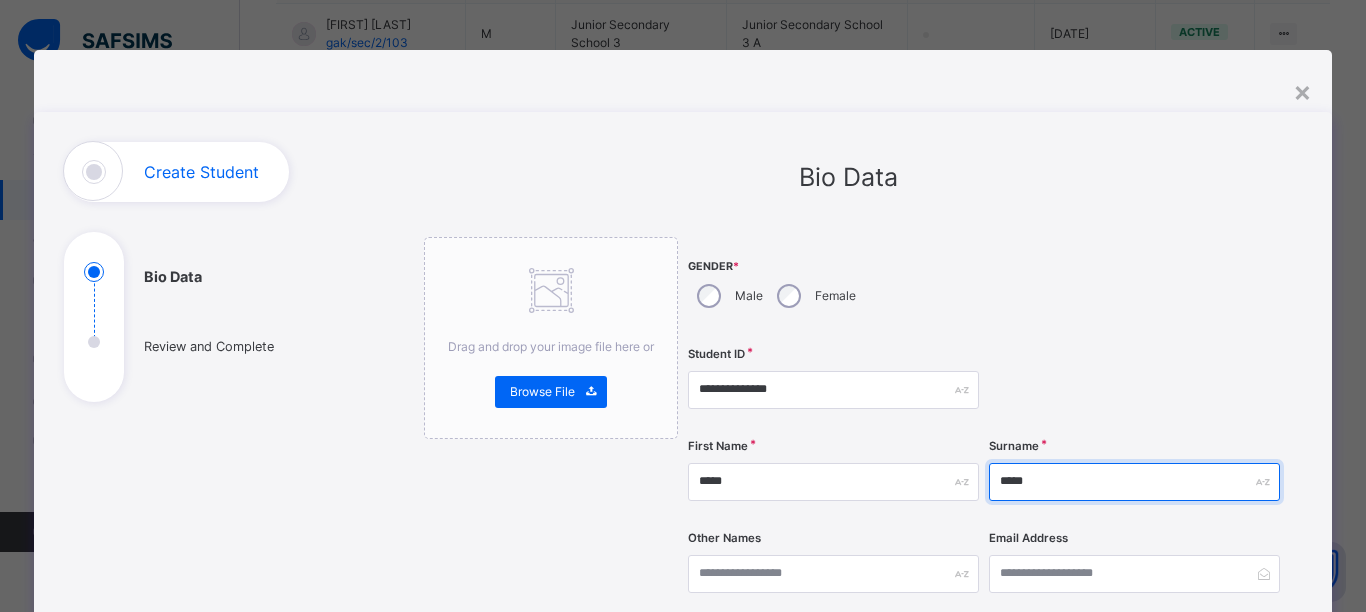 type on "*****" 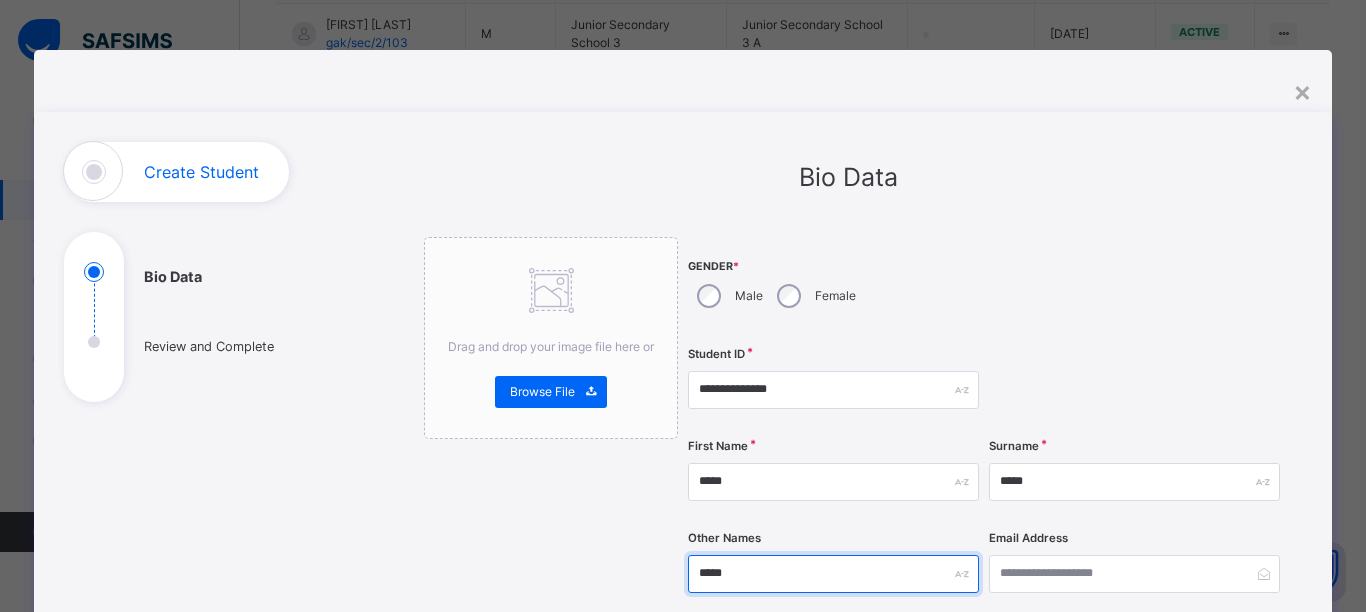 type on "*****" 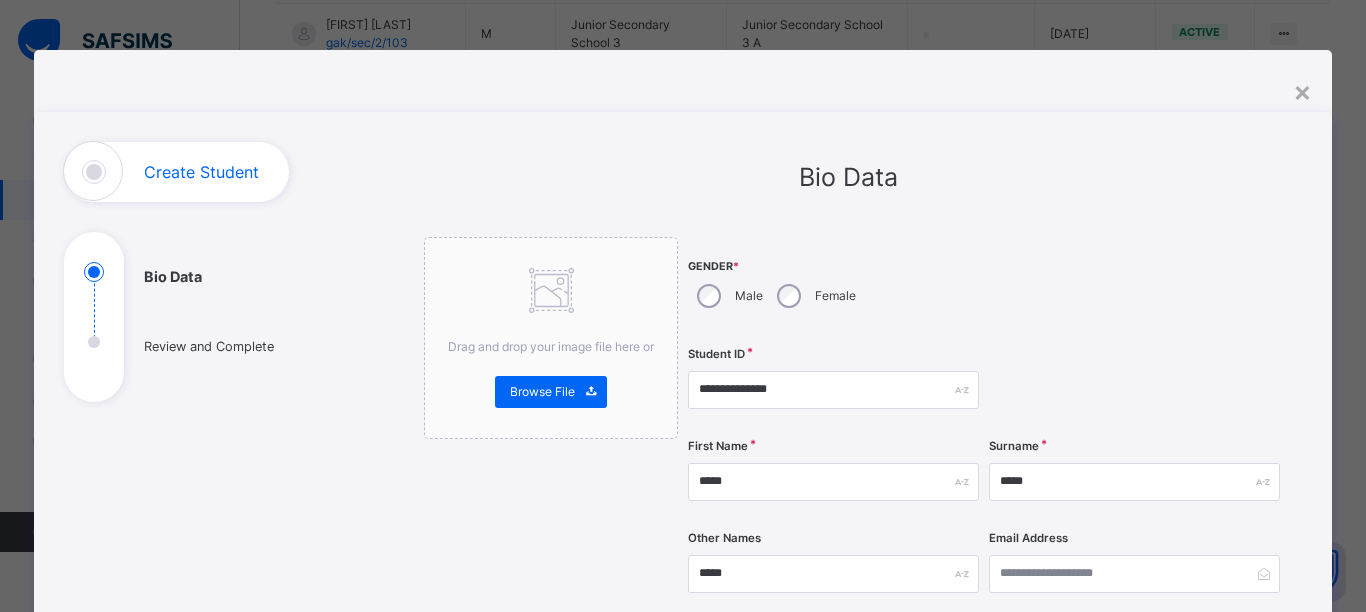 scroll, scrollTop: 363, scrollLeft: 0, axis: vertical 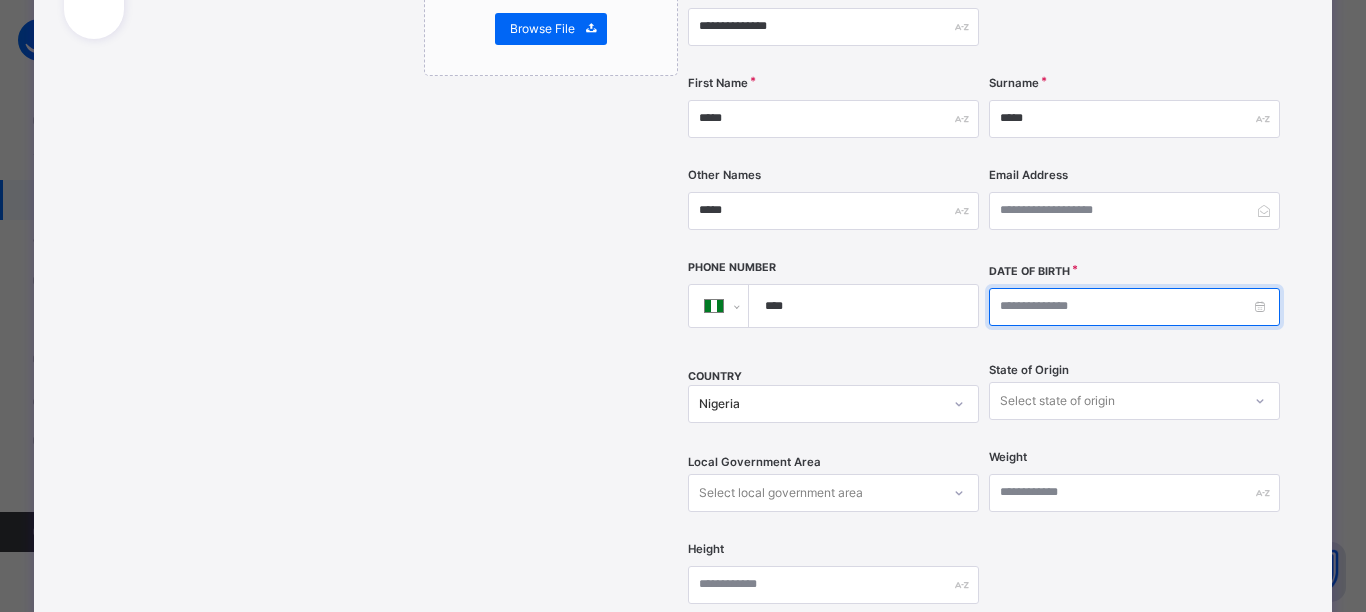 click at bounding box center (1134, 307) 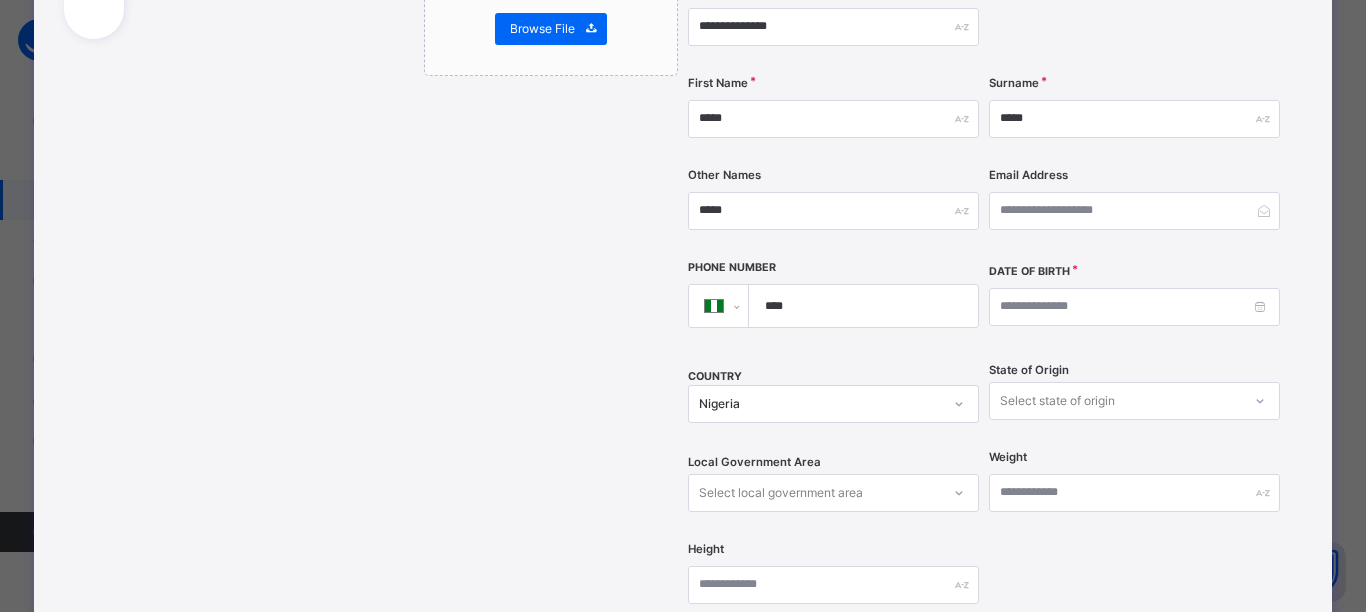 scroll, scrollTop: 719, scrollLeft: 0, axis: vertical 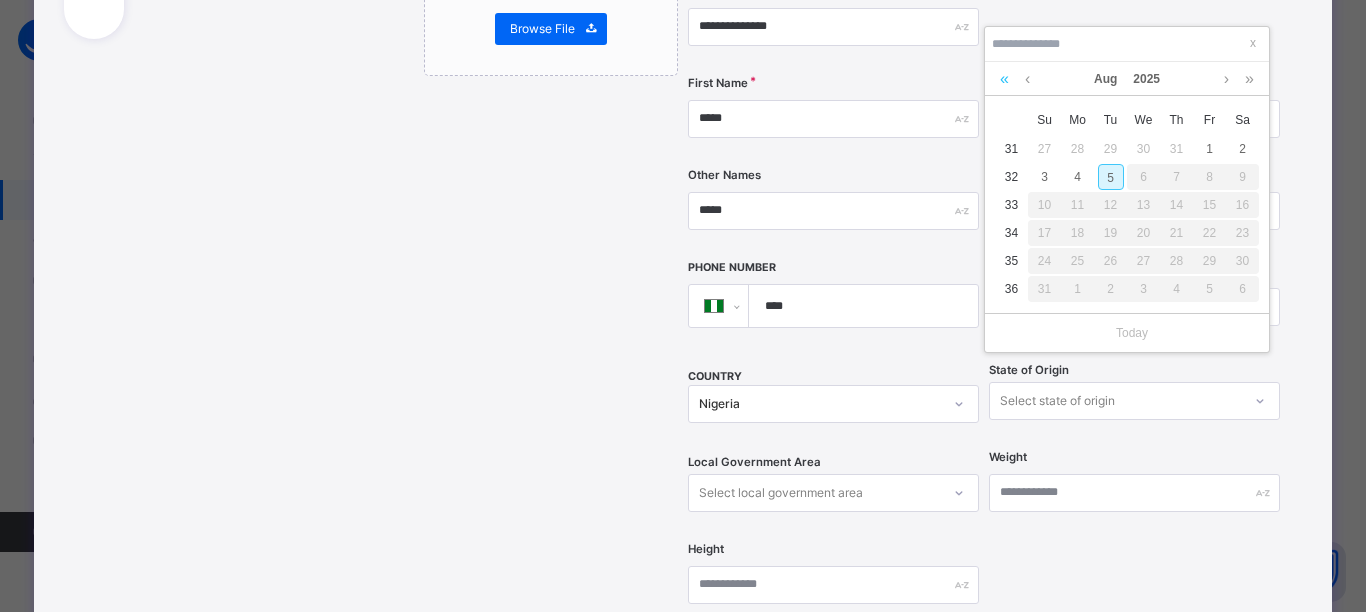 click at bounding box center [1004, 79] 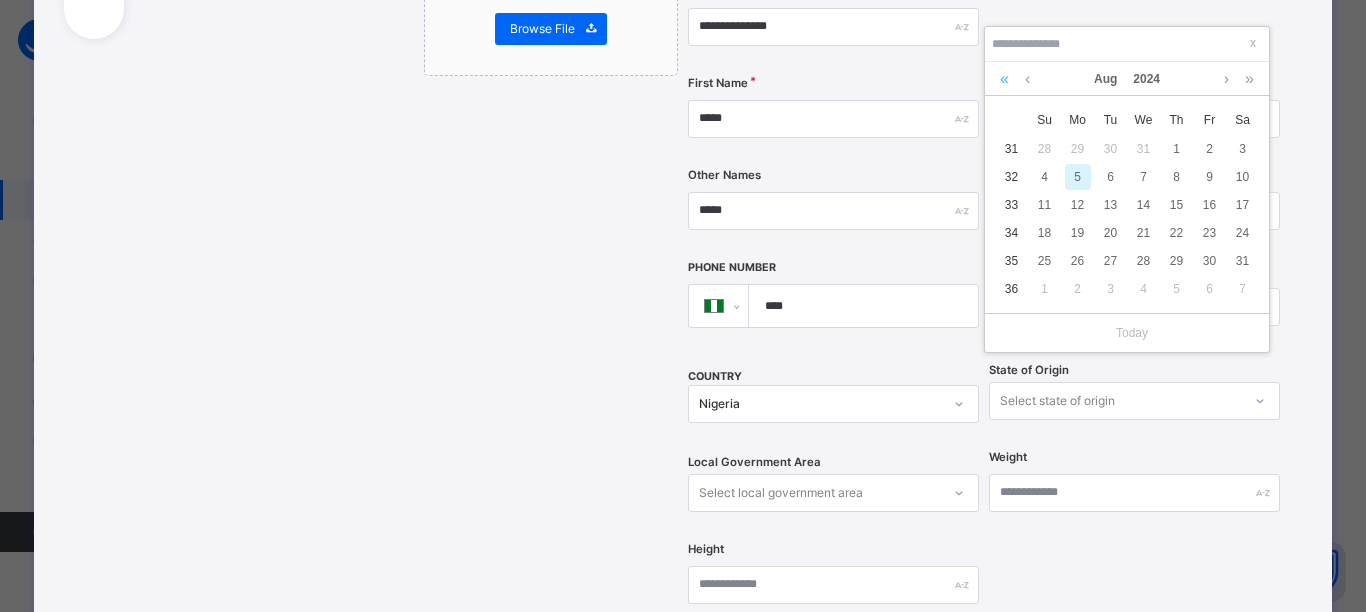 click at bounding box center (1004, 79) 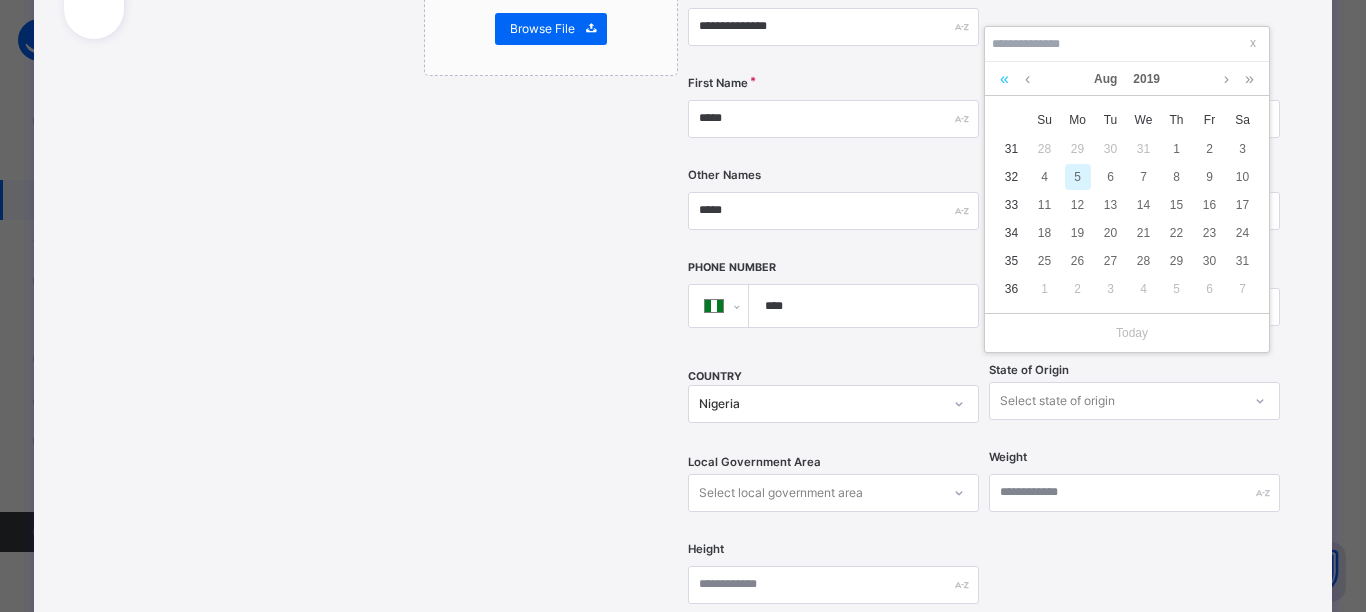 click at bounding box center (1004, 79) 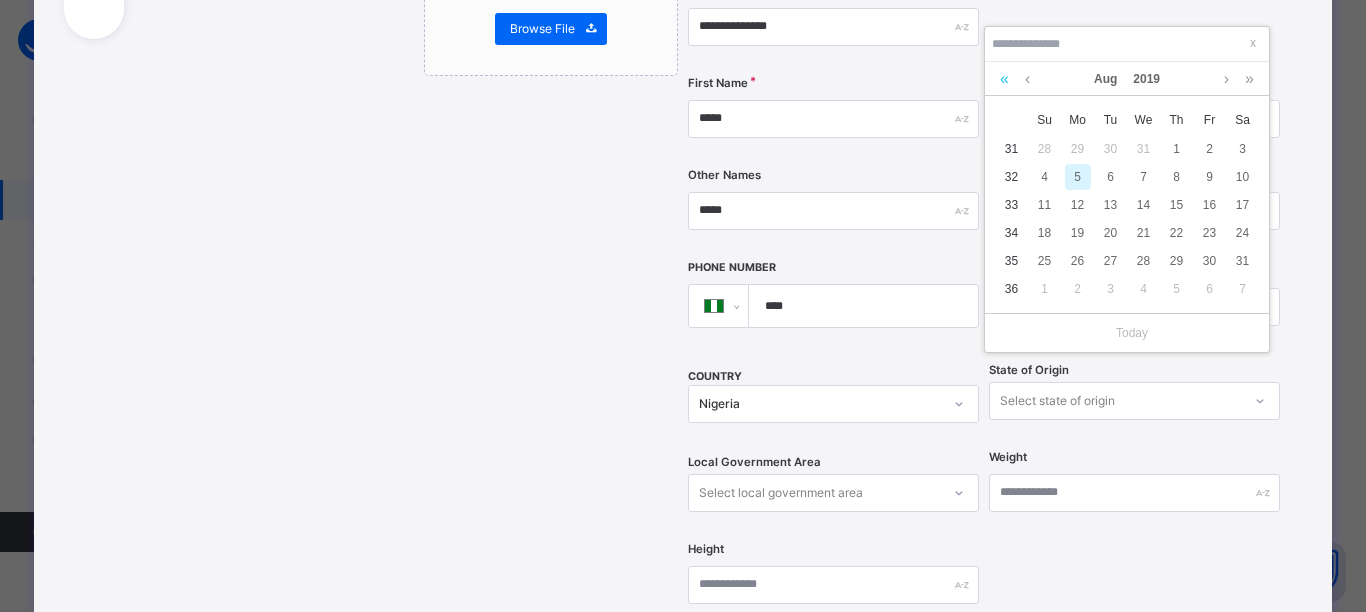 click at bounding box center [1004, 79] 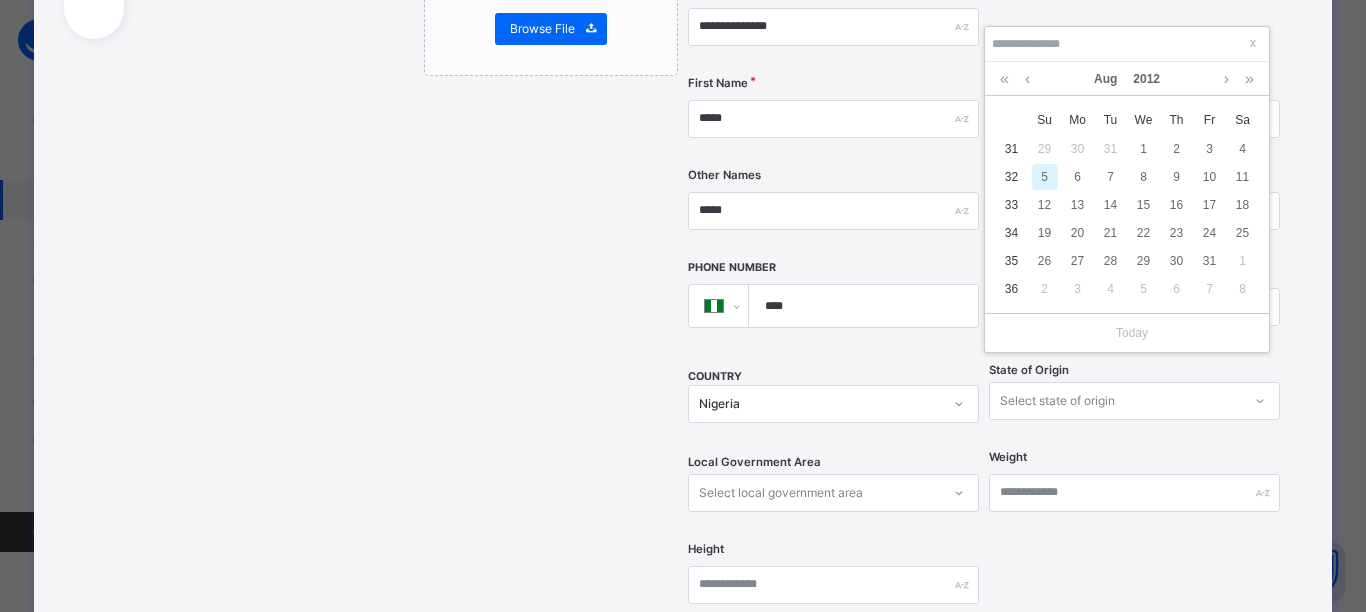 click on "5" at bounding box center [1045, 177] 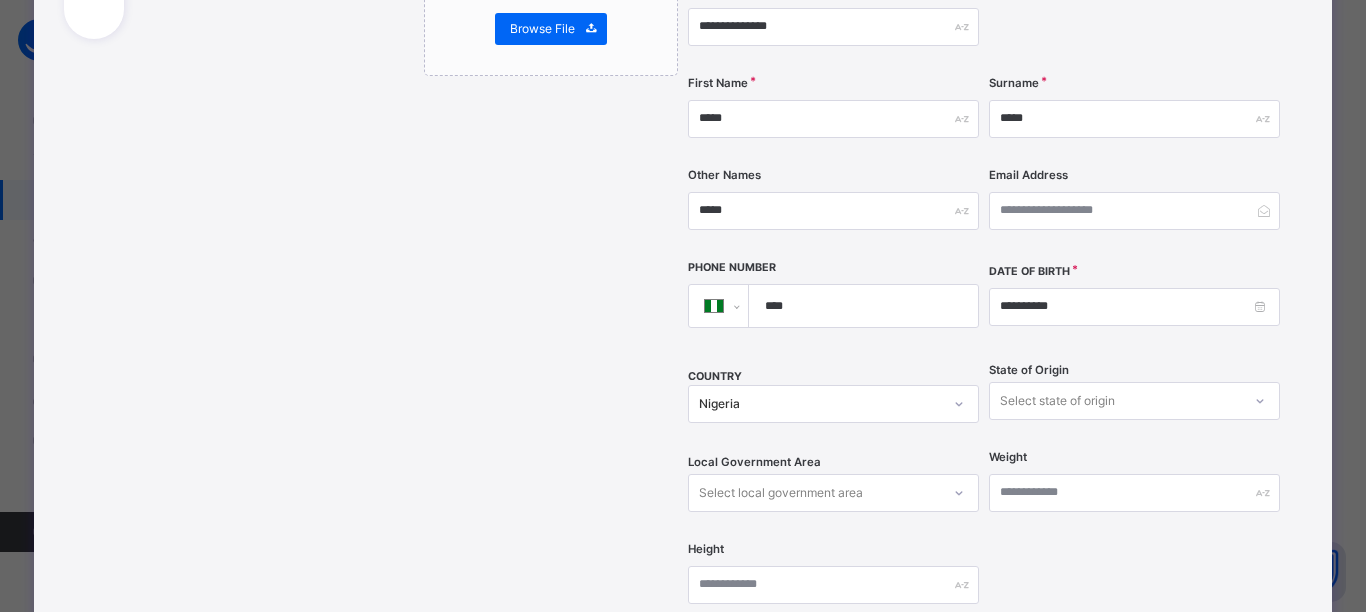 click on "Select state of origin" at bounding box center (1134, 401) 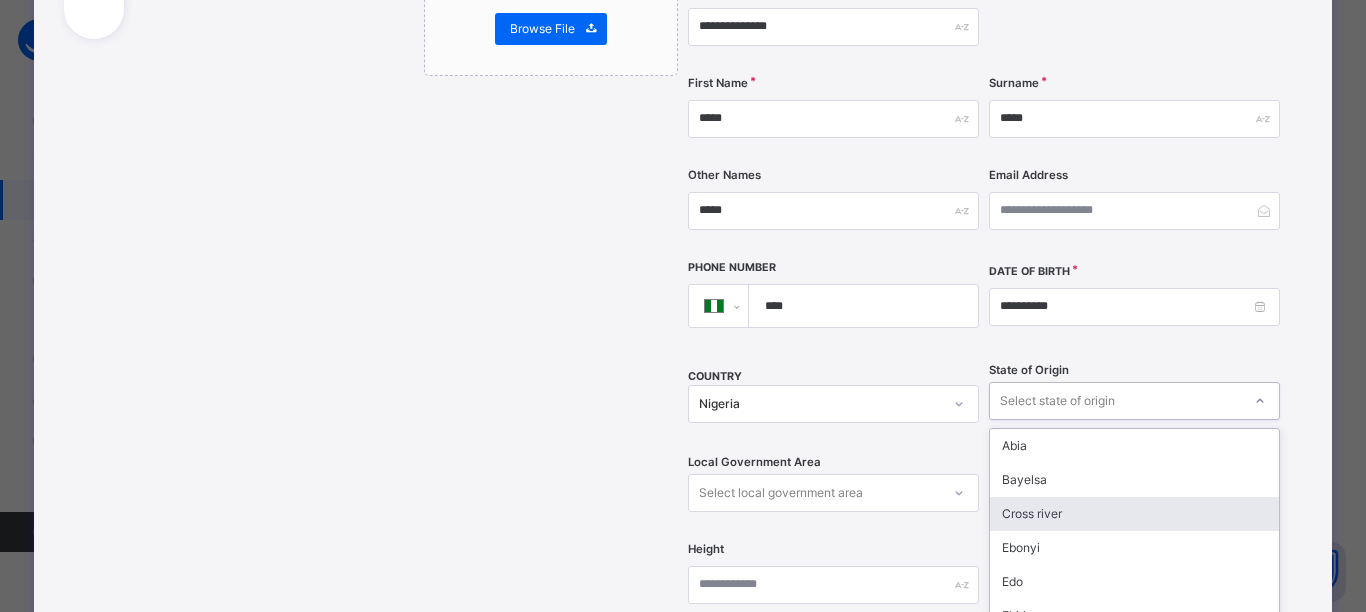 scroll, scrollTop: 488, scrollLeft: 0, axis: vertical 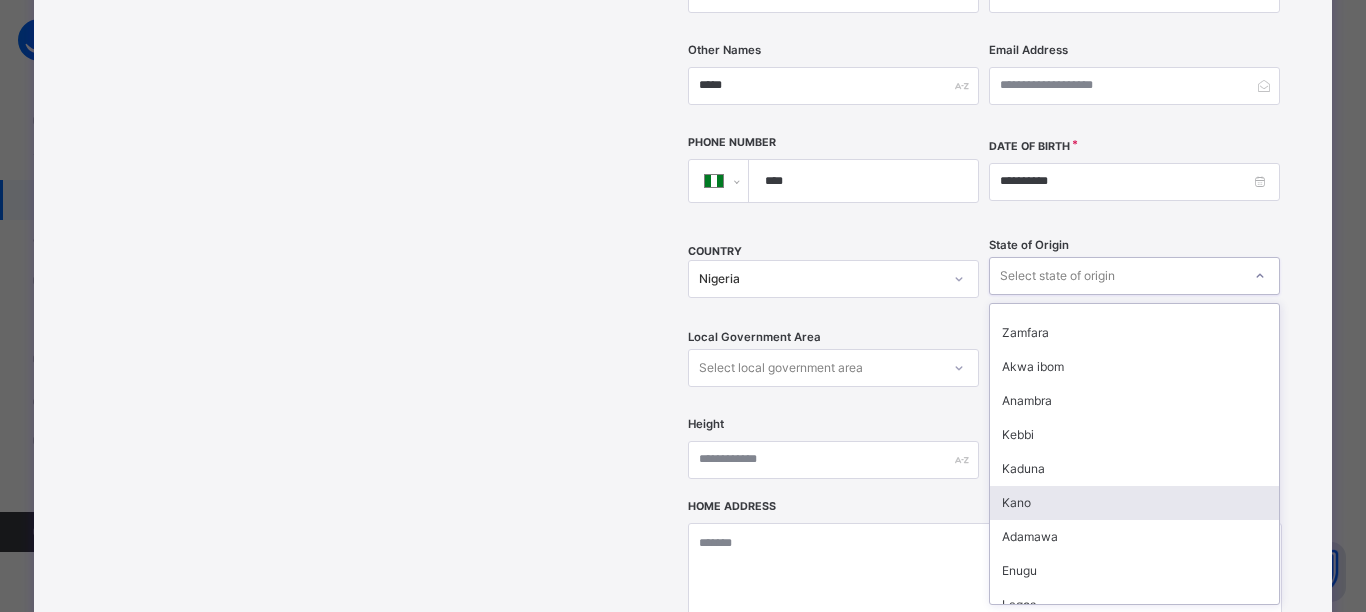 click on "Kano" at bounding box center [1134, 503] 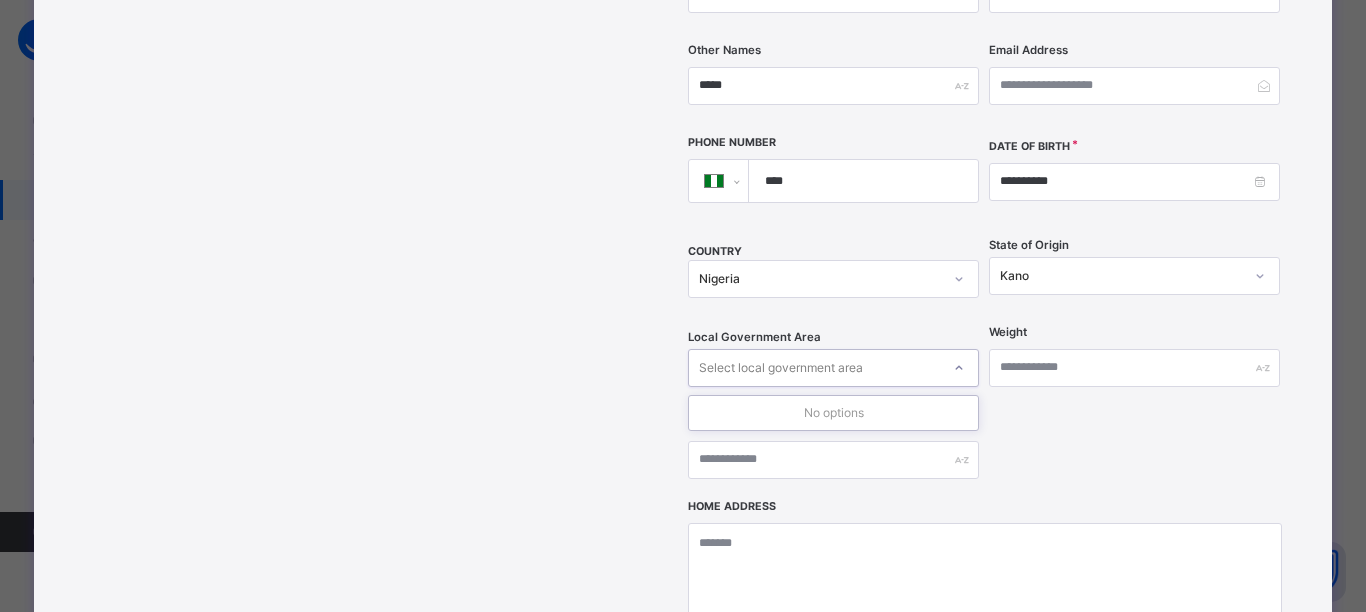click on "Select local government area" at bounding box center [814, 367] 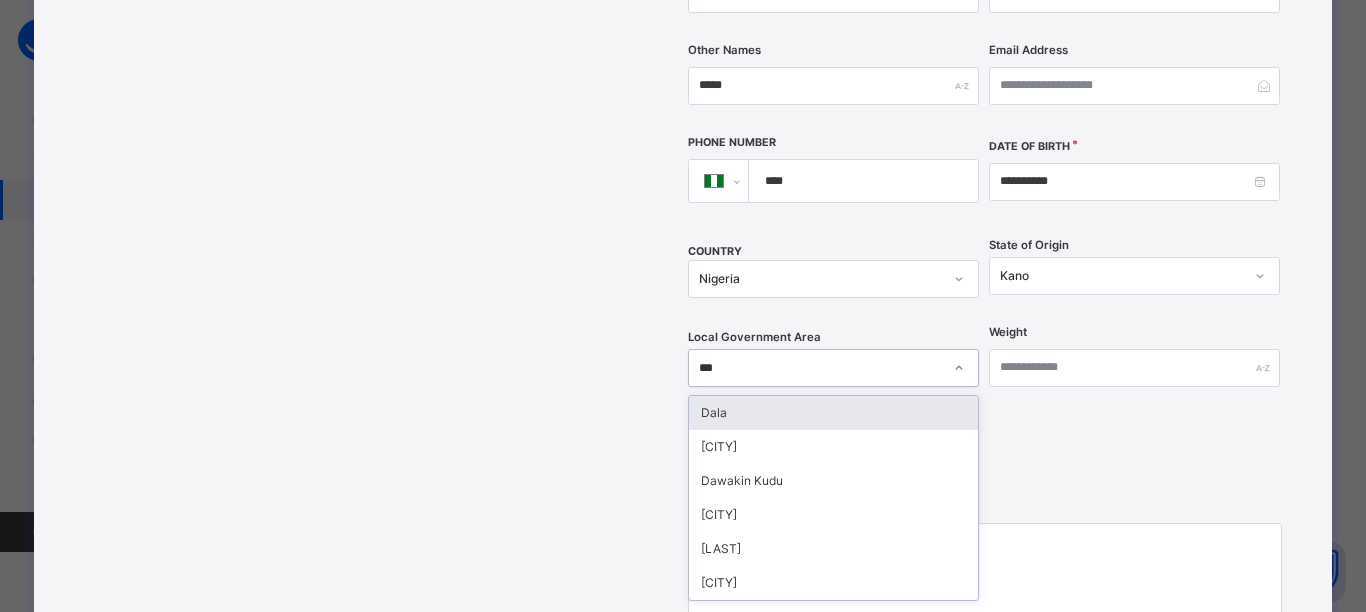 type on "****" 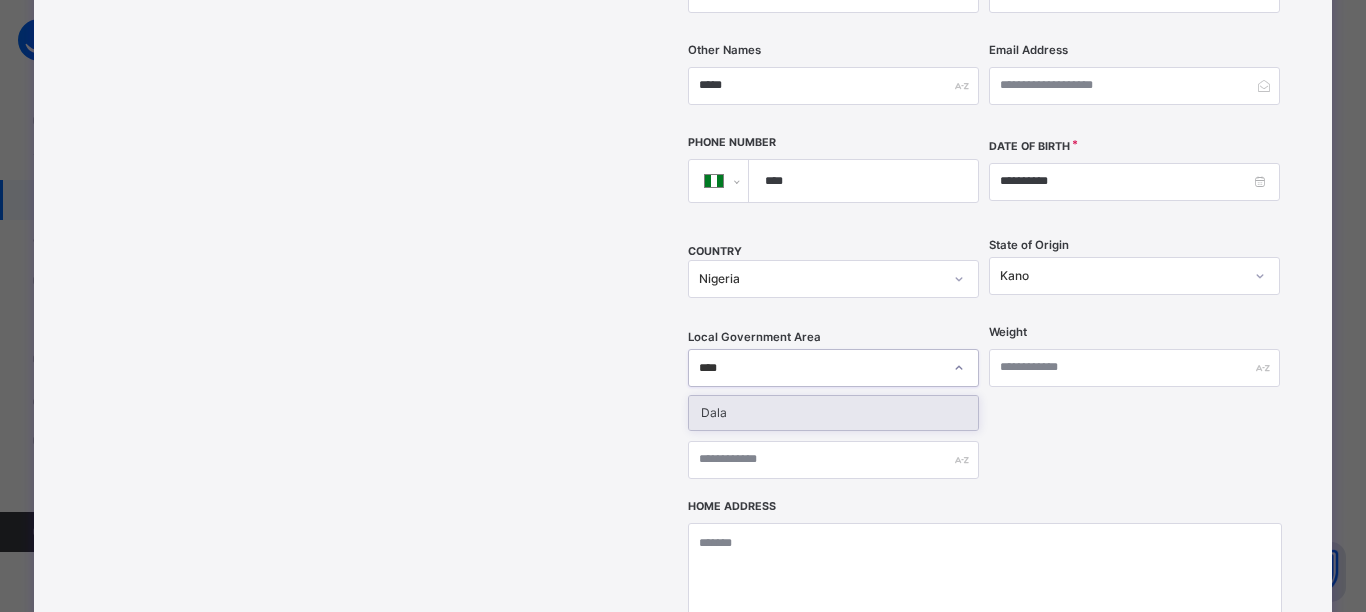 click on "Dala" at bounding box center [833, 413] 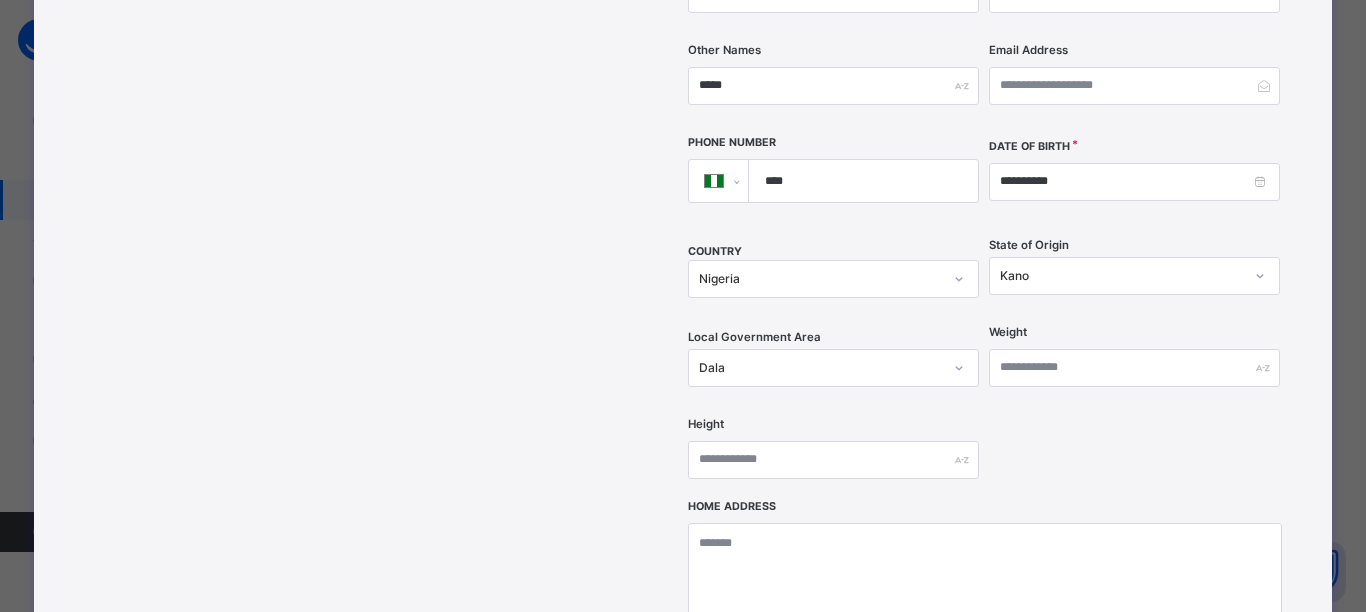 scroll, scrollTop: 722, scrollLeft: 0, axis: vertical 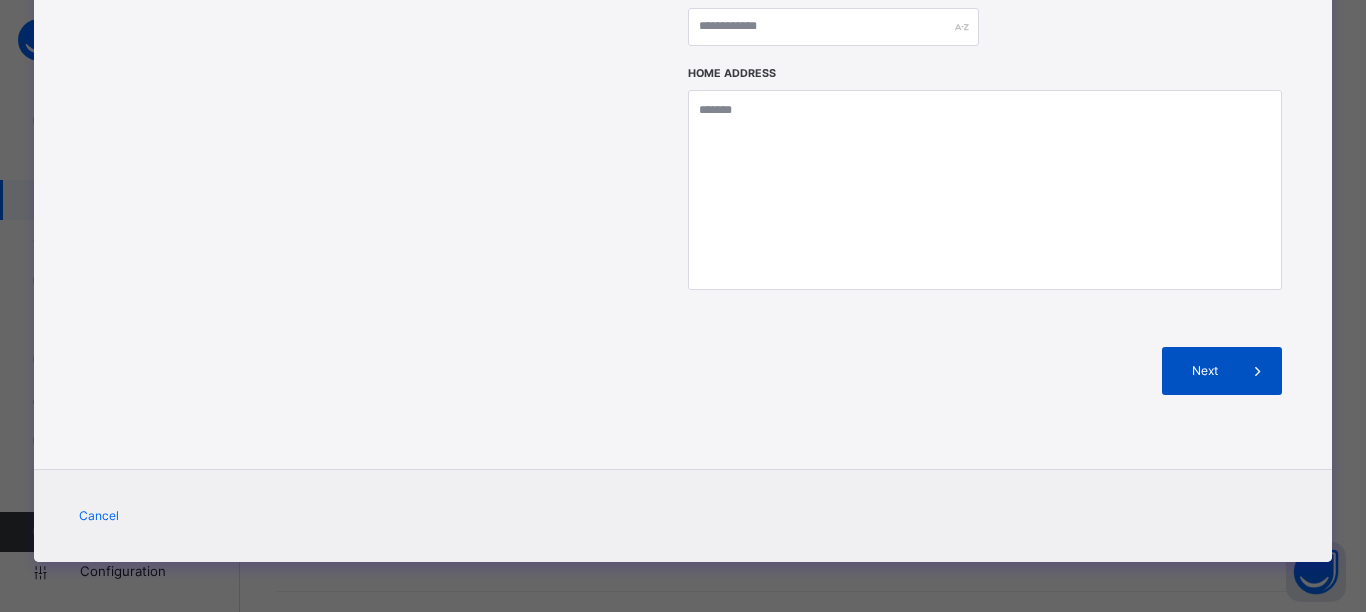 click at bounding box center (1258, 371) 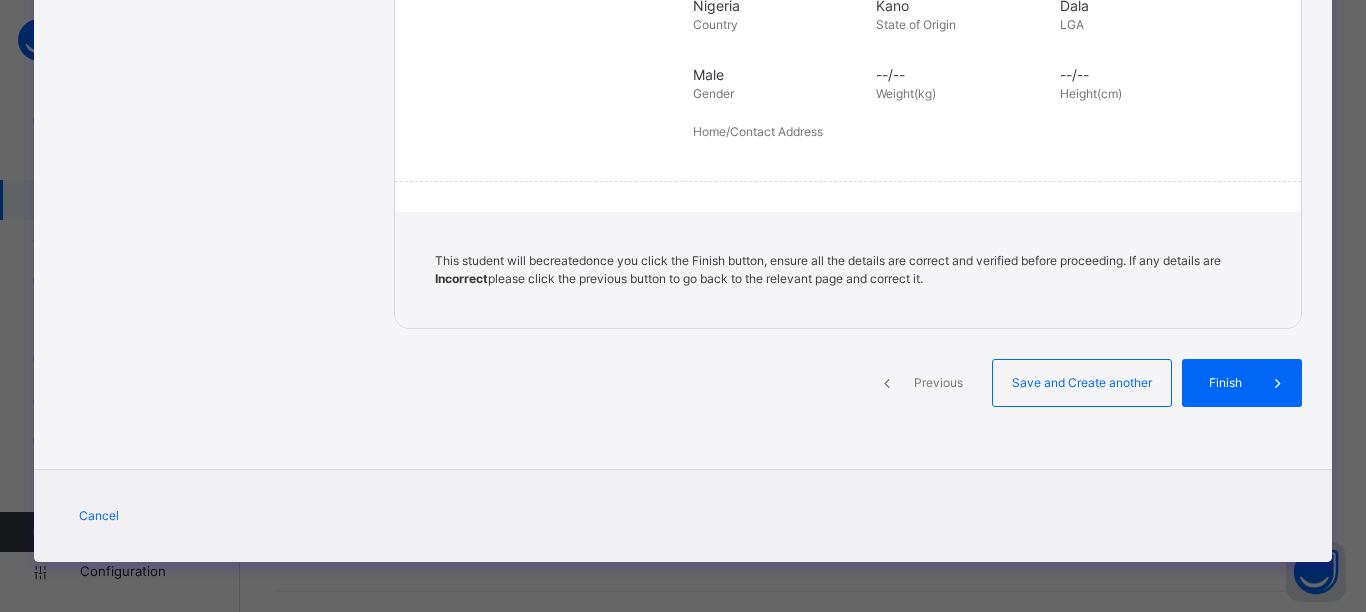 scroll, scrollTop: 467, scrollLeft: 0, axis: vertical 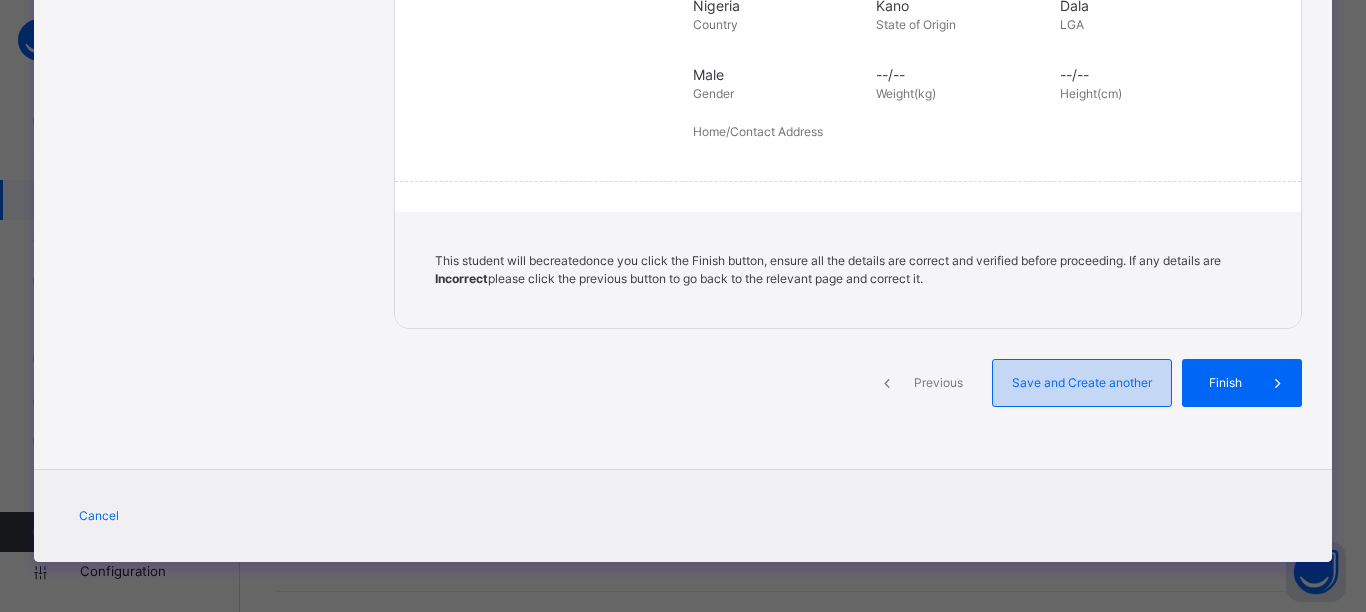 click on "Save and Create another" at bounding box center (1082, 383) 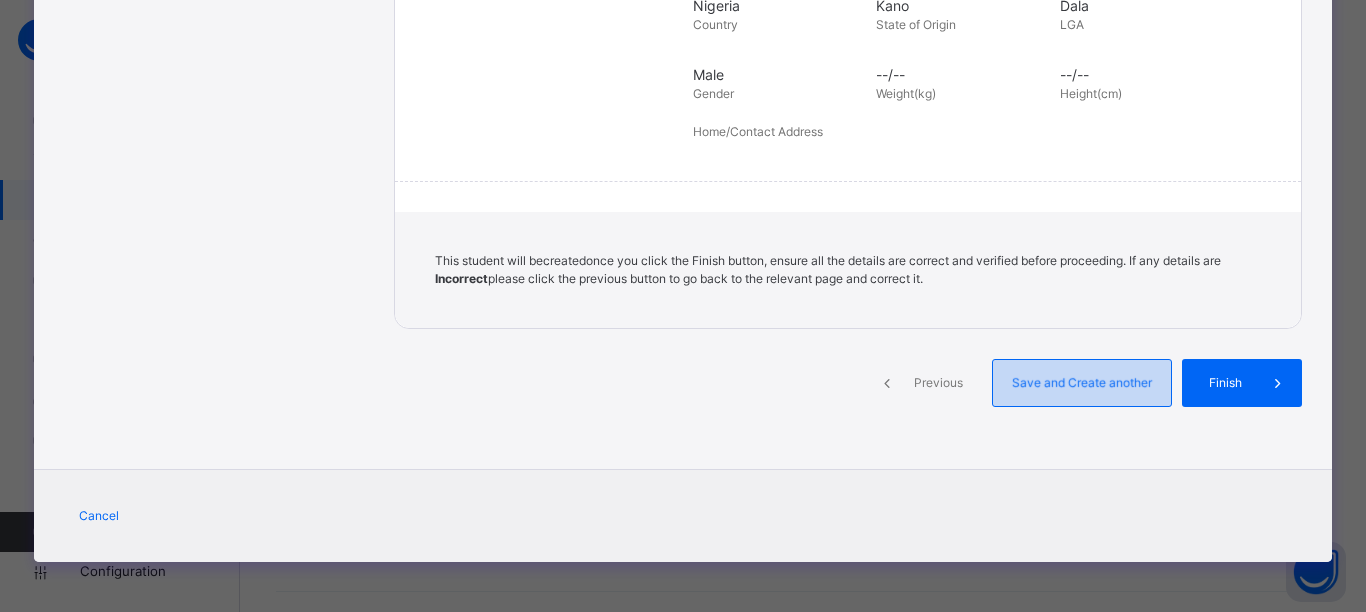 select on "**" 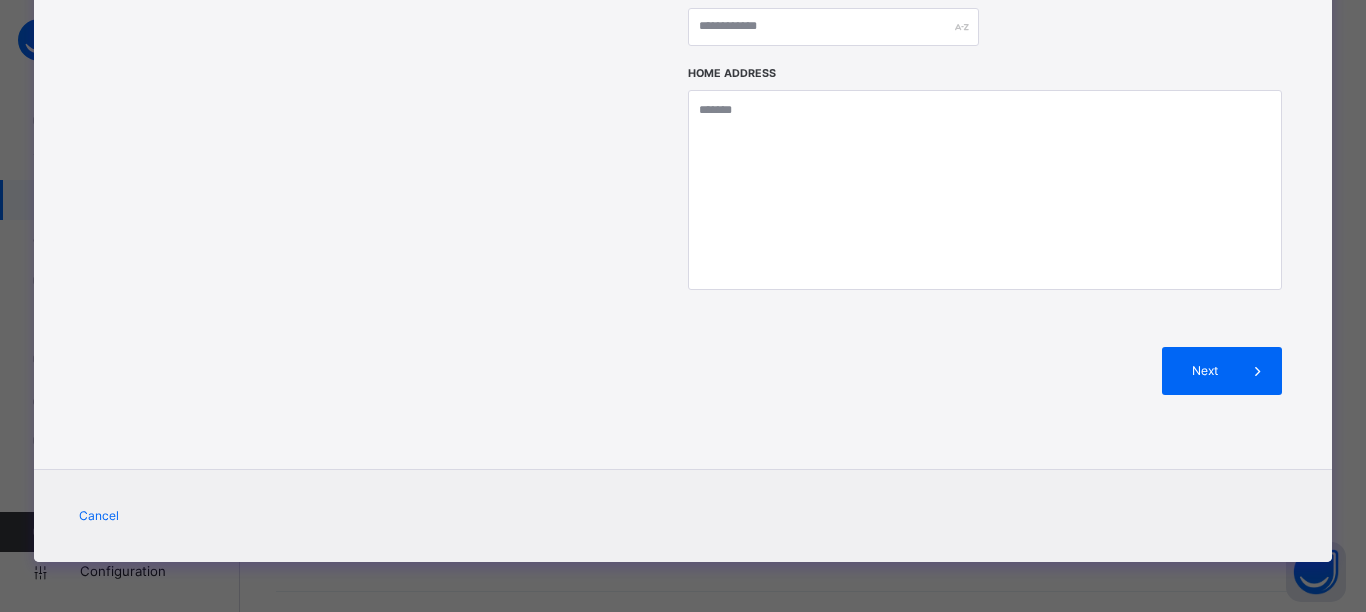 scroll, scrollTop: 0, scrollLeft: 0, axis: both 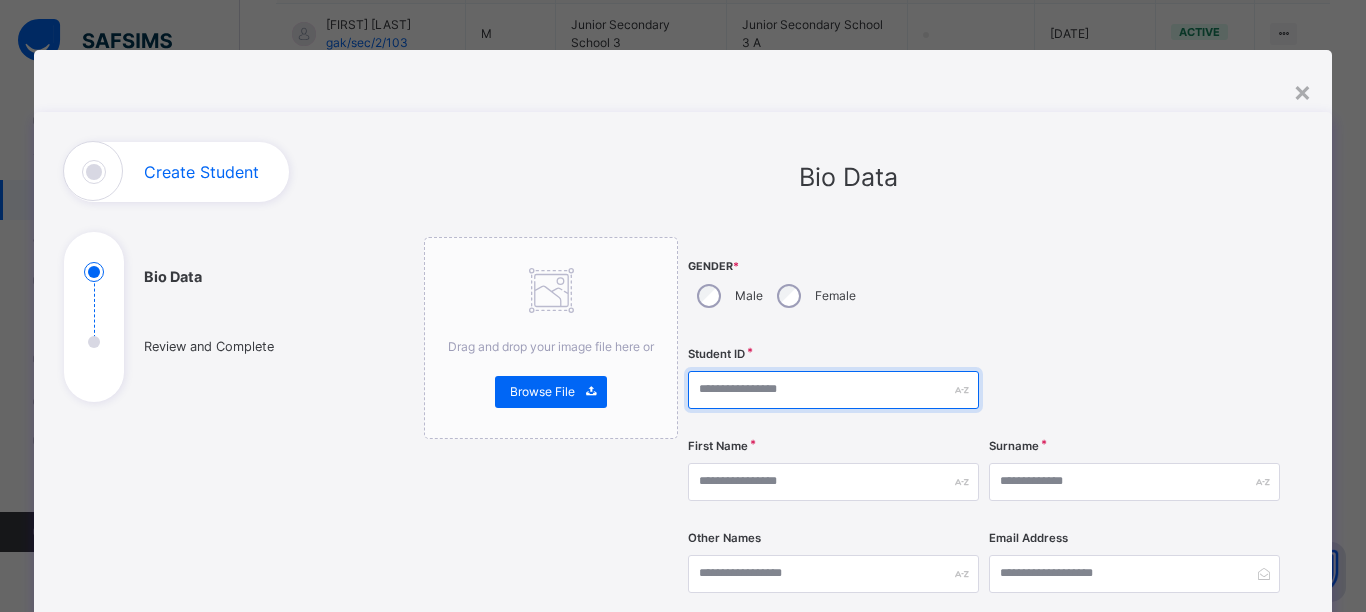 click at bounding box center (833, 390) 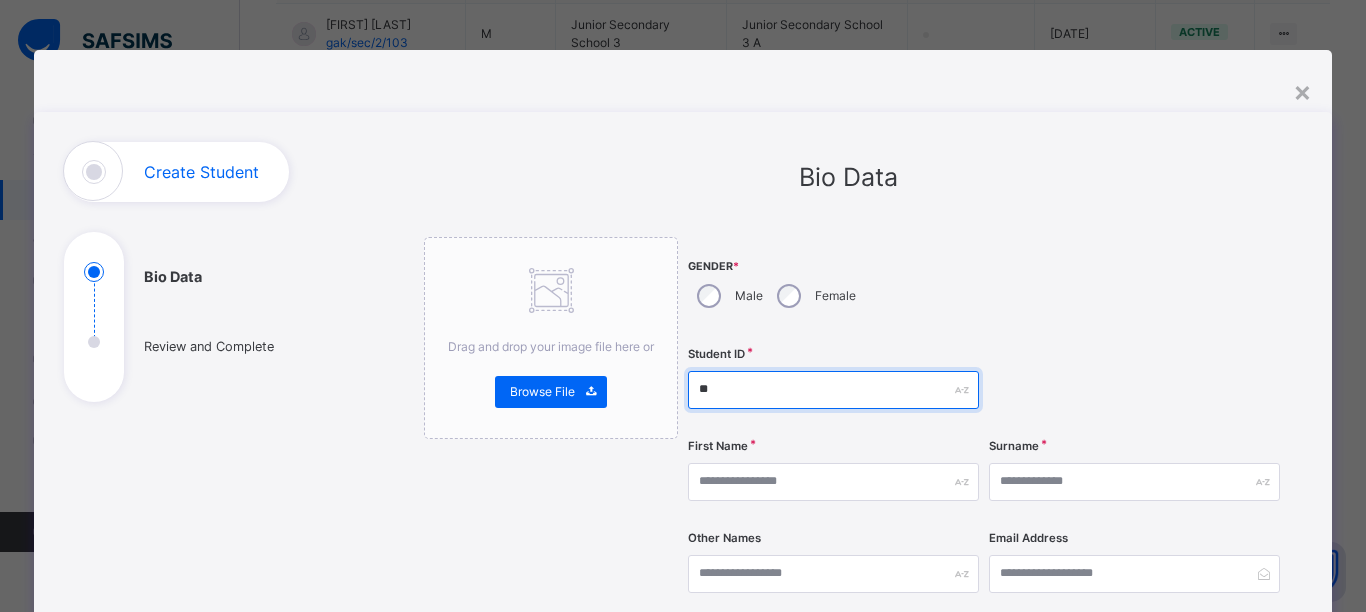 type on "*" 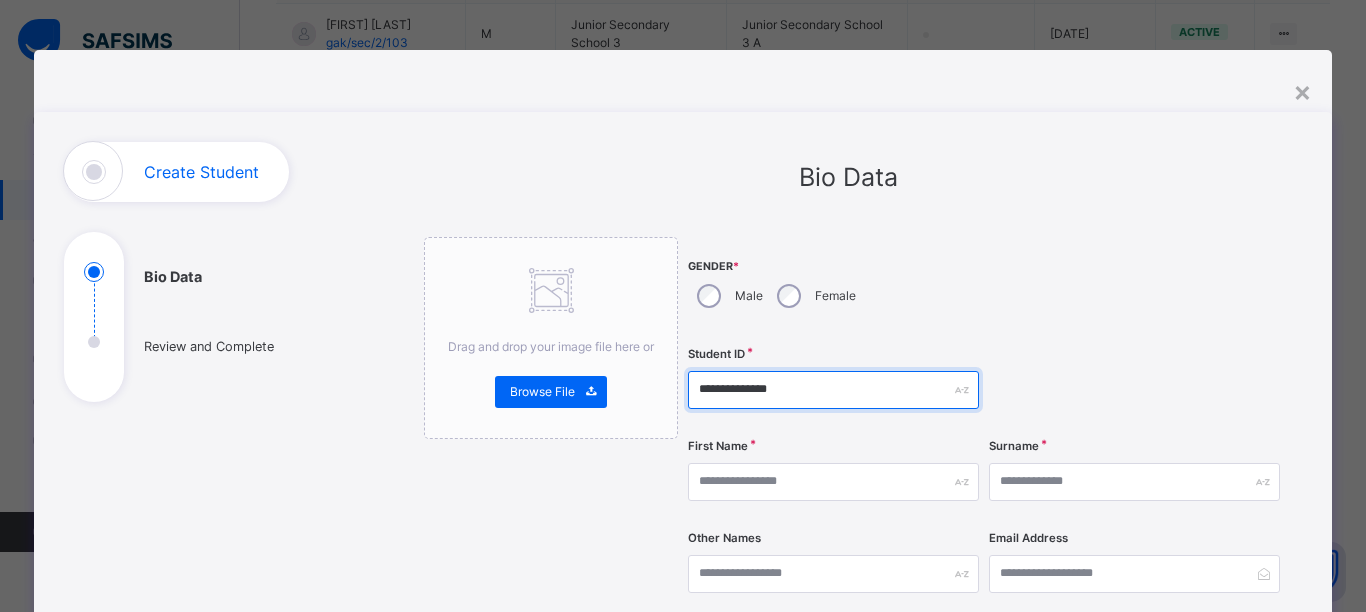 type on "**********" 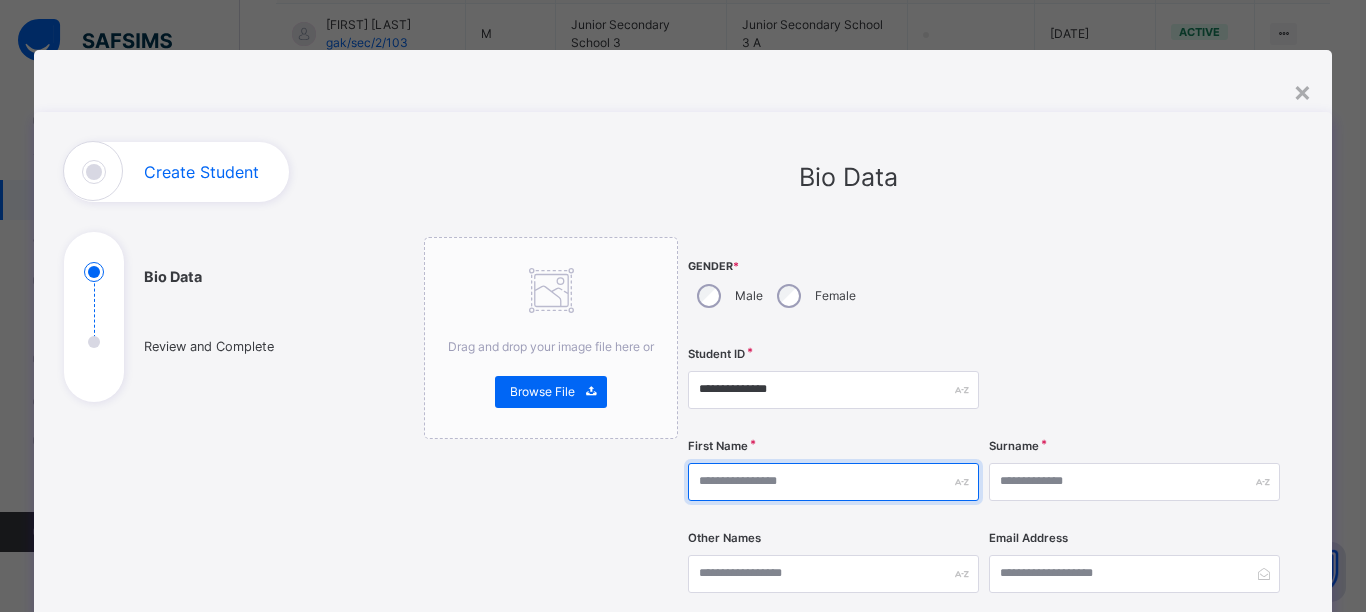 click at bounding box center [833, 482] 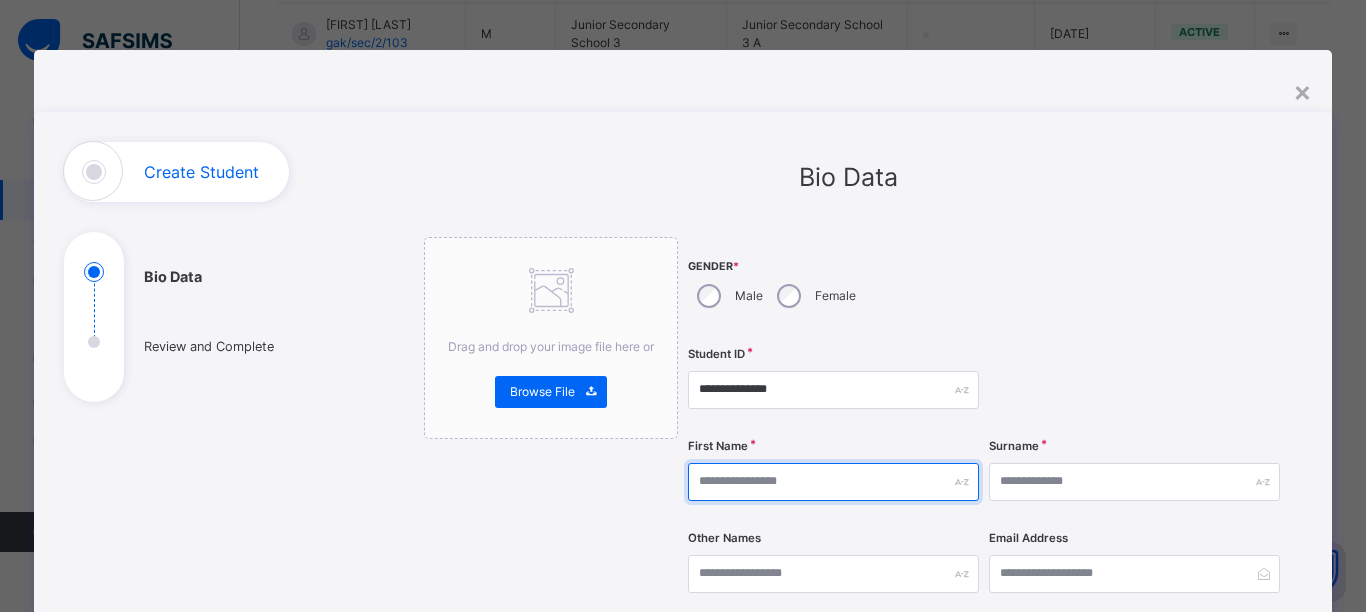click at bounding box center (833, 482) 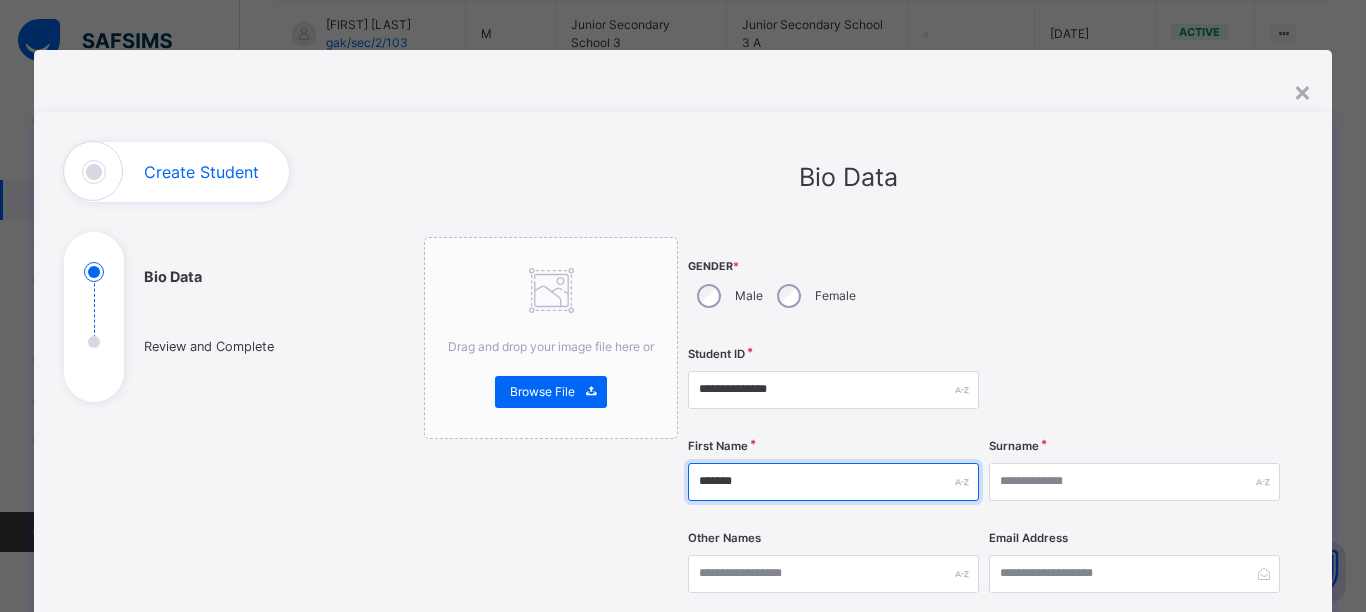 type on "*******" 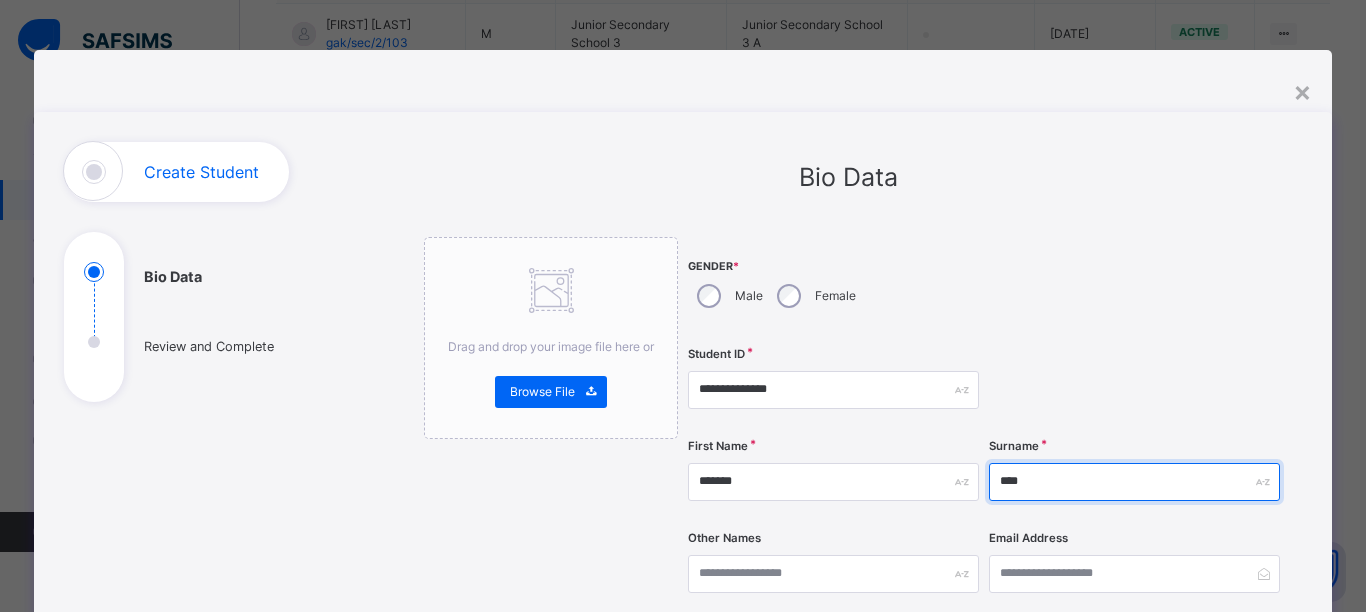 type on "****" 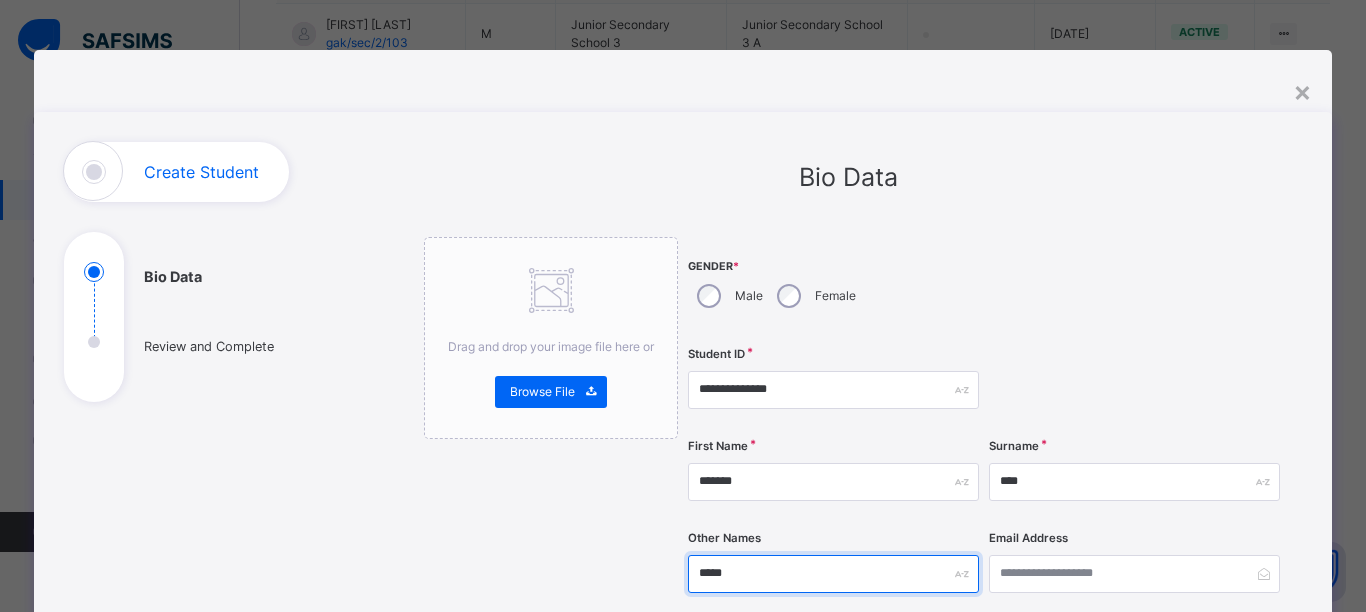 type on "*****" 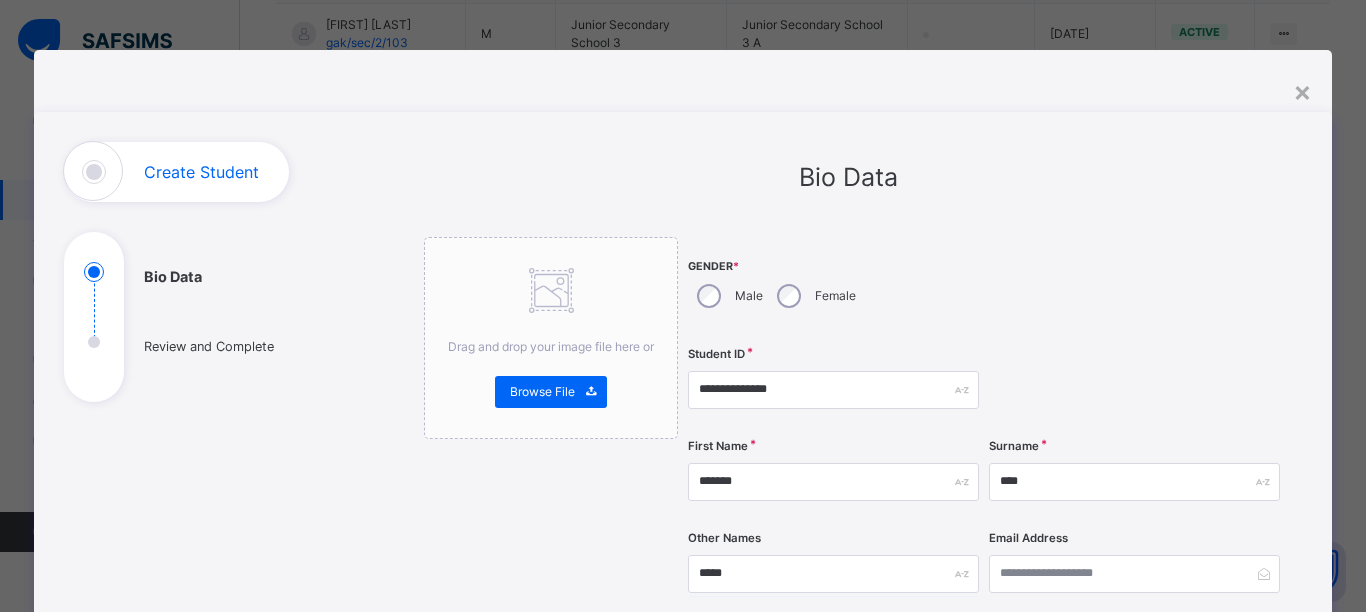 scroll, scrollTop: 363, scrollLeft: 0, axis: vertical 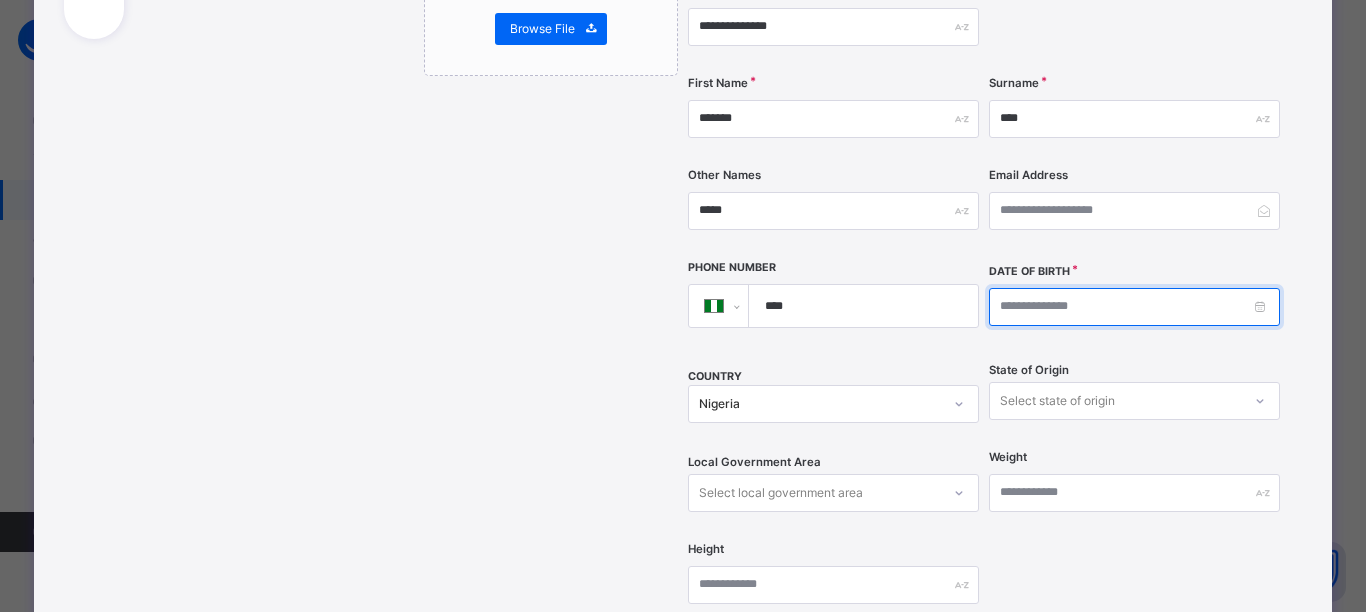 click at bounding box center [1134, 307] 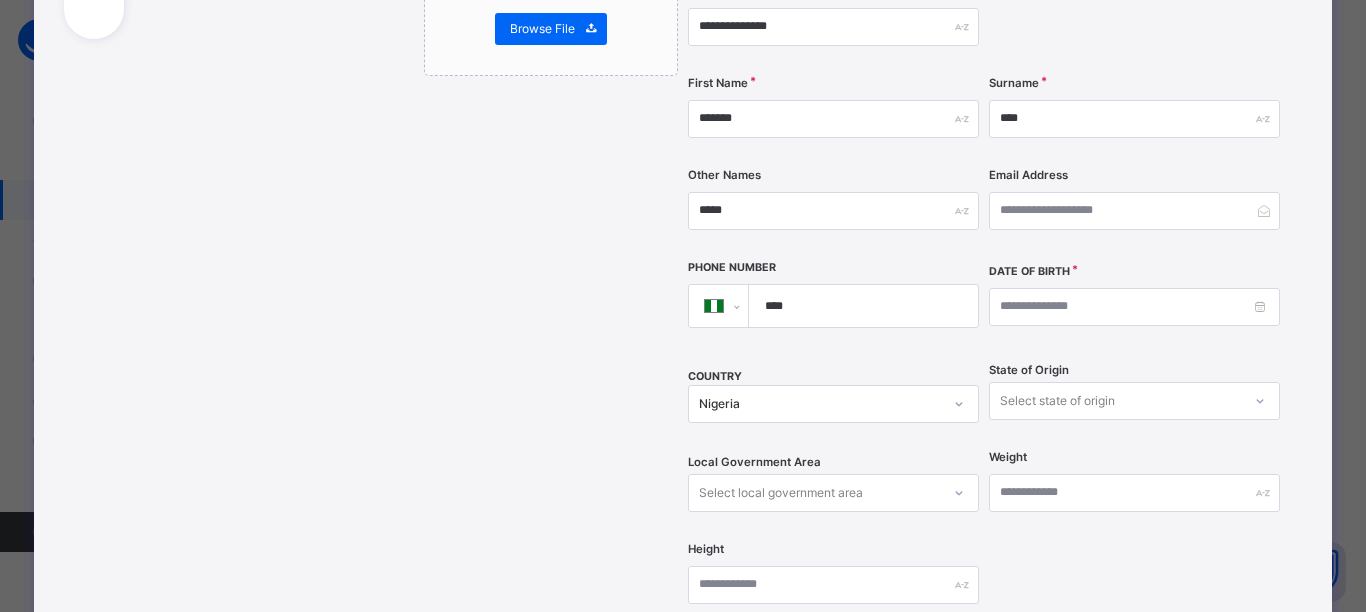 scroll, scrollTop: 719, scrollLeft: 0, axis: vertical 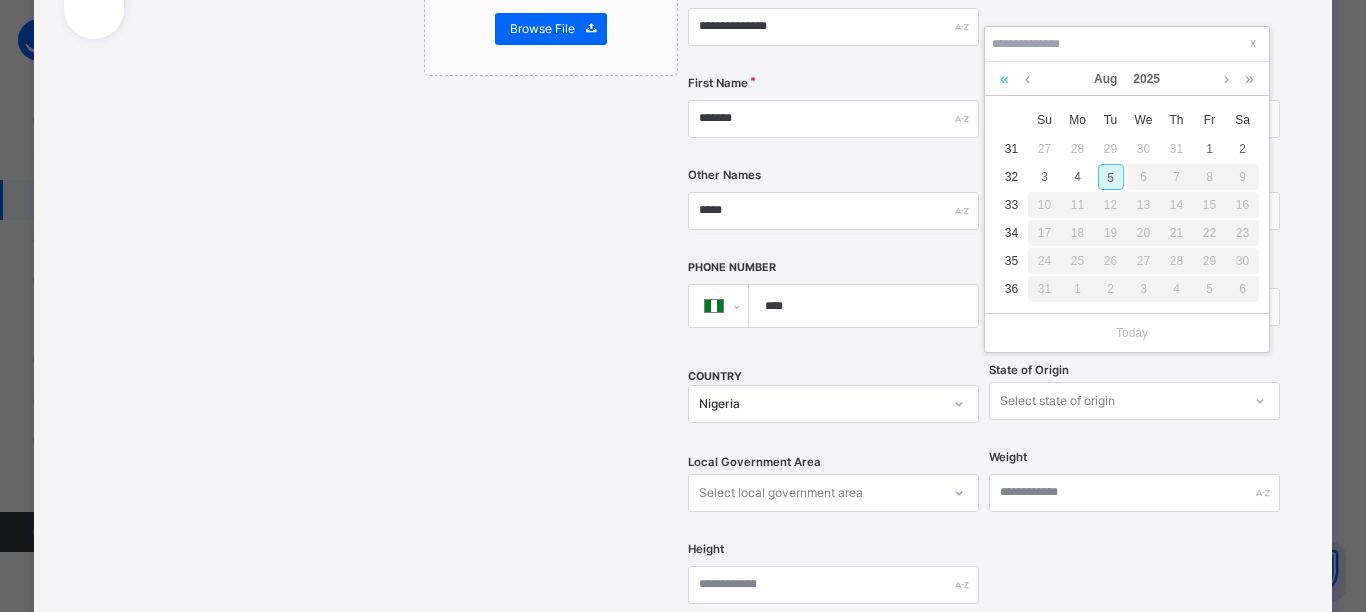 click at bounding box center (1004, 79) 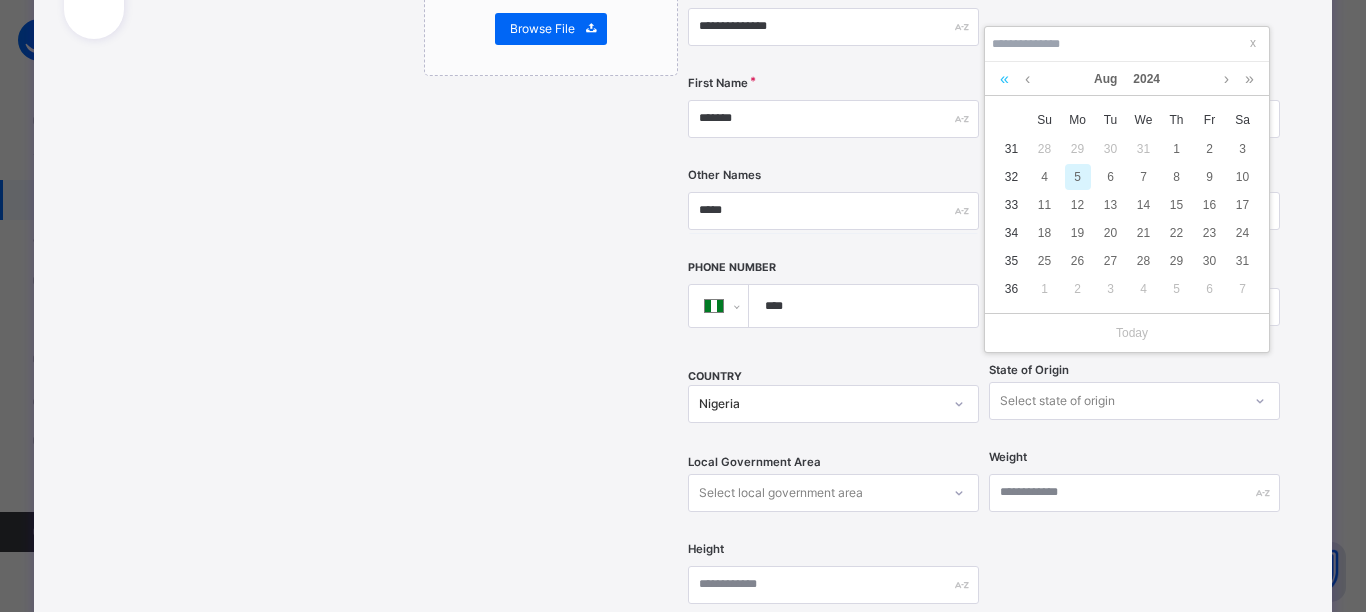 click at bounding box center (1004, 79) 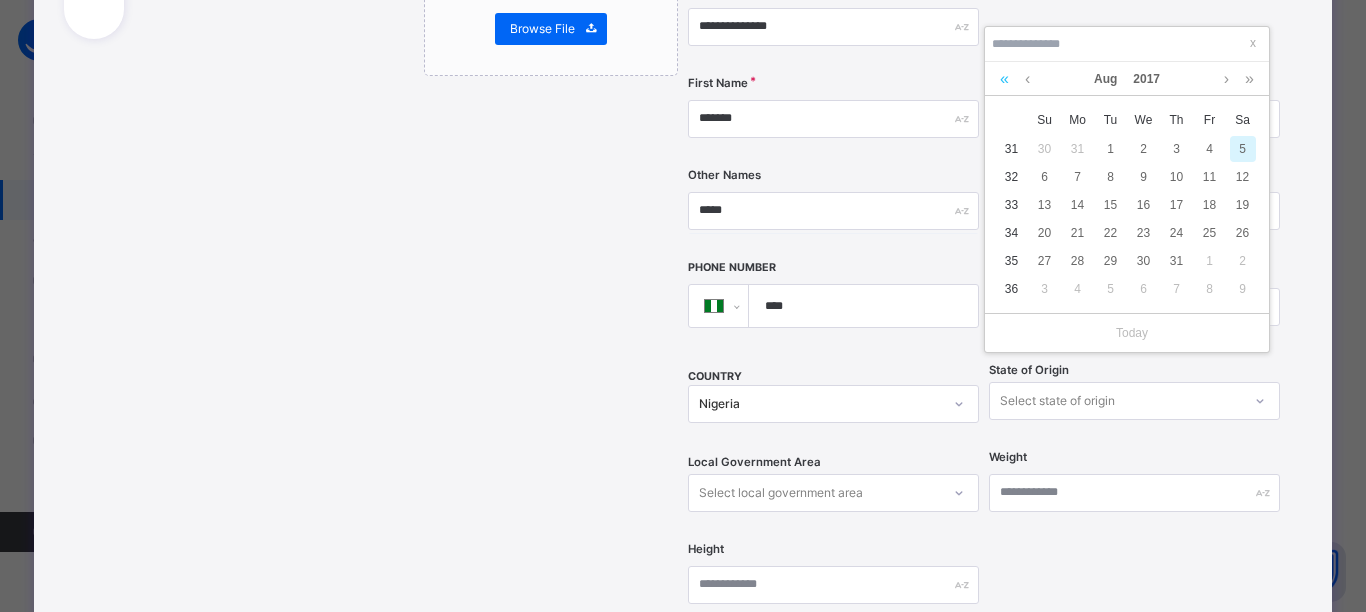 click at bounding box center (1004, 79) 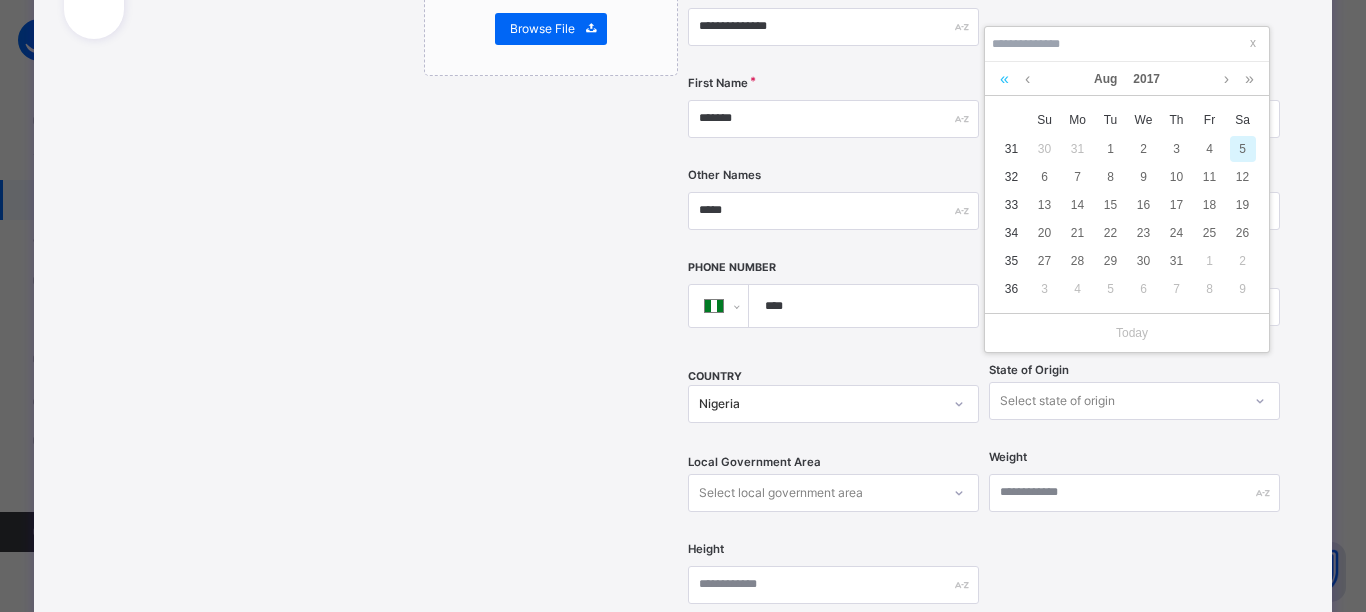 click at bounding box center [1004, 79] 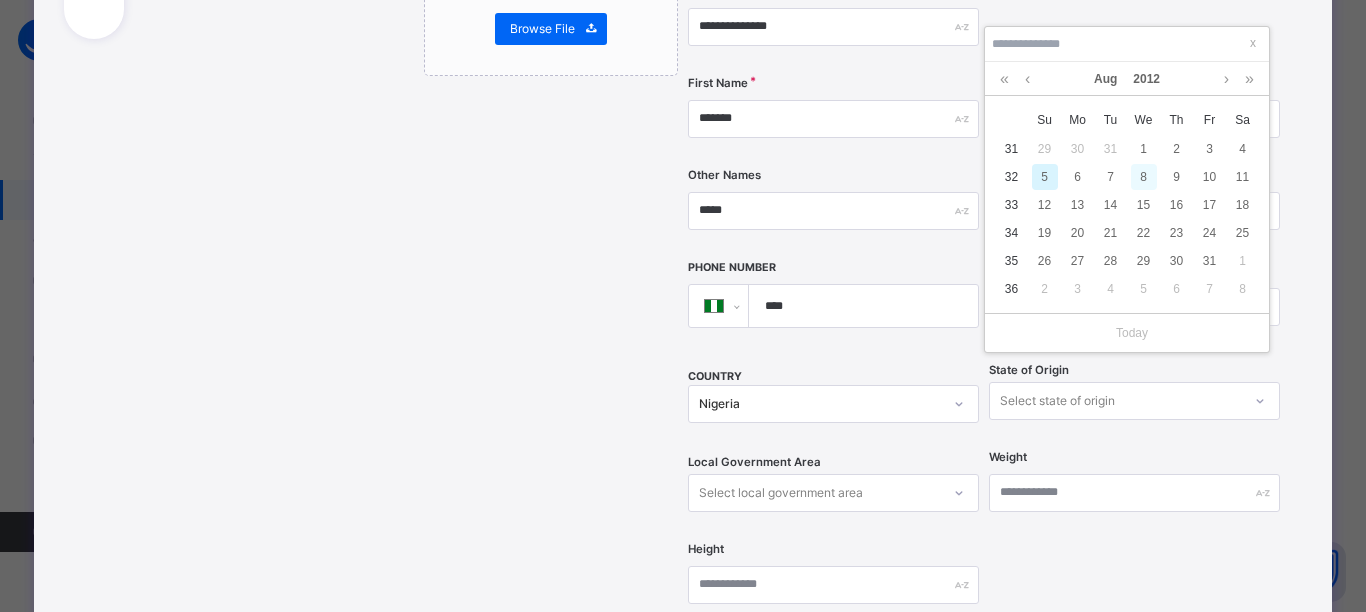 click on "8" at bounding box center [1144, 177] 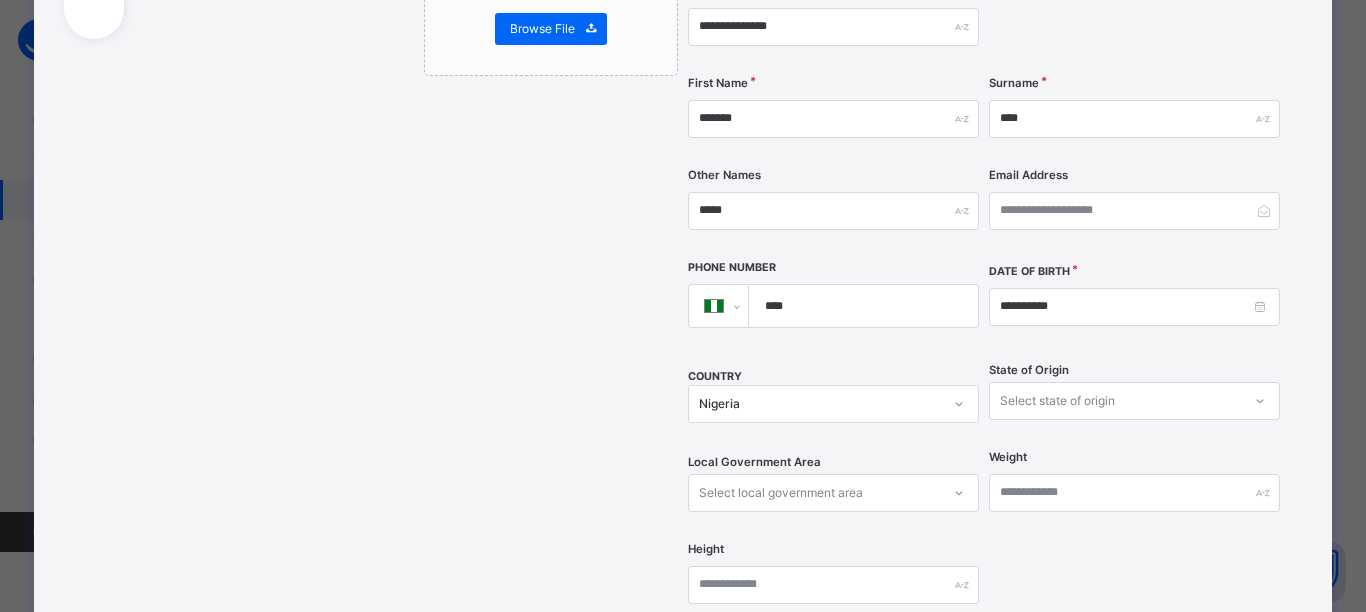 click on "Select state of origin" at bounding box center (1134, 401) 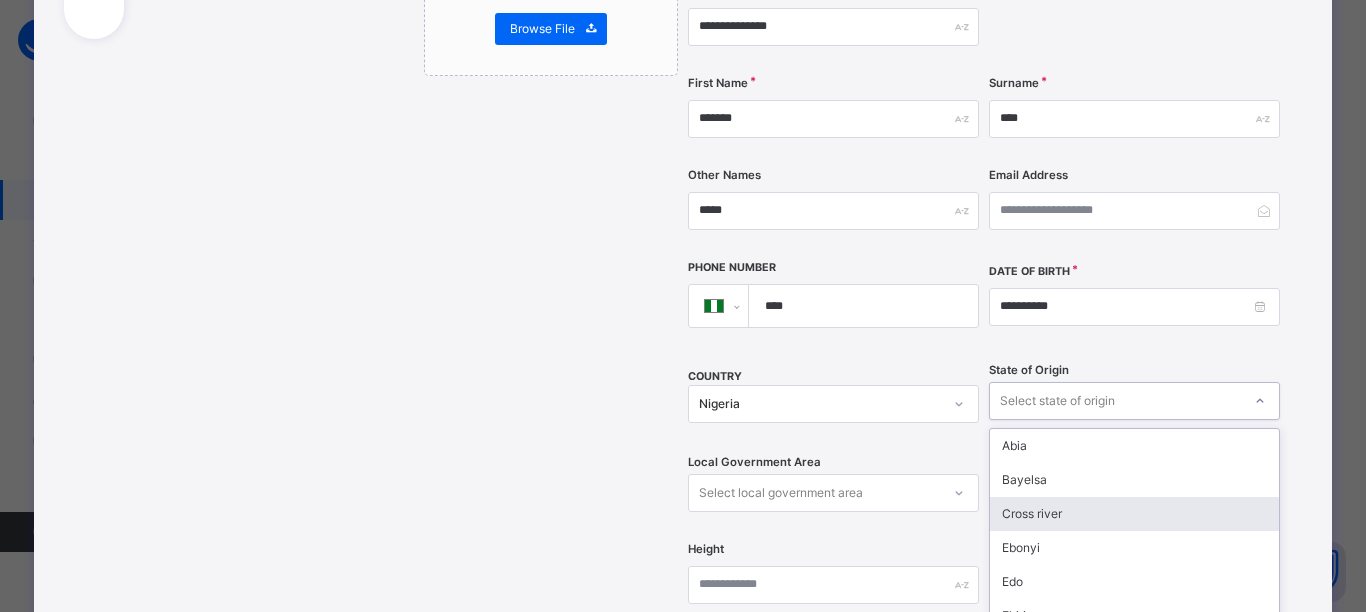 scroll, scrollTop: 488, scrollLeft: 0, axis: vertical 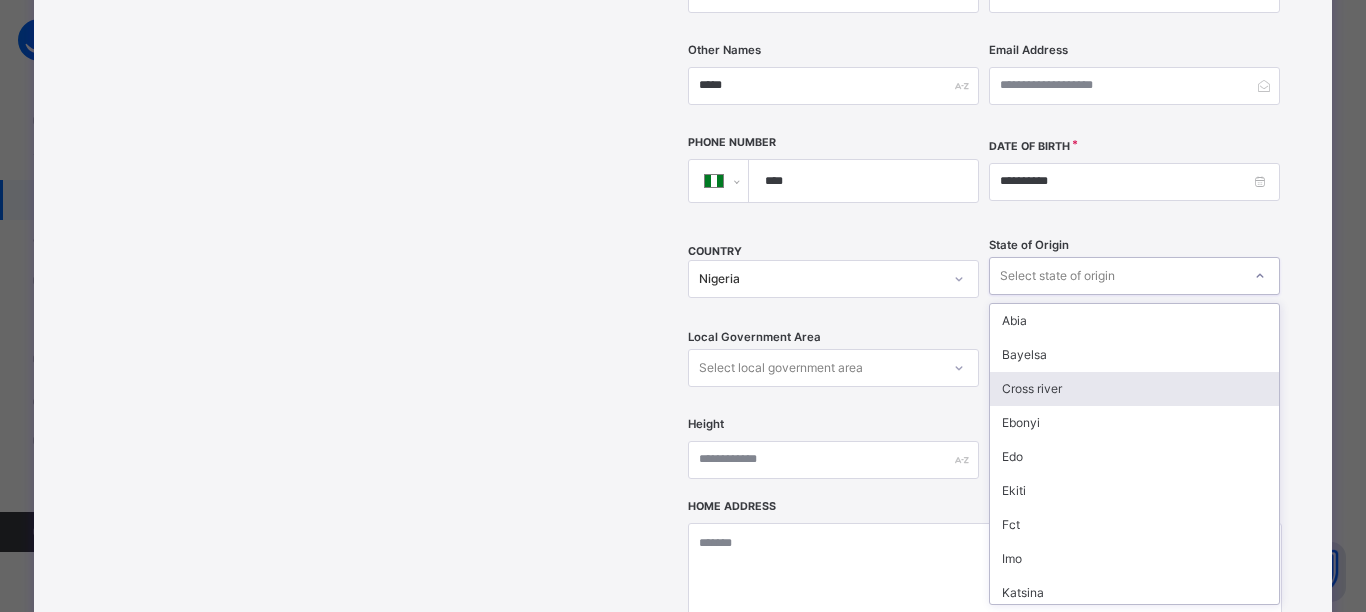 type on "*" 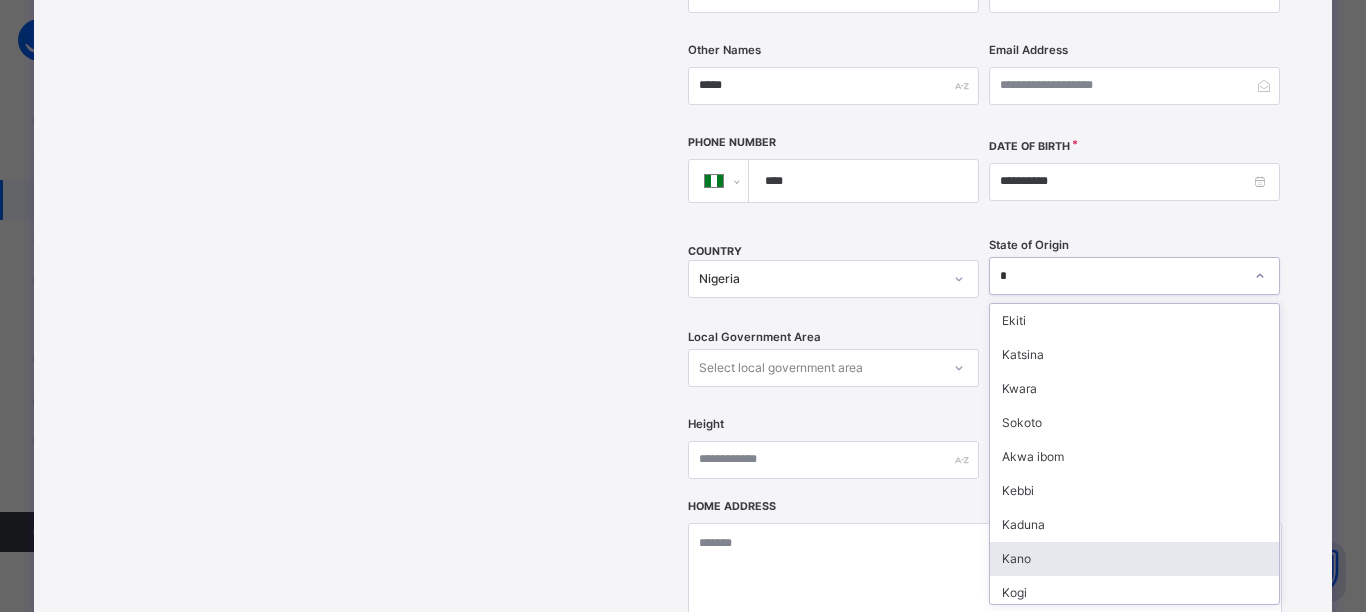 click on "Kano" at bounding box center (1134, 559) 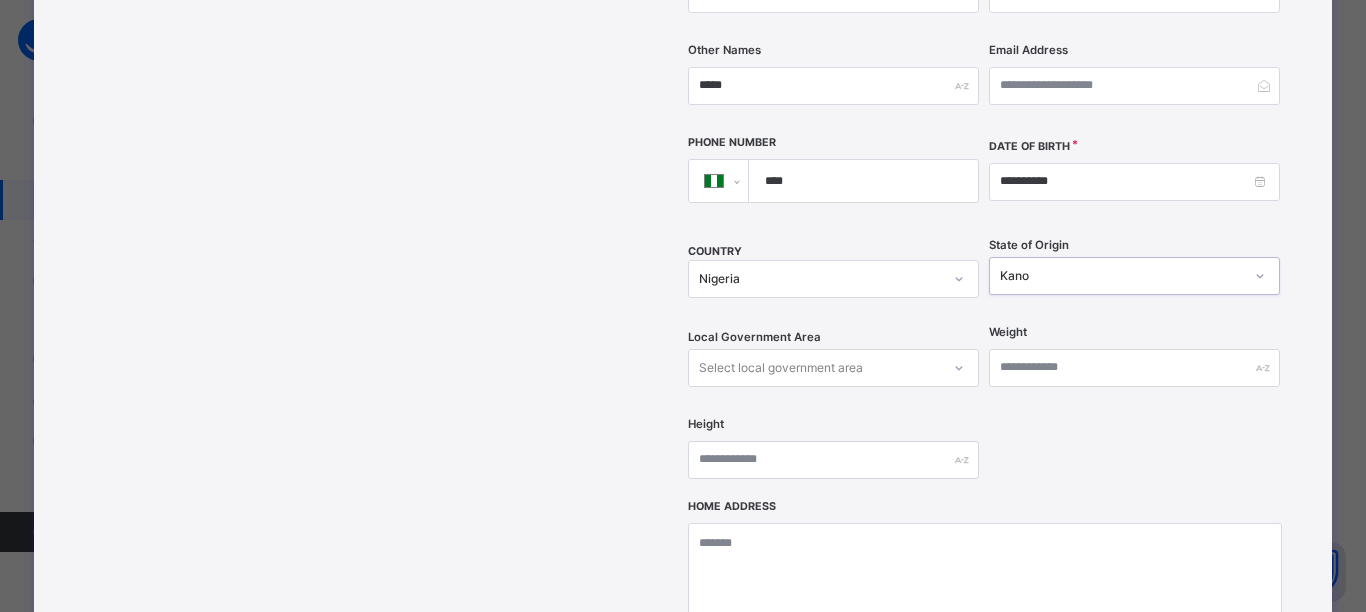 click on "Select local government area" at bounding box center (833, 368) 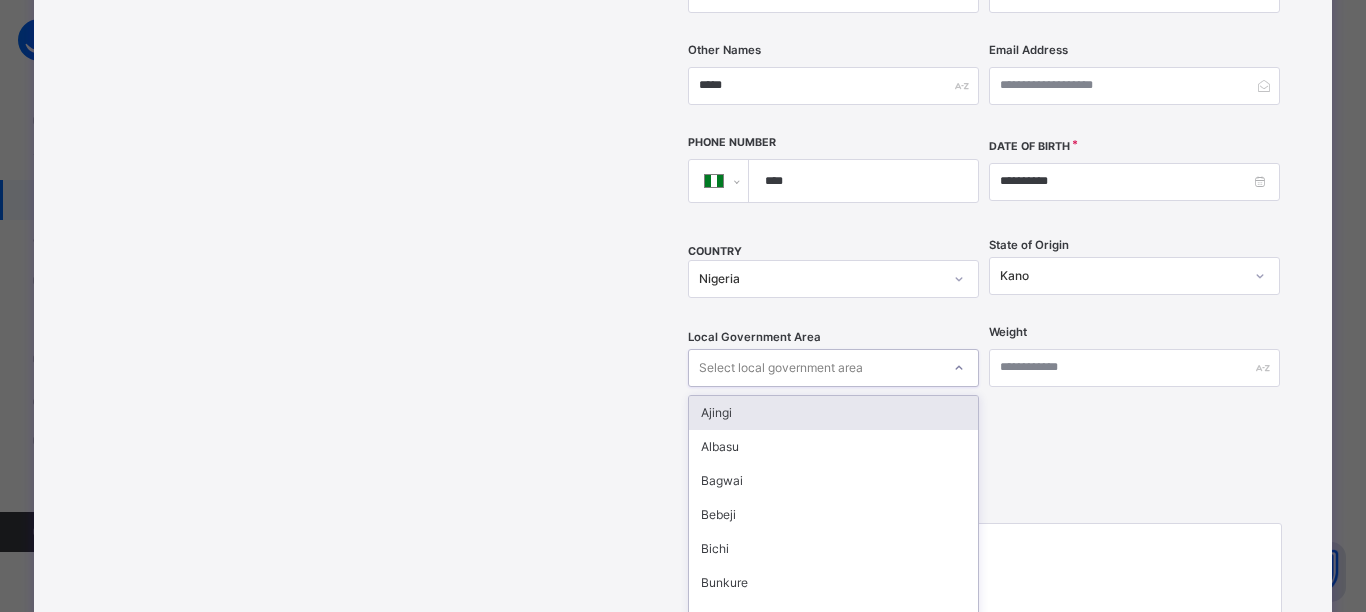 scroll, scrollTop: 580, scrollLeft: 0, axis: vertical 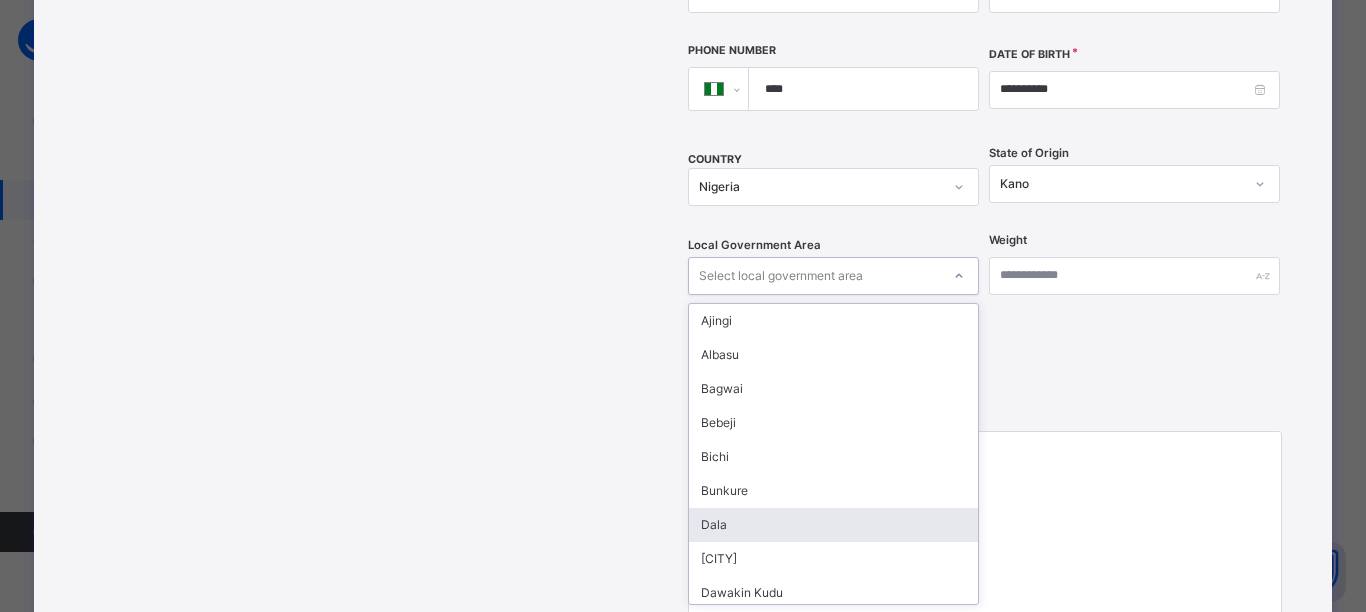 click on "Dala" at bounding box center [833, 525] 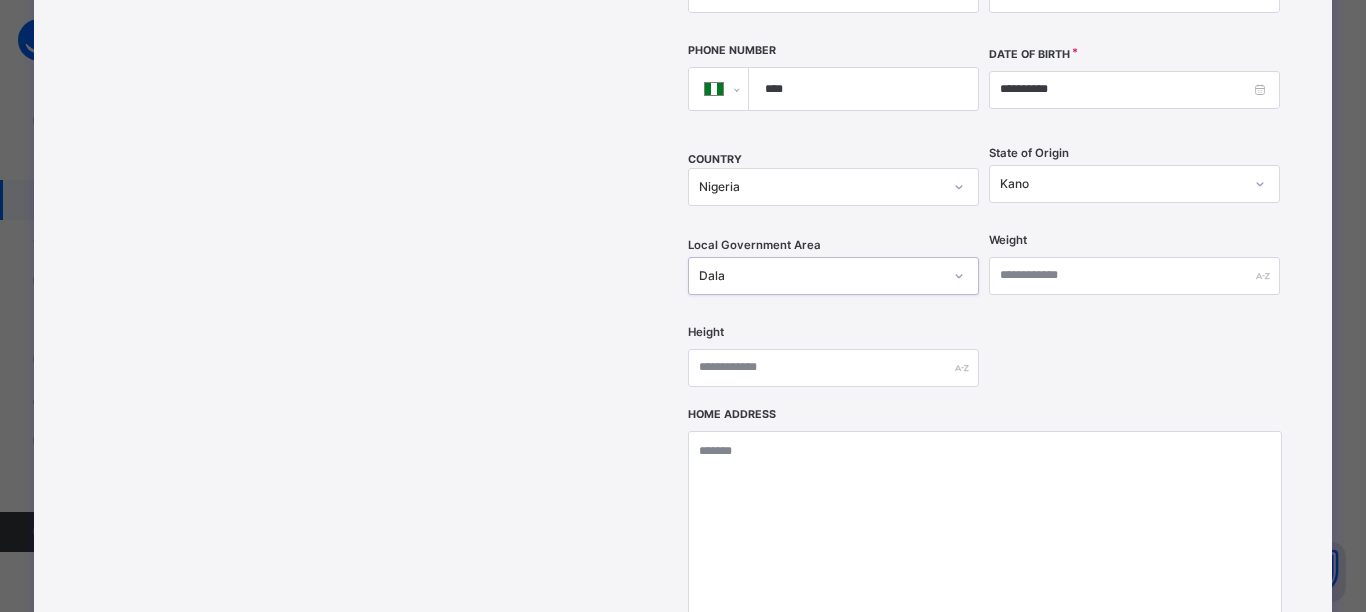 scroll, scrollTop: 921, scrollLeft: 0, axis: vertical 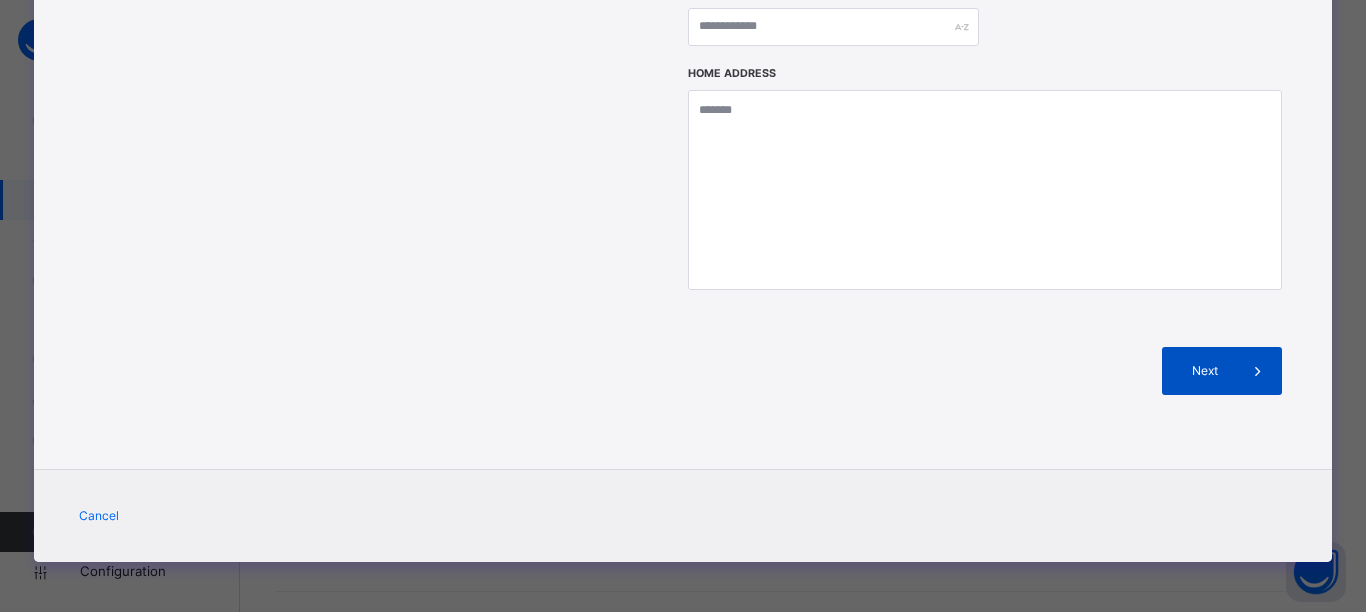 click at bounding box center [1258, 371] 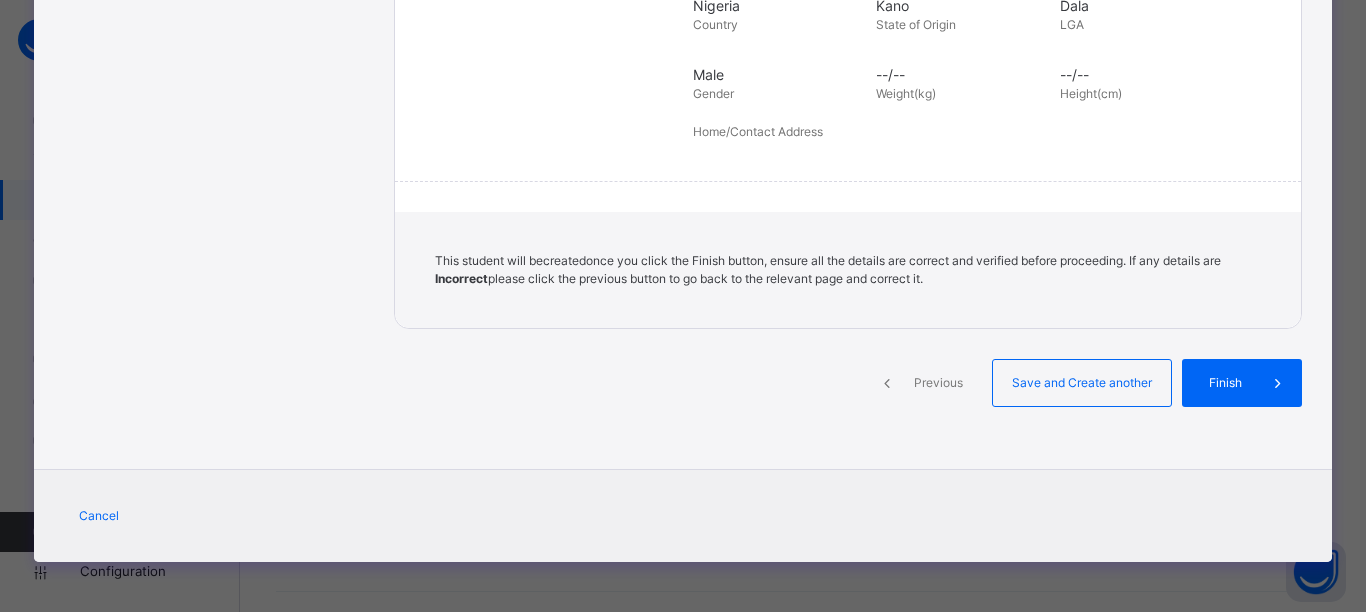 scroll, scrollTop: 467, scrollLeft: 0, axis: vertical 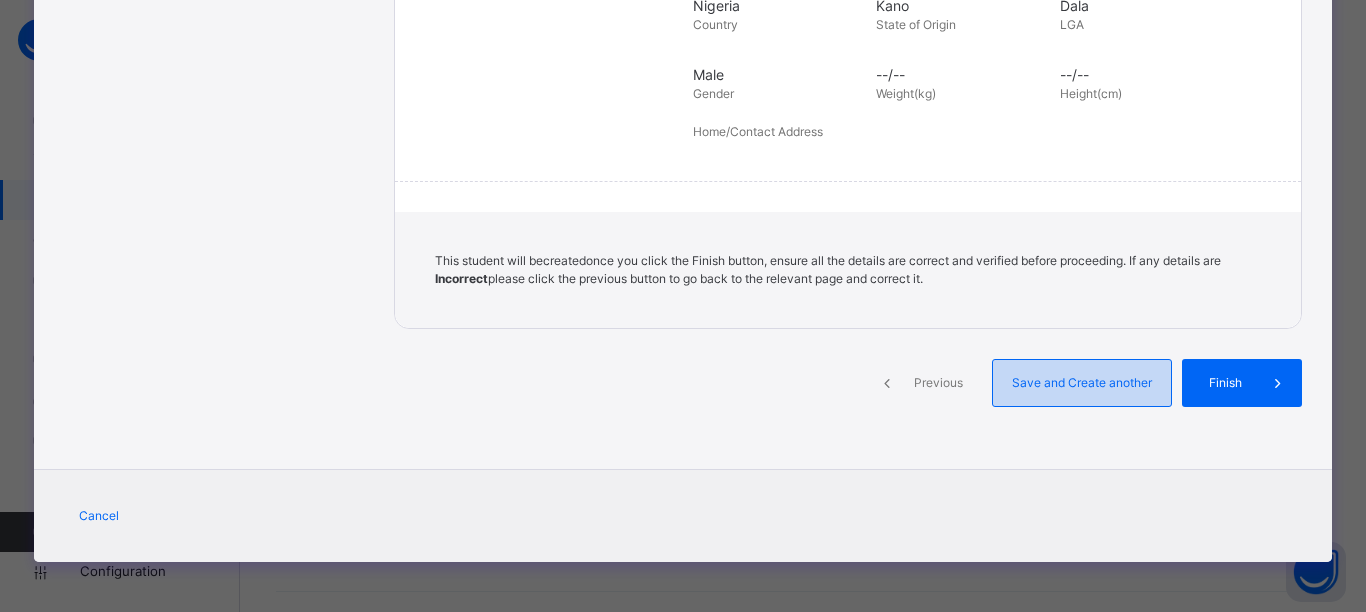click on "Save and Create another" at bounding box center (1082, 383) 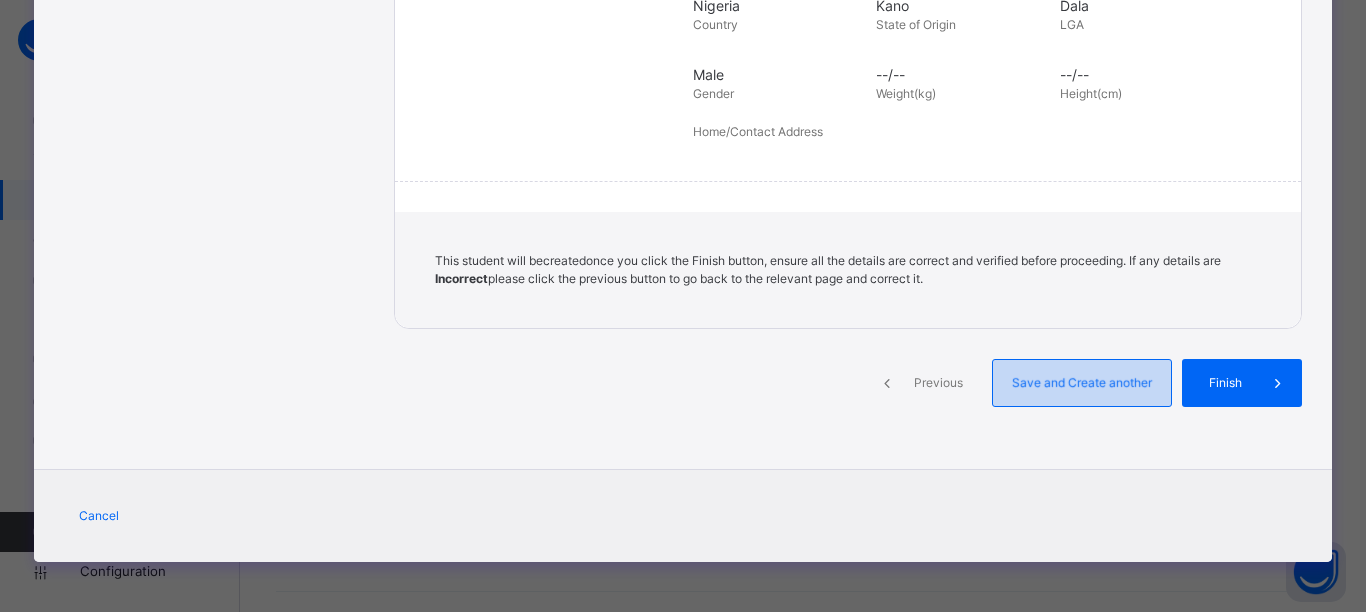 select on "**" 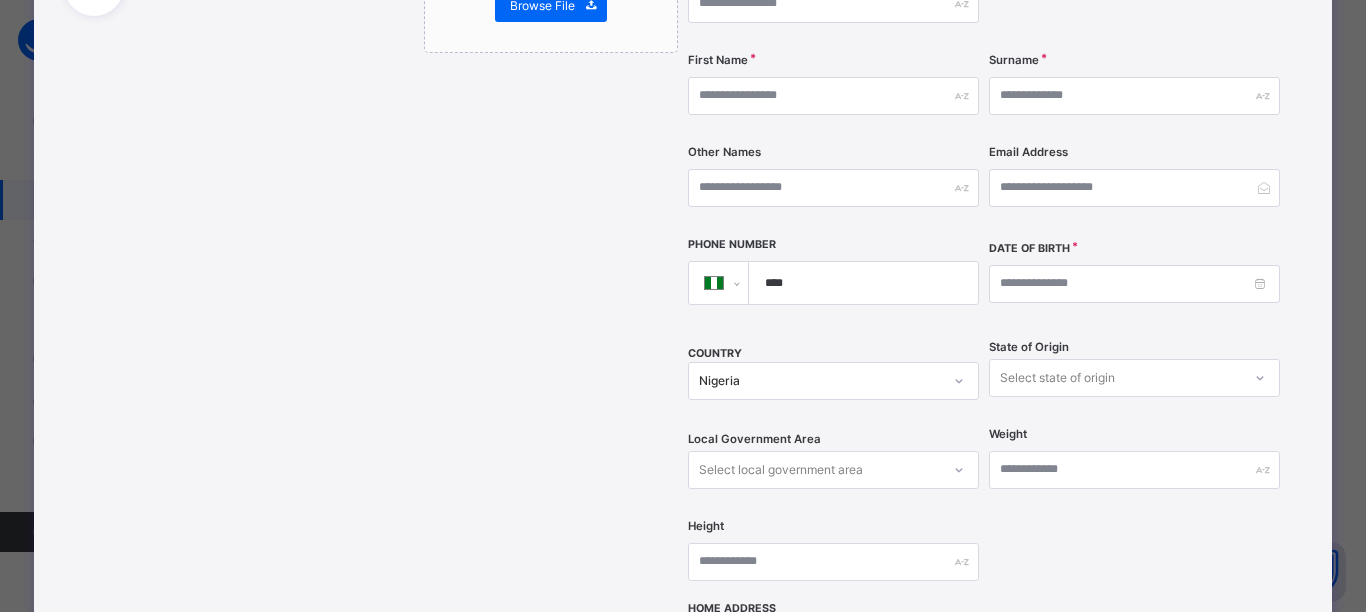 scroll, scrollTop: 0, scrollLeft: 0, axis: both 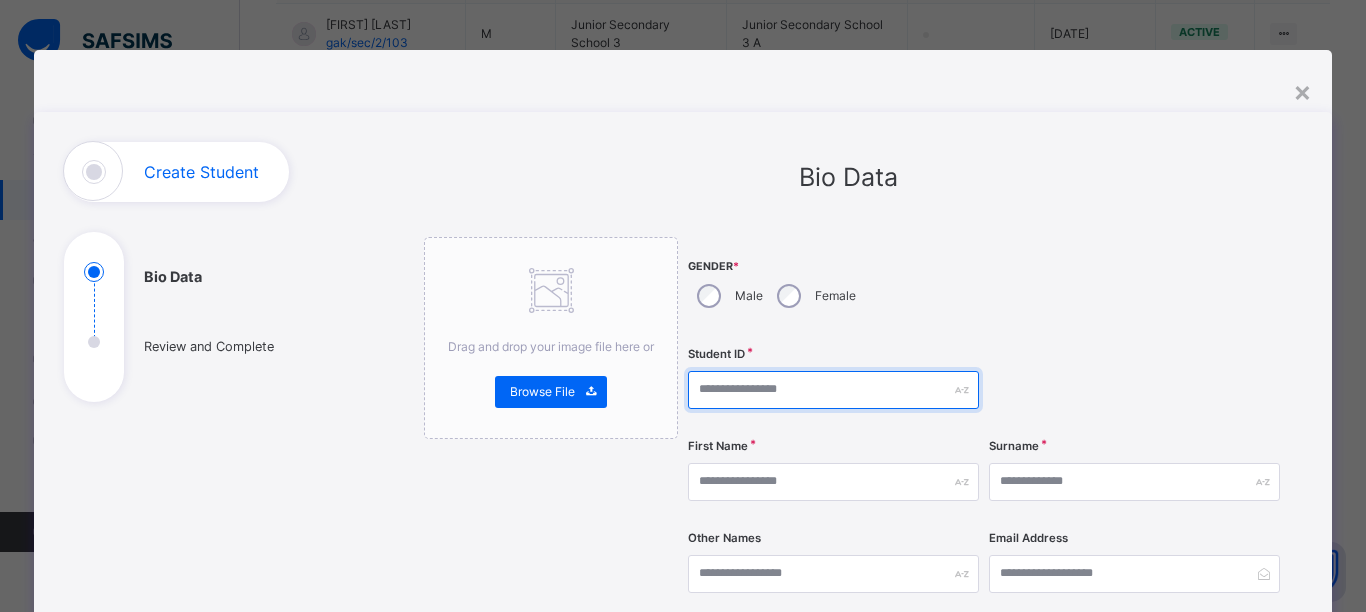click at bounding box center [833, 390] 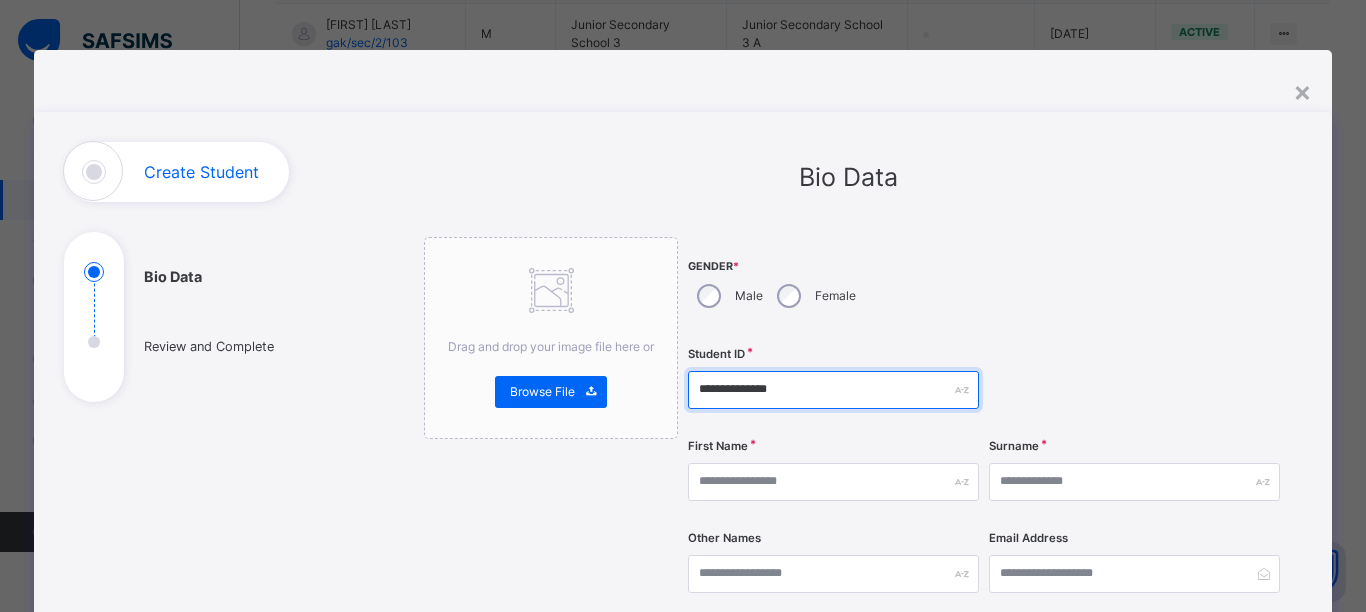 type on "**********" 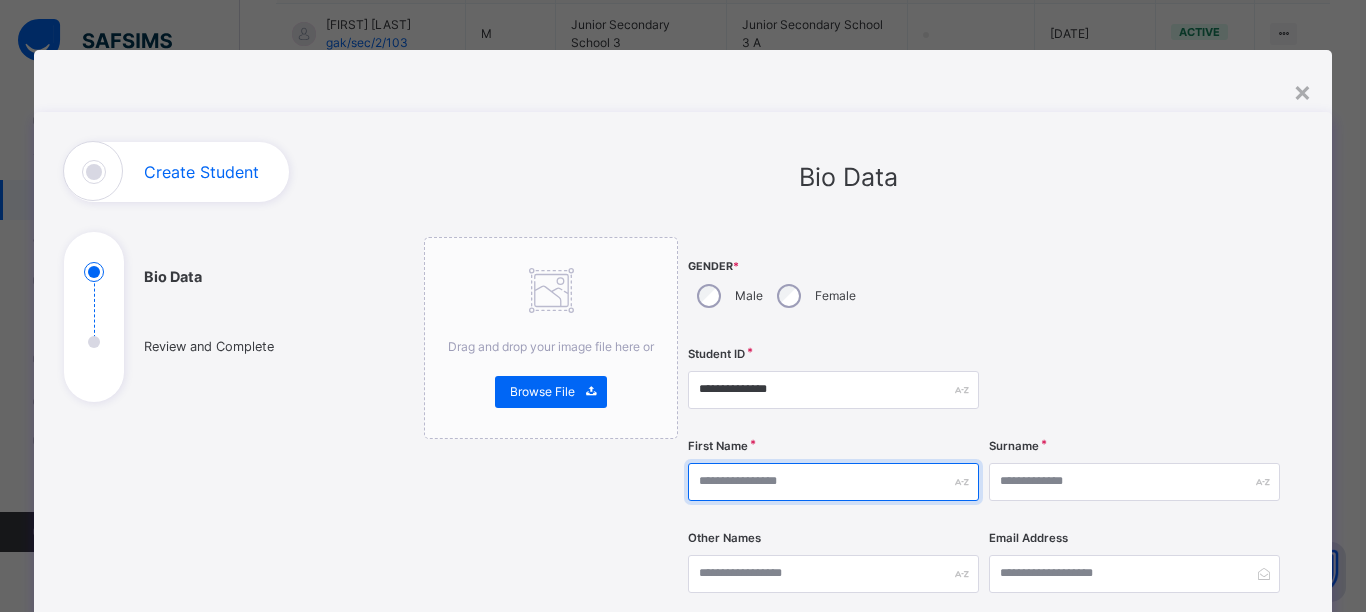click at bounding box center (833, 482) 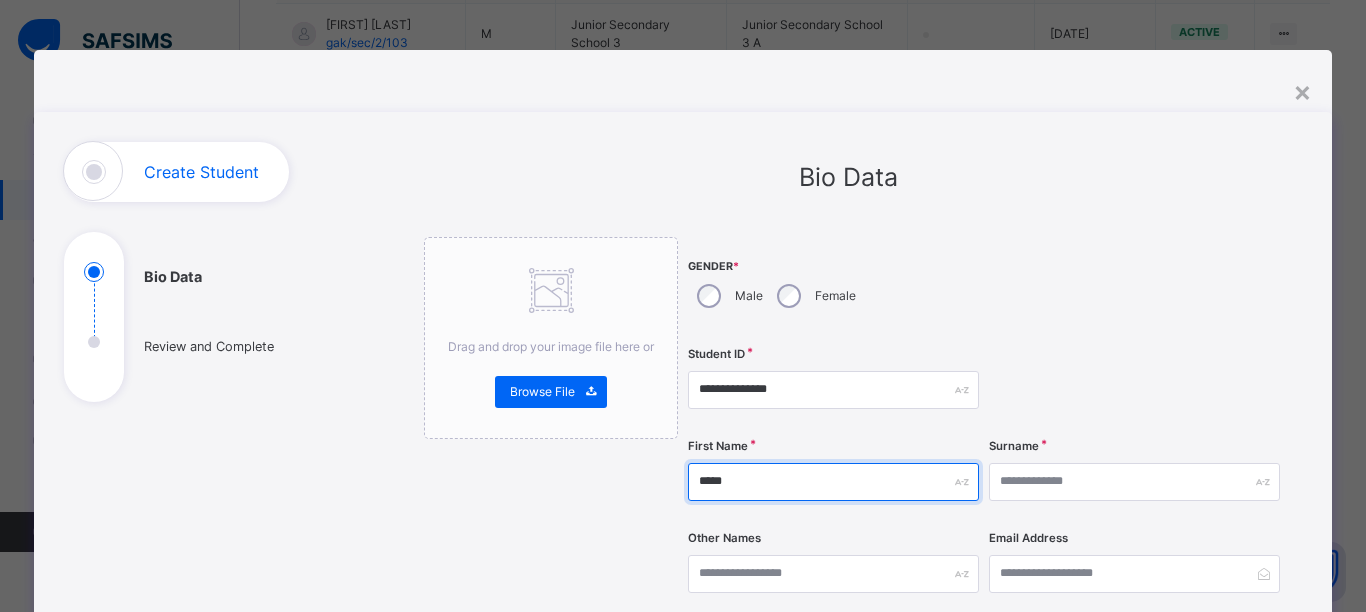 type on "*****" 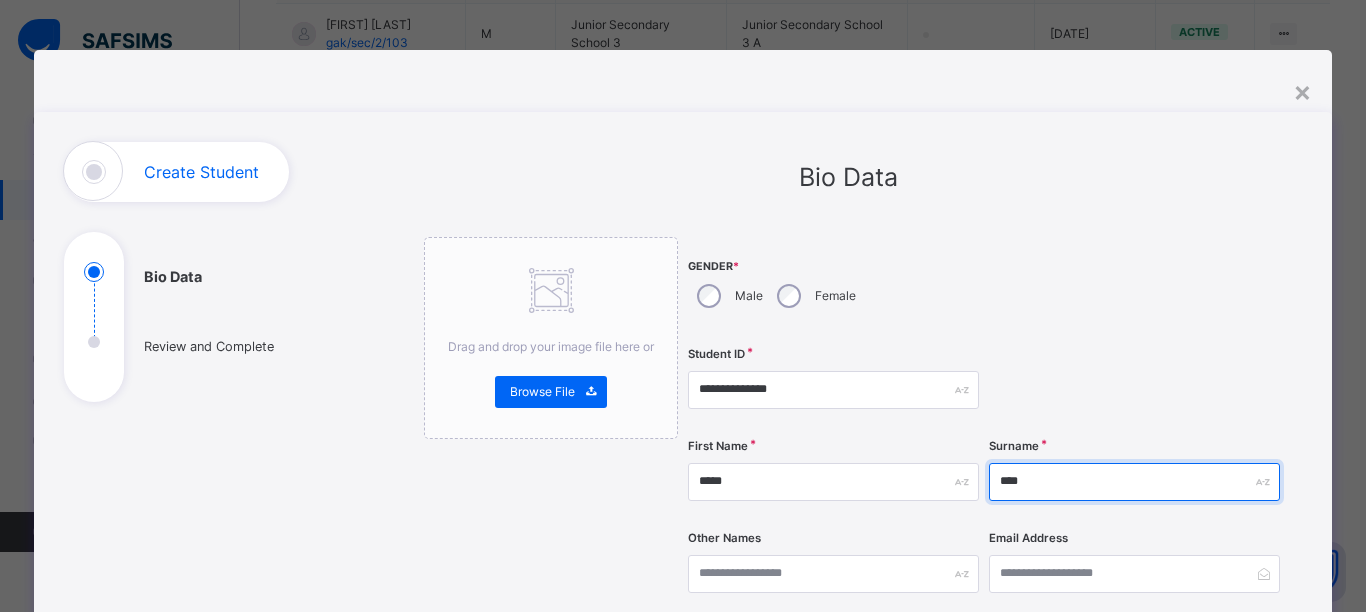 type on "****" 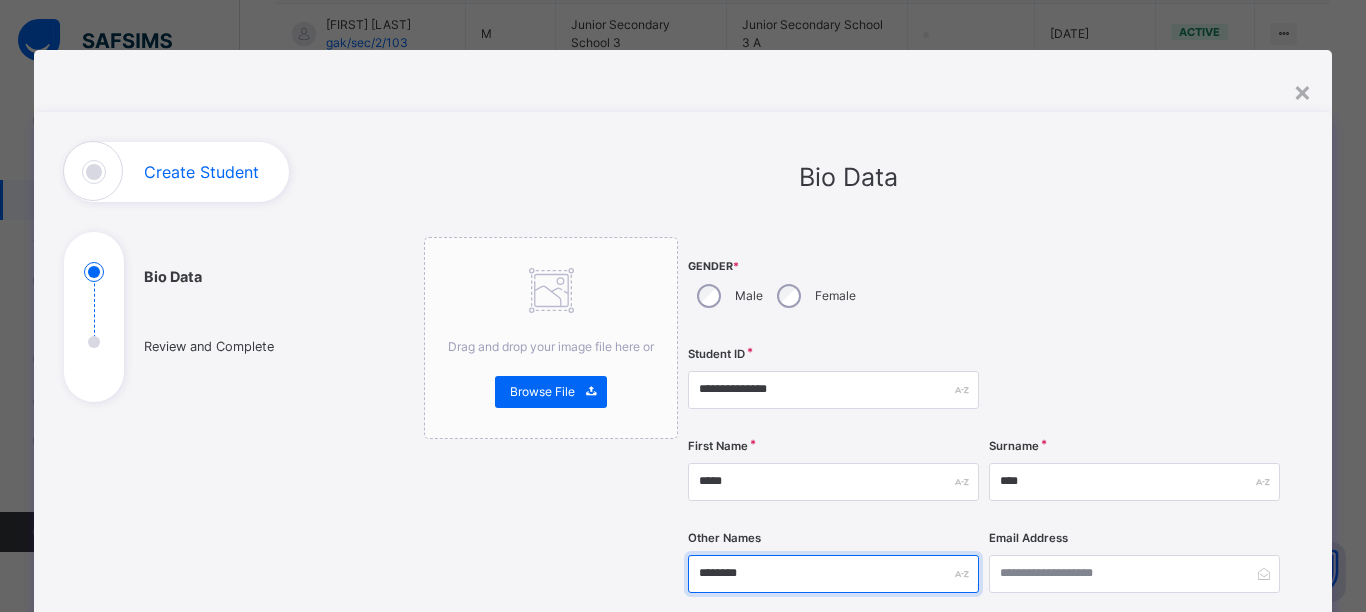 type on "********" 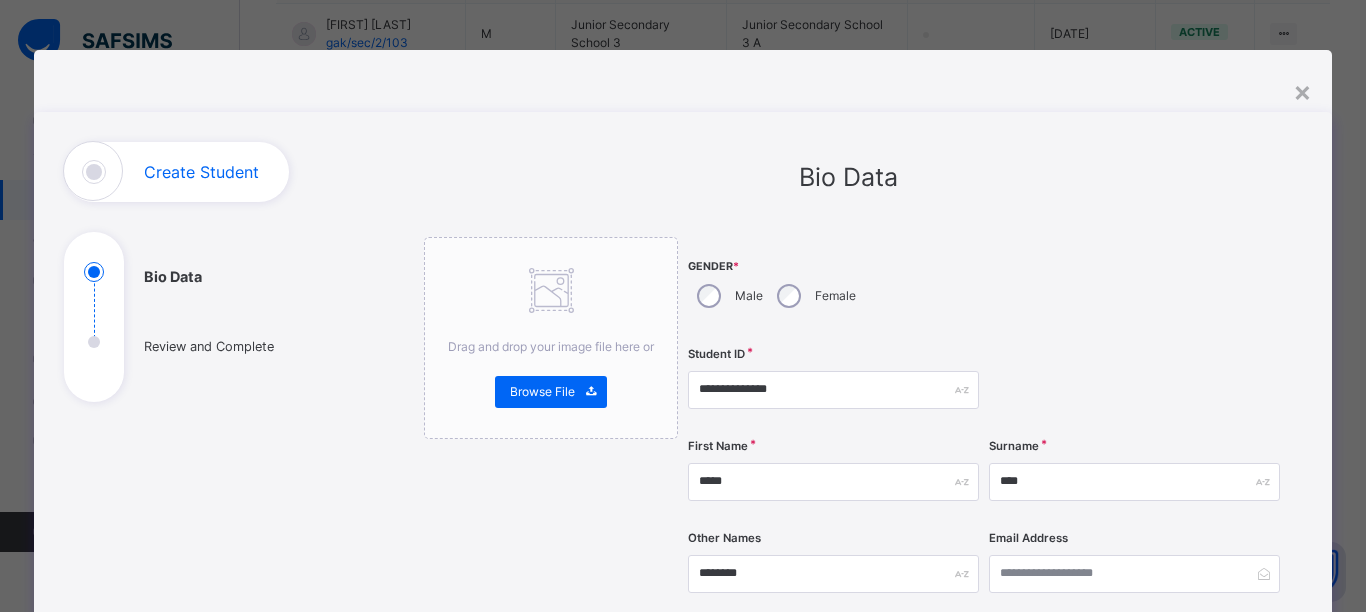 scroll, scrollTop: 363, scrollLeft: 0, axis: vertical 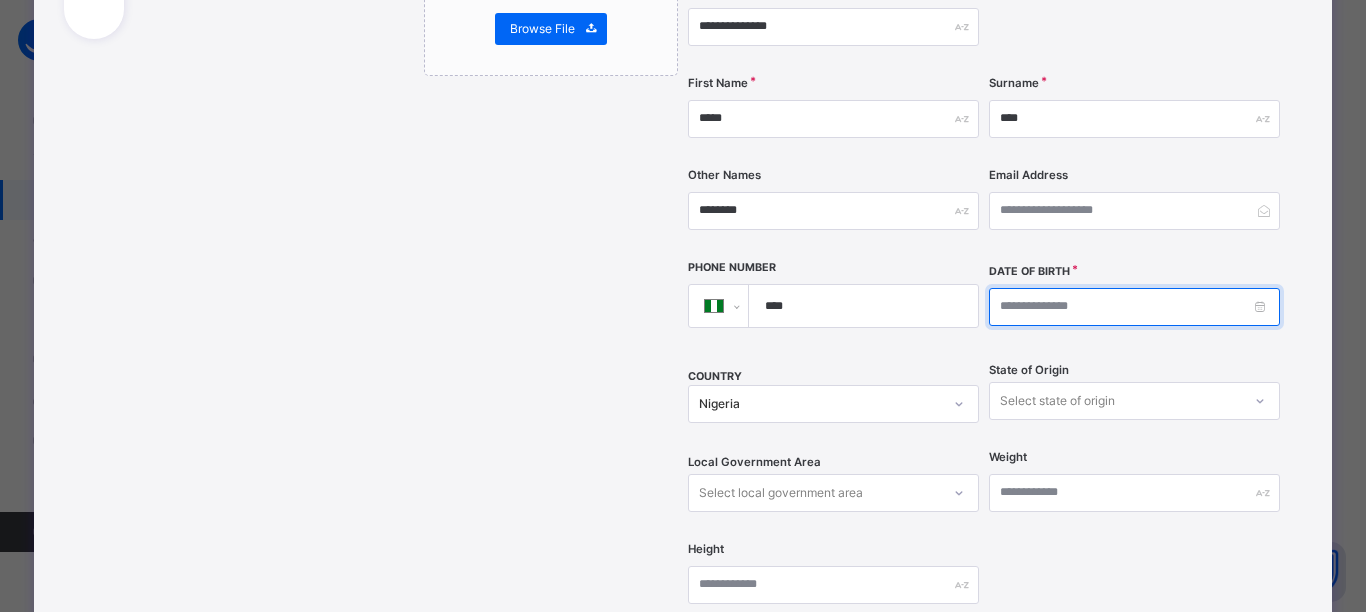 click at bounding box center (1134, 307) 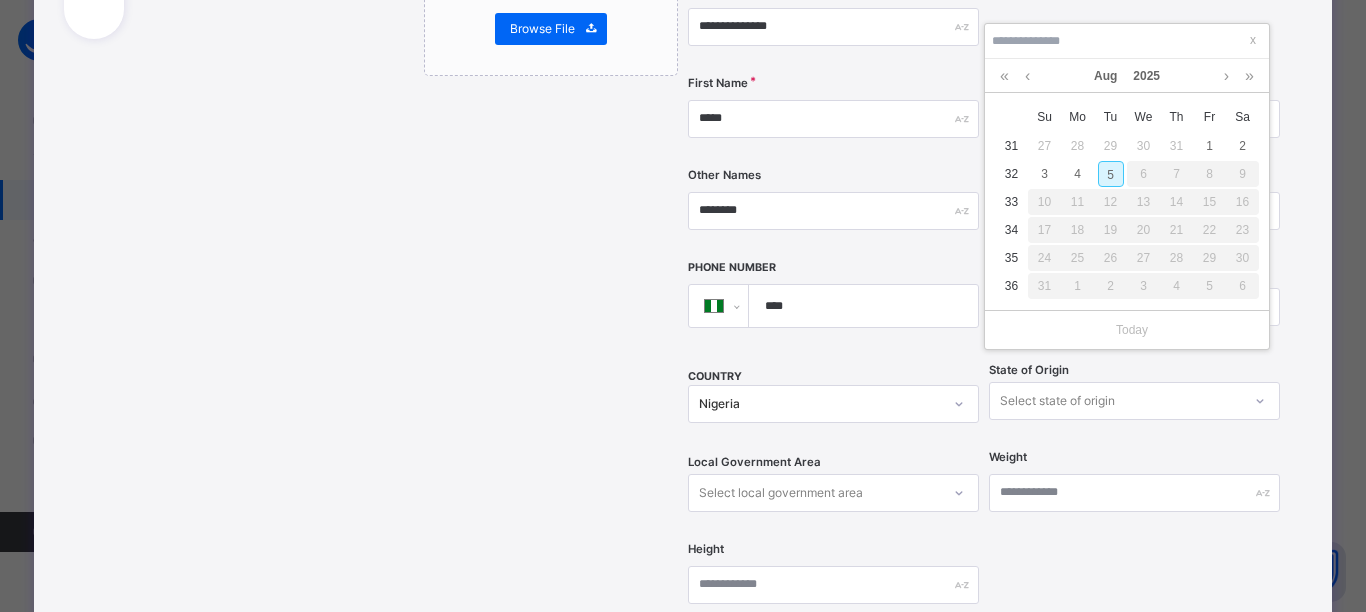 scroll, scrollTop: 716, scrollLeft: 0, axis: vertical 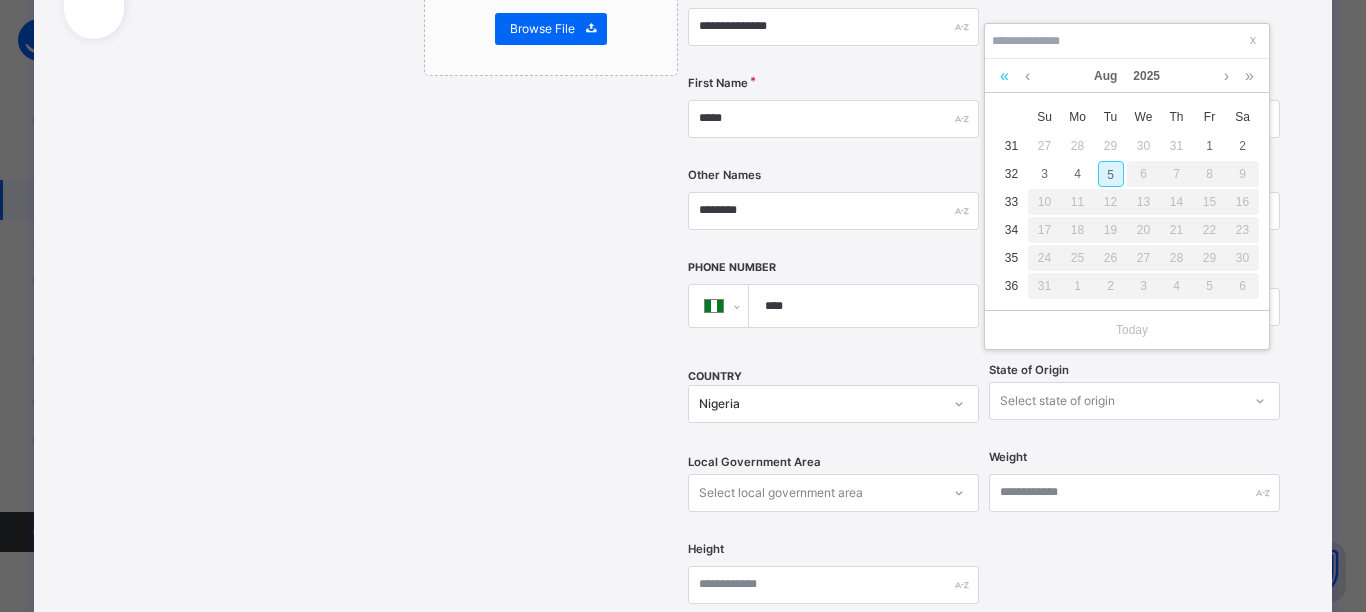 click at bounding box center (1004, 76) 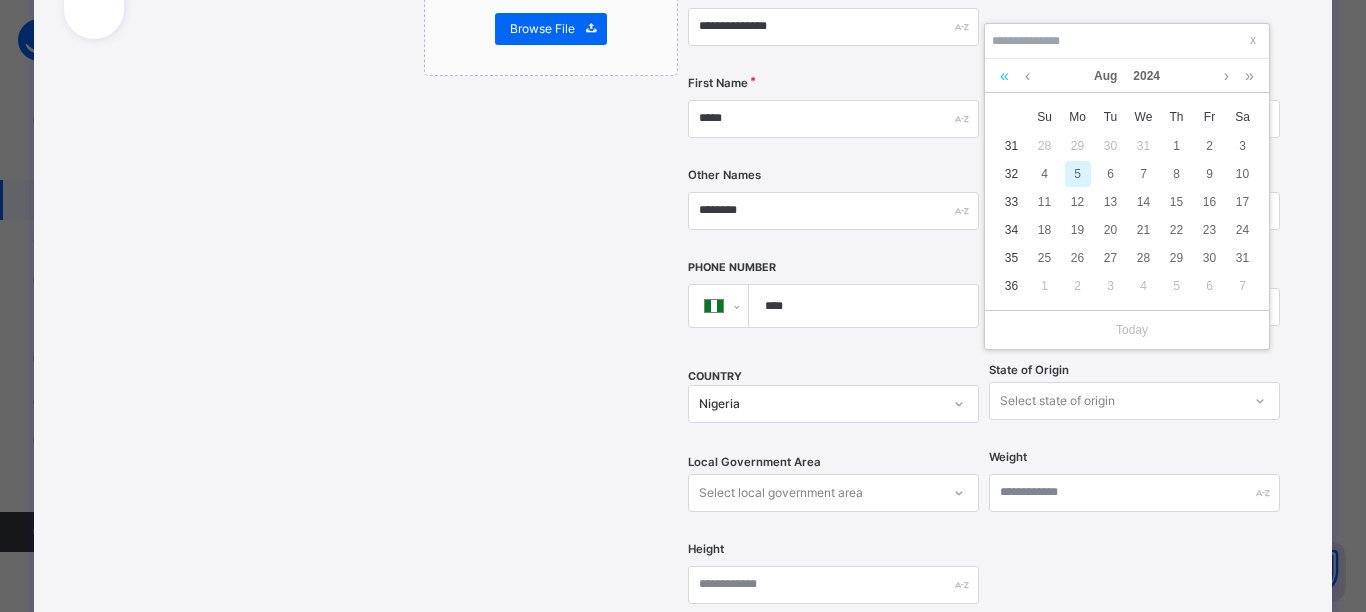 click at bounding box center (1004, 76) 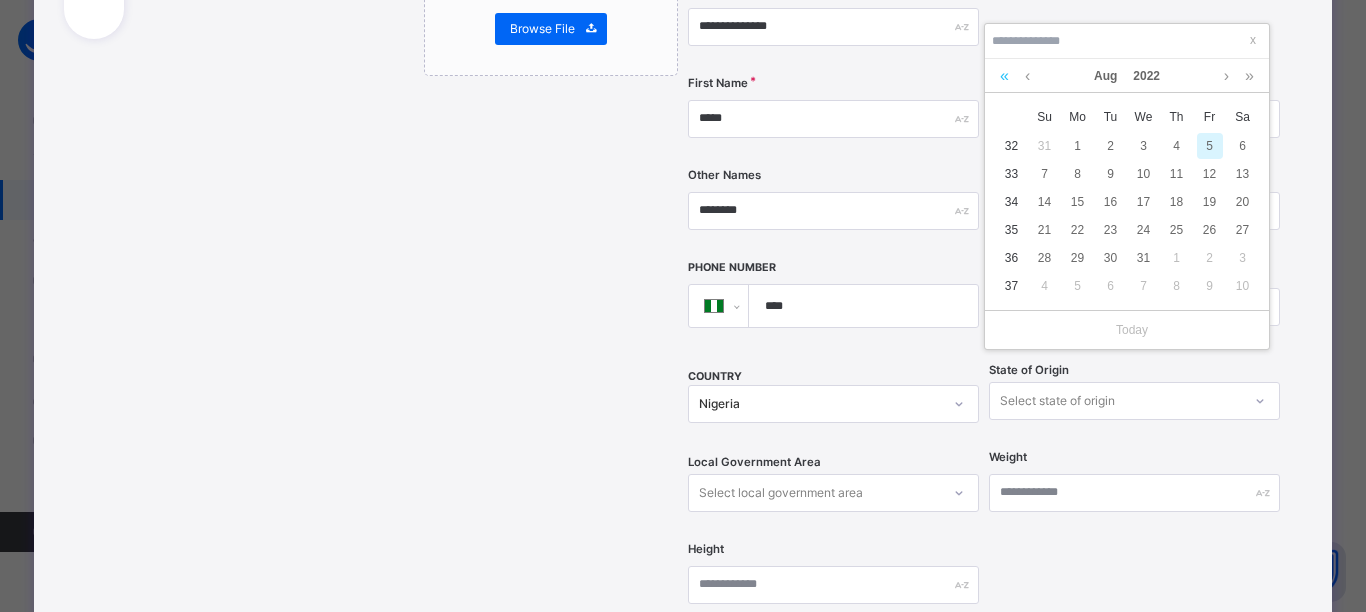 click at bounding box center [1004, 76] 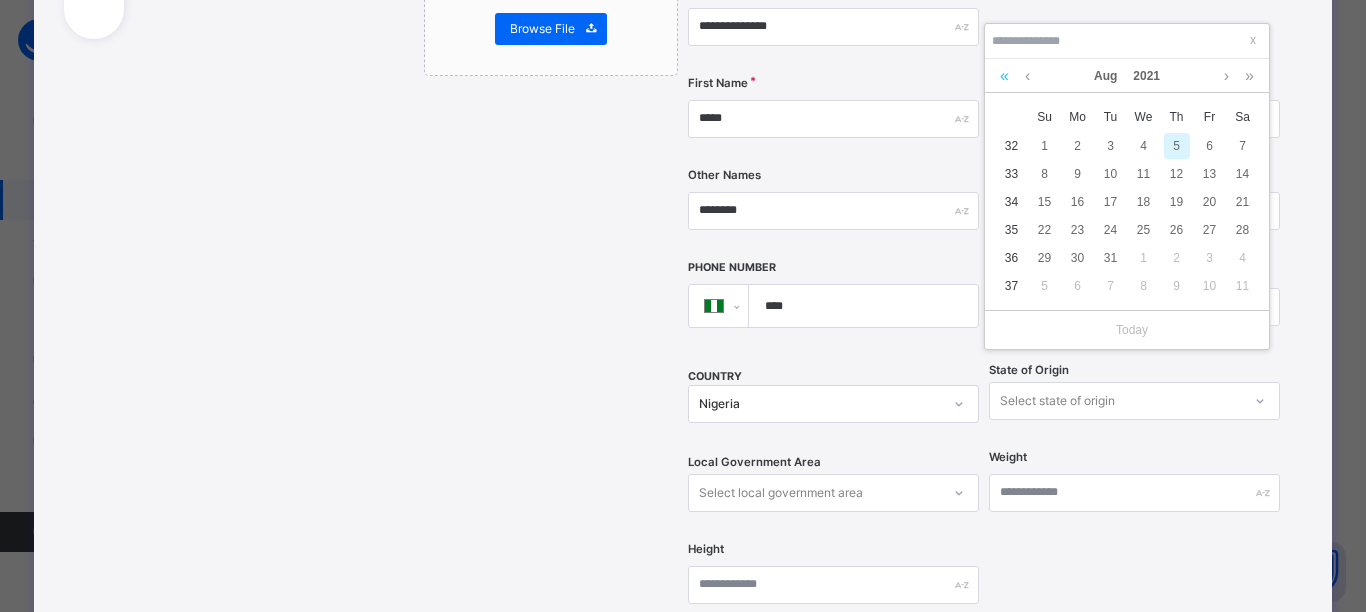 click at bounding box center (1004, 76) 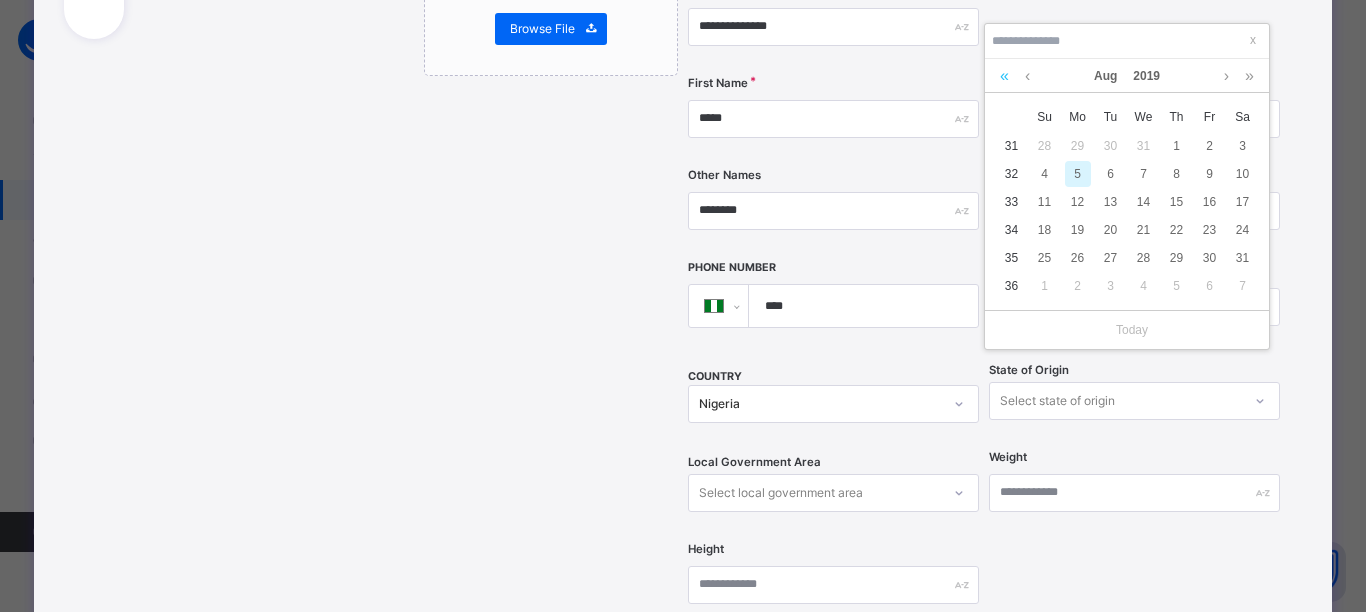 click at bounding box center [1004, 76] 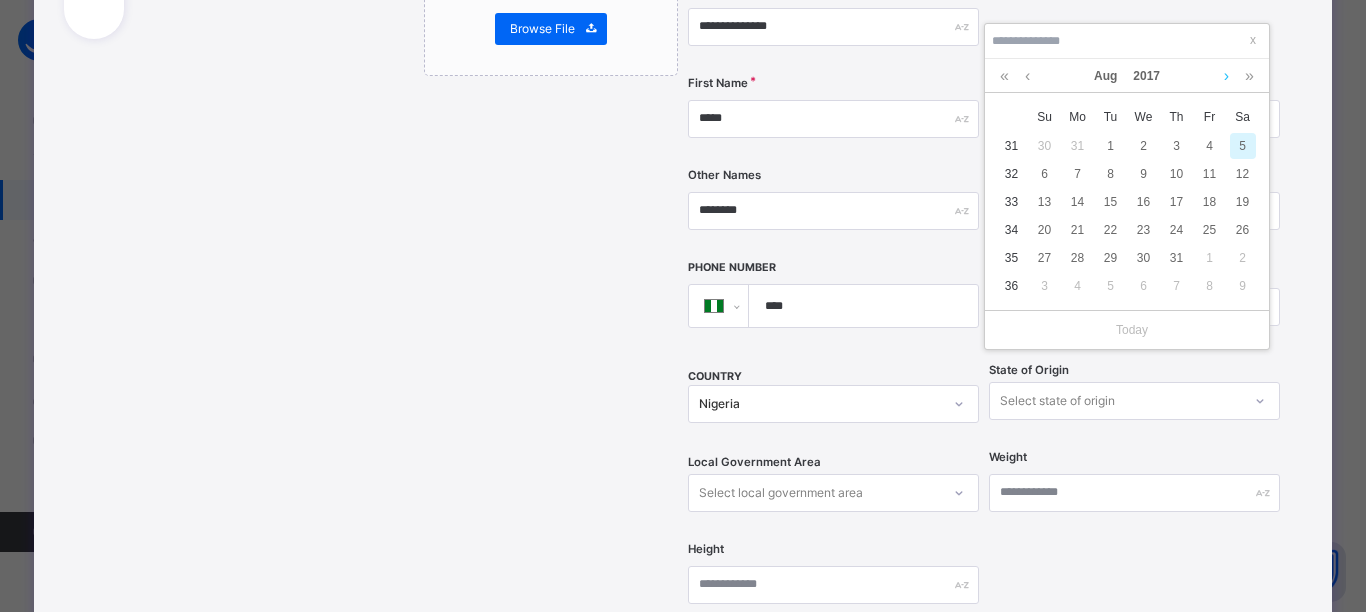 click at bounding box center (1226, 76) 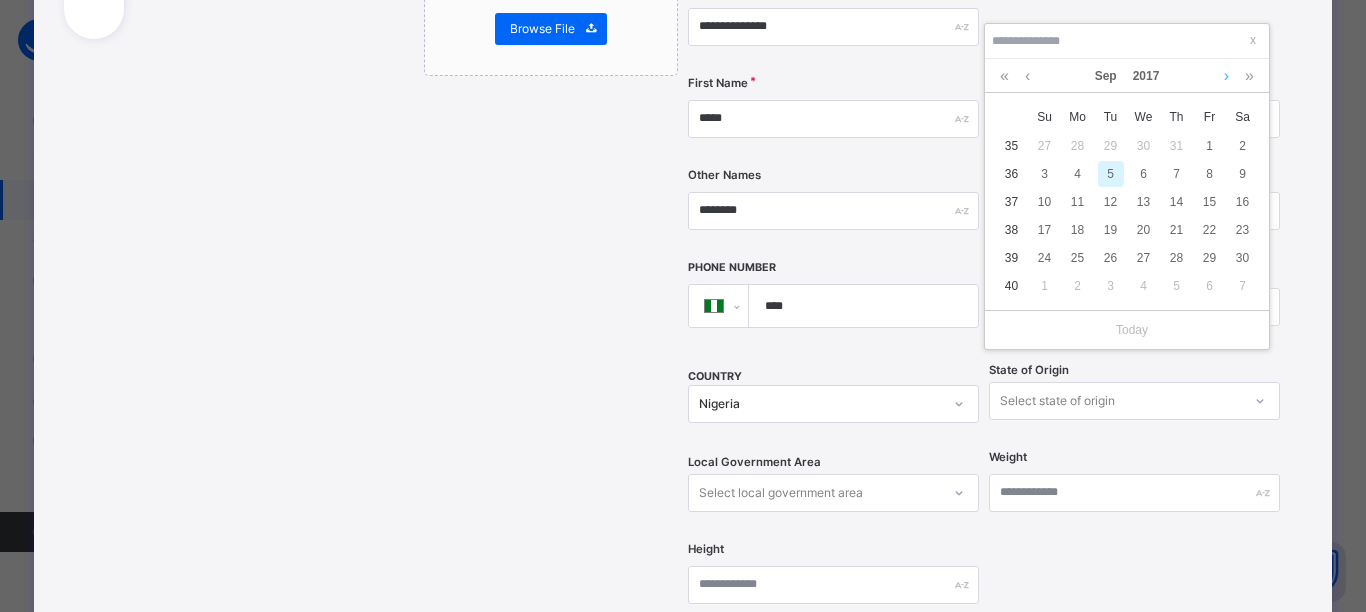 click at bounding box center (1226, 76) 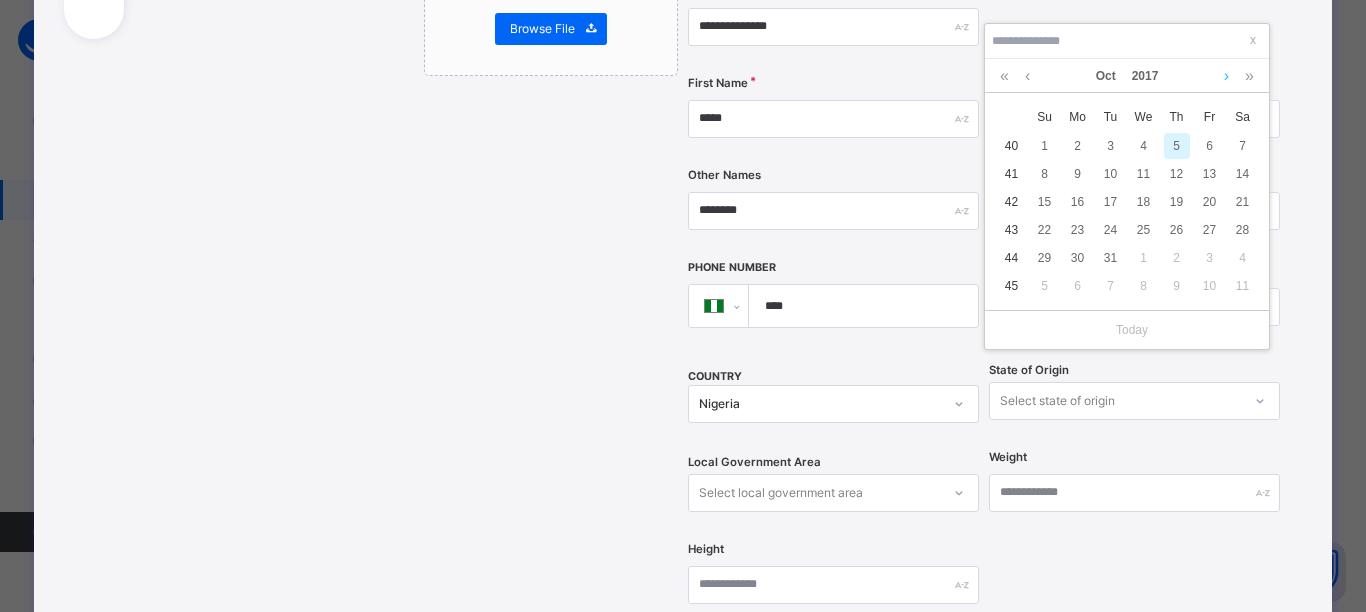 click at bounding box center (1226, 76) 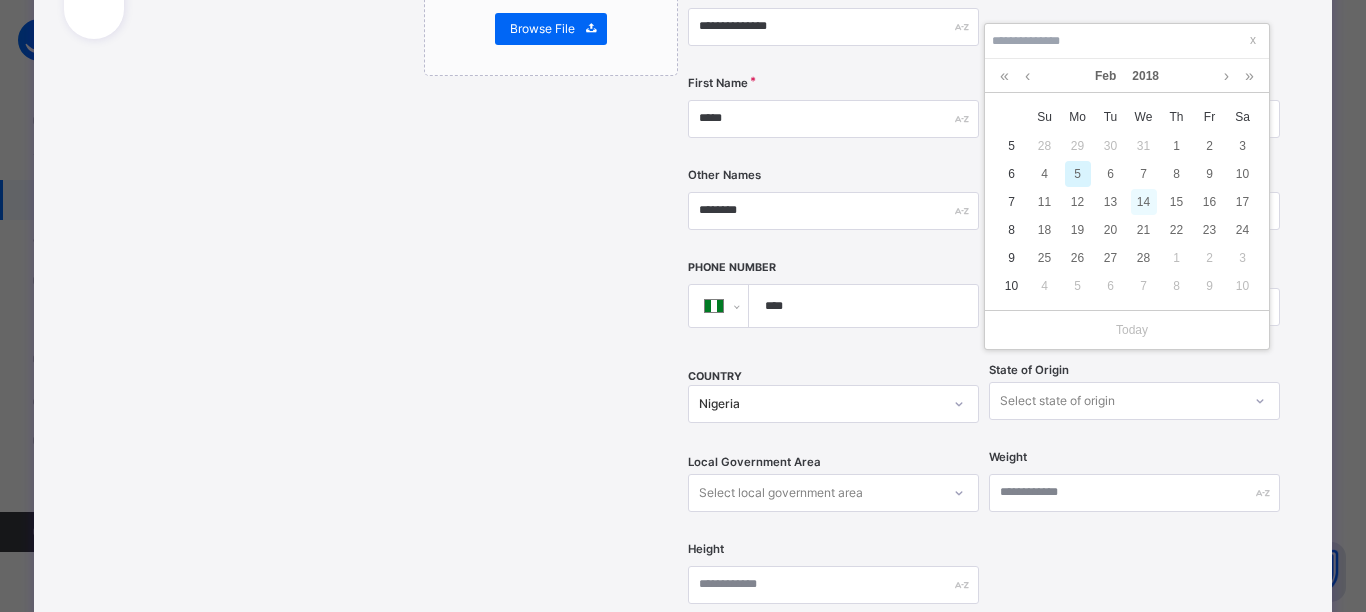 click on "14" at bounding box center (1144, 202) 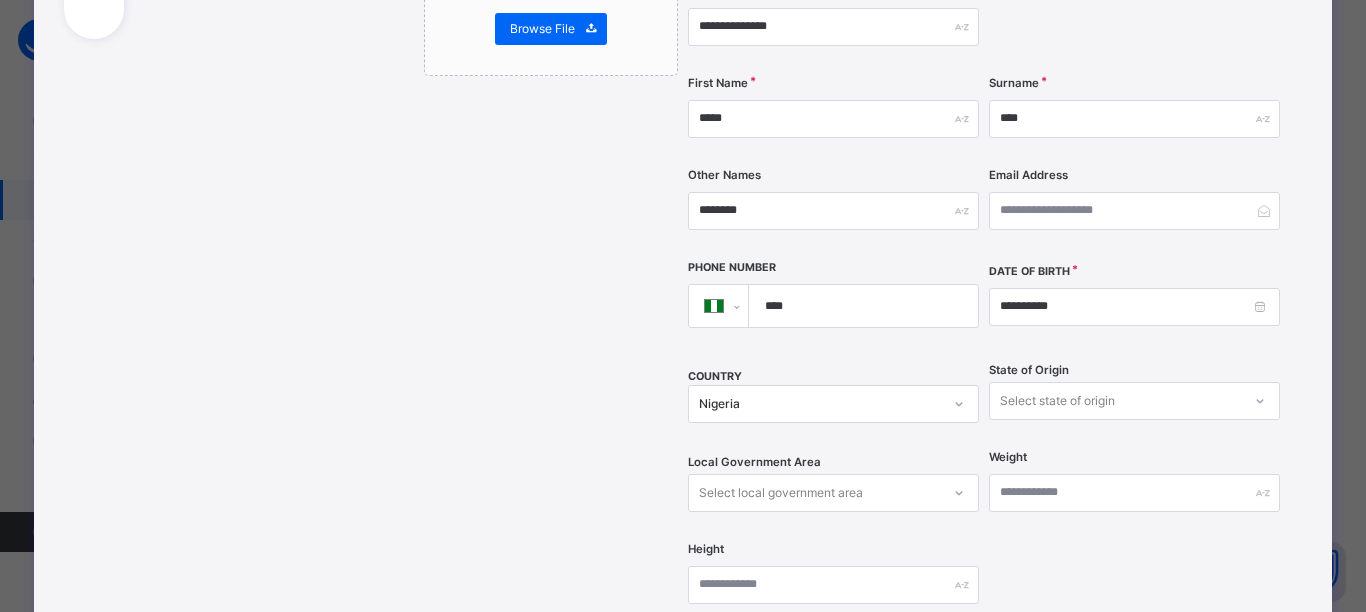 click on "Select state of origin" at bounding box center (1134, 401) 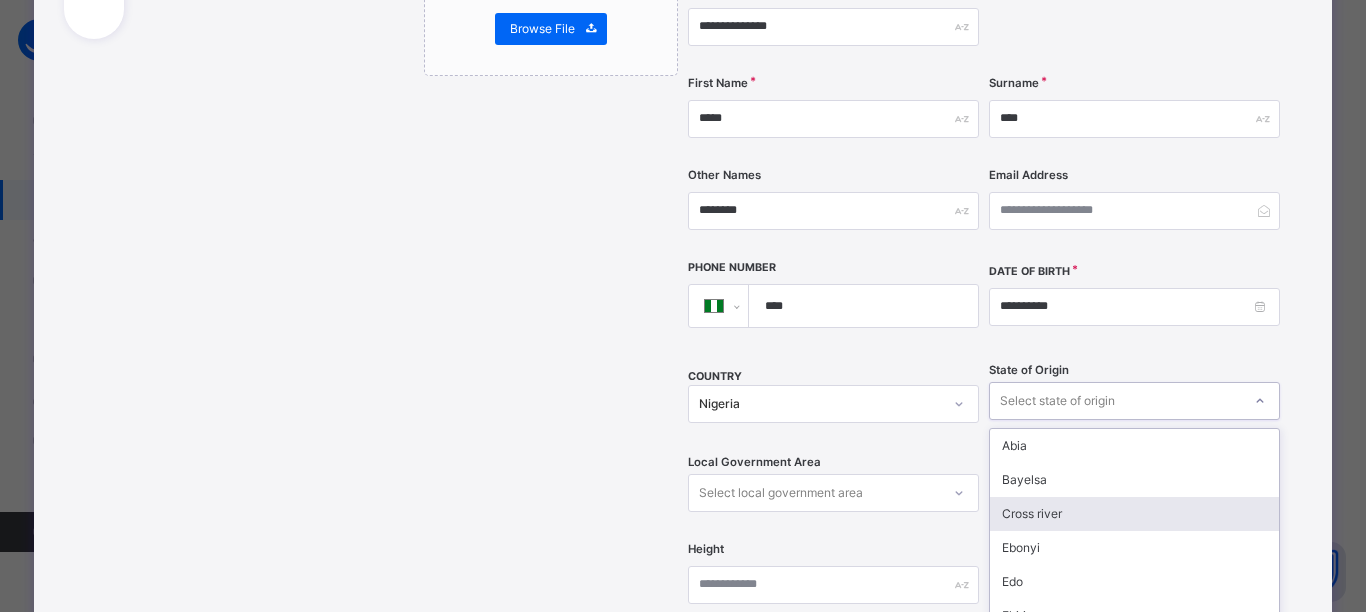 scroll, scrollTop: 488, scrollLeft: 0, axis: vertical 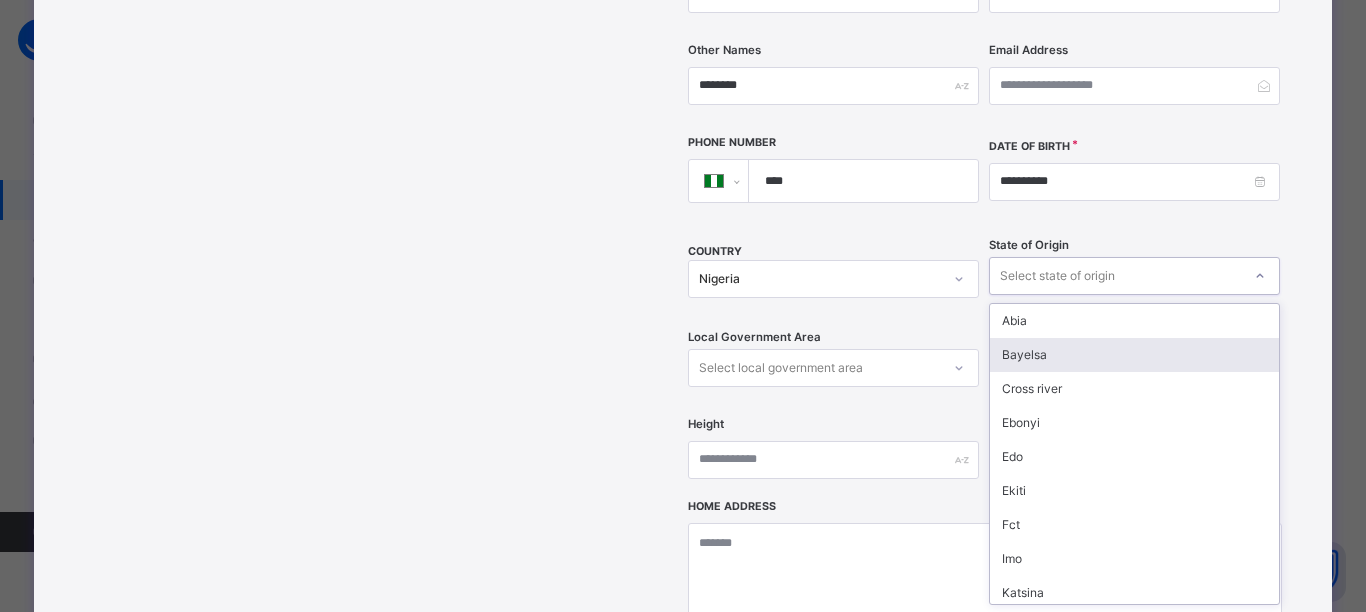 drag, startPoint x: 1255, startPoint y: 402, endPoint x: 1195, endPoint y: 338, distance: 87.72685 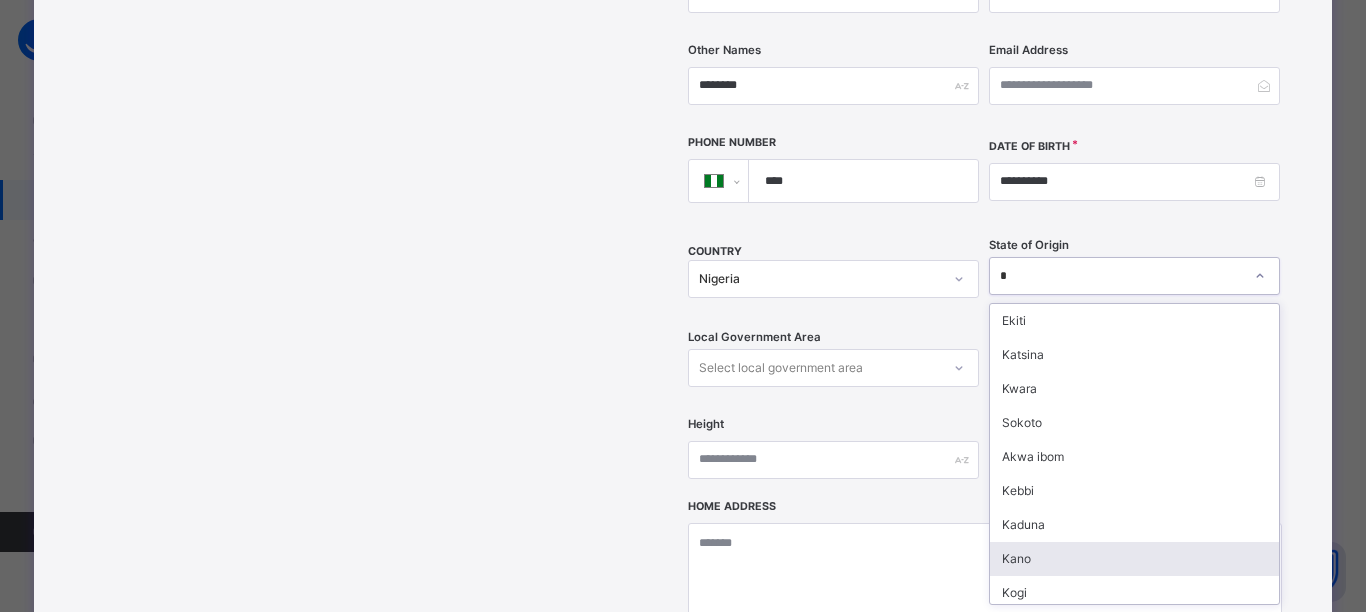 click on "Kano" at bounding box center [1134, 559] 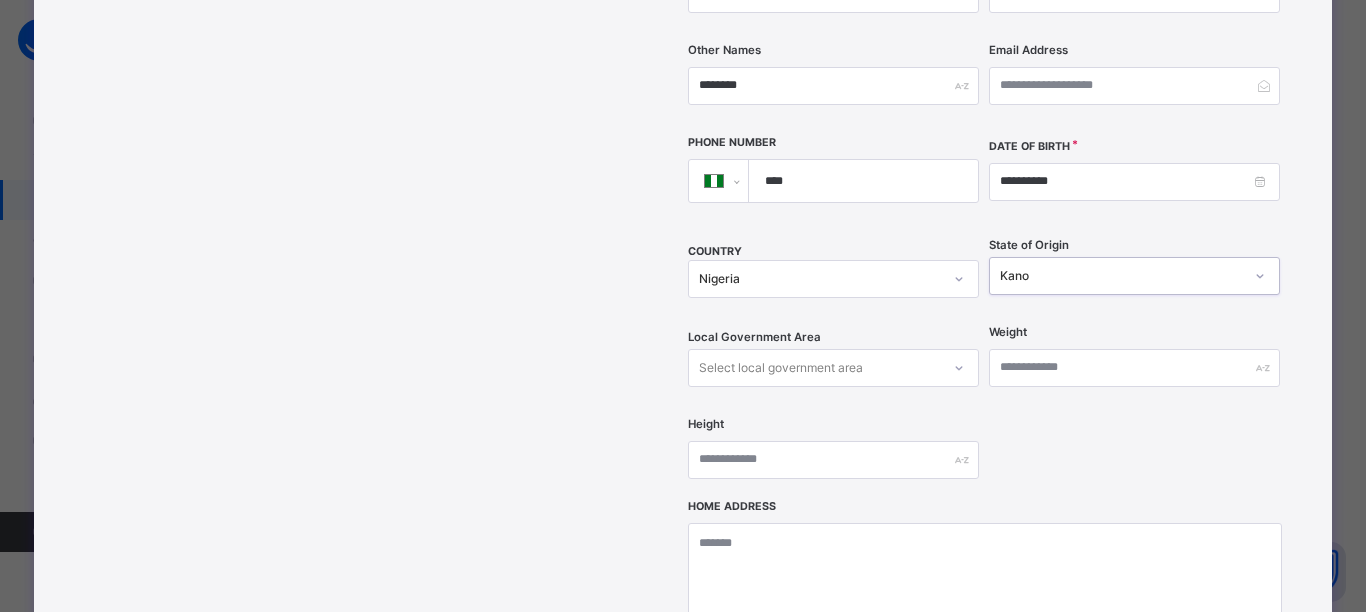 click on "Select local government area" at bounding box center [814, 367] 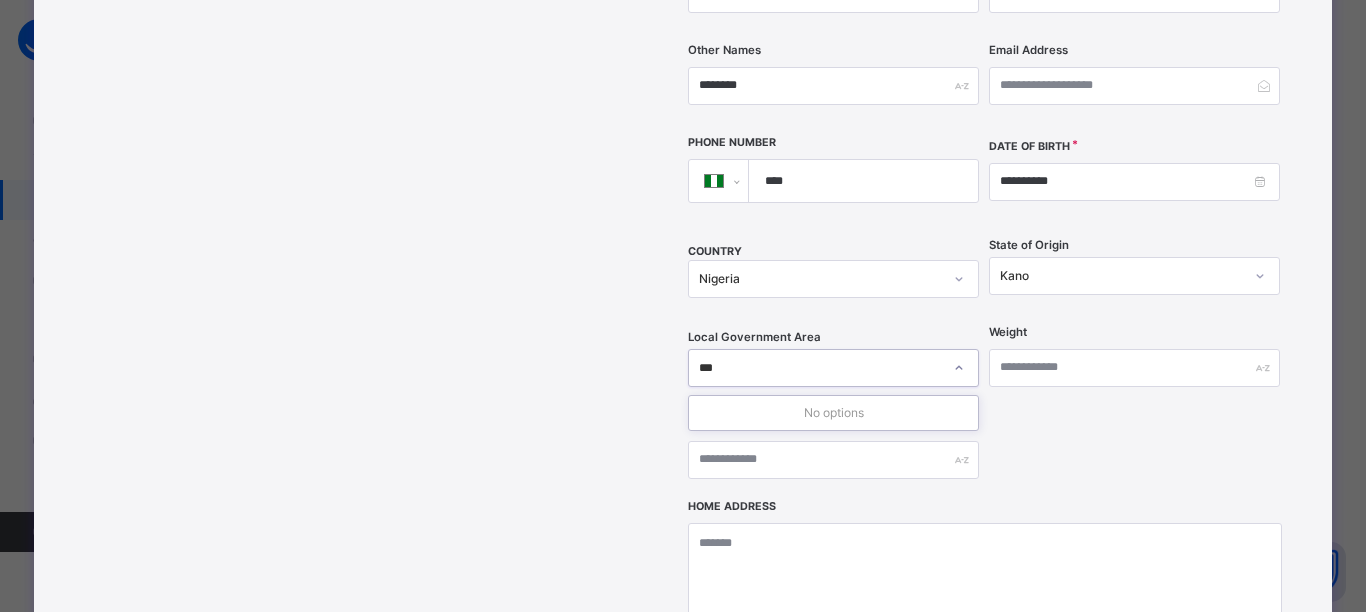 type on "****" 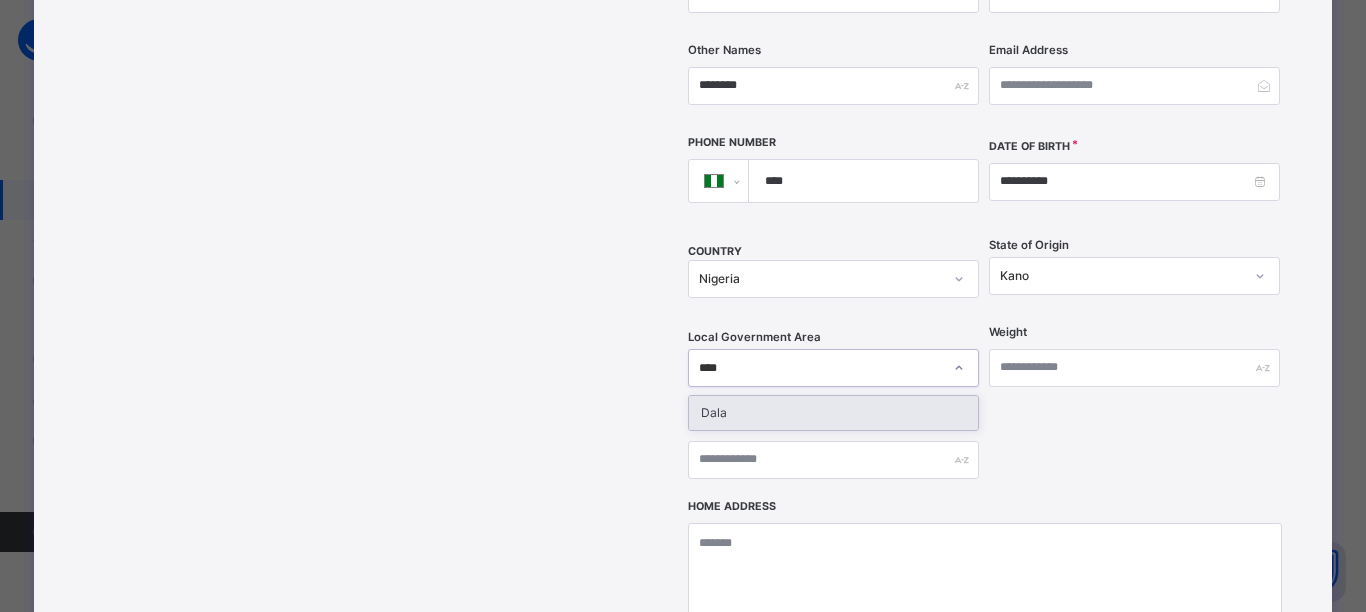 click on "Dala" at bounding box center [833, 413] 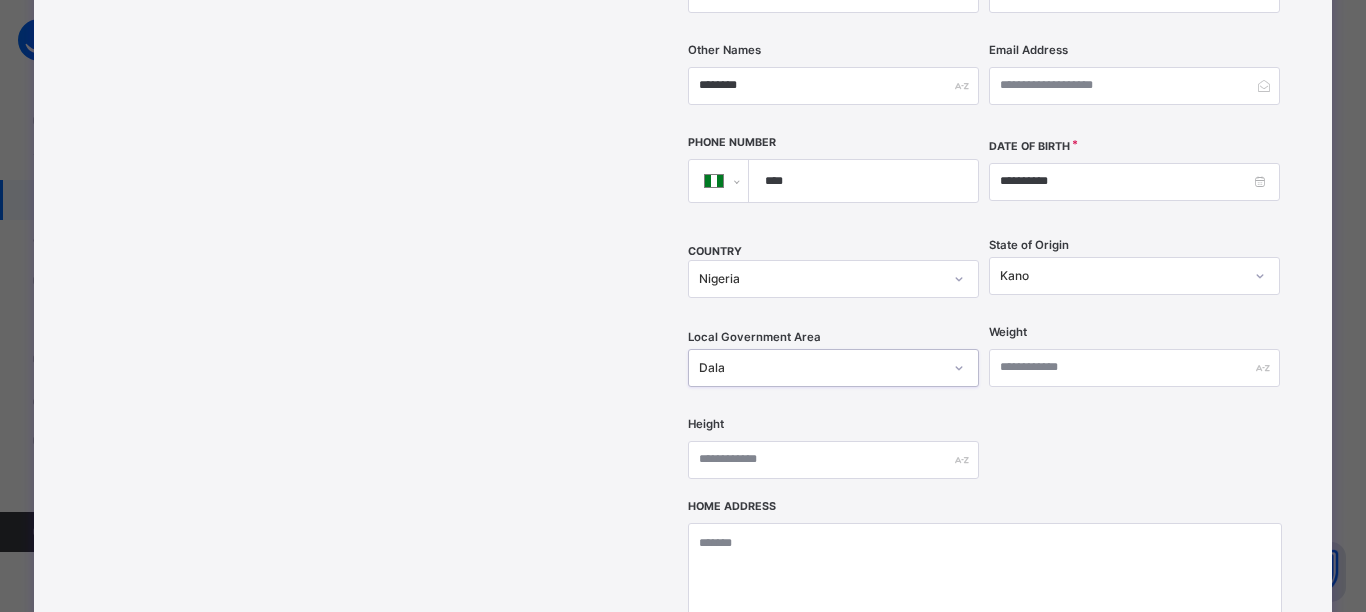 type 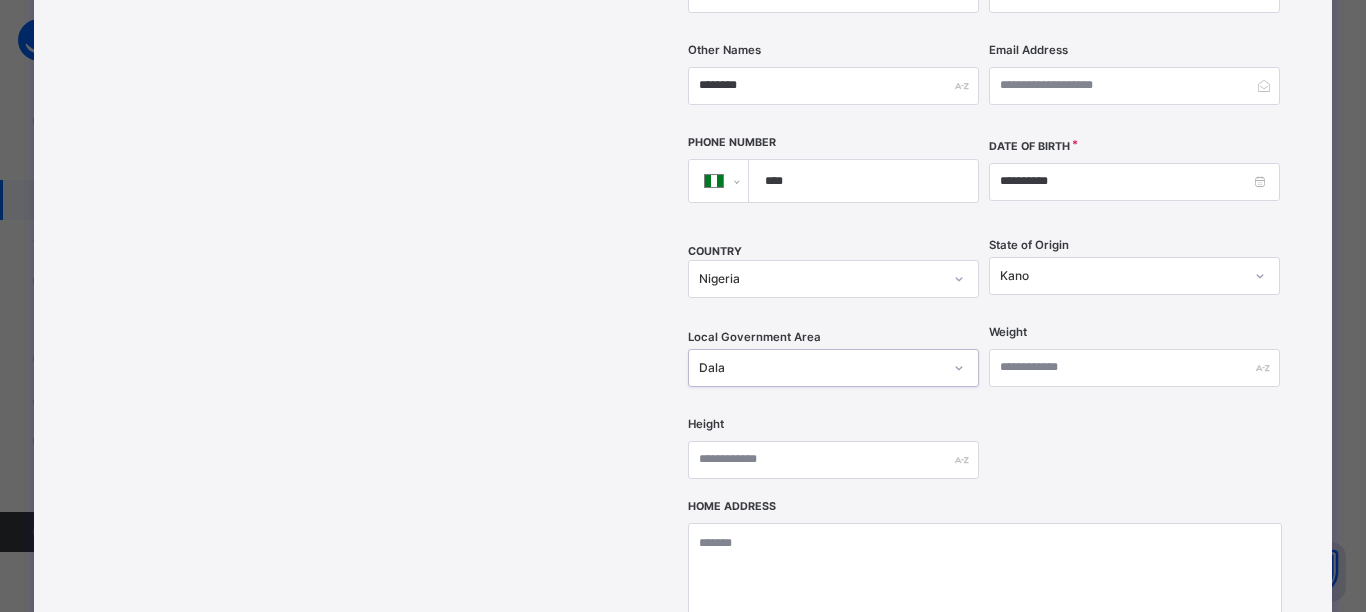 scroll, scrollTop: 921, scrollLeft: 0, axis: vertical 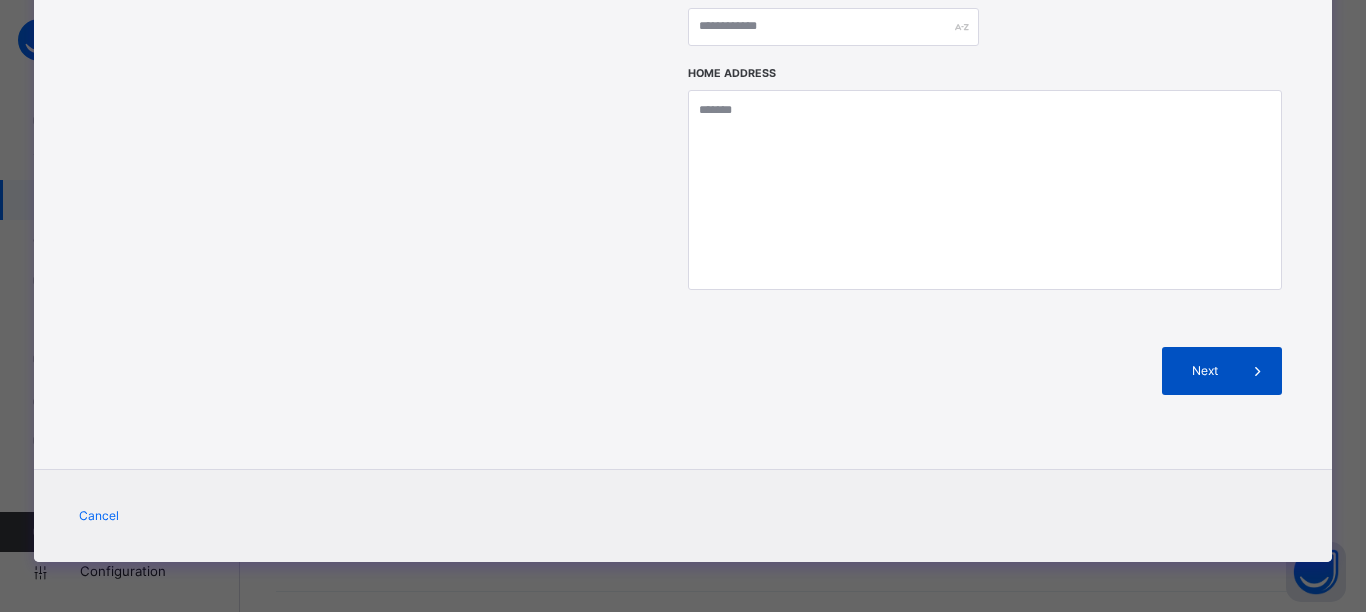 click on "Next" at bounding box center (1205, 371) 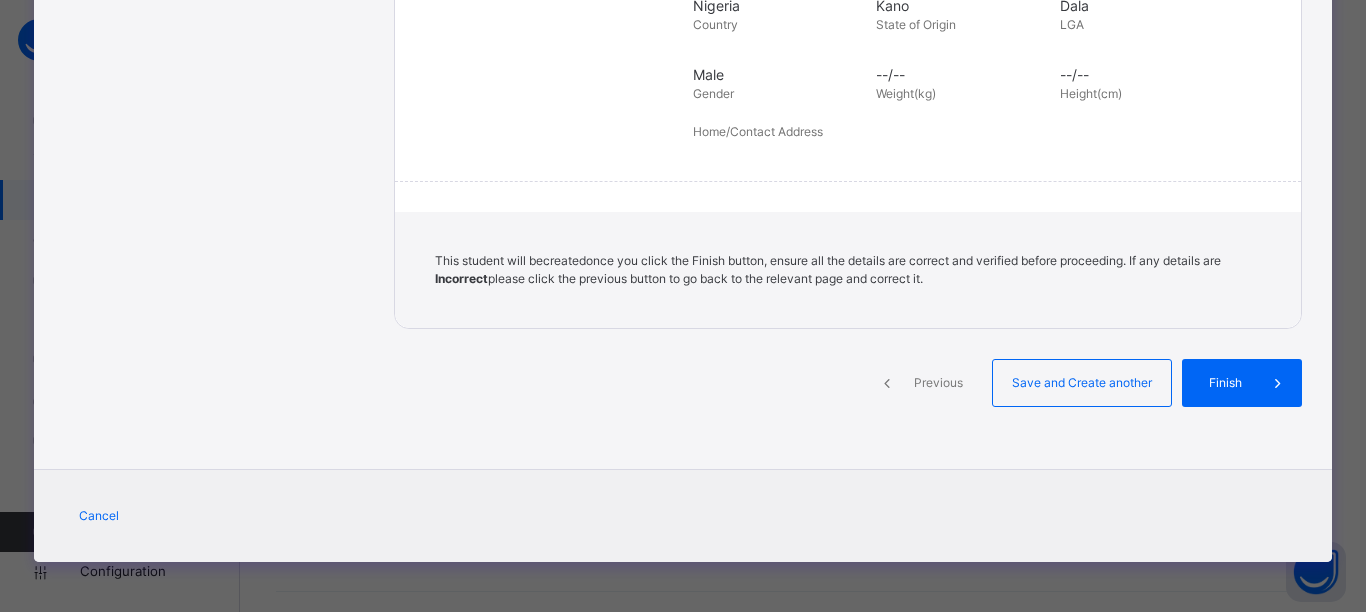 scroll, scrollTop: 467, scrollLeft: 0, axis: vertical 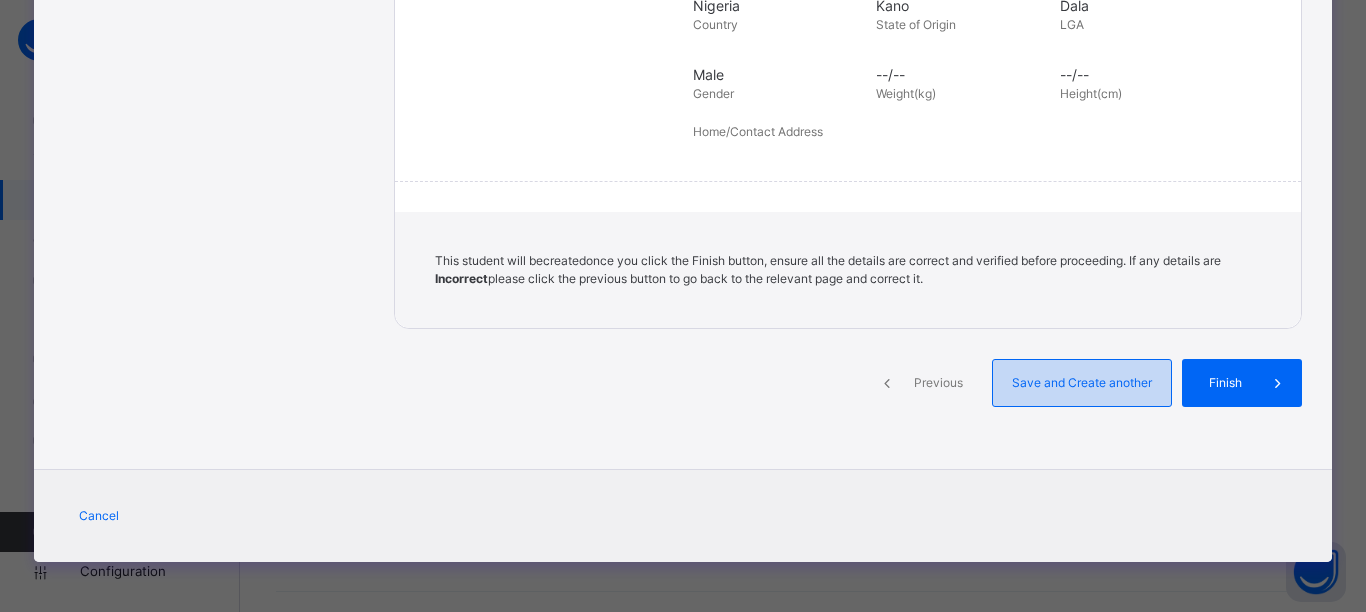 click on "Save and Create another" at bounding box center [1082, 383] 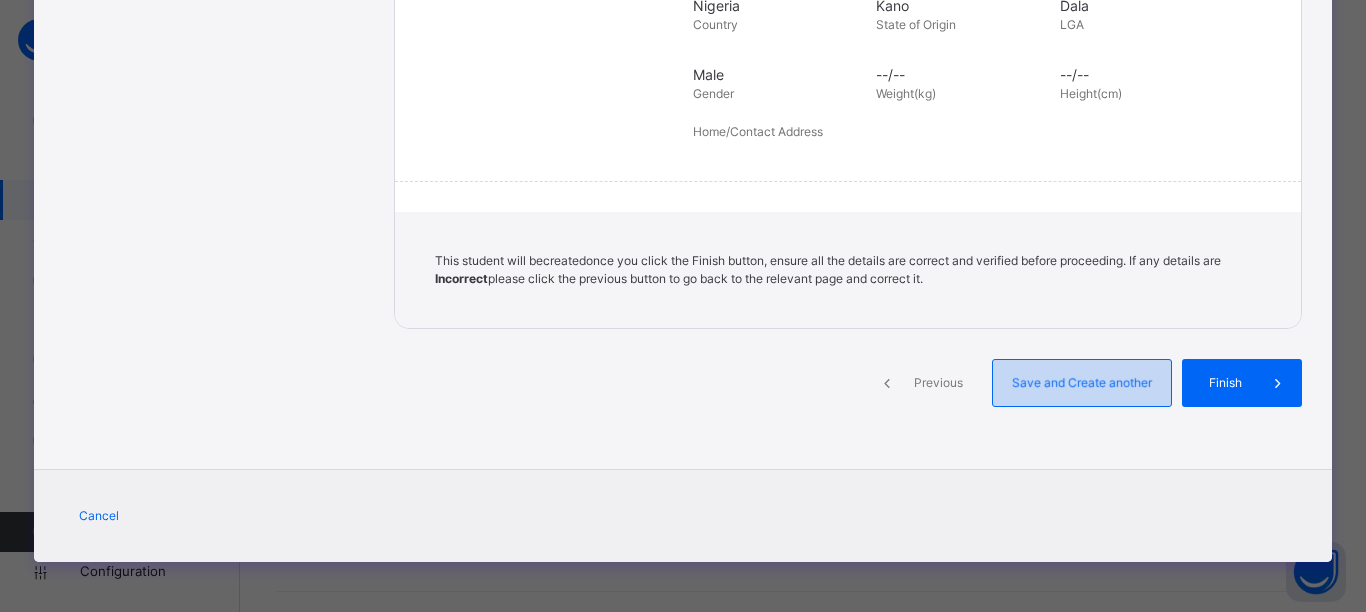 select on "**" 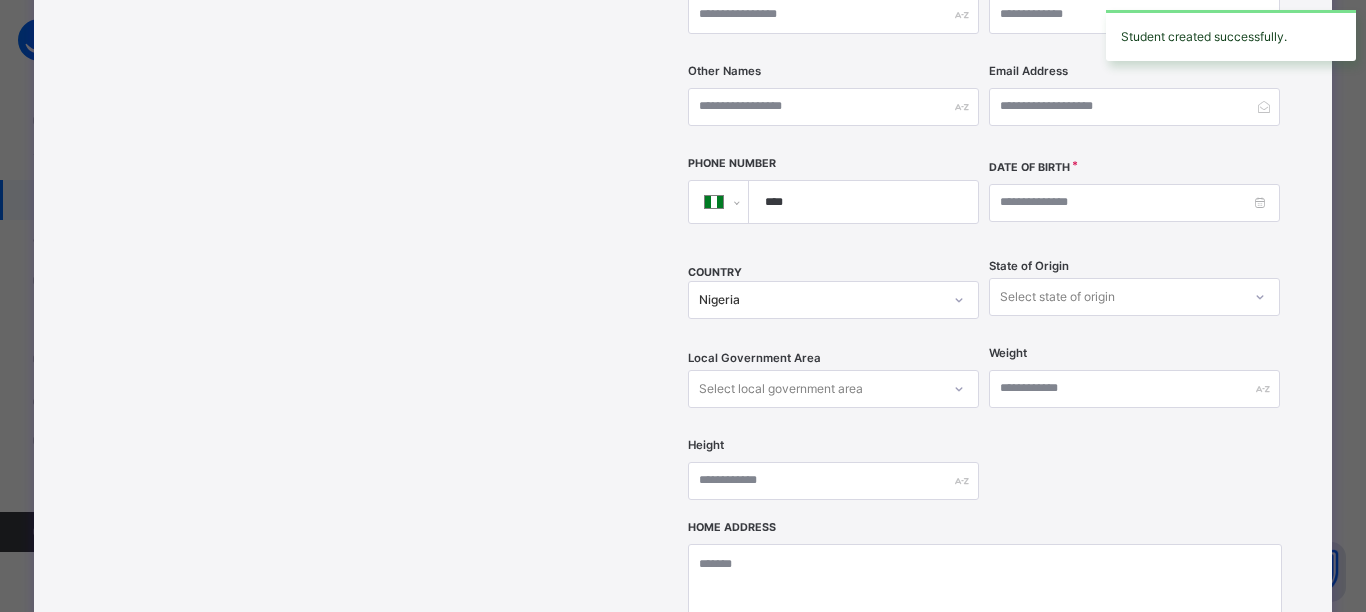 scroll, scrollTop: 921, scrollLeft: 0, axis: vertical 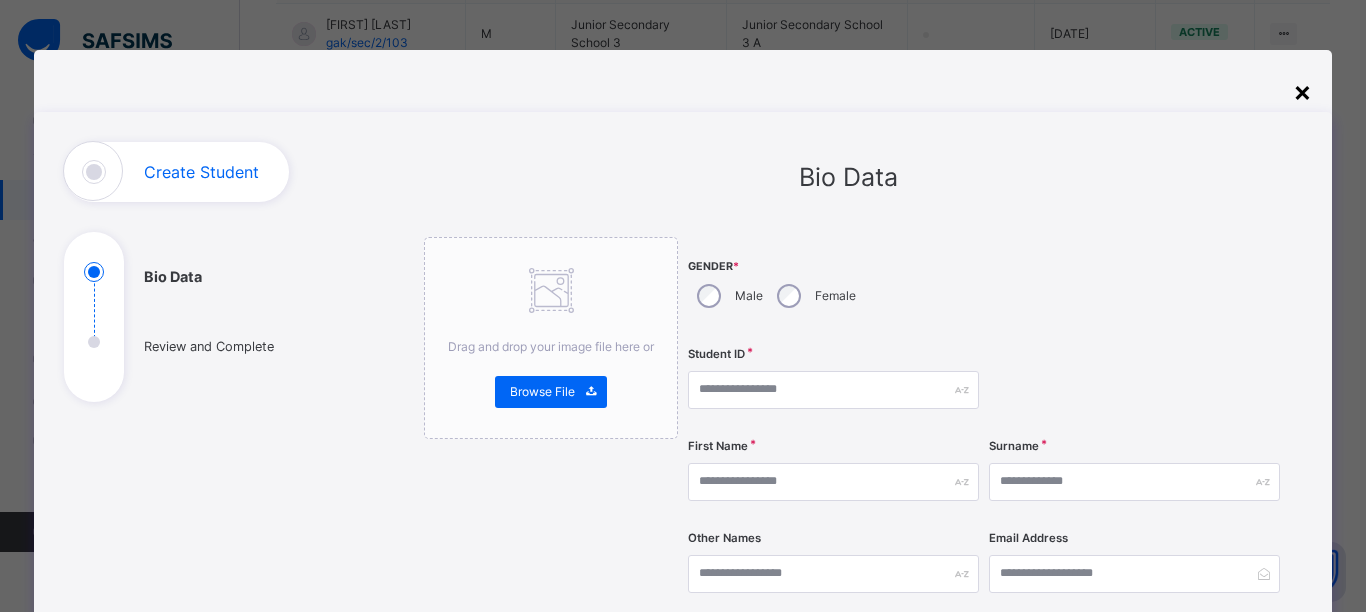click on "×" at bounding box center [1302, 91] 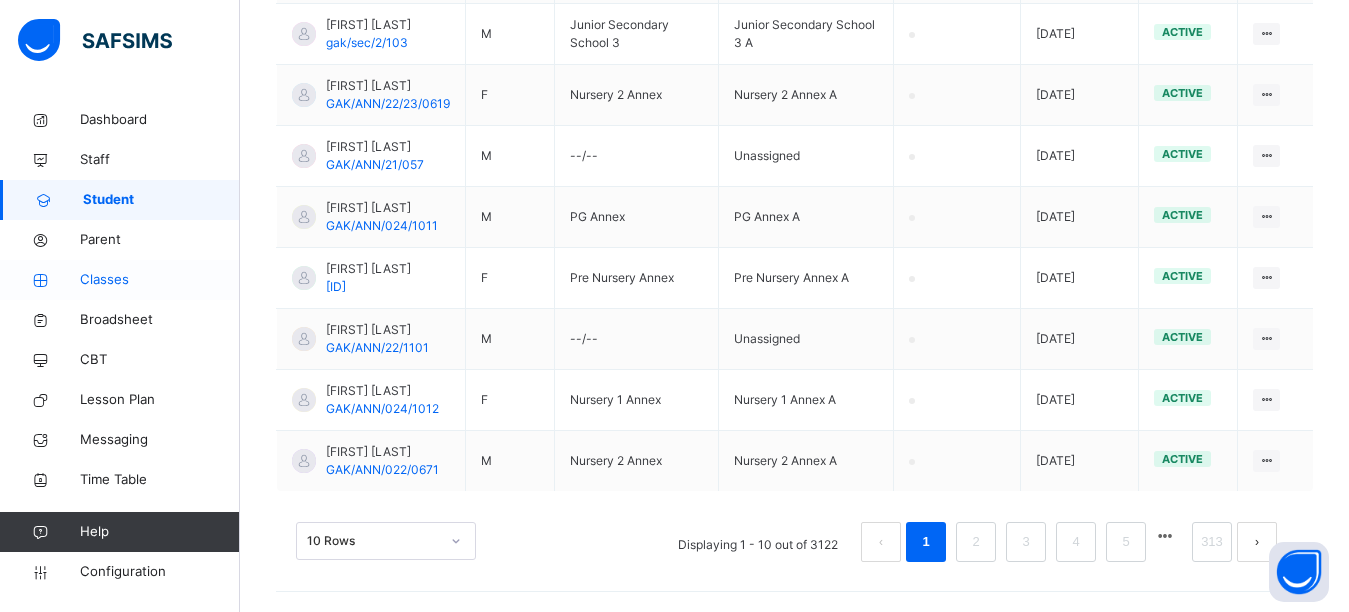 click on "Classes" at bounding box center [160, 280] 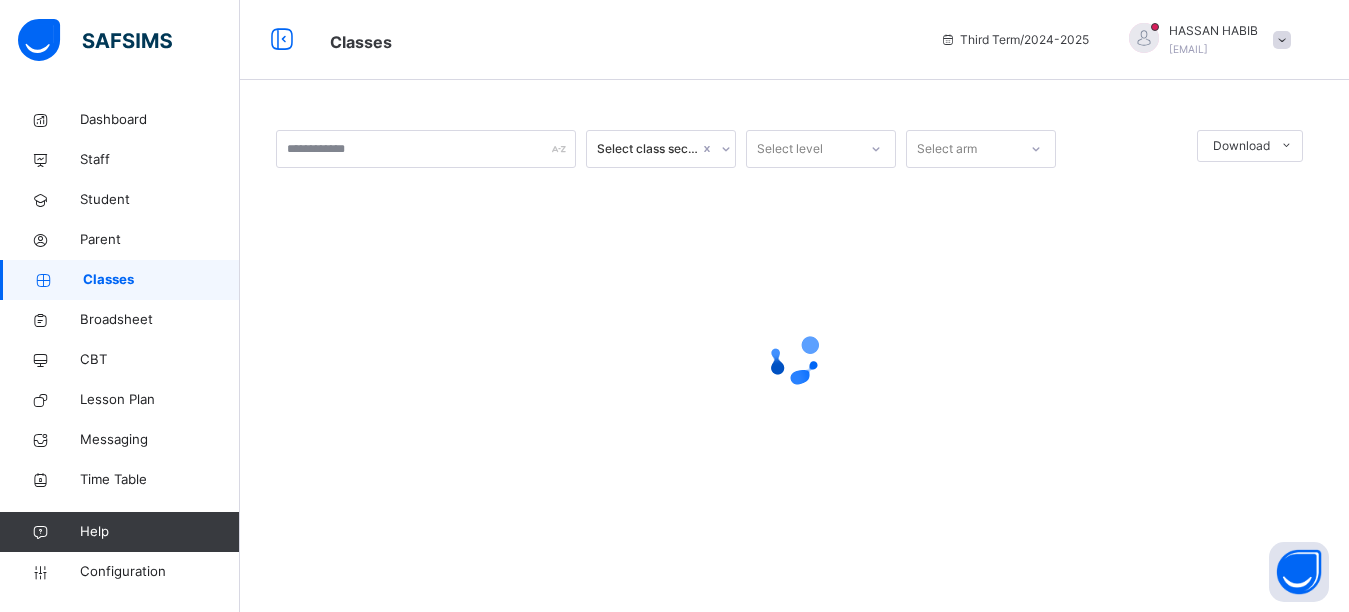 scroll, scrollTop: 0, scrollLeft: 0, axis: both 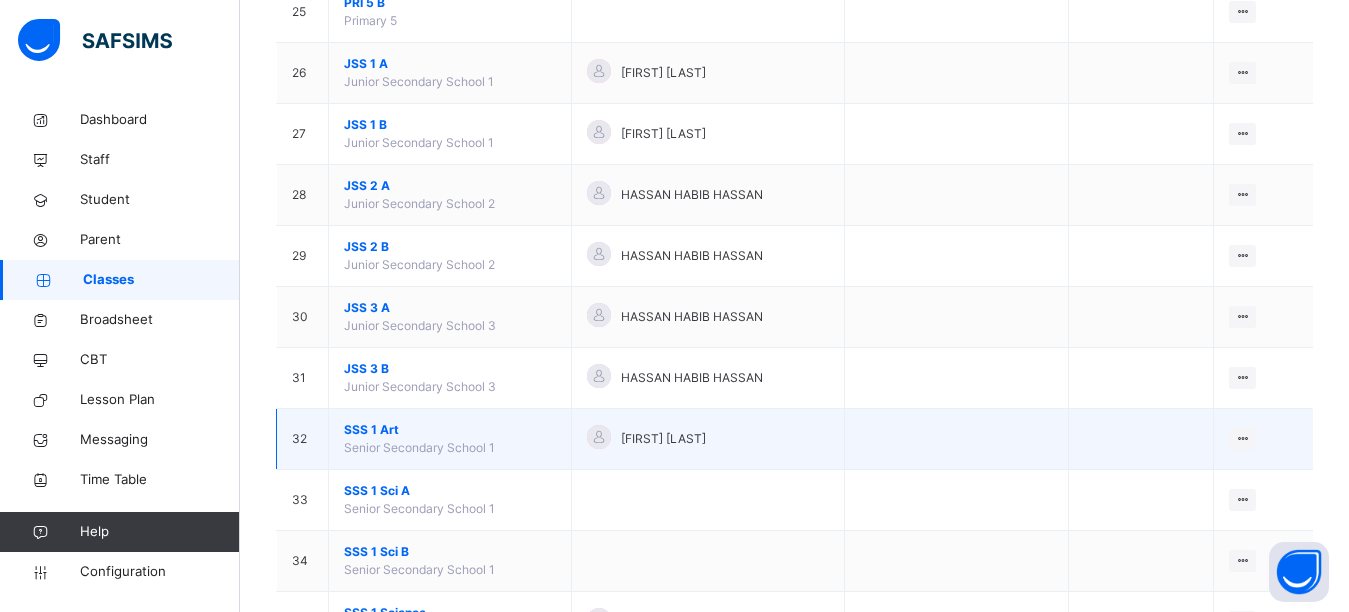 click on "SSS 1   Art" at bounding box center (450, 430) 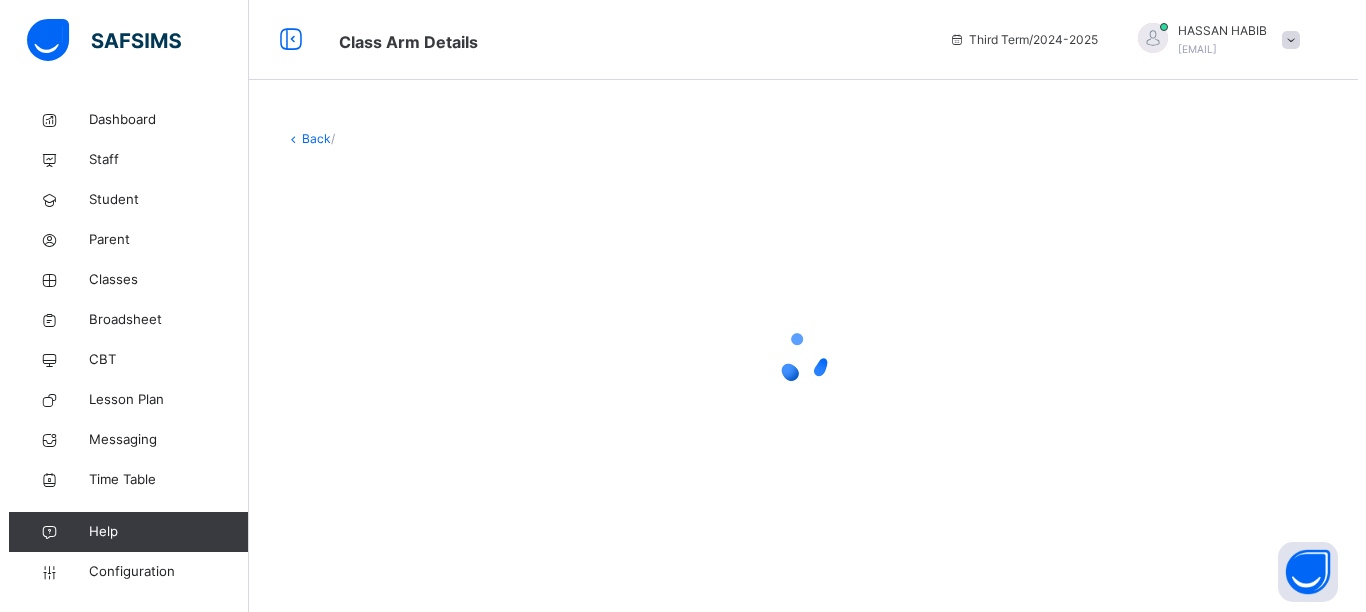 scroll, scrollTop: 0, scrollLeft: 0, axis: both 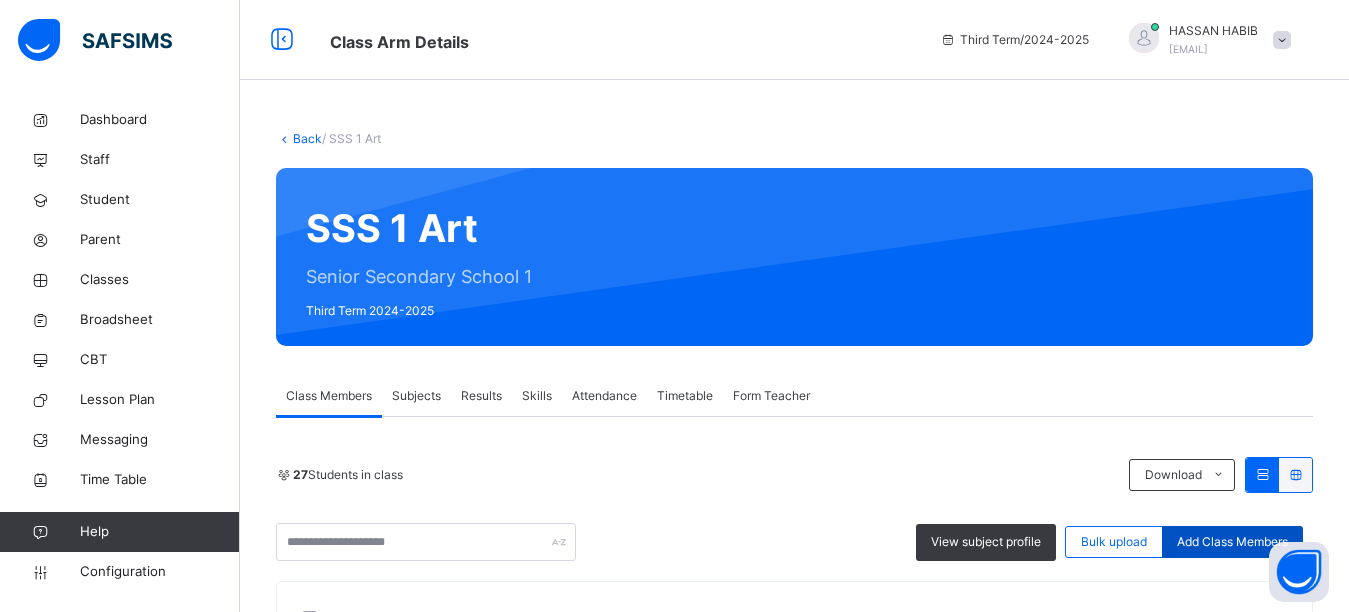 click on "Add Class Members" at bounding box center [1232, 542] 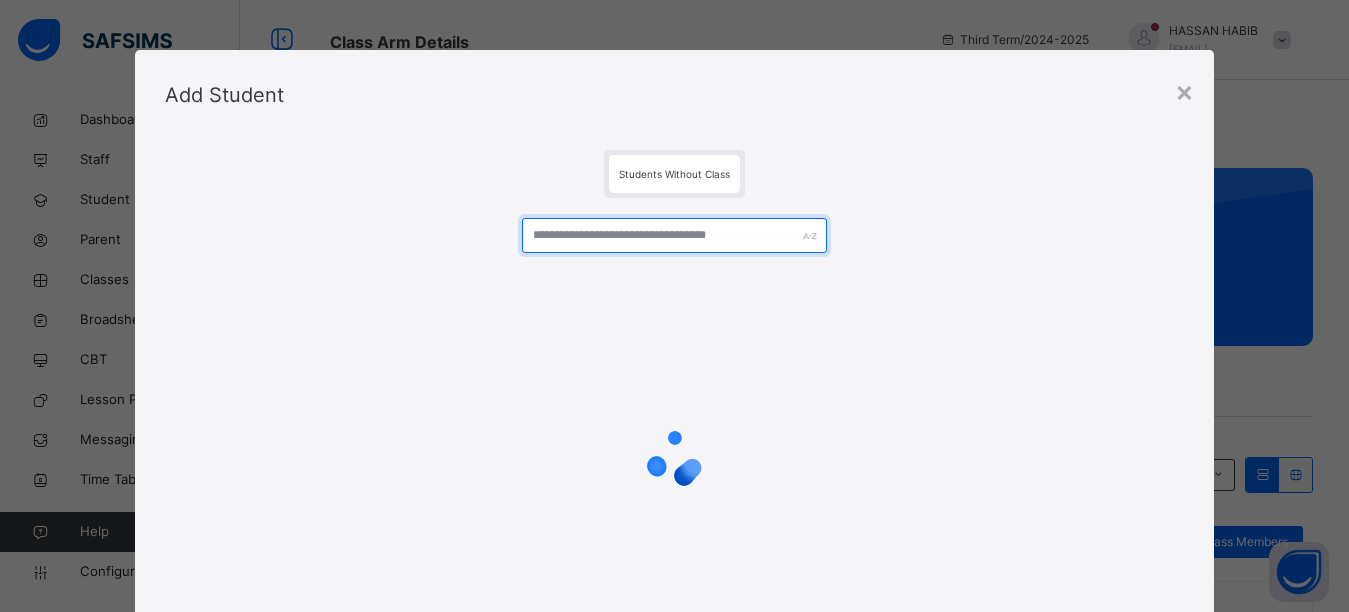 click at bounding box center (675, 235) 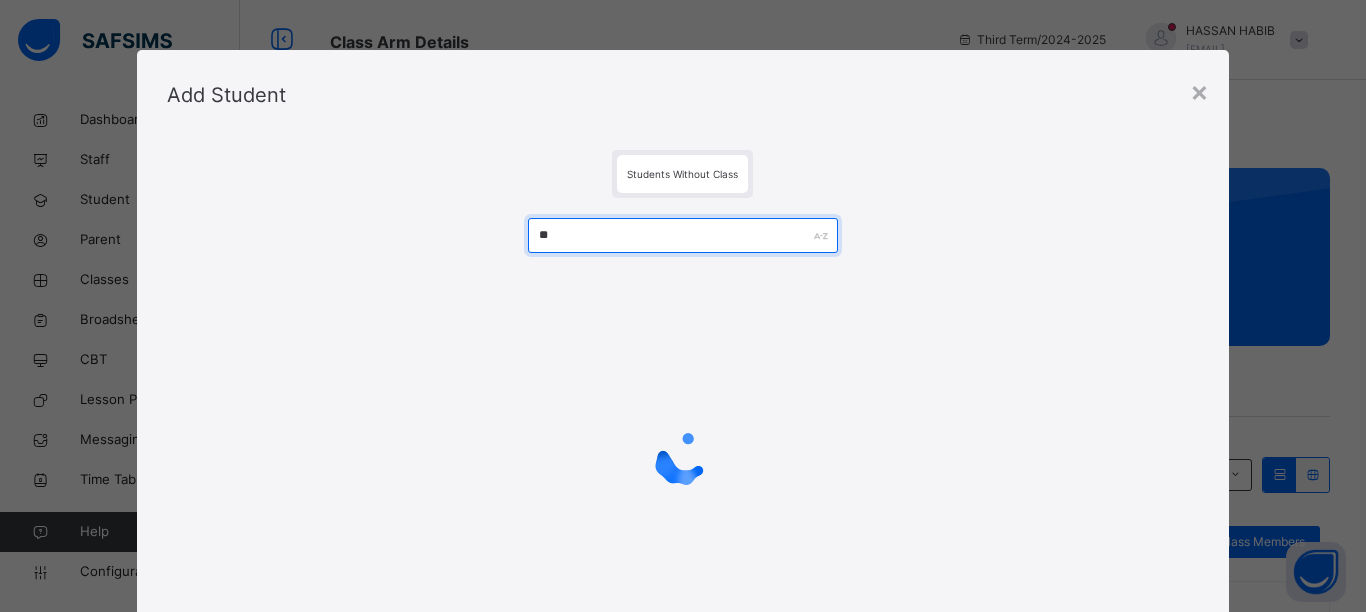 type on "*" 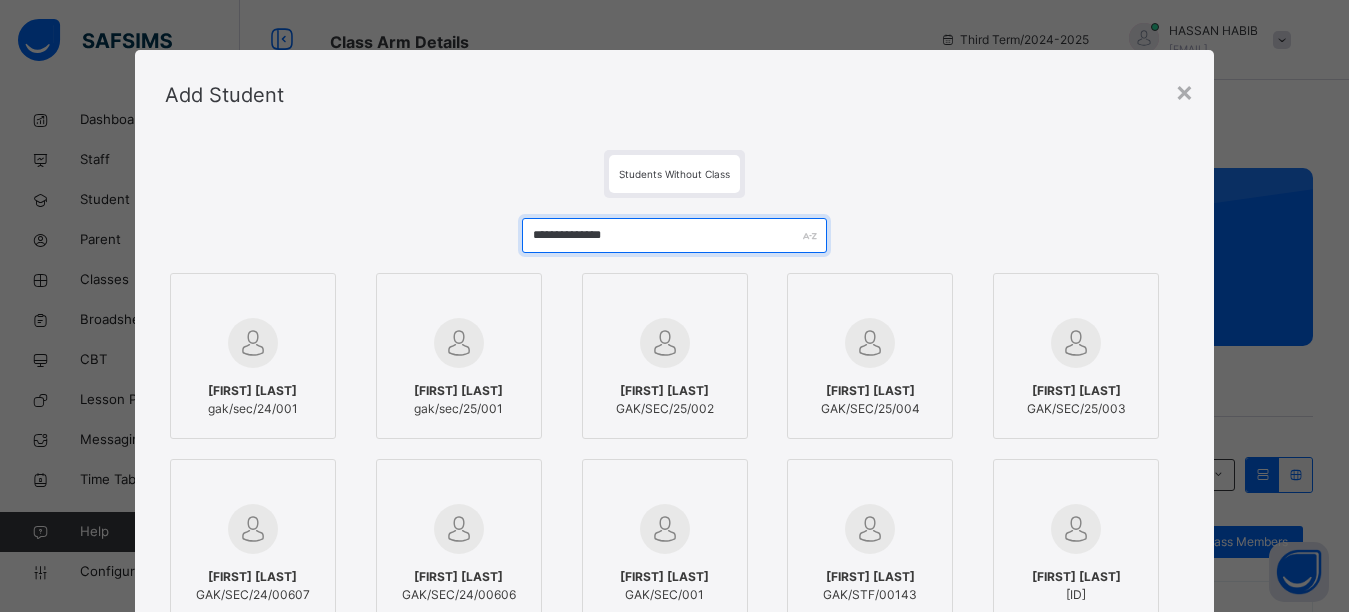 type on "**********" 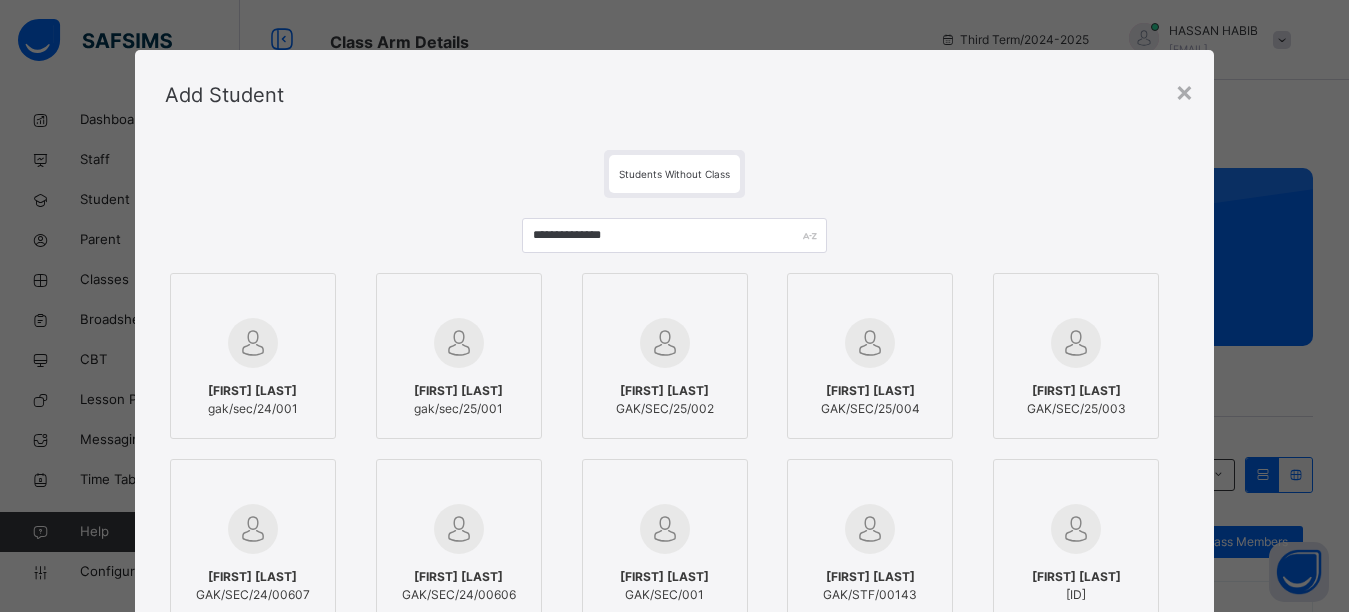 click at bounding box center [459, 343] 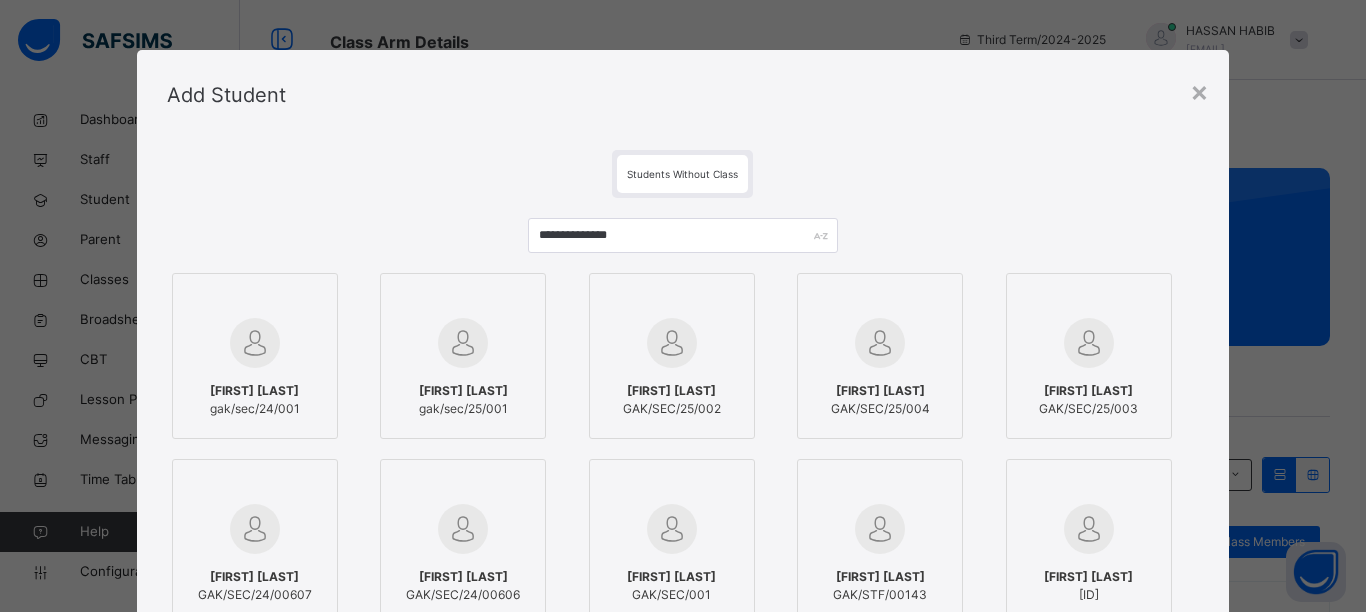 click at bounding box center [463, 343] 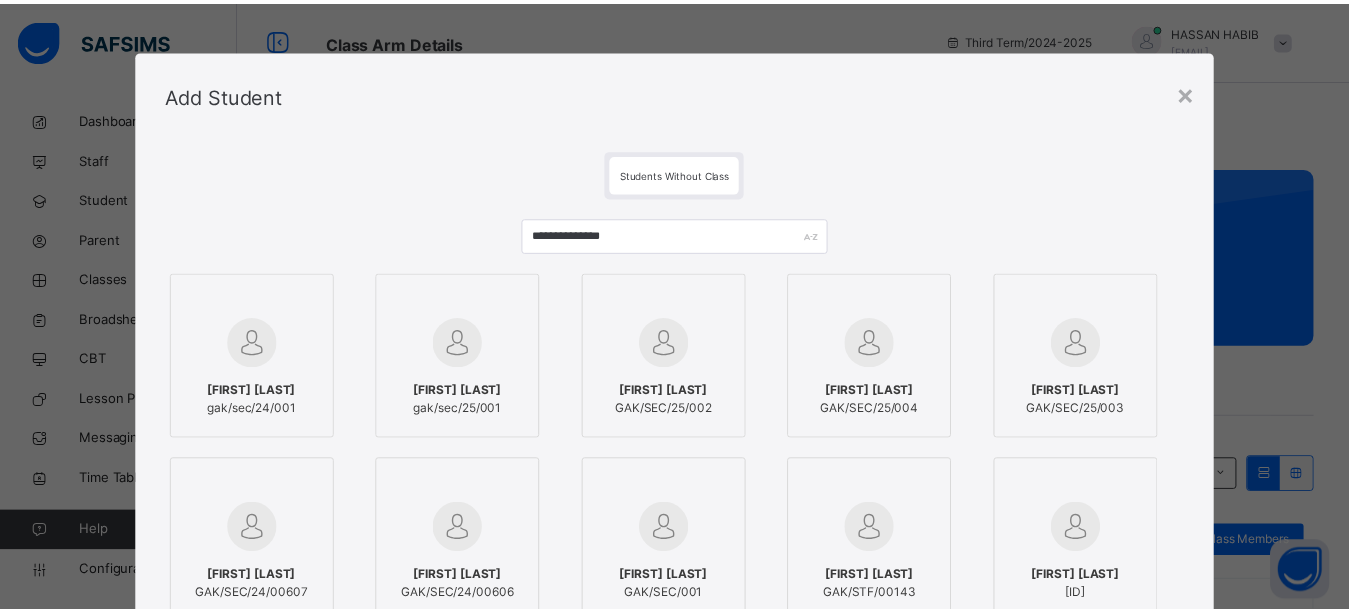 scroll, scrollTop: 280, scrollLeft: 0, axis: vertical 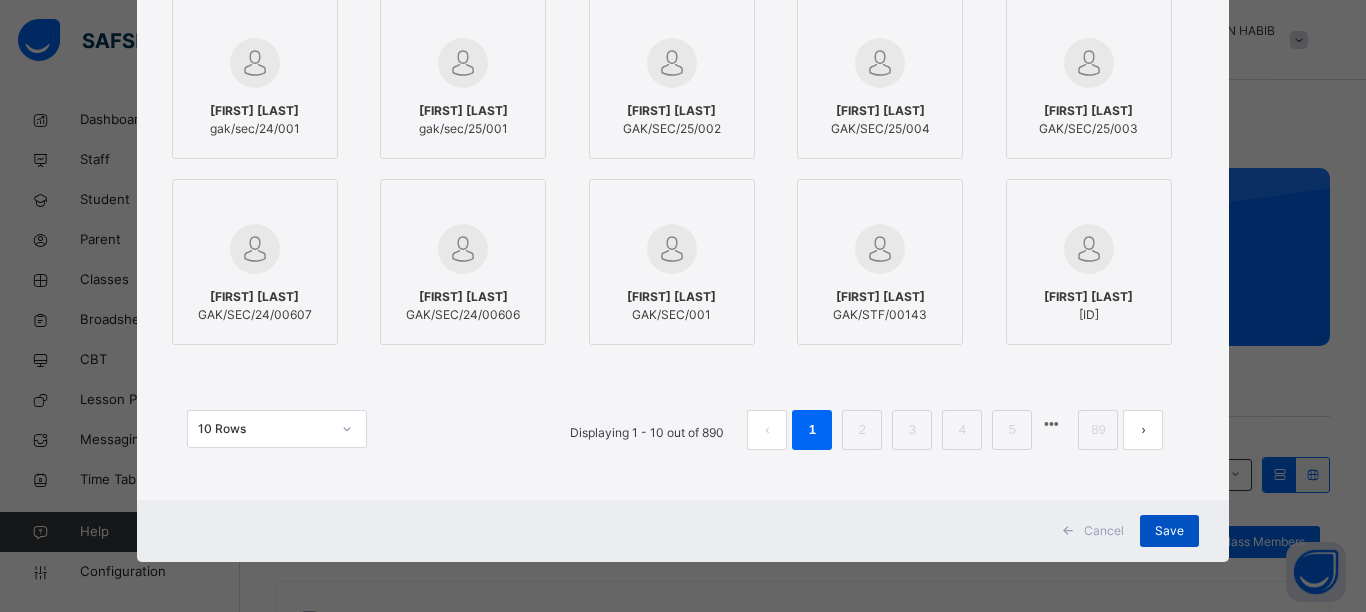 click on "Save" at bounding box center (1169, 531) 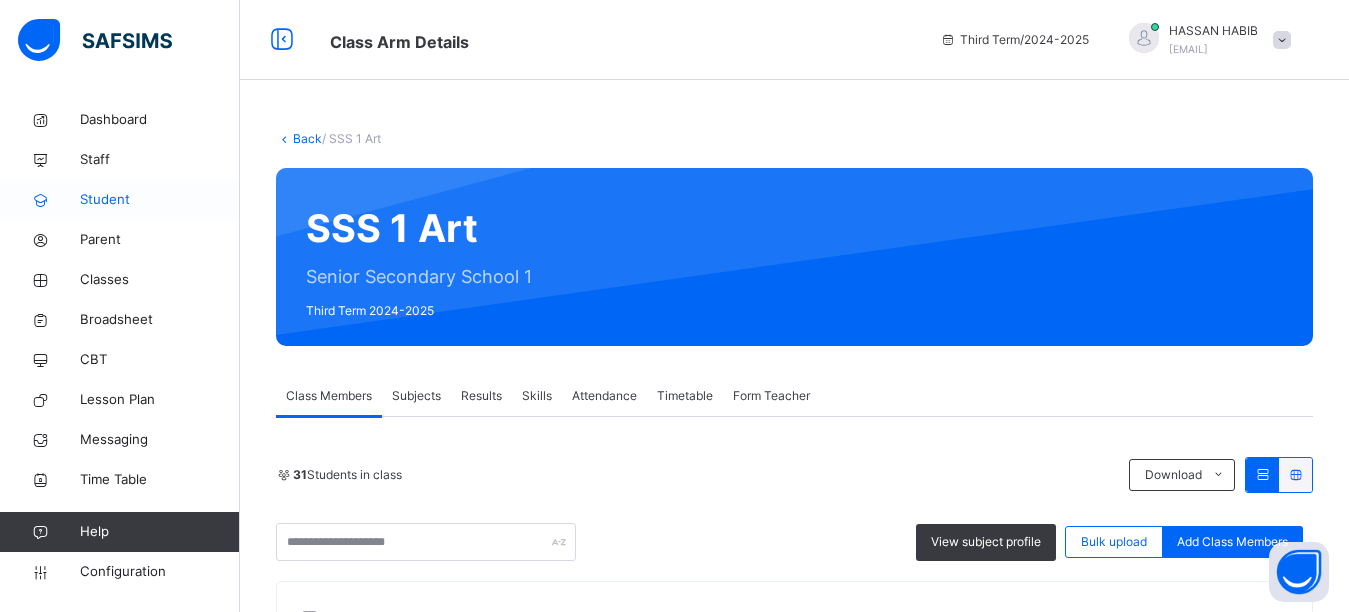 click on "Student" at bounding box center (160, 200) 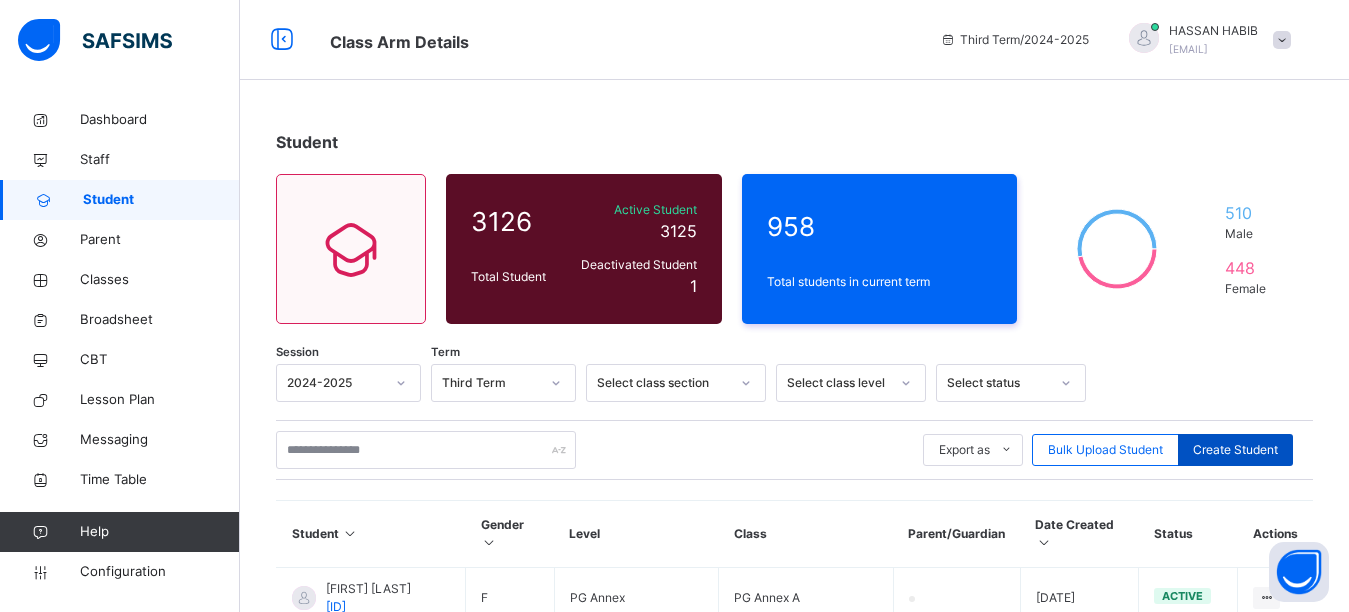 click on "Create Student" at bounding box center [1235, 450] 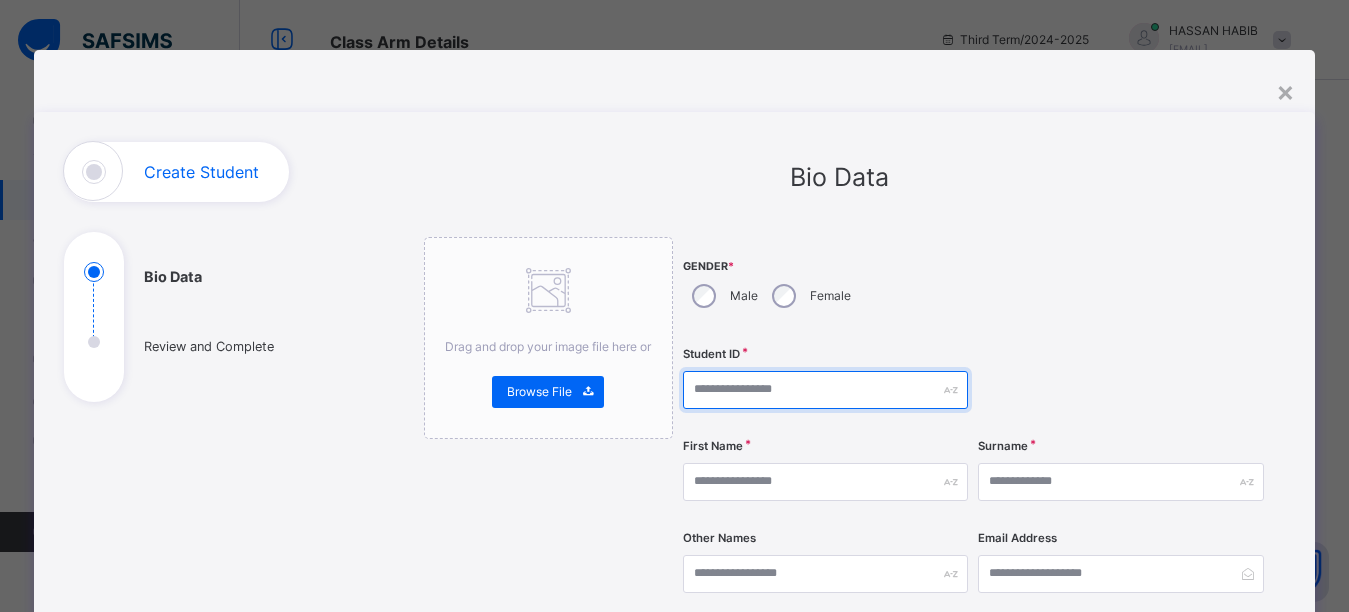 click at bounding box center (825, 390) 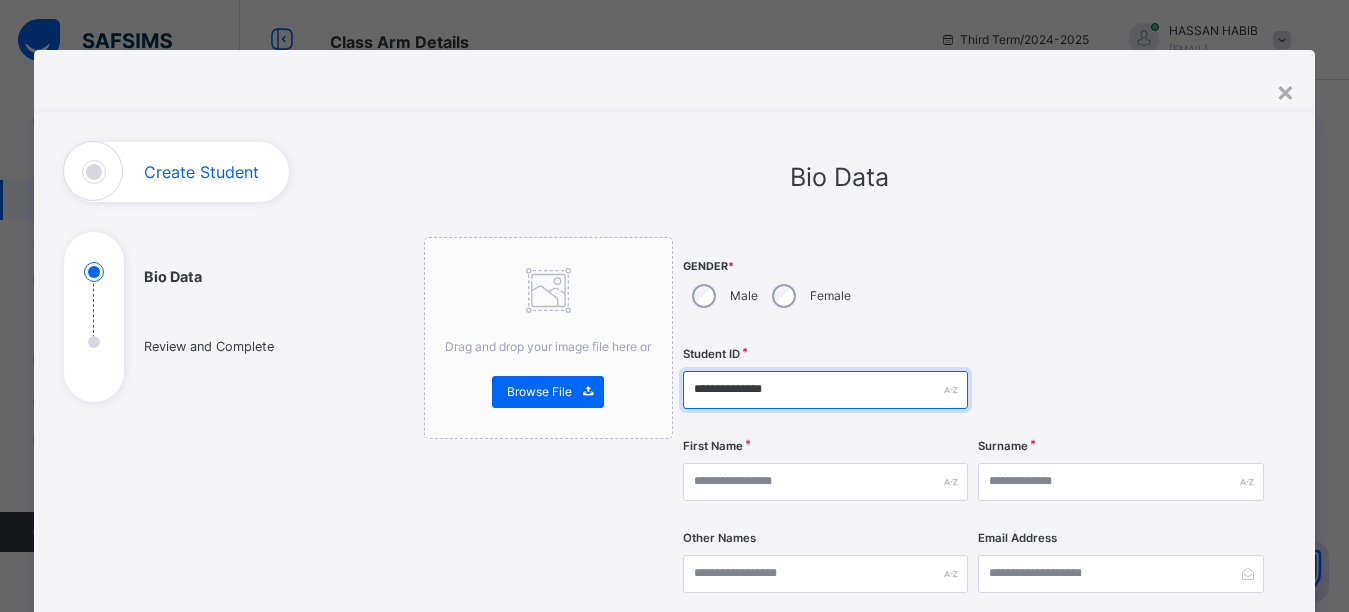 type on "**********" 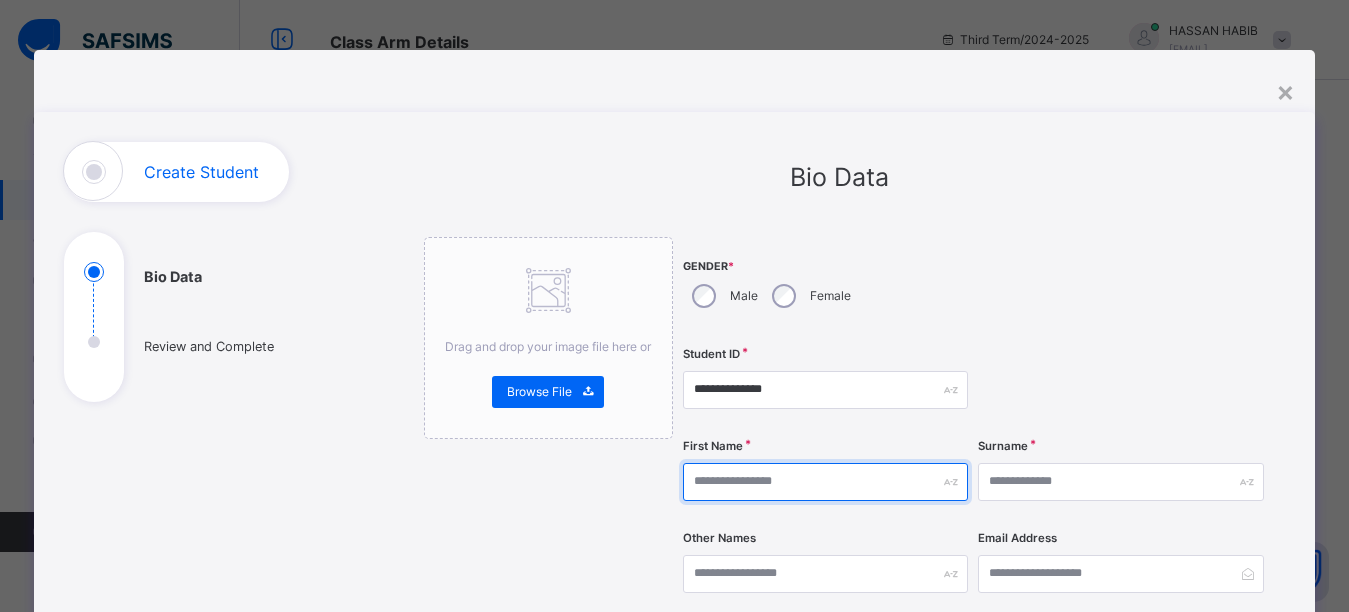click at bounding box center (825, 482) 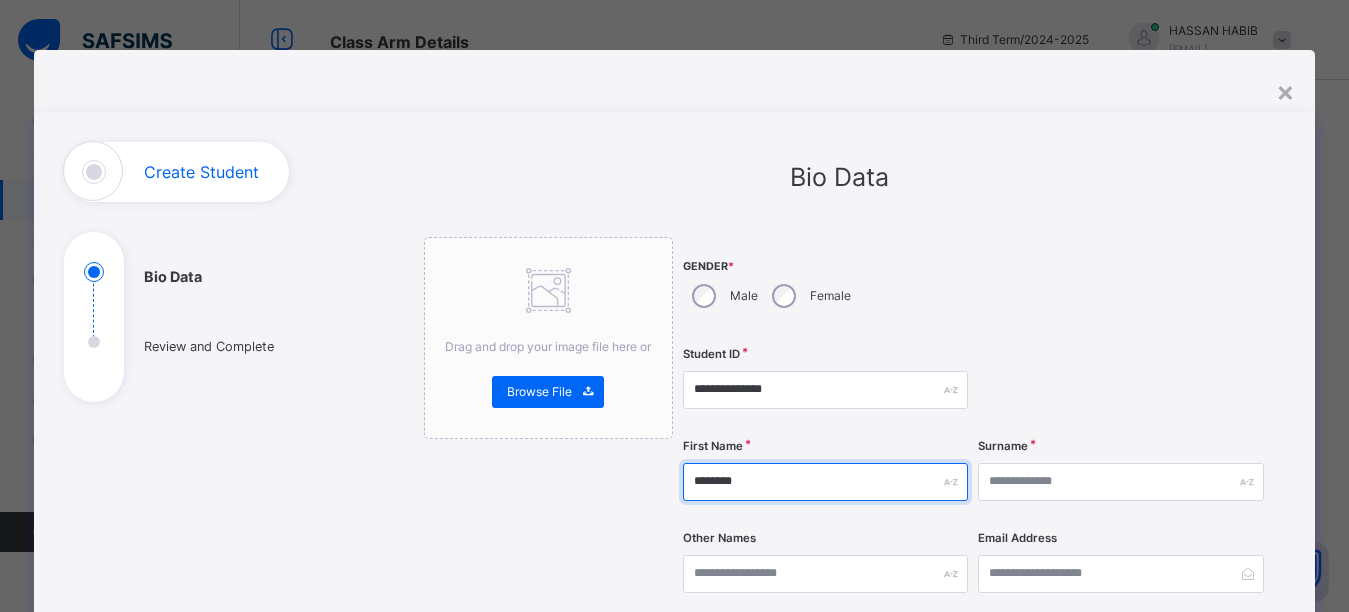 type on "********" 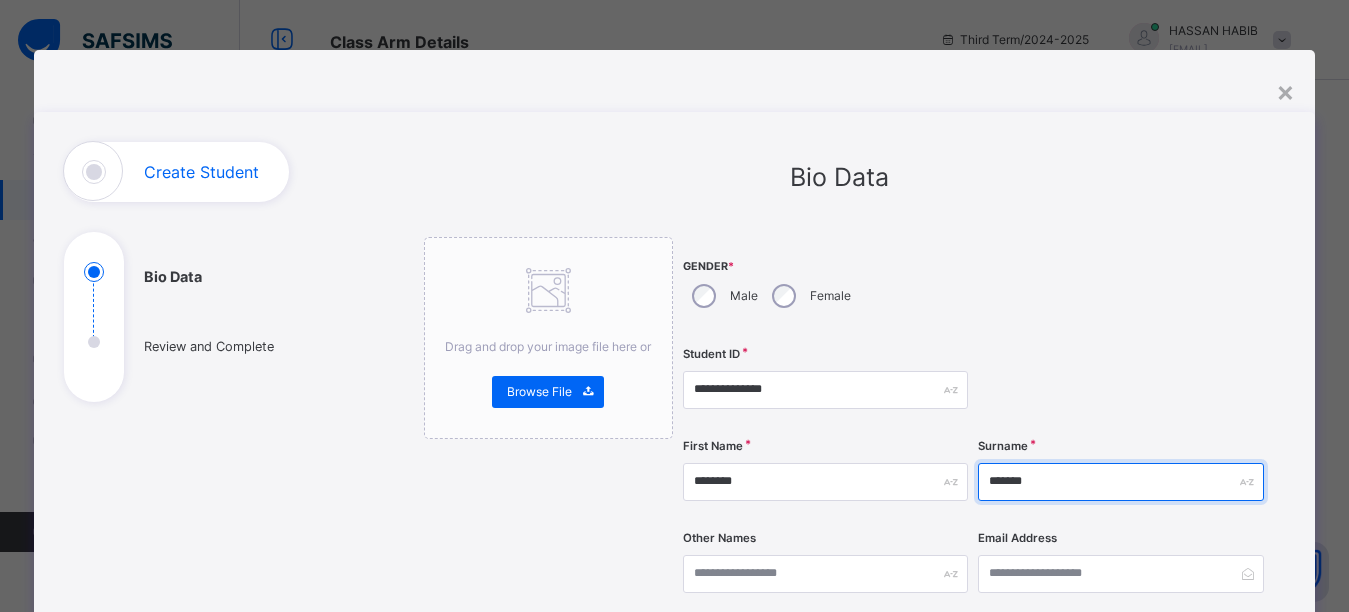 type on "*******" 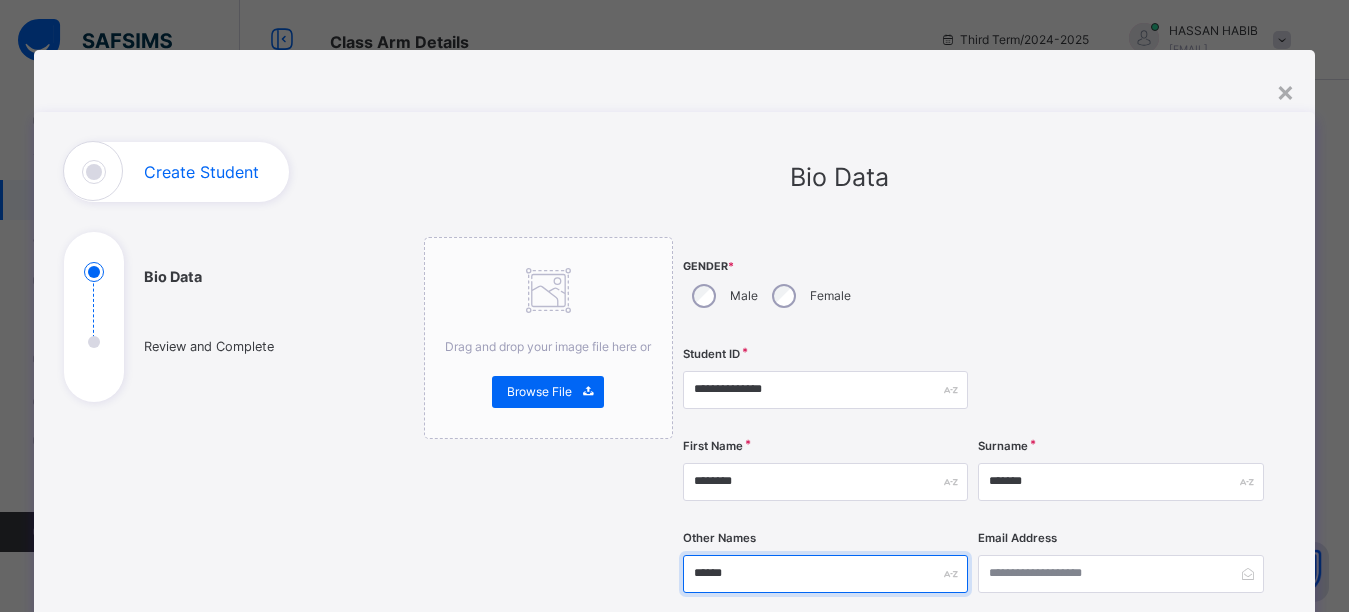 type on "******" 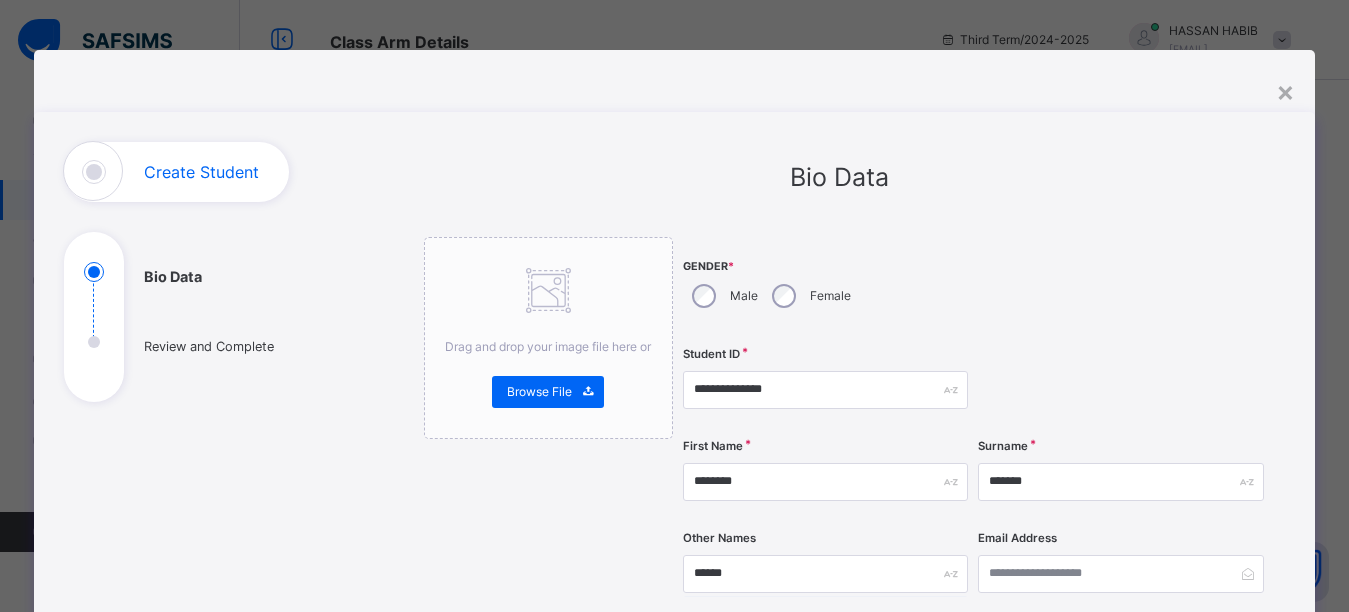 scroll, scrollTop: 363, scrollLeft: 0, axis: vertical 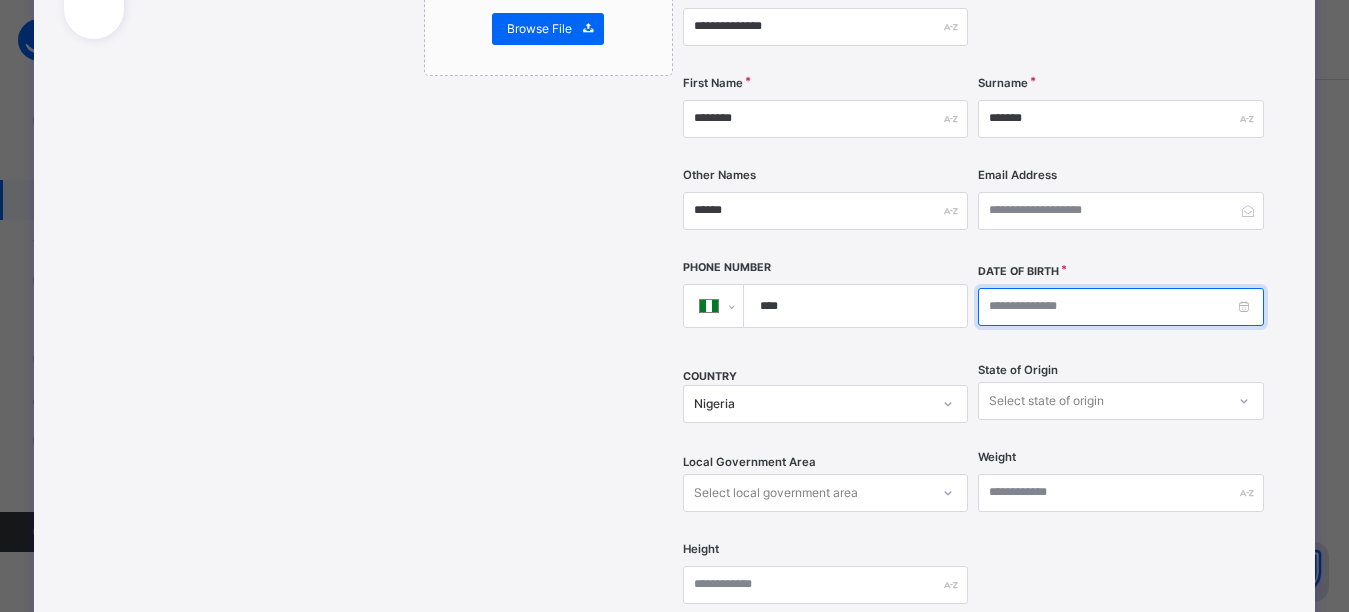 click at bounding box center (1120, 307) 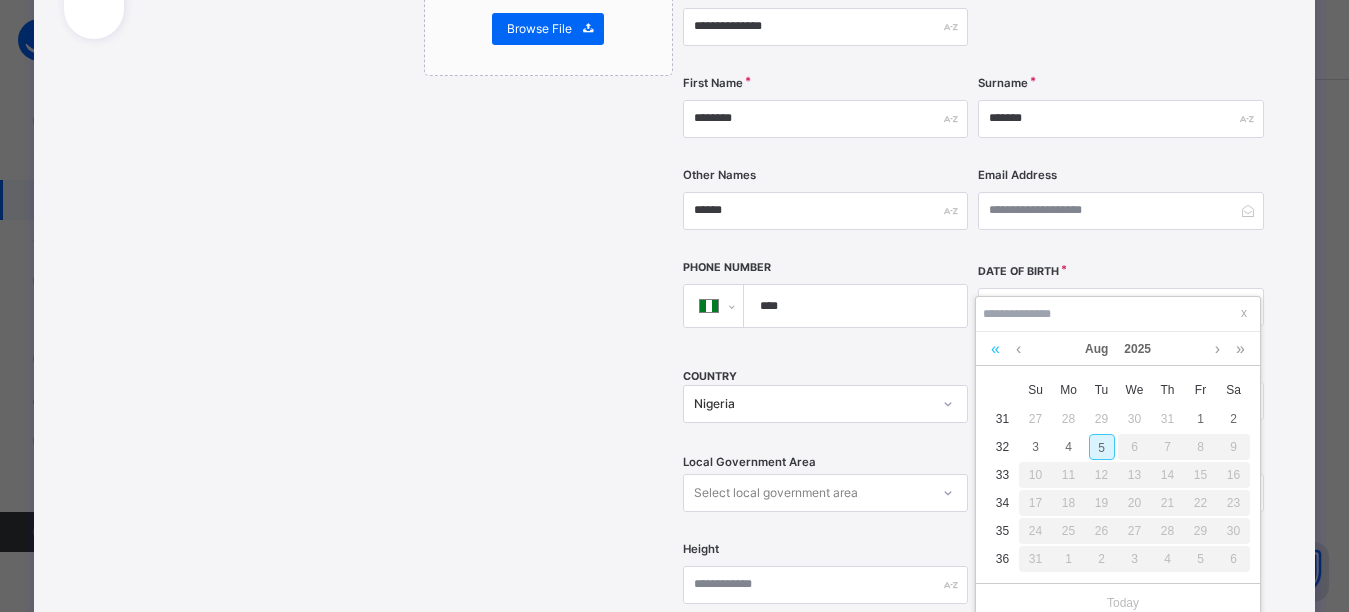 click at bounding box center [995, 349] 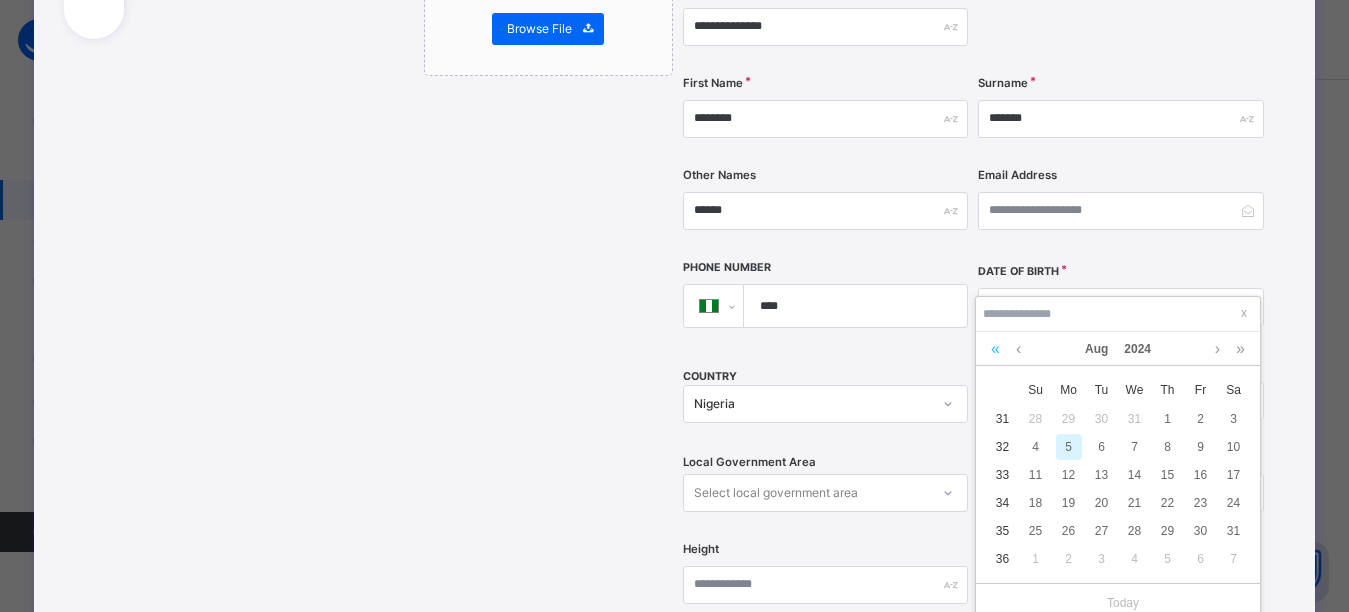 click at bounding box center (995, 349) 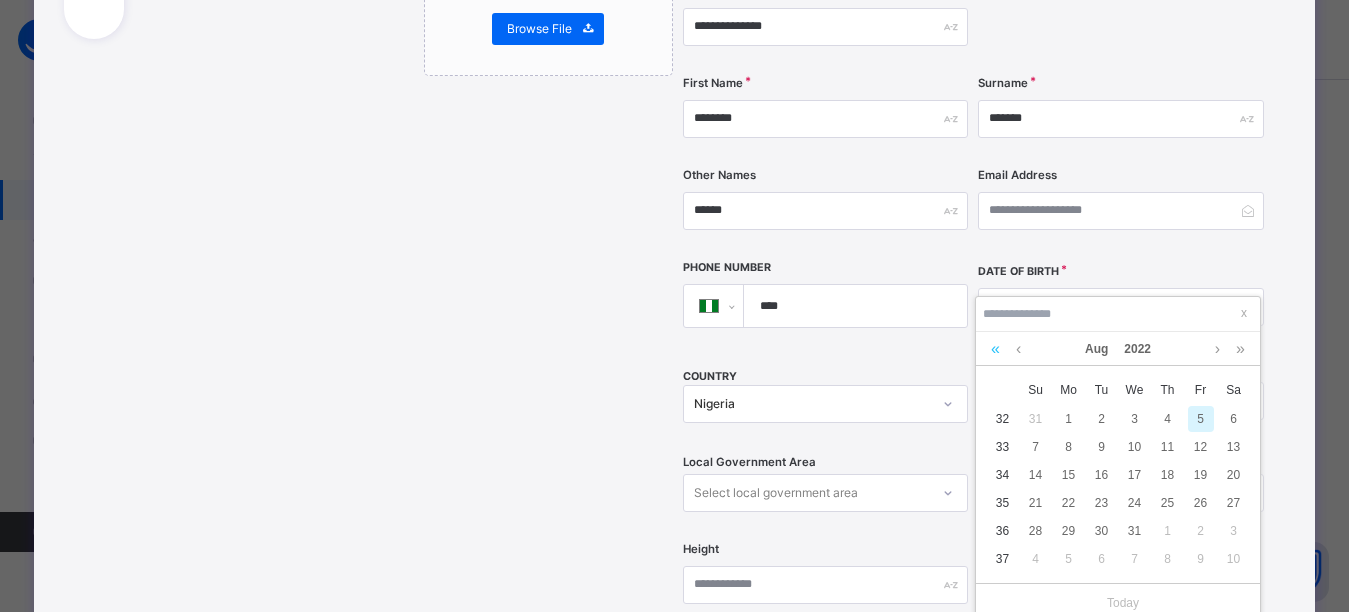 click at bounding box center (995, 349) 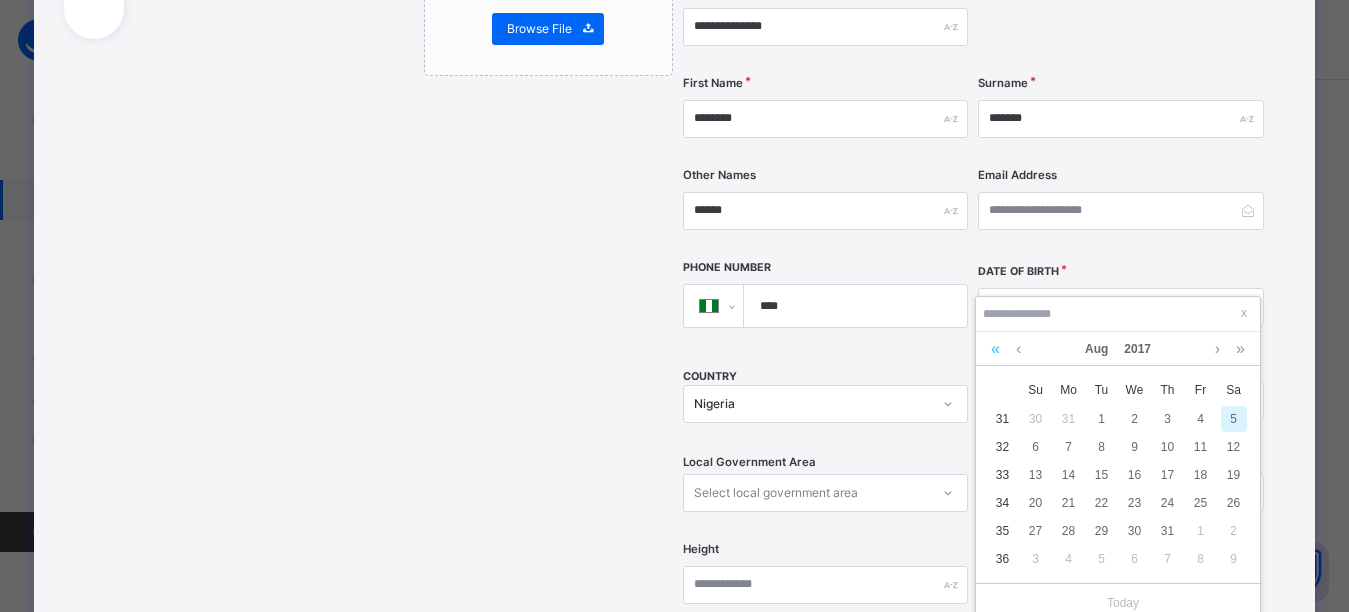 click at bounding box center [995, 349] 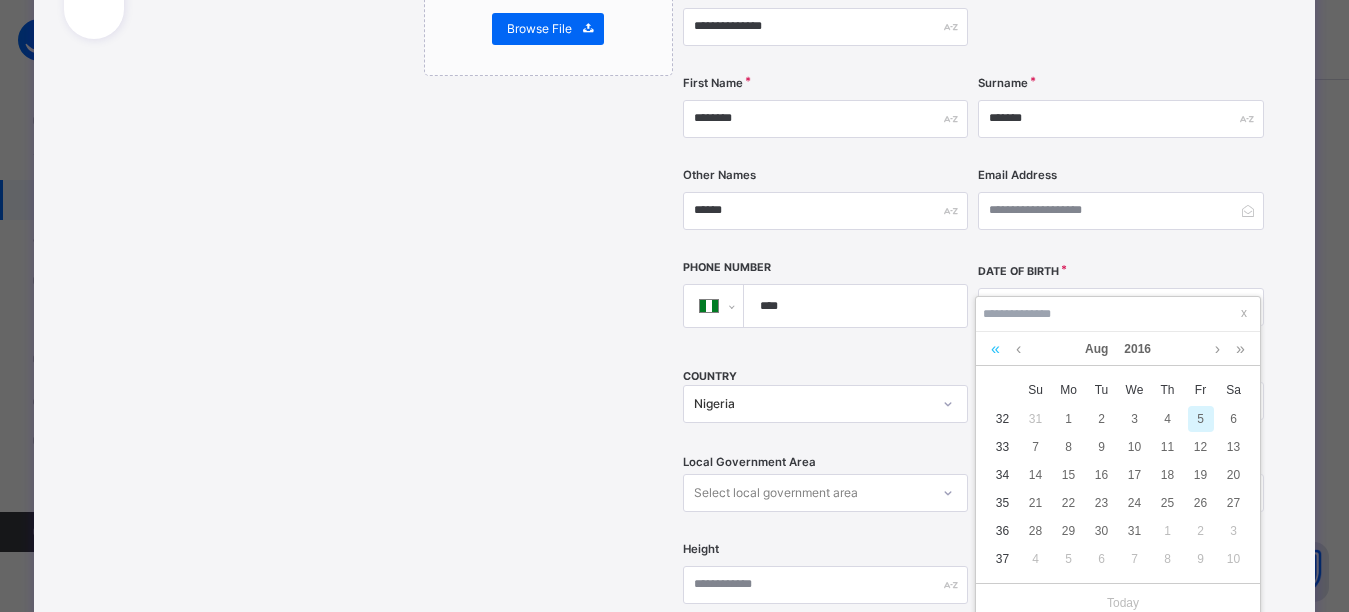 click at bounding box center [995, 349] 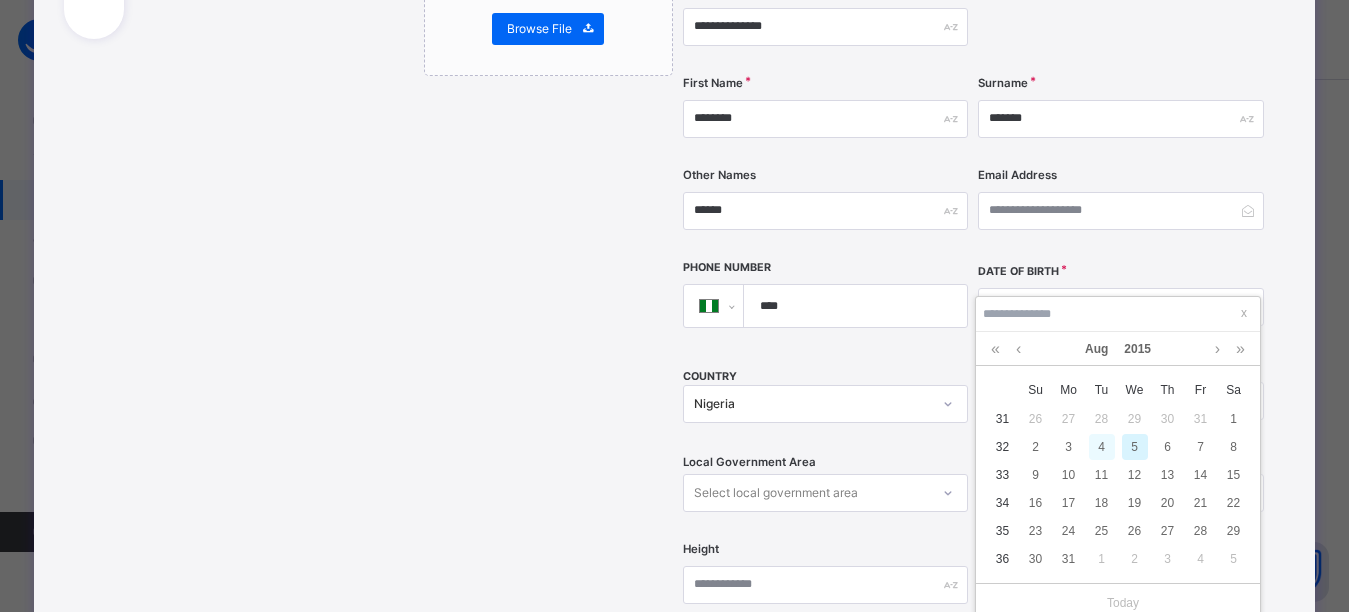 click on "4" at bounding box center [1102, 447] 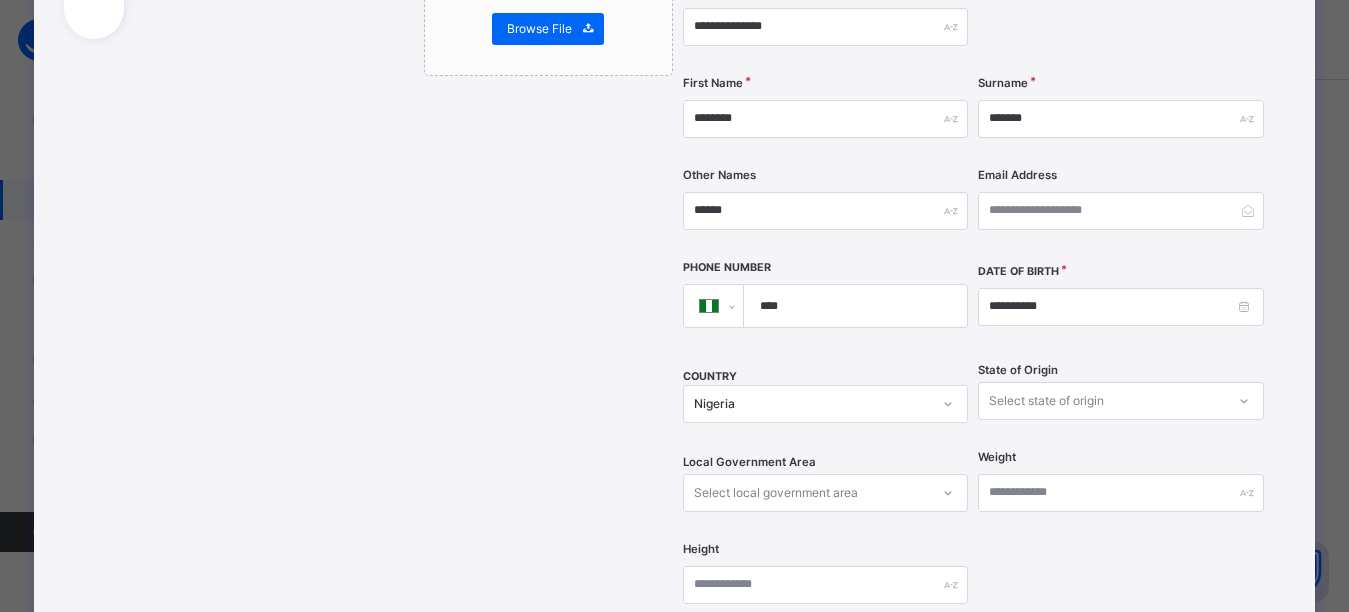click on "Select state of origin" at bounding box center (1120, 401) 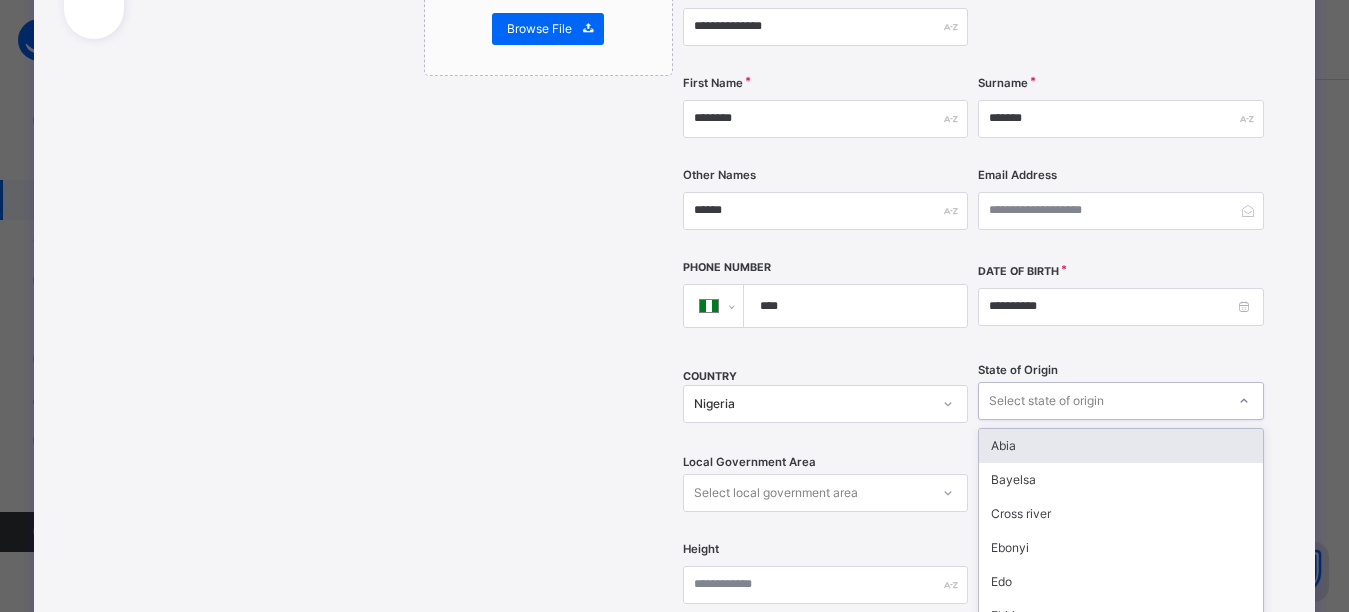 scroll, scrollTop: 488, scrollLeft: 0, axis: vertical 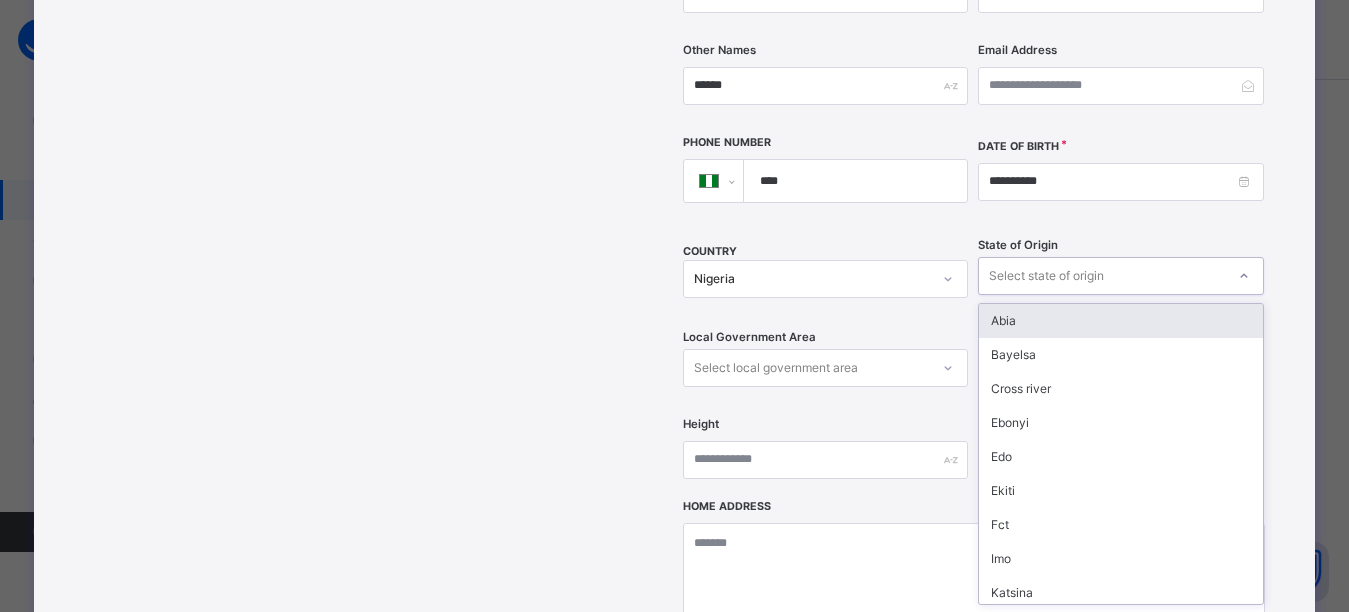type on "*" 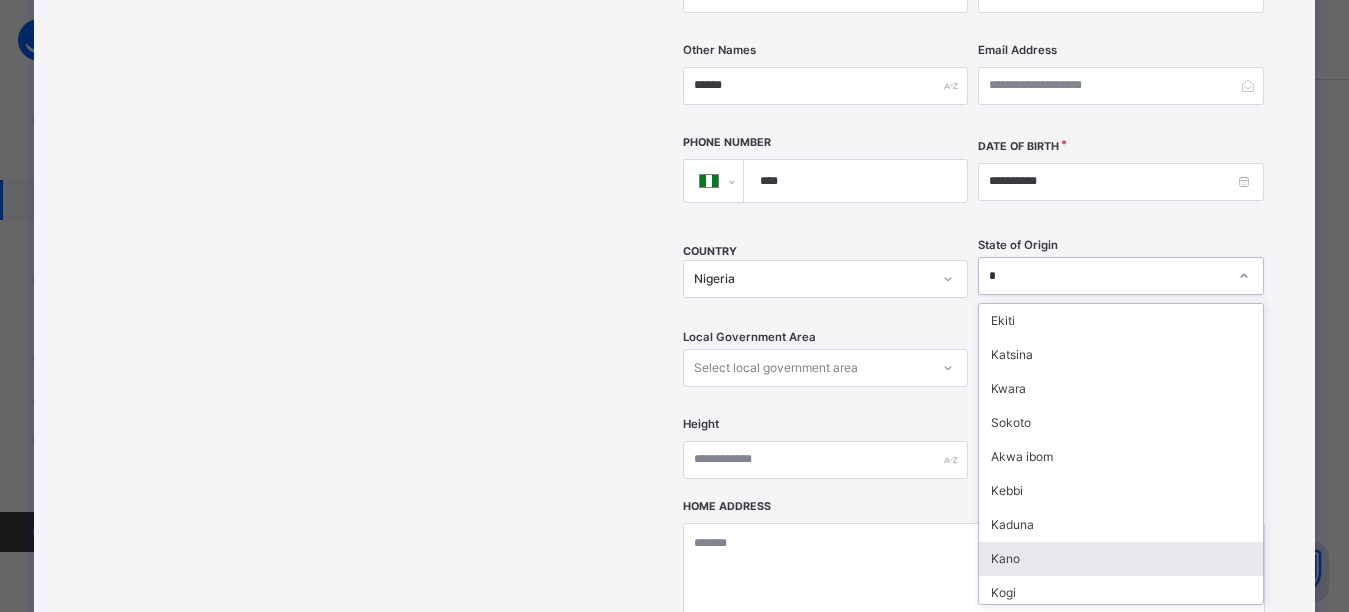 click on "Kano" at bounding box center [1120, 559] 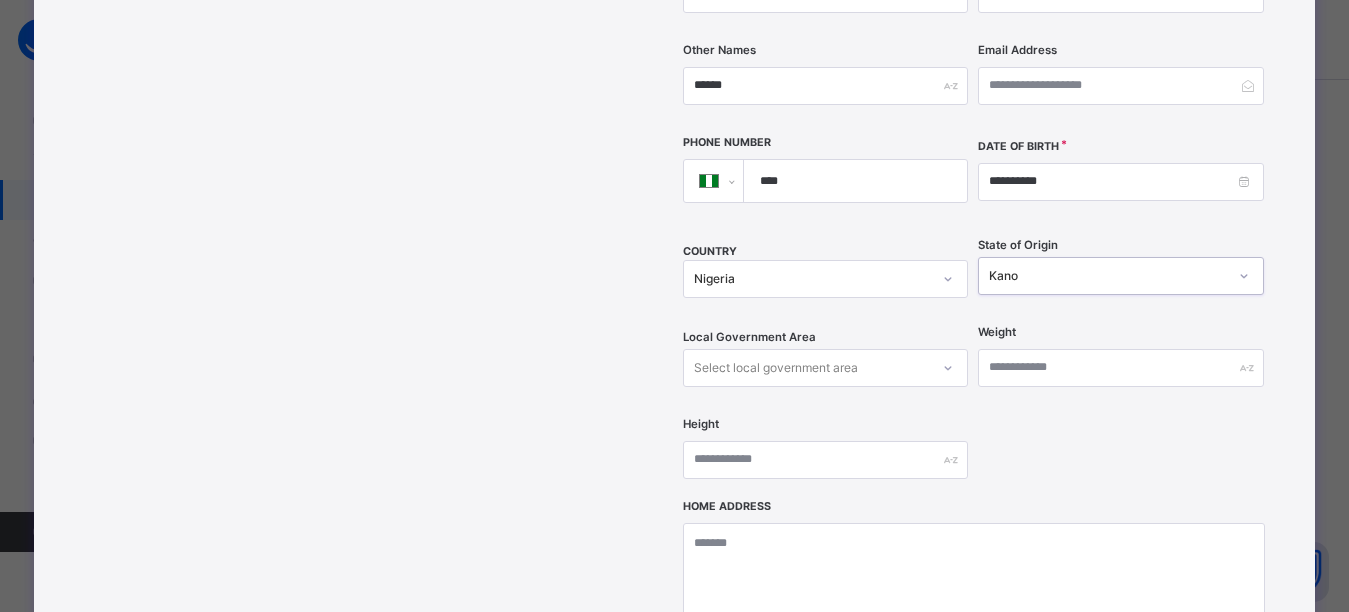 click on "Select local government area" at bounding box center [825, 368] 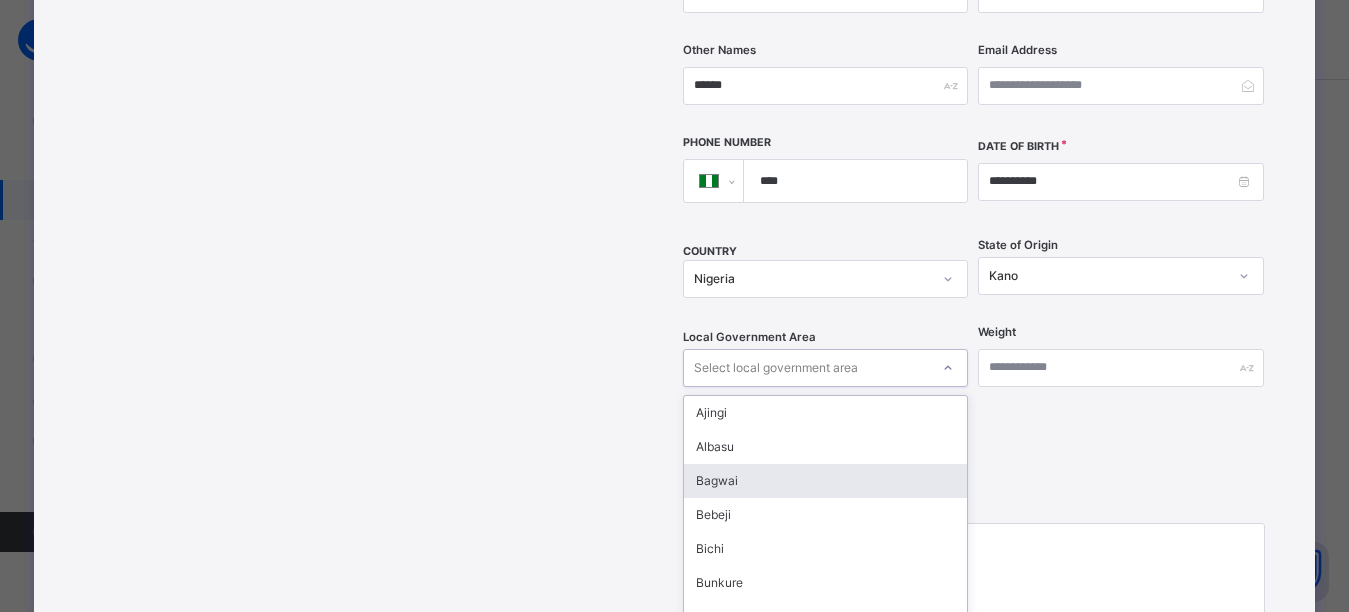scroll, scrollTop: 580, scrollLeft: 0, axis: vertical 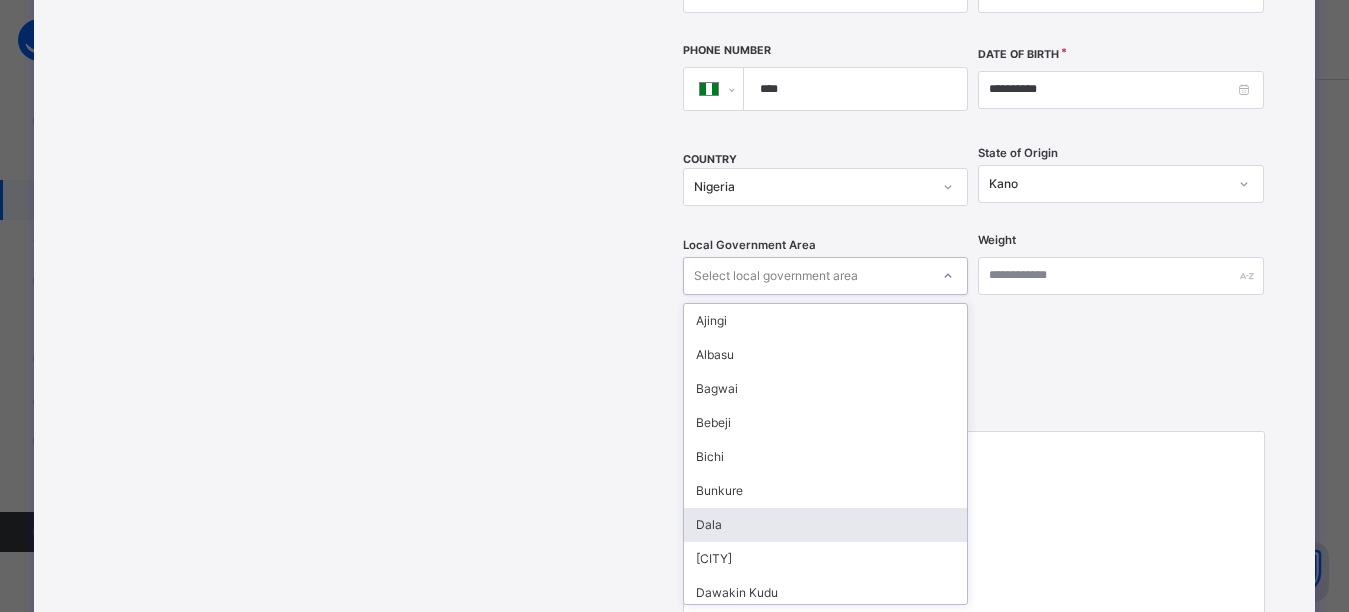 click on "Dala" at bounding box center [825, 525] 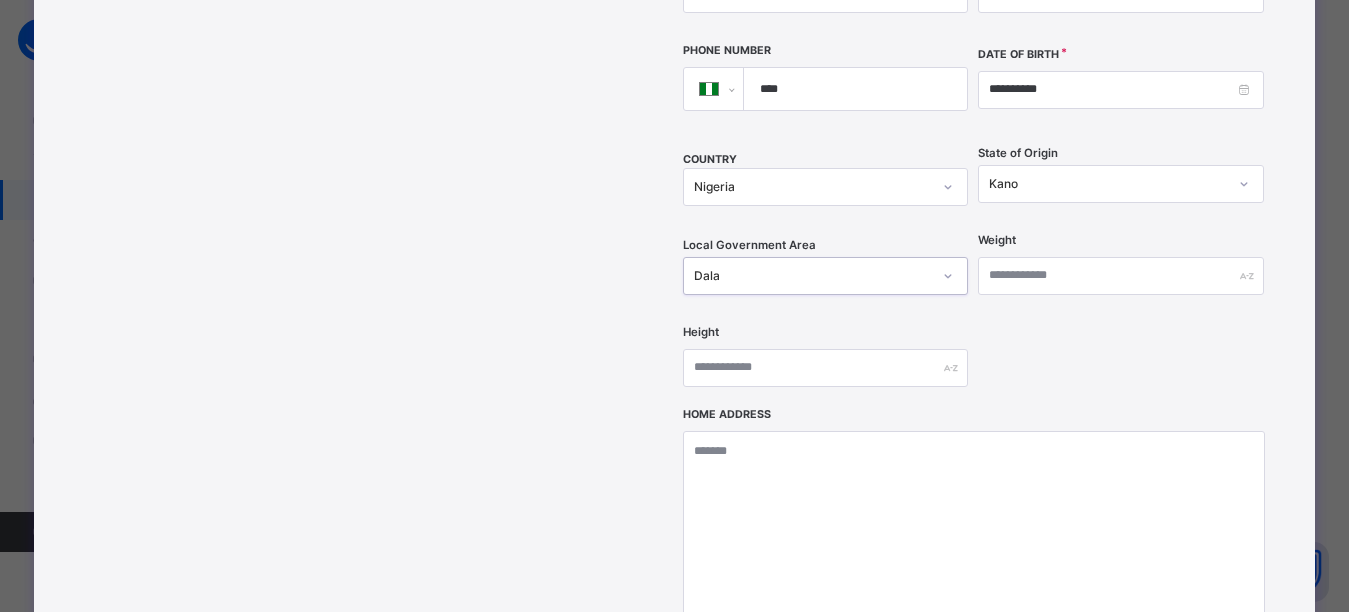 scroll, scrollTop: 560, scrollLeft: 0, axis: vertical 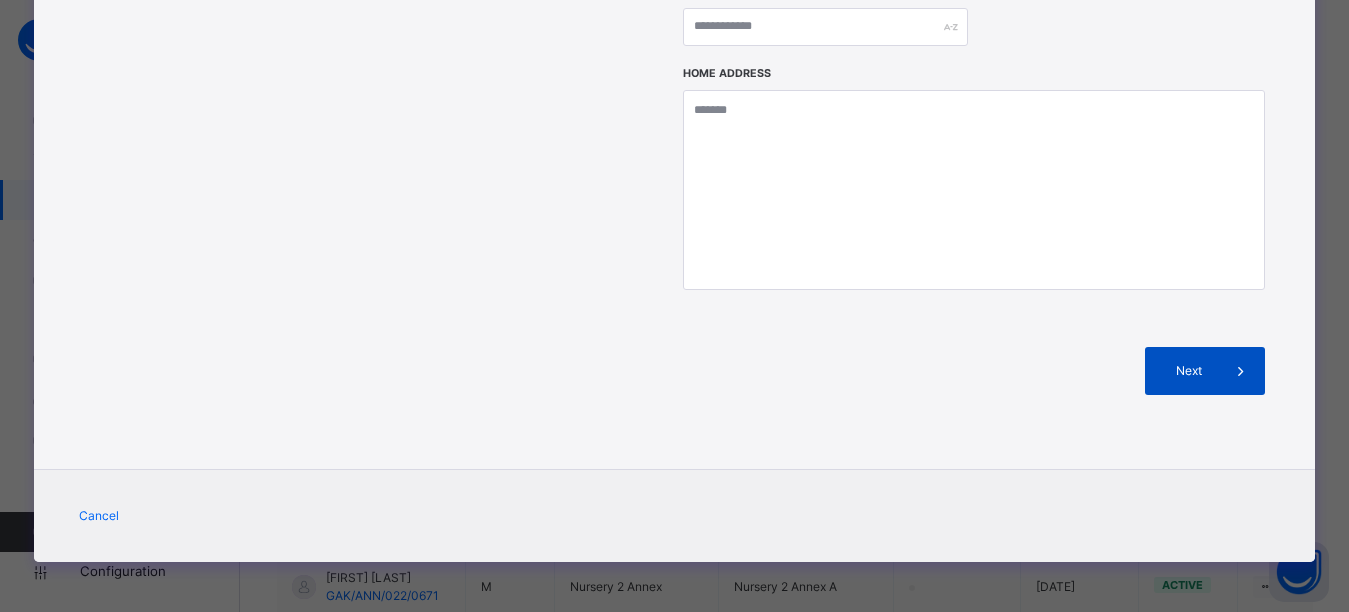 click at bounding box center (1241, 371) 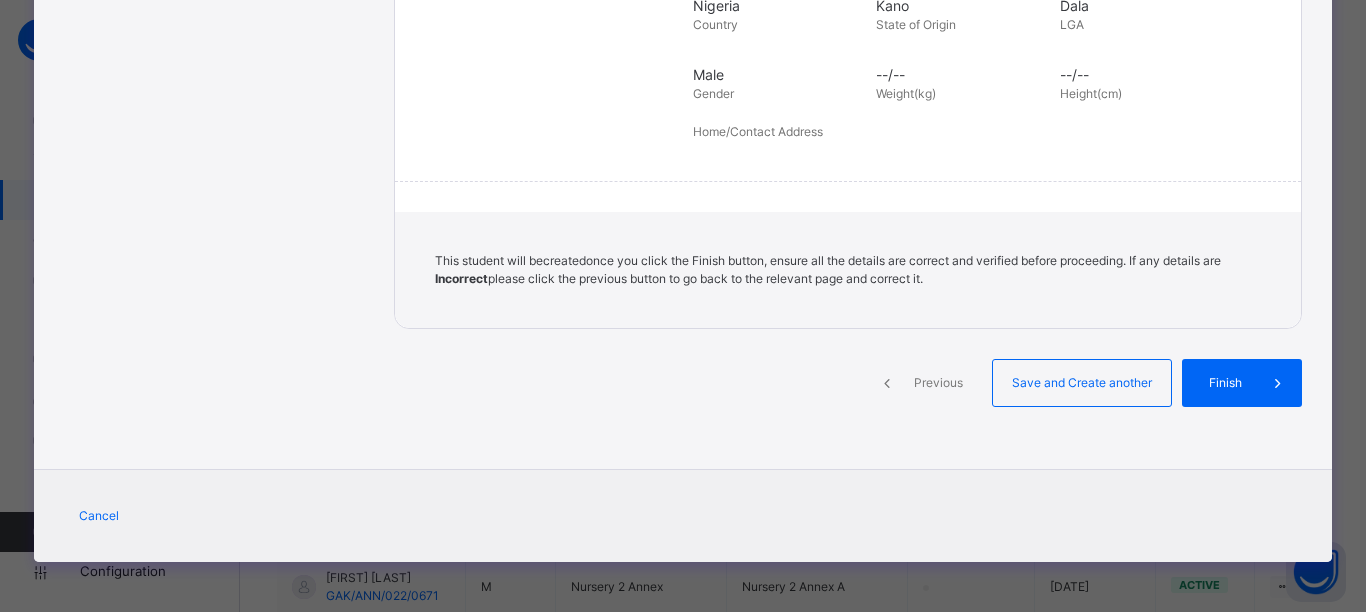 scroll, scrollTop: 467, scrollLeft: 0, axis: vertical 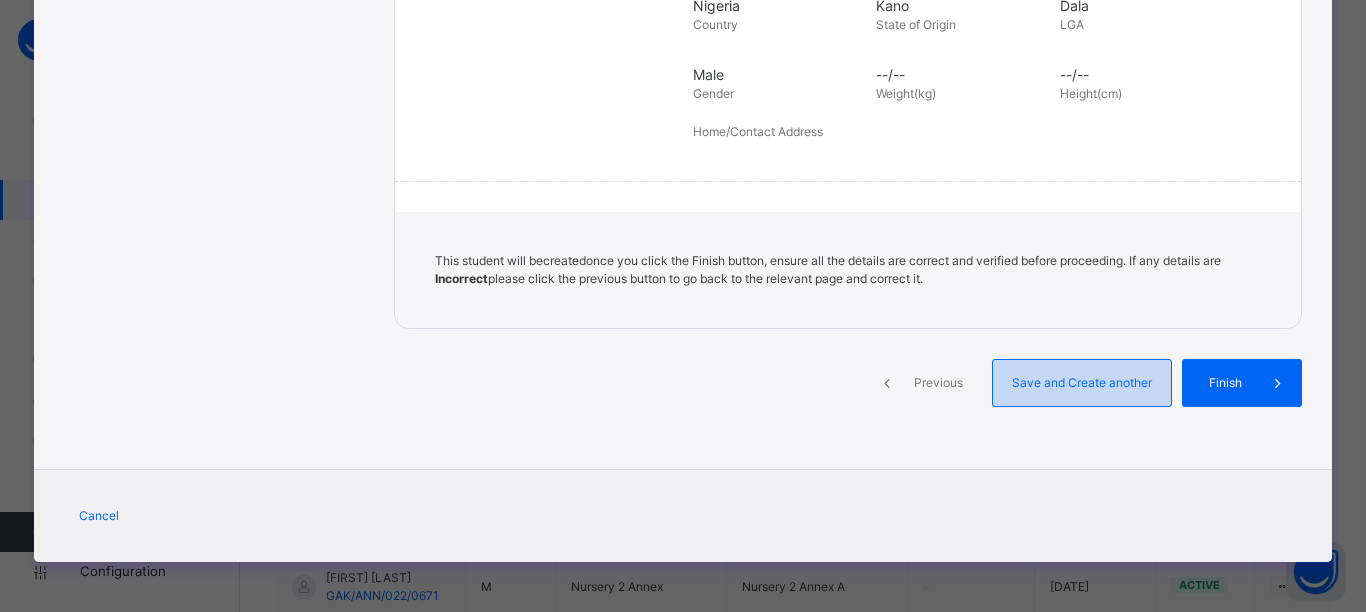 click on "Save and Create another" at bounding box center [1082, 383] 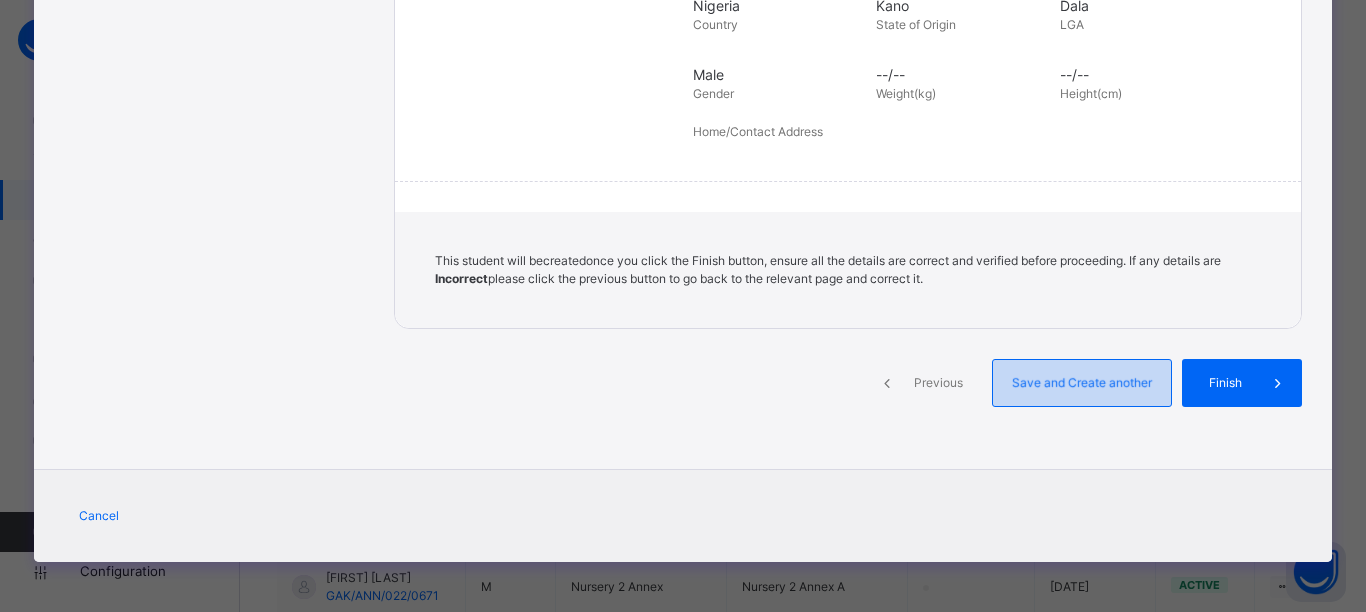 select on "**" 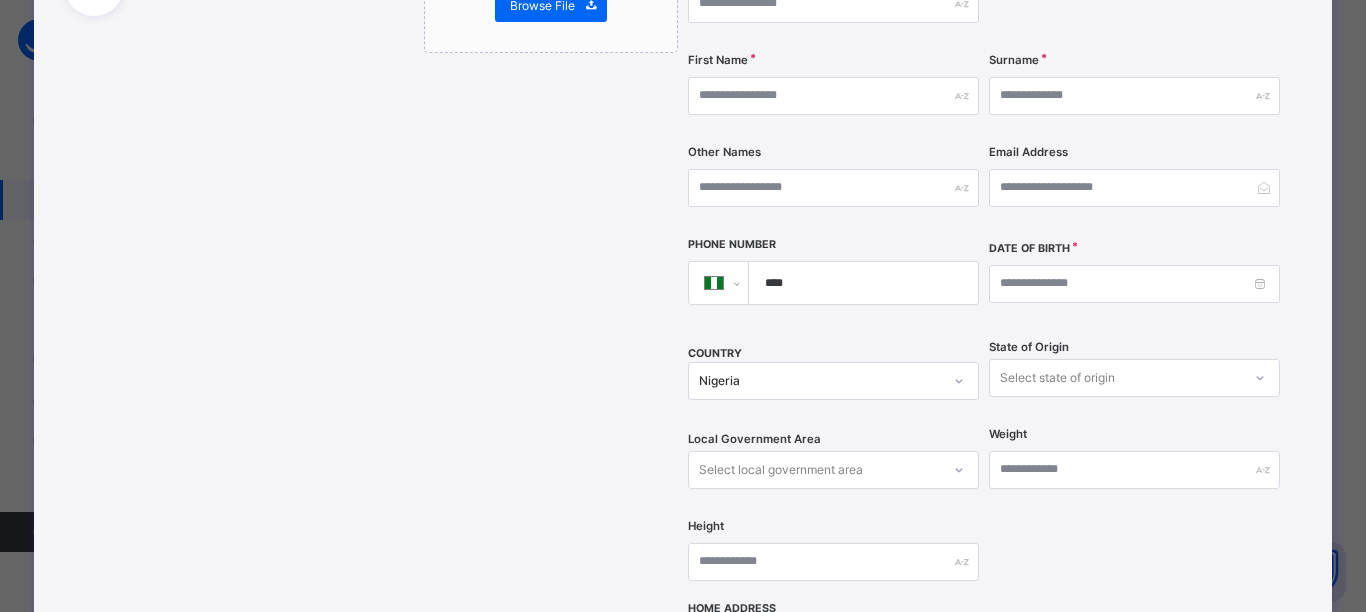 scroll, scrollTop: 0, scrollLeft: 0, axis: both 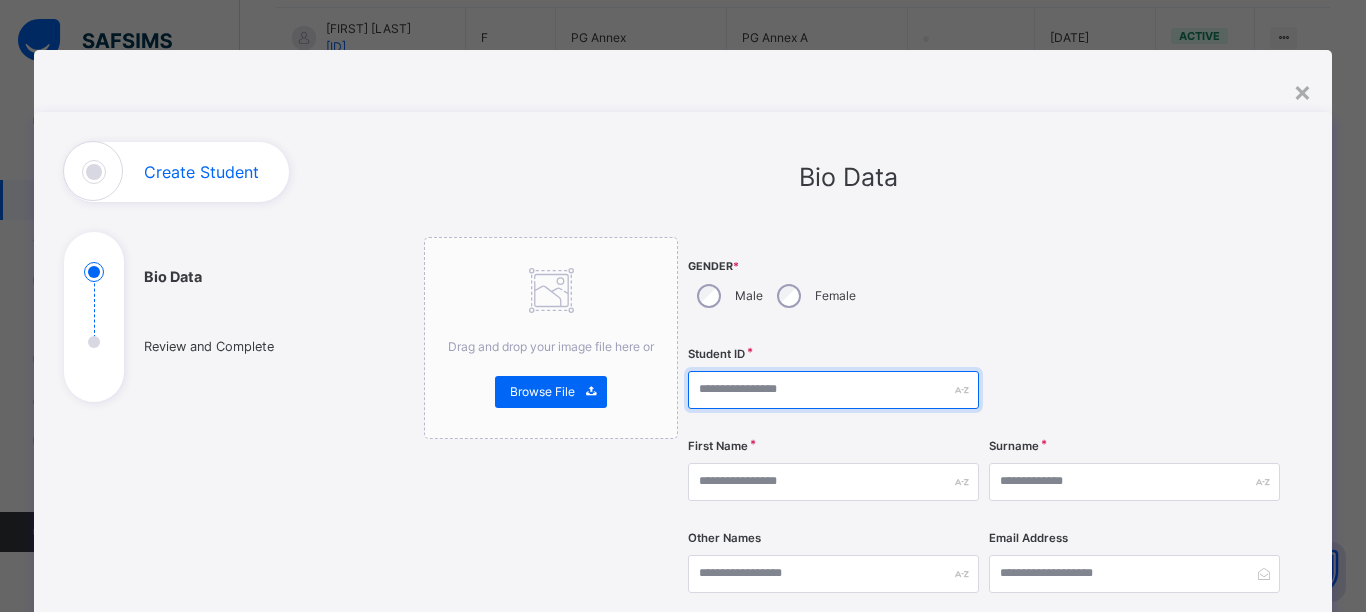 click at bounding box center (833, 390) 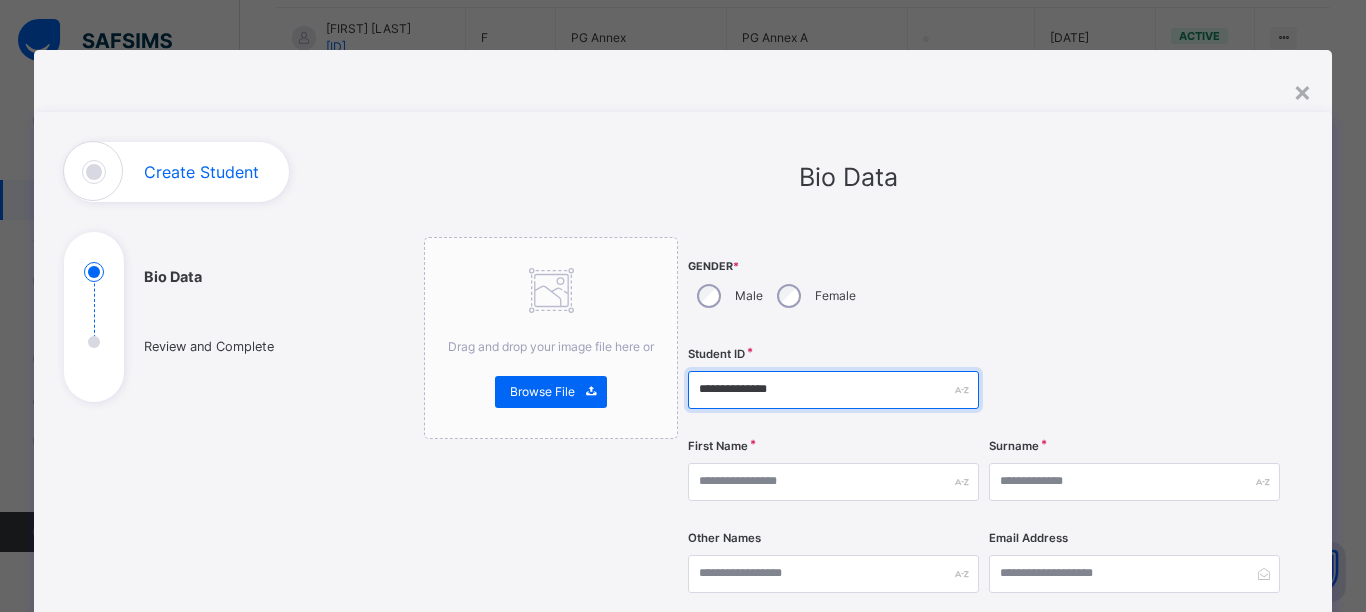 type on "**********" 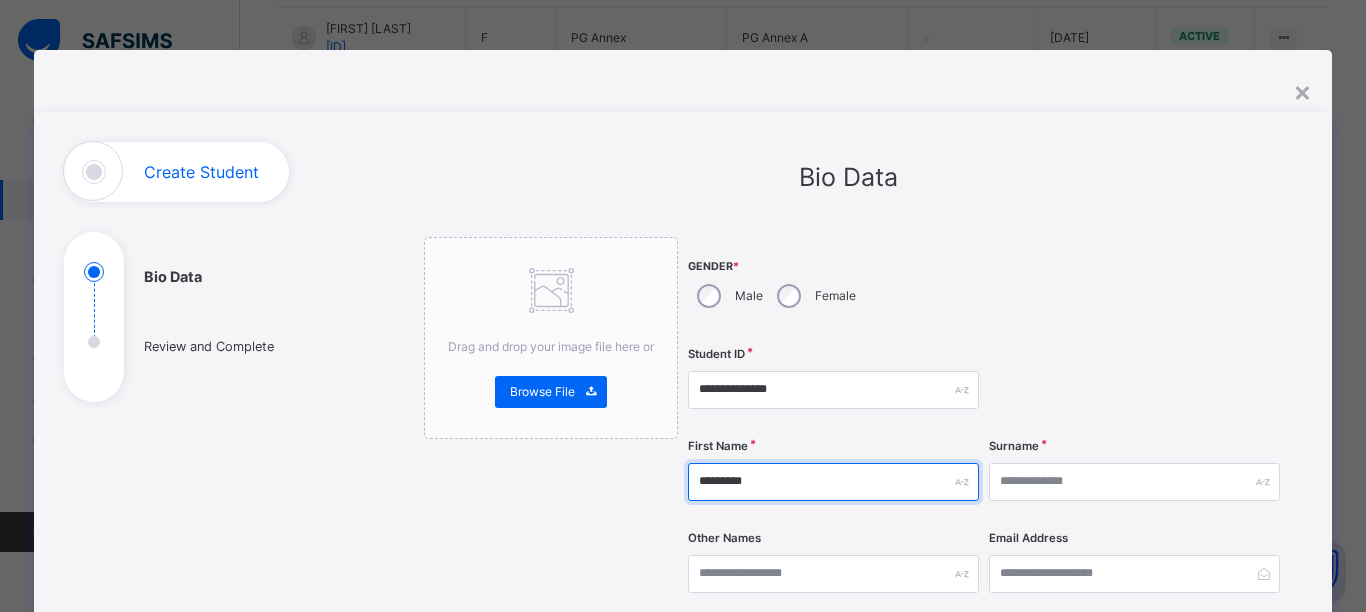type on "*********" 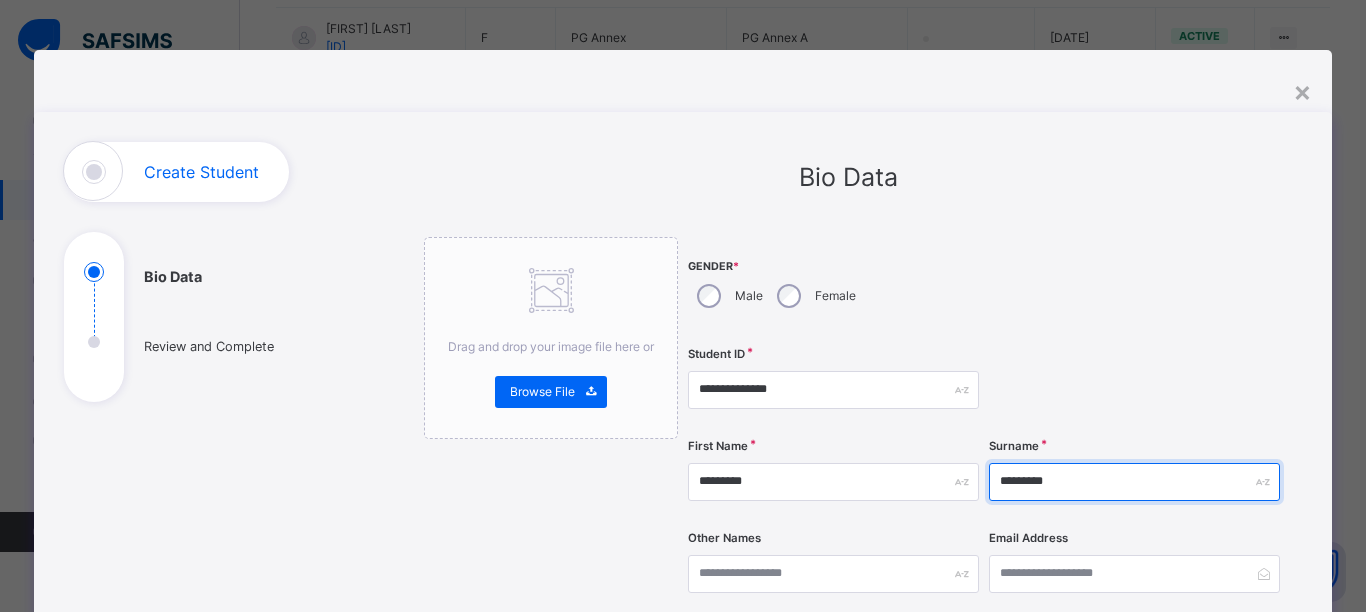 type on "*********" 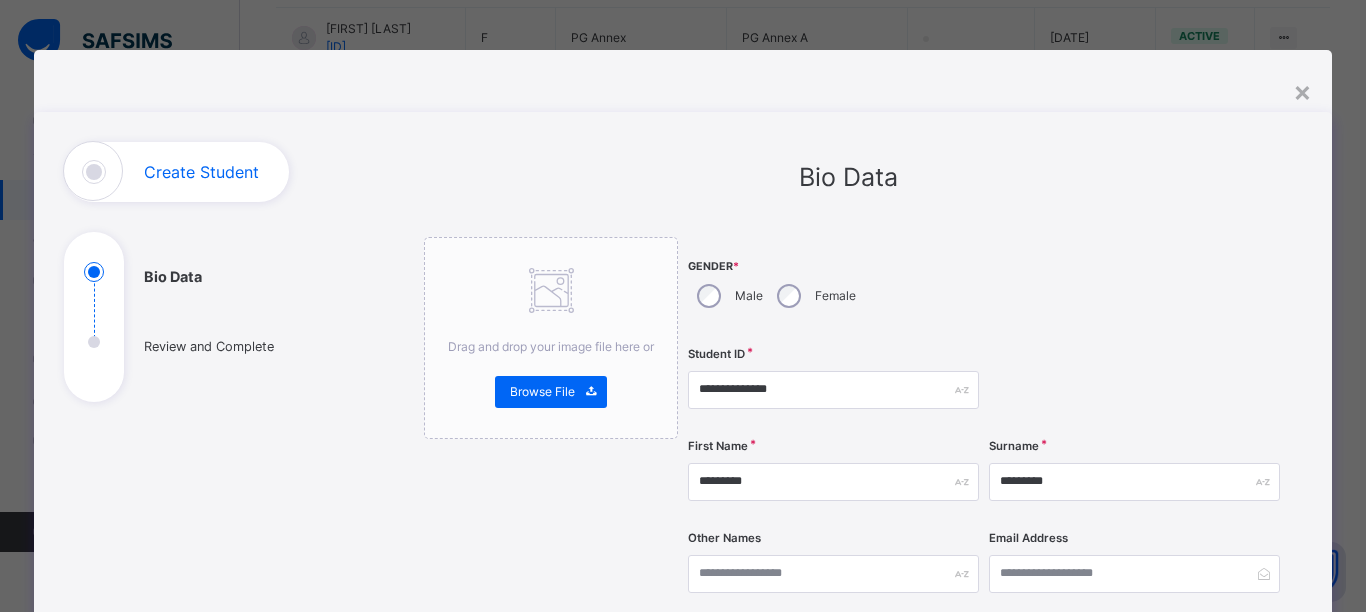 scroll, scrollTop: 363, scrollLeft: 0, axis: vertical 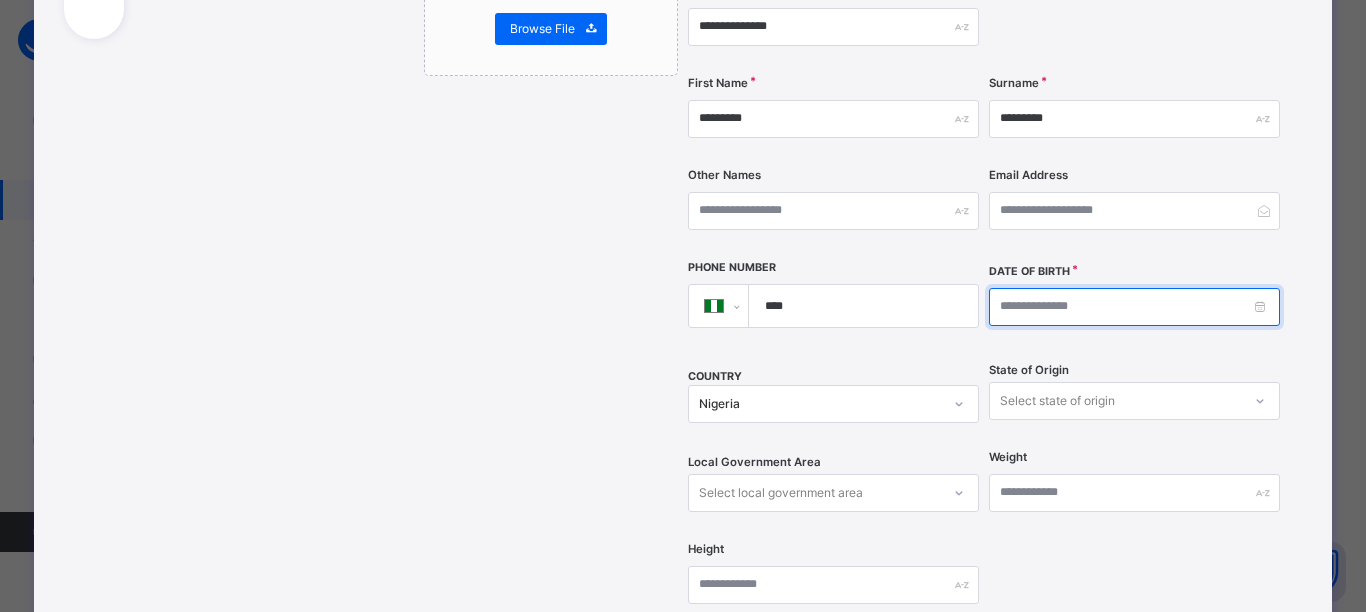 click at bounding box center (1134, 307) 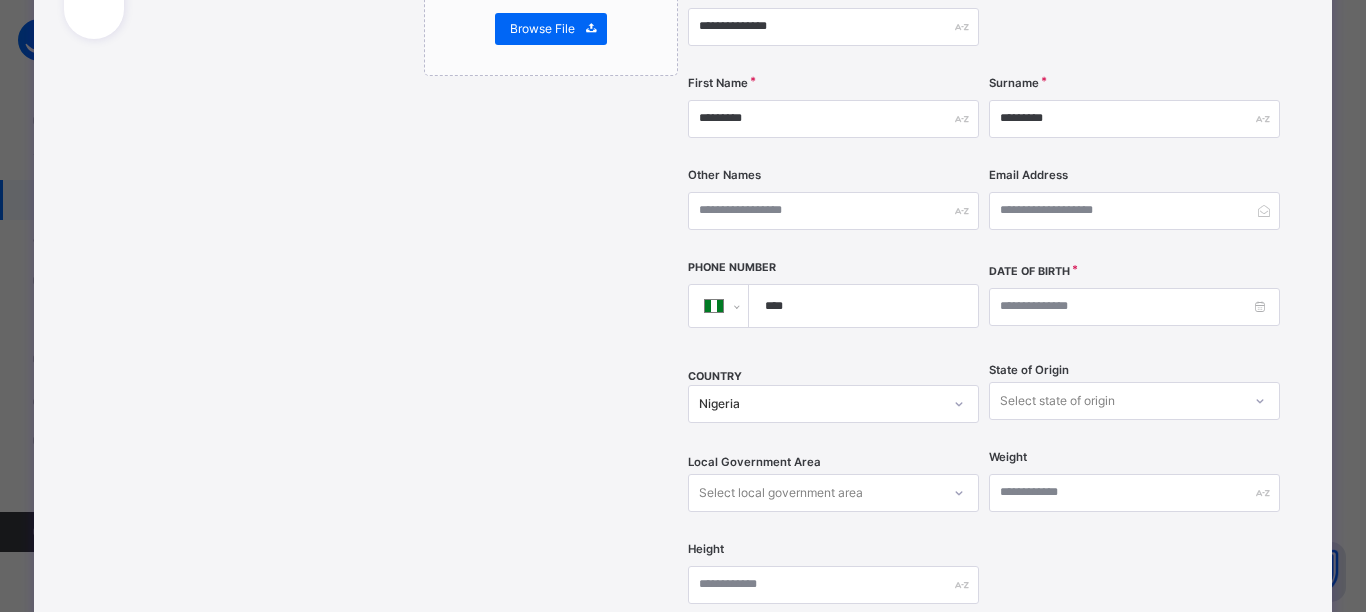 scroll, scrollTop: 557, scrollLeft: 0, axis: vertical 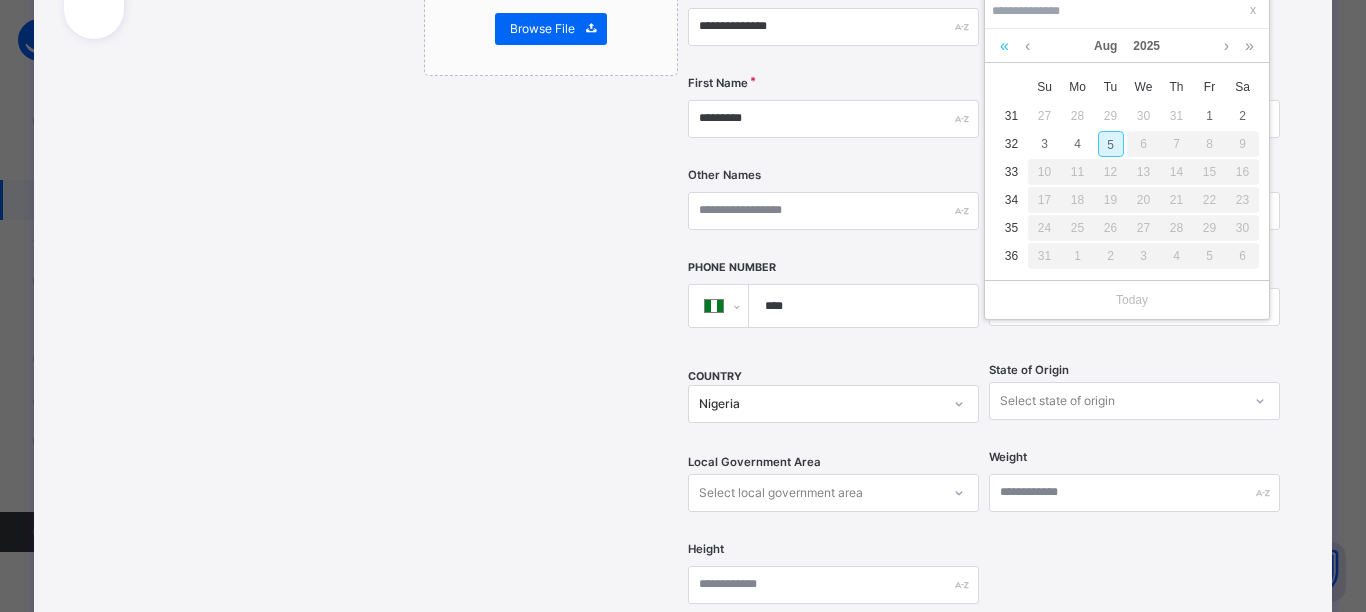 click at bounding box center [1004, 46] 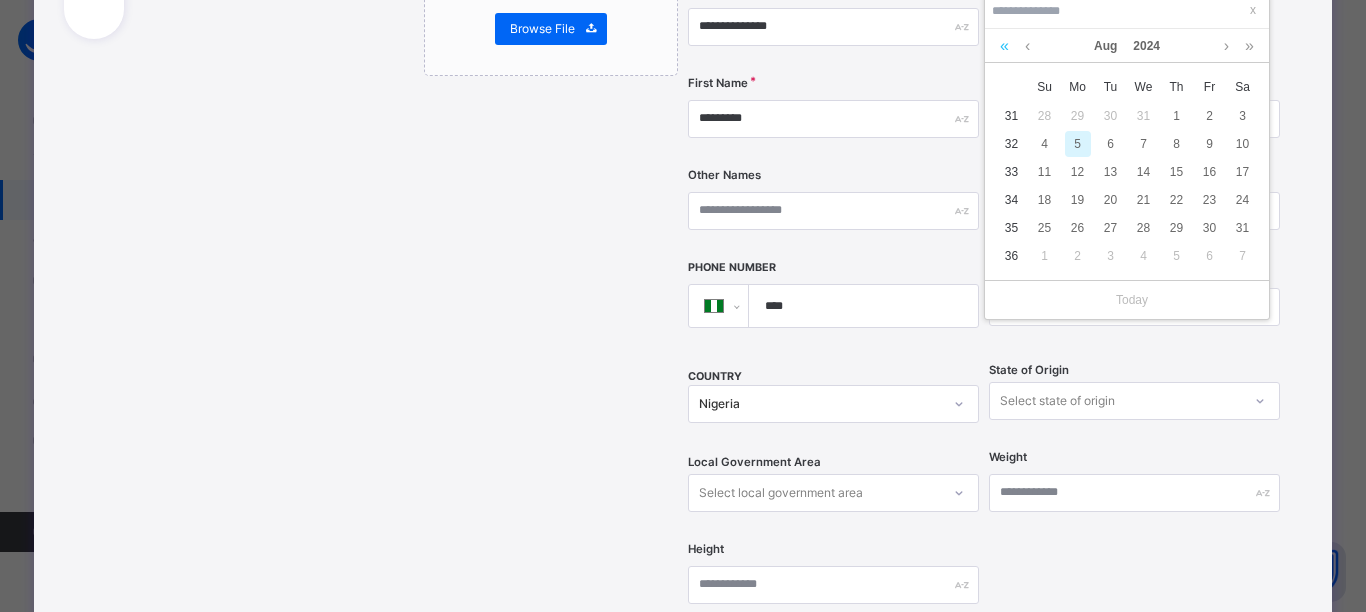 click at bounding box center [1004, 46] 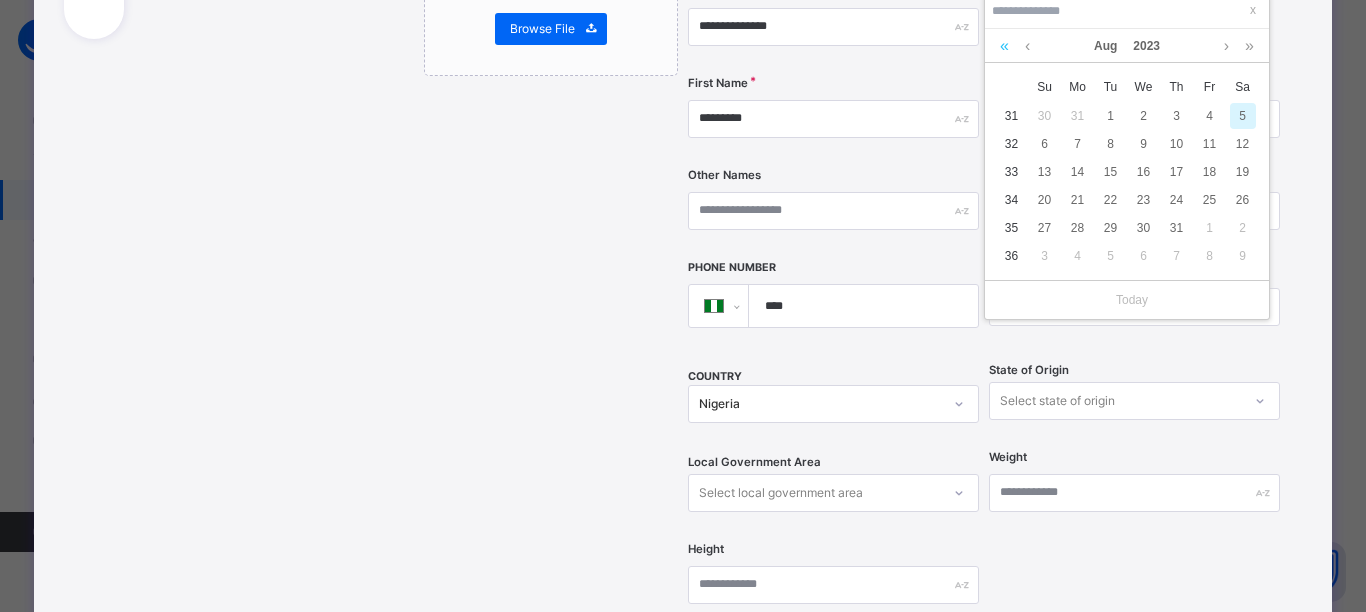 click at bounding box center [1004, 46] 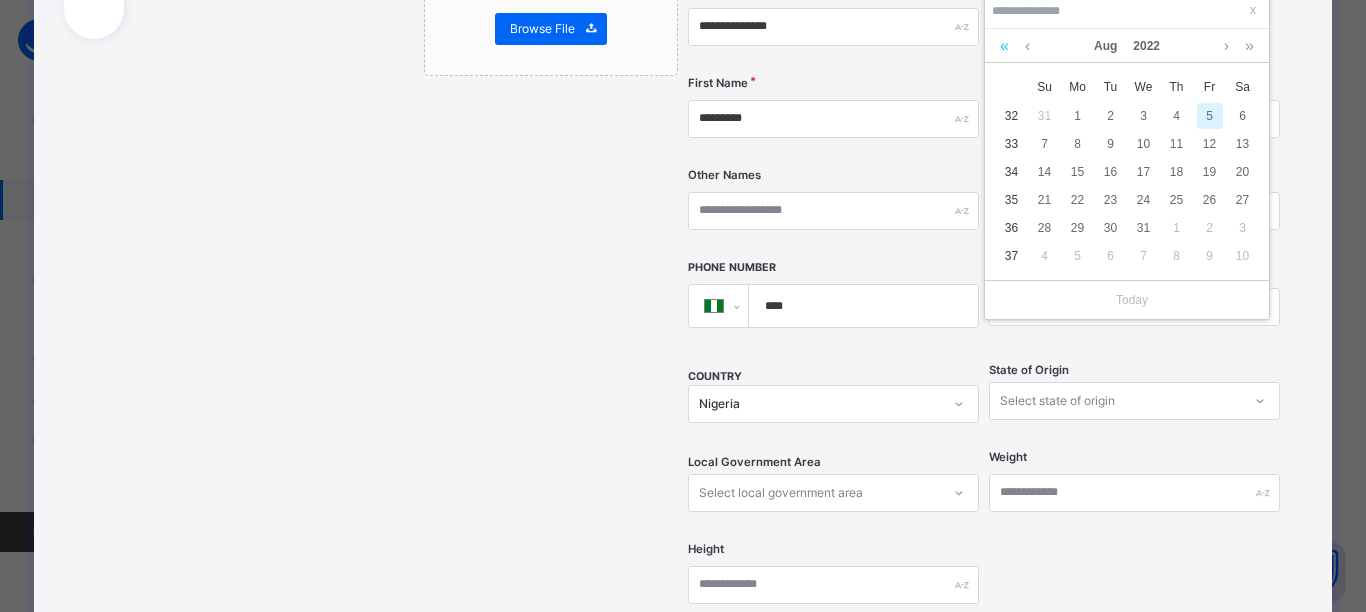 click at bounding box center (1004, 46) 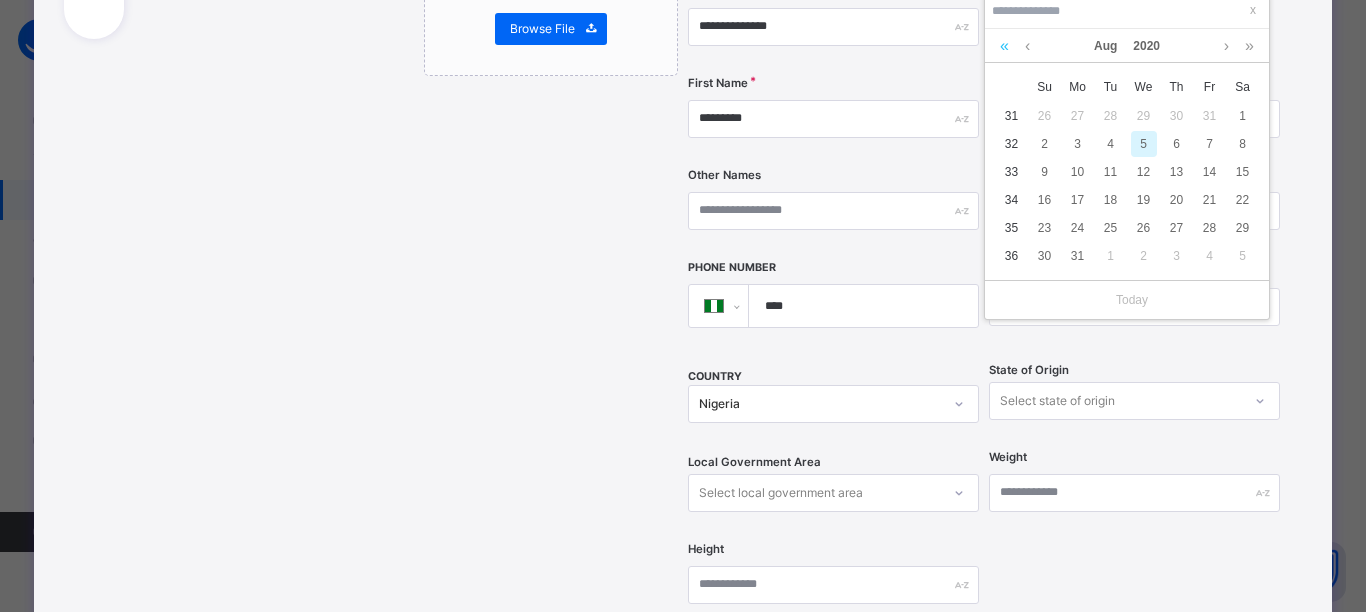 click at bounding box center [1004, 46] 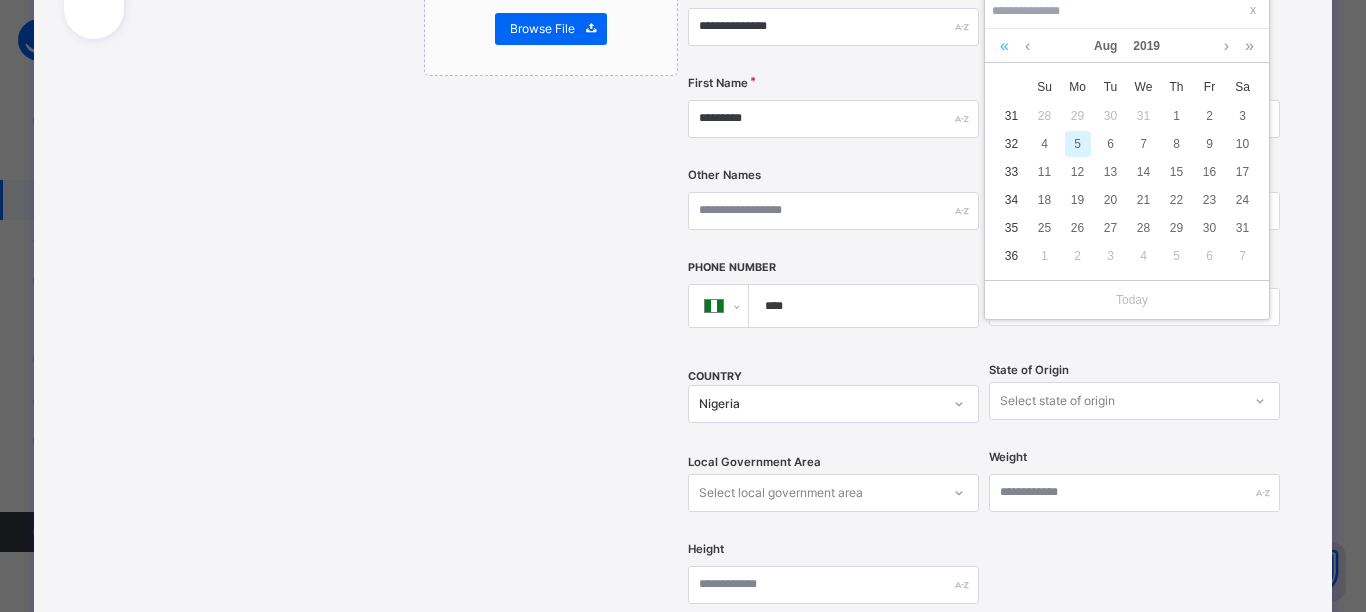 click at bounding box center [1004, 46] 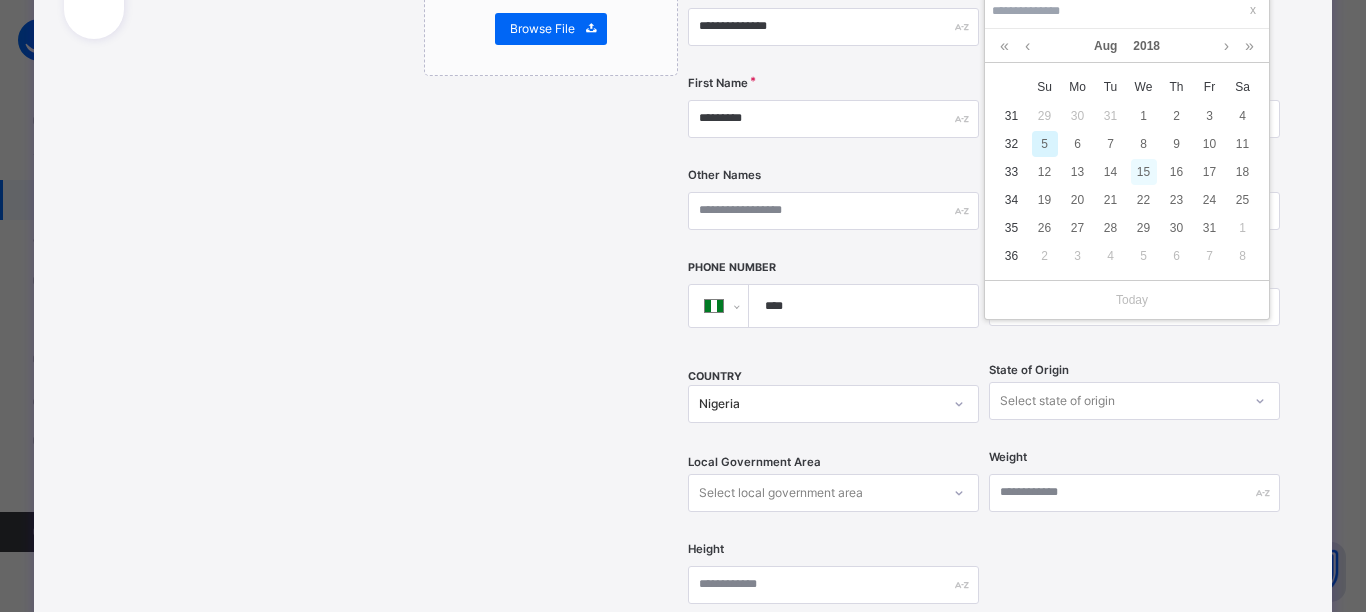 click on "15" at bounding box center [1144, 172] 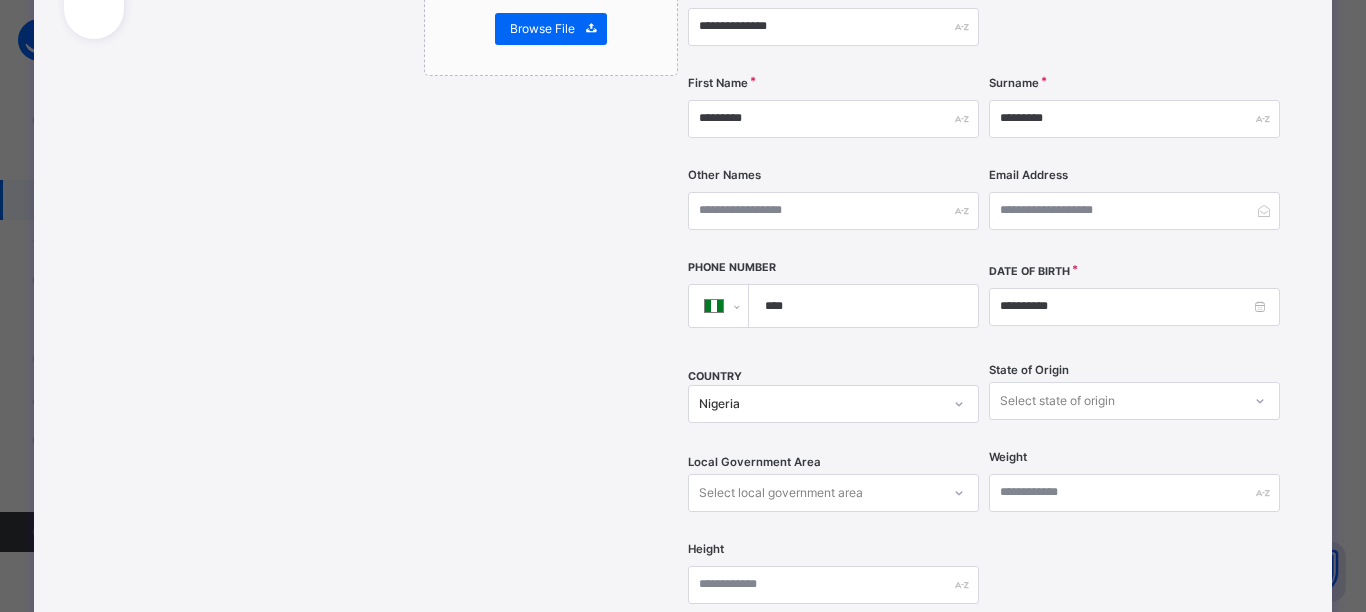 click on "Select state of origin" at bounding box center [1134, 401] 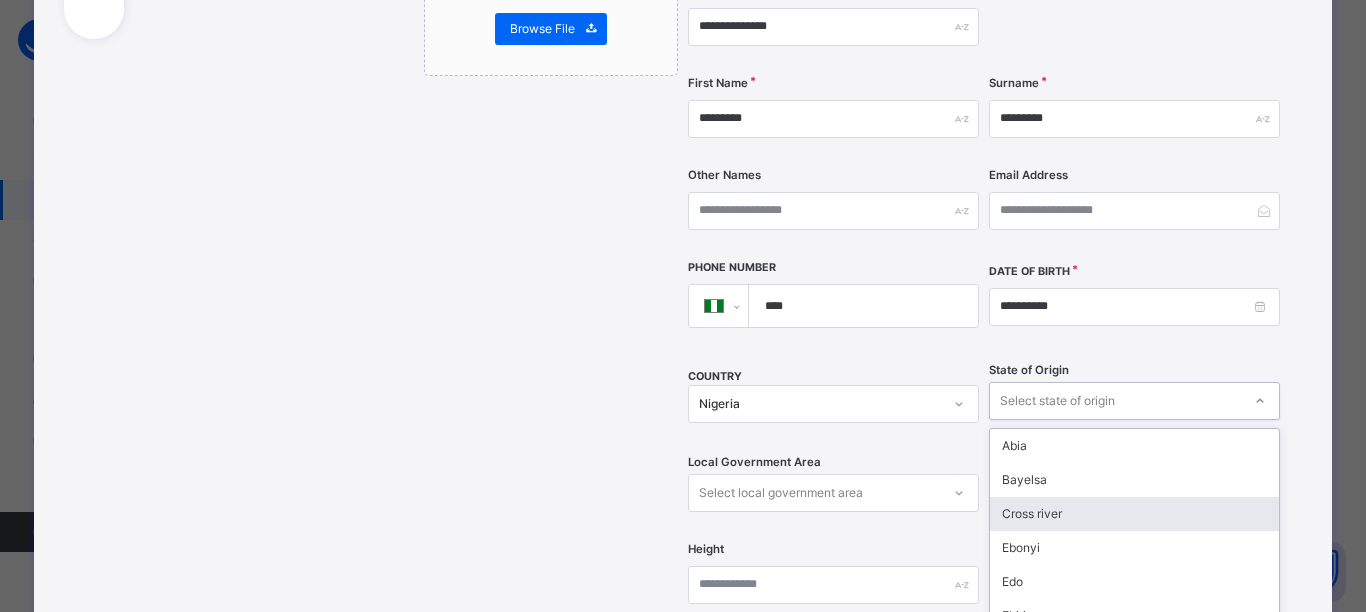 scroll, scrollTop: 488, scrollLeft: 0, axis: vertical 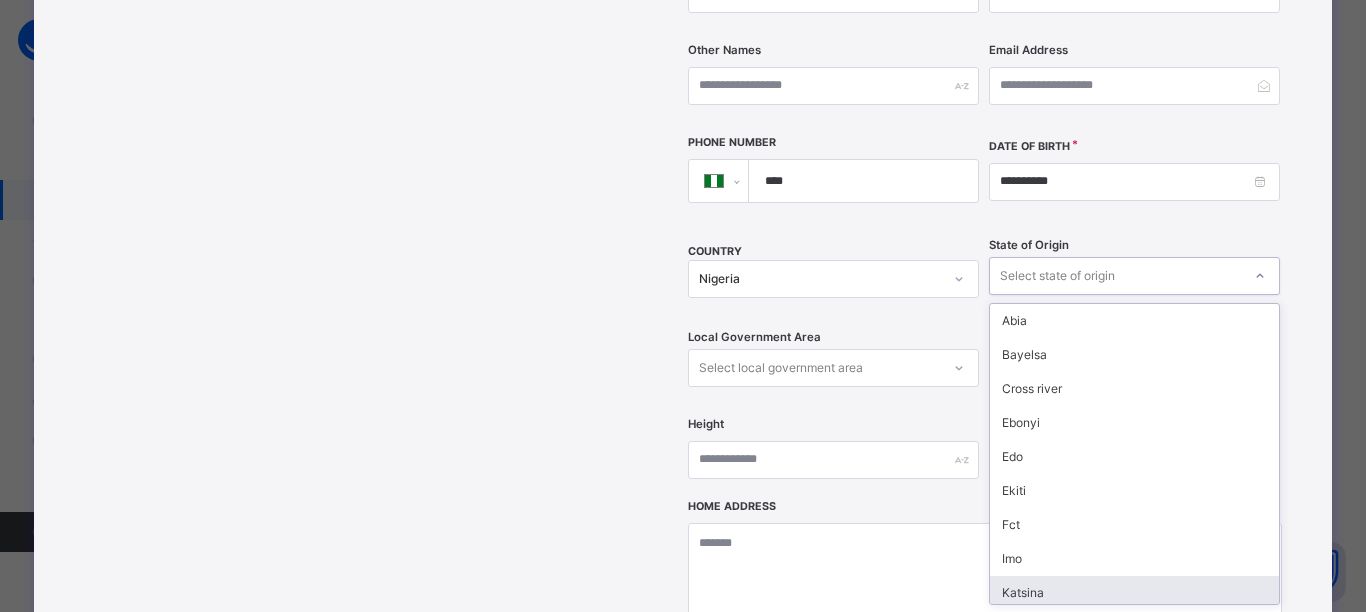 click on "Katsina" at bounding box center (1134, 593) 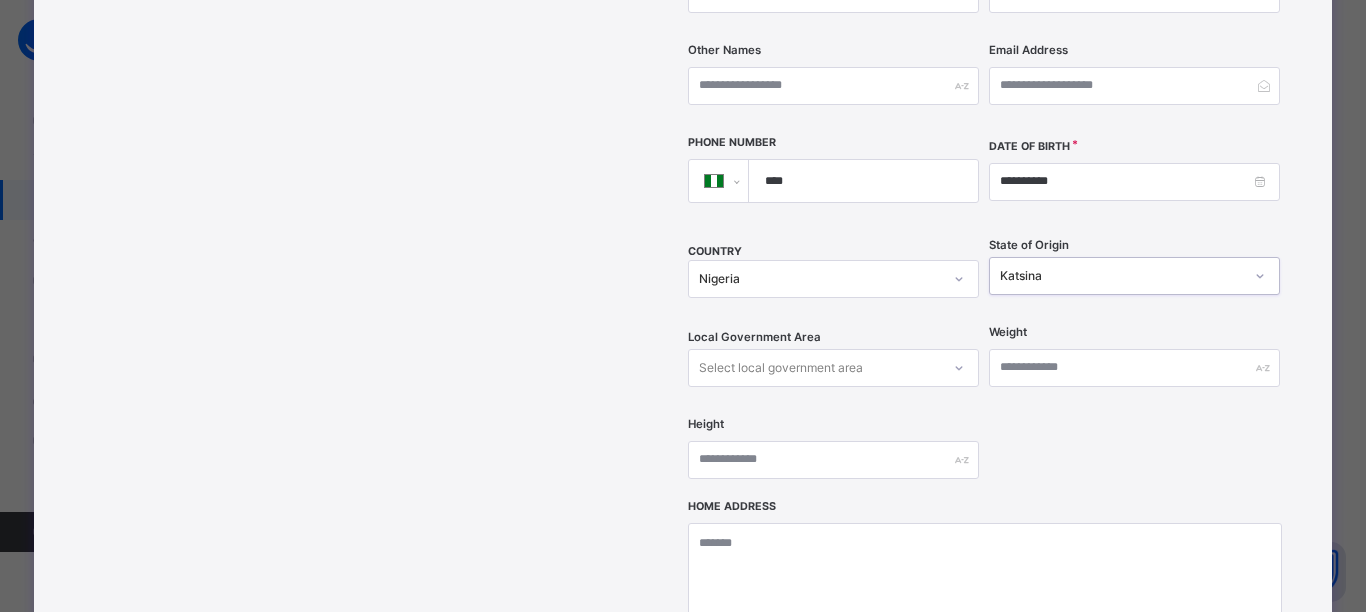 click on "Select local government area" at bounding box center (814, 367) 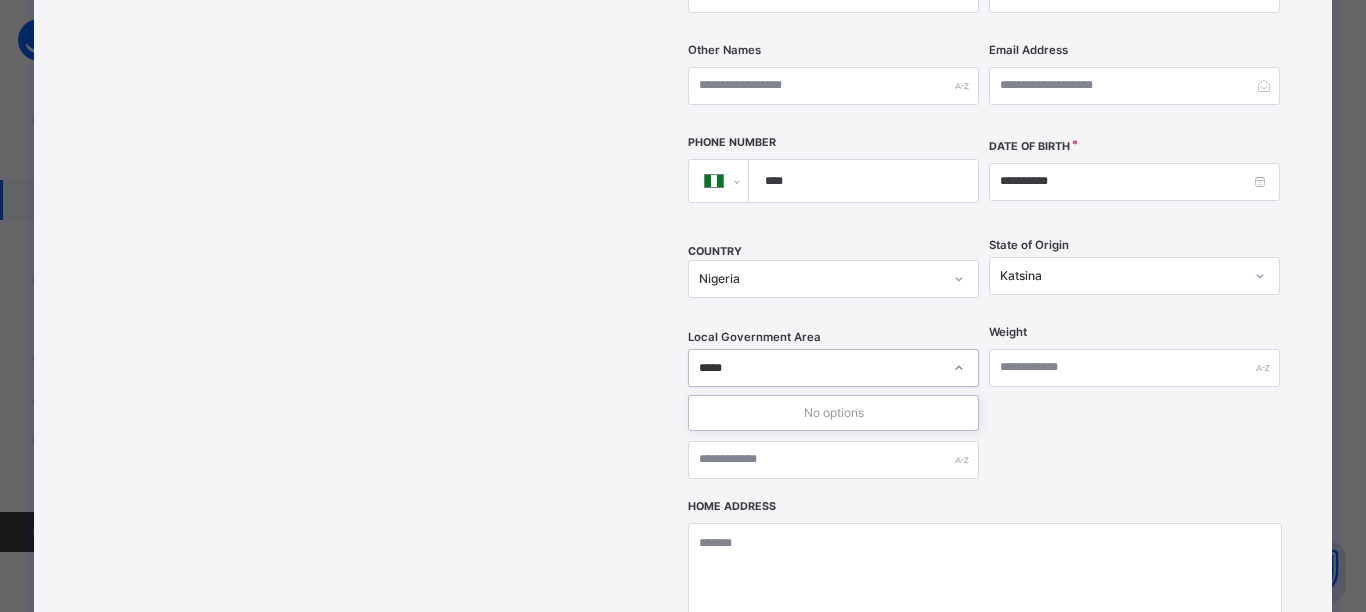 type on "******" 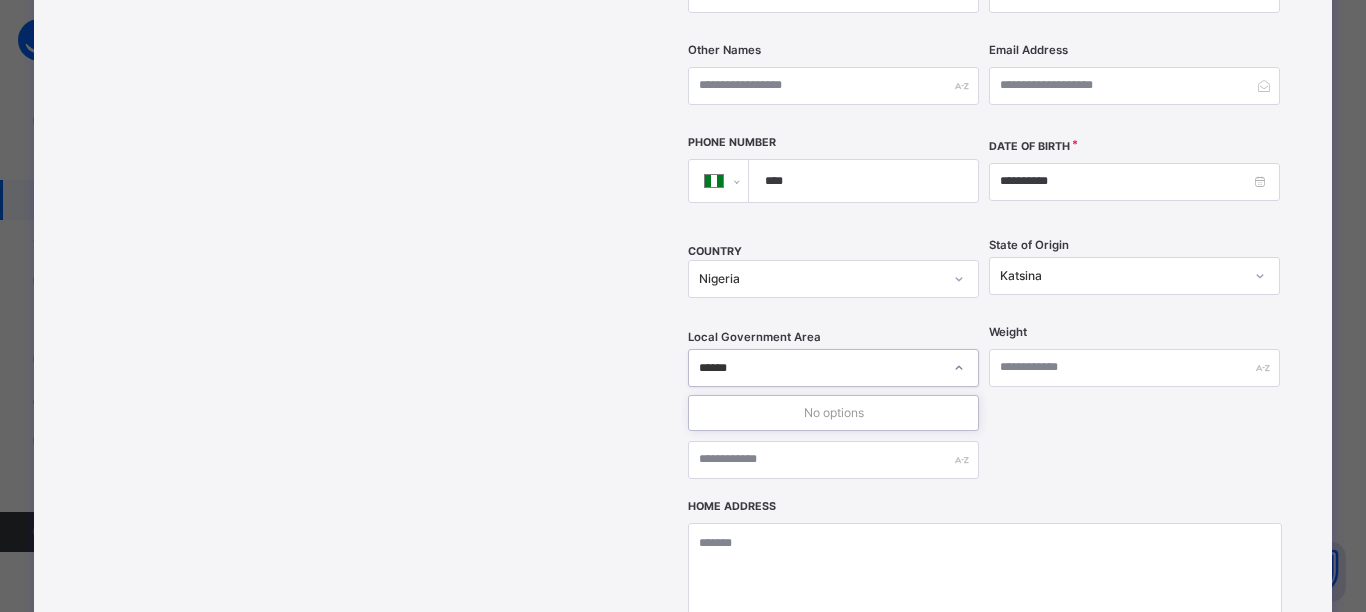 scroll, scrollTop: 921, scrollLeft: 0, axis: vertical 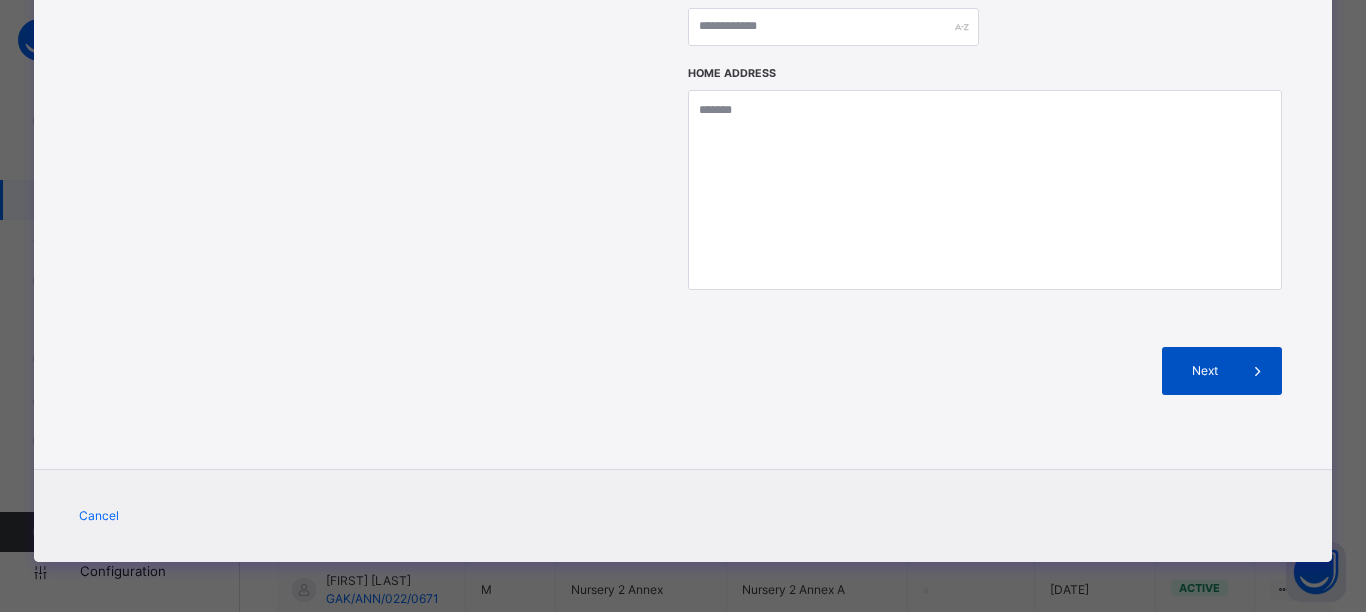 click at bounding box center (1258, 371) 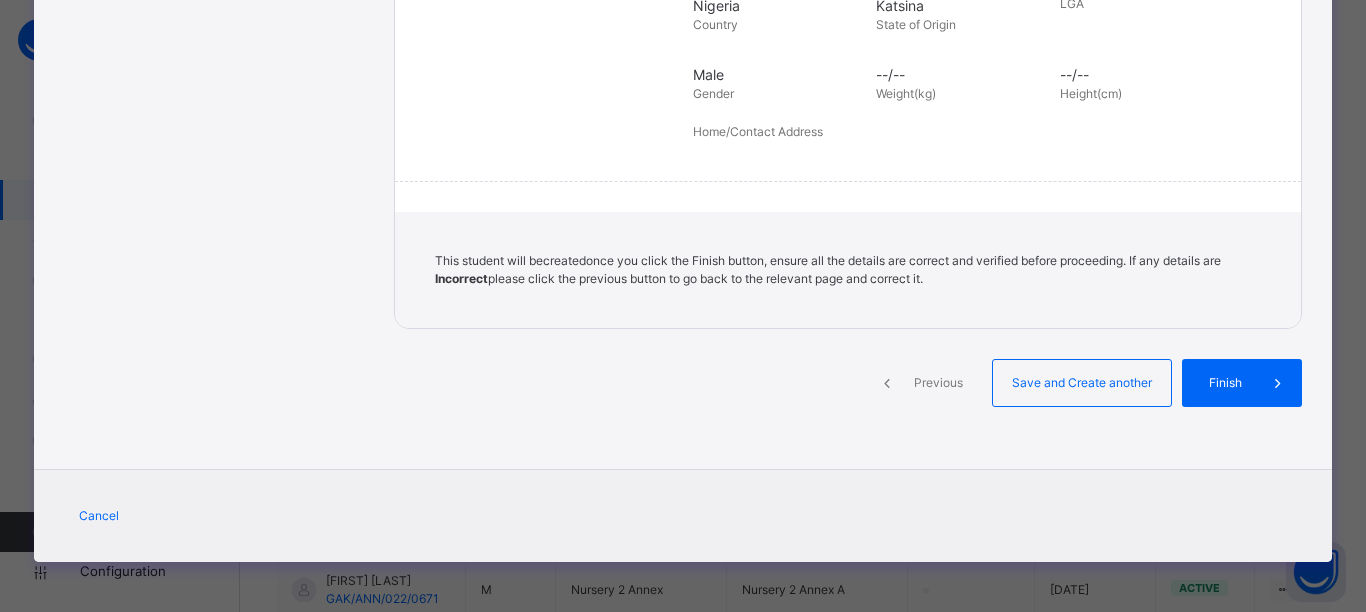scroll, scrollTop: 467, scrollLeft: 0, axis: vertical 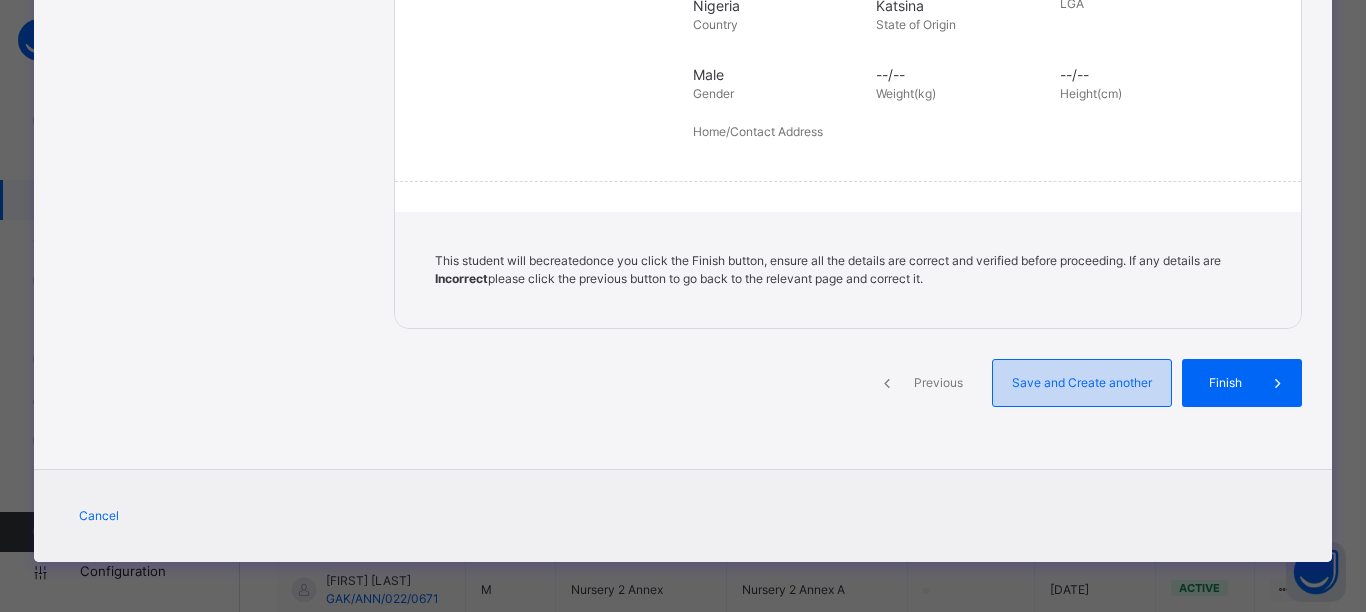 click on "Save and Create another" at bounding box center [1082, 383] 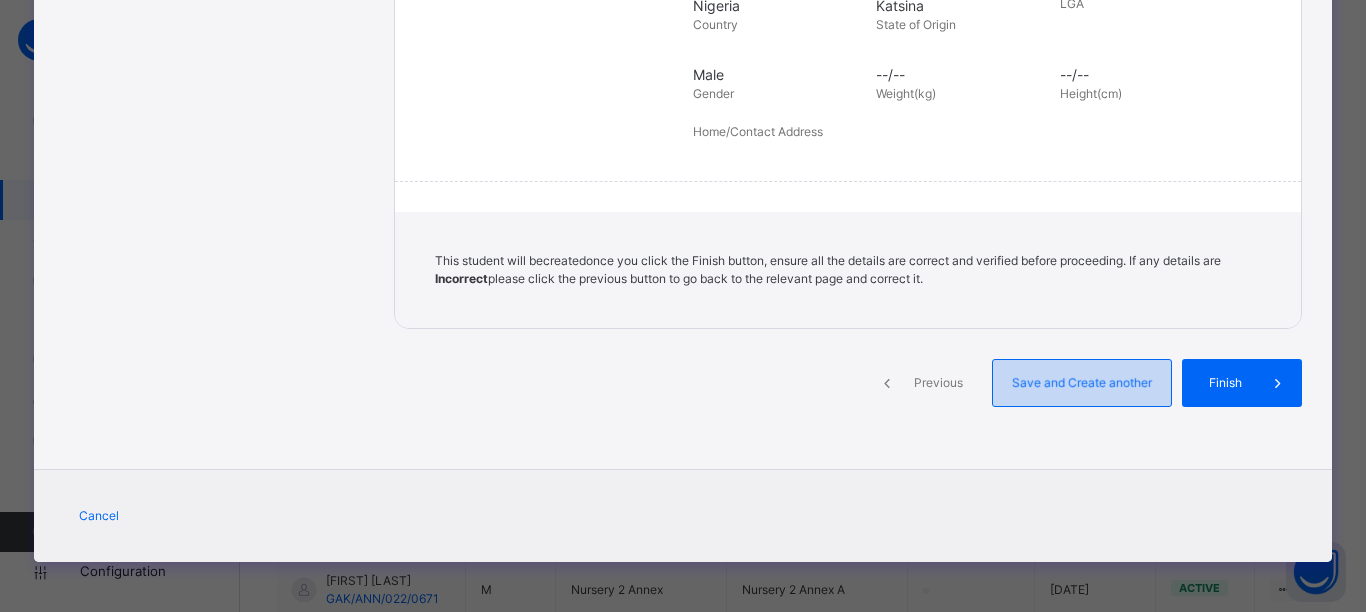 select on "**" 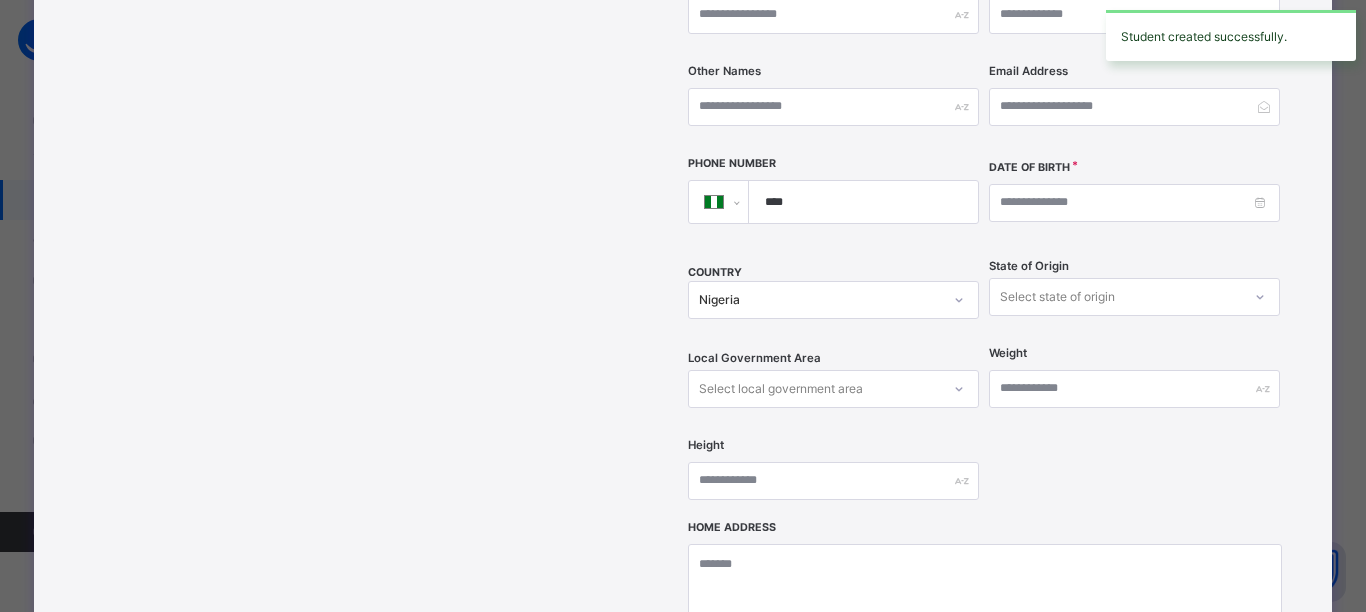 scroll, scrollTop: 921, scrollLeft: 0, axis: vertical 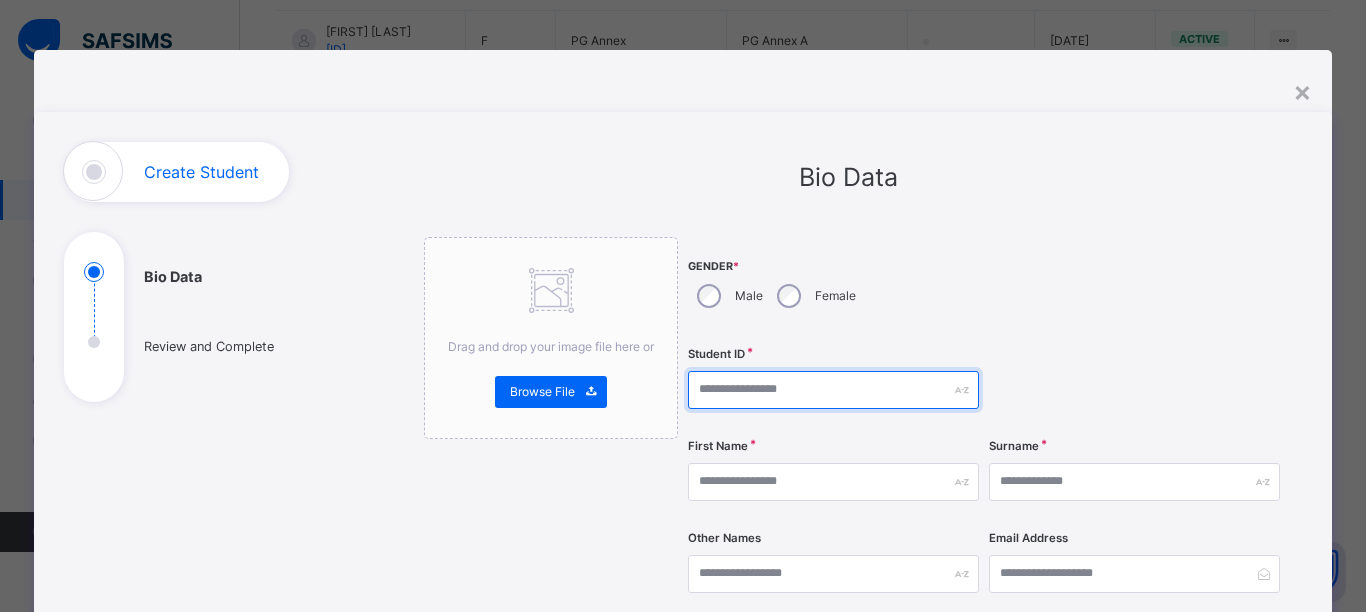 click at bounding box center (833, 390) 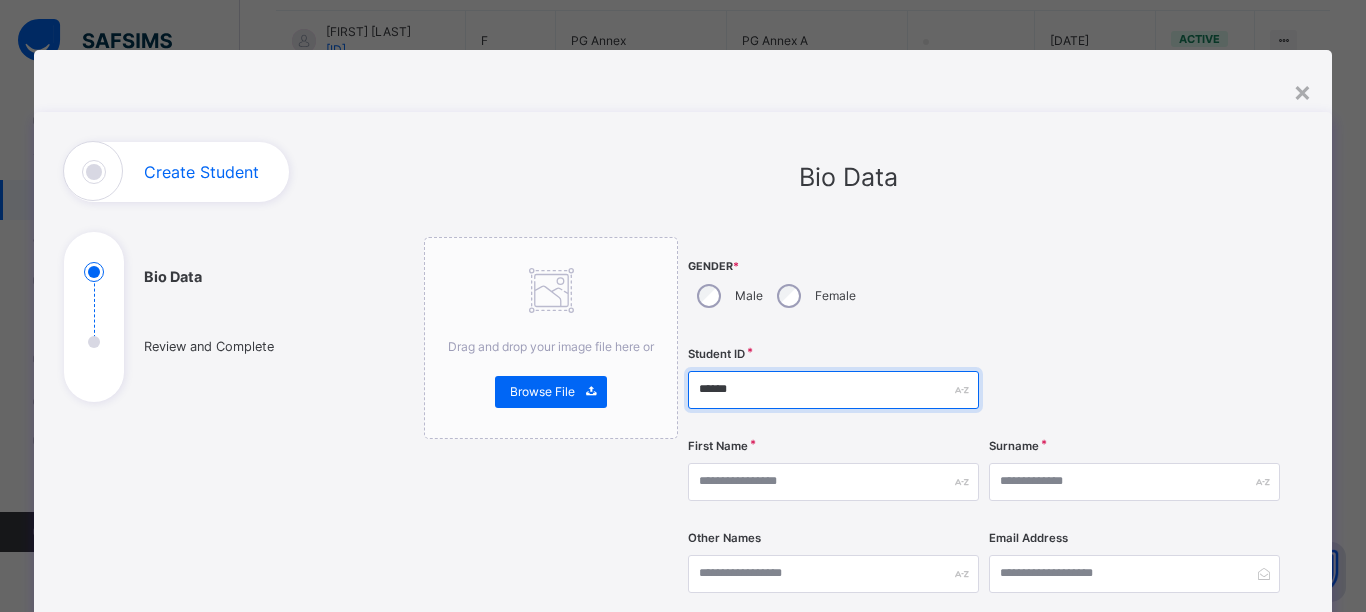 click on "******" at bounding box center [833, 390] 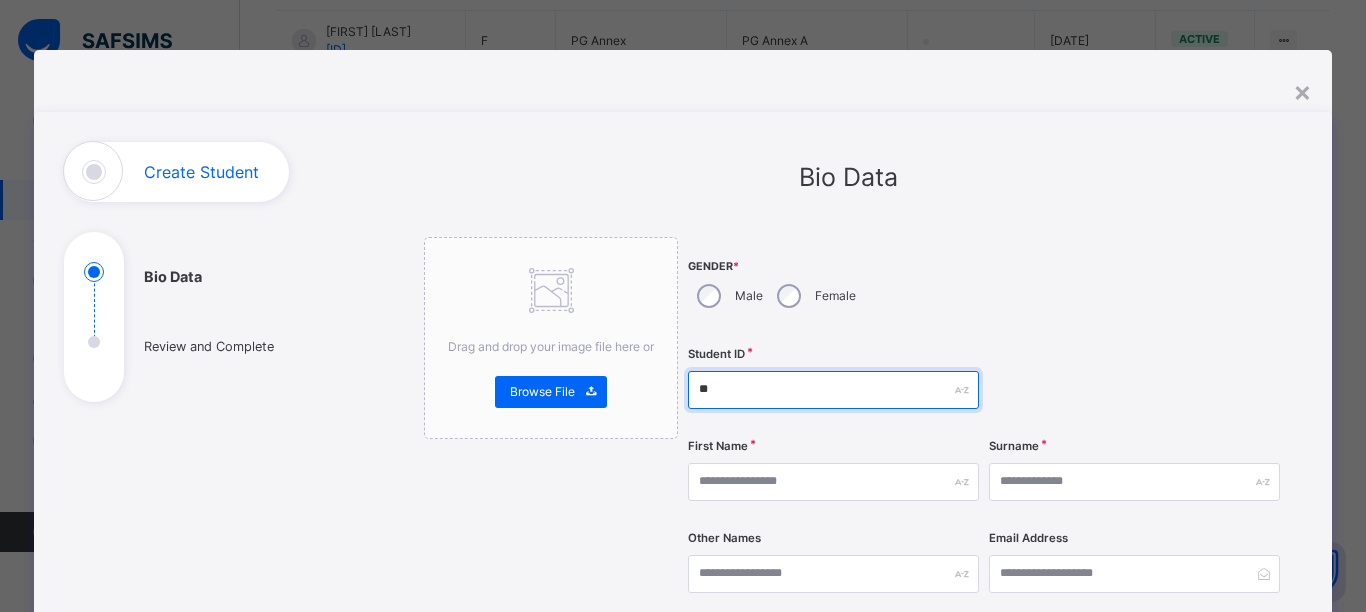 type on "*" 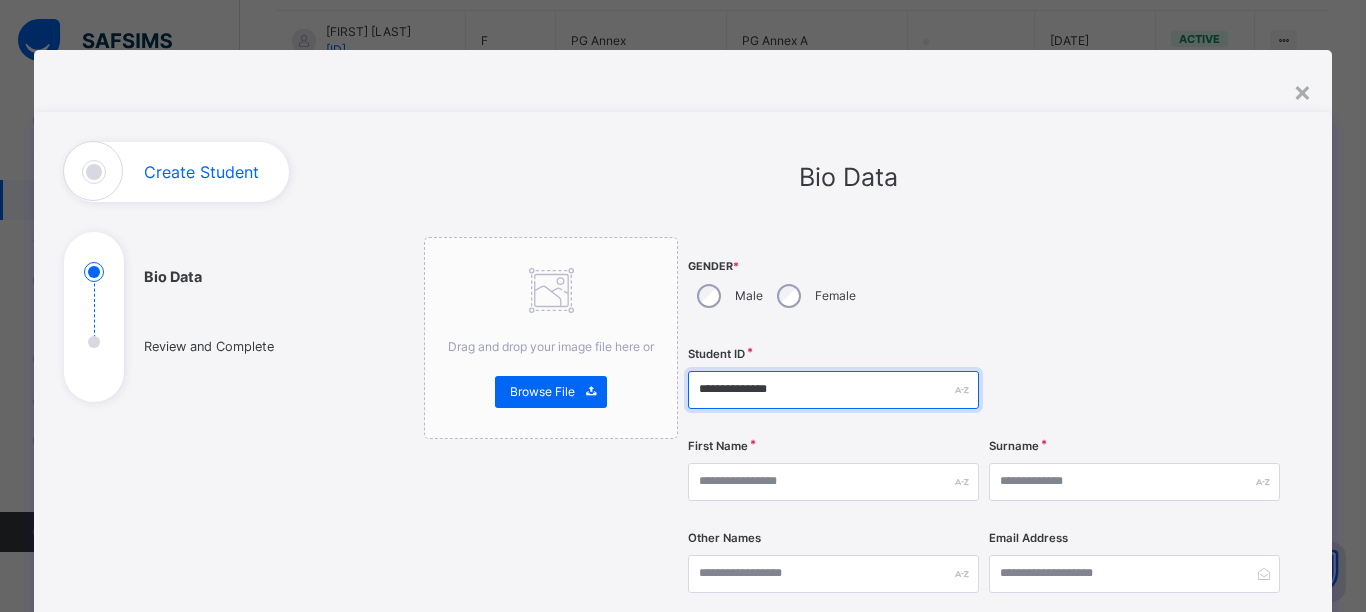 type on "**********" 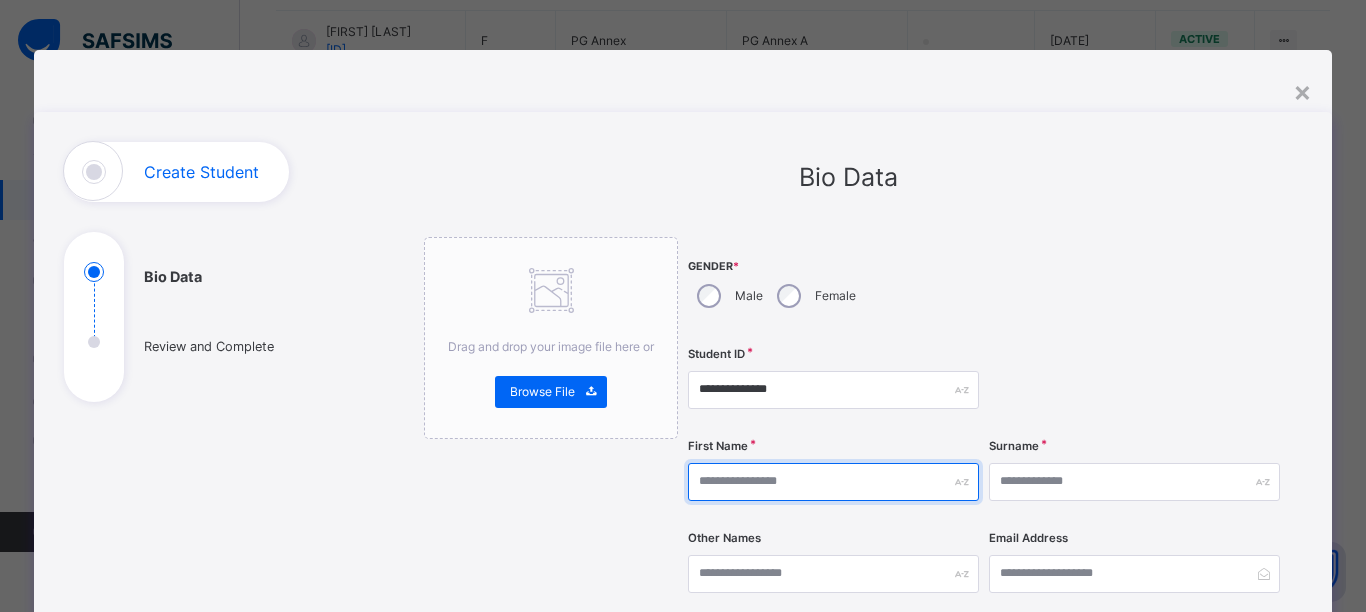click at bounding box center [833, 482] 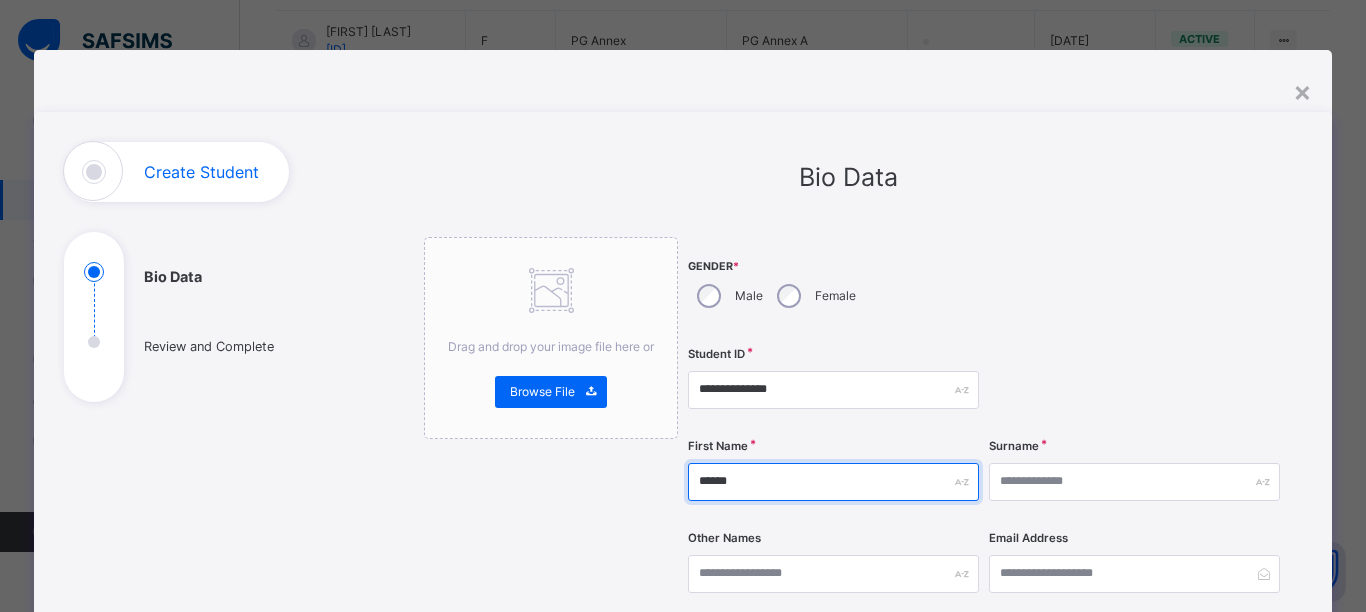 type on "******" 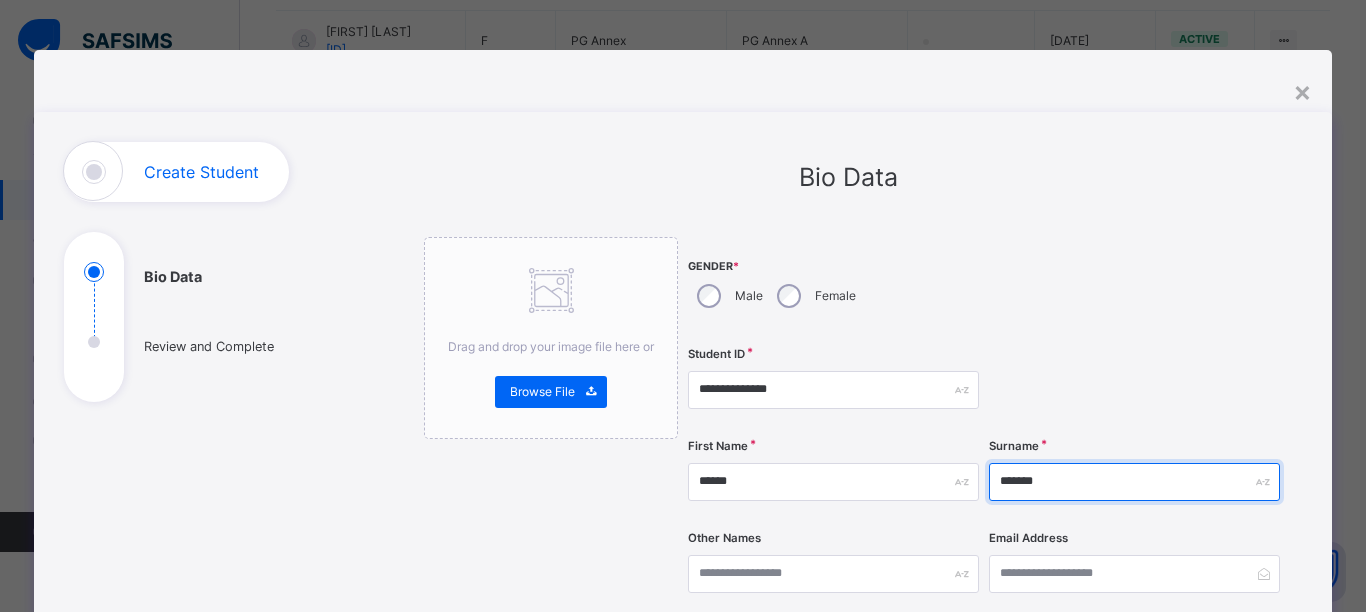 type on "*******" 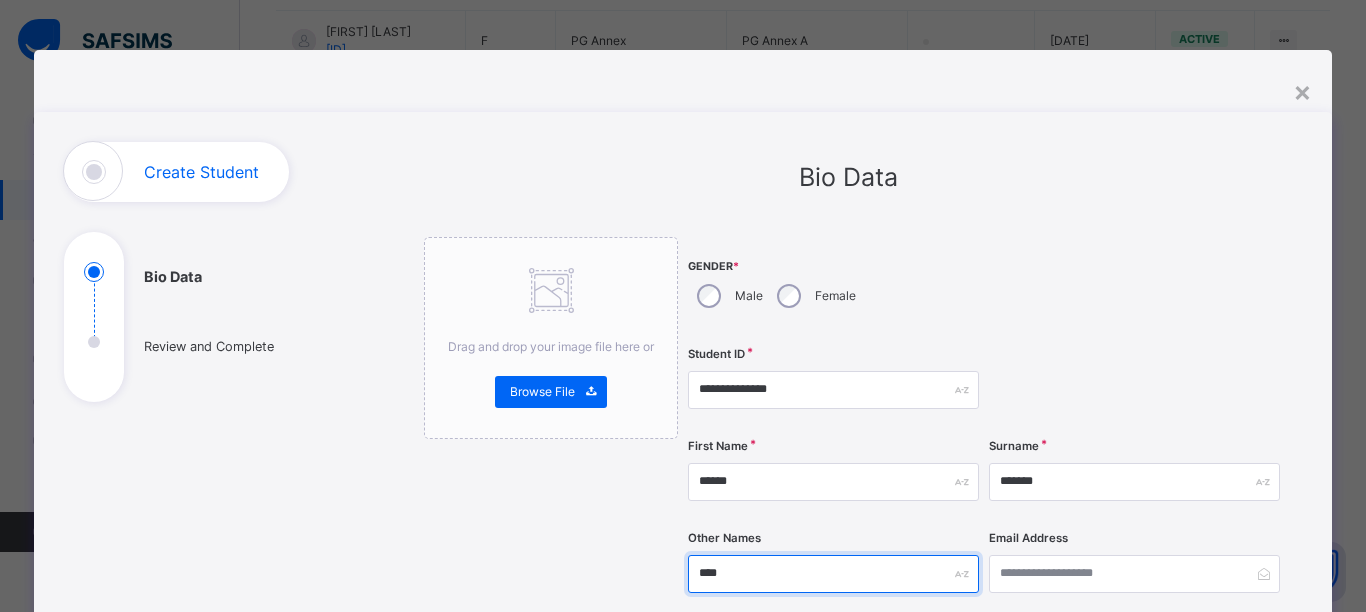 type on "****" 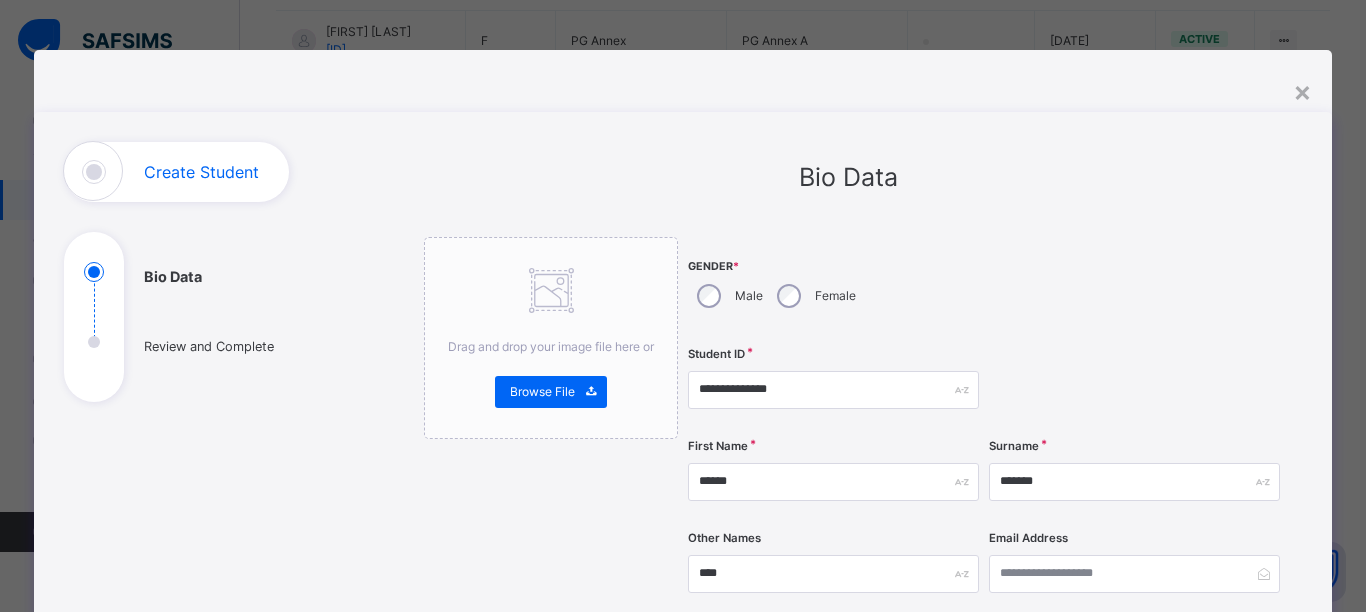 scroll, scrollTop: 363, scrollLeft: 0, axis: vertical 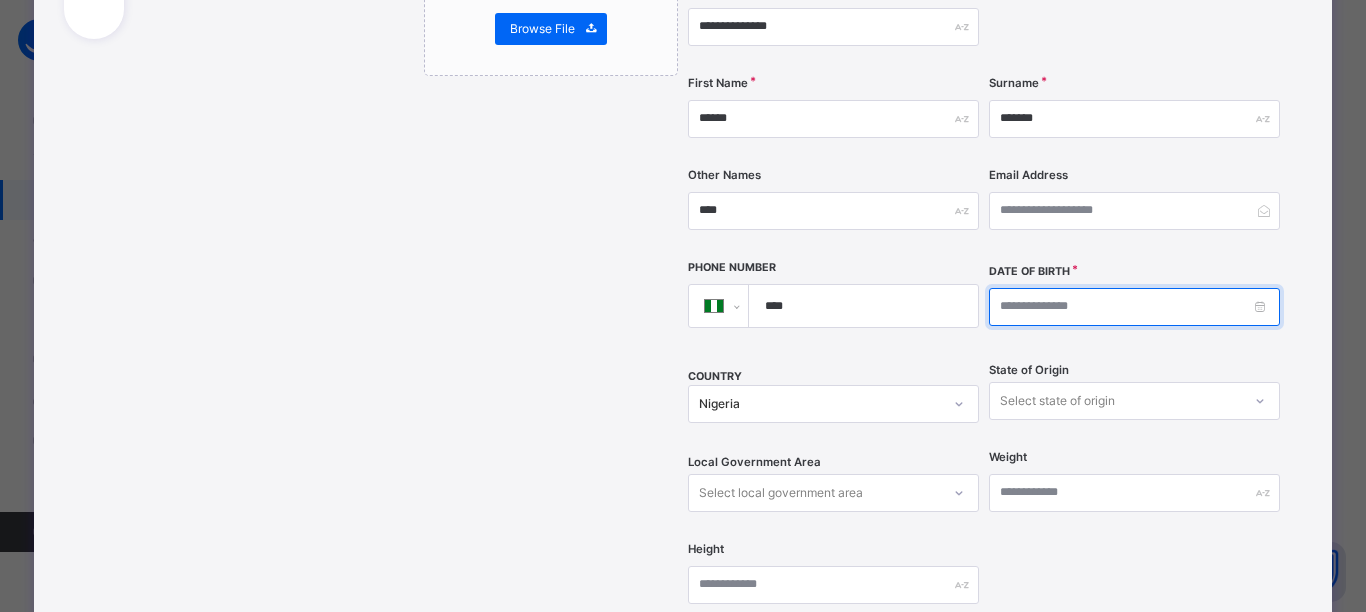 click at bounding box center [1134, 307] 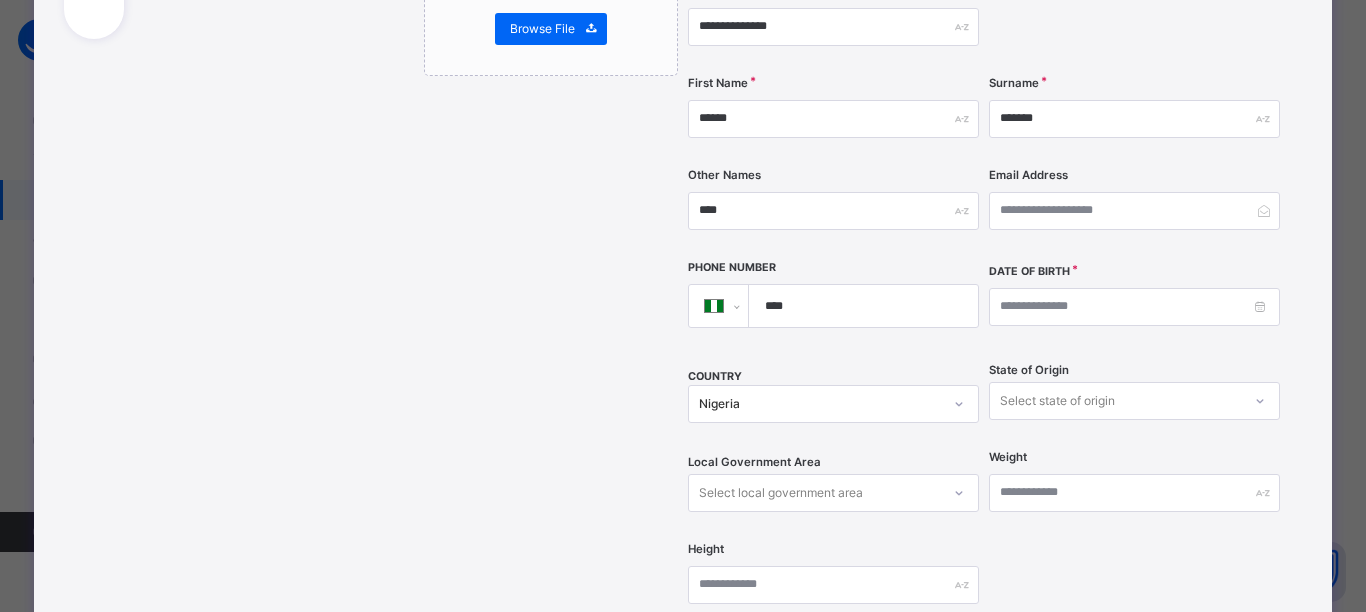 scroll, scrollTop: 554, scrollLeft: 0, axis: vertical 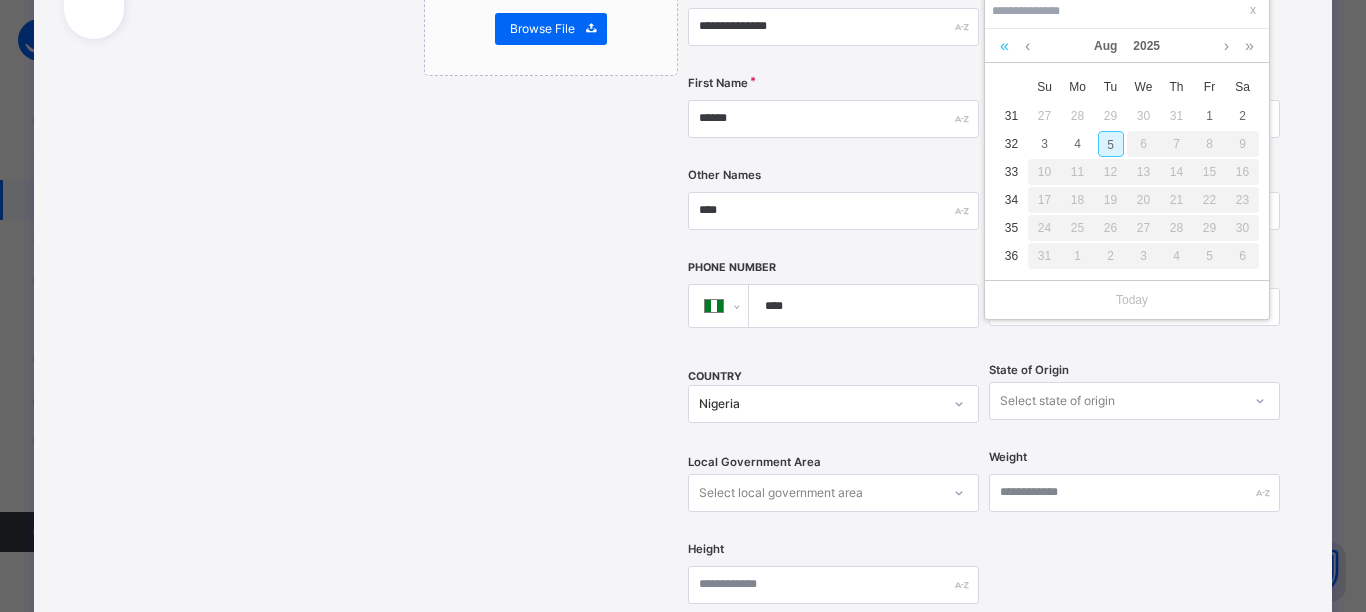 click at bounding box center (1004, 46) 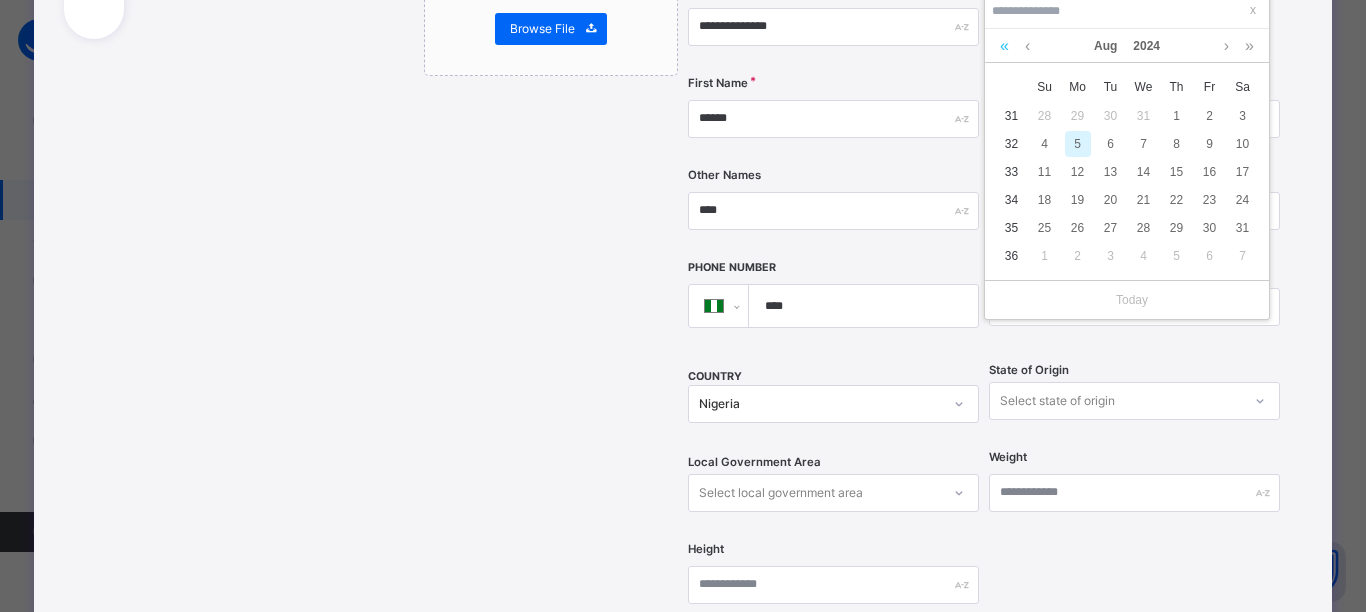 click at bounding box center [1004, 46] 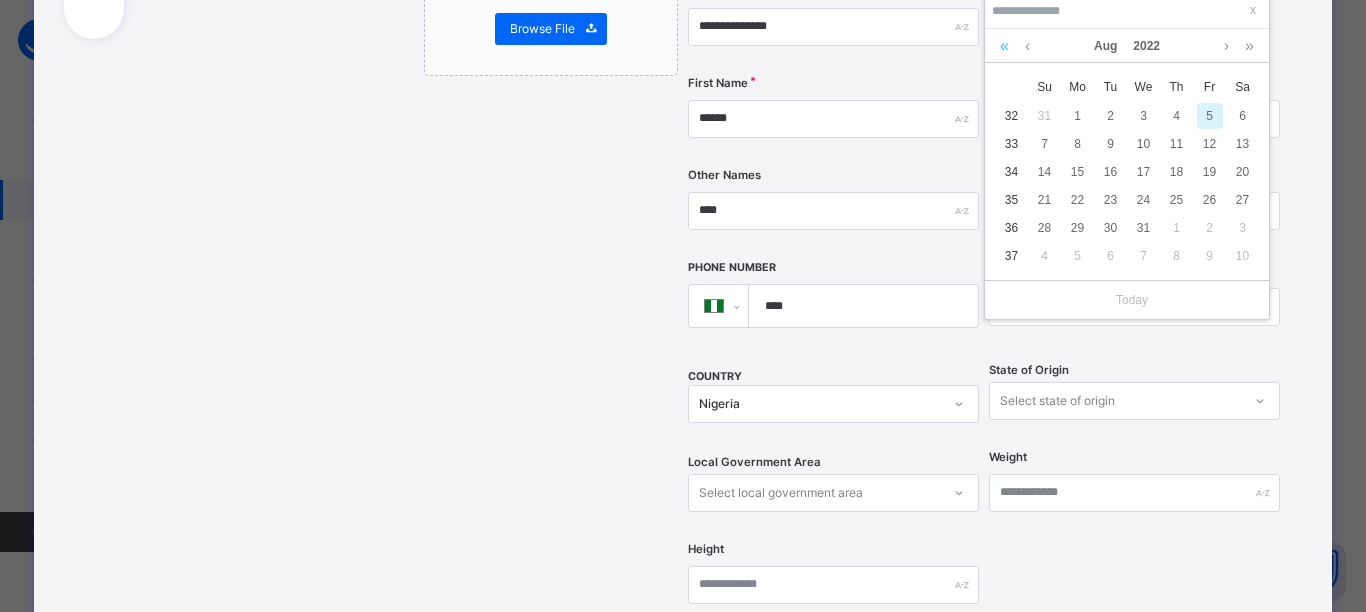 click at bounding box center (1004, 46) 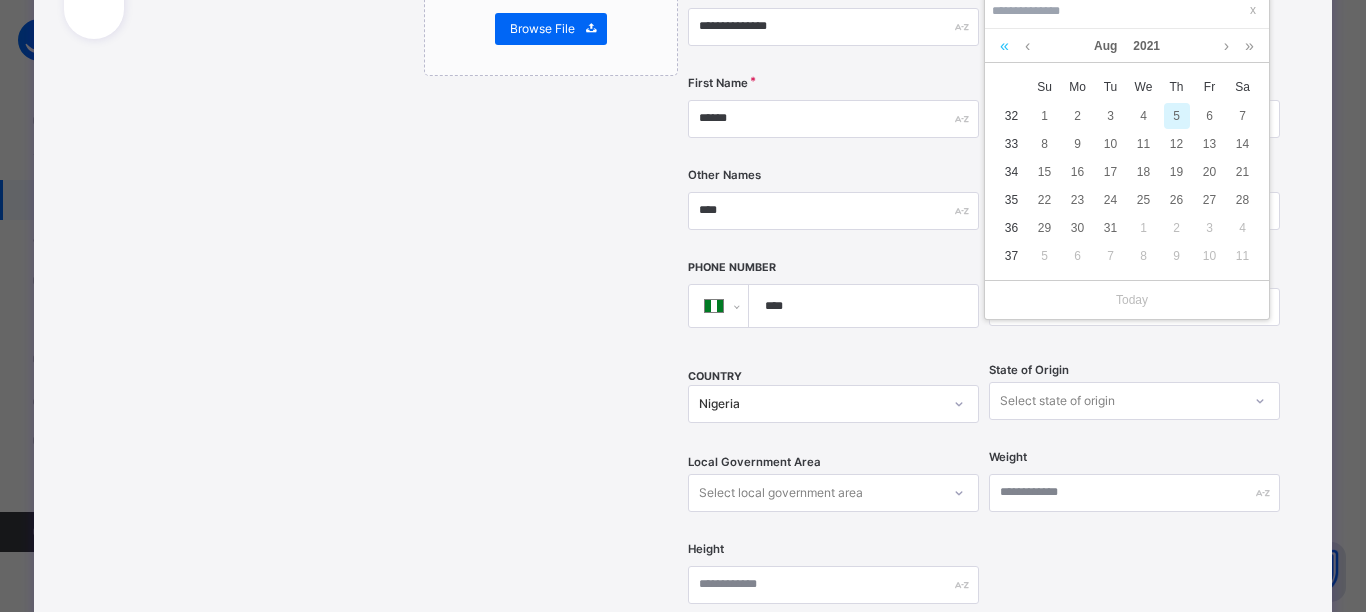 click at bounding box center [1004, 46] 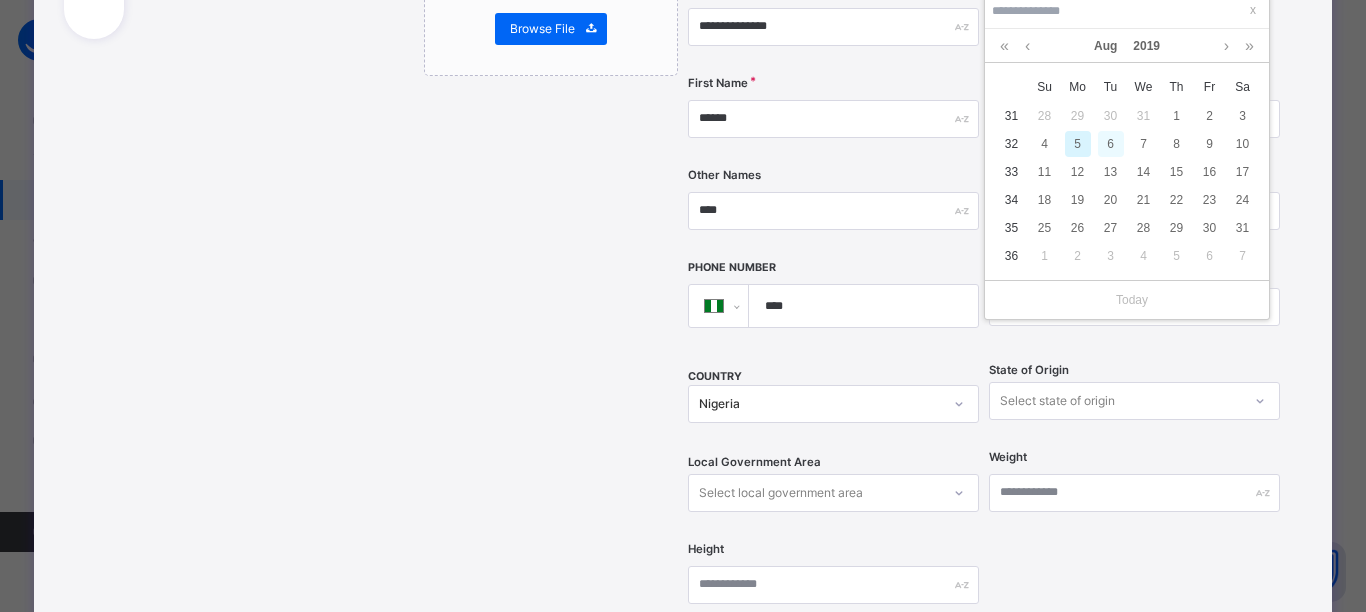 click on "6" at bounding box center [1111, 144] 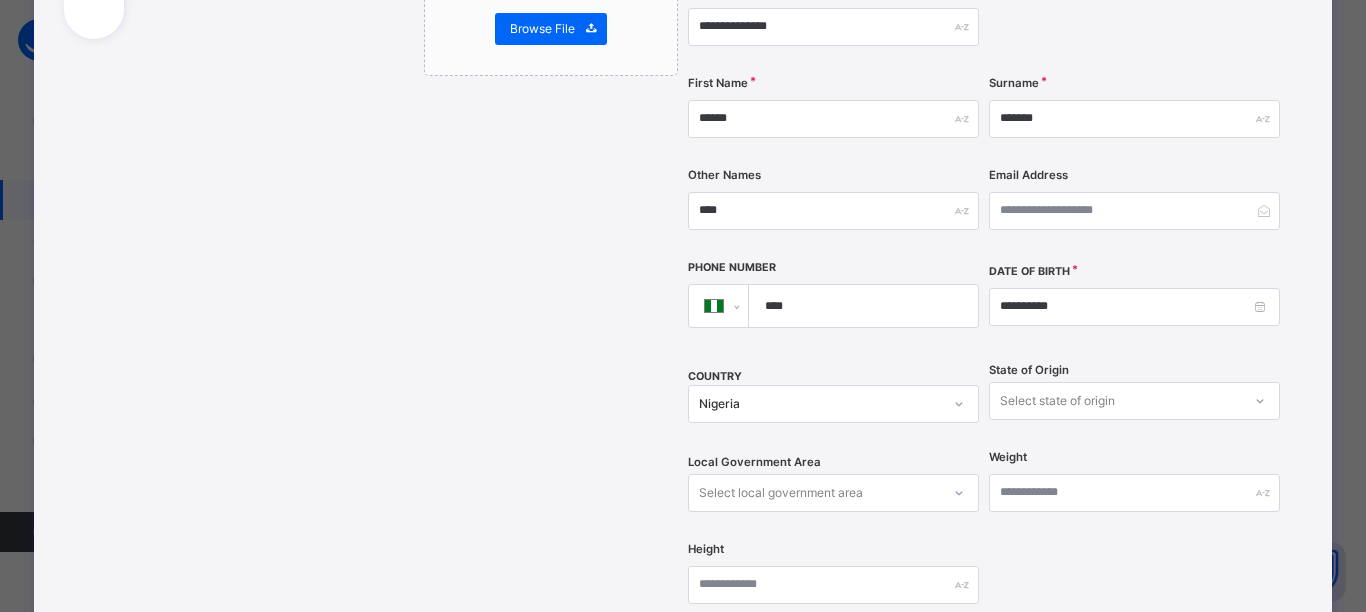 click on "Select state of origin" at bounding box center [1134, 401] 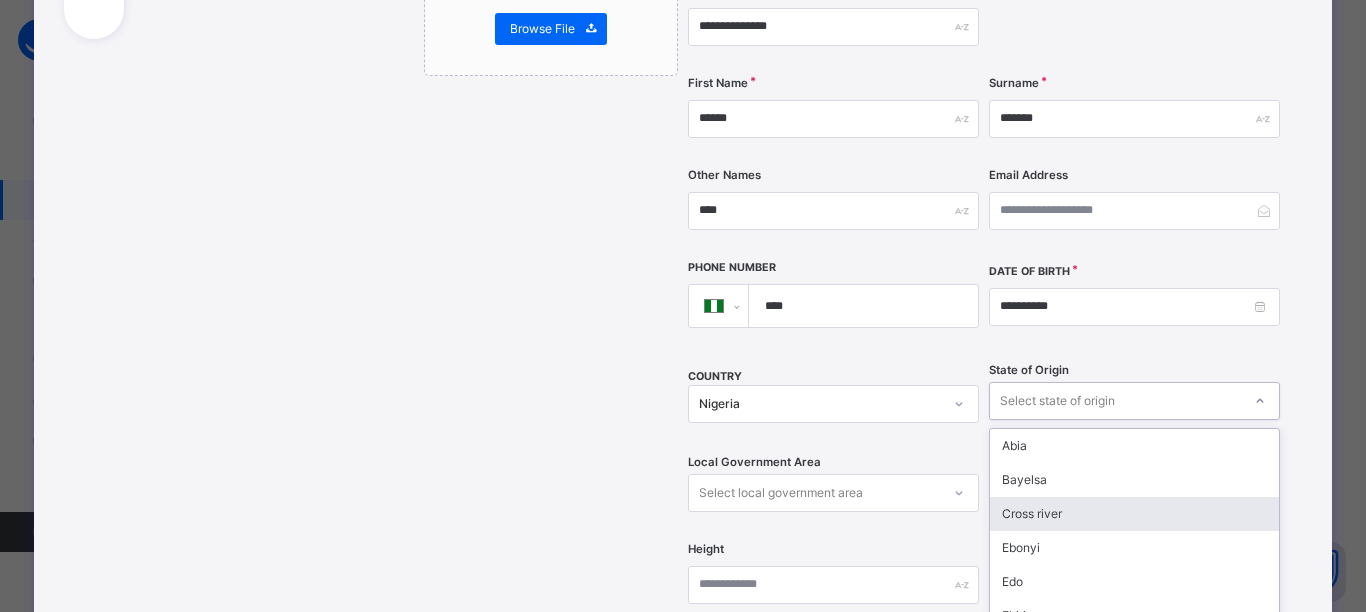 scroll, scrollTop: 488, scrollLeft: 0, axis: vertical 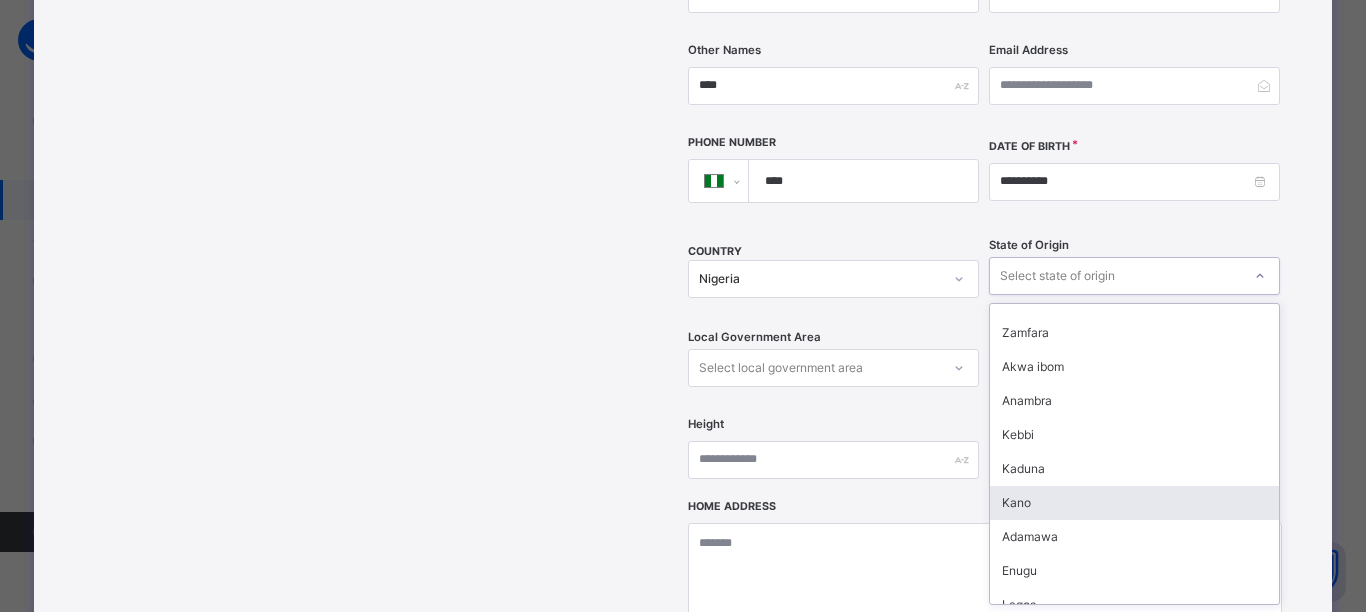 click on "Kano" at bounding box center (1134, 503) 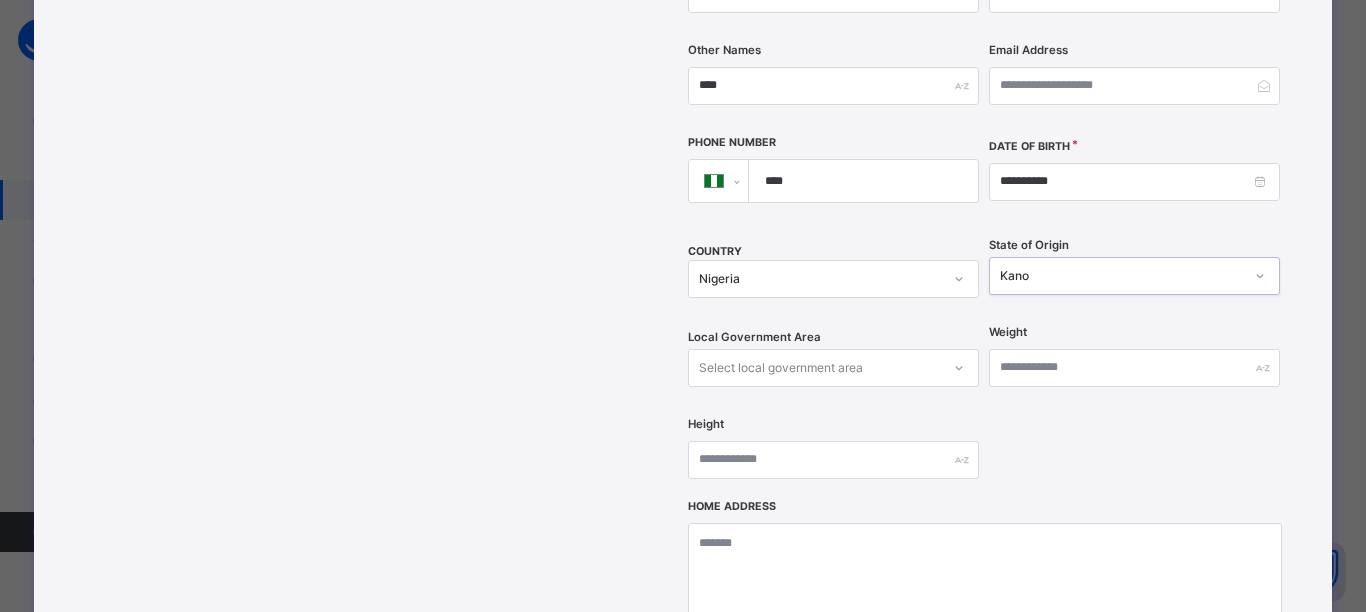 click on "Select local government area" at bounding box center [833, 368] 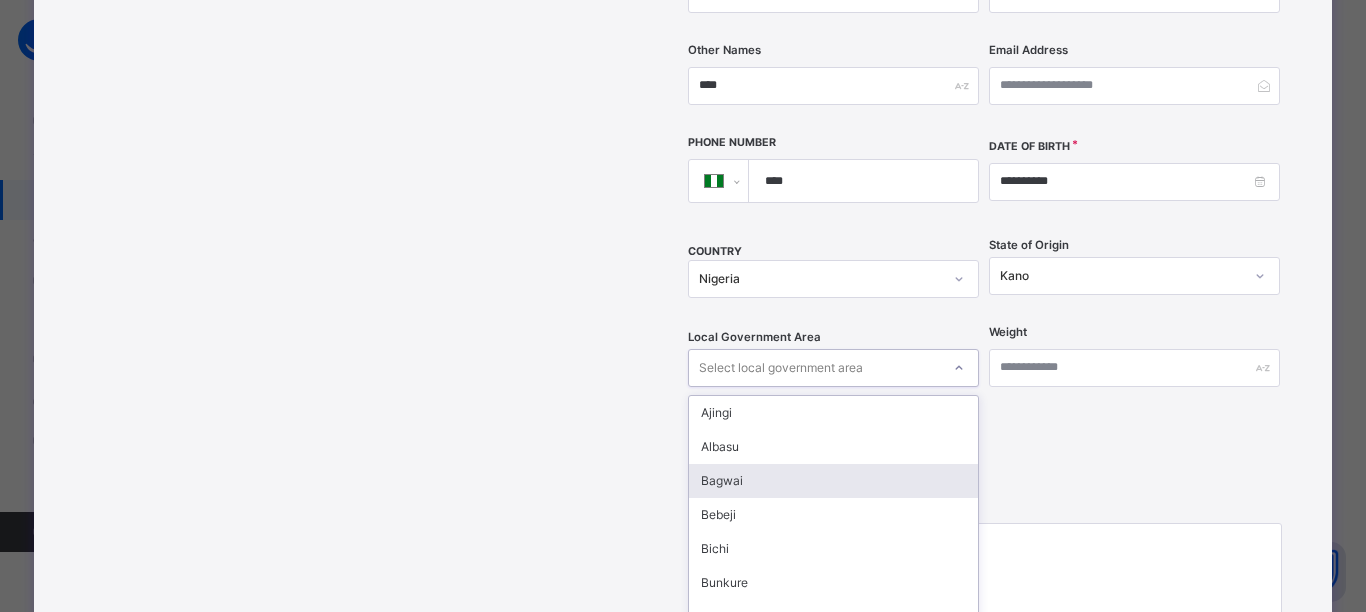 scroll, scrollTop: 580, scrollLeft: 0, axis: vertical 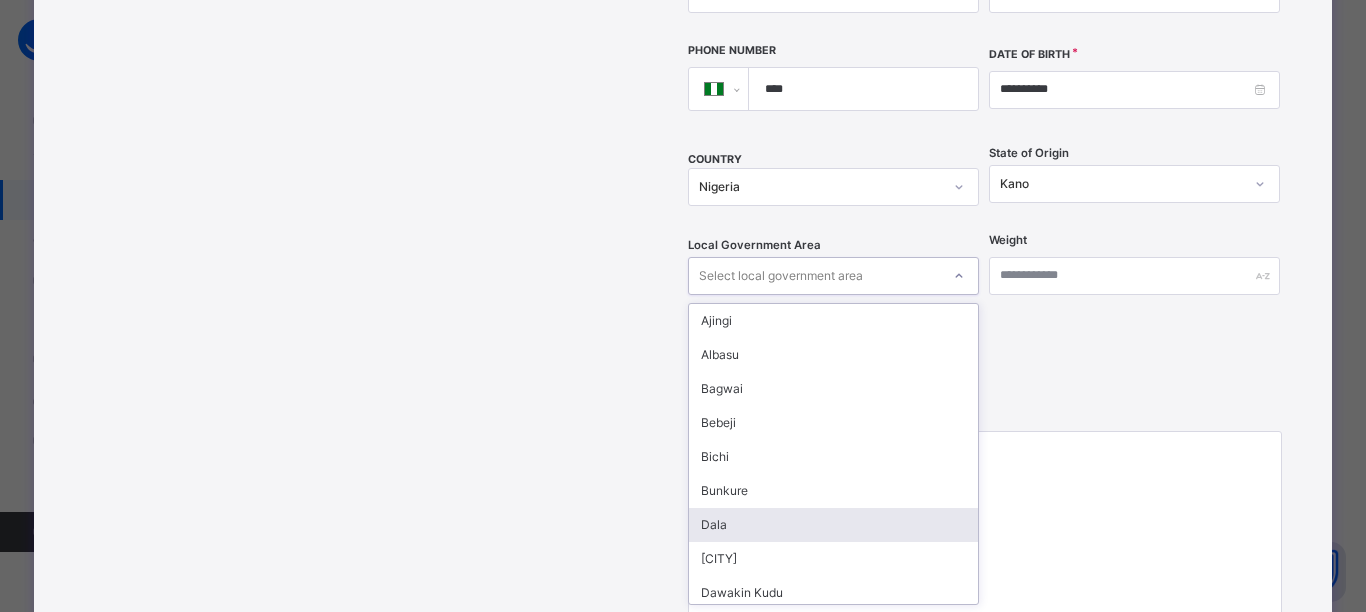 click on "Dala" at bounding box center (833, 525) 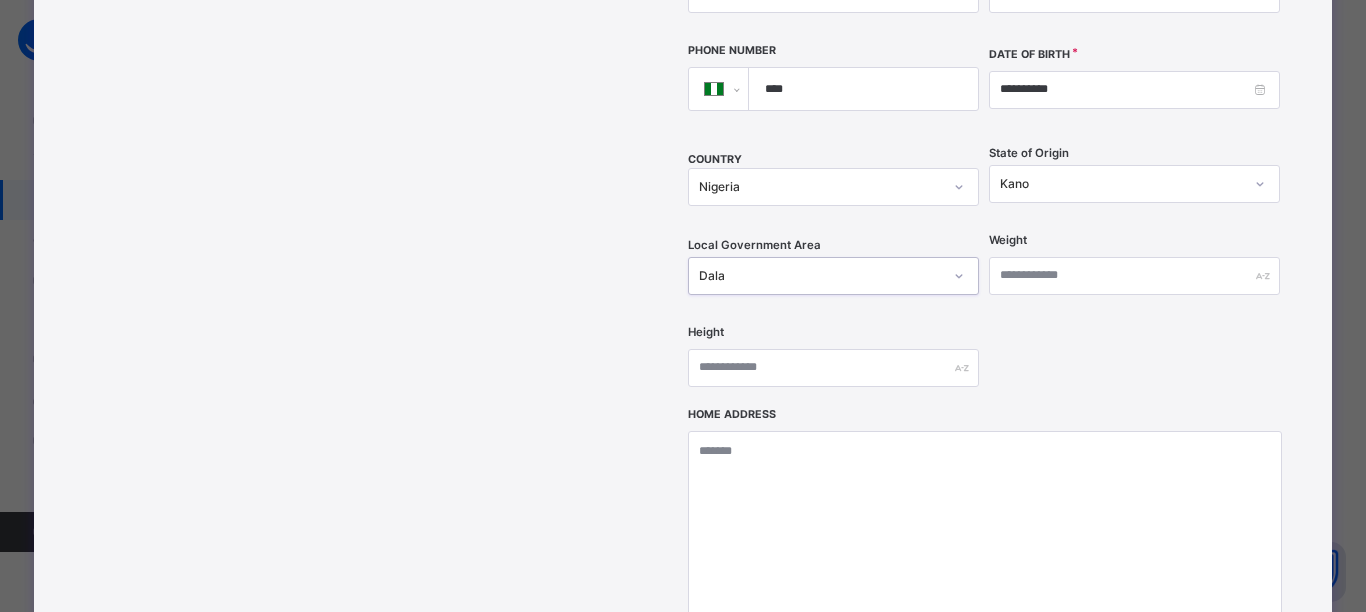 scroll, scrollTop: 921, scrollLeft: 0, axis: vertical 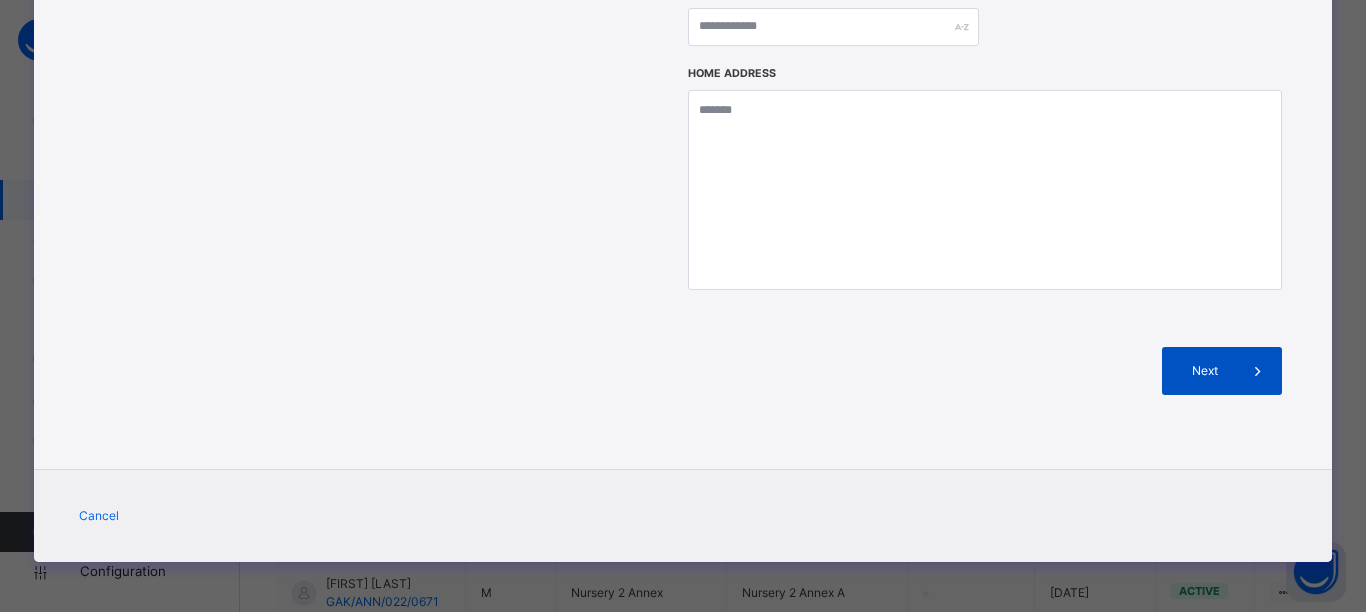 click on "Next" at bounding box center (1205, 371) 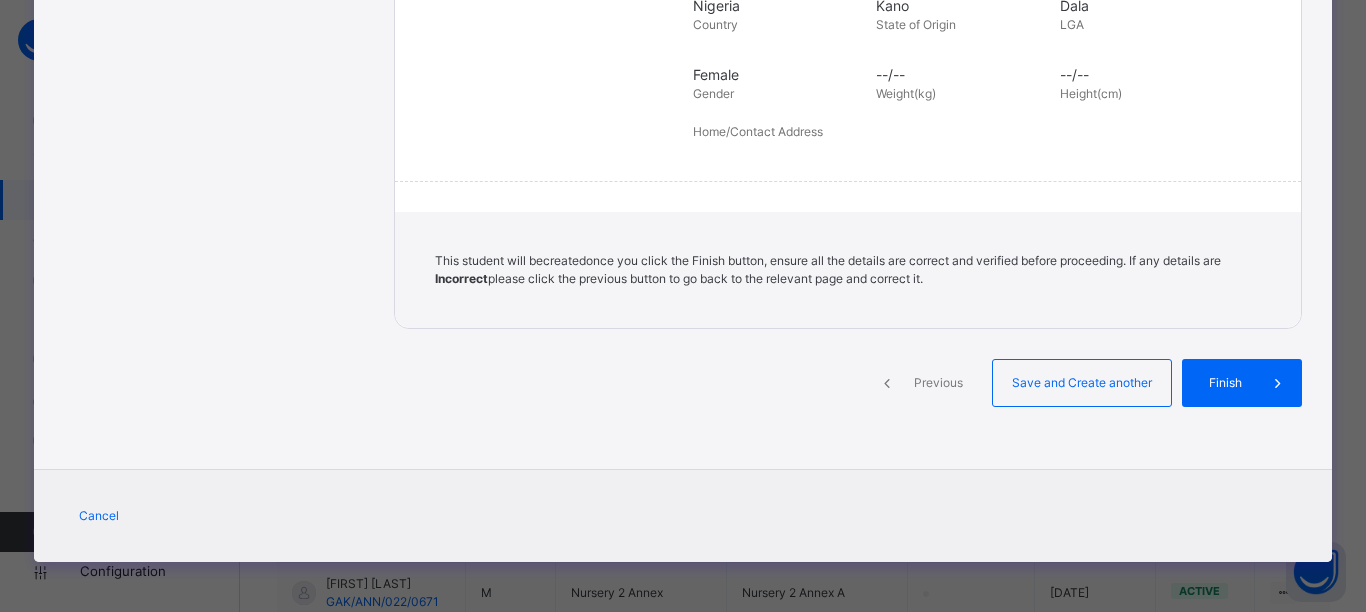 scroll, scrollTop: 467, scrollLeft: 0, axis: vertical 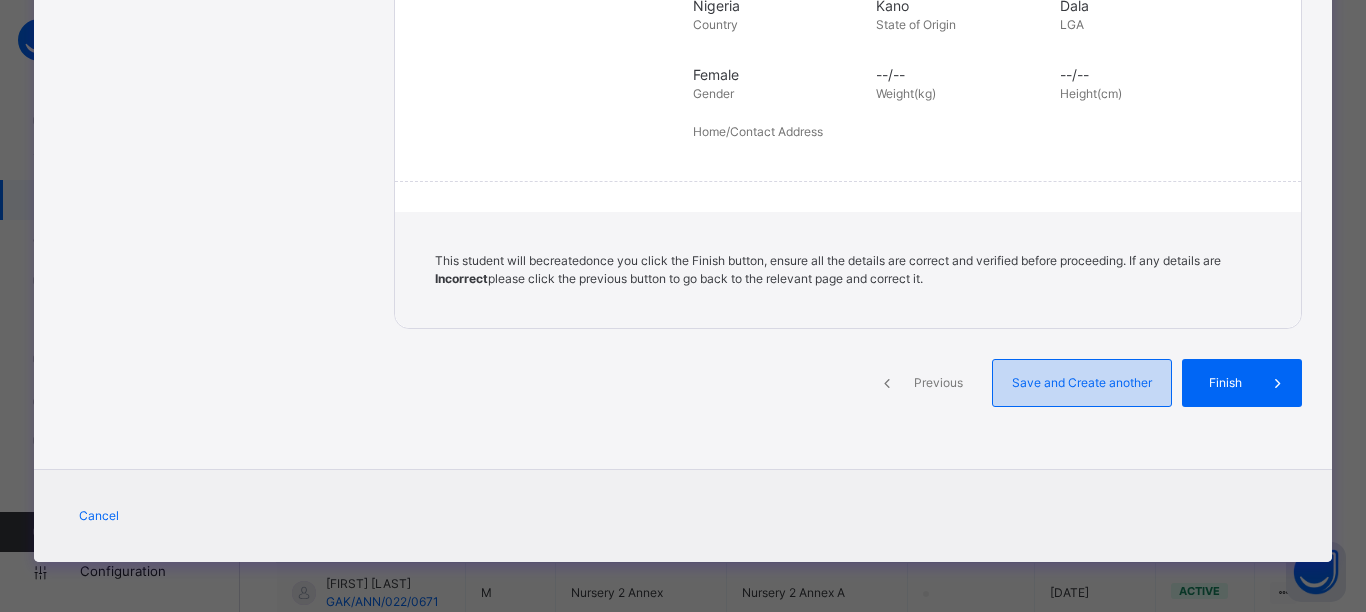 click on "Save and Create another" at bounding box center (1082, 383) 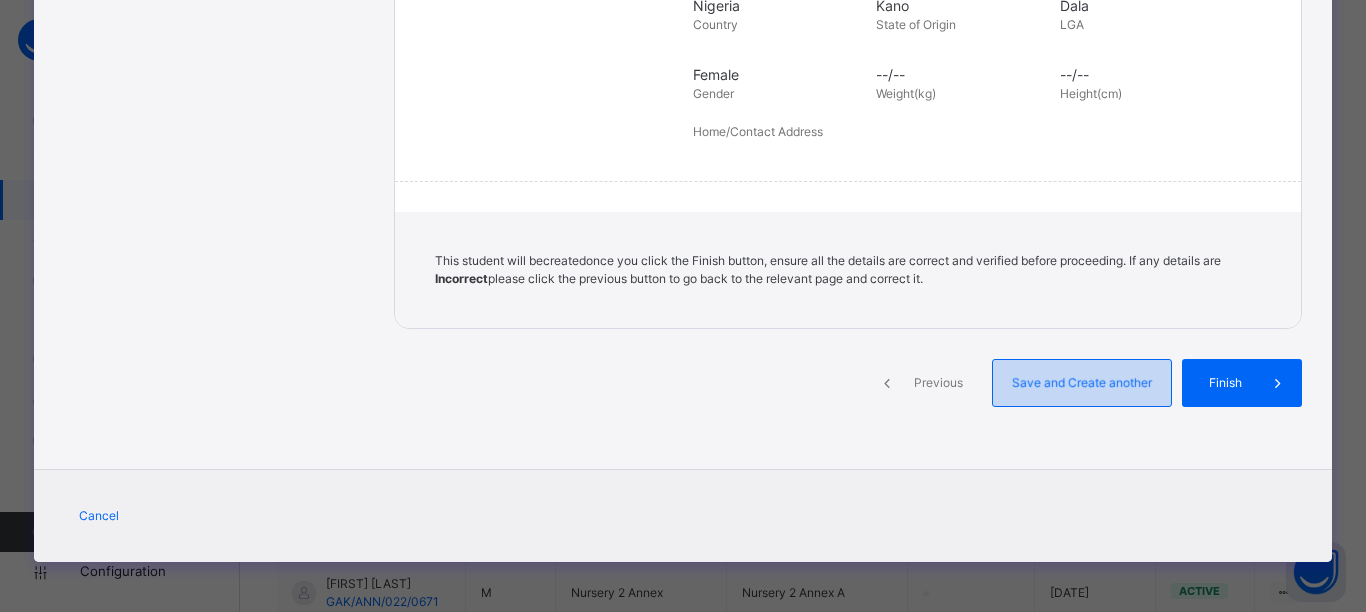 select on "**" 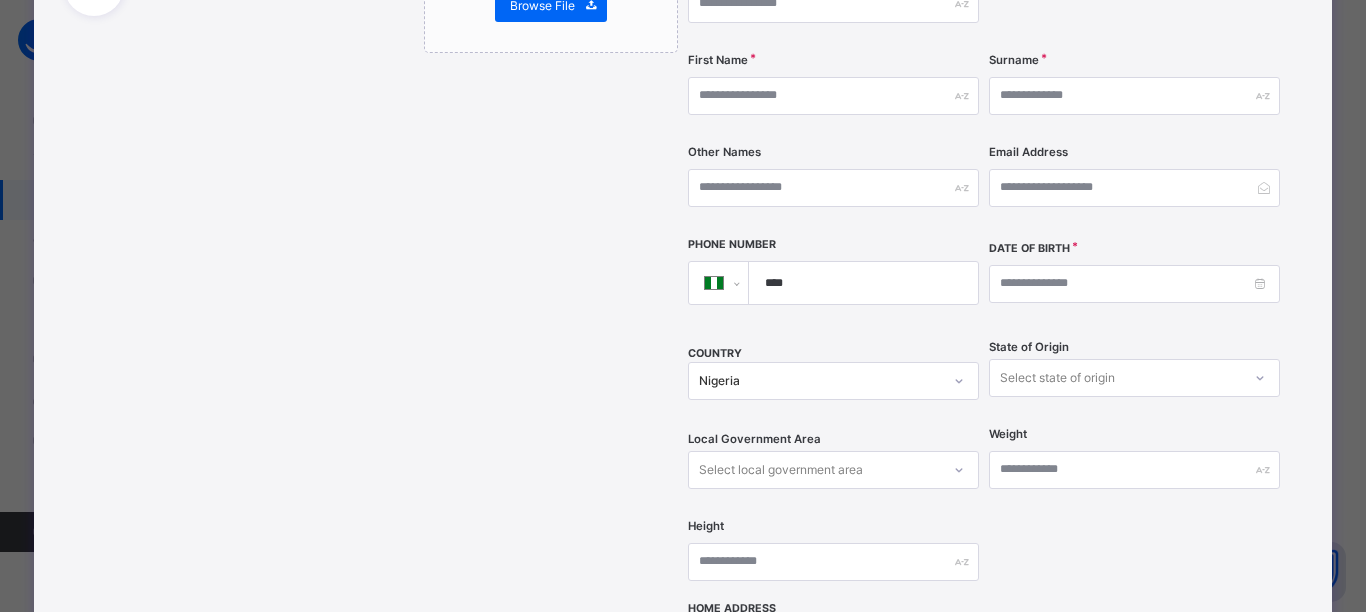 scroll, scrollTop: 0, scrollLeft: 0, axis: both 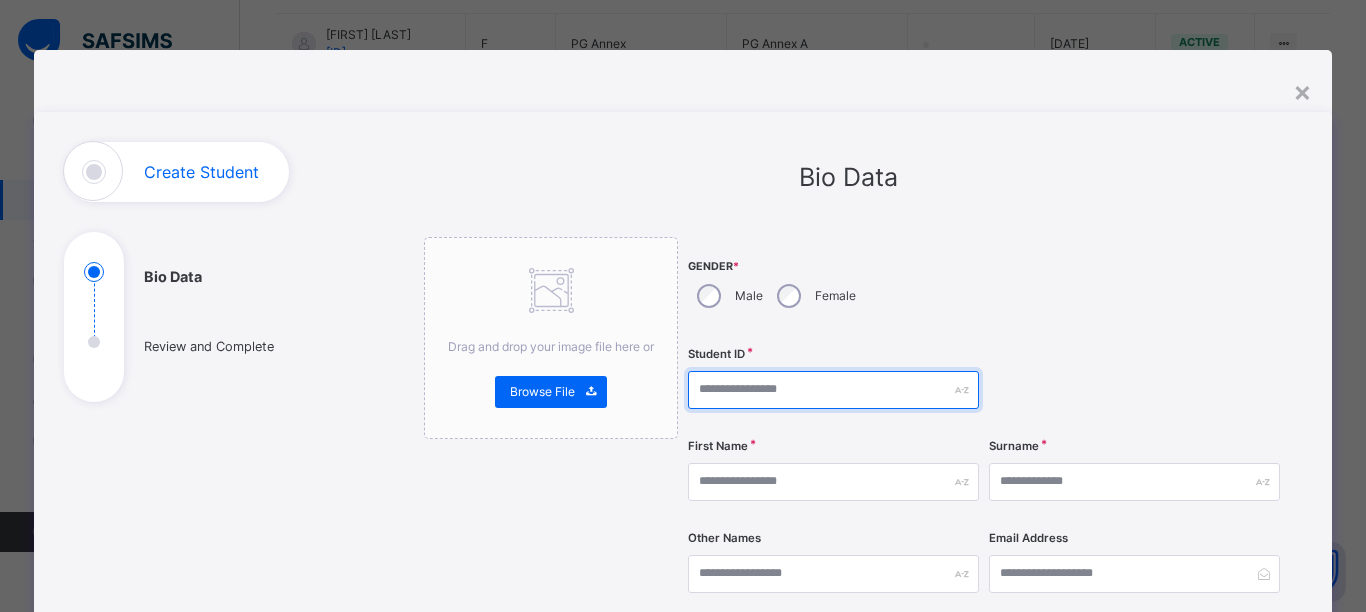 click at bounding box center (833, 390) 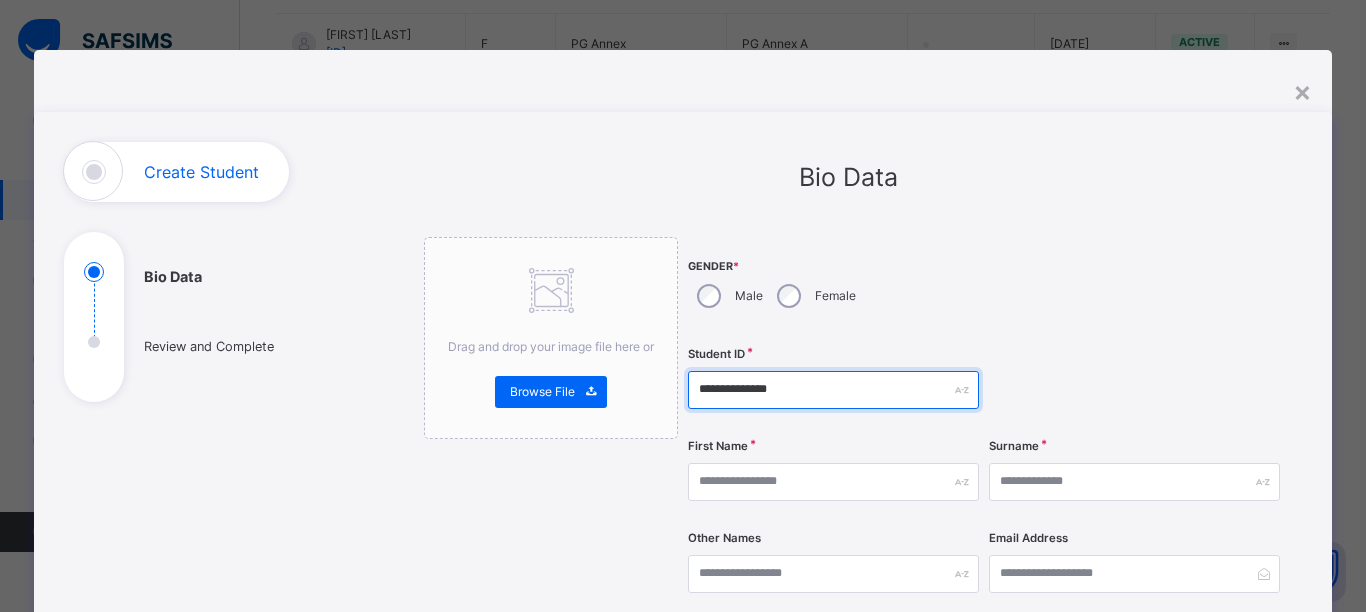 type on "**********" 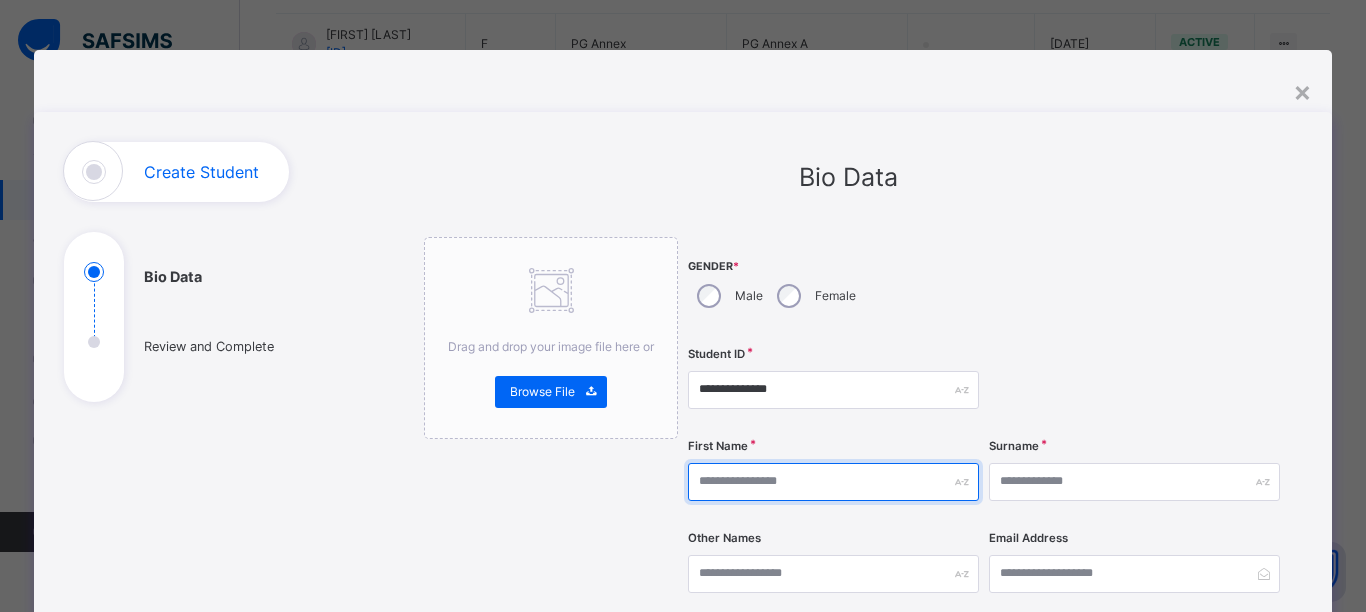 click at bounding box center (833, 482) 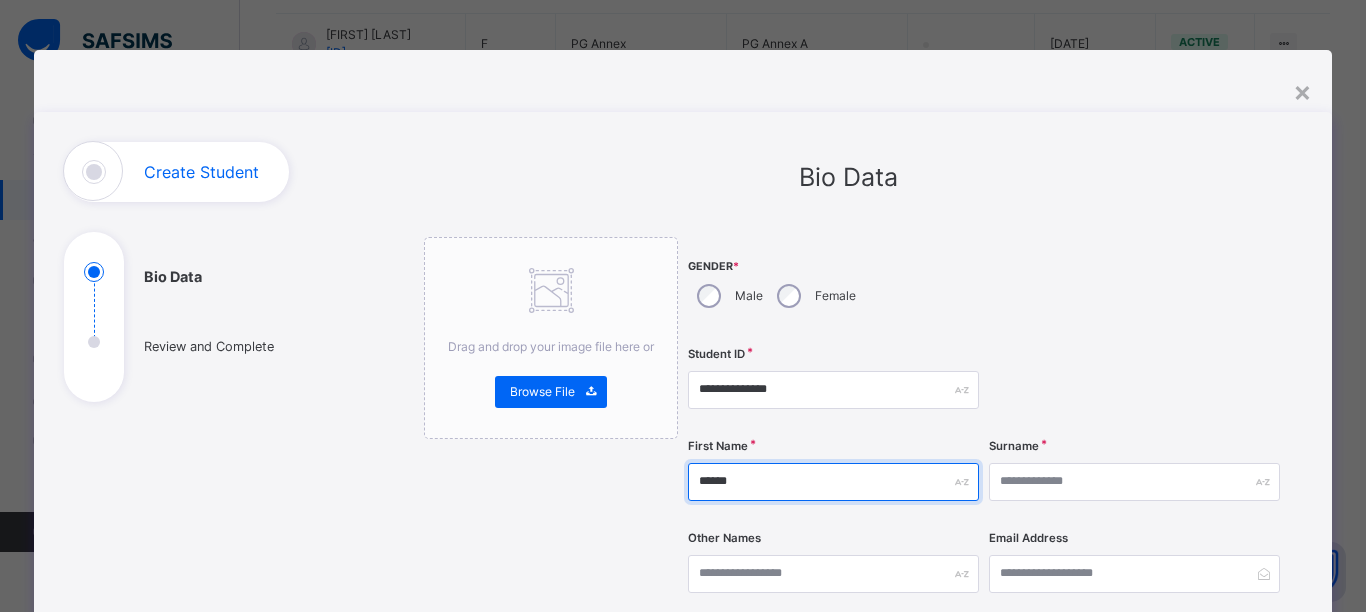 type on "******" 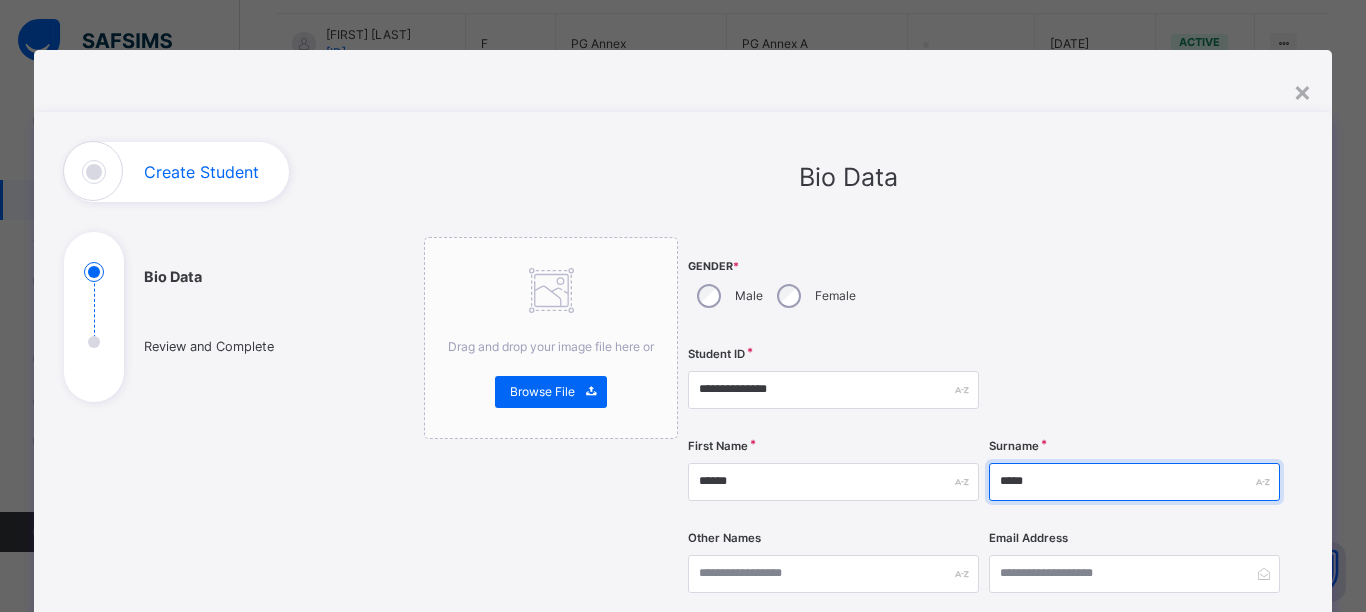 type on "*****" 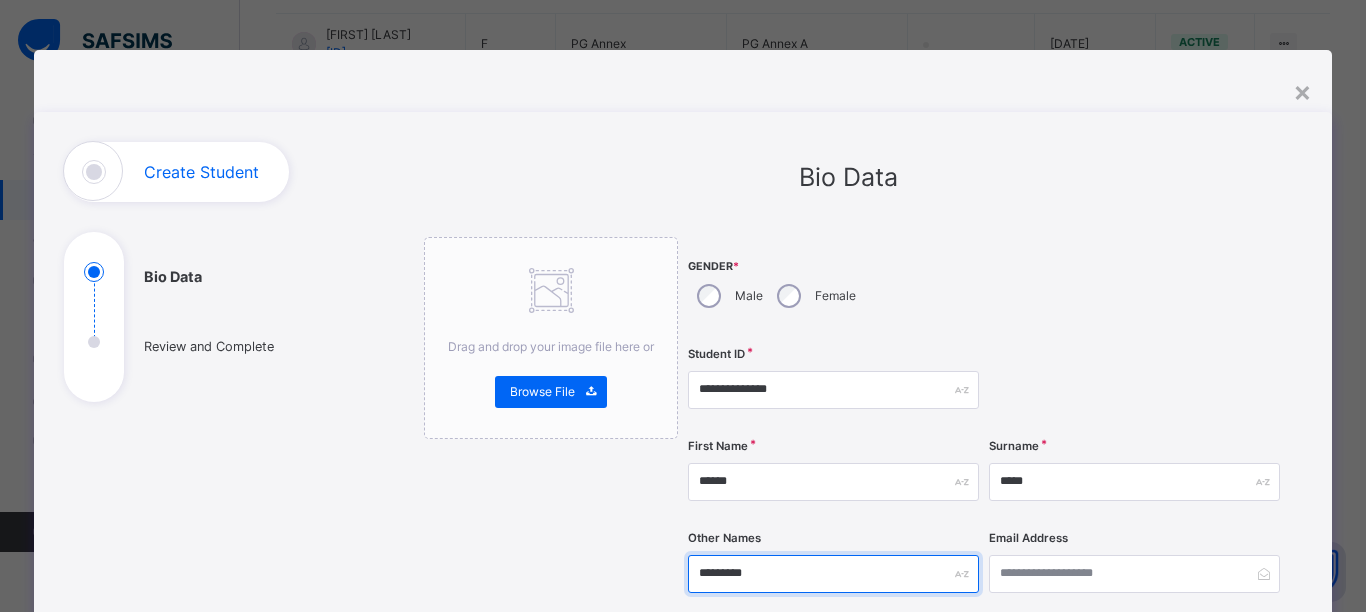 type on "*********" 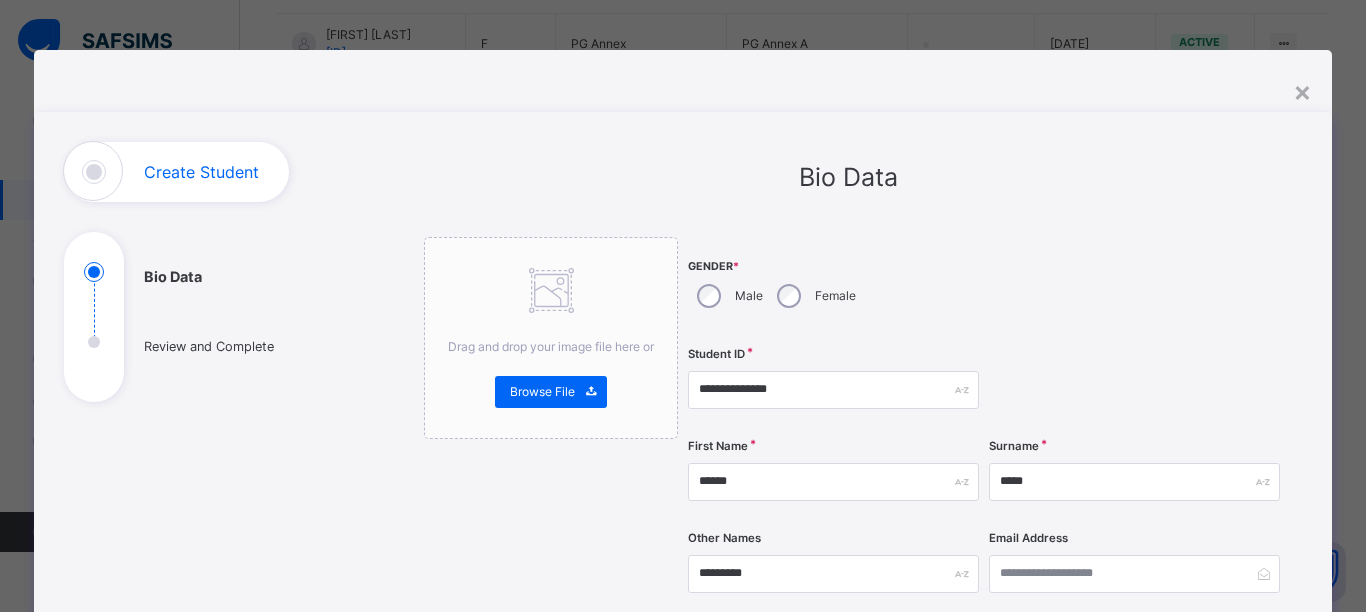 scroll, scrollTop: 363, scrollLeft: 0, axis: vertical 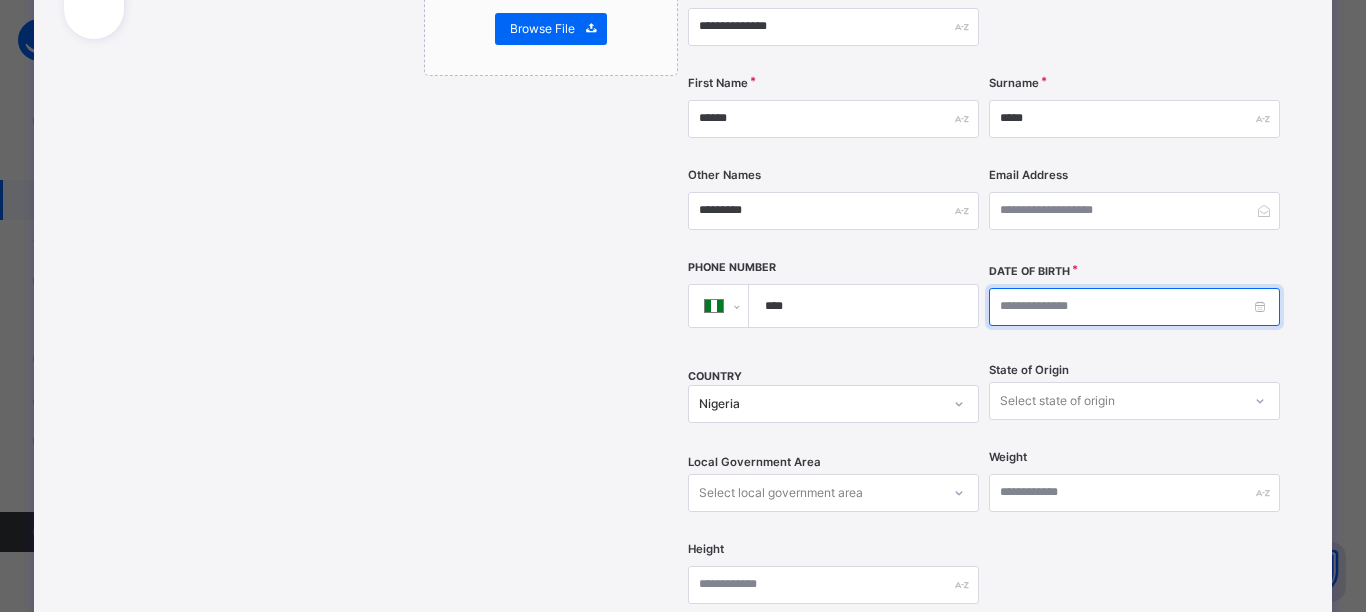 click at bounding box center (1134, 307) 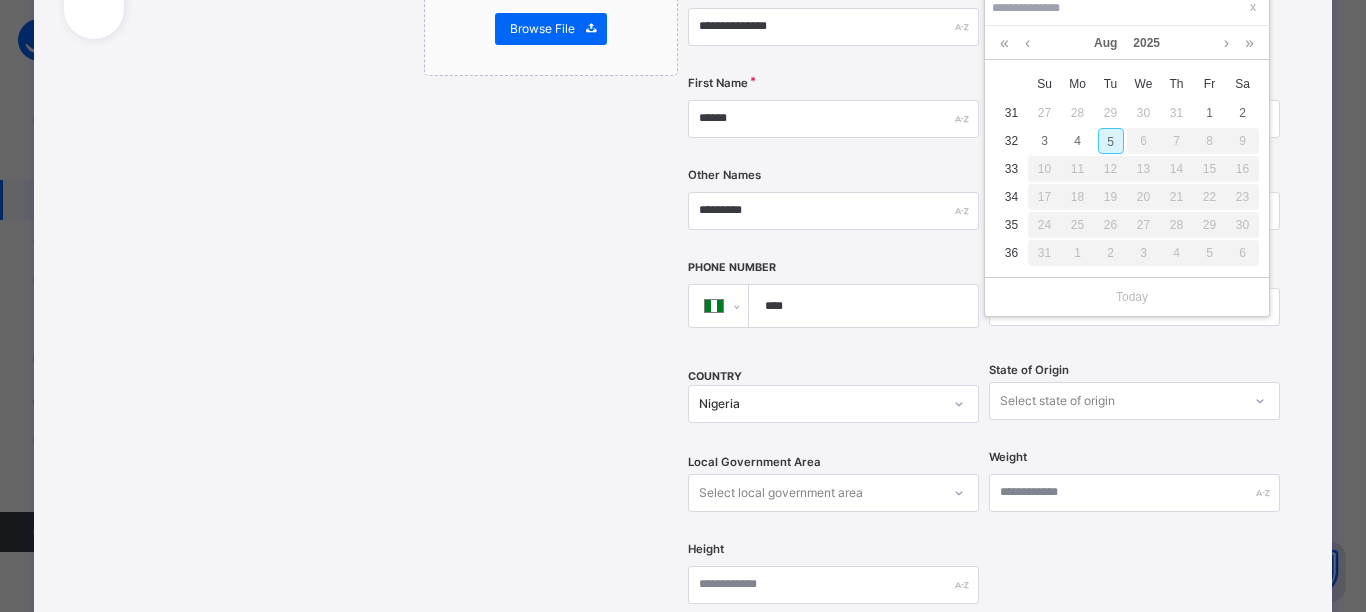 scroll, scrollTop: 551, scrollLeft: 0, axis: vertical 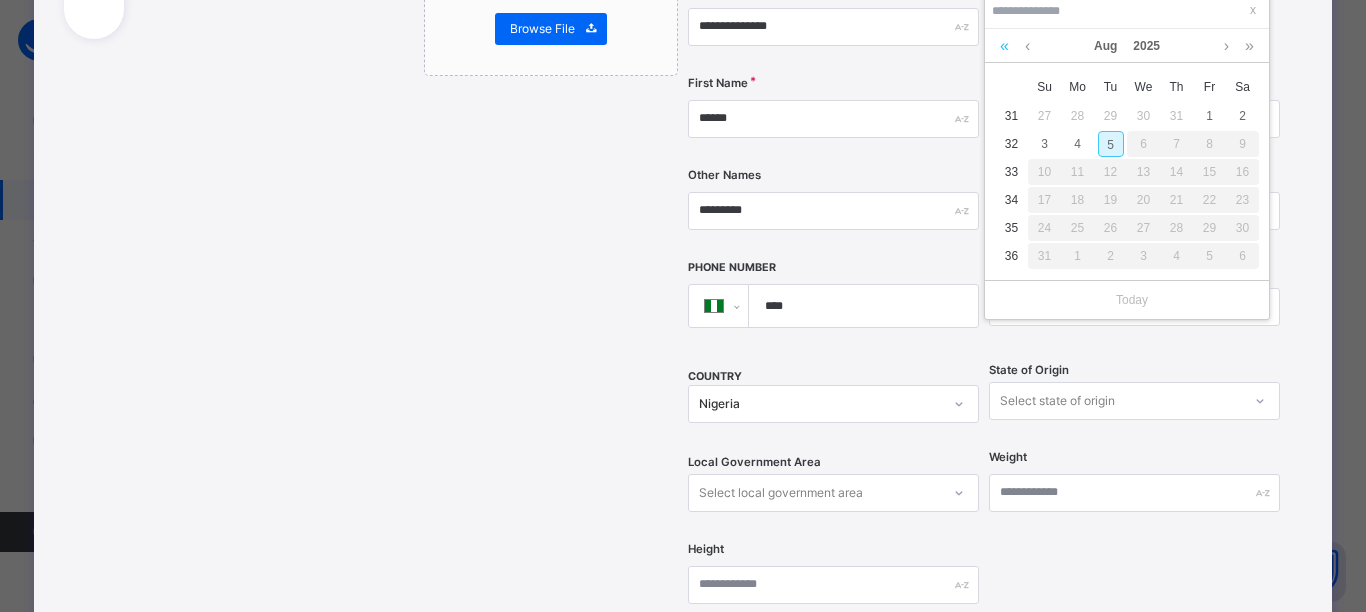 click at bounding box center [1004, 46] 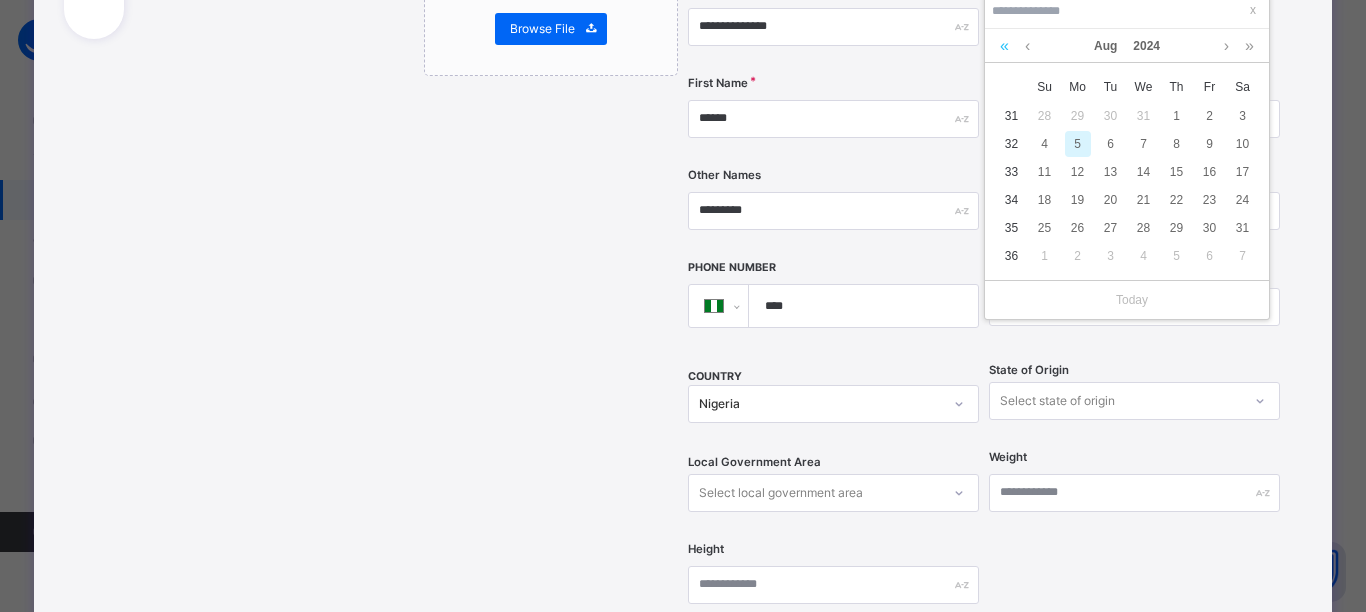 click at bounding box center (1004, 46) 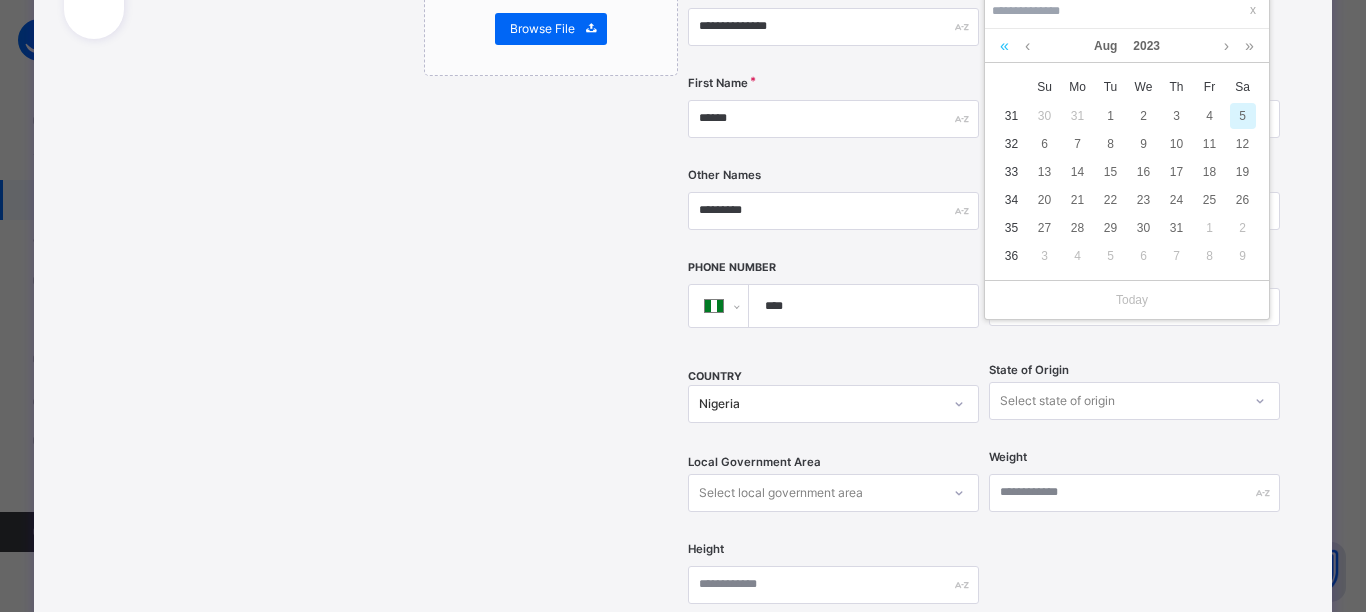 click at bounding box center [1004, 46] 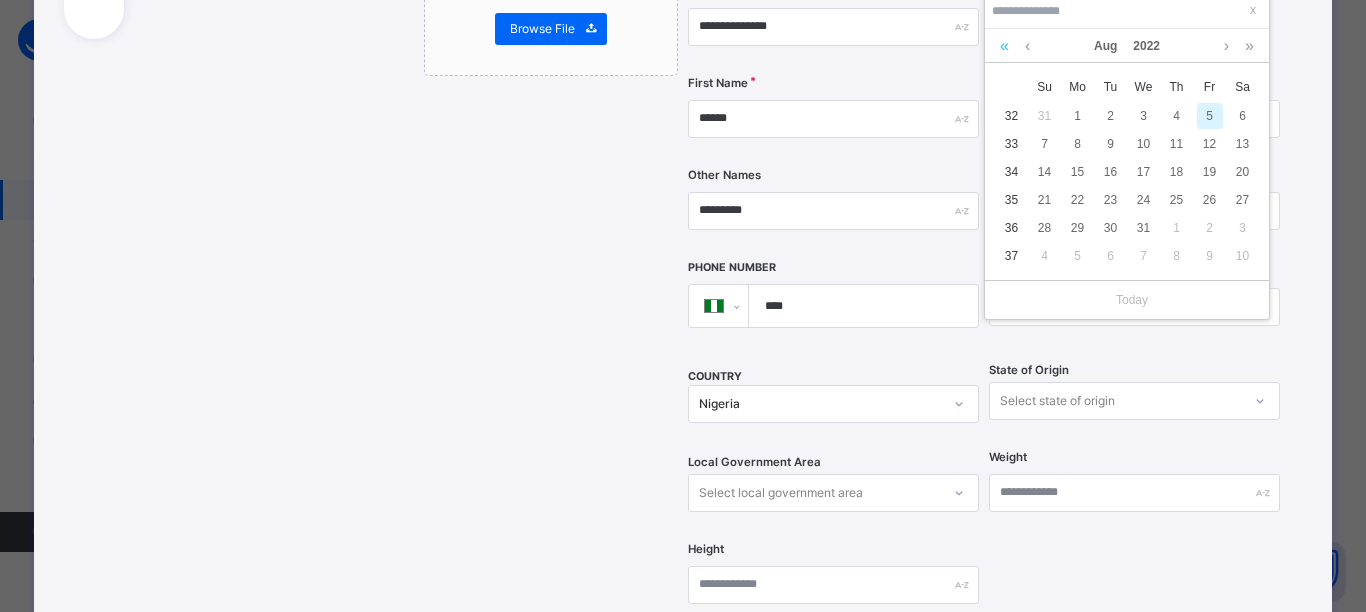 click at bounding box center [1004, 46] 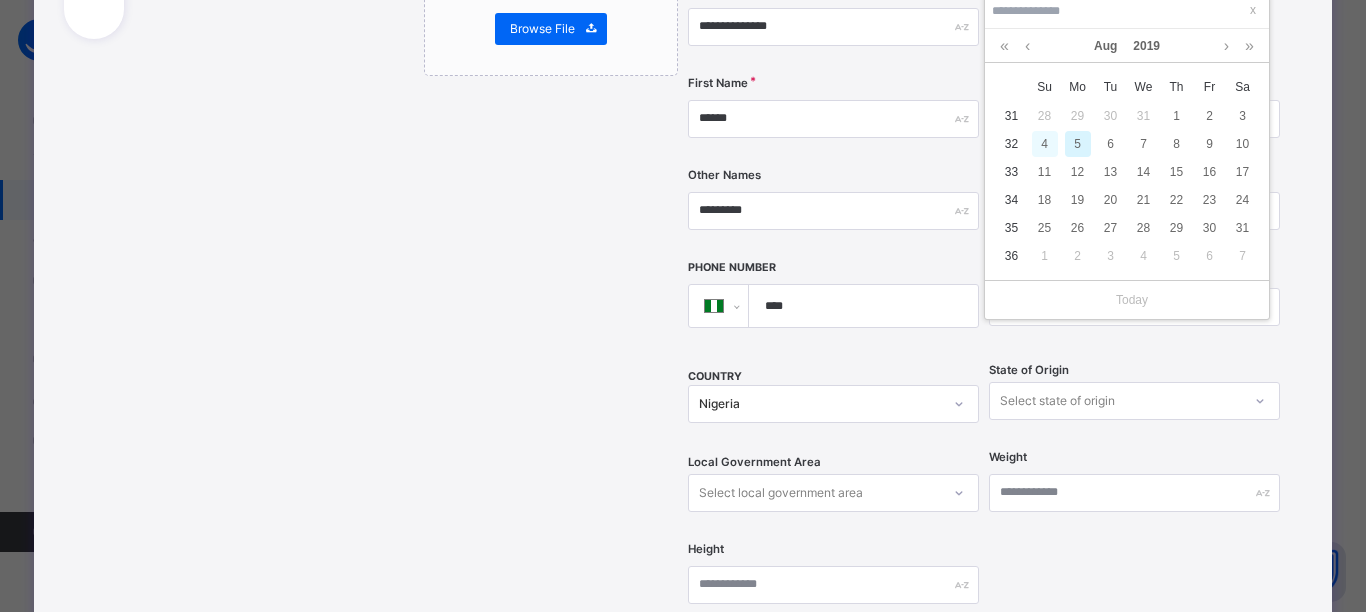 click on "4" at bounding box center [1045, 144] 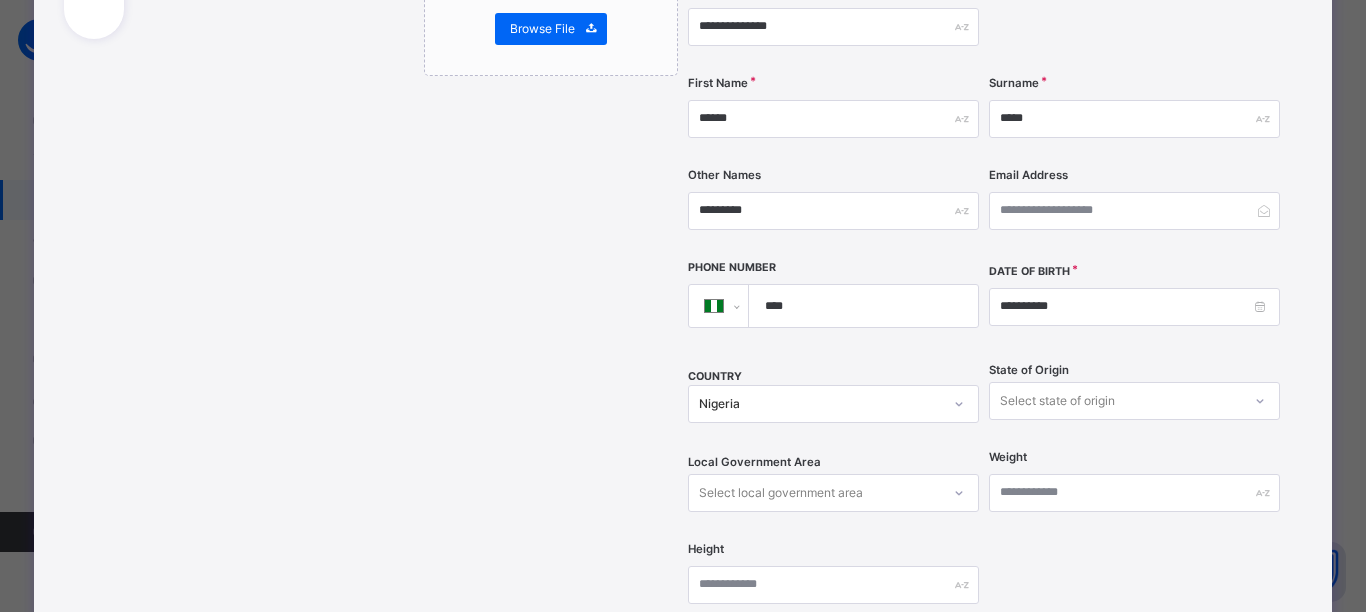 click on "Select state of origin" at bounding box center [1134, 401] 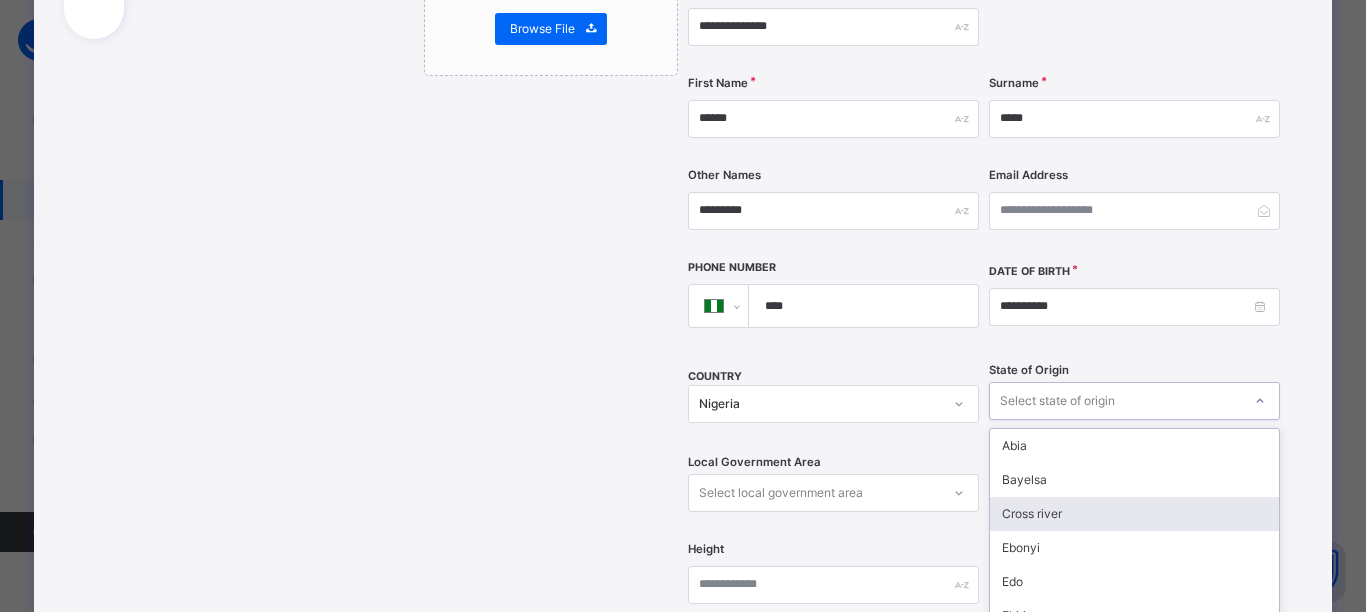 scroll, scrollTop: 488, scrollLeft: 0, axis: vertical 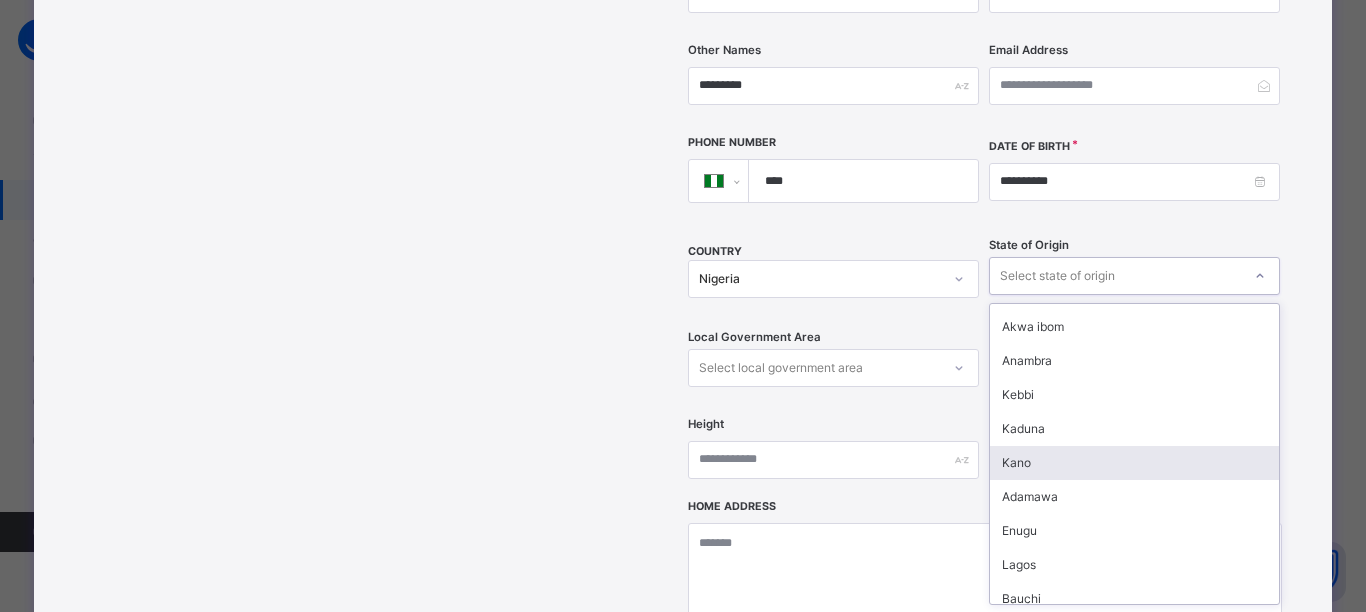 click on "Kano" at bounding box center [1134, 463] 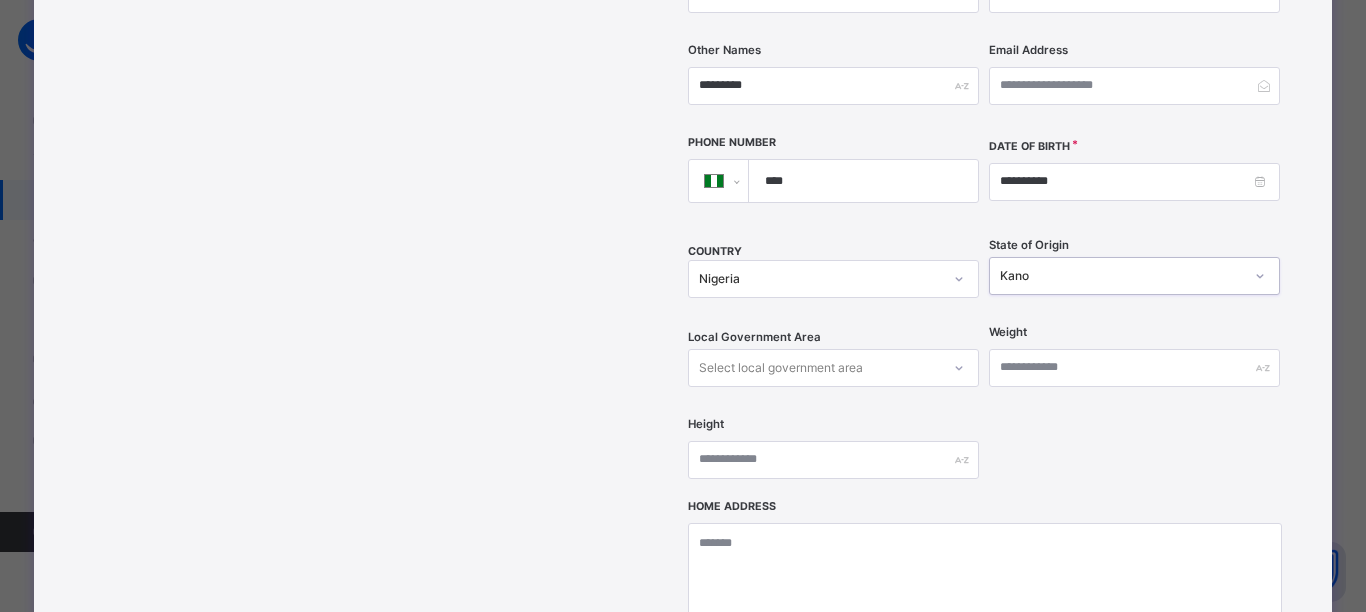 click 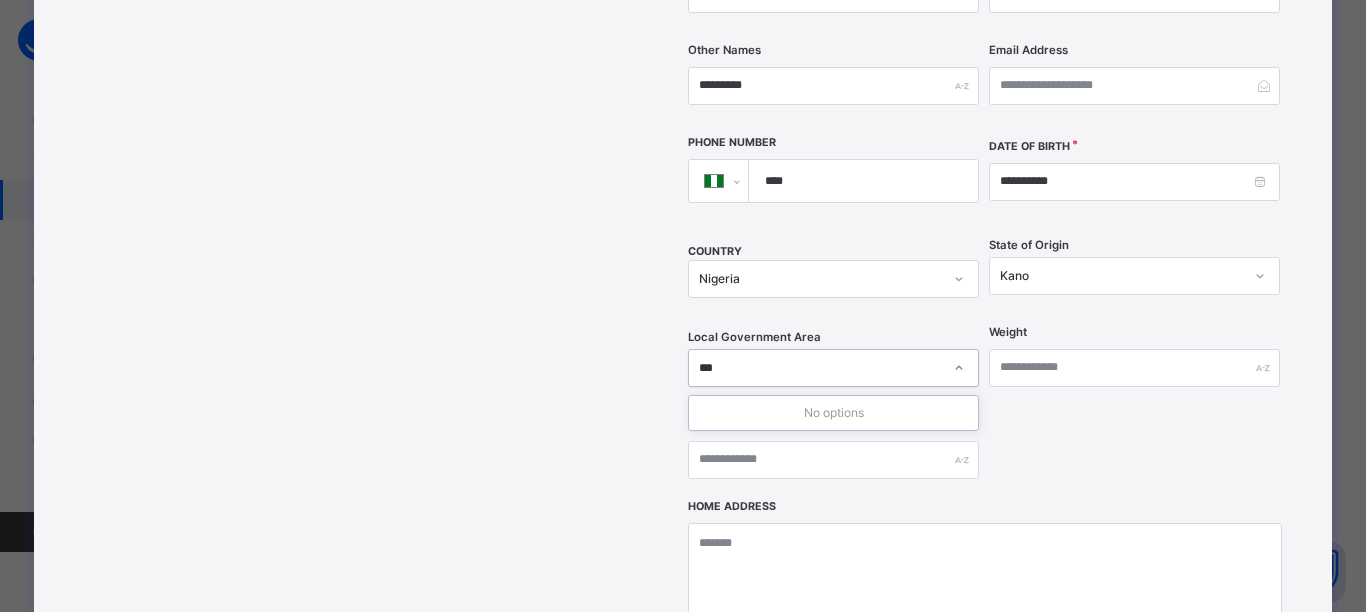 type on "****" 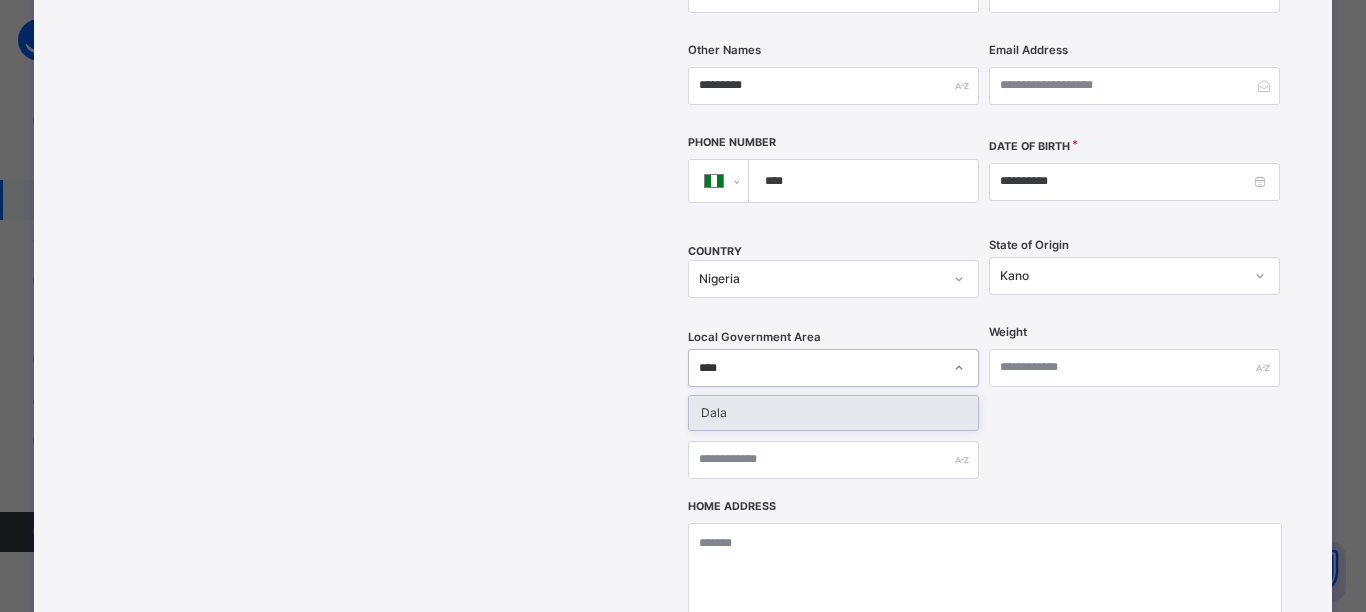 click on "Dala" at bounding box center (833, 413) 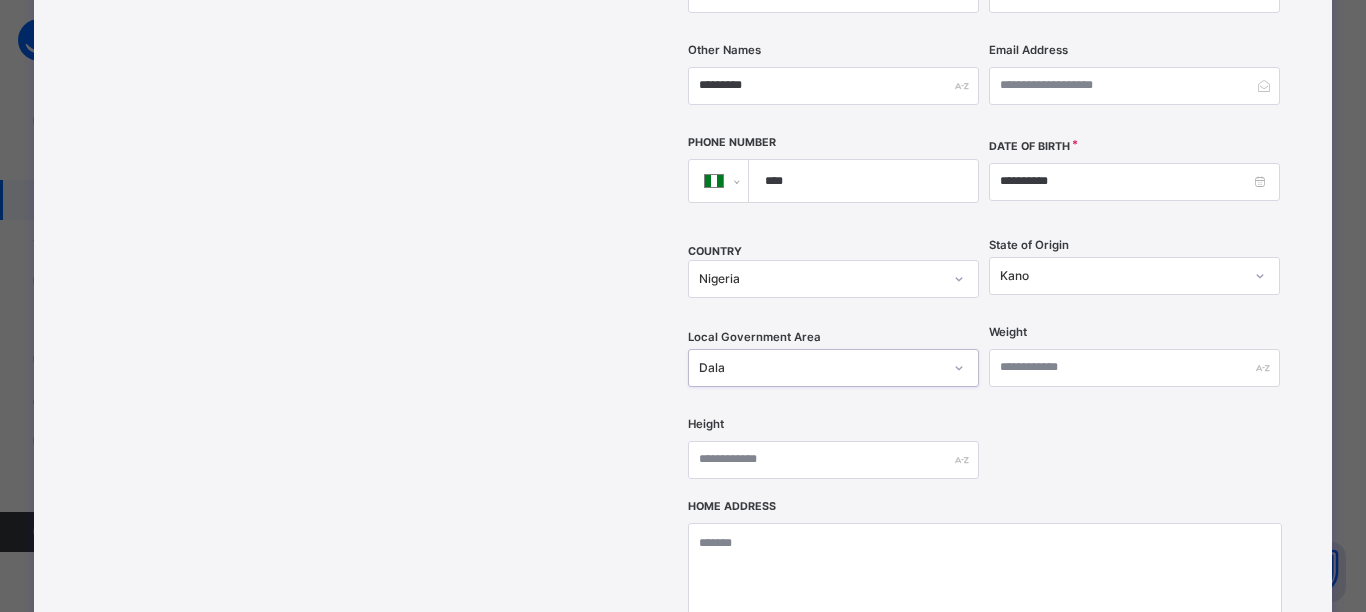 scroll, scrollTop: 921, scrollLeft: 0, axis: vertical 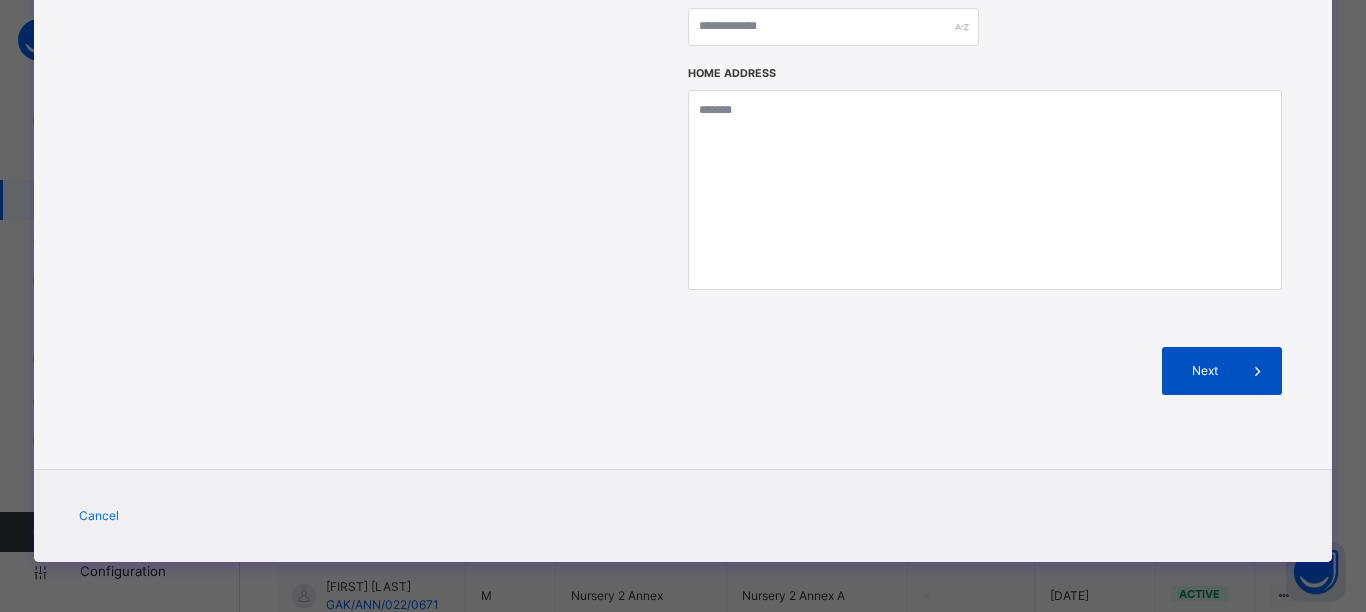 click at bounding box center [1258, 371] 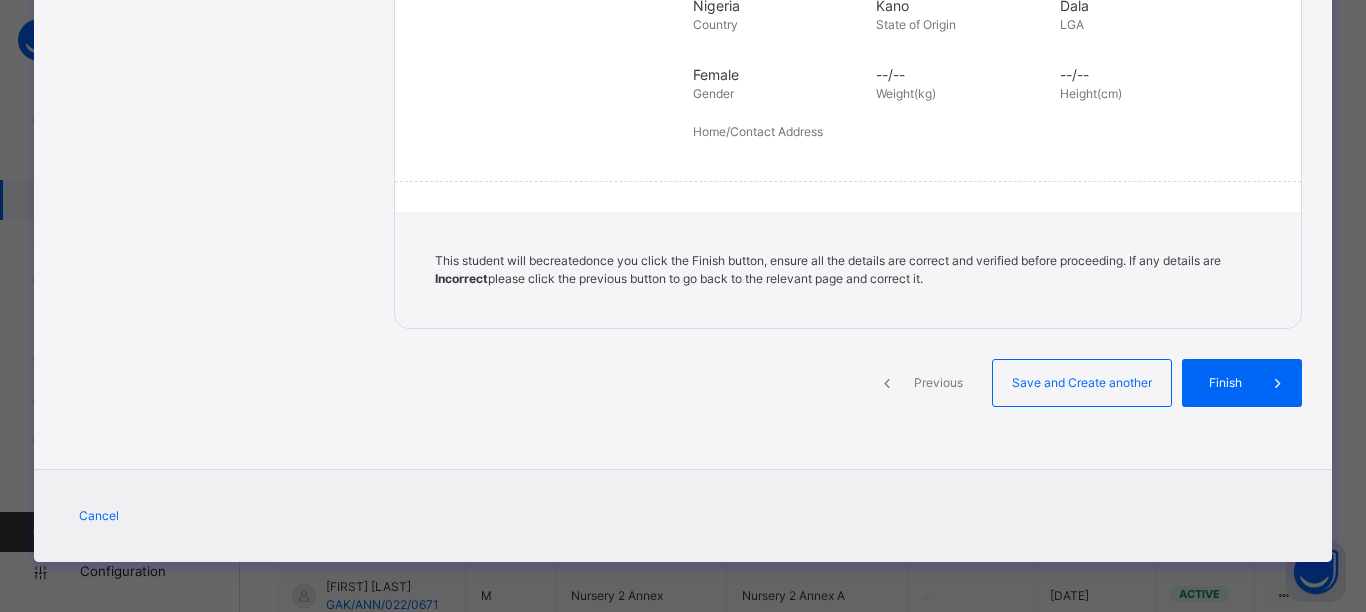 scroll, scrollTop: 467, scrollLeft: 0, axis: vertical 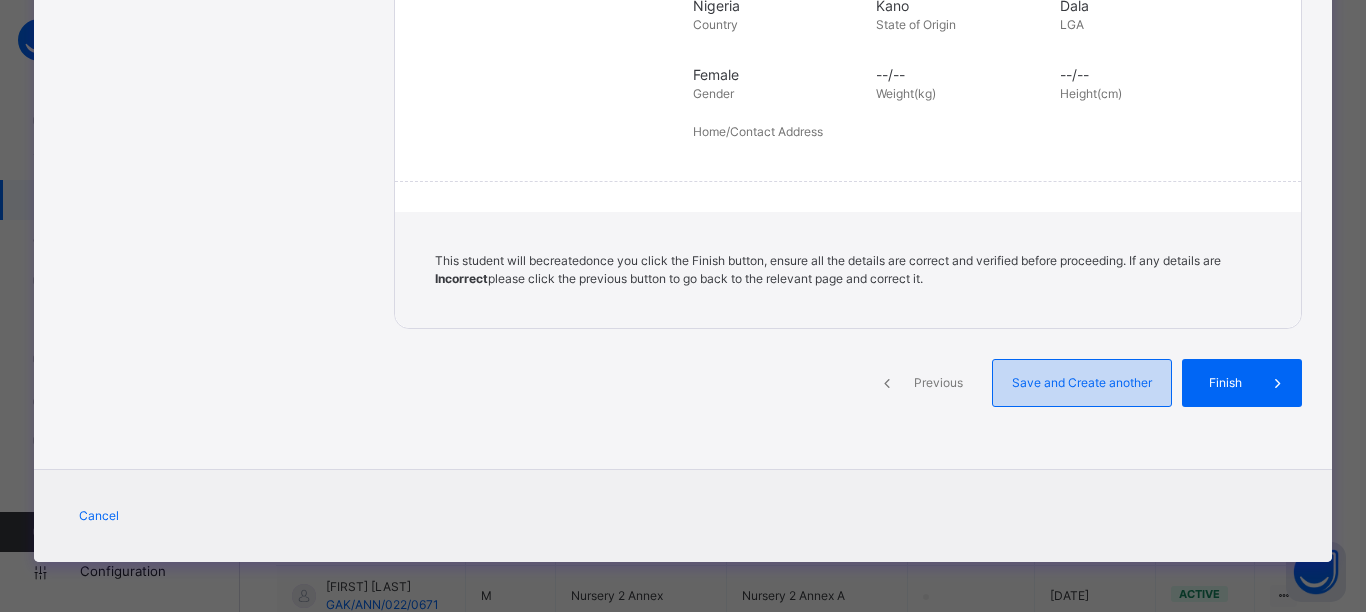 click on "Save and Create another" at bounding box center [1082, 383] 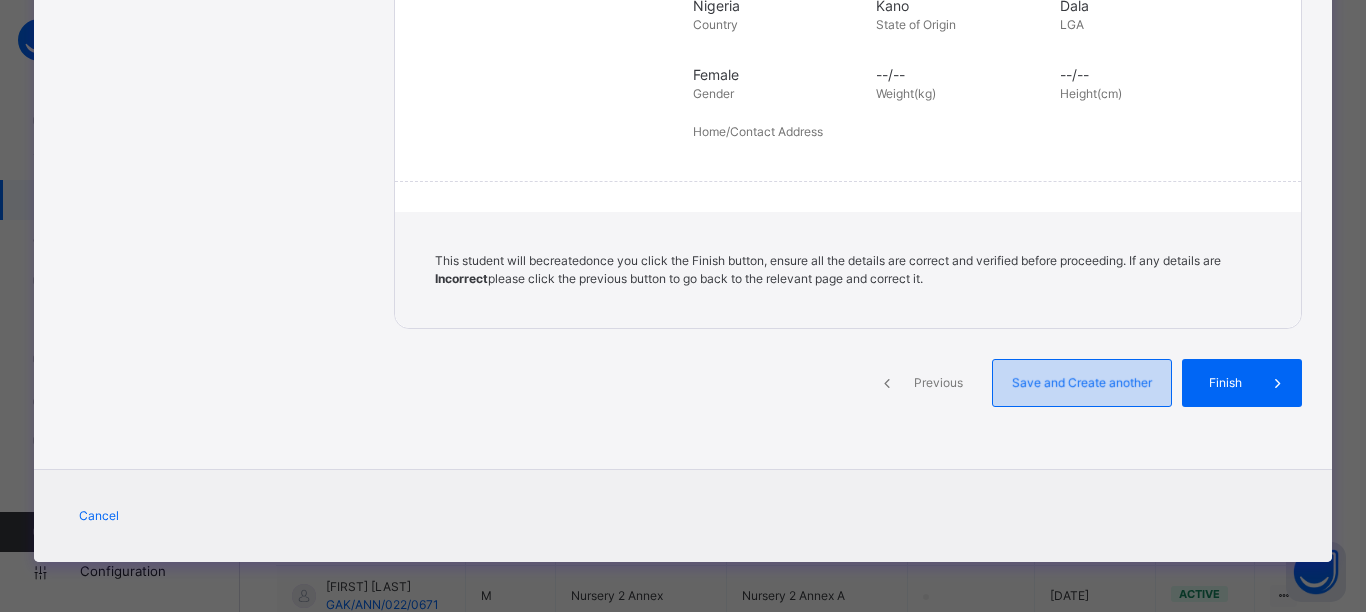 select on "**" 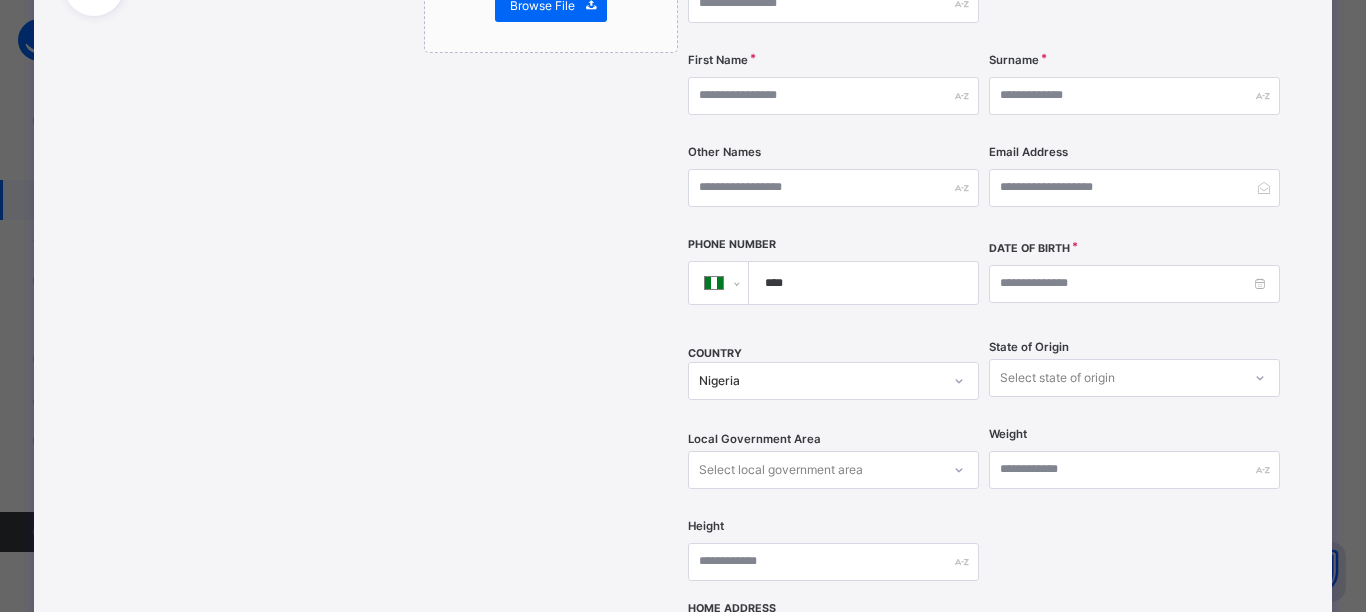 scroll, scrollTop: 0, scrollLeft: 0, axis: both 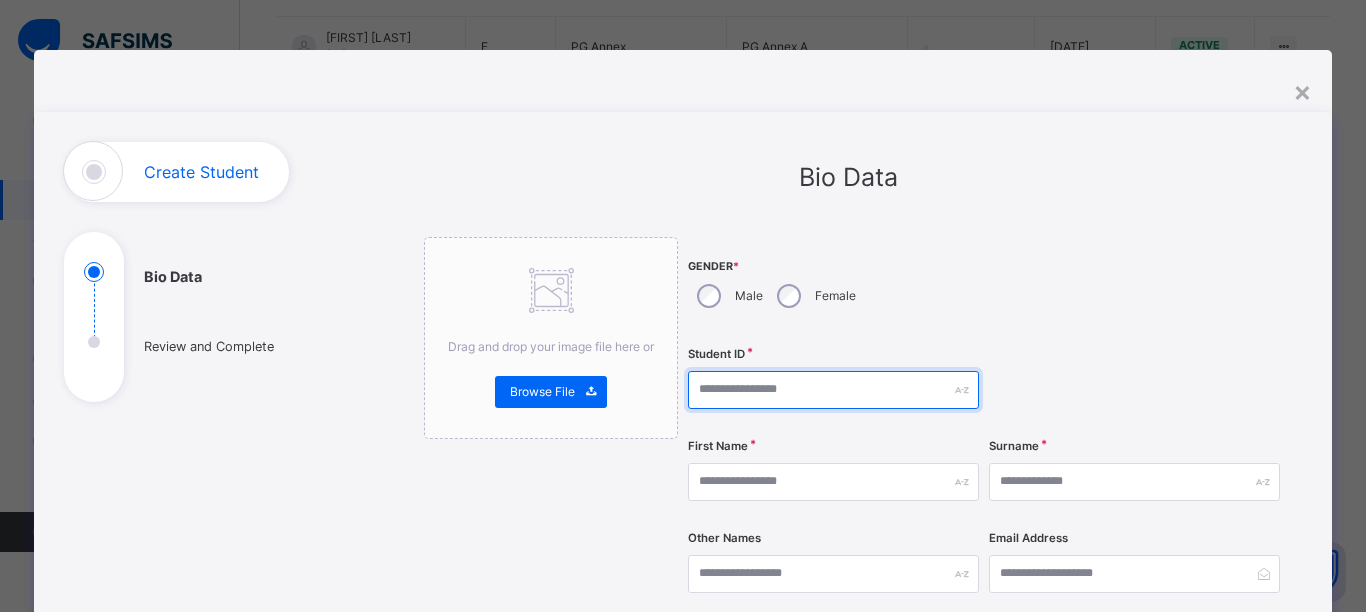 click at bounding box center (833, 390) 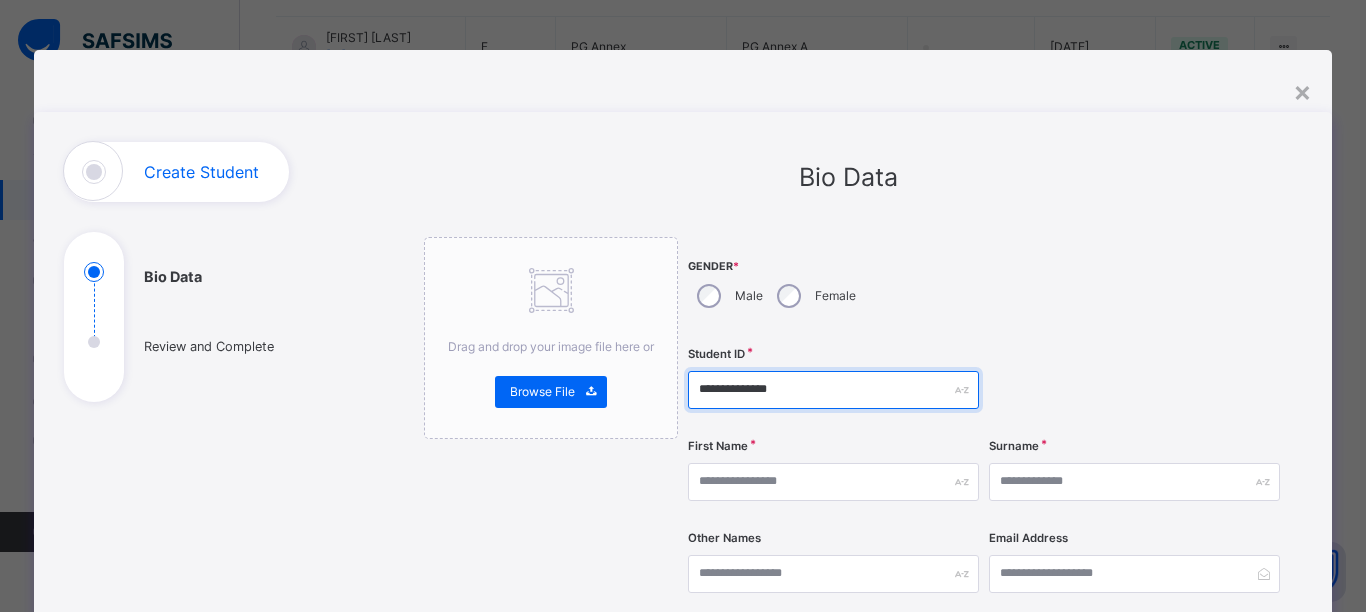 type on "**********" 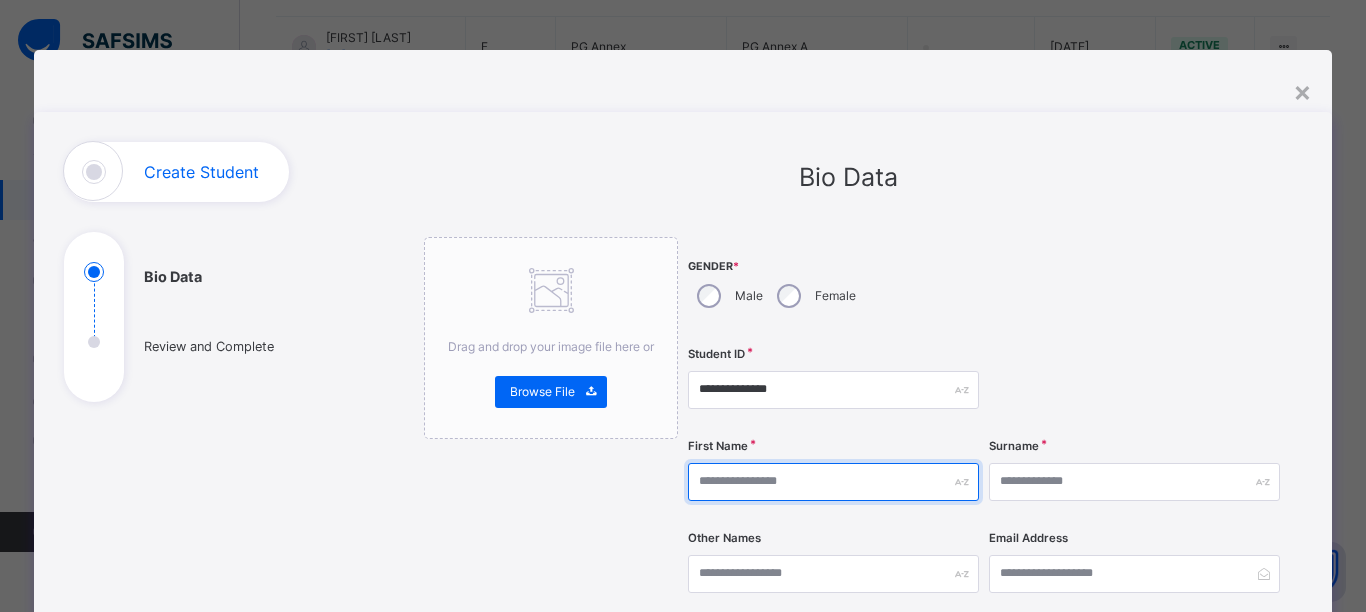click at bounding box center [833, 482] 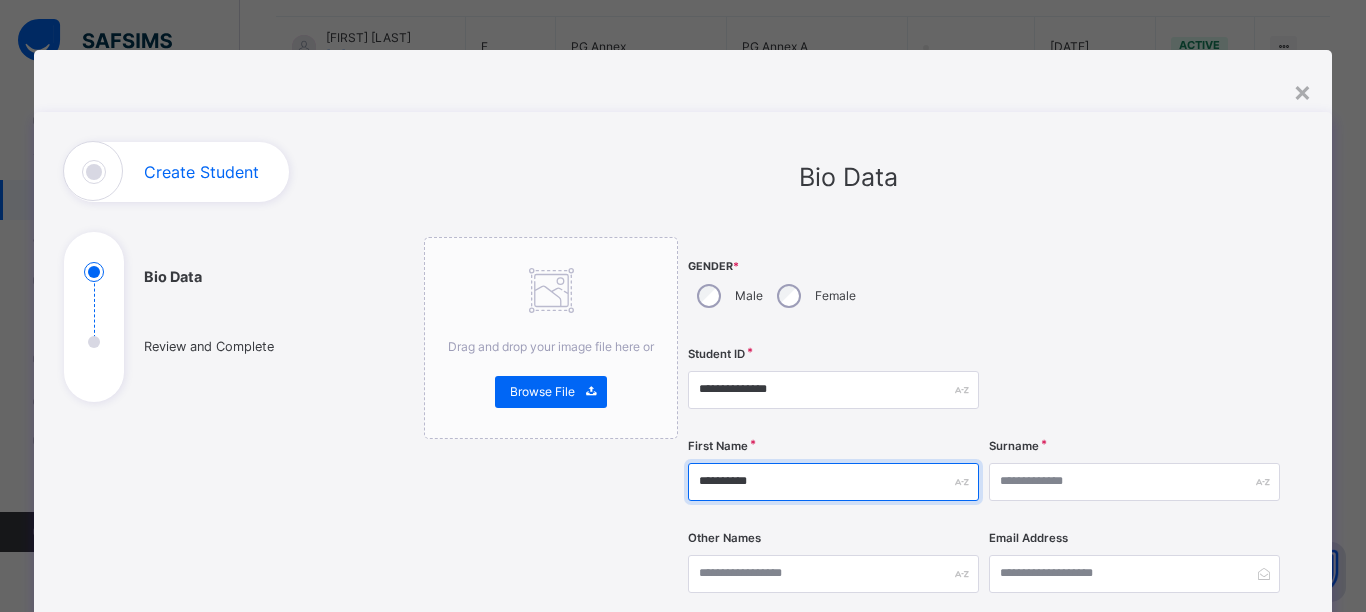 type on "**********" 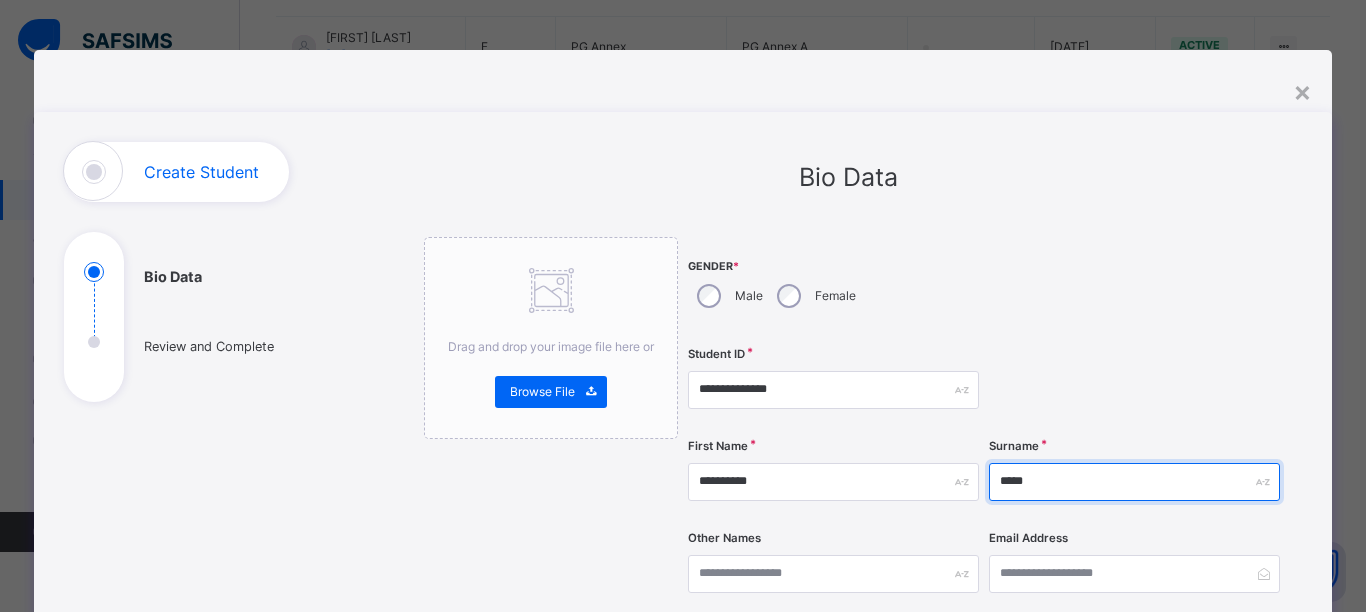 type on "*****" 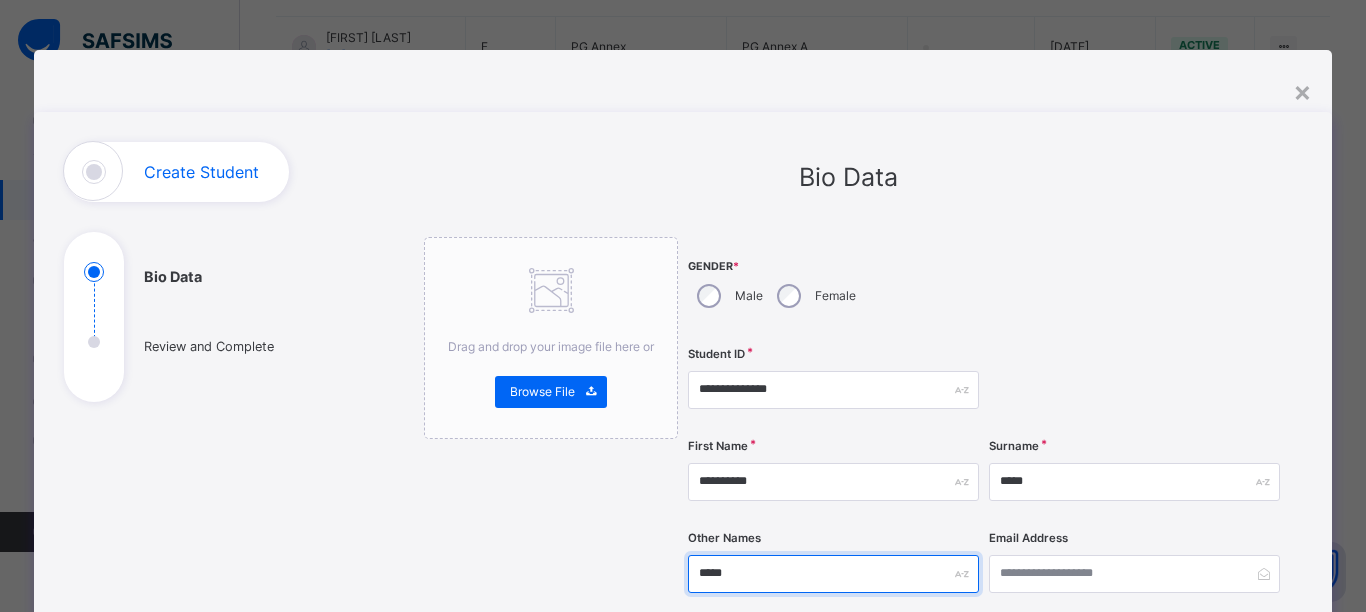 type on "*****" 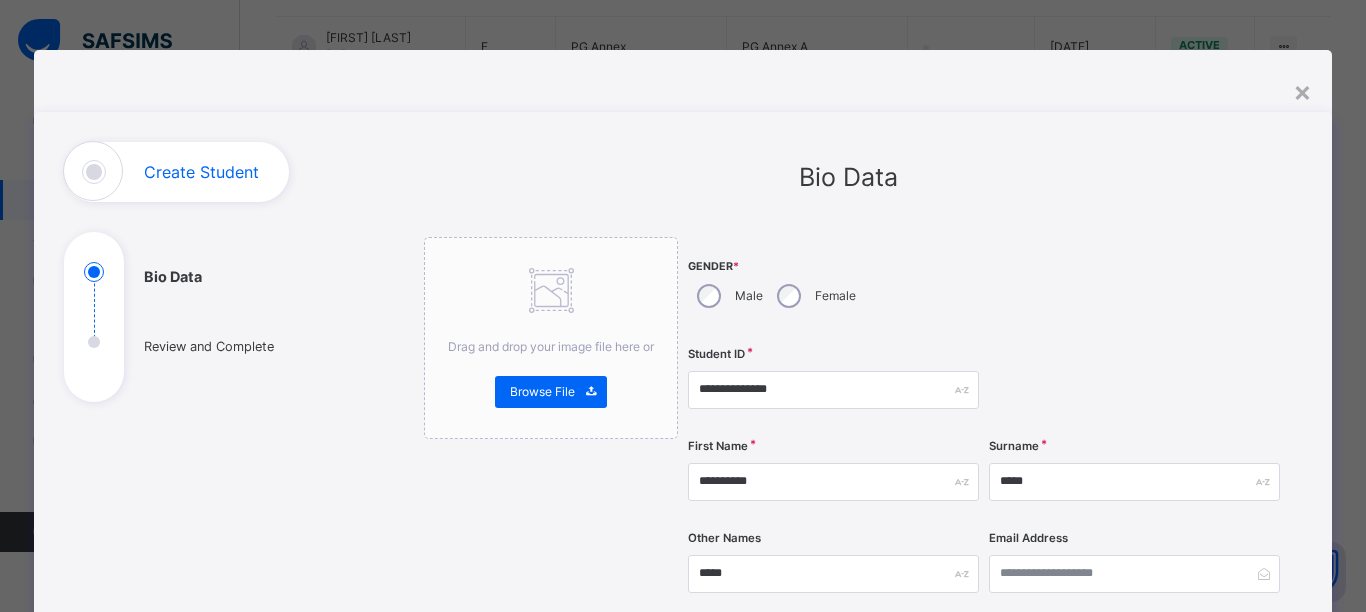 scroll, scrollTop: 363, scrollLeft: 0, axis: vertical 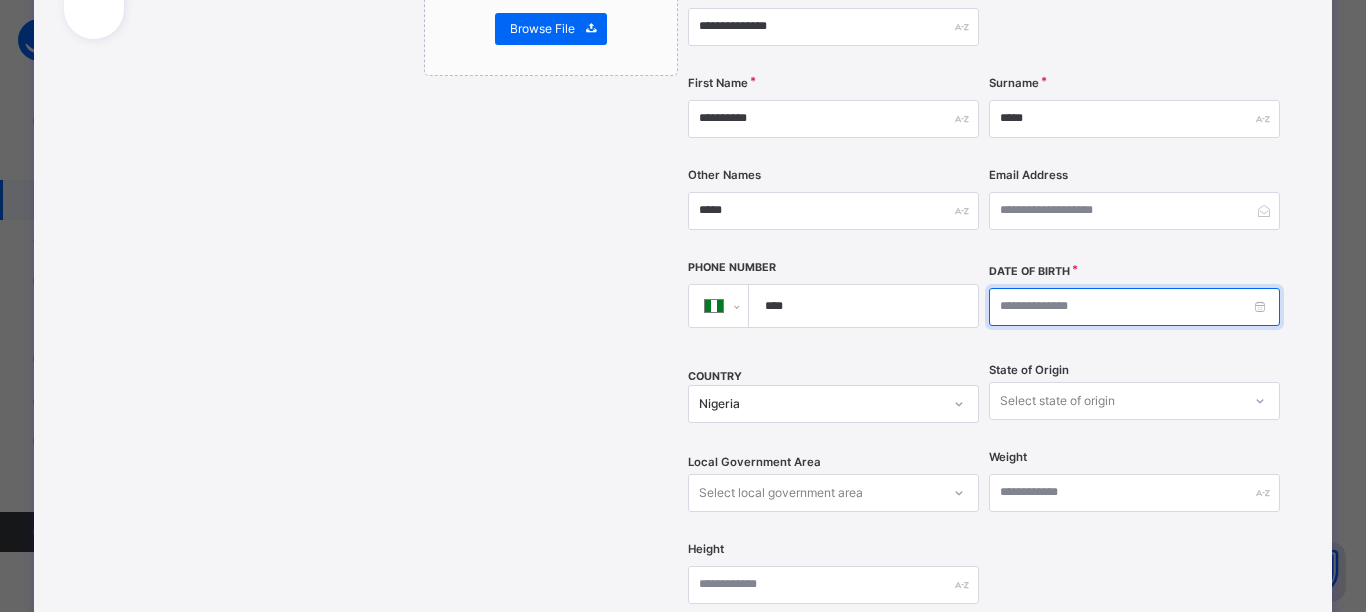 click at bounding box center (1134, 307) 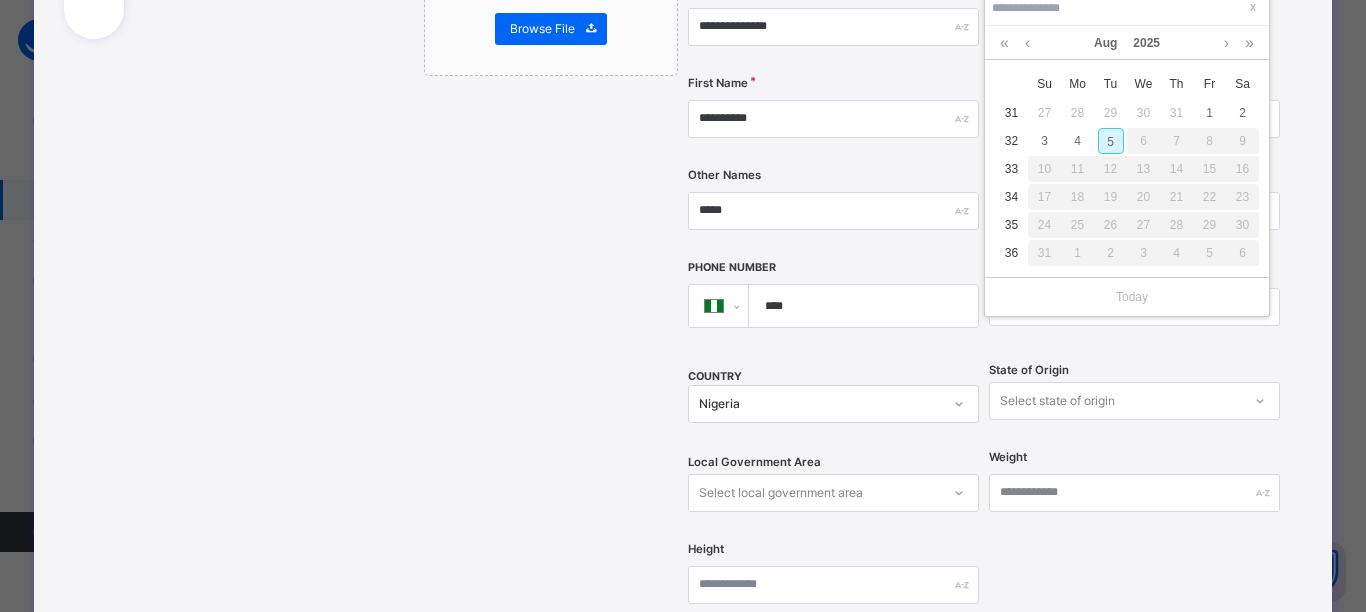 scroll, scrollTop: 548, scrollLeft: 0, axis: vertical 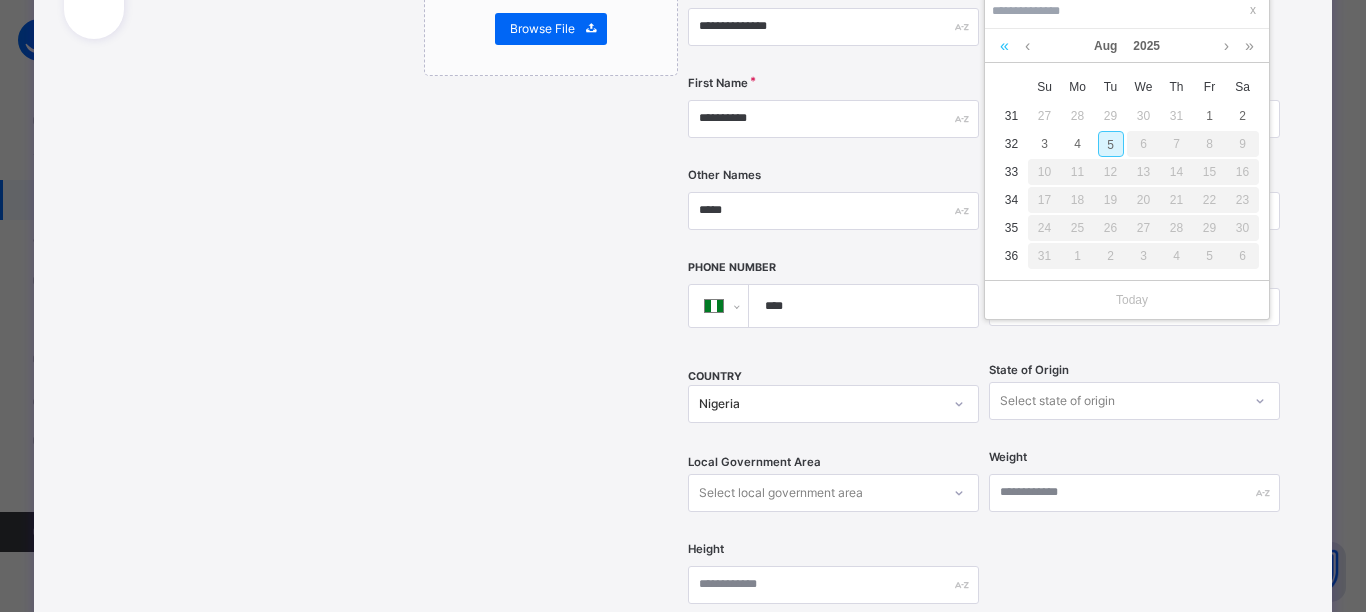 click at bounding box center (1004, 46) 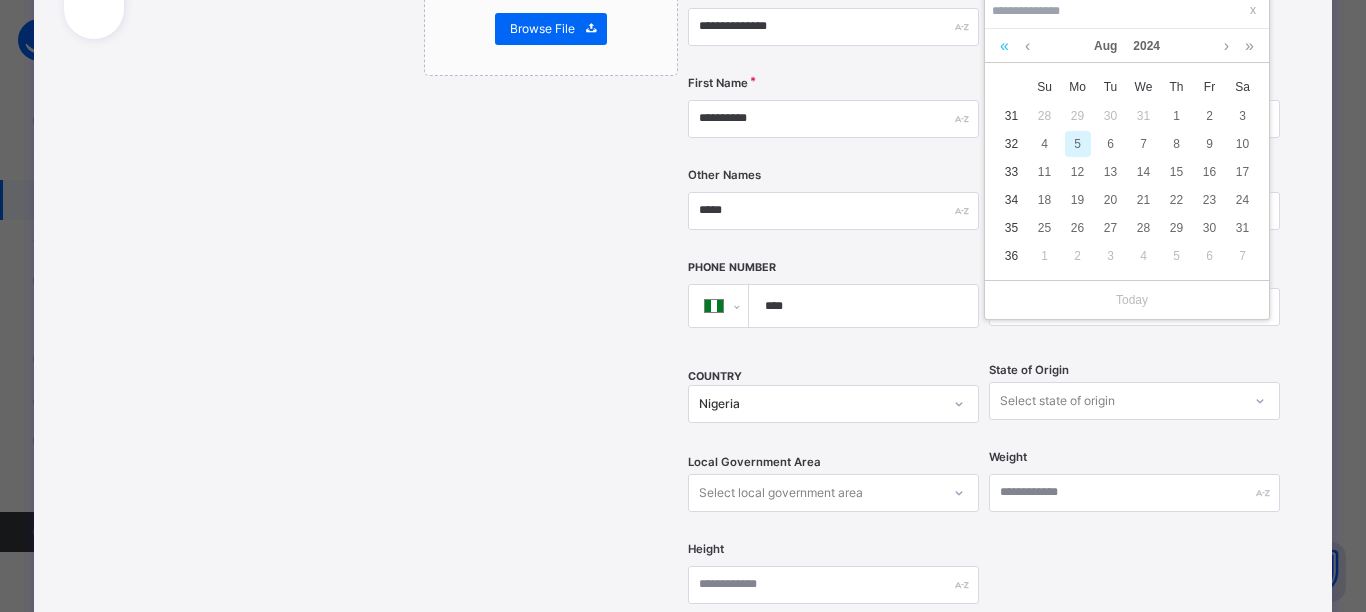 click at bounding box center (1004, 46) 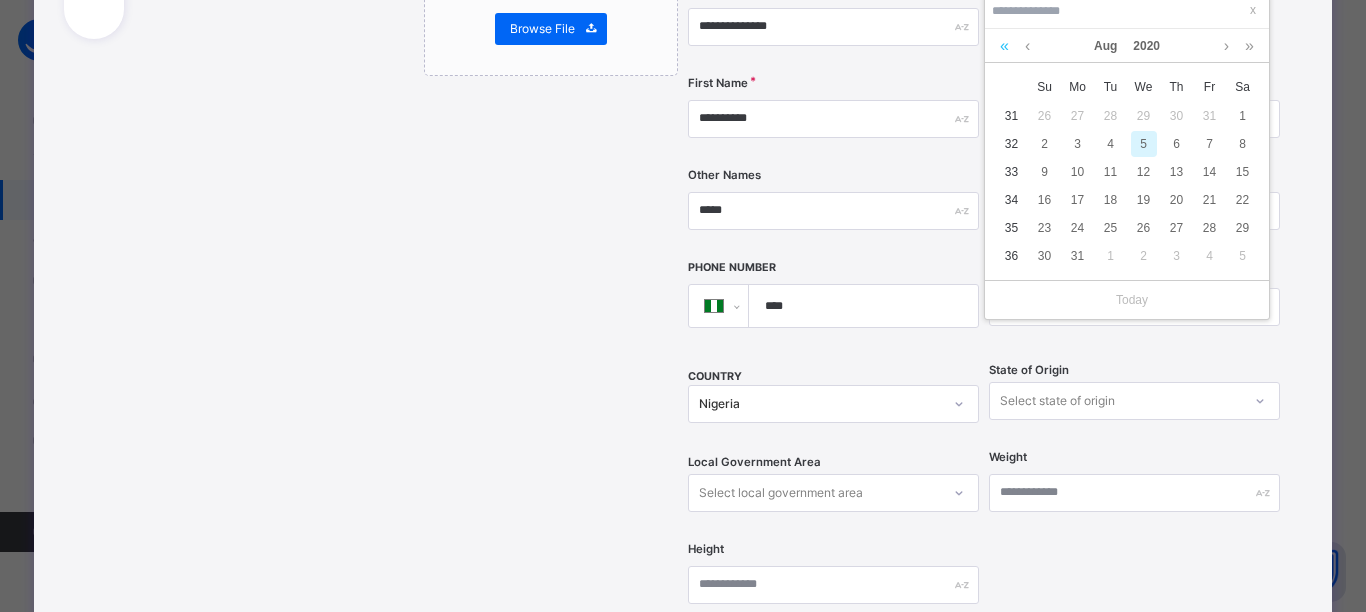 click at bounding box center (1004, 46) 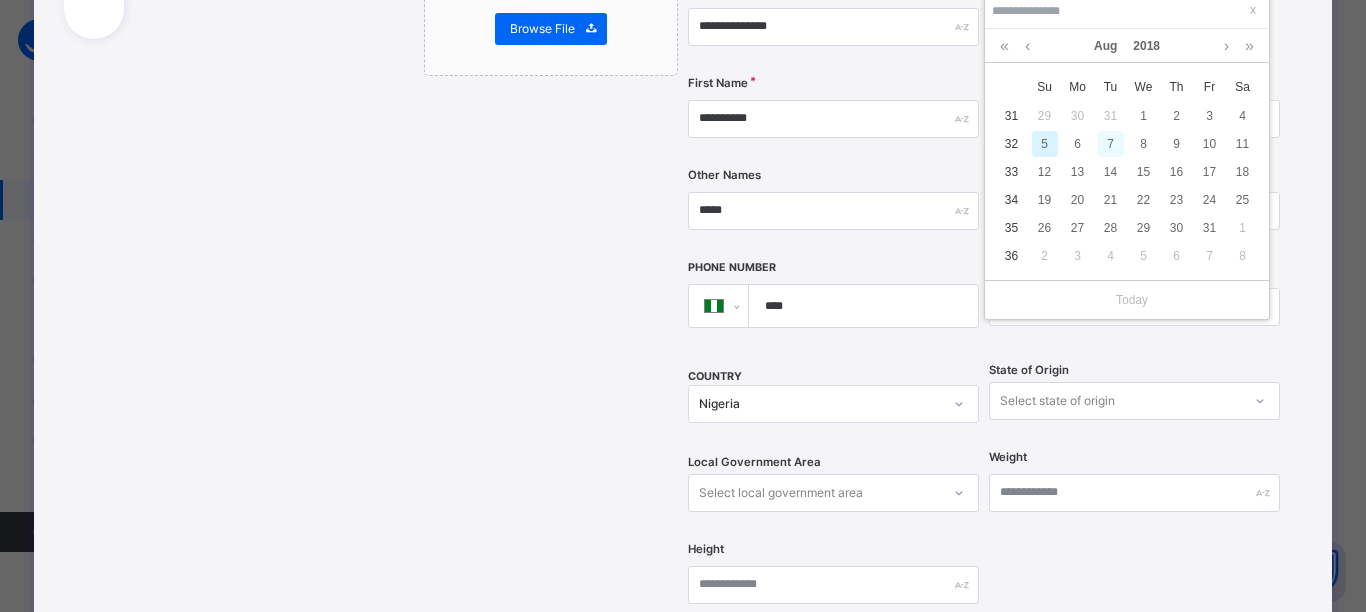 click on "7" at bounding box center (1111, 144) 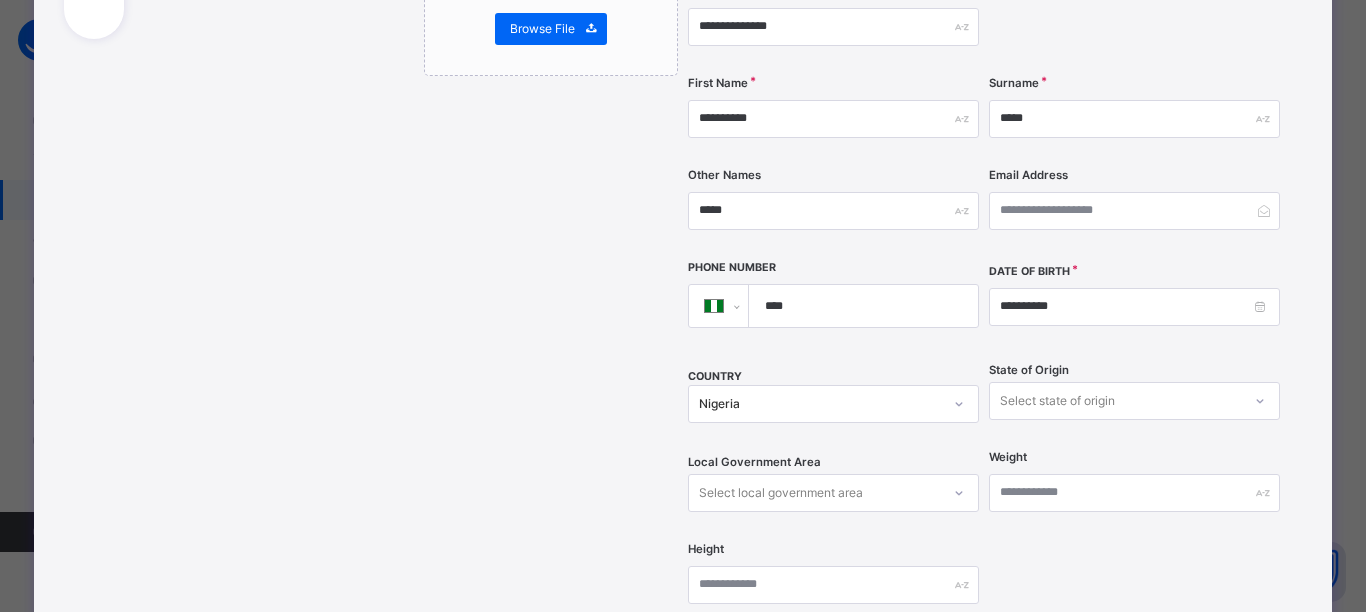 click on "Select state of origin" at bounding box center [1134, 401] 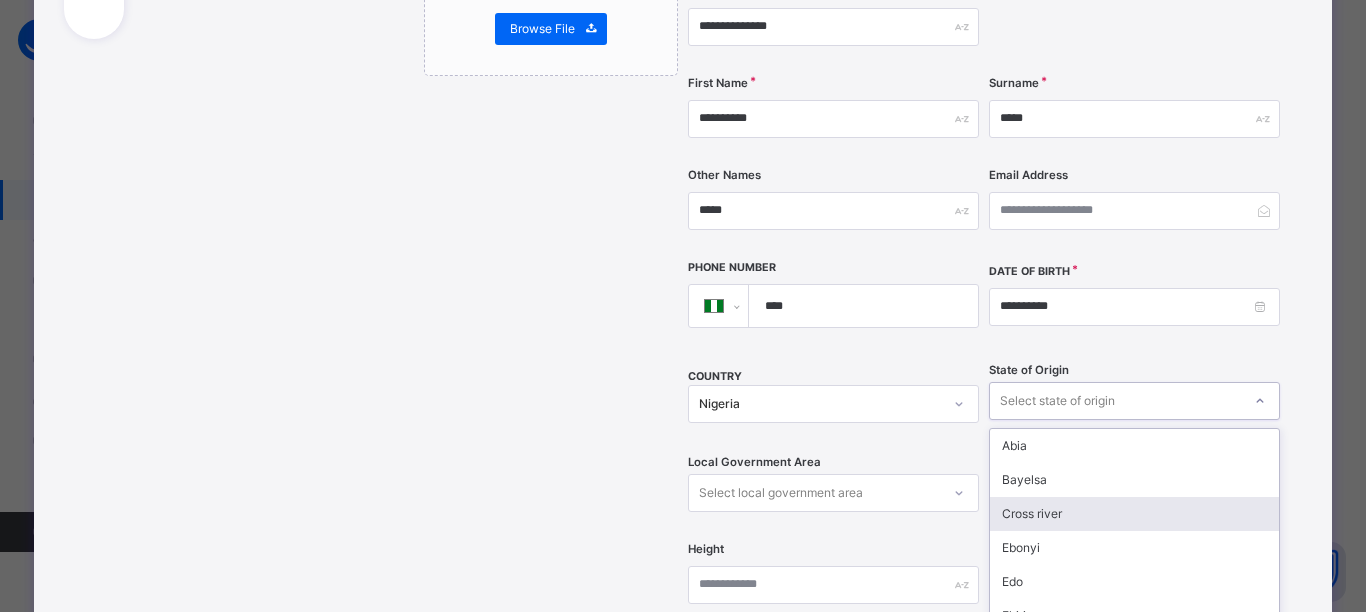 scroll, scrollTop: 488, scrollLeft: 0, axis: vertical 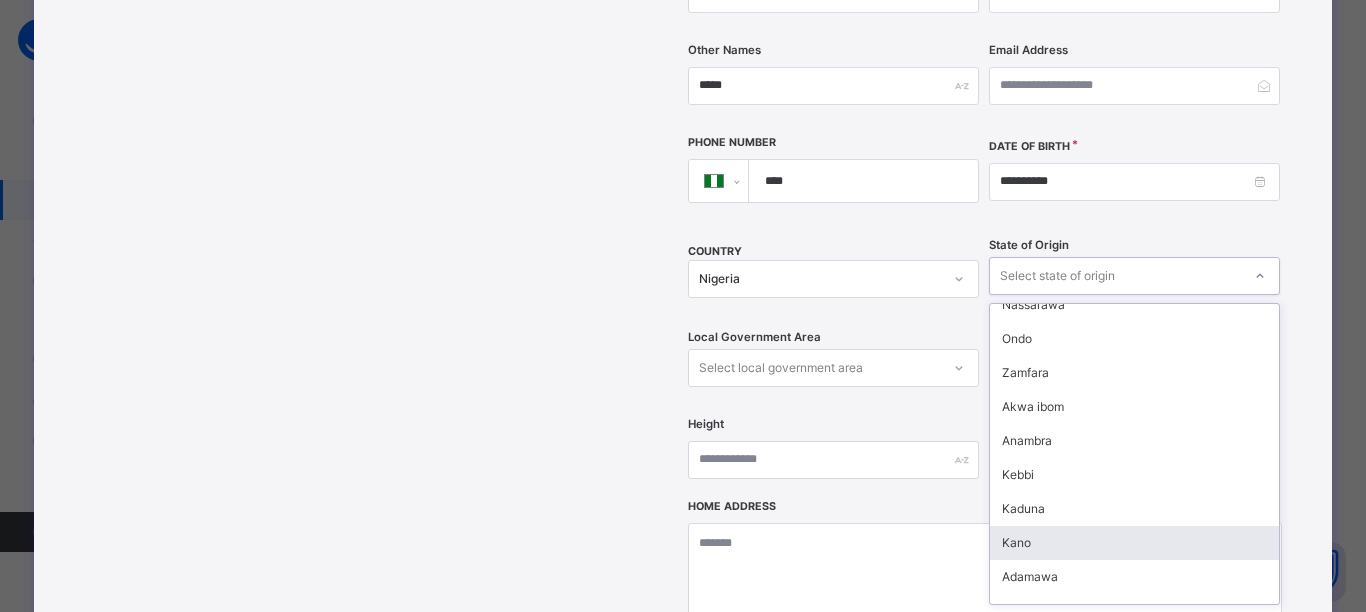 click on "Kano" at bounding box center (1134, 543) 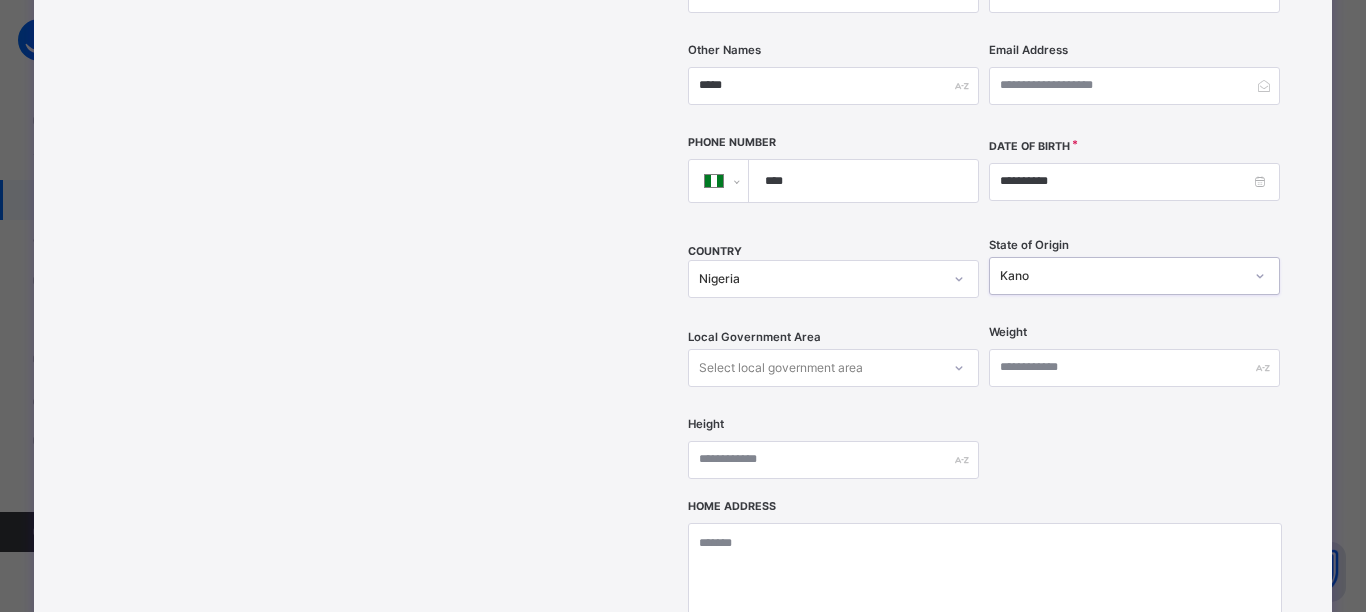 scroll, scrollTop: 921, scrollLeft: 0, axis: vertical 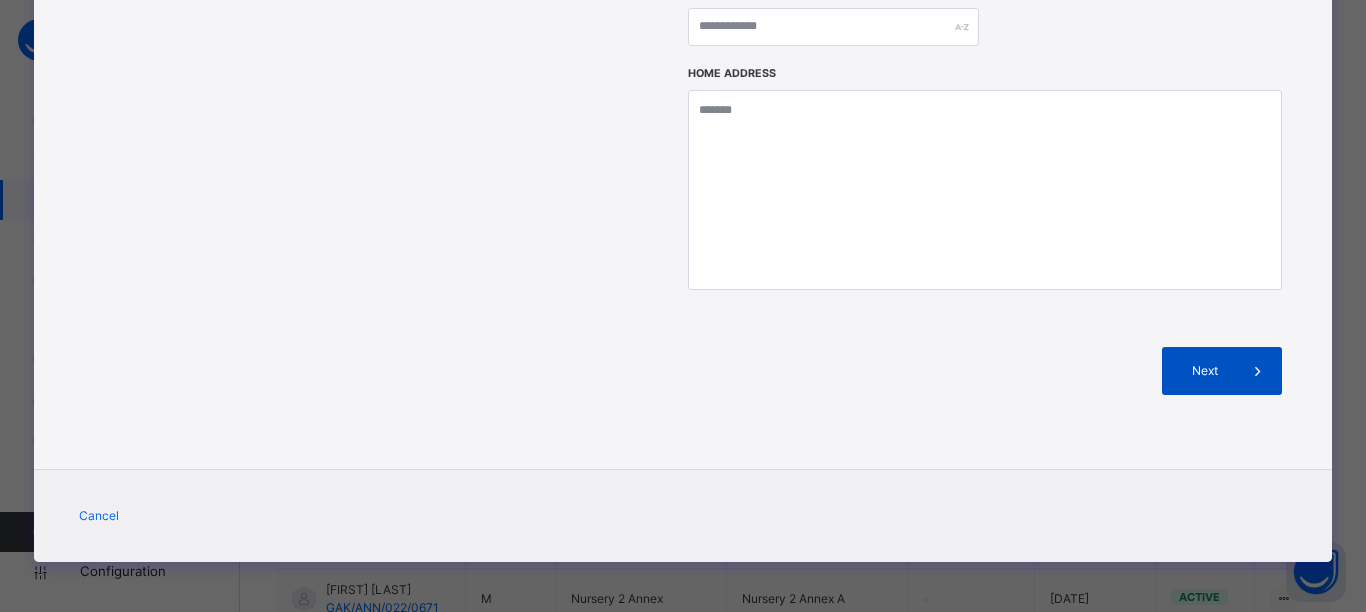 click on "Next" at bounding box center (1205, 371) 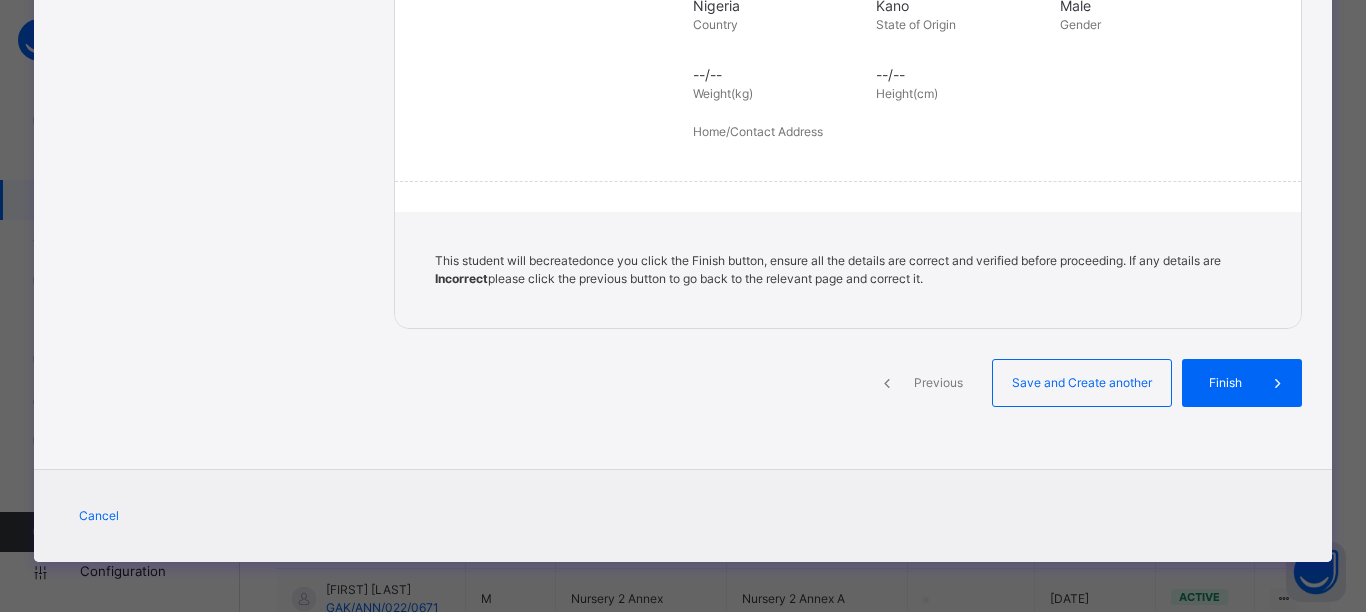 scroll, scrollTop: 467, scrollLeft: 0, axis: vertical 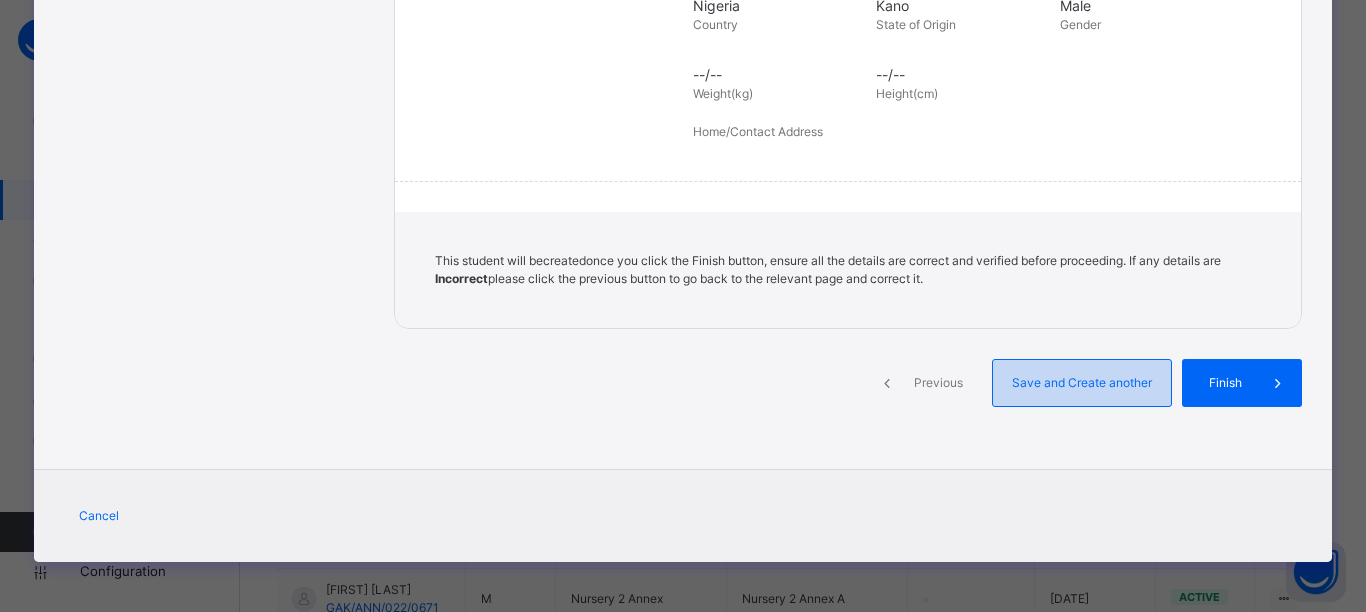 click on "Save and Create another" at bounding box center [1082, 383] 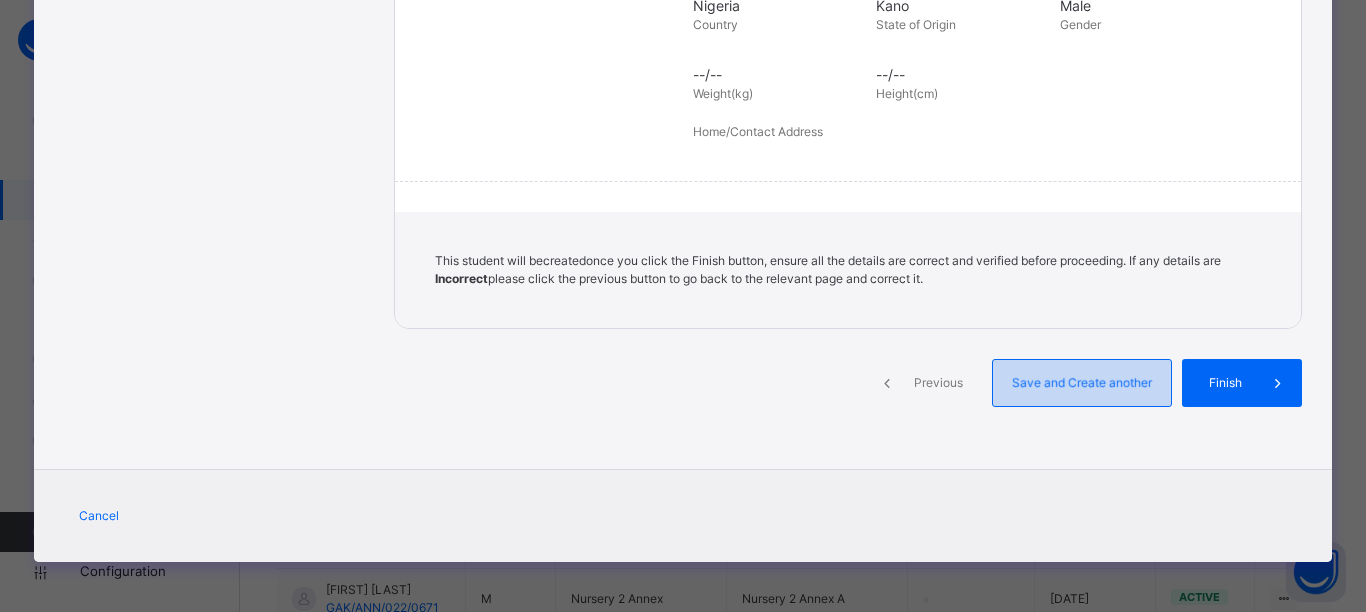 select on "**" 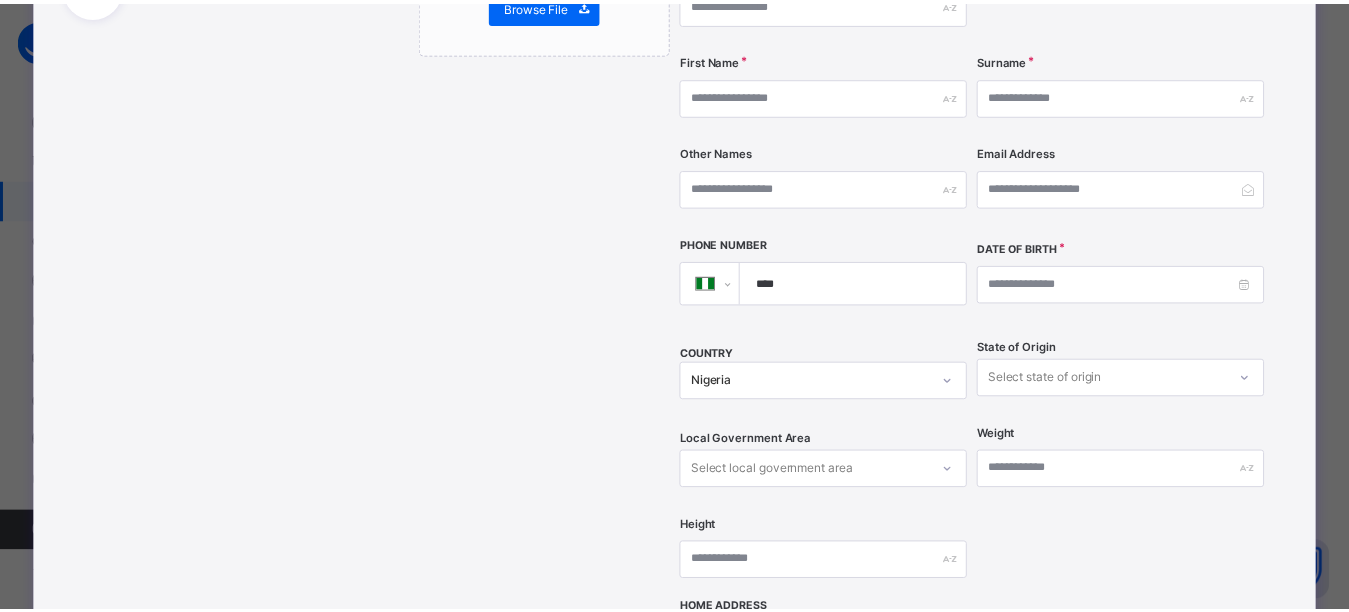 scroll, scrollTop: 0, scrollLeft: 0, axis: both 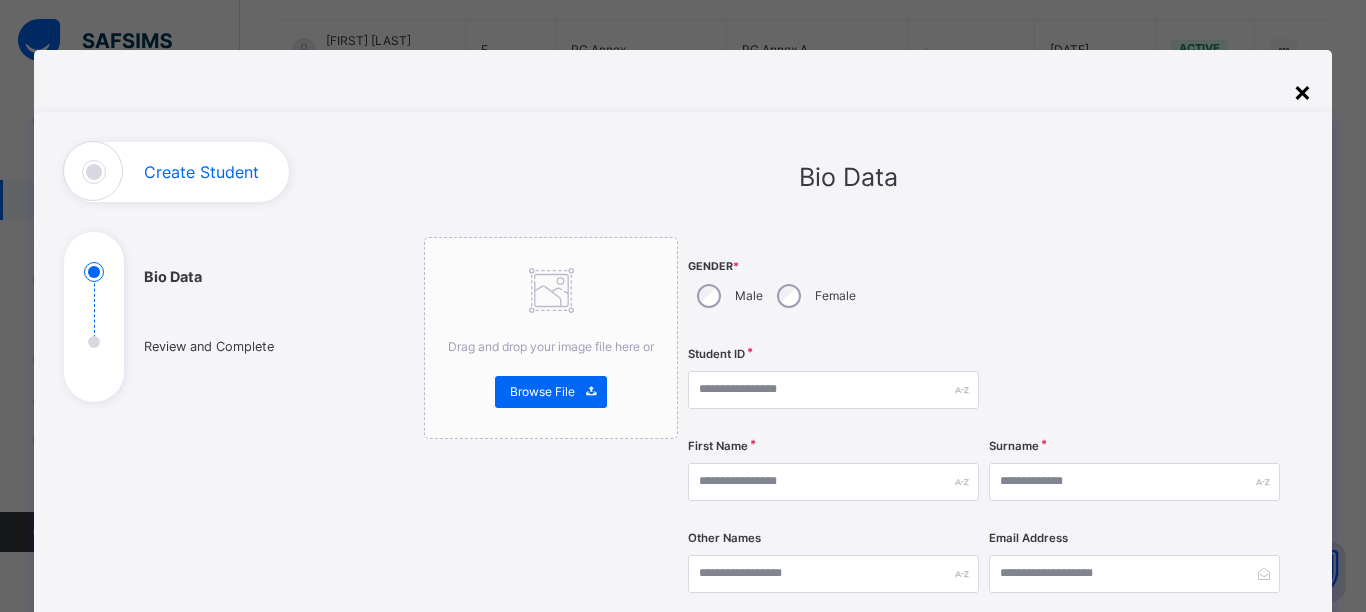 click on "×" at bounding box center [1302, 91] 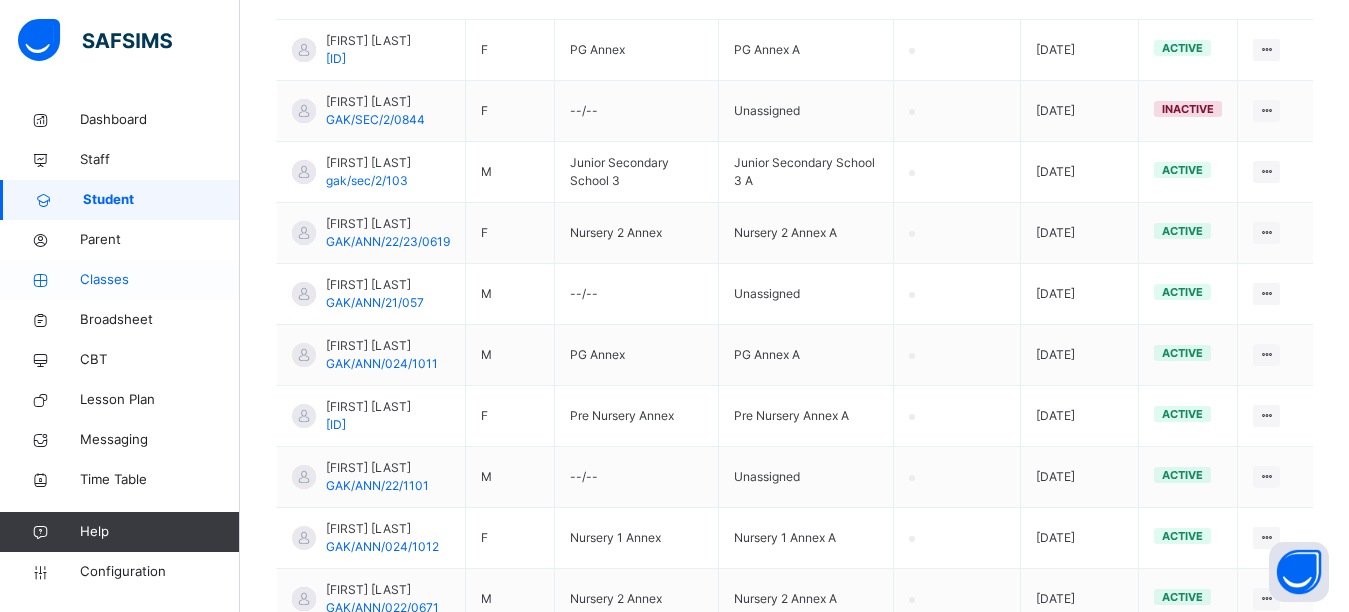click on "Classes" at bounding box center [160, 280] 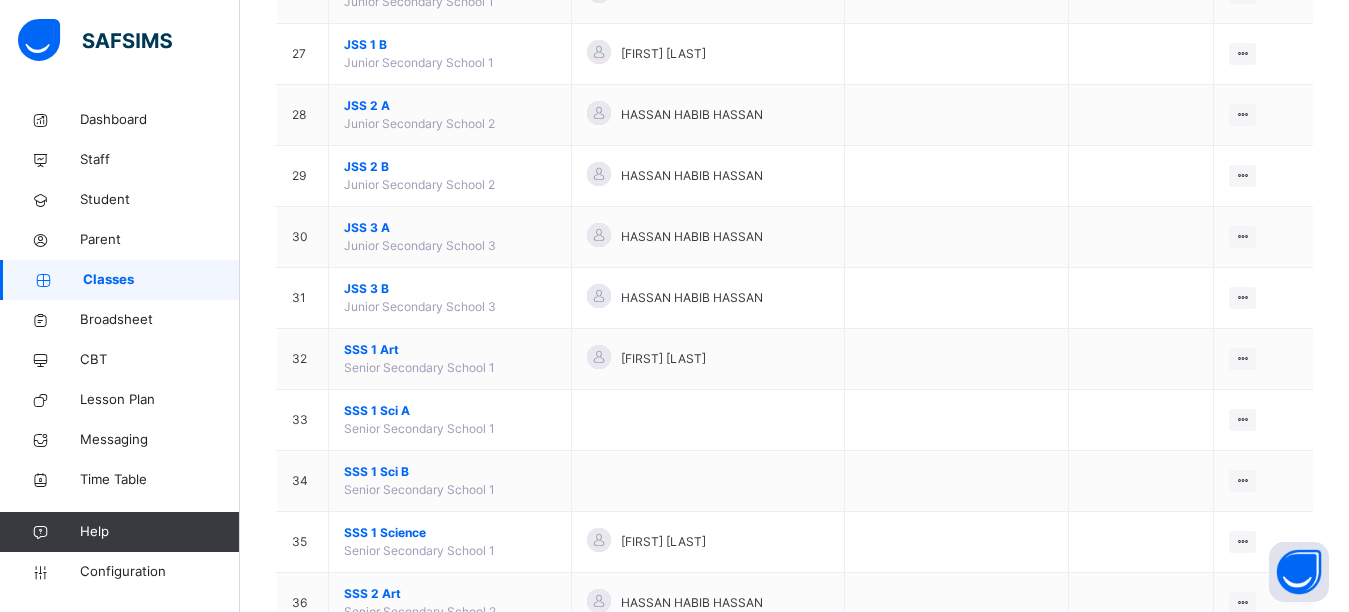 scroll, scrollTop: 1853, scrollLeft: 0, axis: vertical 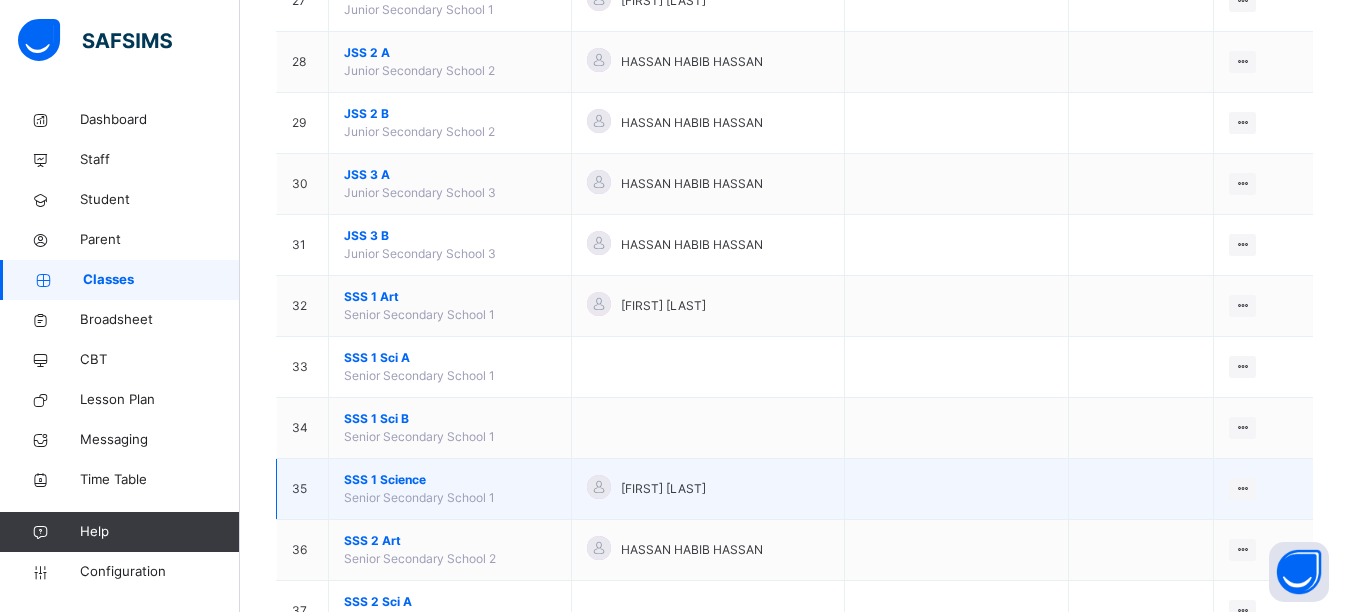 click on "SSS 1   Science" at bounding box center (450, 480) 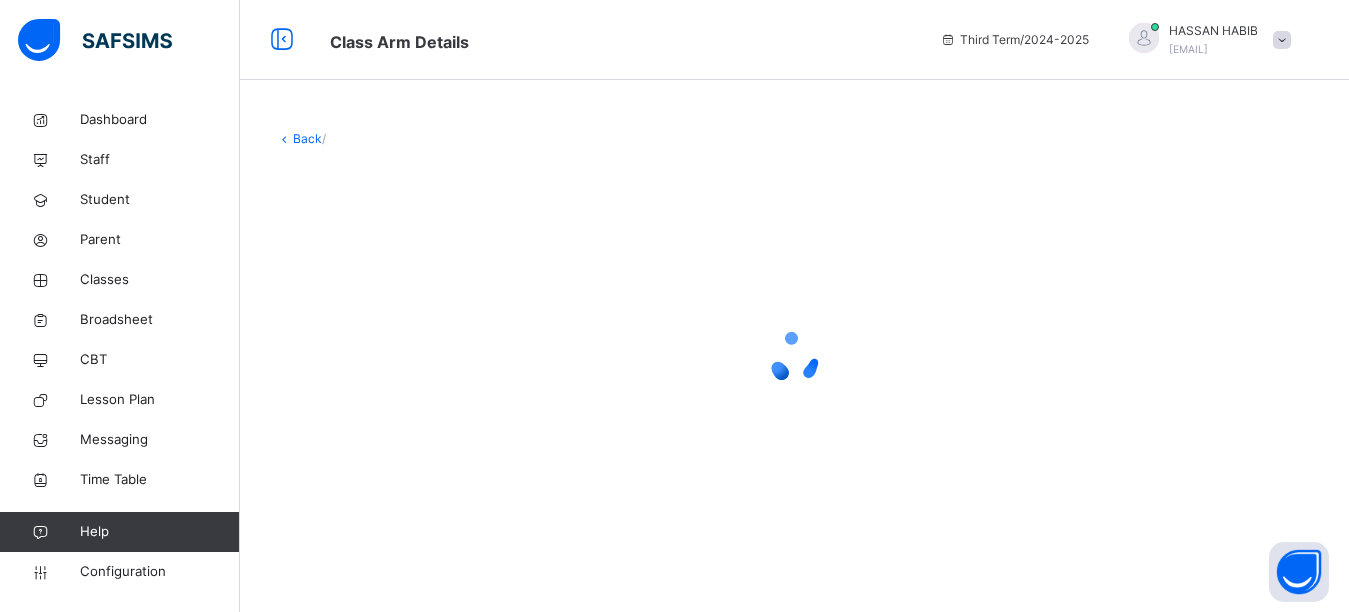 scroll, scrollTop: 0, scrollLeft: 0, axis: both 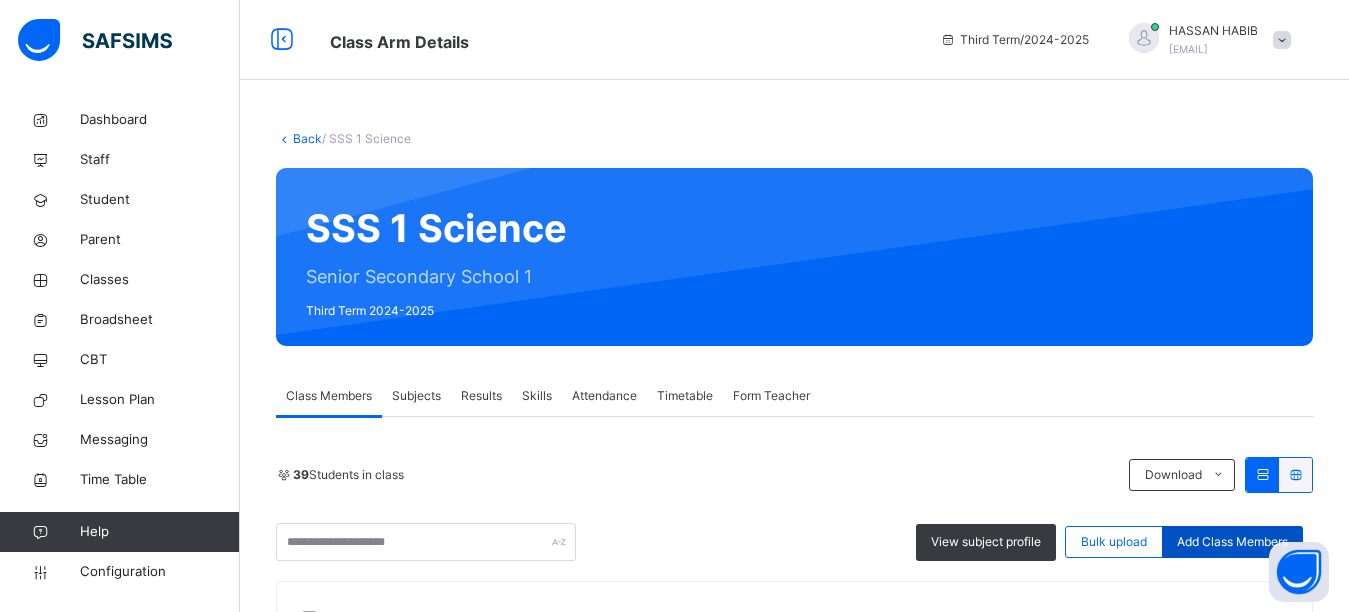 click on "Add Class Members" at bounding box center [1232, 542] 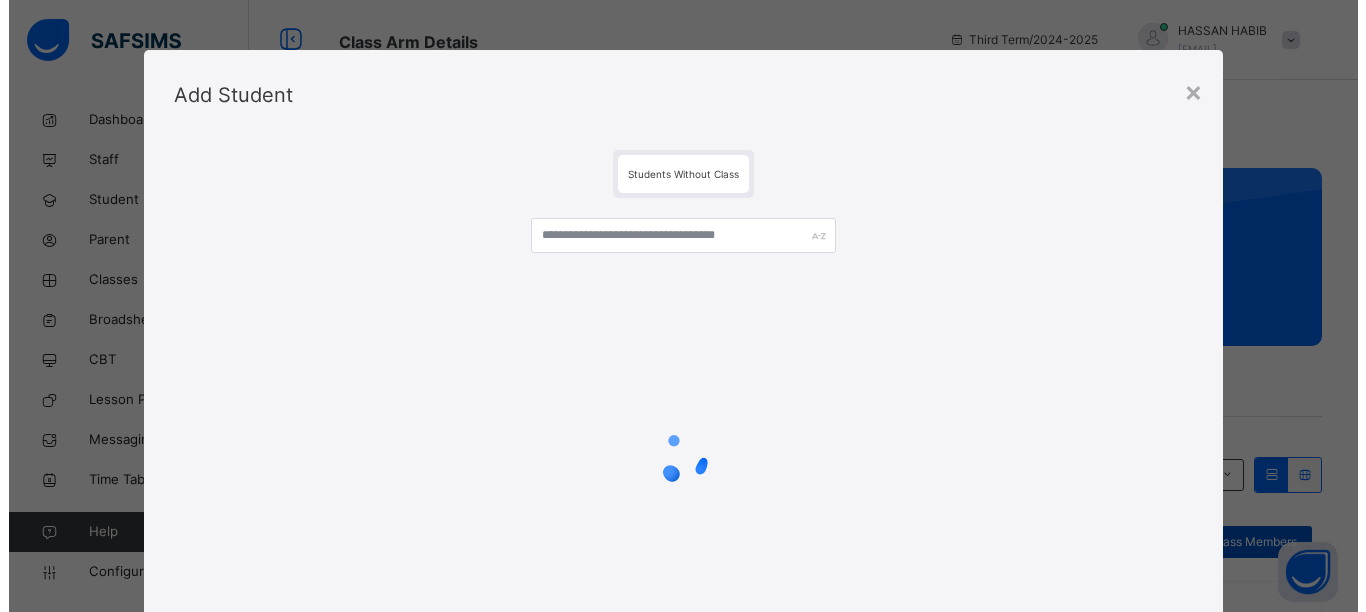 scroll, scrollTop: 80, scrollLeft: 0, axis: vertical 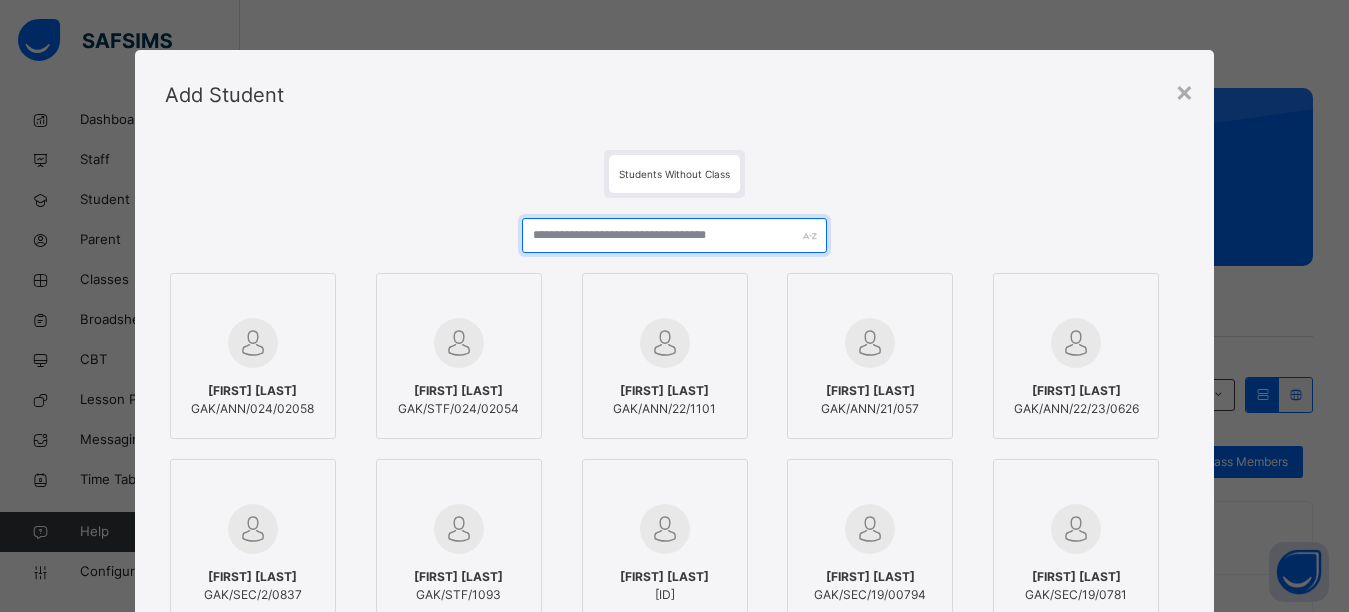 click at bounding box center [675, 235] 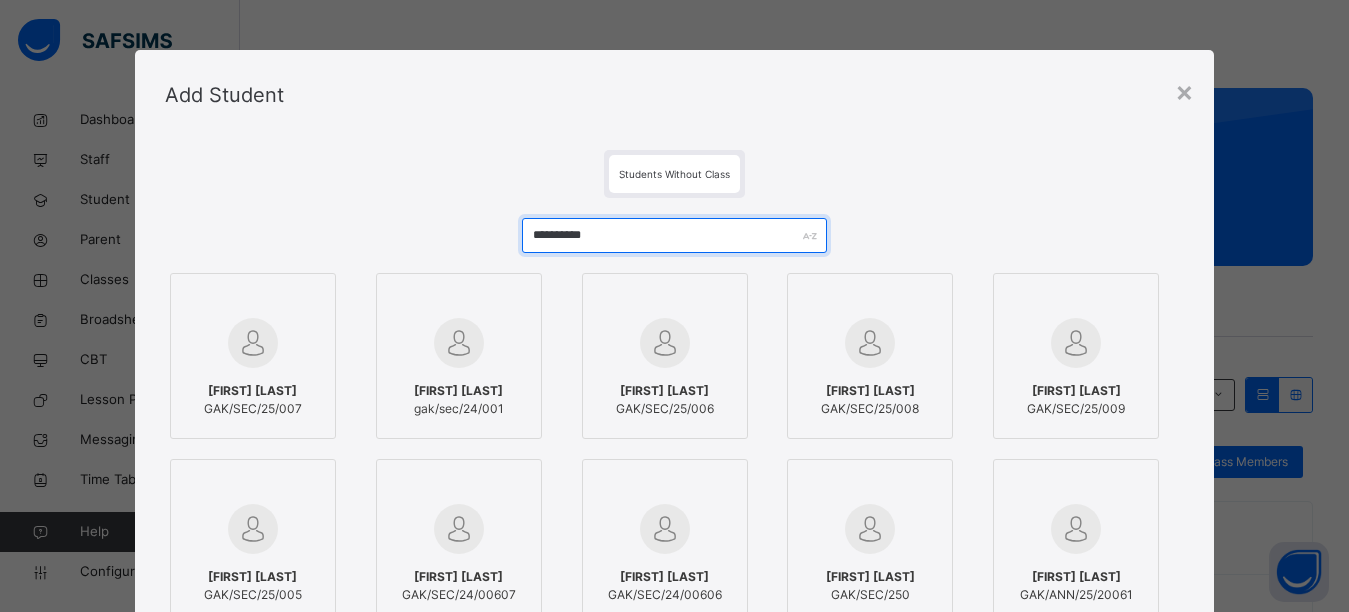 type on "**********" 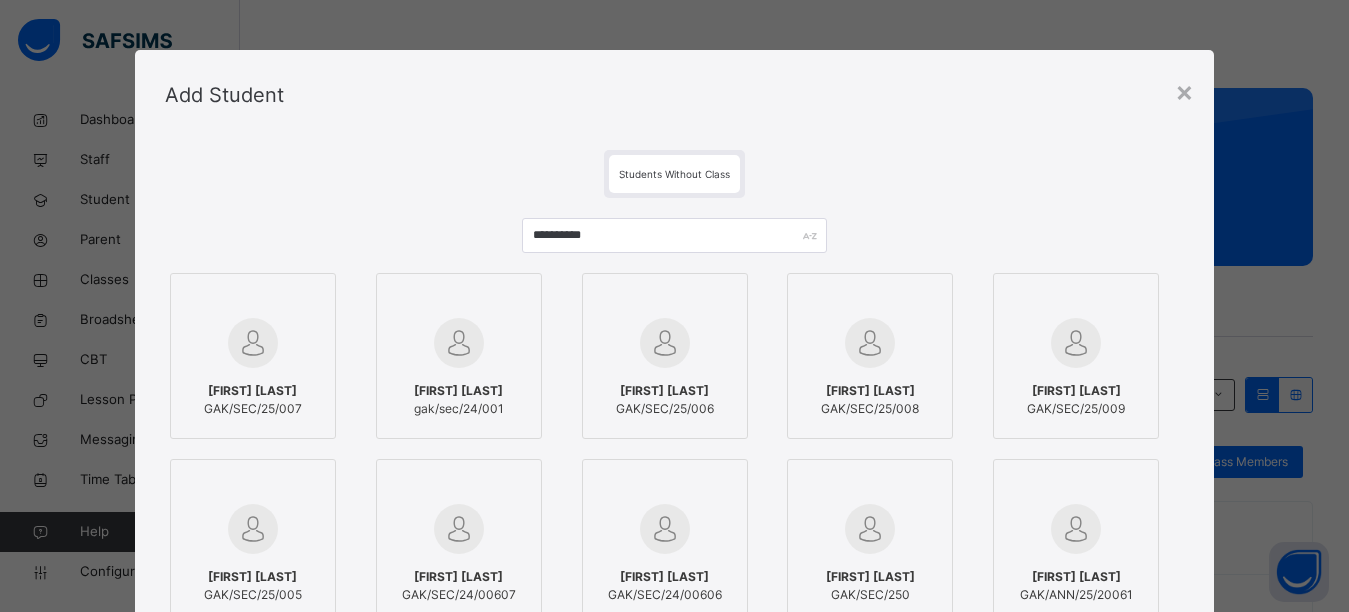 click at bounding box center (253, 343) 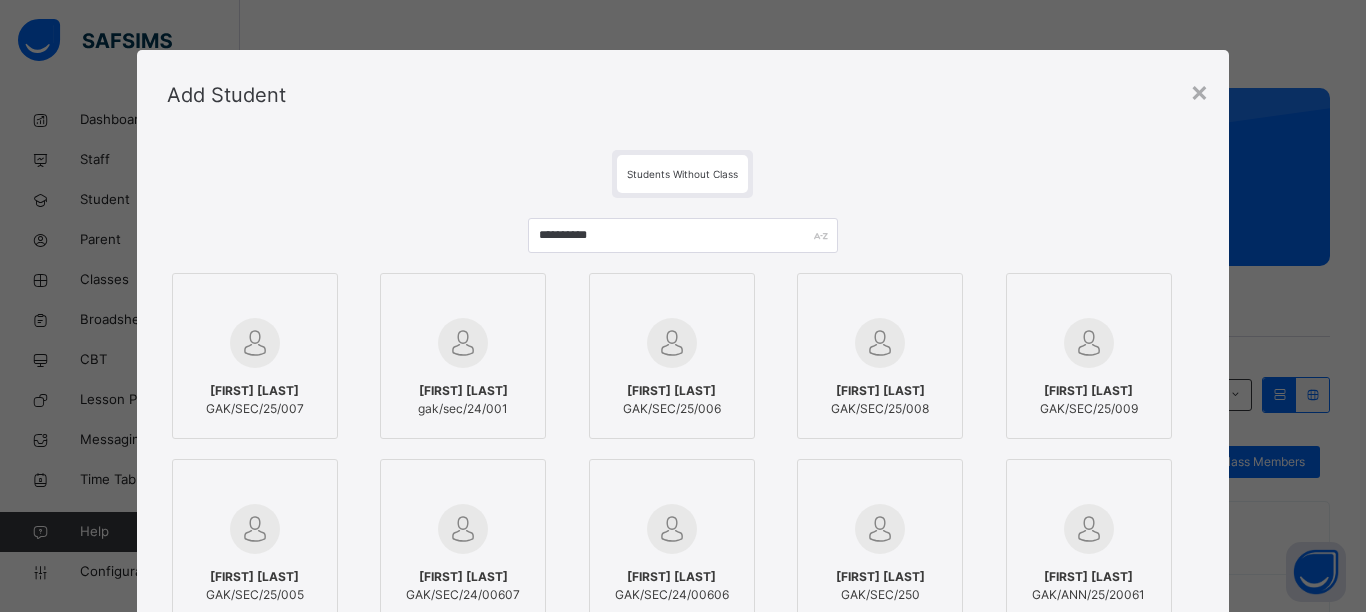 click at bounding box center [672, 299] 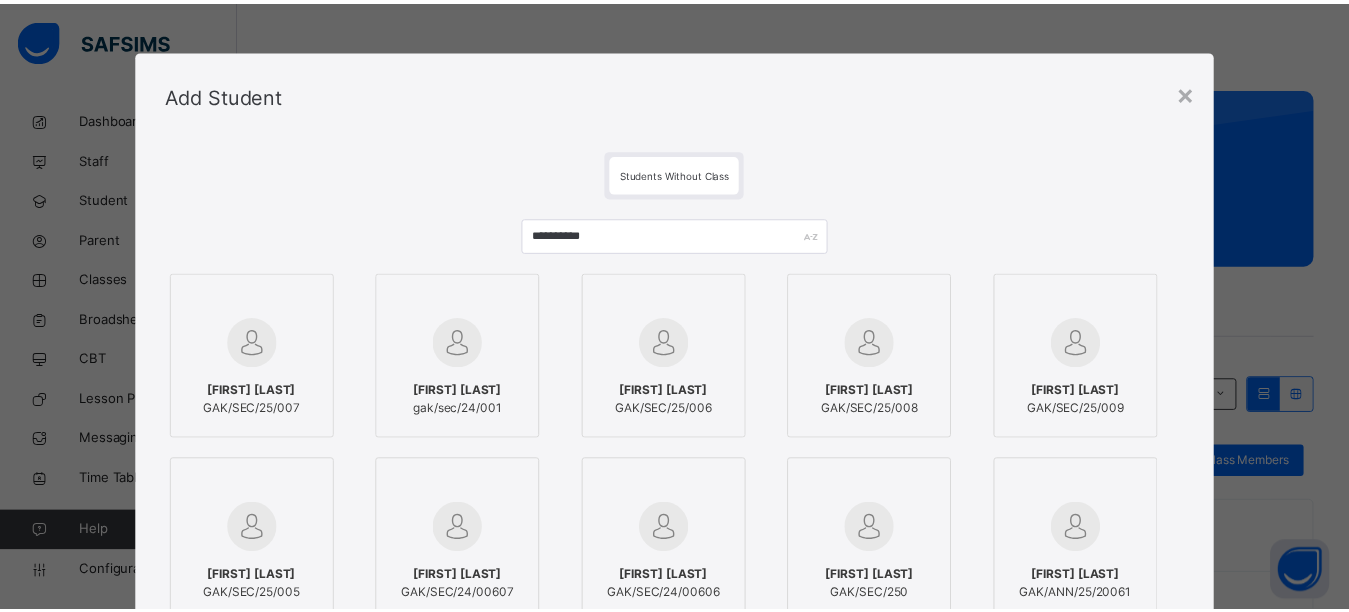 scroll, scrollTop: 280, scrollLeft: 0, axis: vertical 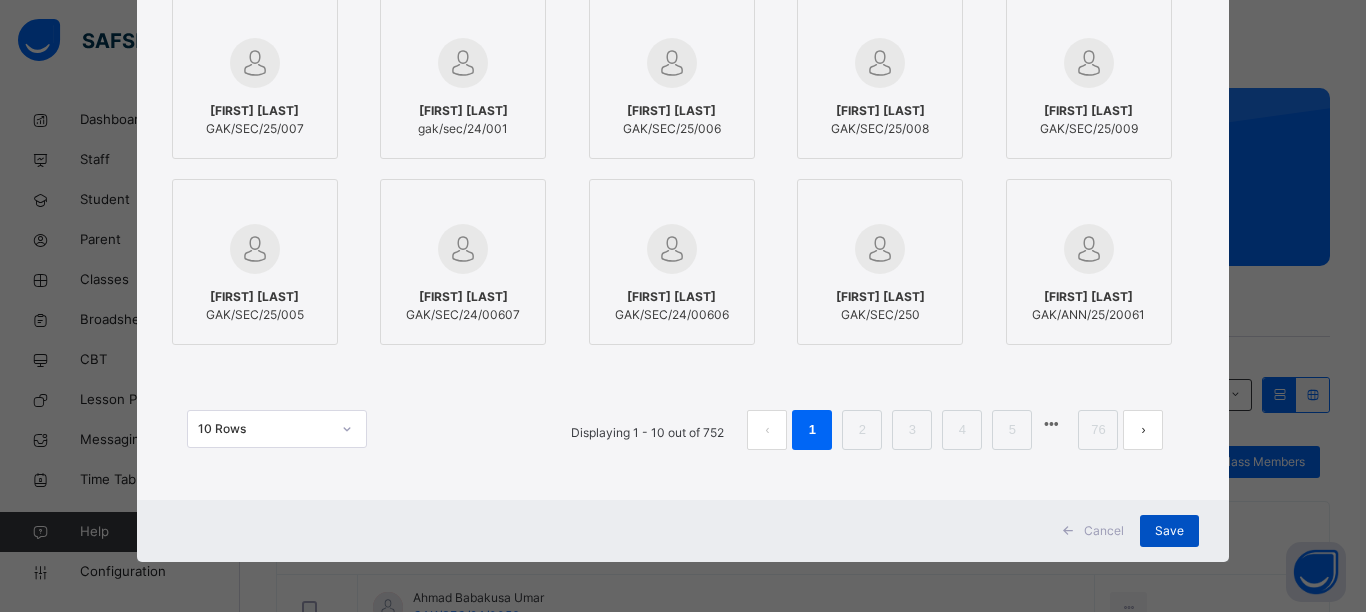 click on "Save" at bounding box center (1169, 531) 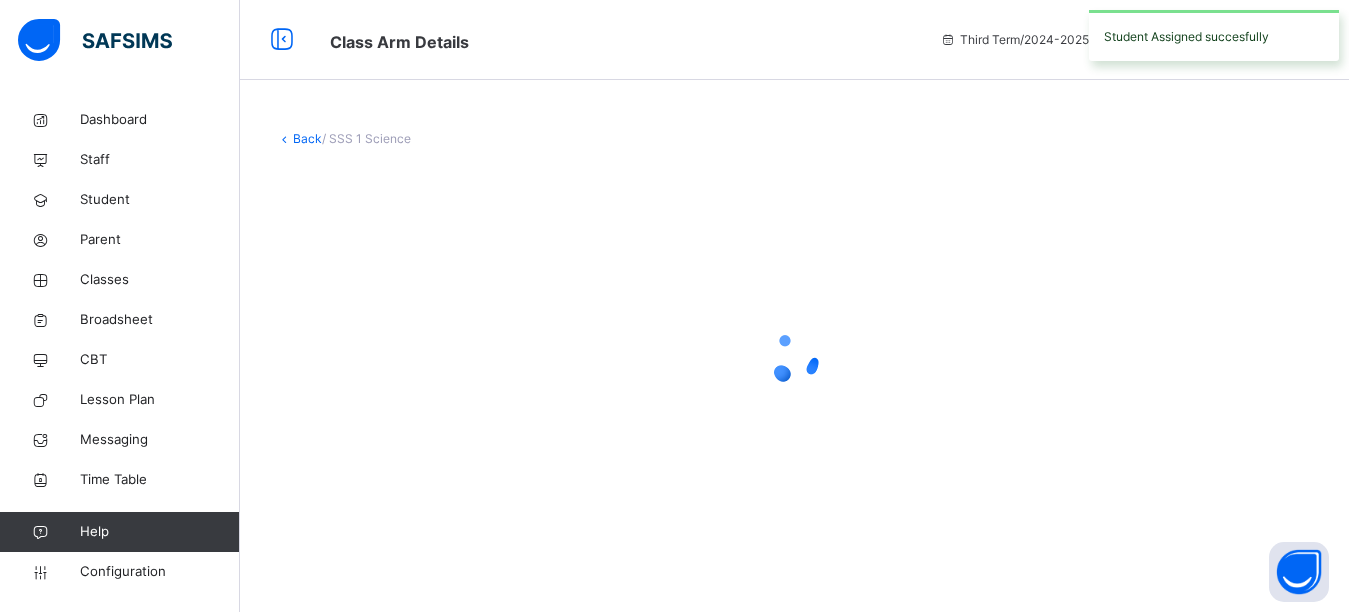 scroll, scrollTop: 0, scrollLeft: 0, axis: both 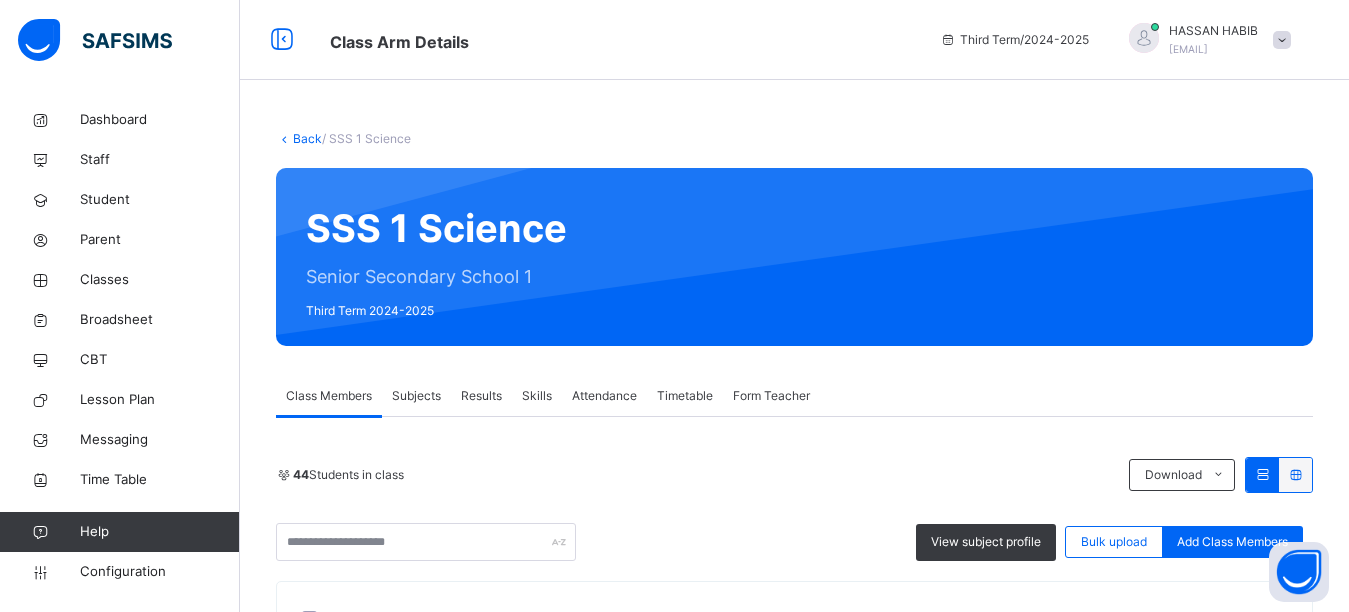 click at bounding box center (1282, 40) 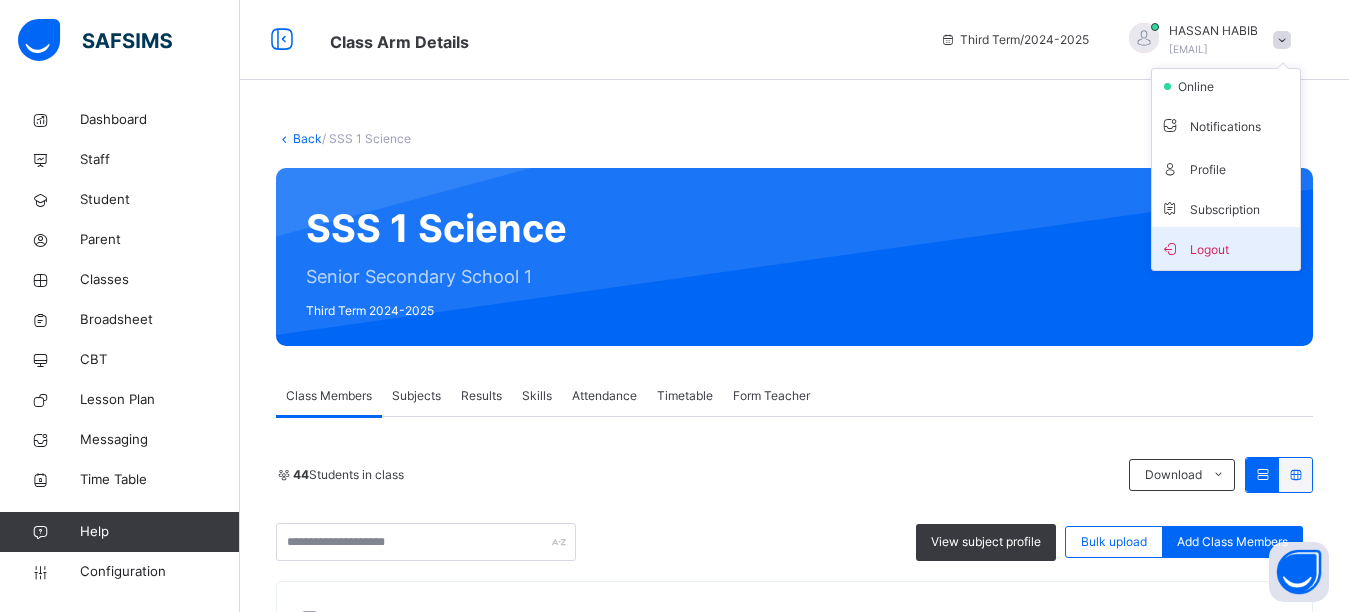 click on "Logout" at bounding box center (1226, 248) 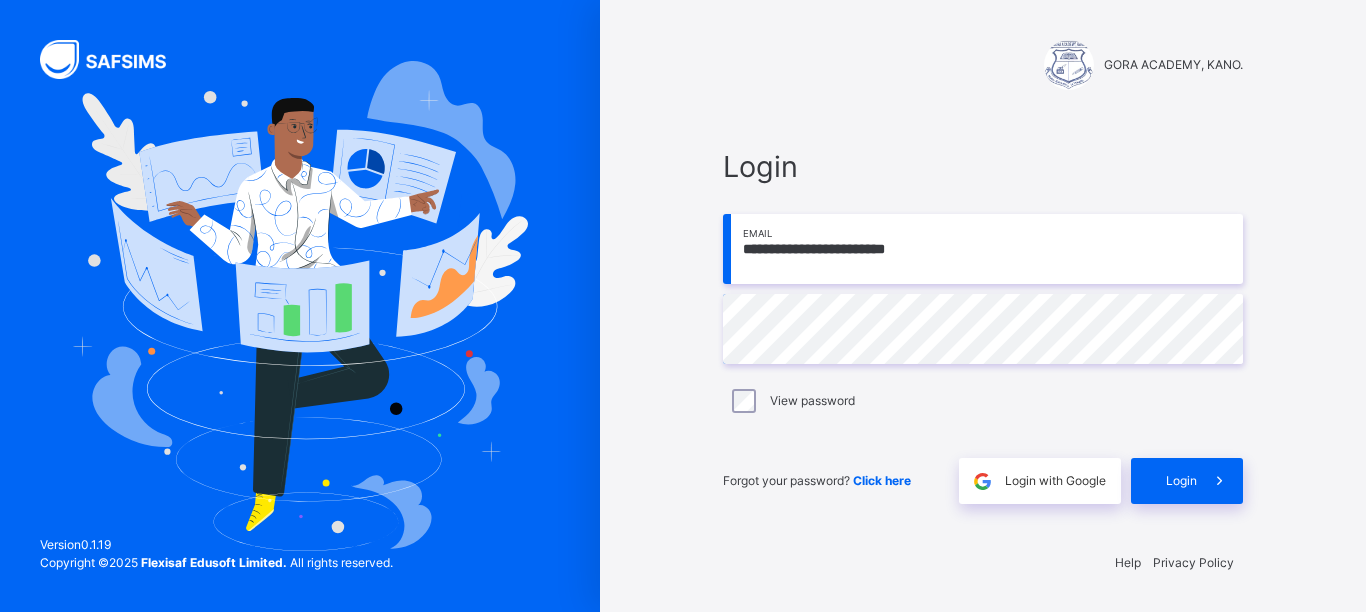 click on "**********" at bounding box center [983, 249] 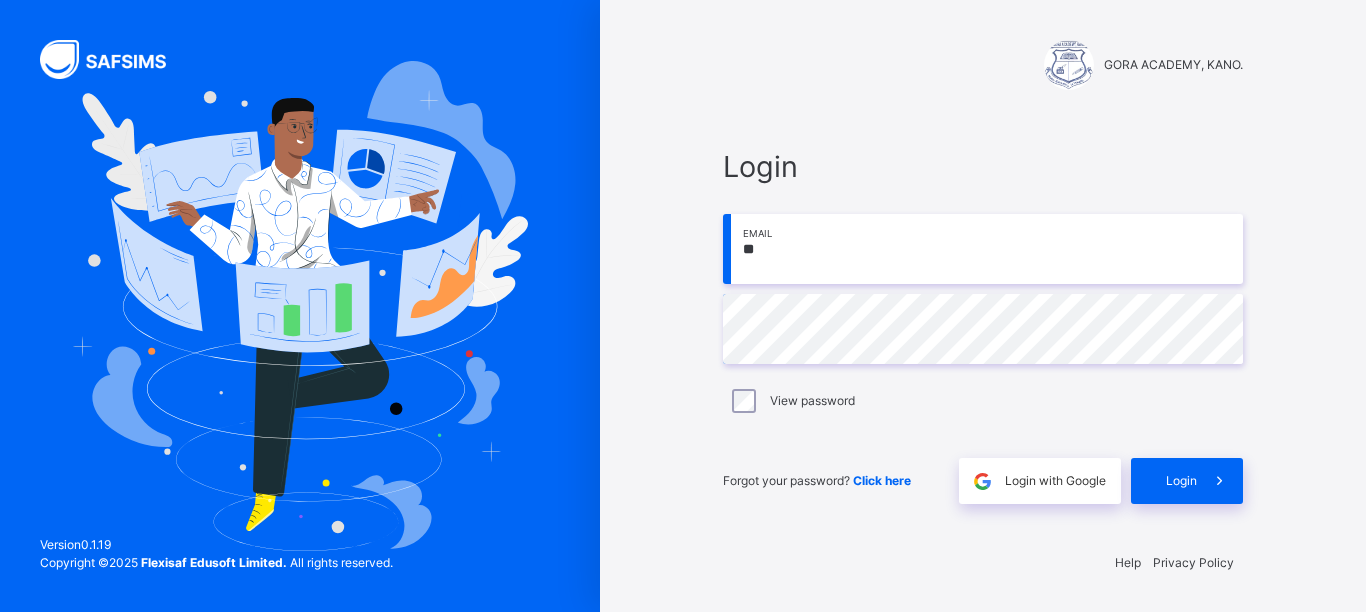 type on "*" 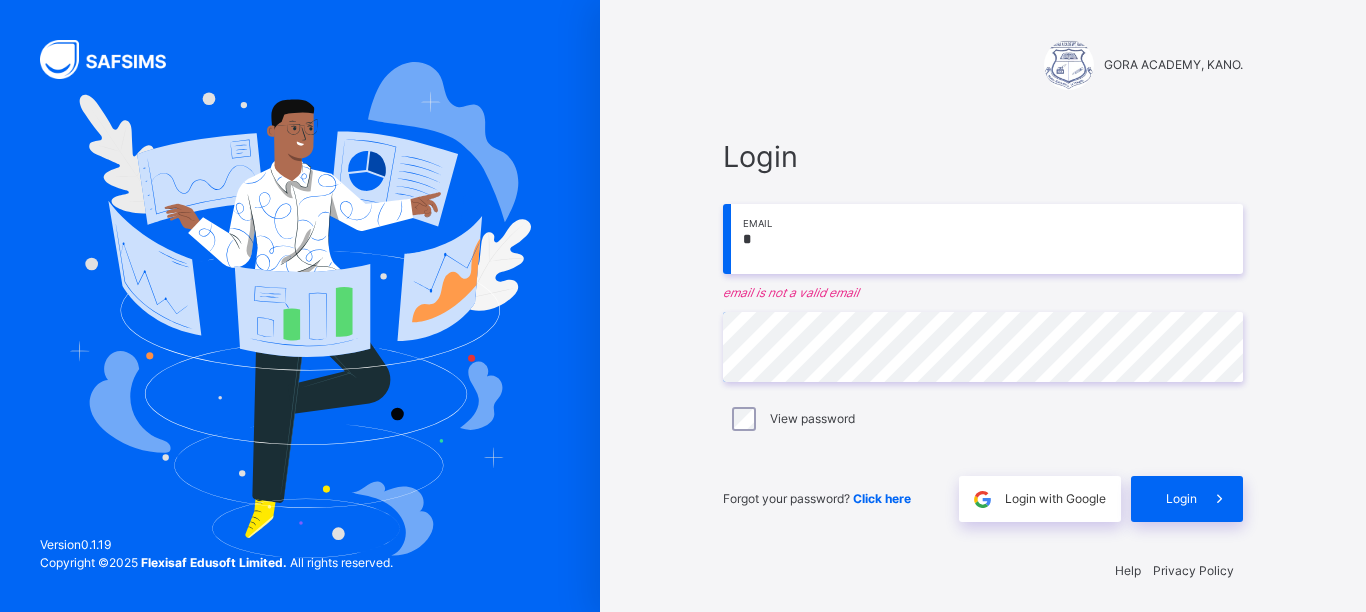 click on "*" at bounding box center [983, 239] 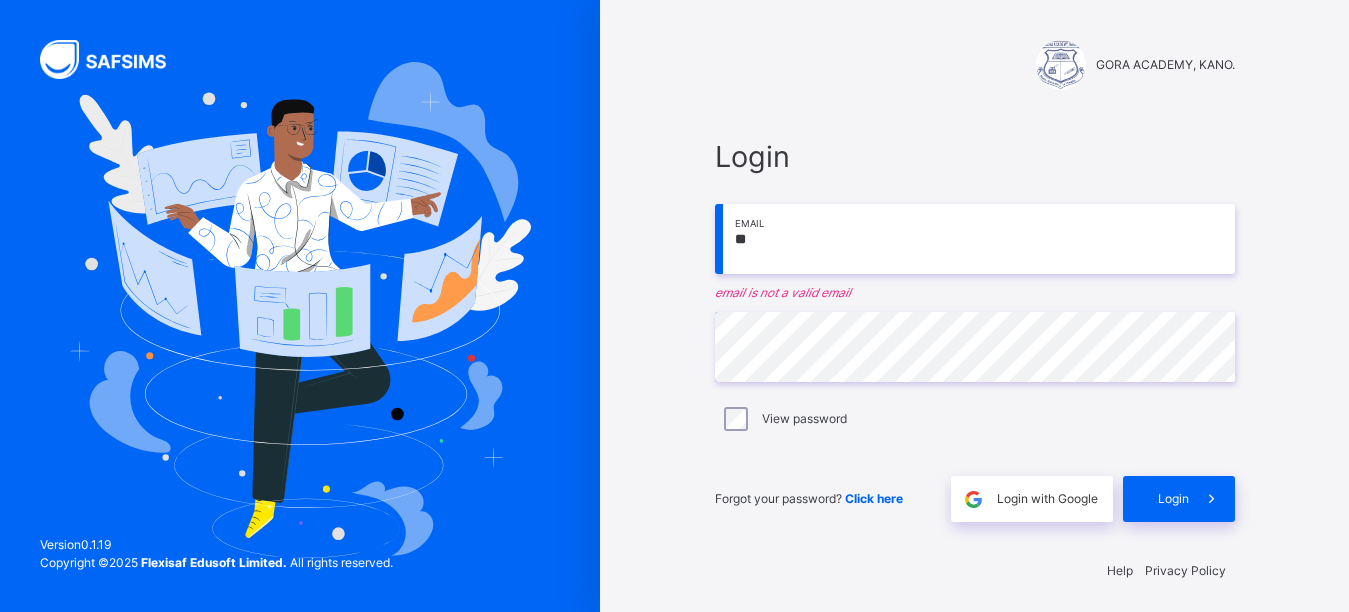 type on "*" 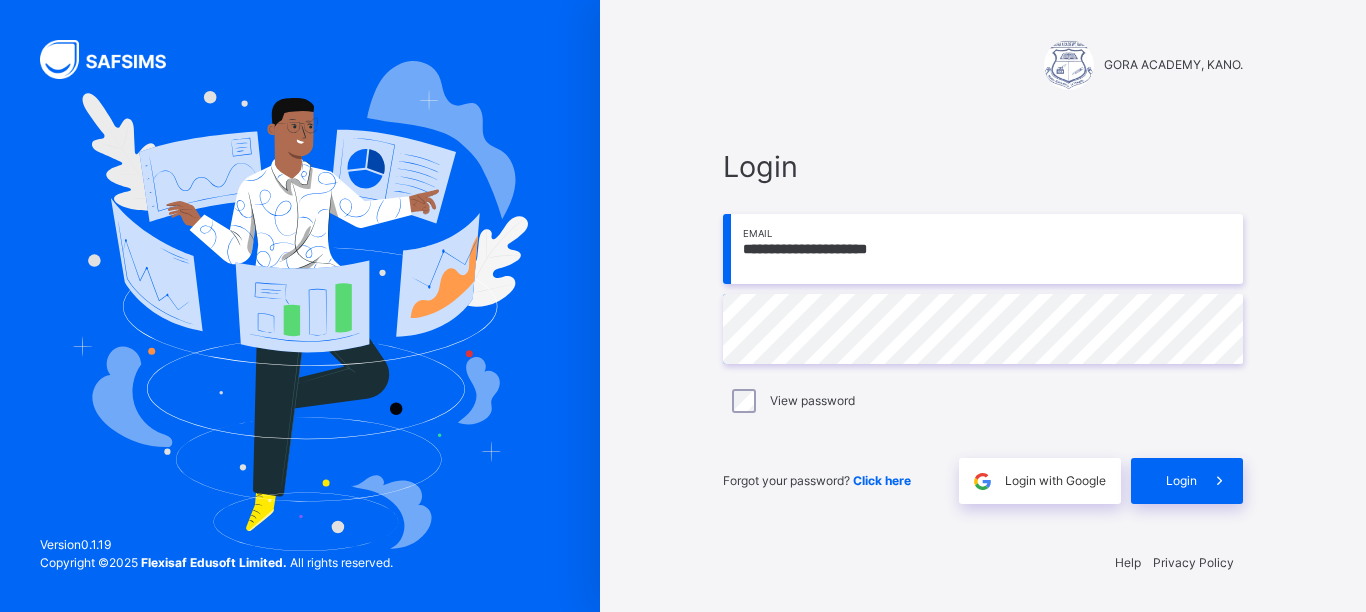 type on "**********" 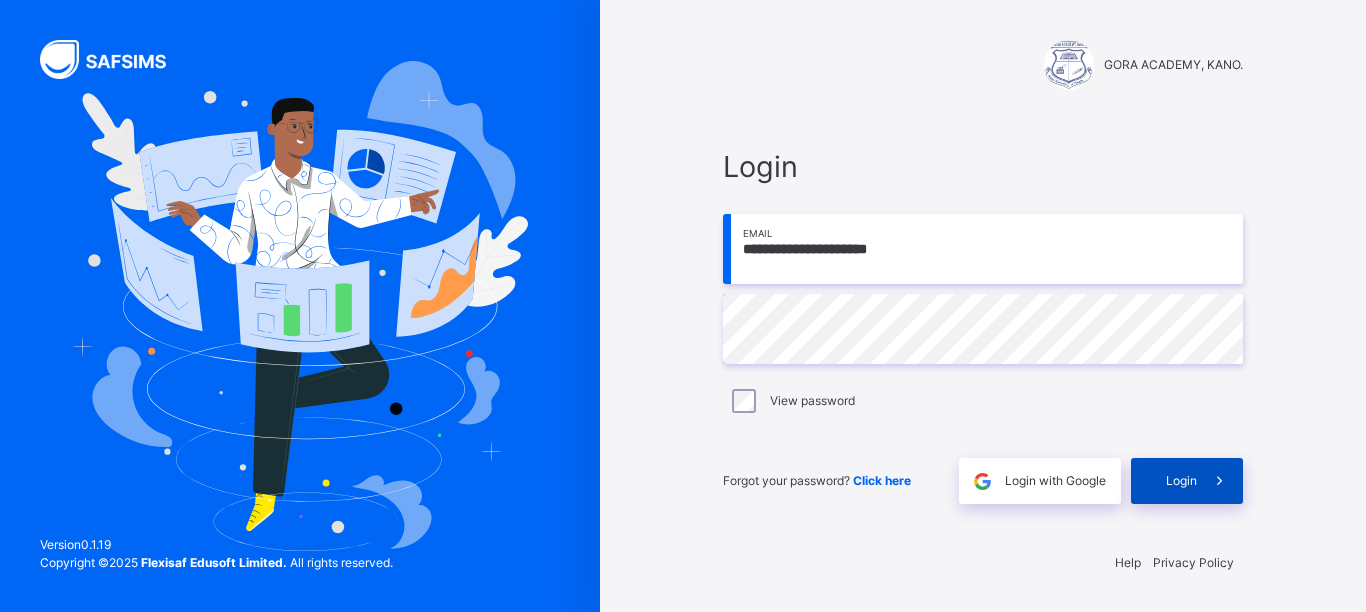 click on "Login" at bounding box center [1187, 481] 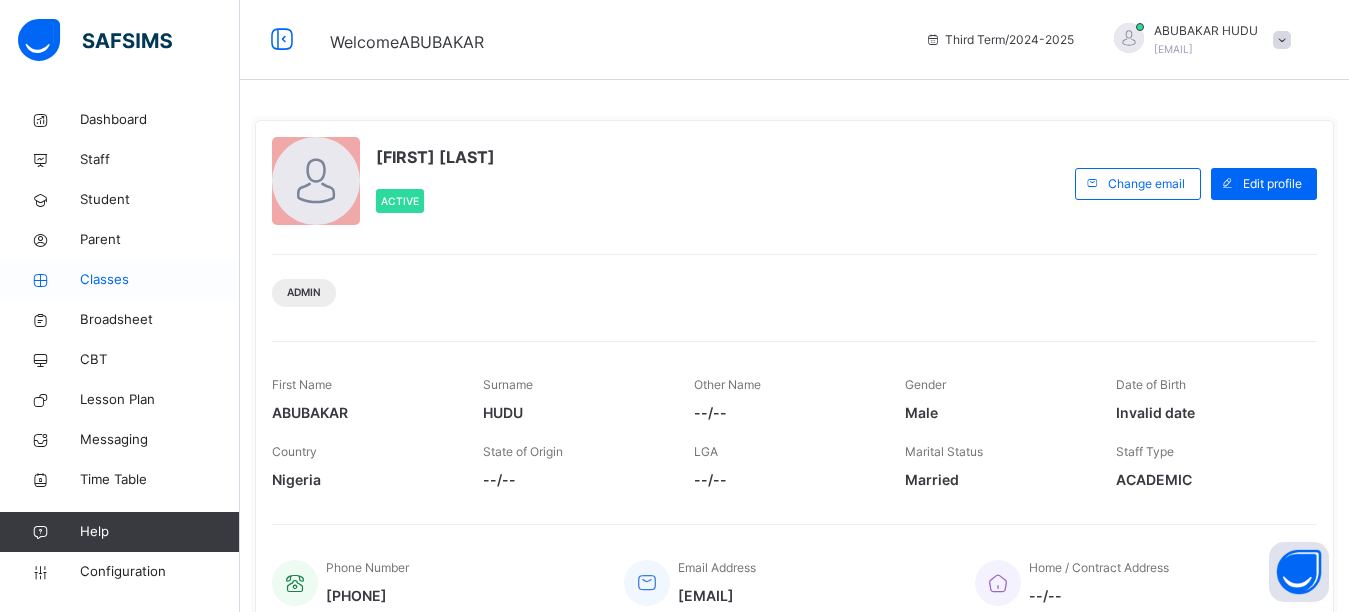 click on "Classes" at bounding box center (160, 280) 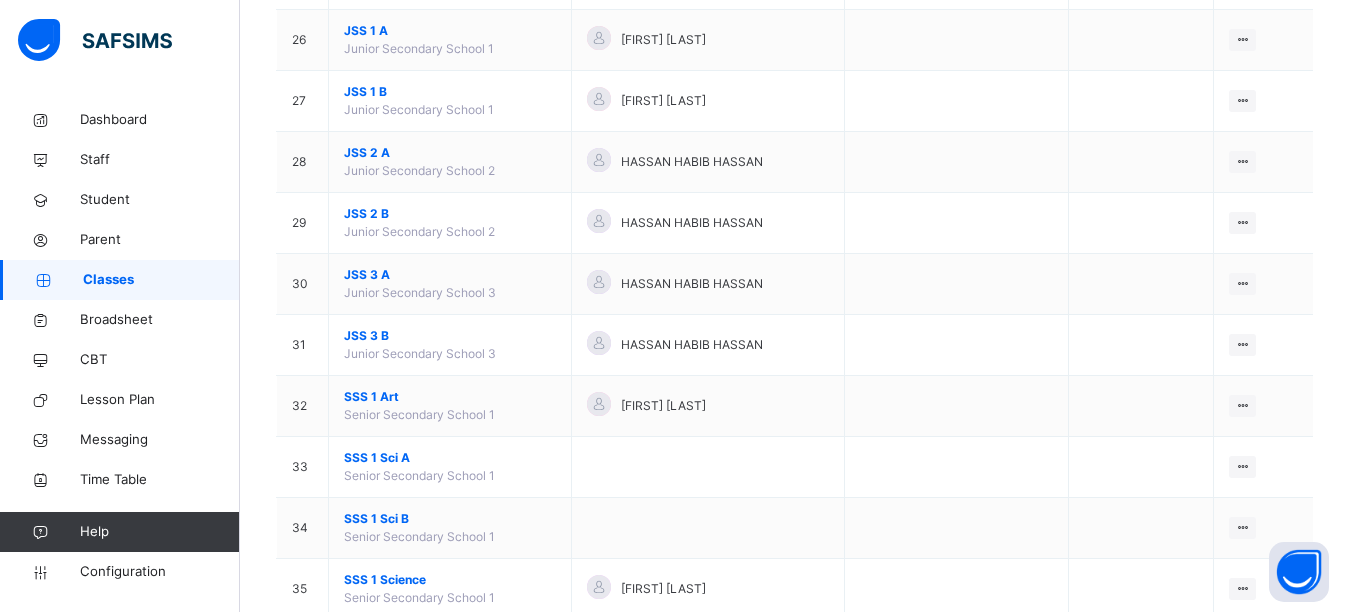 scroll, scrollTop: 1760, scrollLeft: 0, axis: vertical 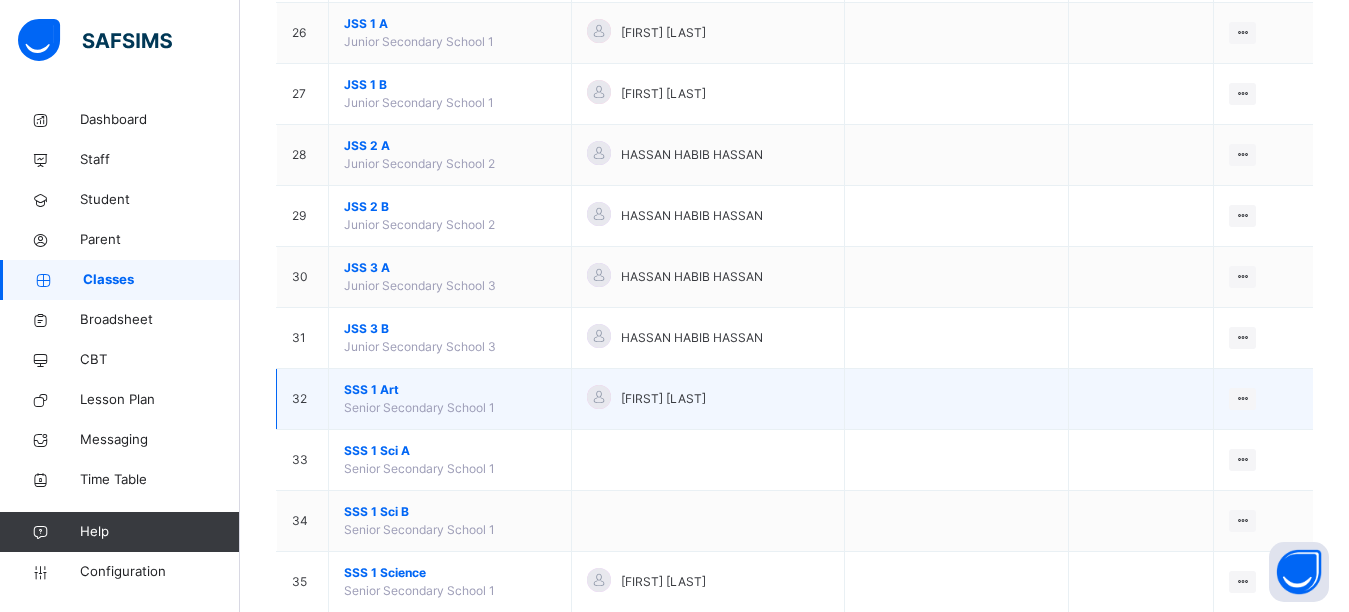 click on "SSS 1   Art" at bounding box center [450, 390] 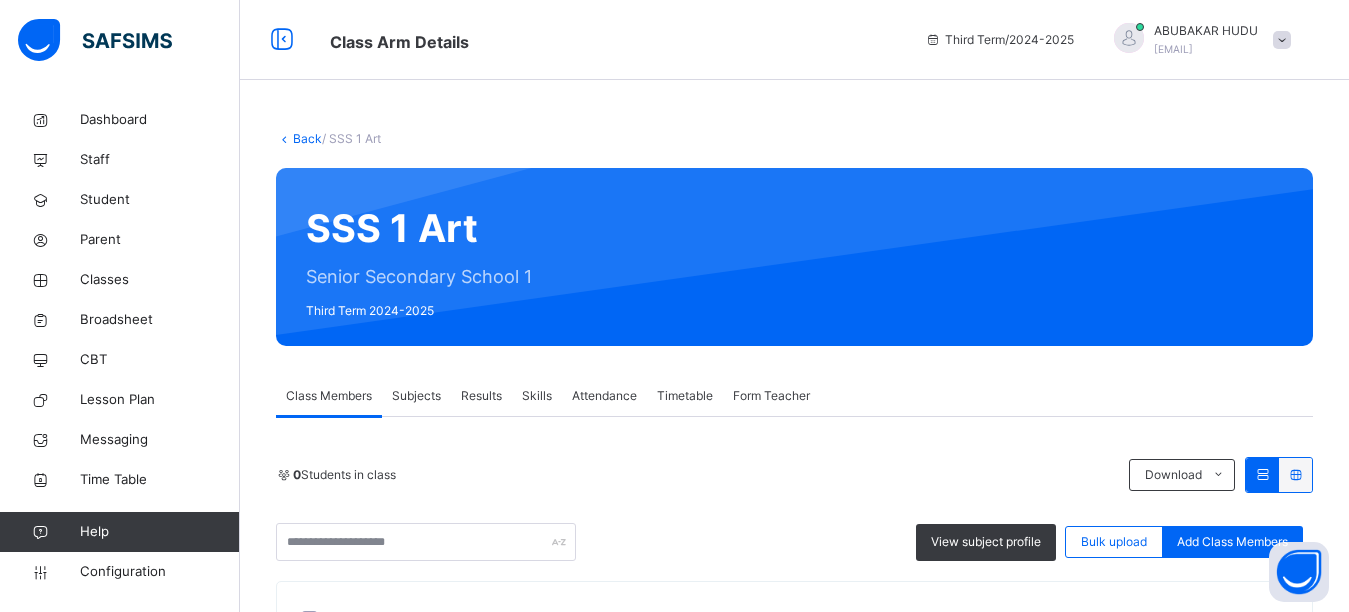 scroll, scrollTop: 240, scrollLeft: 0, axis: vertical 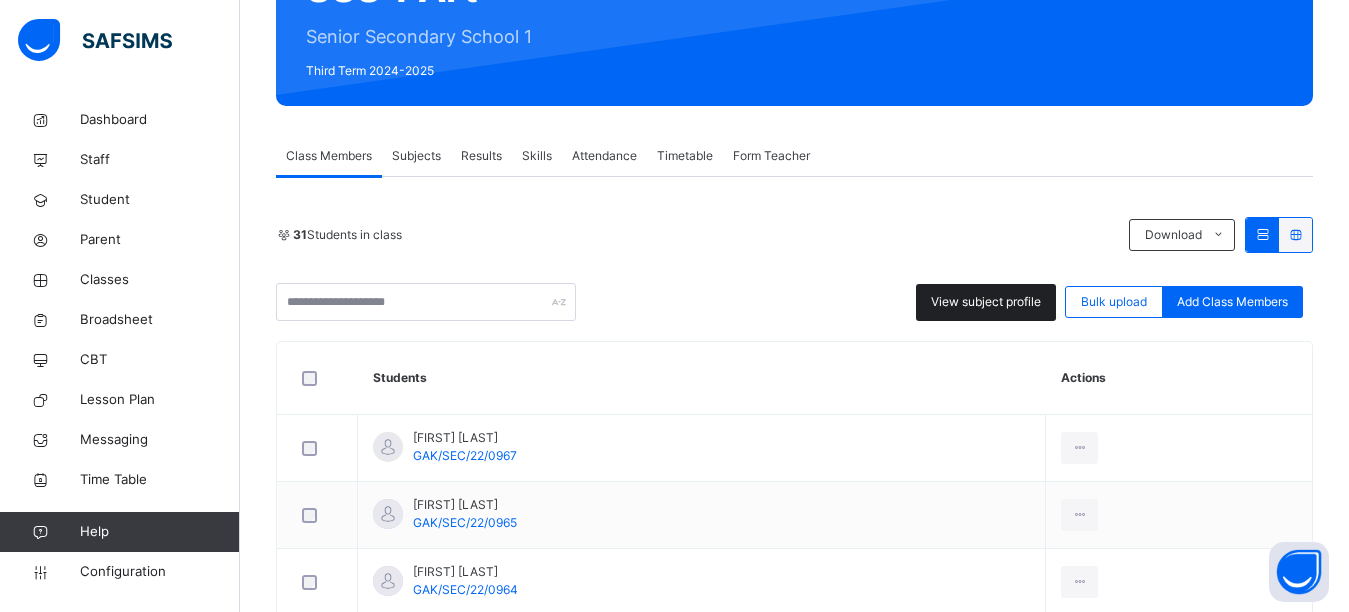 click on "View subject profile" at bounding box center (986, 302) 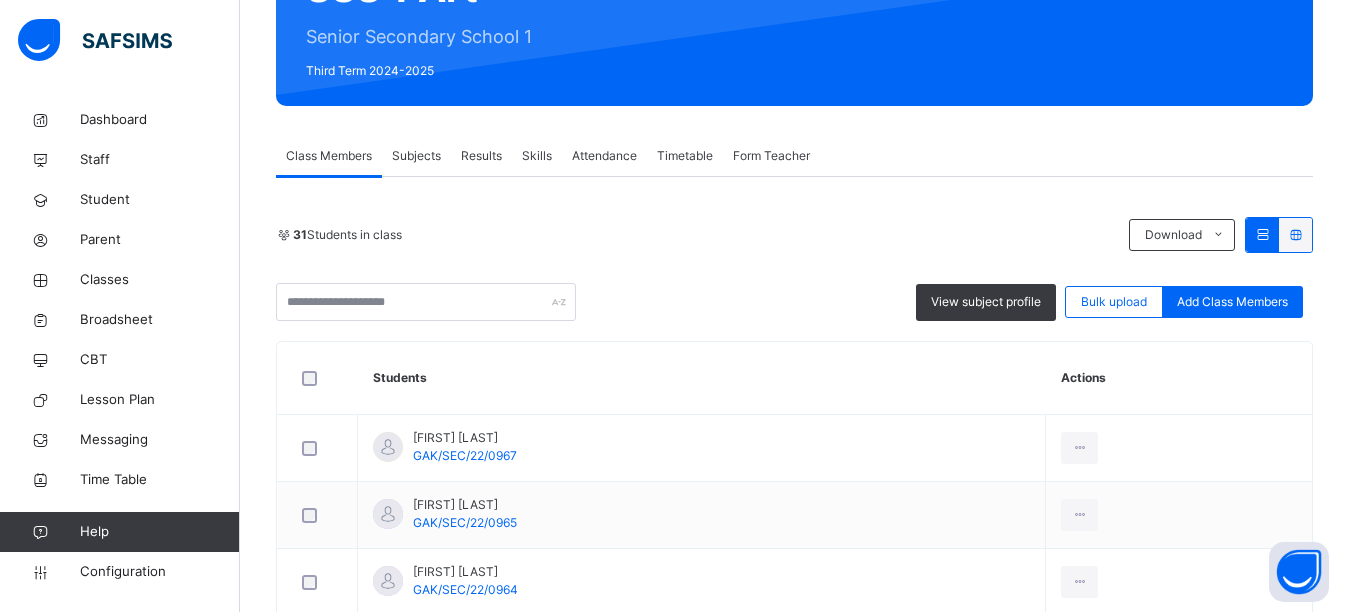 click on "Subjects" at bounding box center [416, 156] 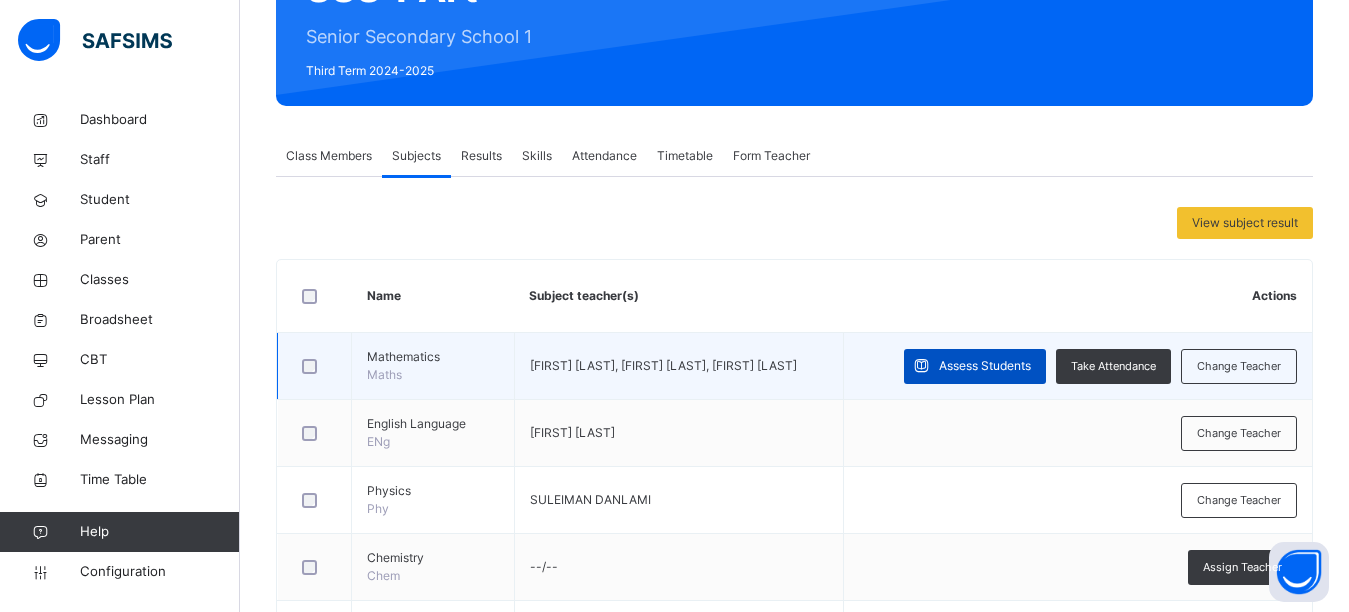 click on "Assess Students" at bounding box center [985, 366] 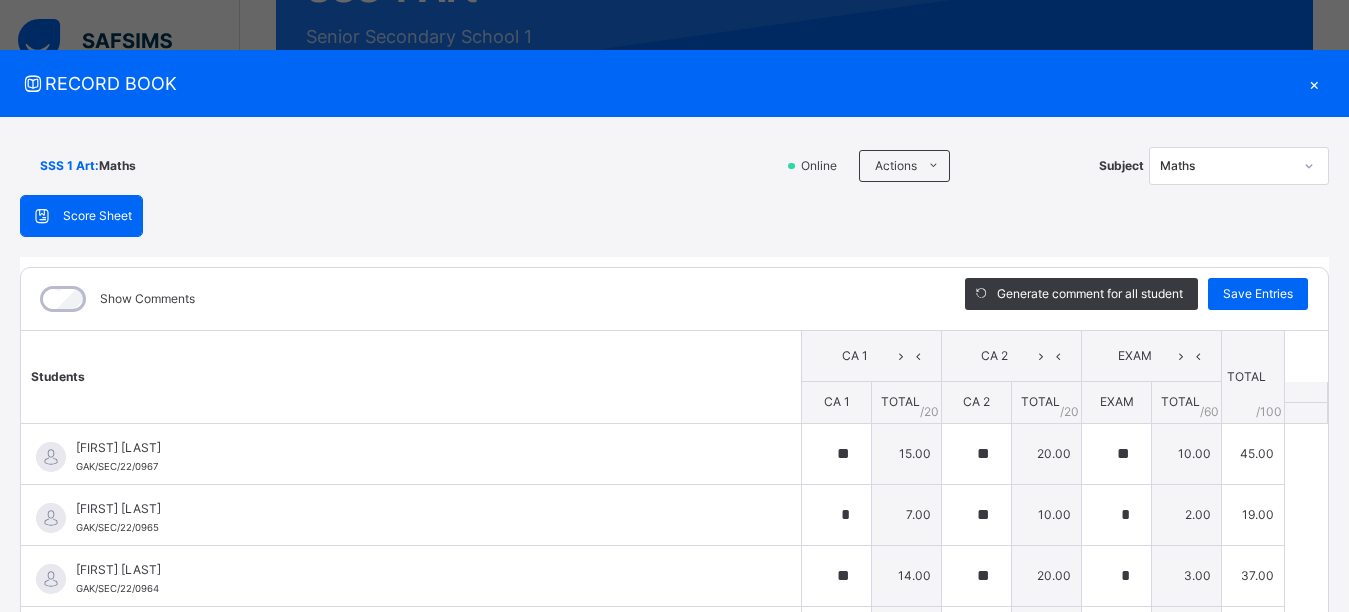 type on "**" 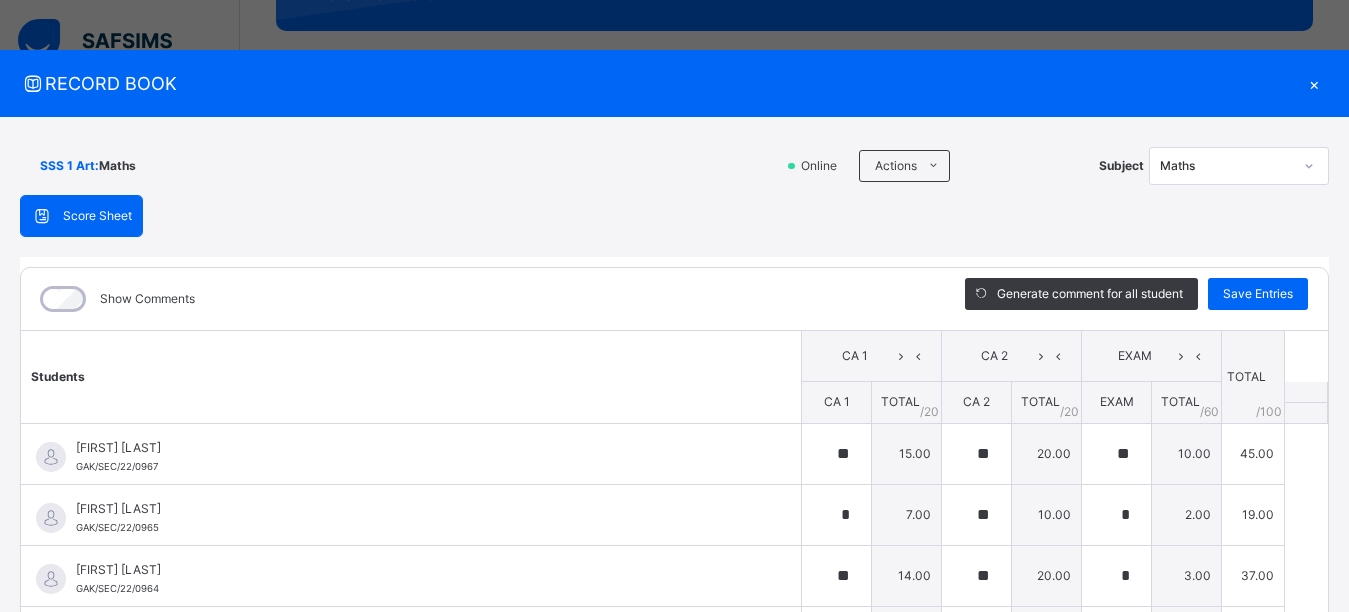 scroll, scrollTop: 318, scrollLeft: 0, axis: vertical 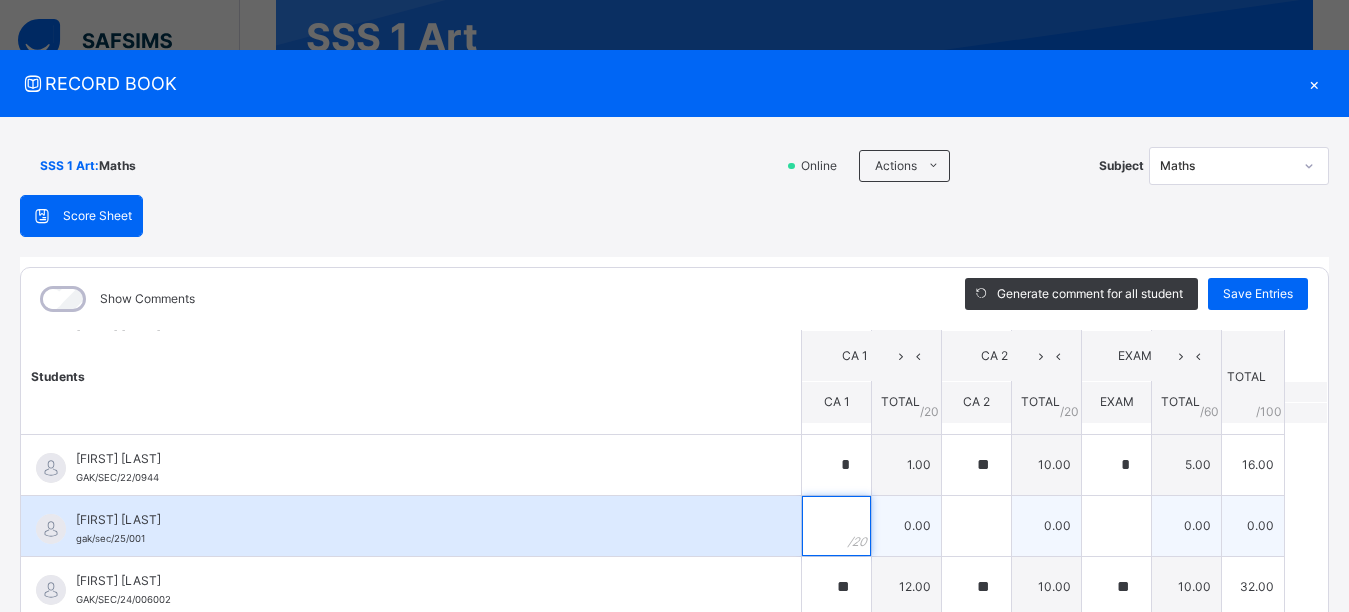 click at bounding box center (836, 526) 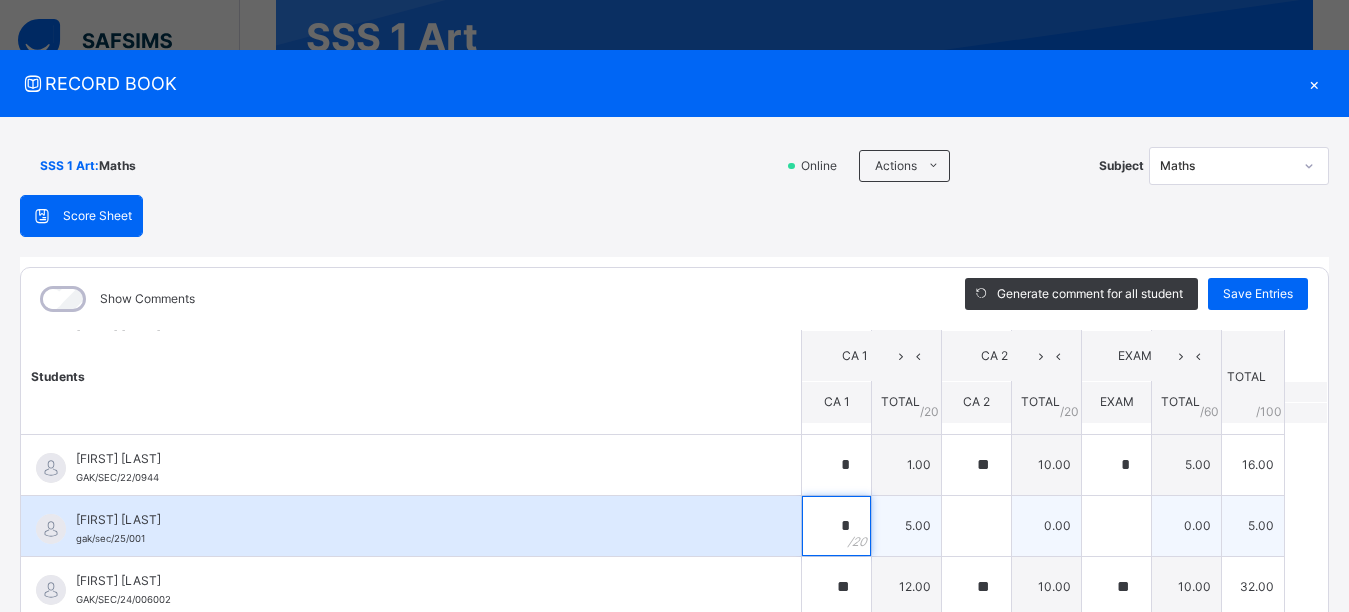 type on "*" 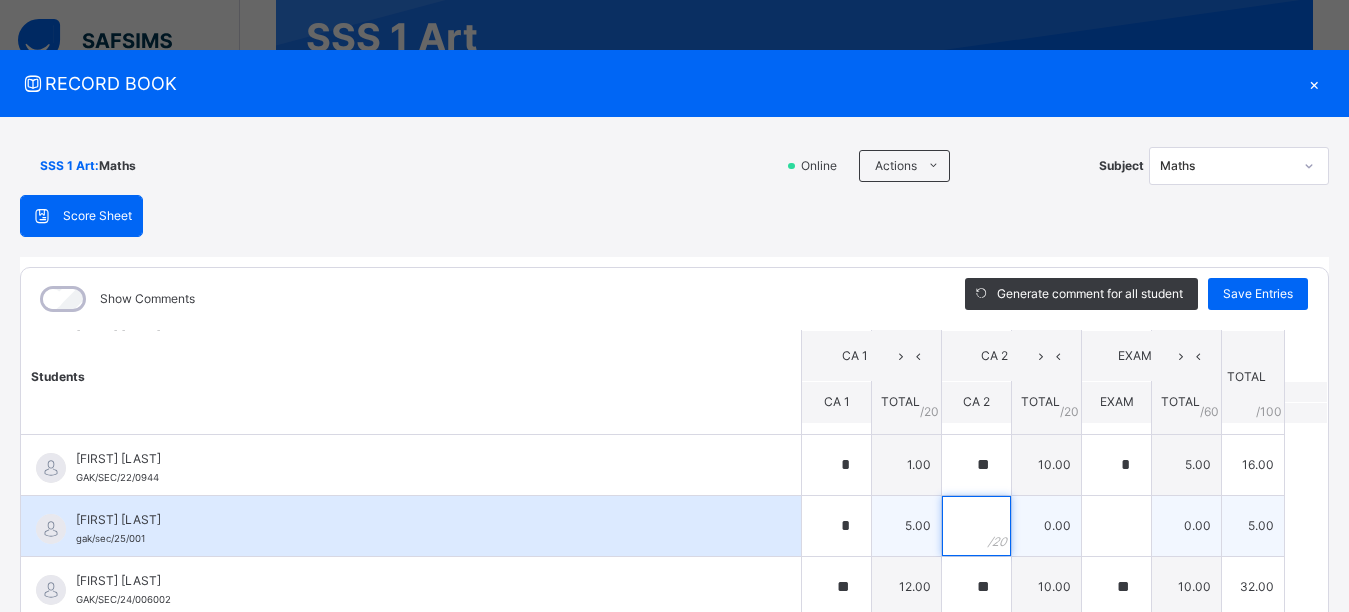 click at bounding box center [976, 526] 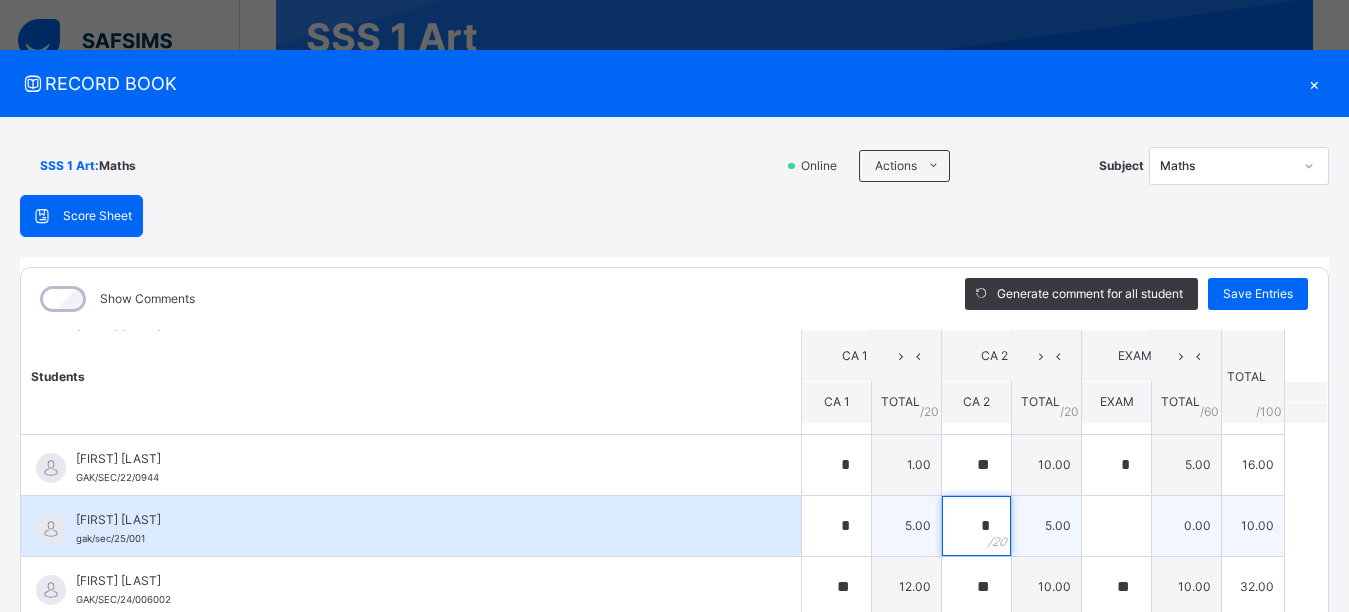 type on "*" 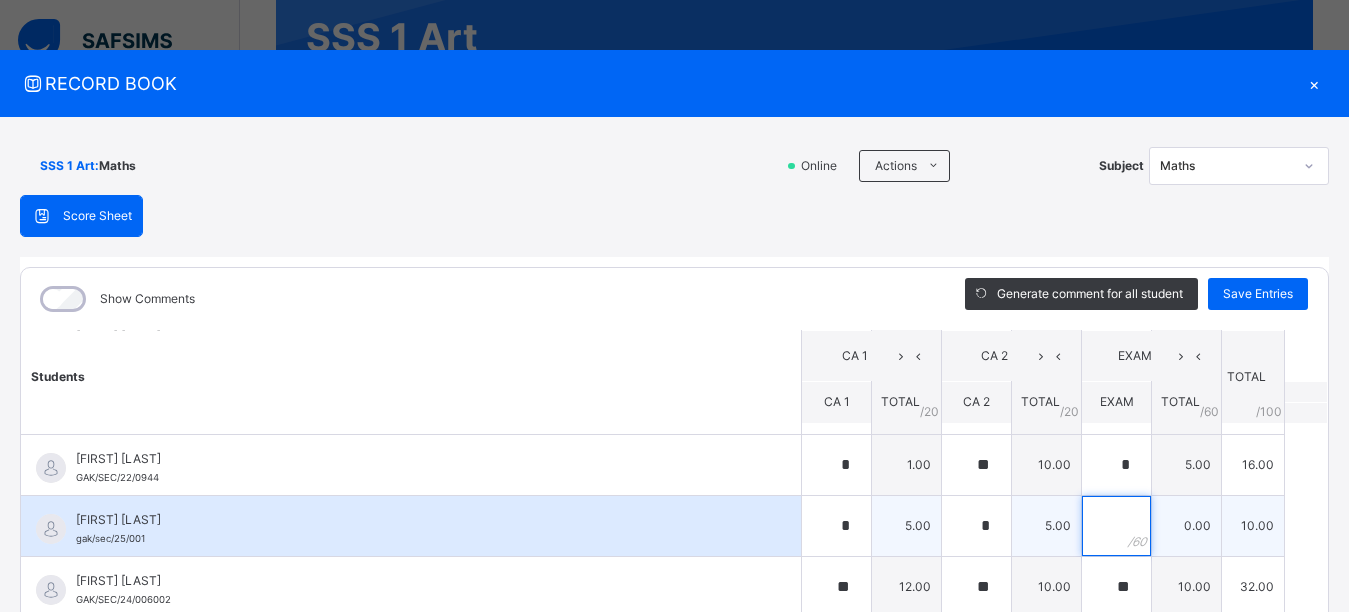 click at bounding box center [1116, 526] 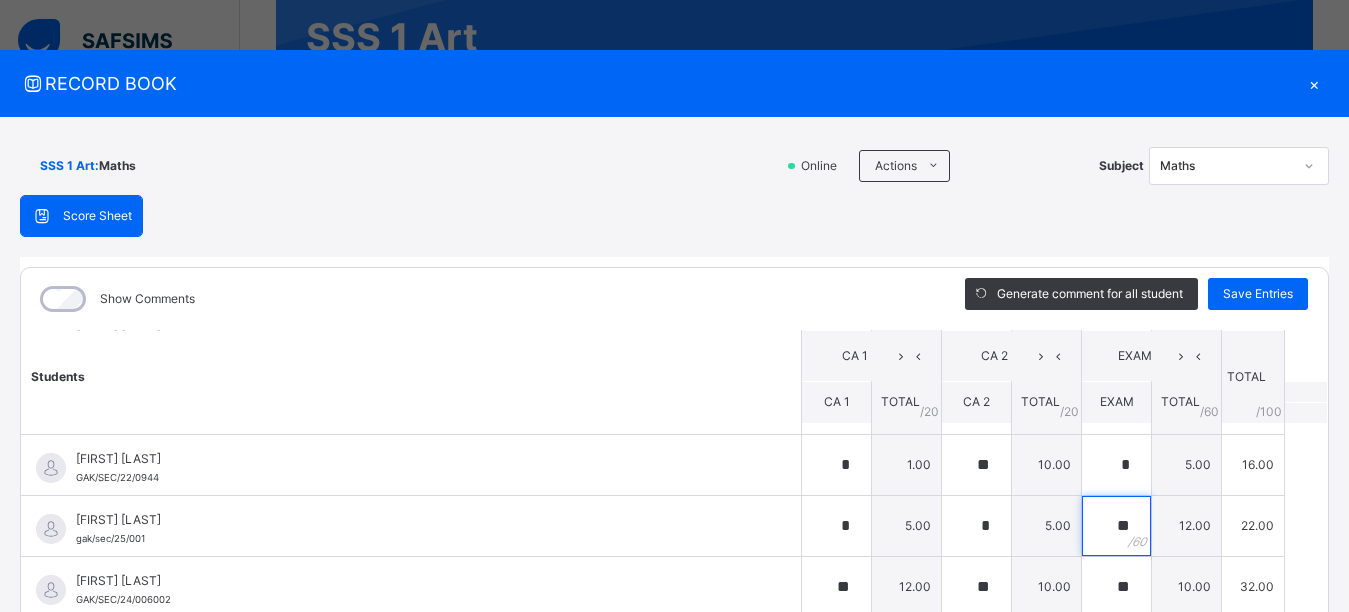 scroll, scrollTop: 391, scrollLeft: 0, axis: vertical 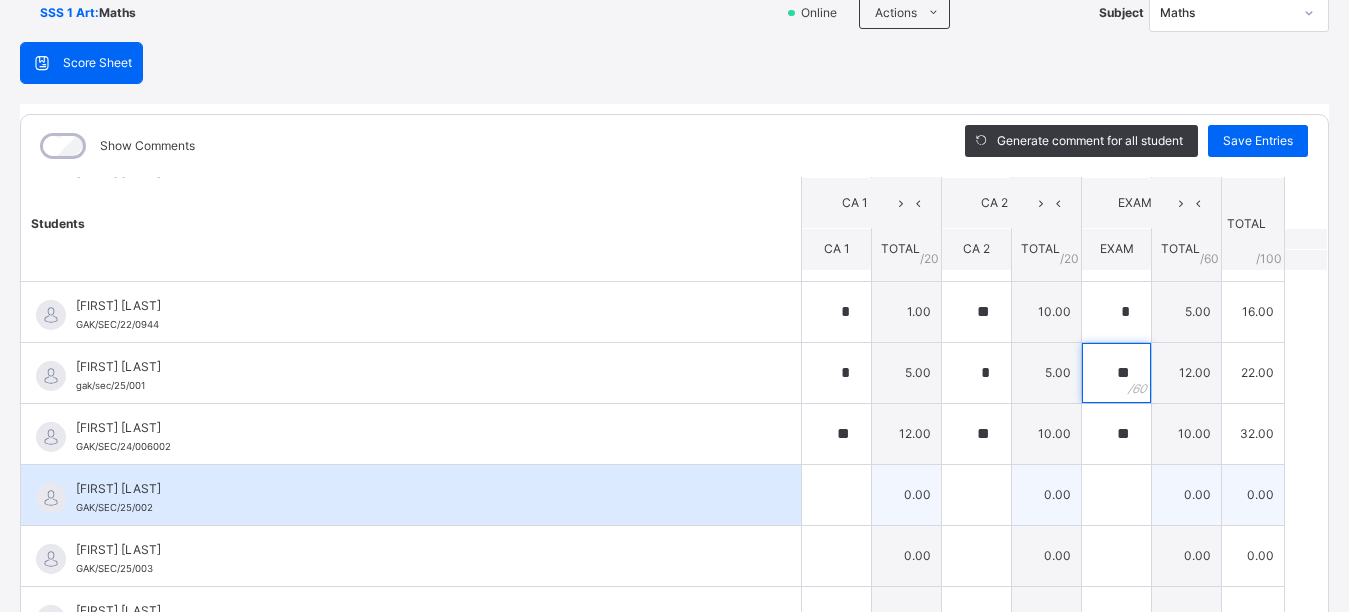 type on "**" 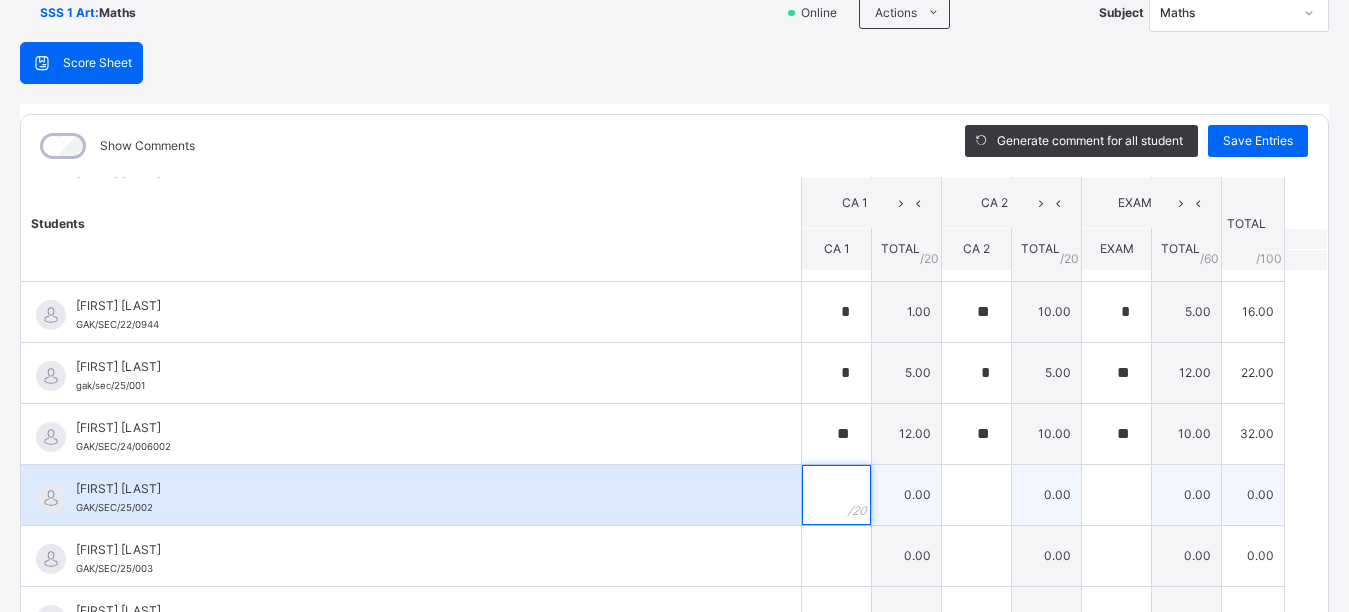 click at bounding box center [836, 495] 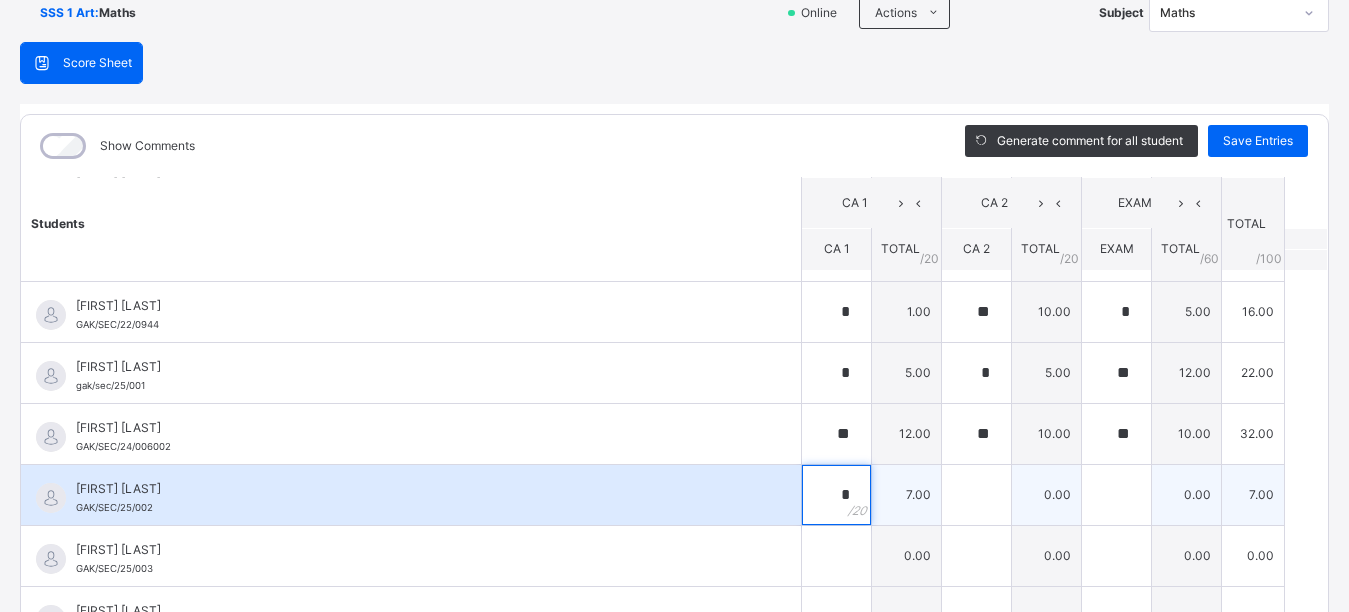 type on "*" 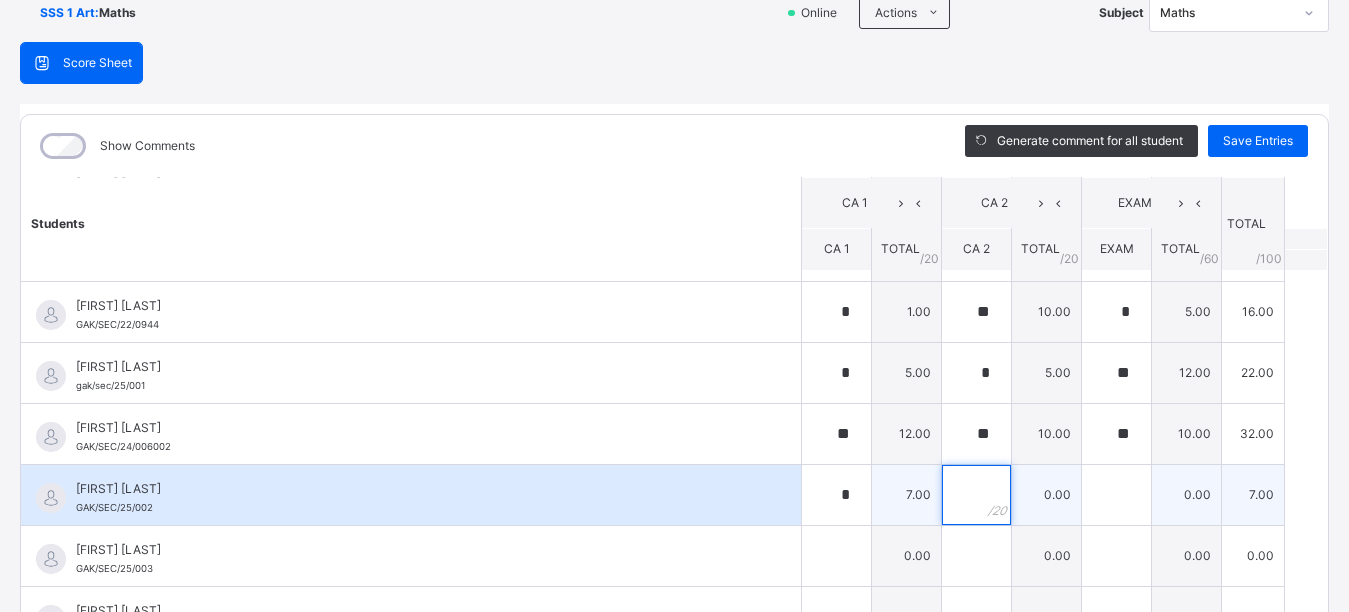 click at bounding box center (976, 495) 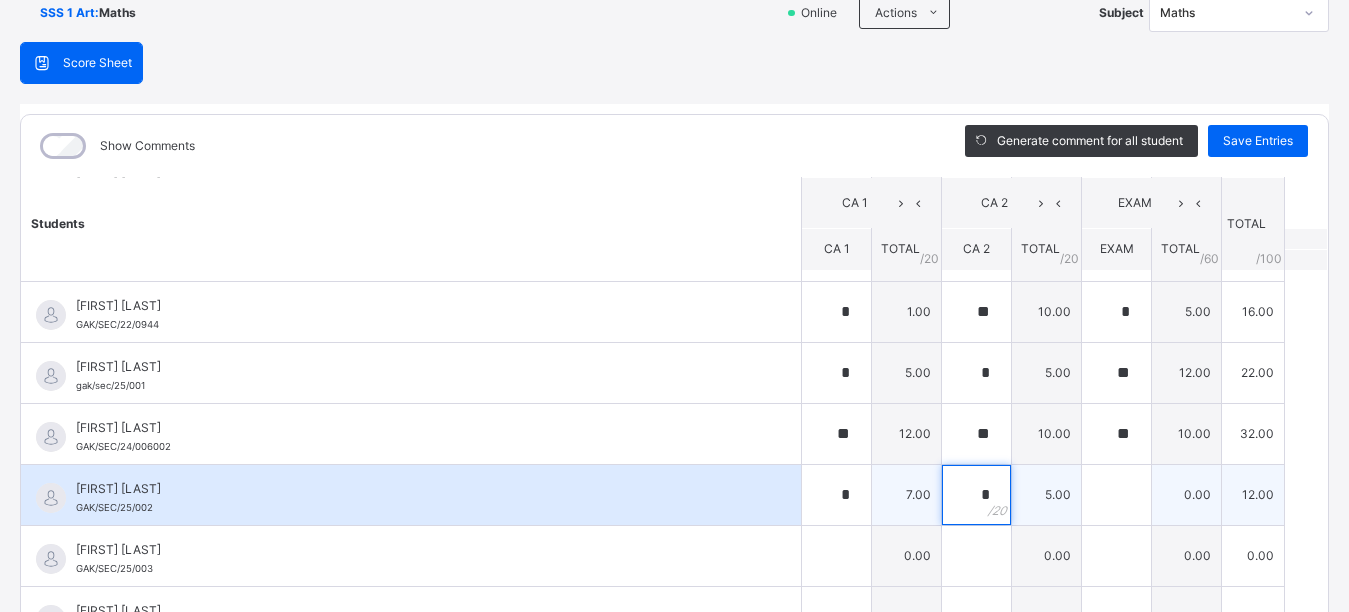 type on "*" 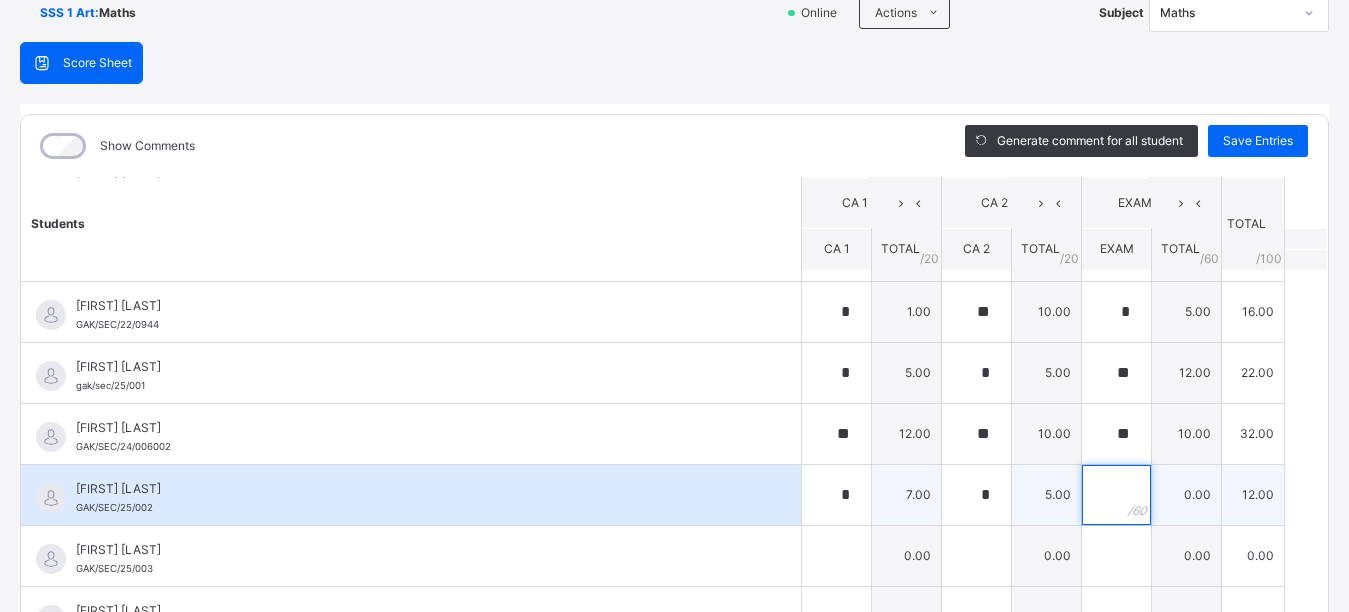 click at bounding box center (1116, 495) 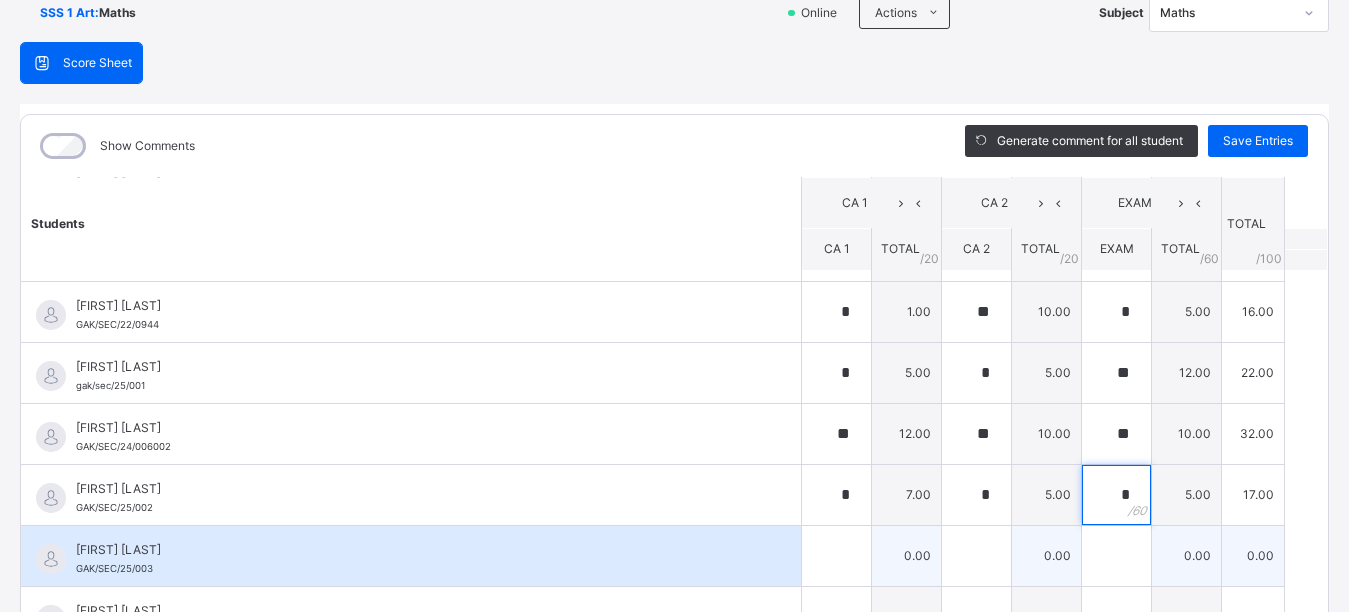 type on "*" 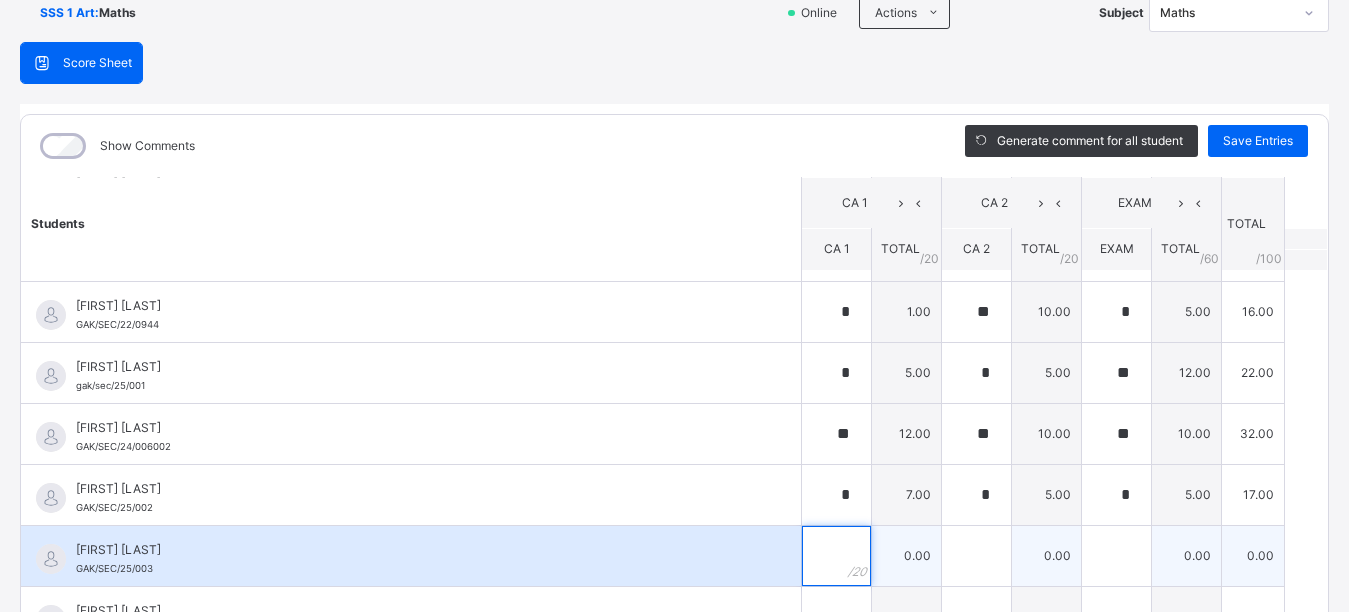 click at bounding box center (836, 556) 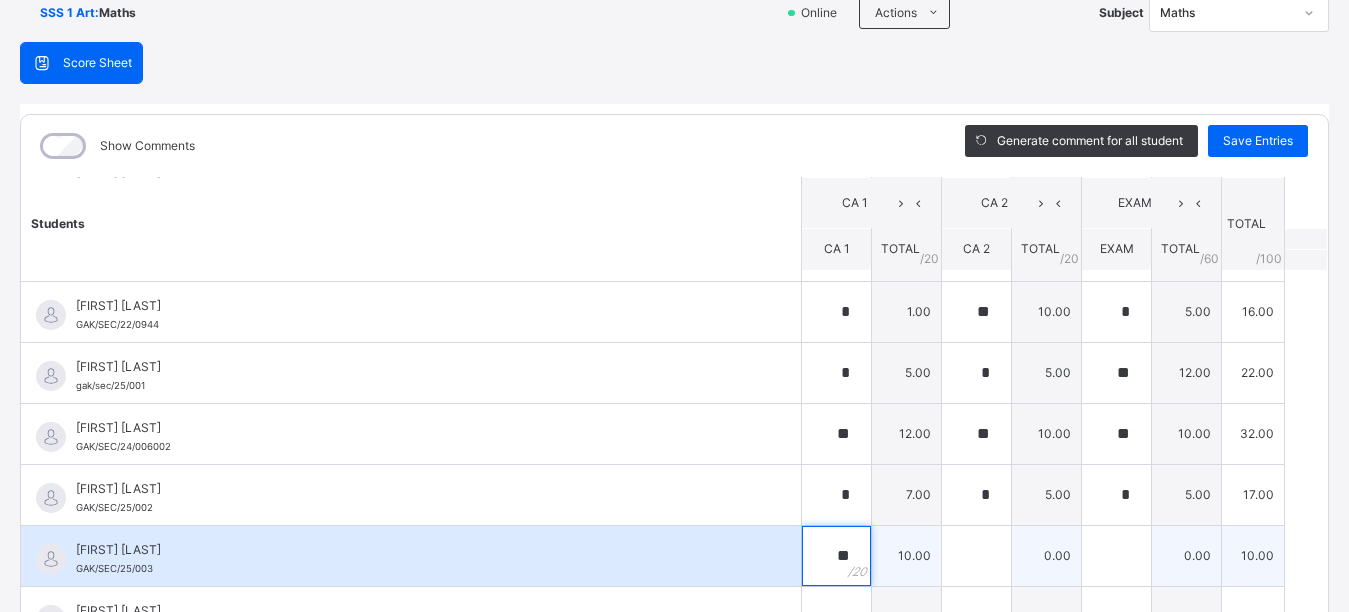 type on "**" 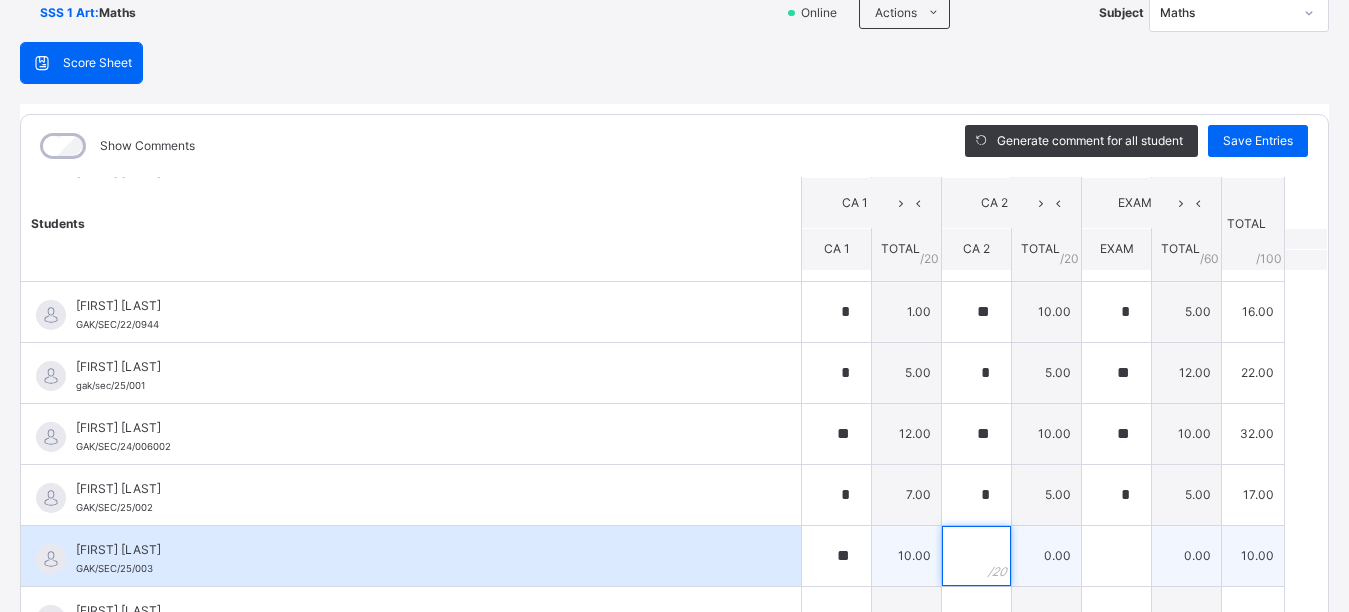 click at bounding box center (976, 556) 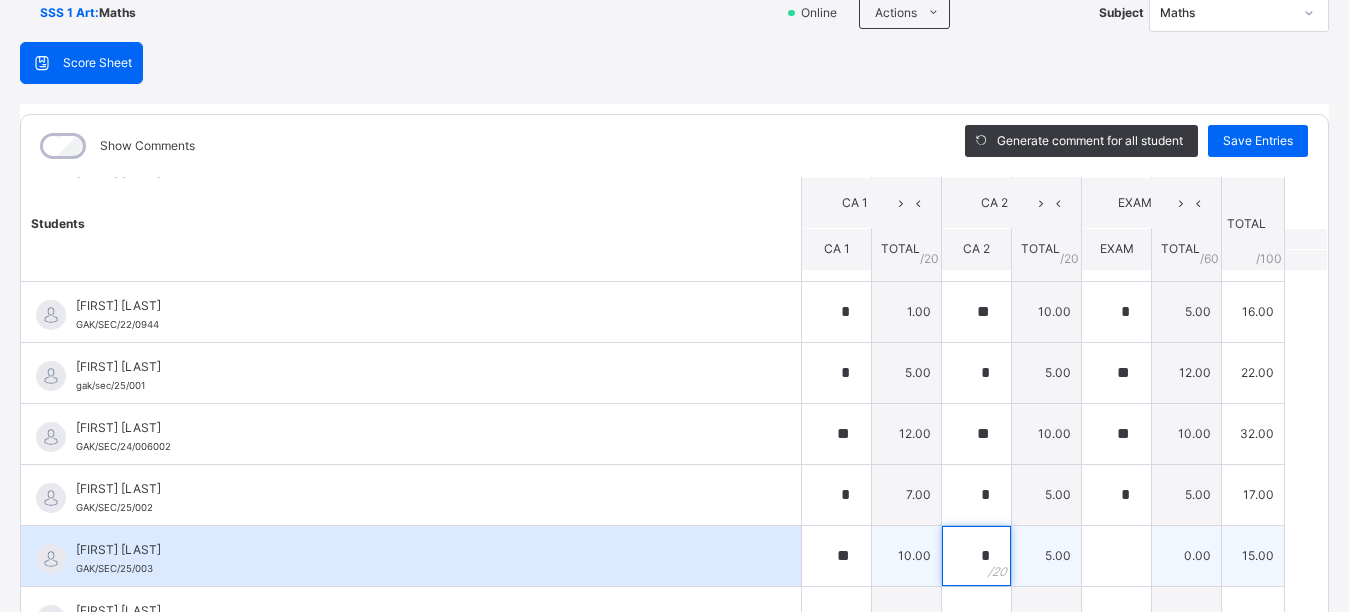 type on "*" 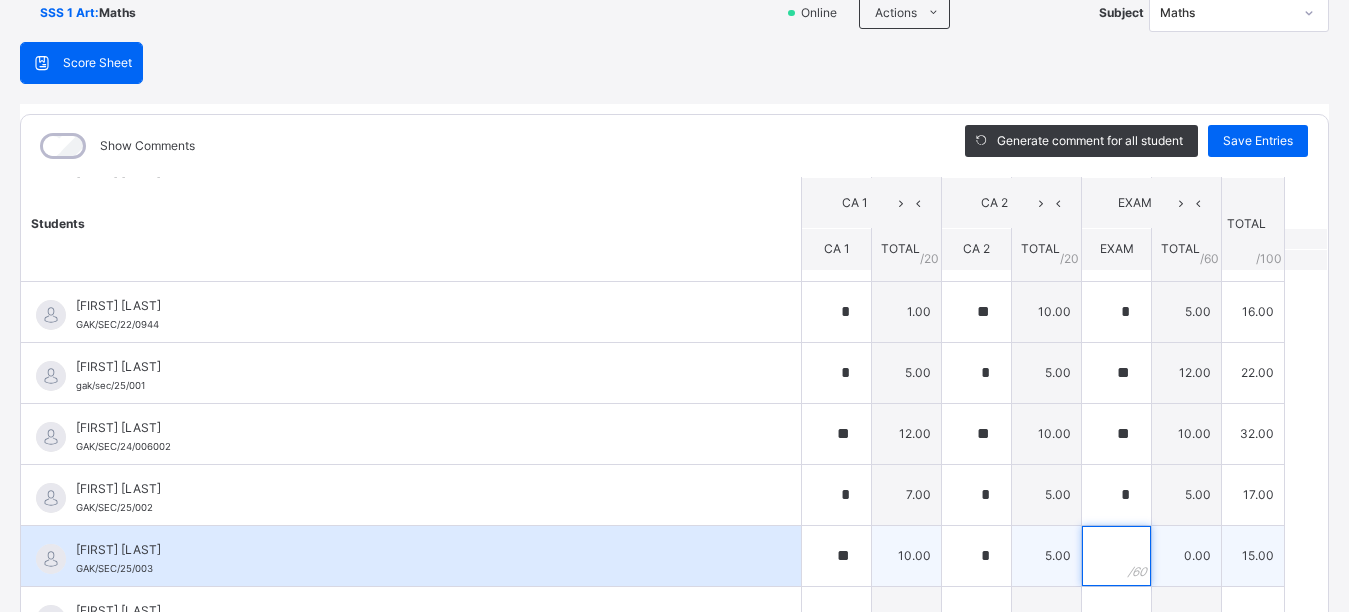 click at bounding box center [1116, 556] 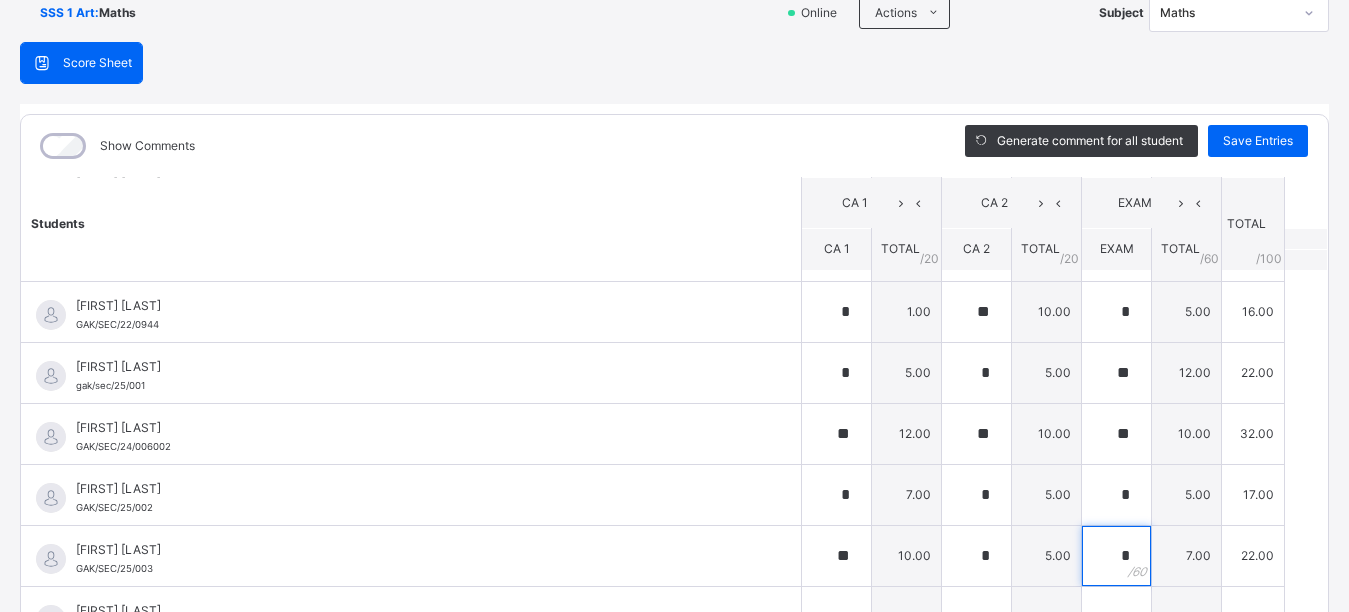 type on "*" 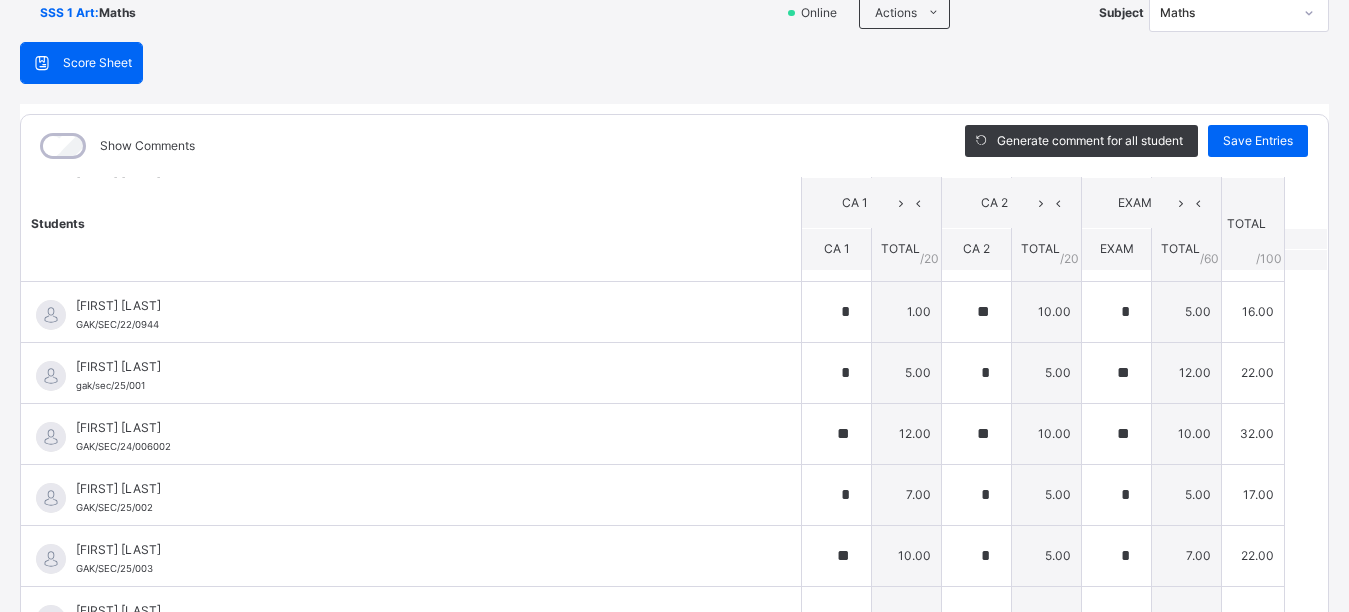 click at bounding box center [1299, 572] 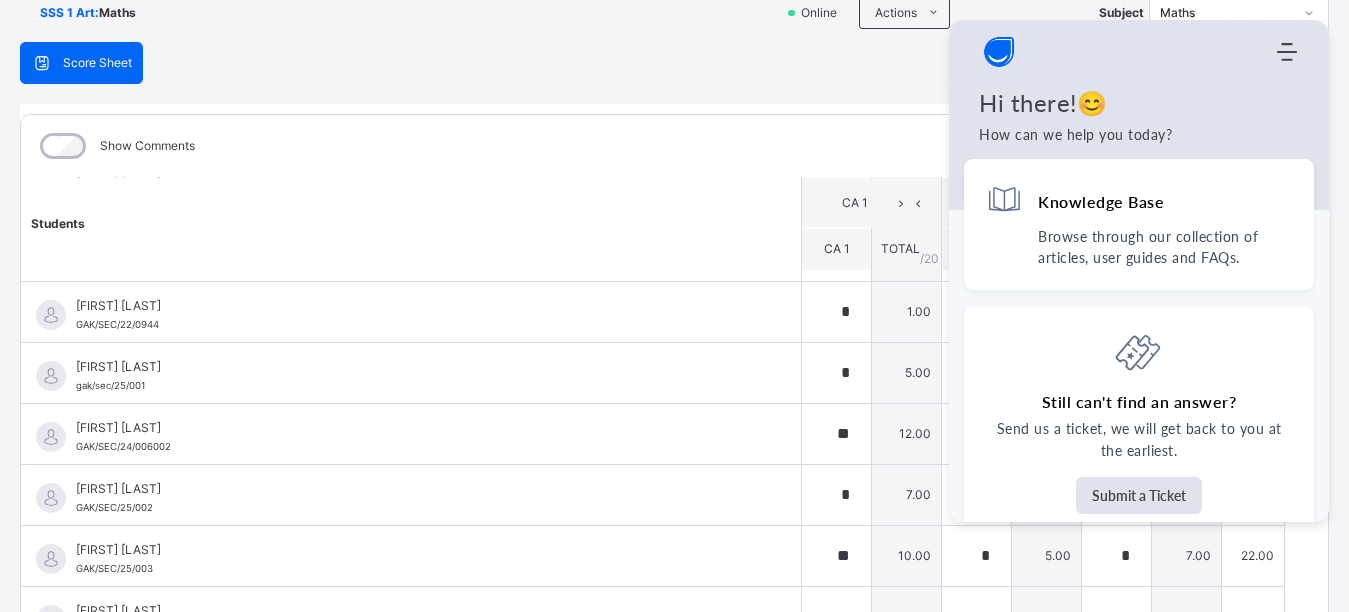 click on "Students" at bounding box center (411, 223) 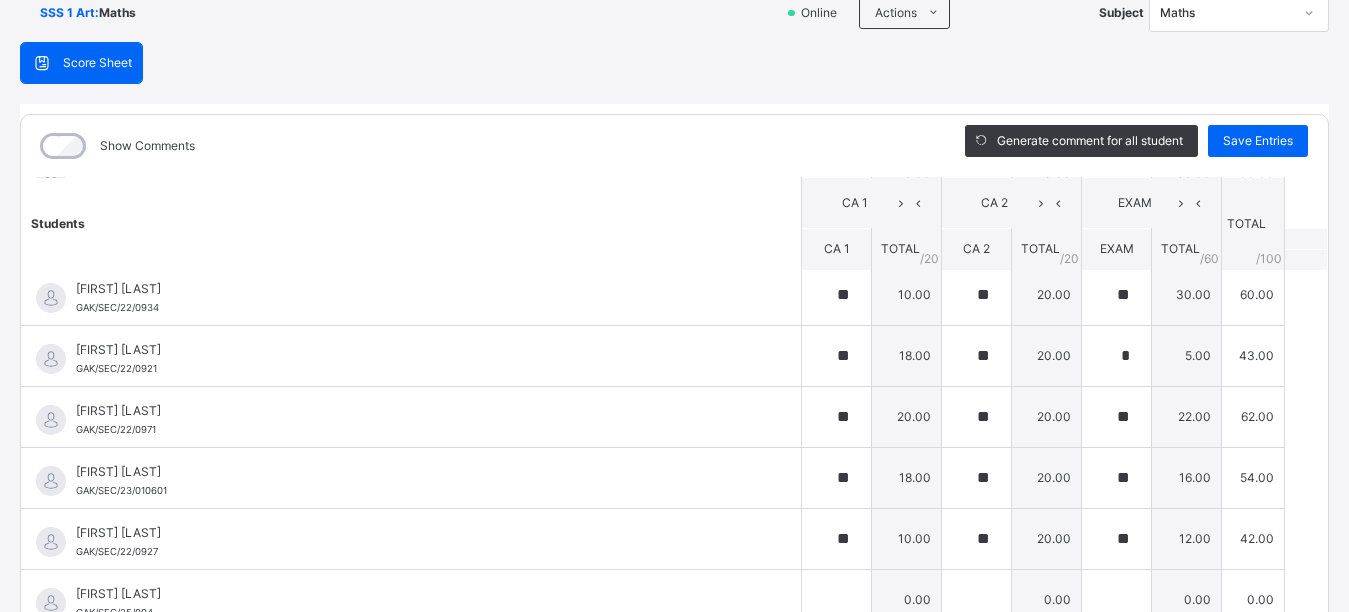 scroll, scrollTop: 1417, scrollLeft: 0, axis: vertical 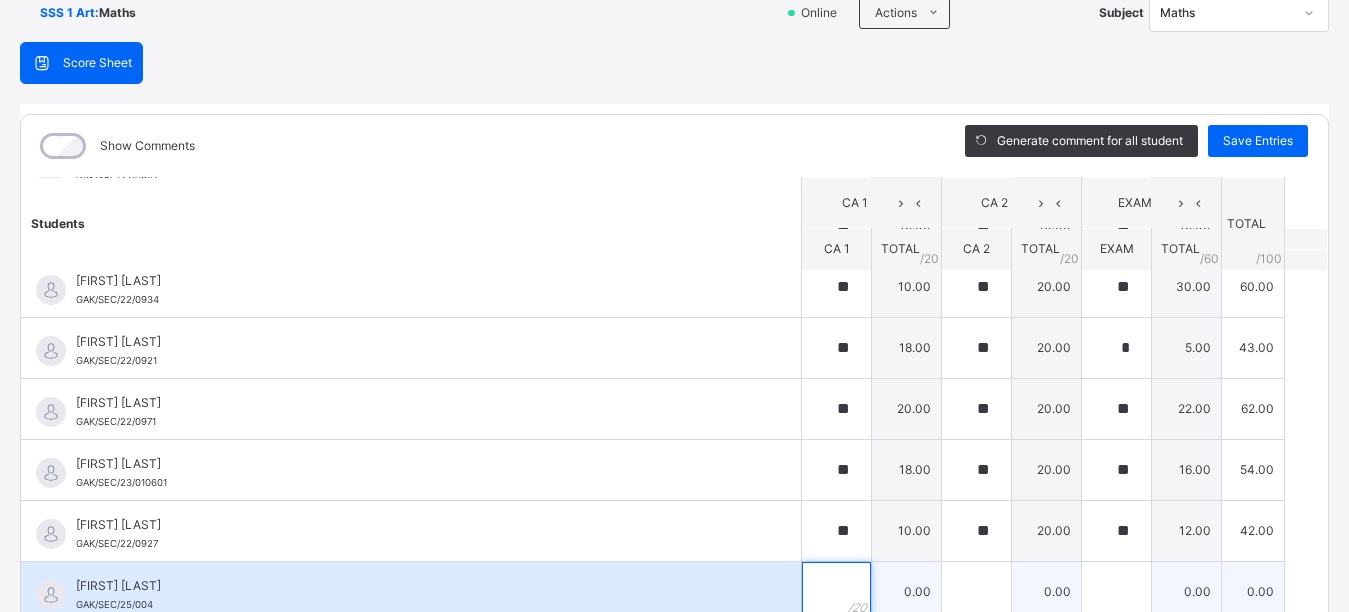 click at bounding box center (836, 592) 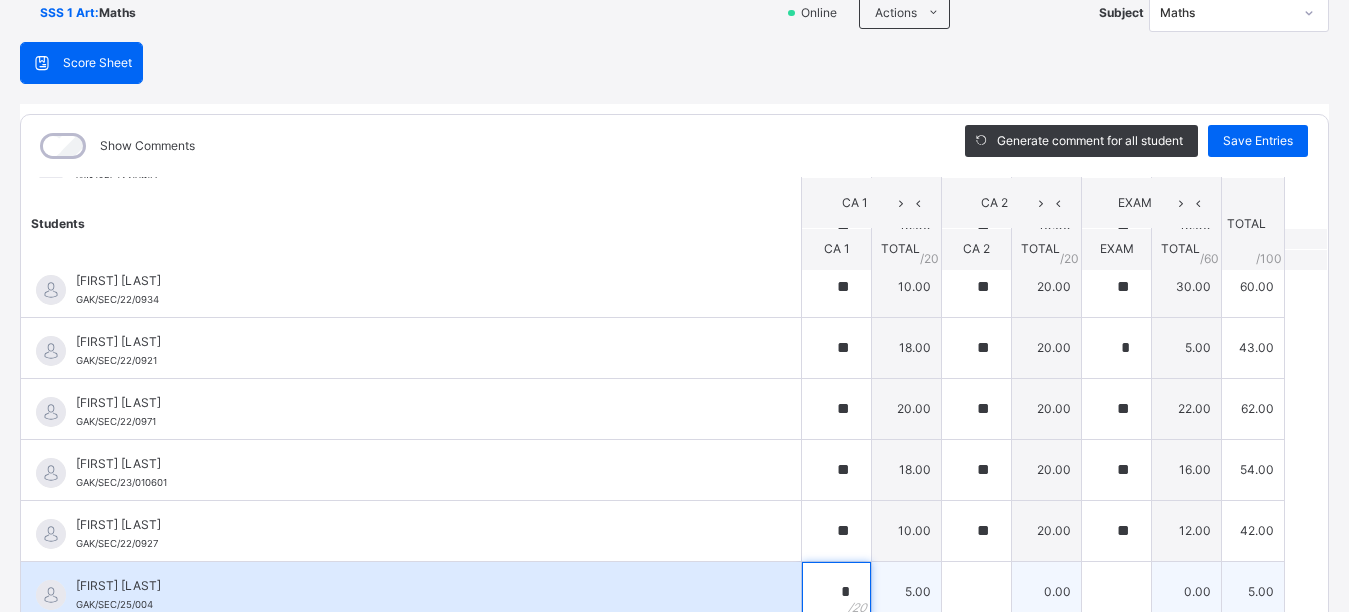 type on "*" 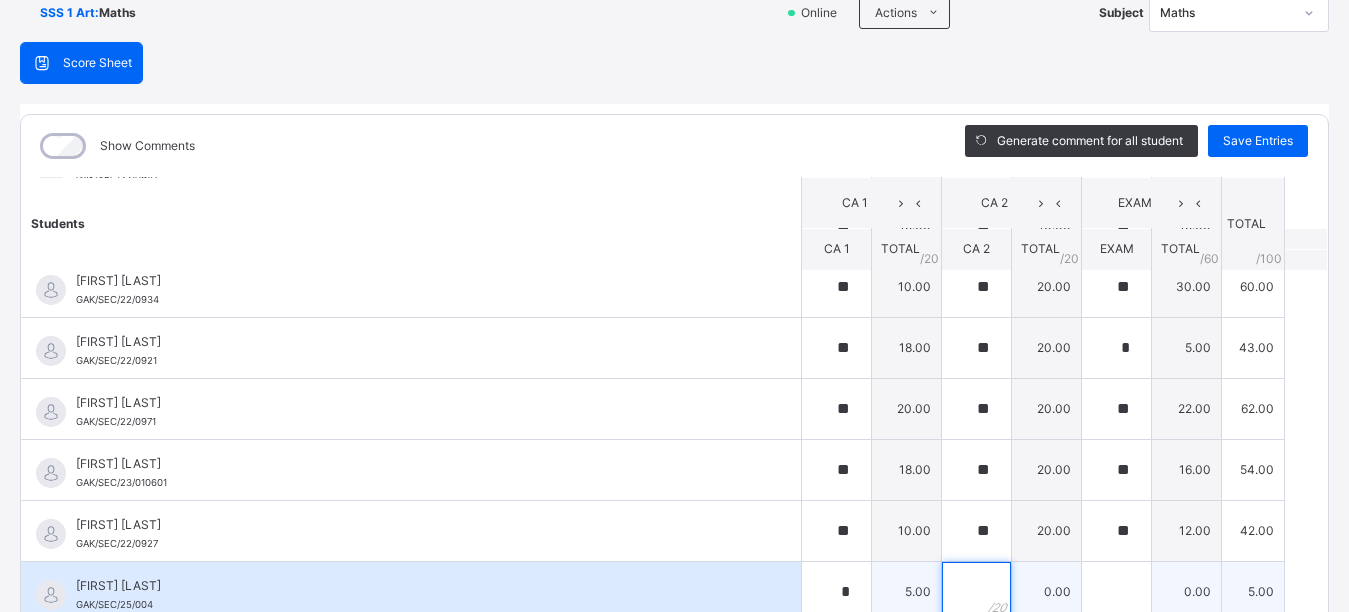 click at bounding box center [976, 592] 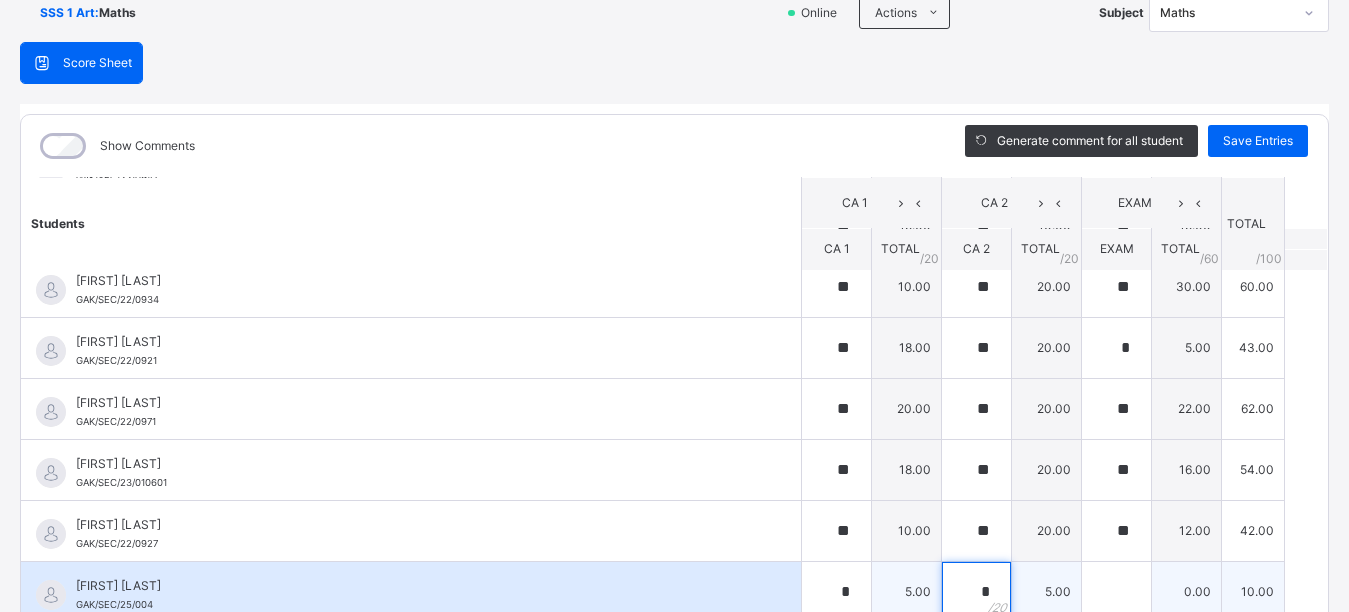 type on "*" 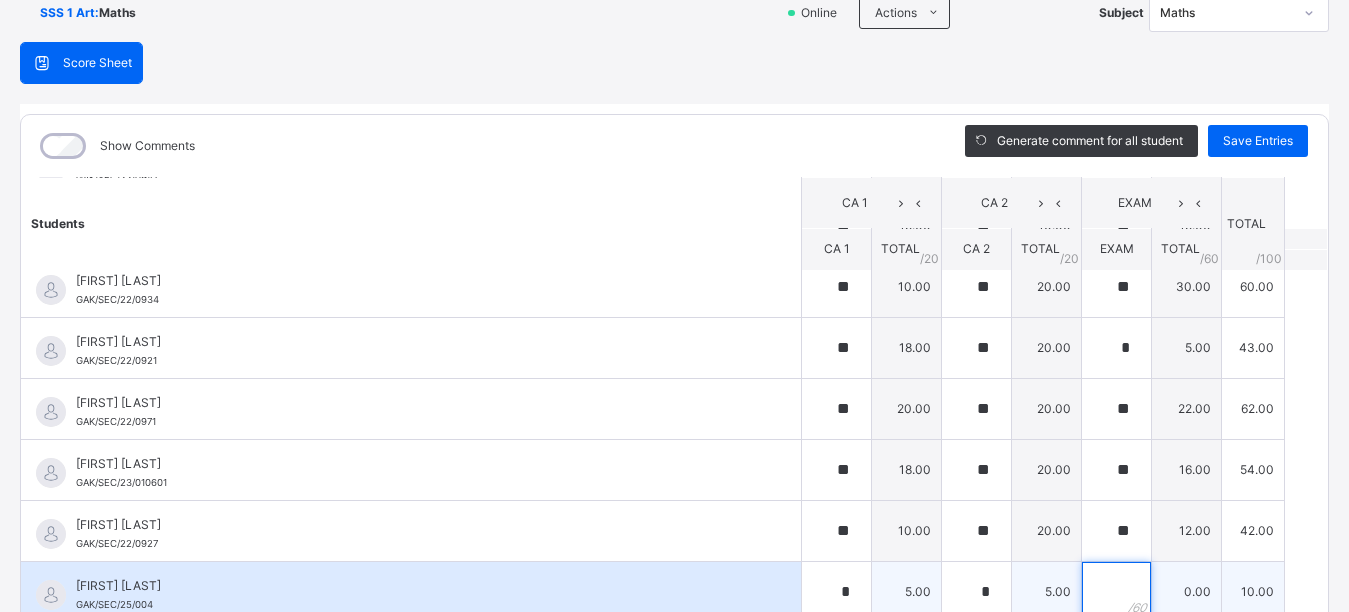 click at bounding box center (1116, 592) 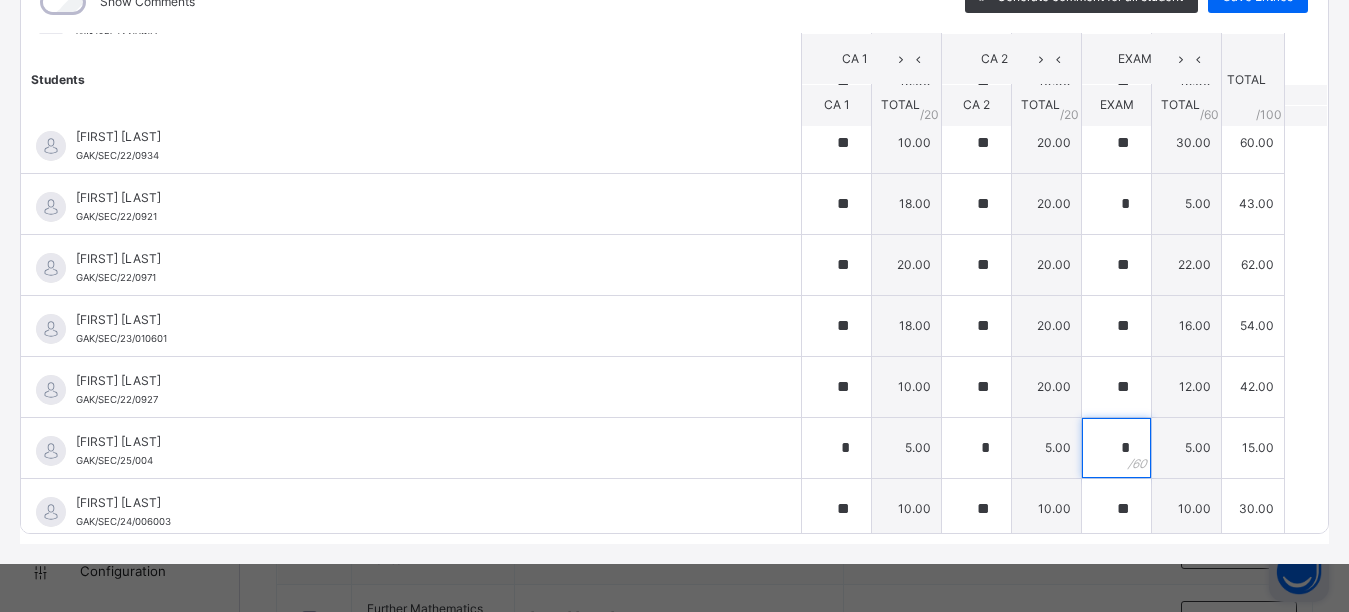 scroll, scrollTop: 299, scrollLeft: 0, axis: vertical 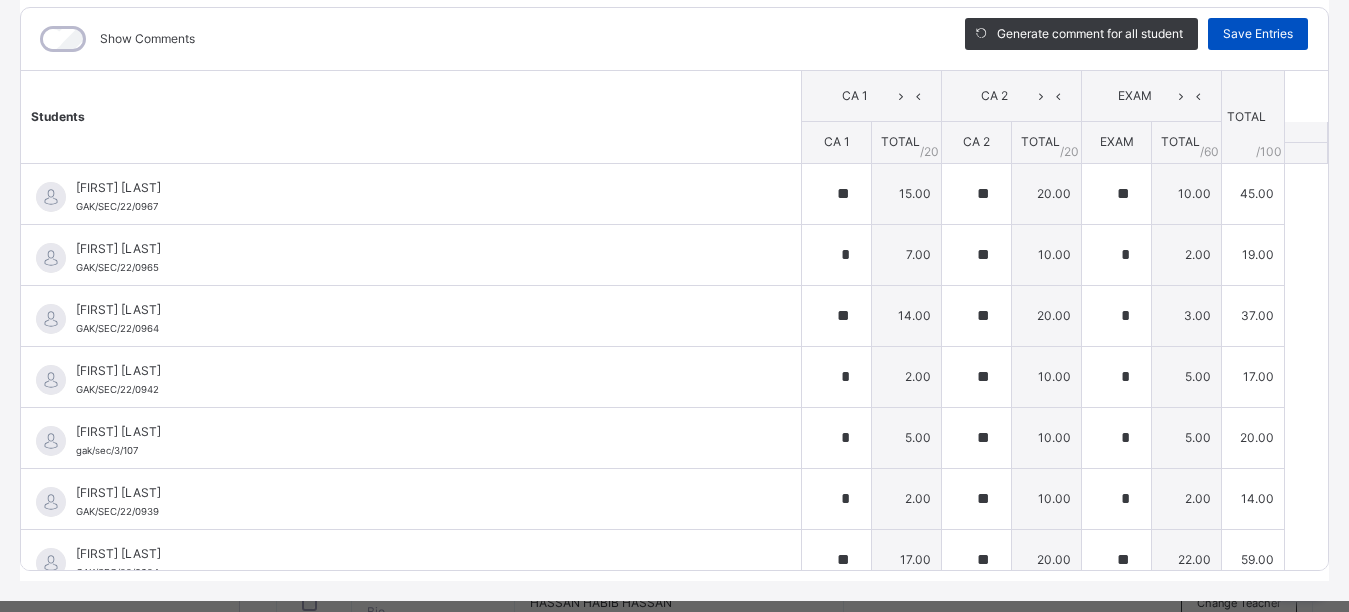 type on "*" 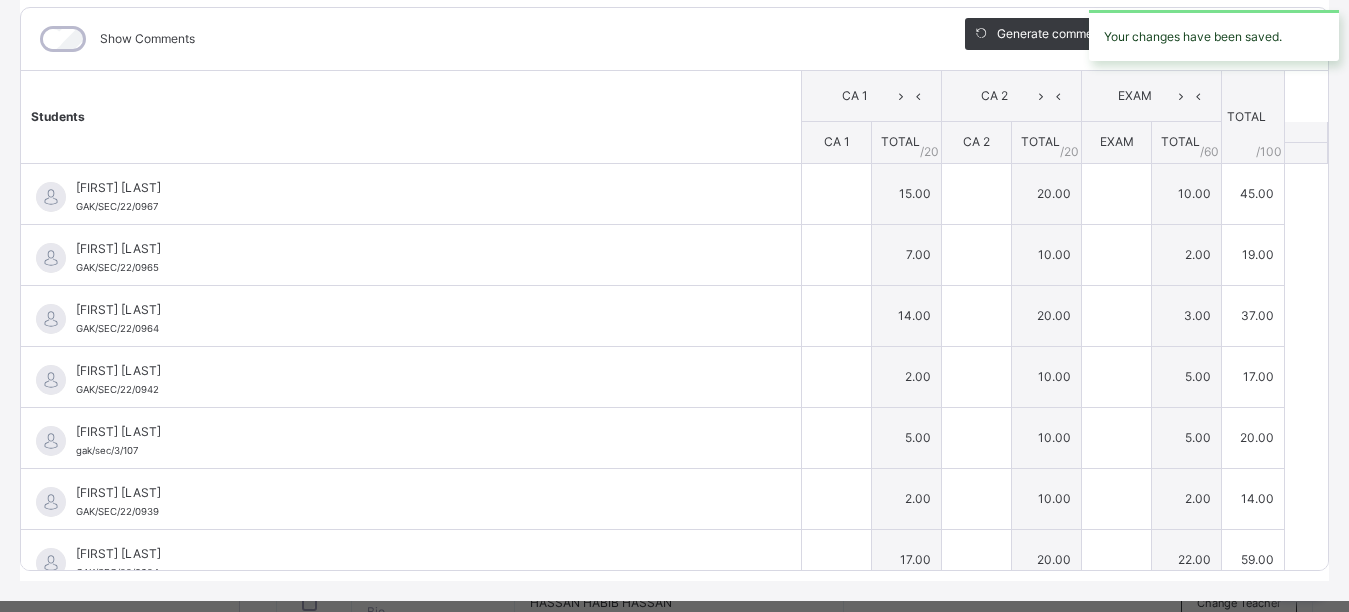 type on "**" 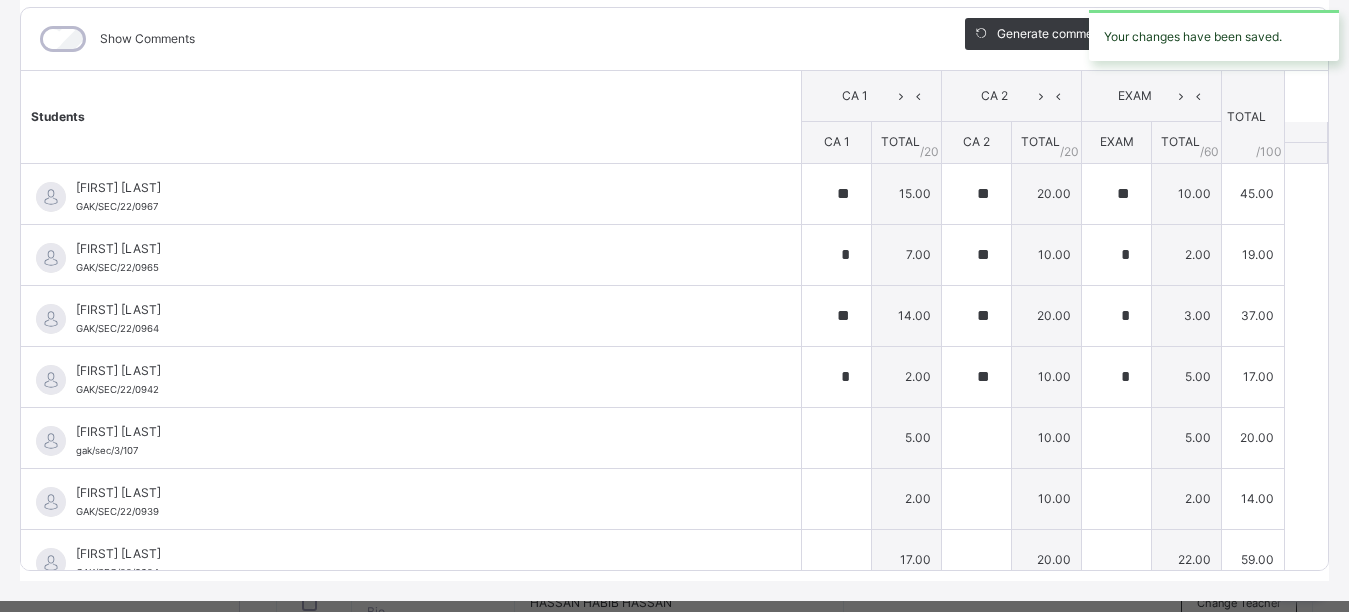 type on "*" 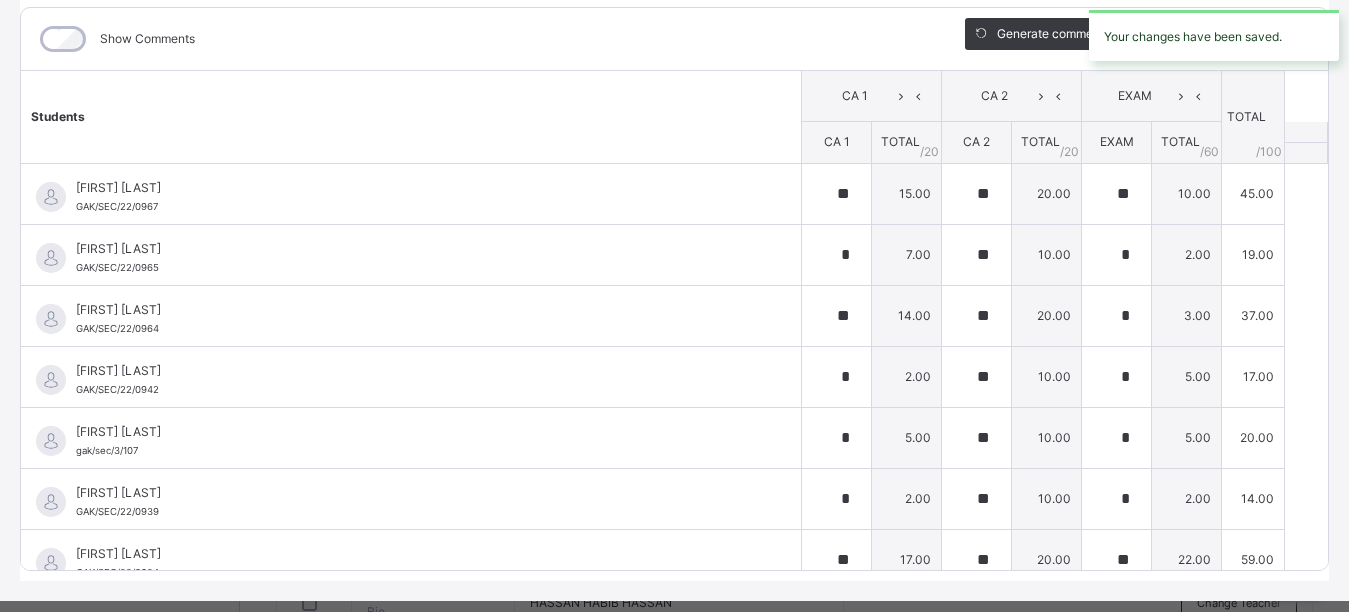 click on "SSS 1   Art :   Maths Offline Actions  Download Empty Score Sheet  Upload/map score sheet Subject  Maths GORA ACADEMY, KANO. Date: 5th Aug 2025, 2:17:20 am Score Sheet Score Sheet Show Comments   Generate comment for all student   Save Entries Class Level:  SSS 1   Art Subject:  Maths Session:  2024/2025 Session Session:  Third Term Students CA 1 CA 2 EXAM TOTAL /100 Comment CA 1 TOTAL / 20 CA 2 TOTAL / 20 EXAM TOTAL / 60 ABDULLAHI SALISU SHAMSUDDIN GAK/SEC/22/0967 ABDULLAHI SALISU SHAMSUDDIN GAK/SEC/22/0967 ** 15.00 ** 20.00 ** 10.00 45.00 Generate comment 0 / 250   ×   Subject Teacher’s Comment Generate and see in full the comment developed by the AI with an option to regenerate the comment JS ABDULLAHI SALISU SHAMSUDDIN   GAK/SEC/22/0967   Total 45.00  / 100.00 Sims Bot   Regenerate     Use this comment   ABDULLAHI SANI YAU GAK/SEC/22/0965 ABDULLAHI SANI YAU GAK/SEC/22/0965 * 7.00 ** 10.00 * 2.00 19.00 Generate comment 0 / 250   ×   Subject Teacher’s Comment JS ABDULLAHI SANI YAU   GAK/SEC/22/0965" at bounding box center (674, 229) 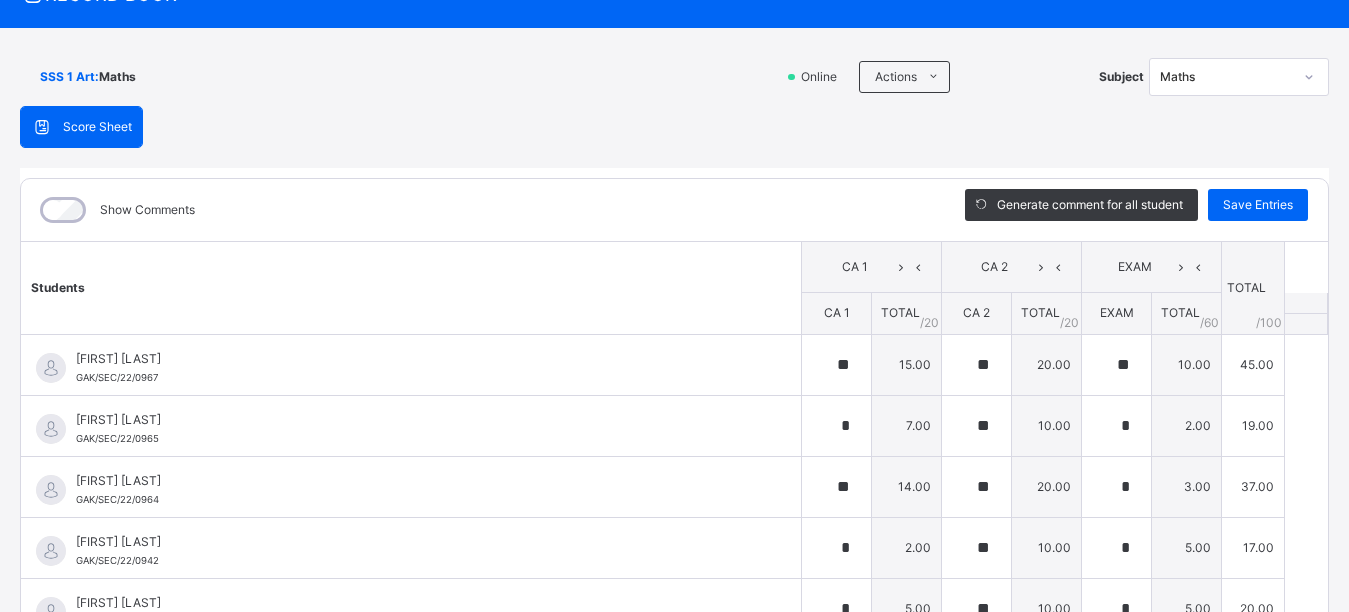 scroll, scrollTop: 58, scrollLeft: 0, axis: vertical 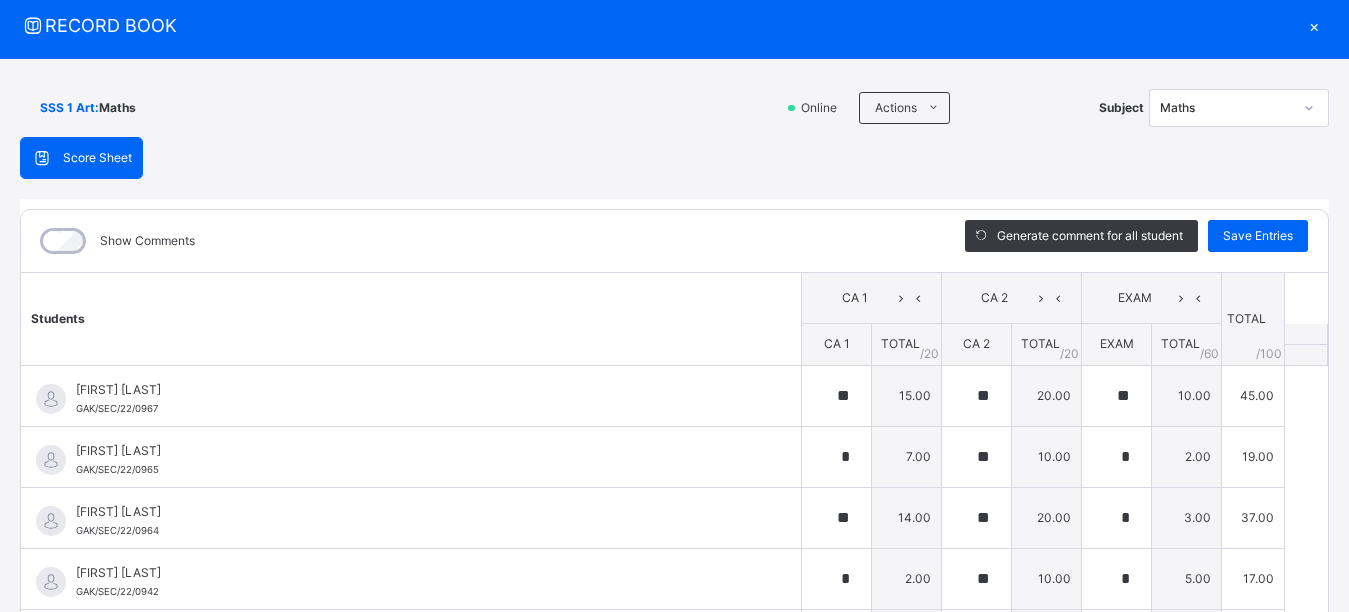 click on "×" at bounding box center (1314, 25) 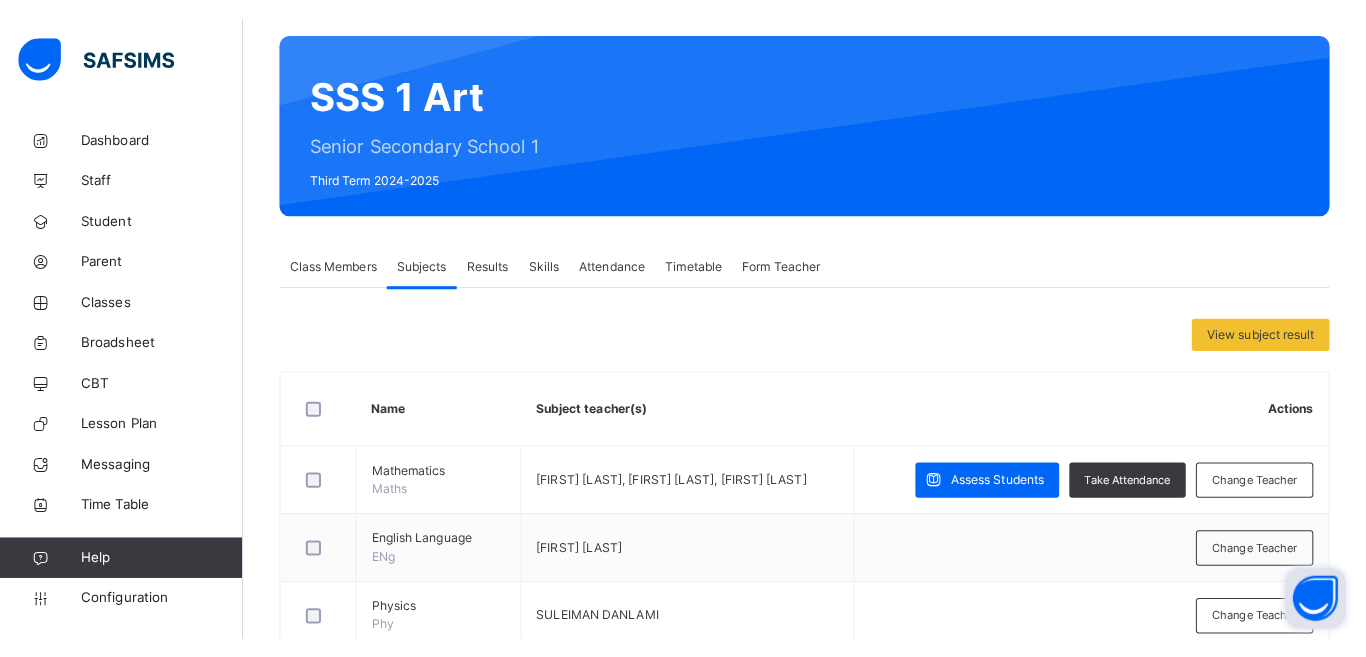 scroll, scrollTop: 0, scrollLeft: 0, axis: both 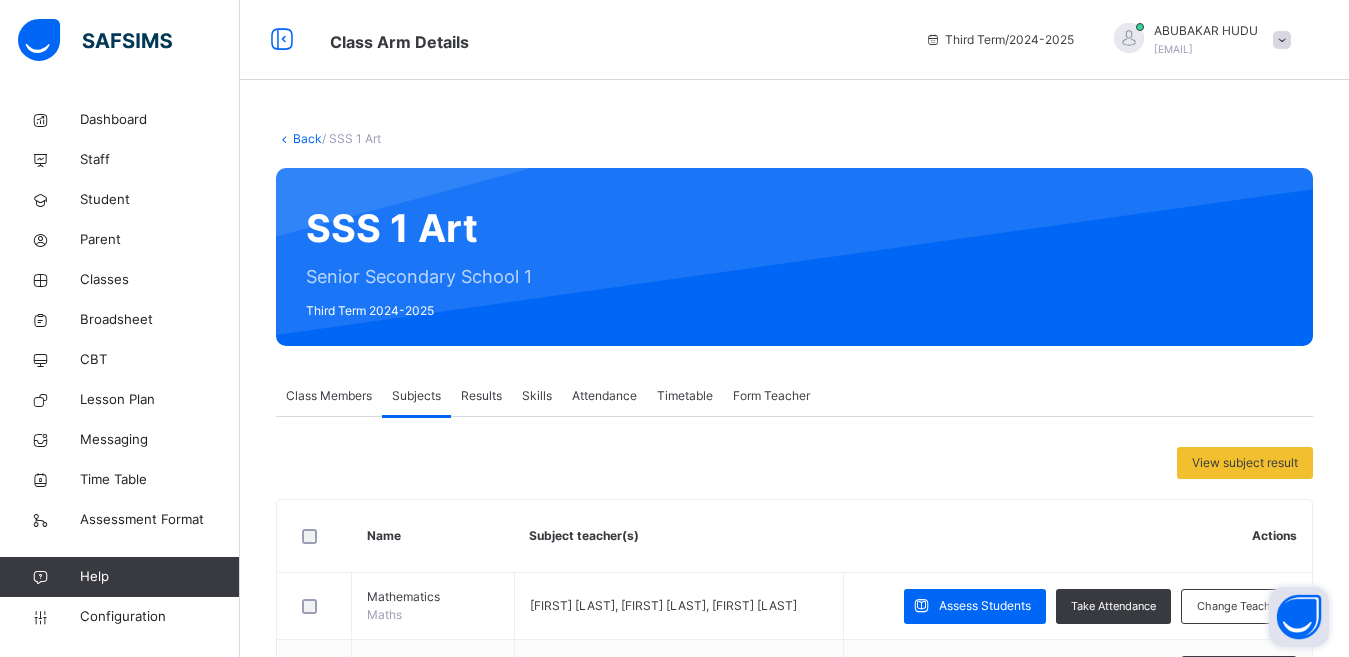 click on "Back" at bounding box center (307, 138) 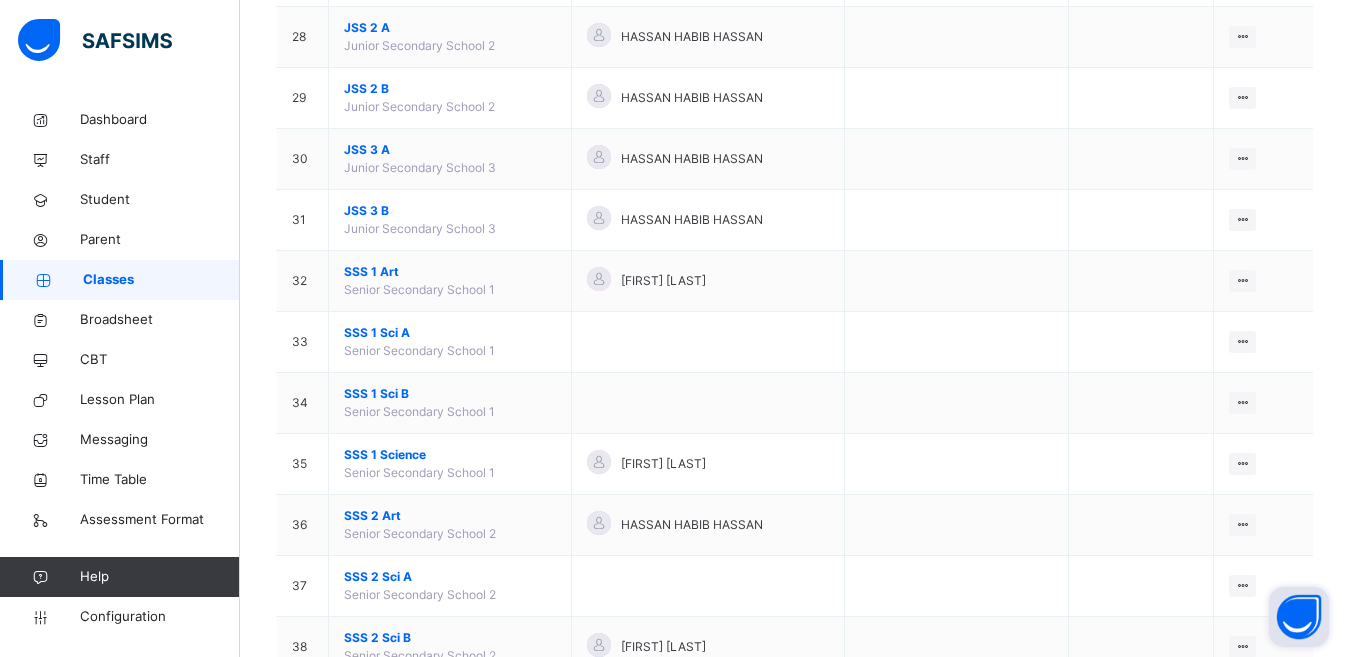 scroll, scrollTop: 1880, scrollLeft: 0, axis: vertical 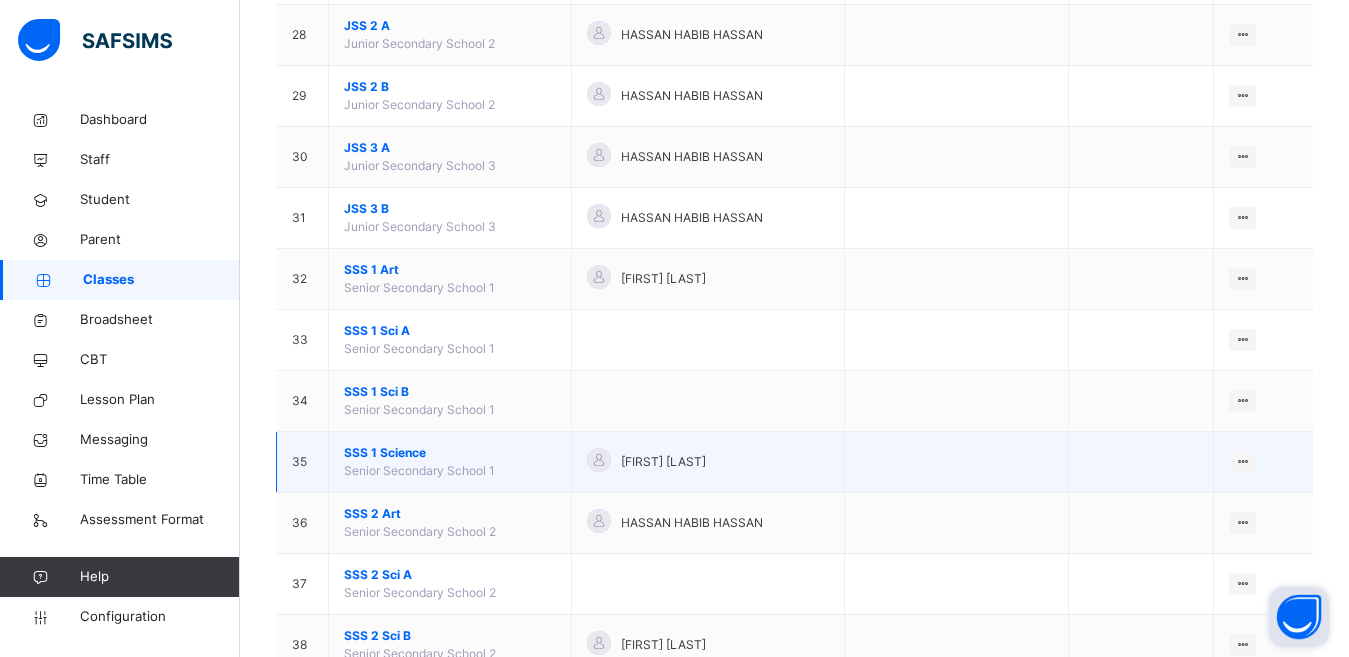 click on "SSS 1   Science" at bounding box center (450, 453) 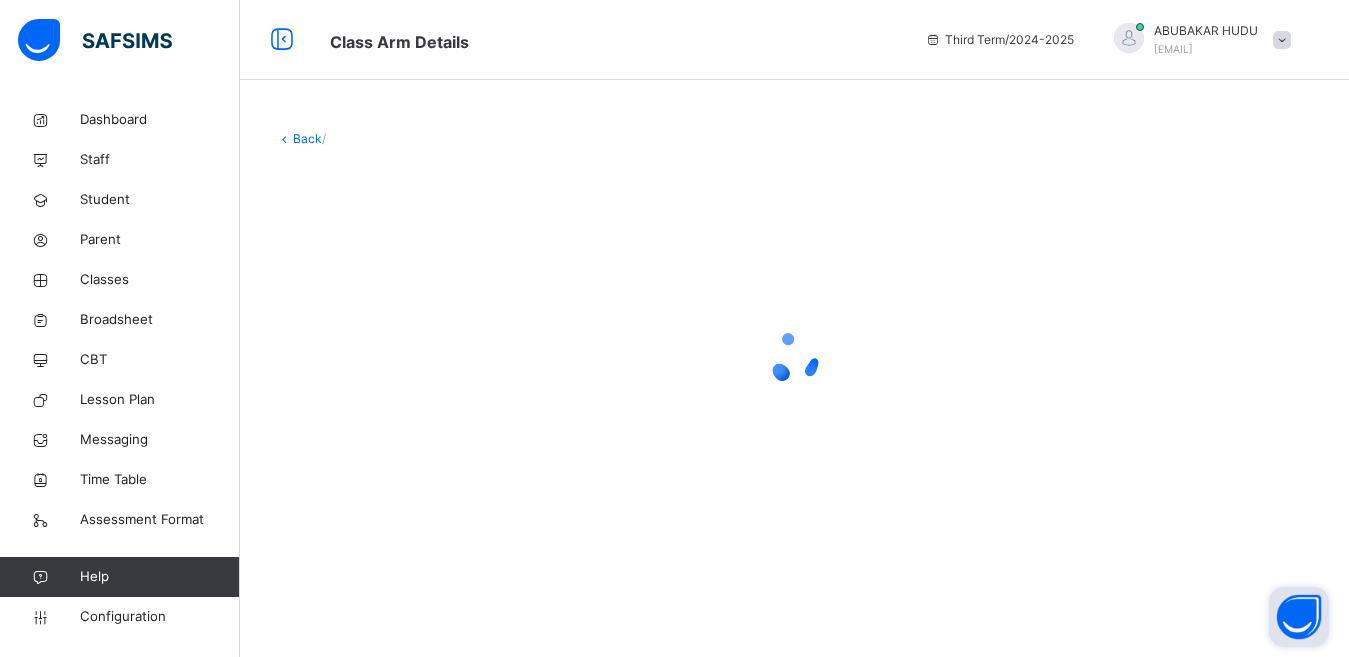 scroll, scrollTop: 0, scrollLeft: 0, axis: both 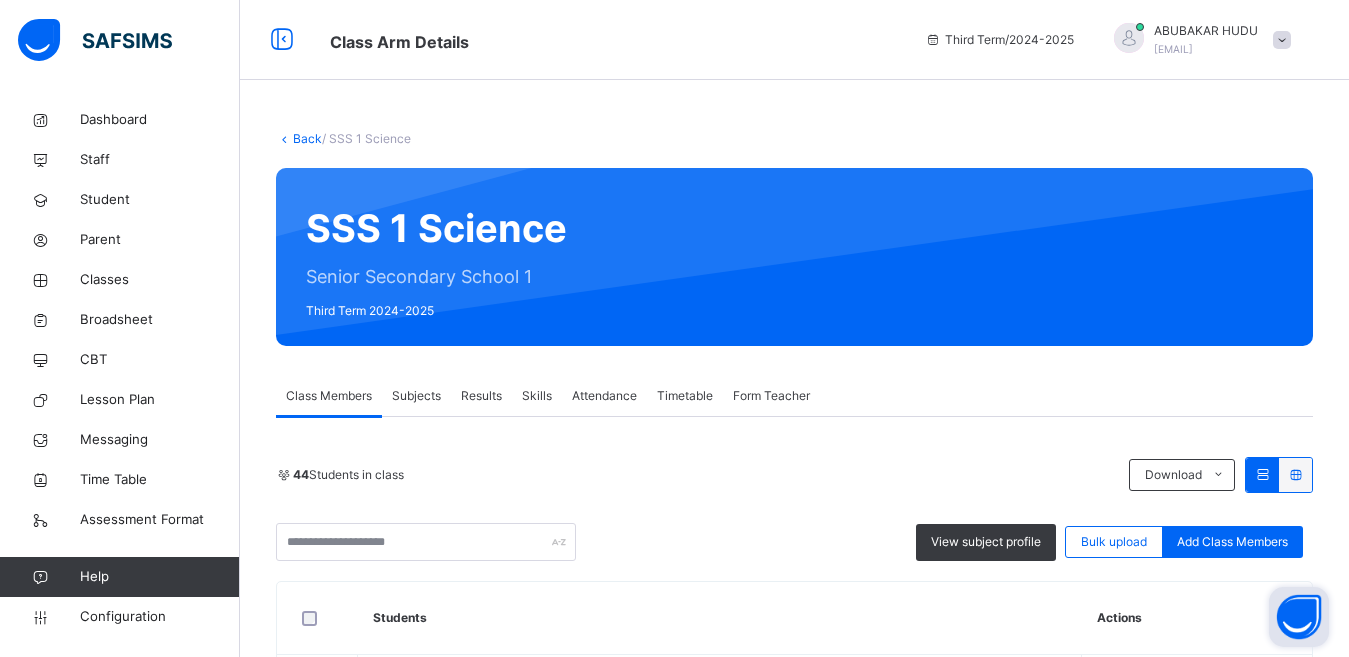 click on "Subjects" at bounding box center (416, 396) 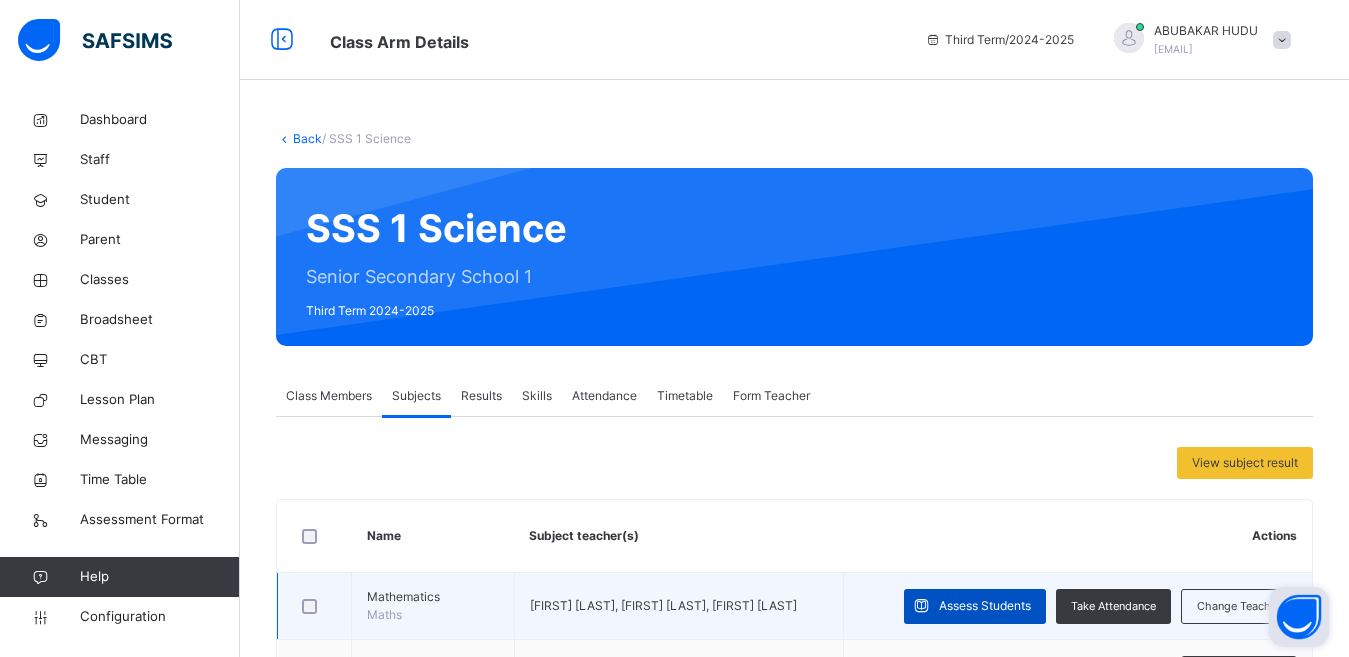 click on "Assess Students" at bounding box center [985, 606] 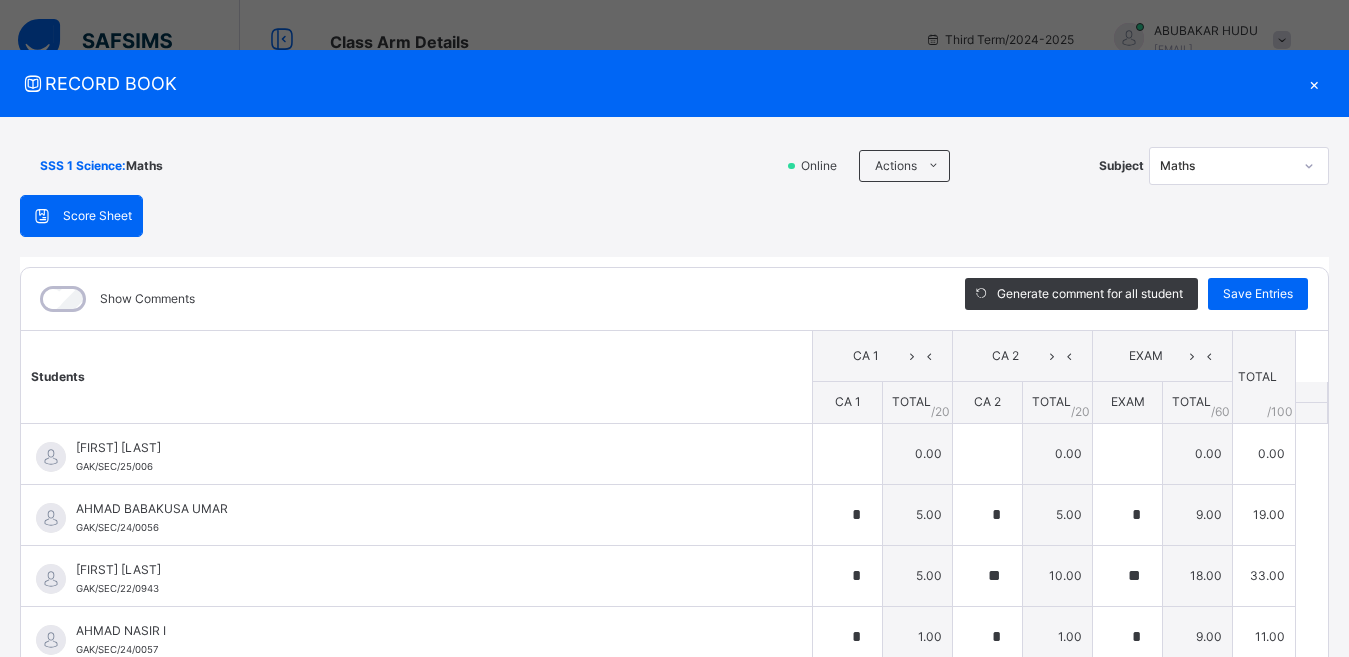 scroll, scrollTop: 0, scrollLeft: 0, axis: both 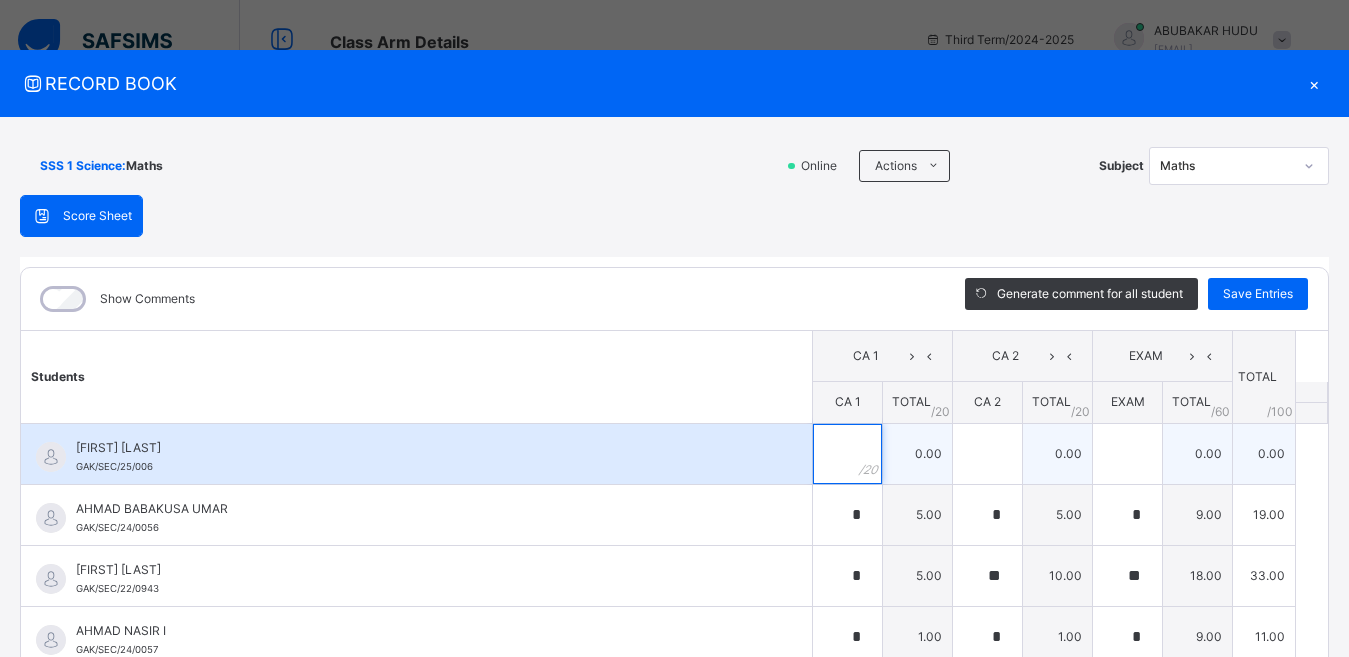 click at bounding box center (847, 454) 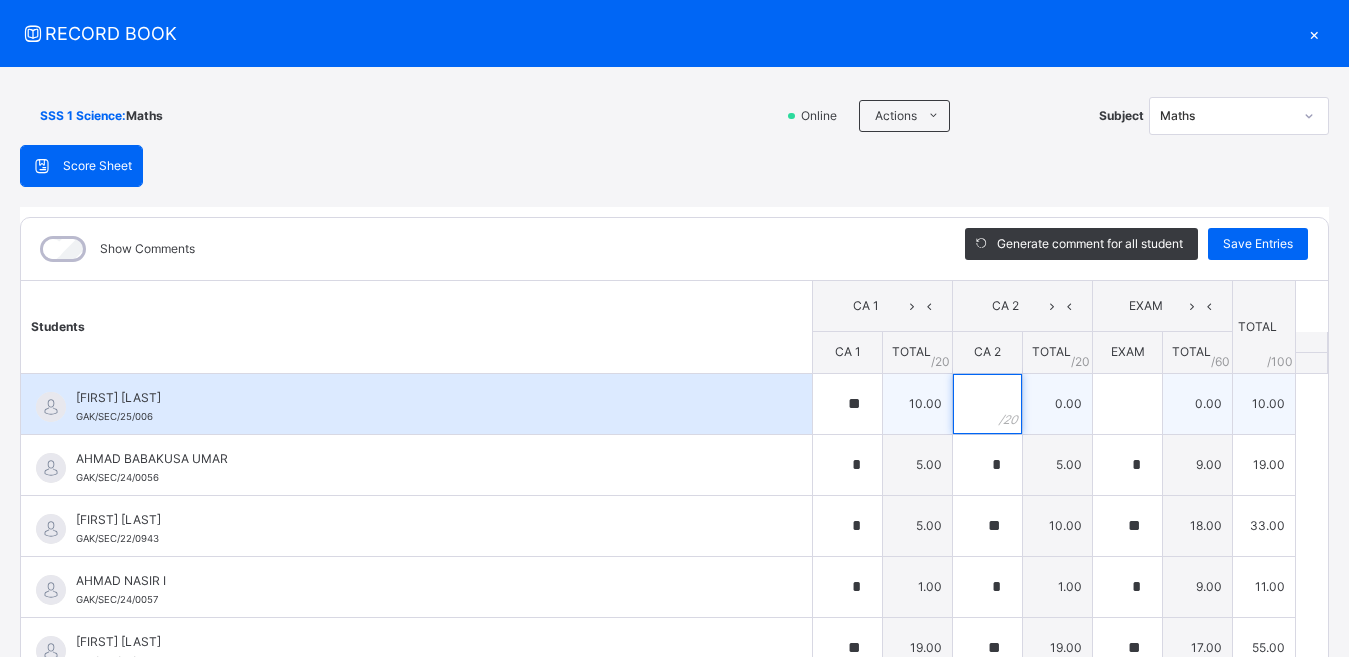 click at bounding box center (987, 404) 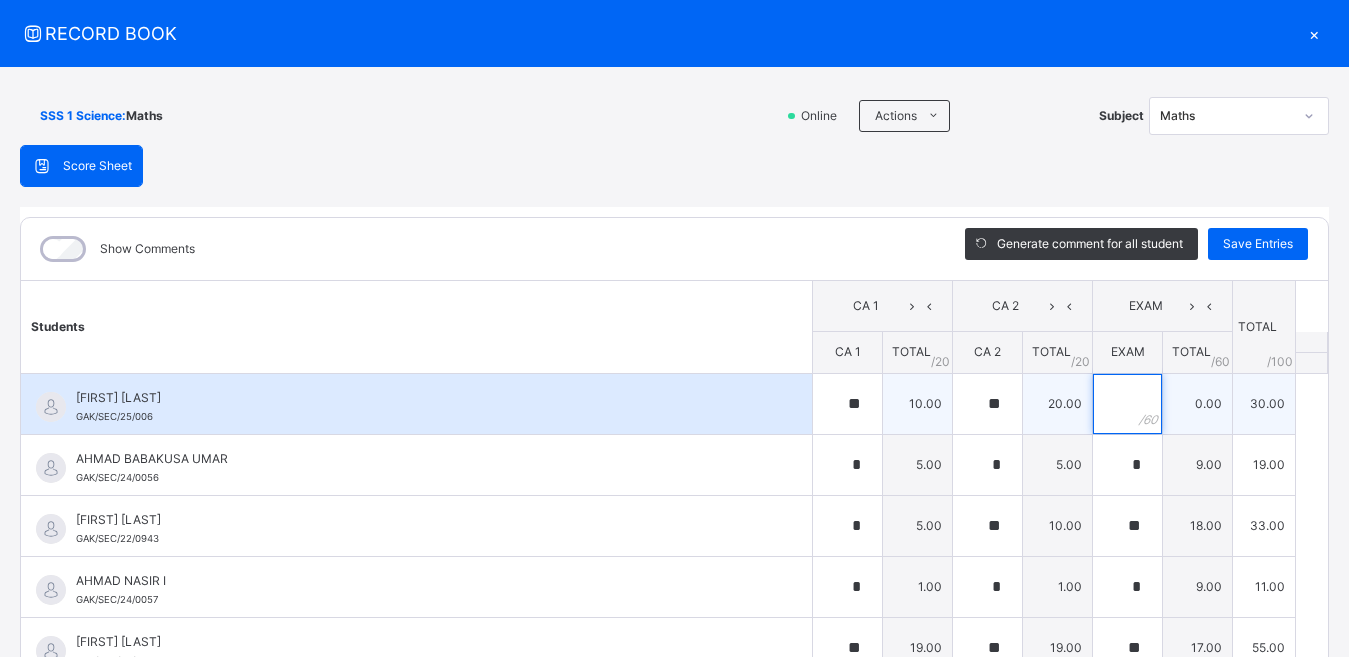 click at bounding box center [1127, 404] 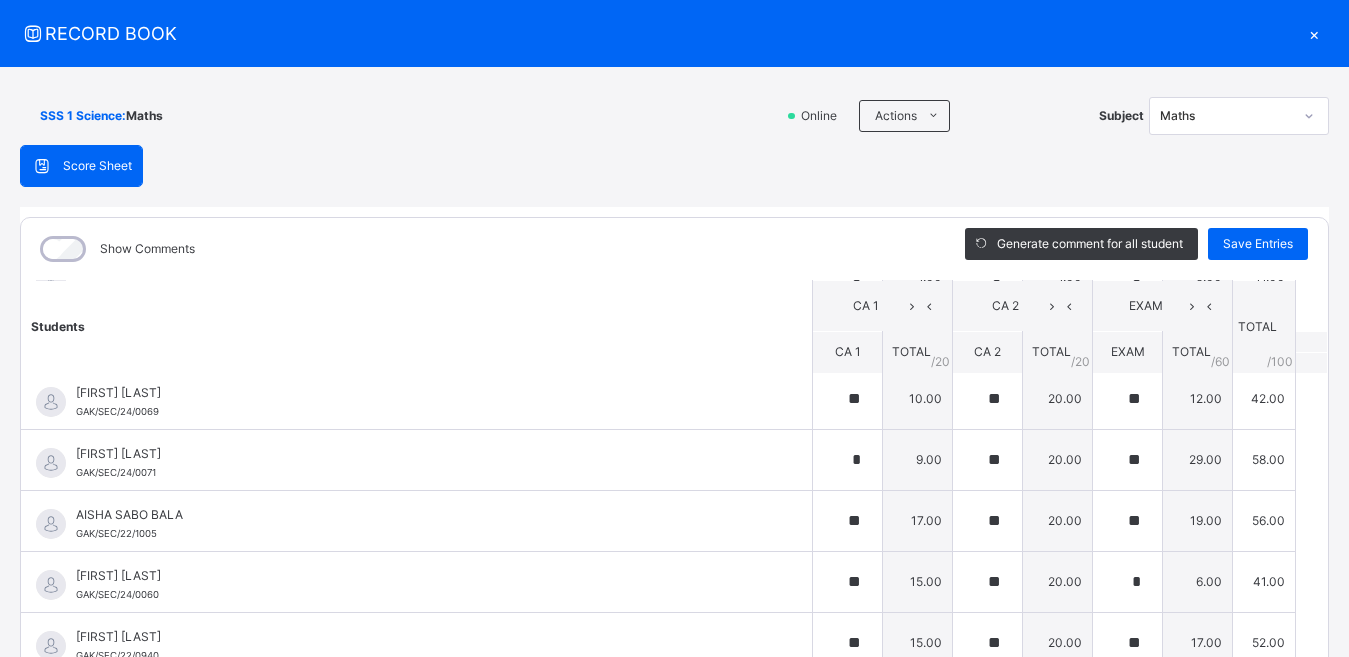 scroll, scrollTop: 417, scrollLeft: 0, axis: vertical 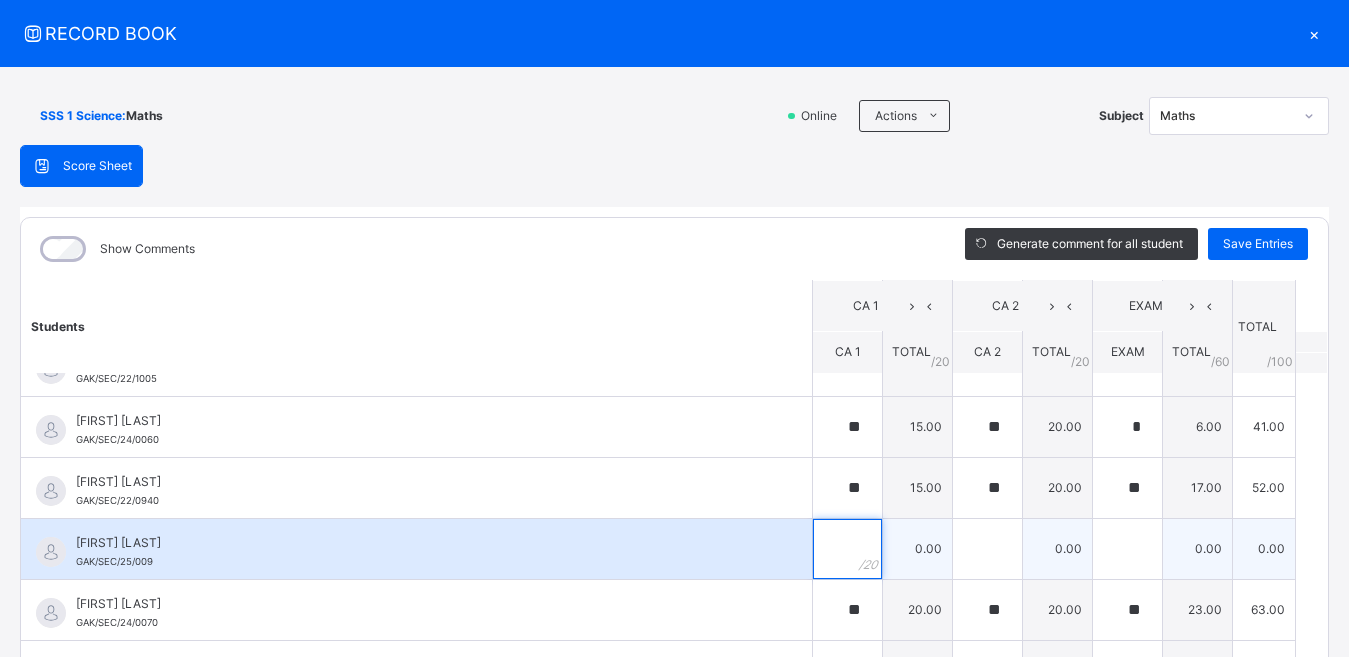click at bounding box center (847, 549) 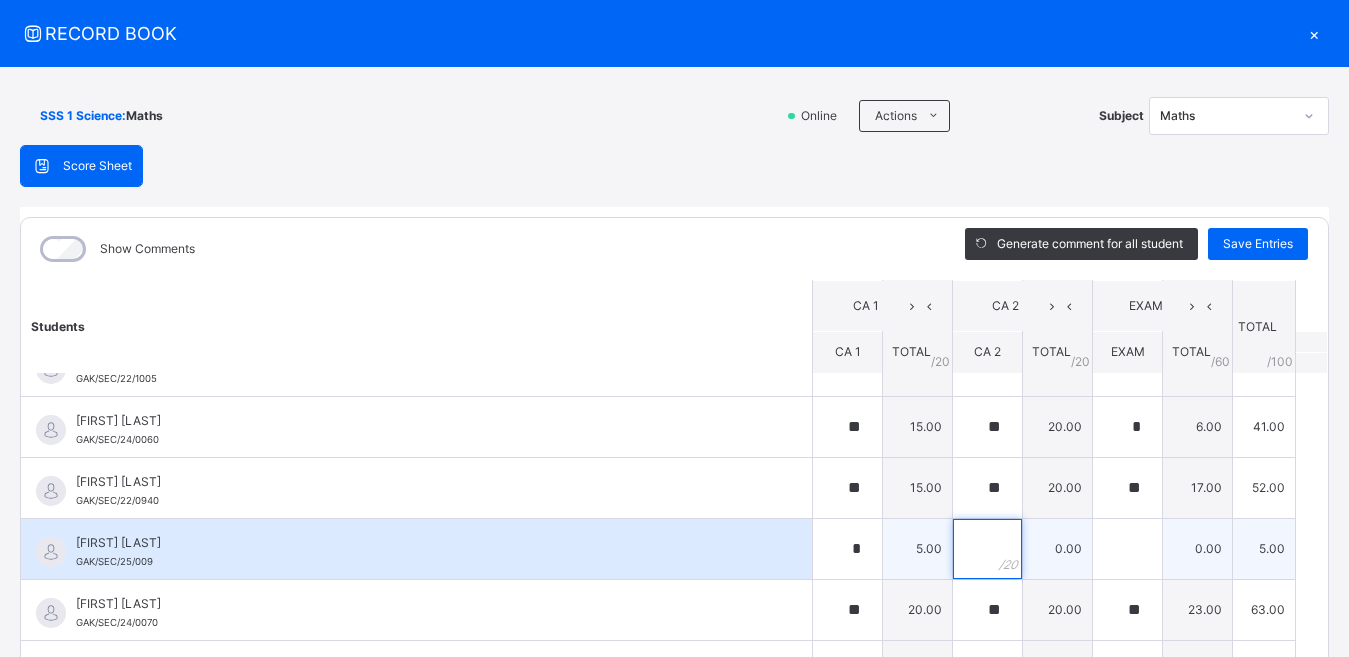 click at bounding box center (987, 549) 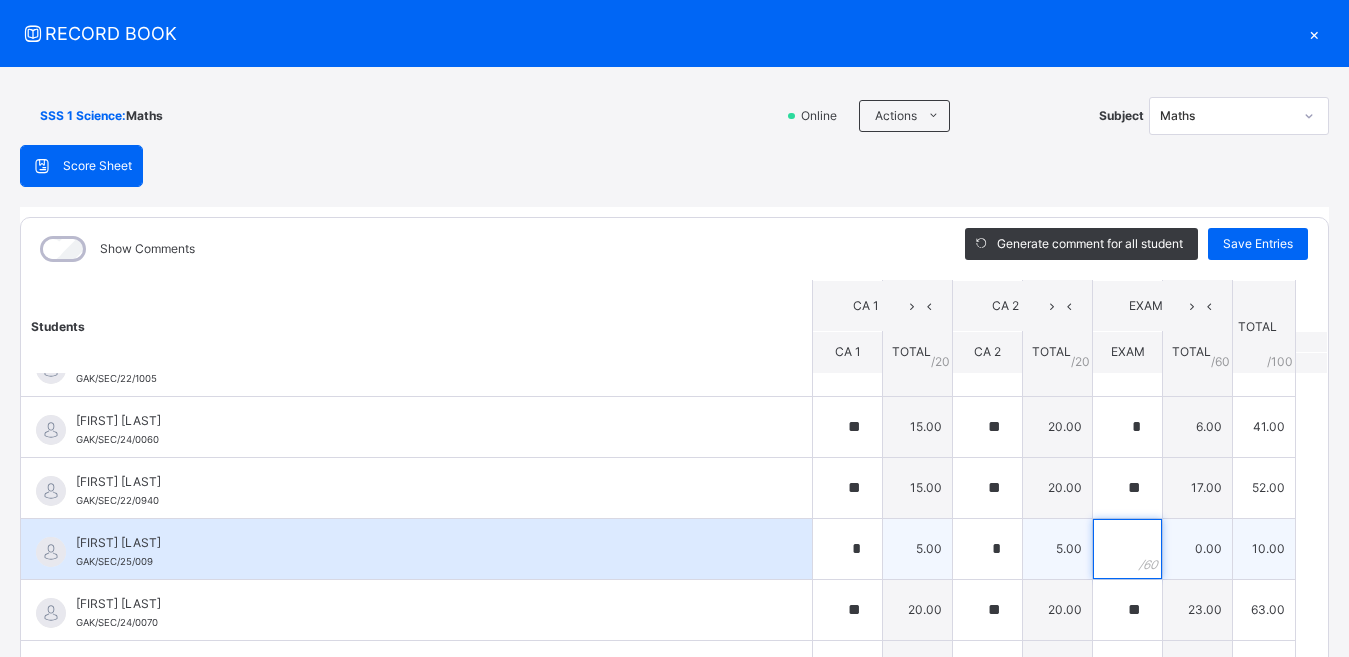 click at bounding box center [1127, 549] 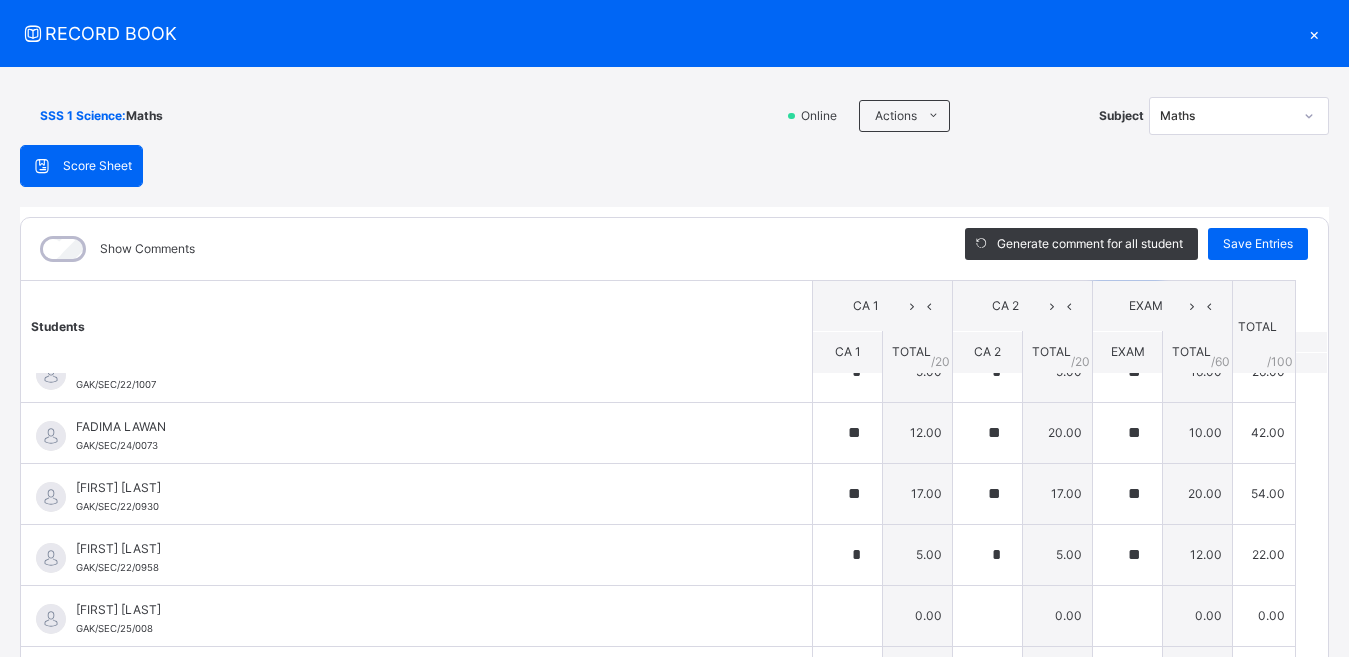 scroll, scrollTop: 835, scrollLeft: 0, axis: vertical 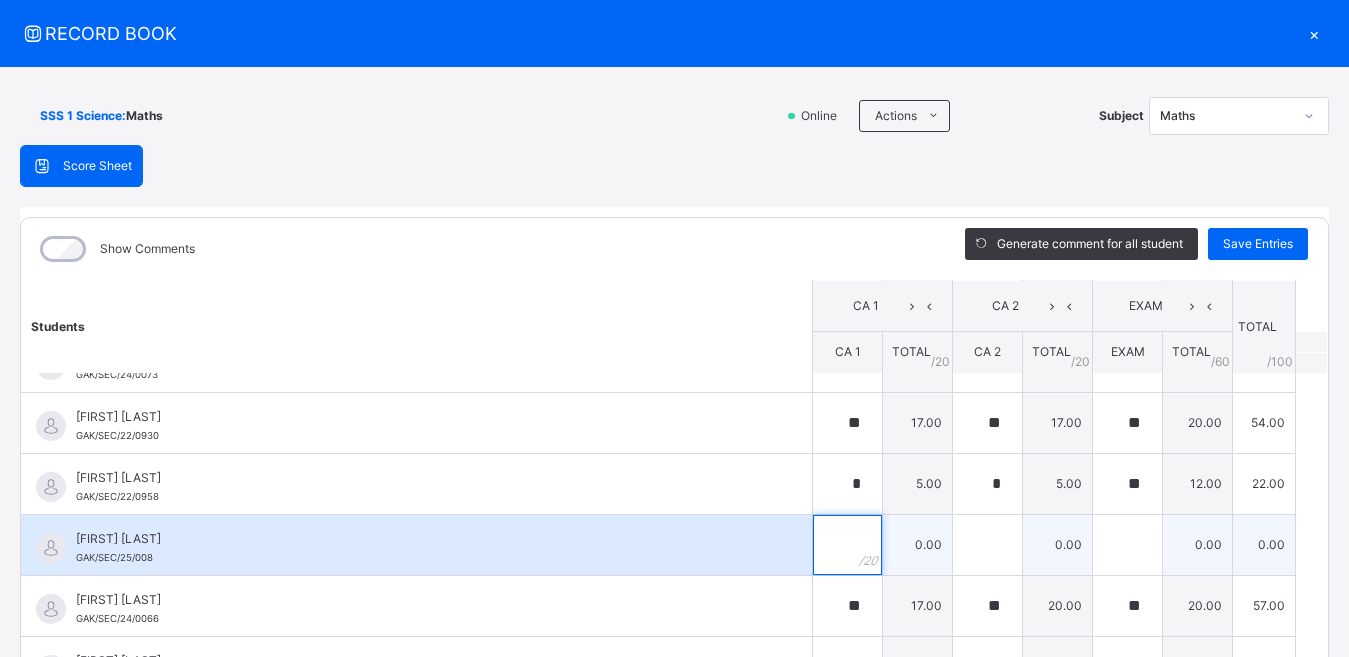 click at bounding box center [847, 545] 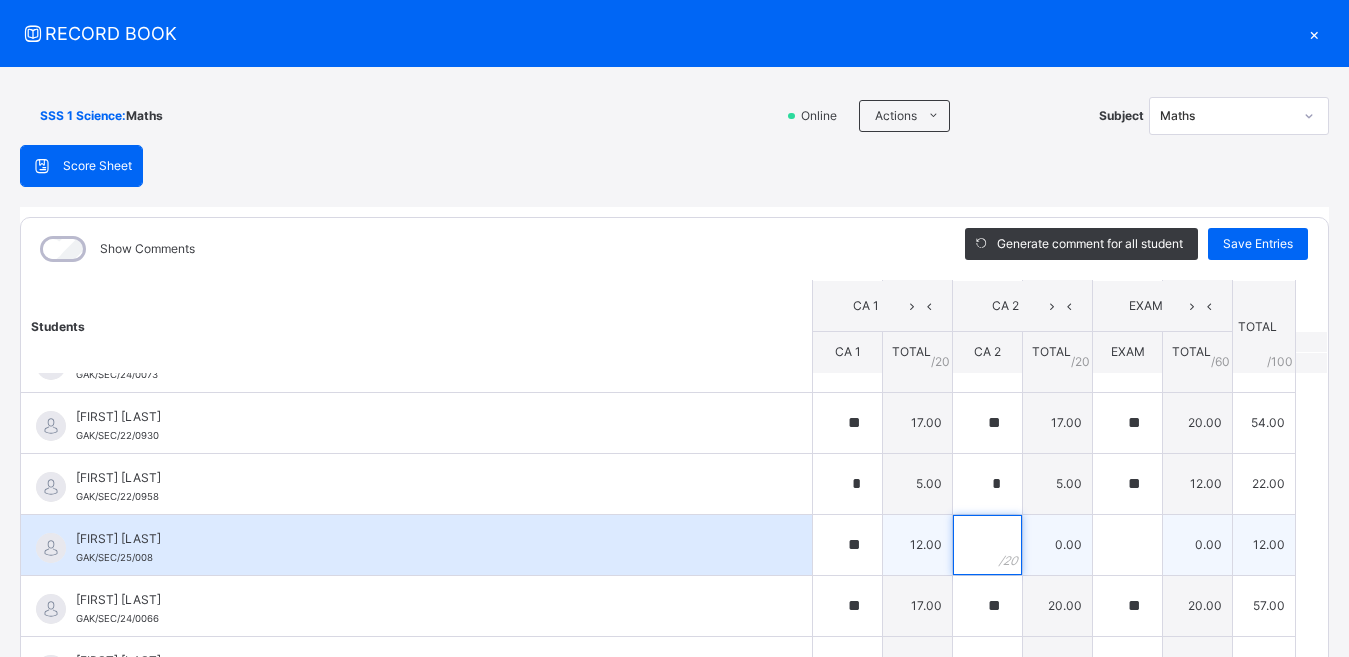 click at bounding box center (987, 545) 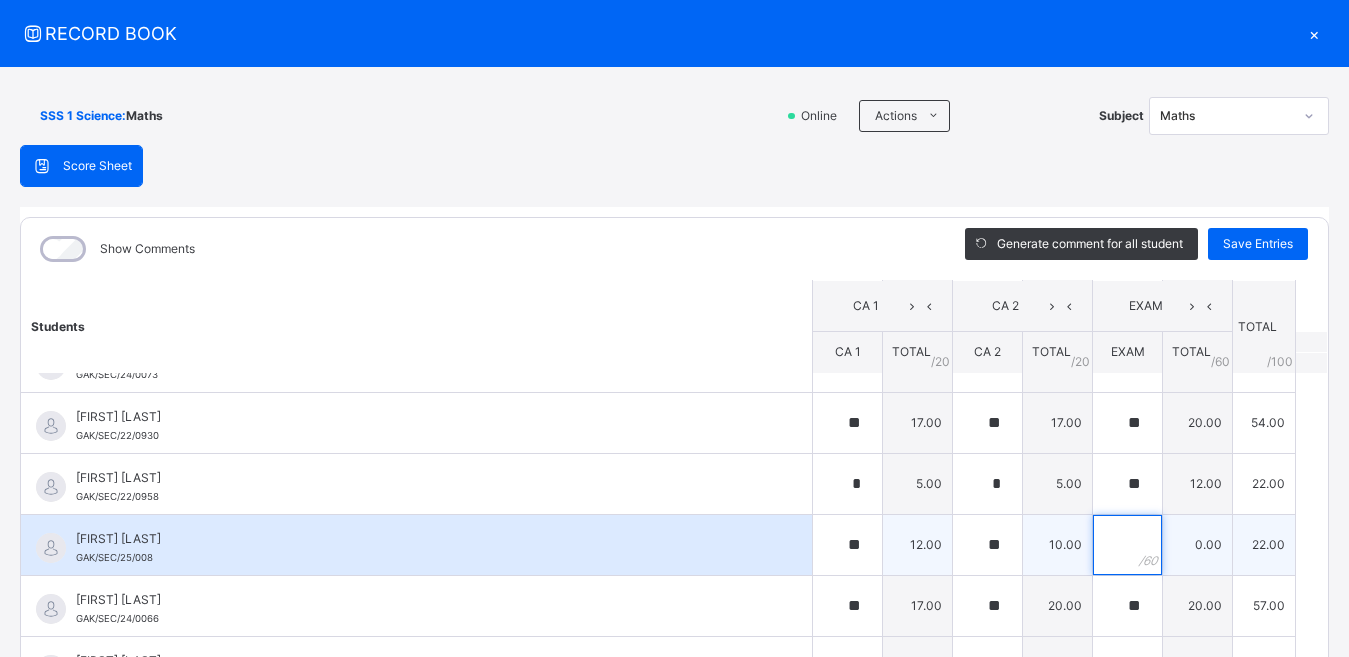 click at bounding box center [1127, 545] 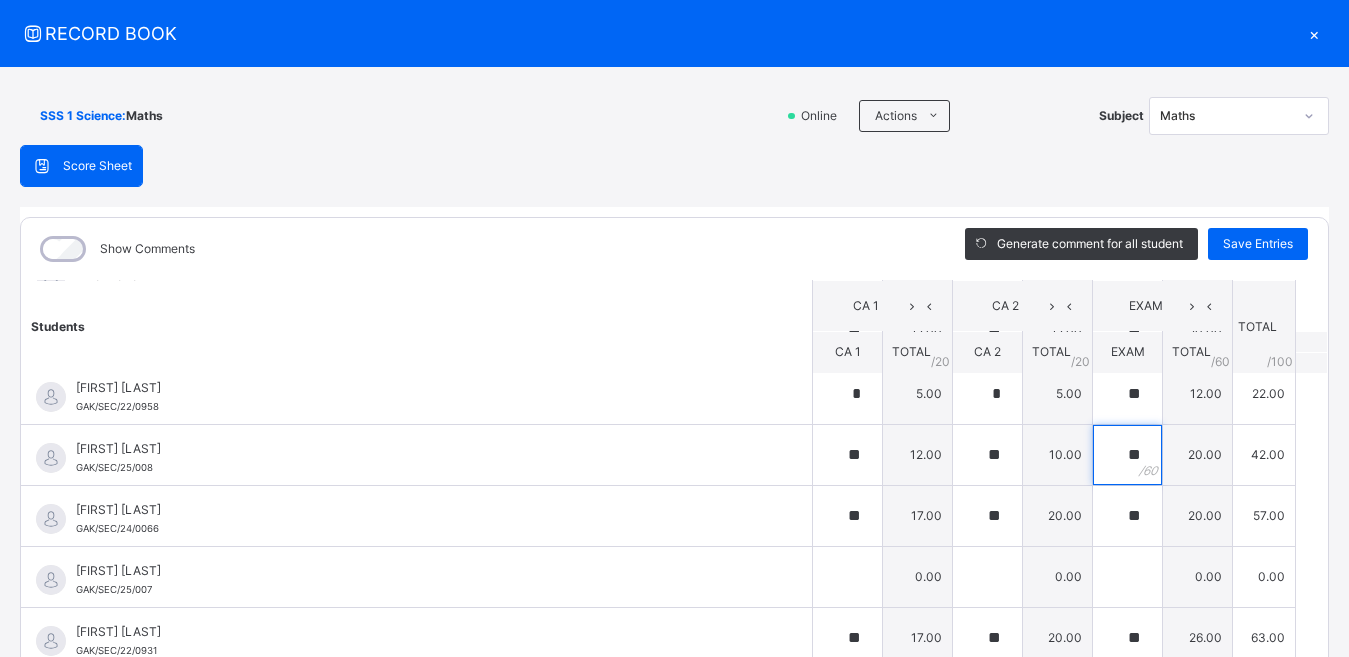 scroll, scrollTop: 936, scrollLeft: 0, axis: vertical 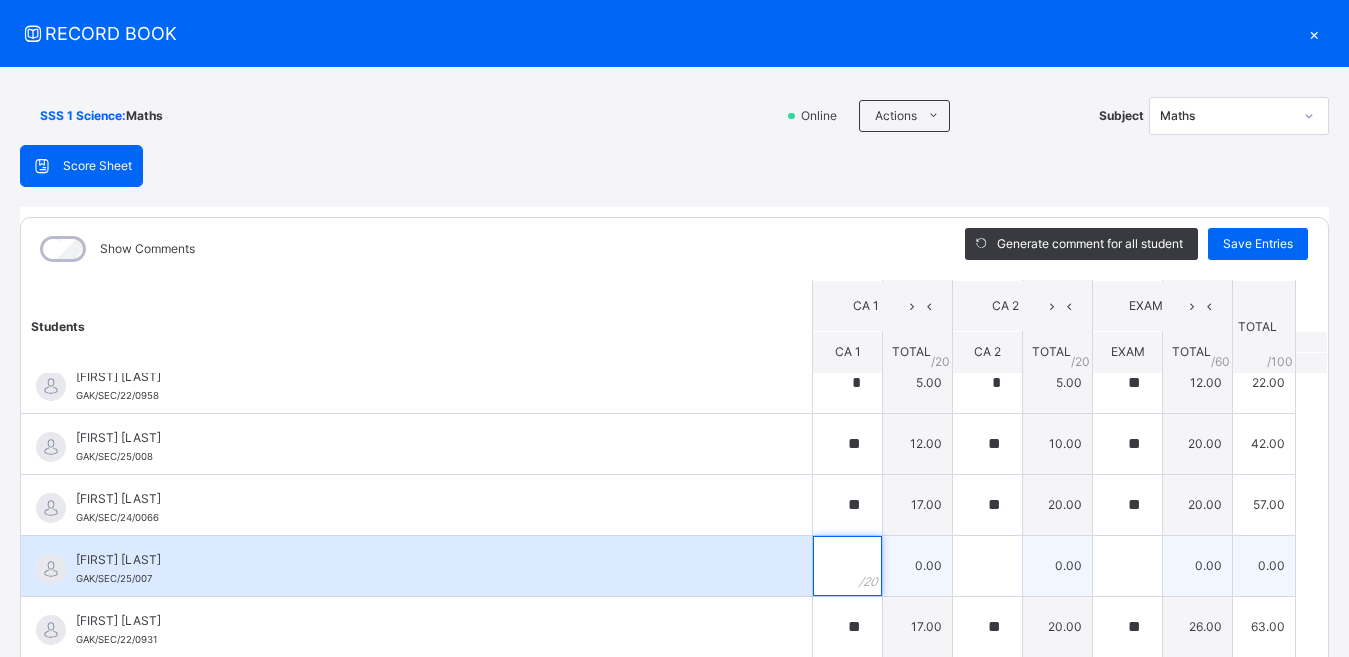 click at bounding box center [847, 566] 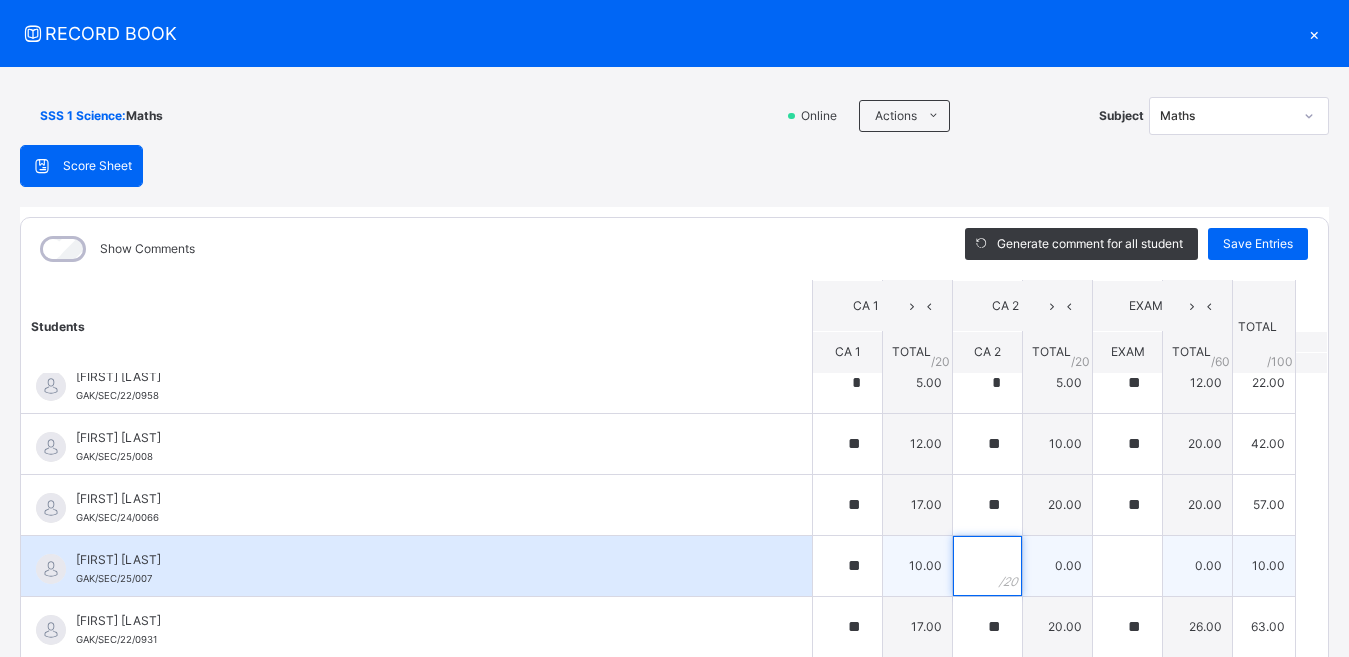 click at bounding box center (987, 566) 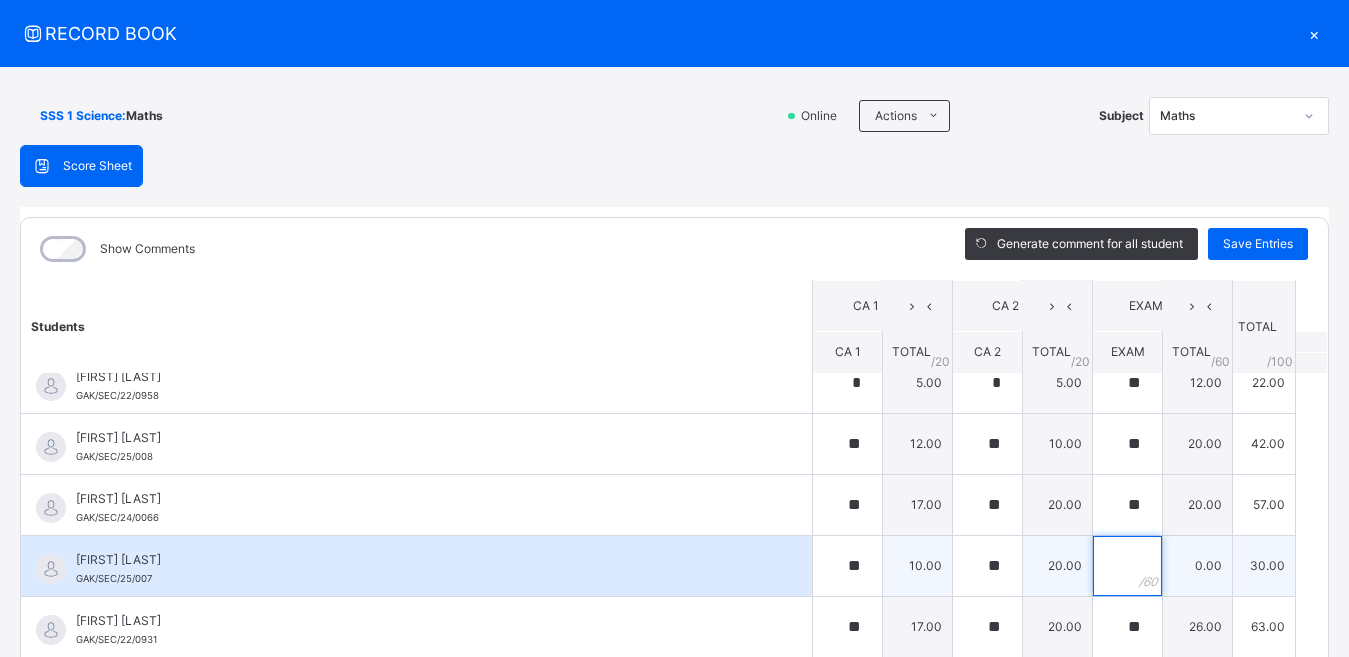 click at bounding box center (1127, 566) 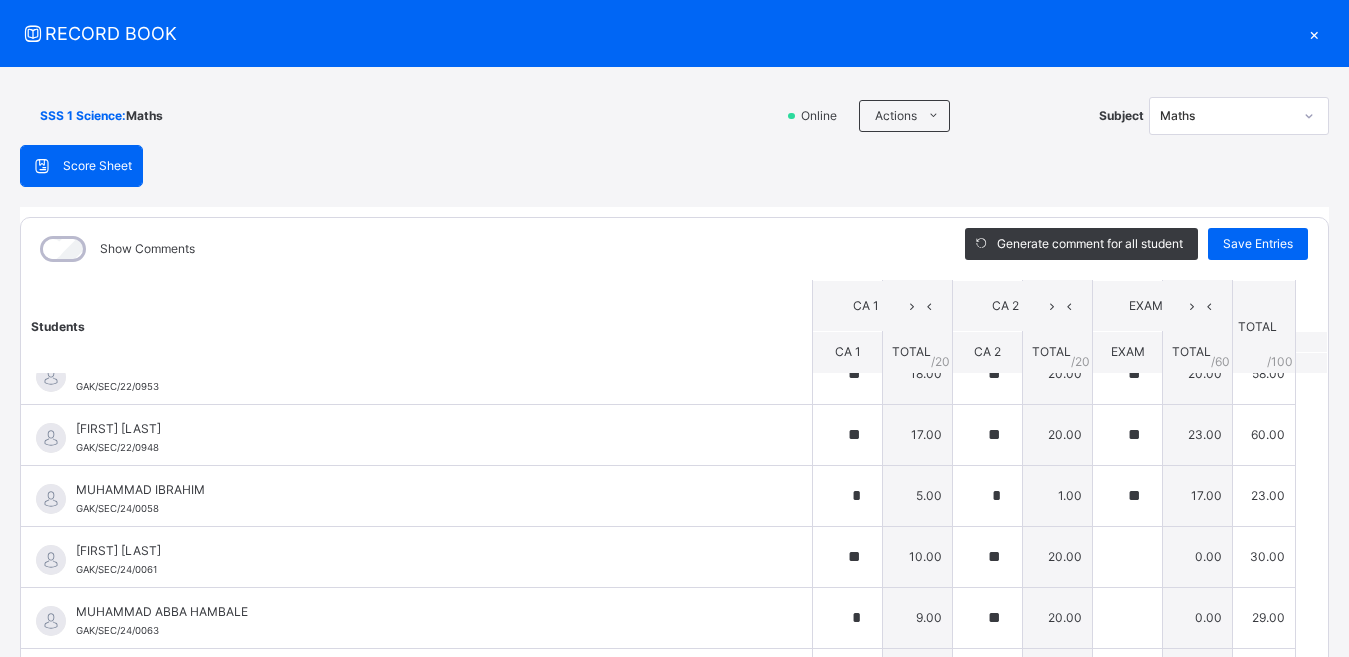 scroll, scrollTop: 1676, scrollLeft: 0, axis: vertical 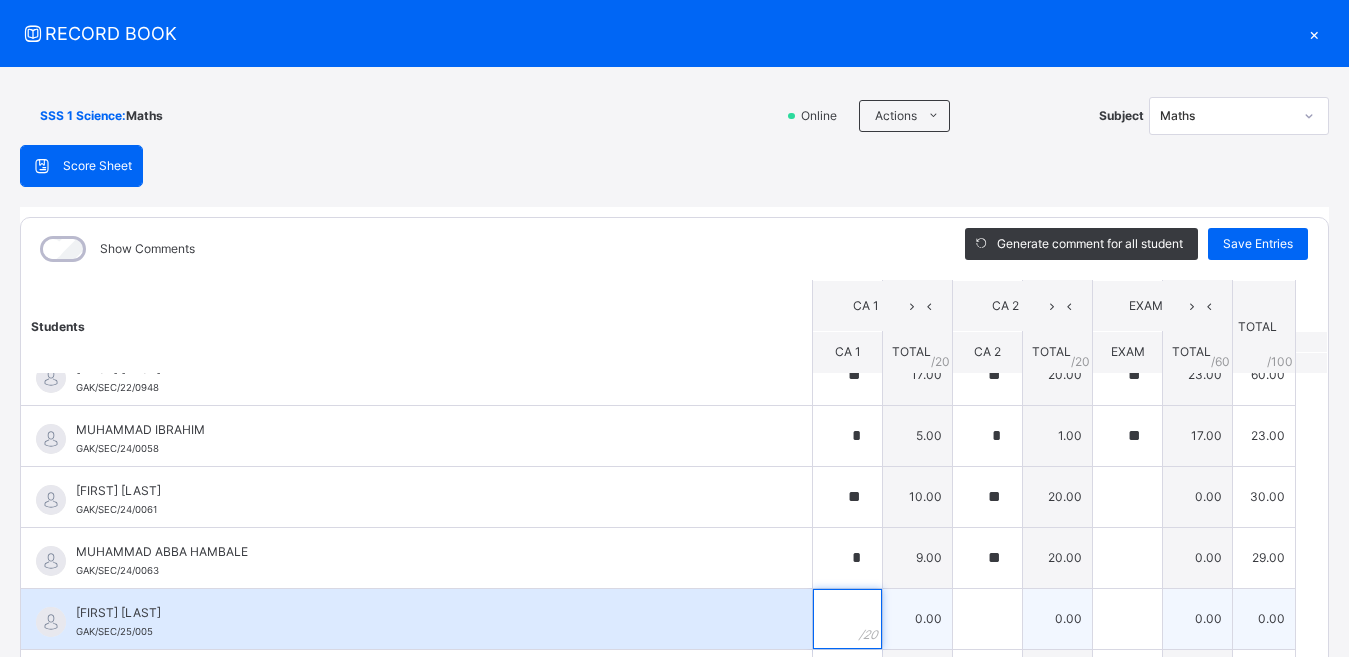 click at bounding box center (847, 619) 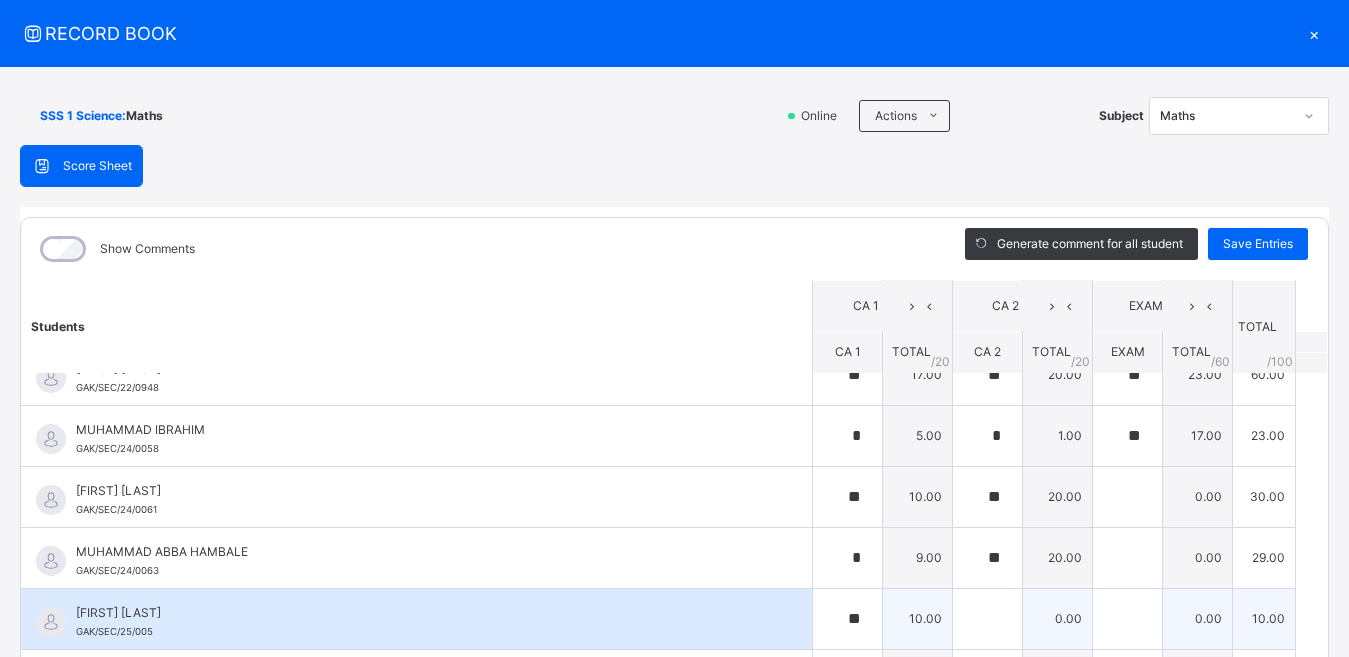 click on "0.00" at bounding box center [1058, 618] 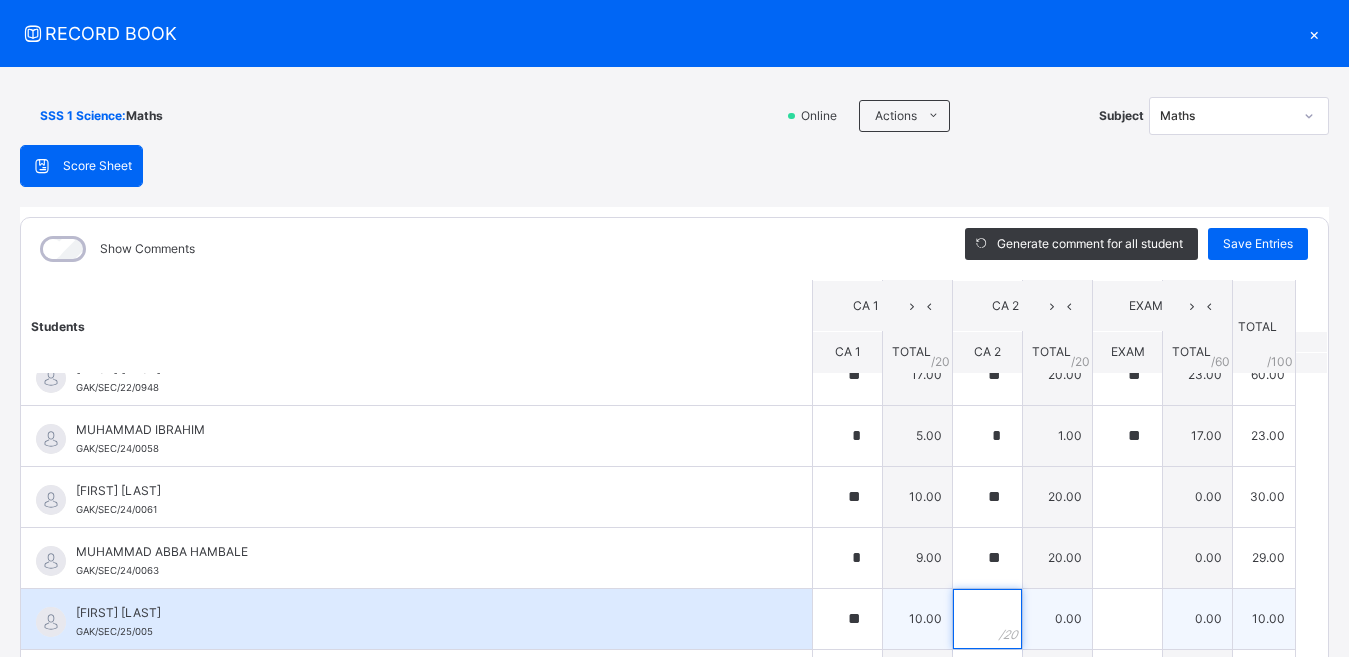 click at bounding box center (987, 619) 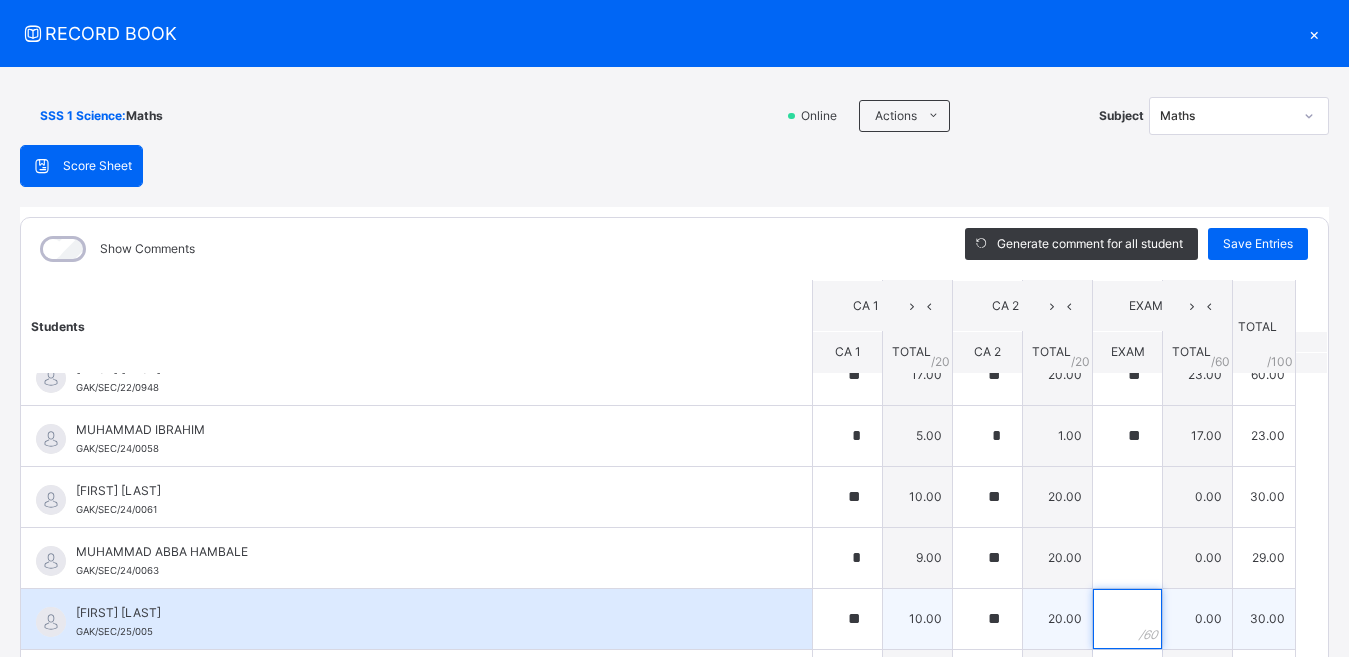 click at bounding box center [1127, 619] 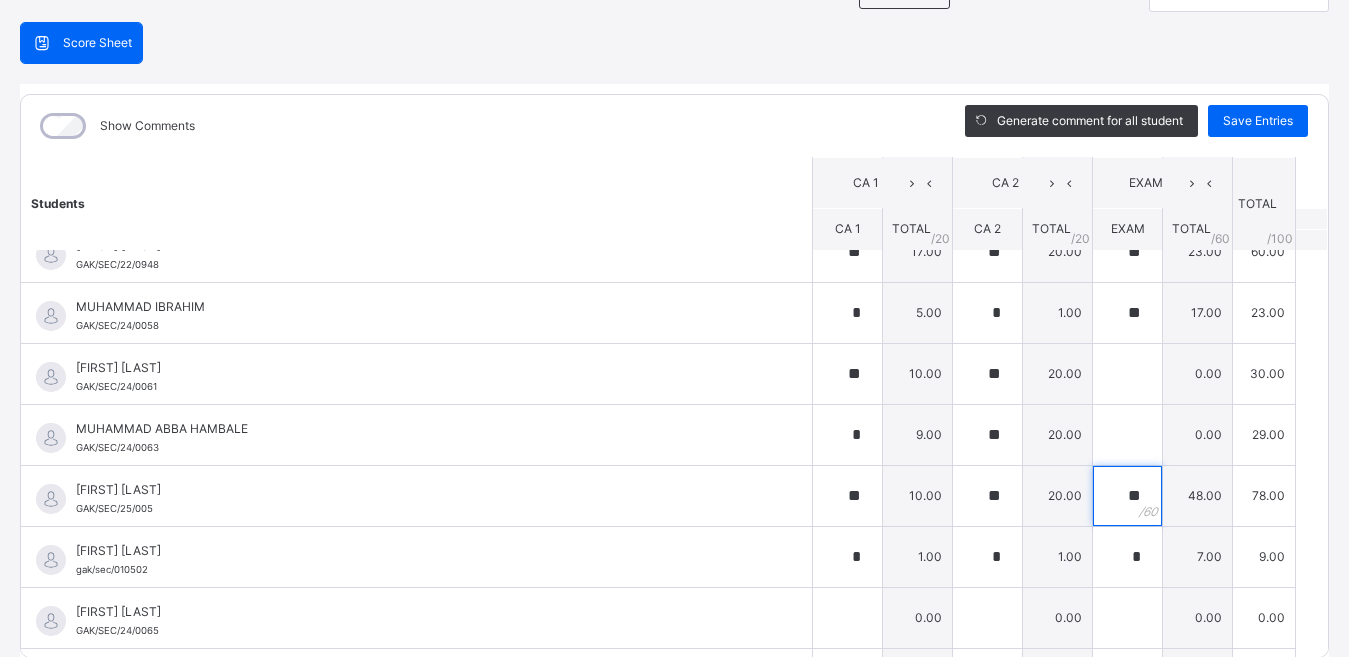 scroll, scrollTop: 177, scrollLeft: 0, axis: vertical 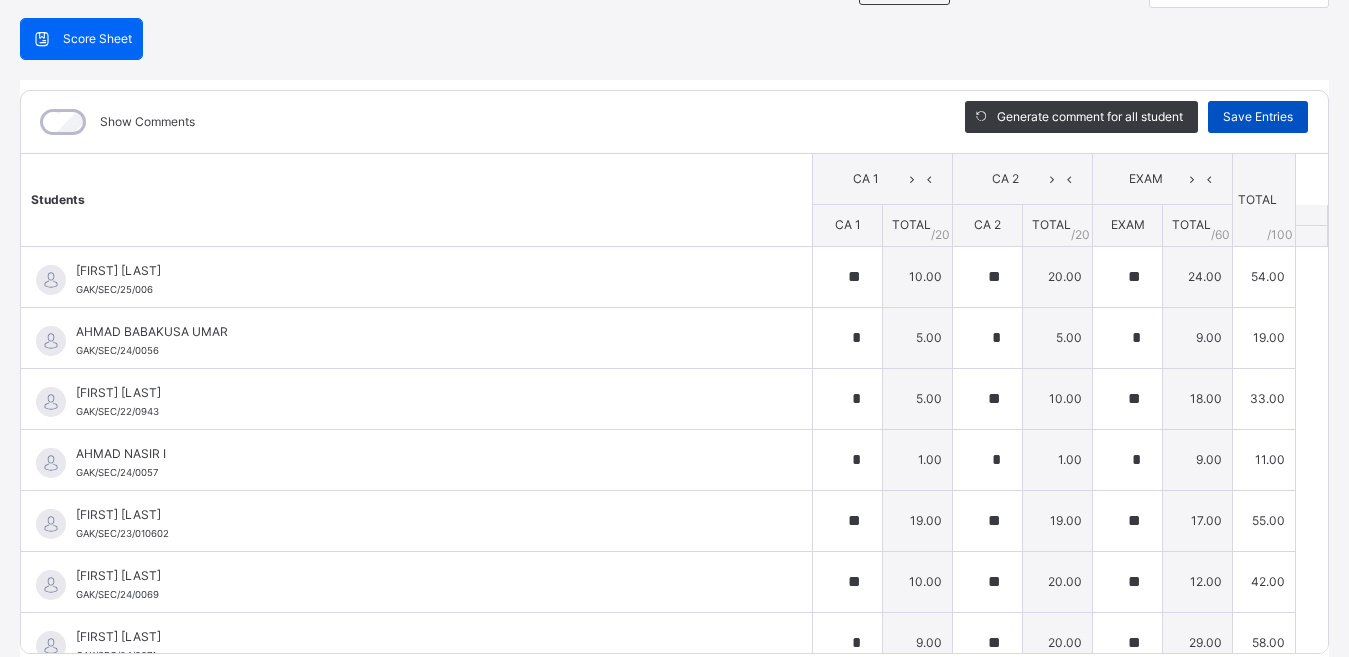 click on "Save Entries" at bounding box center [1258, 117] 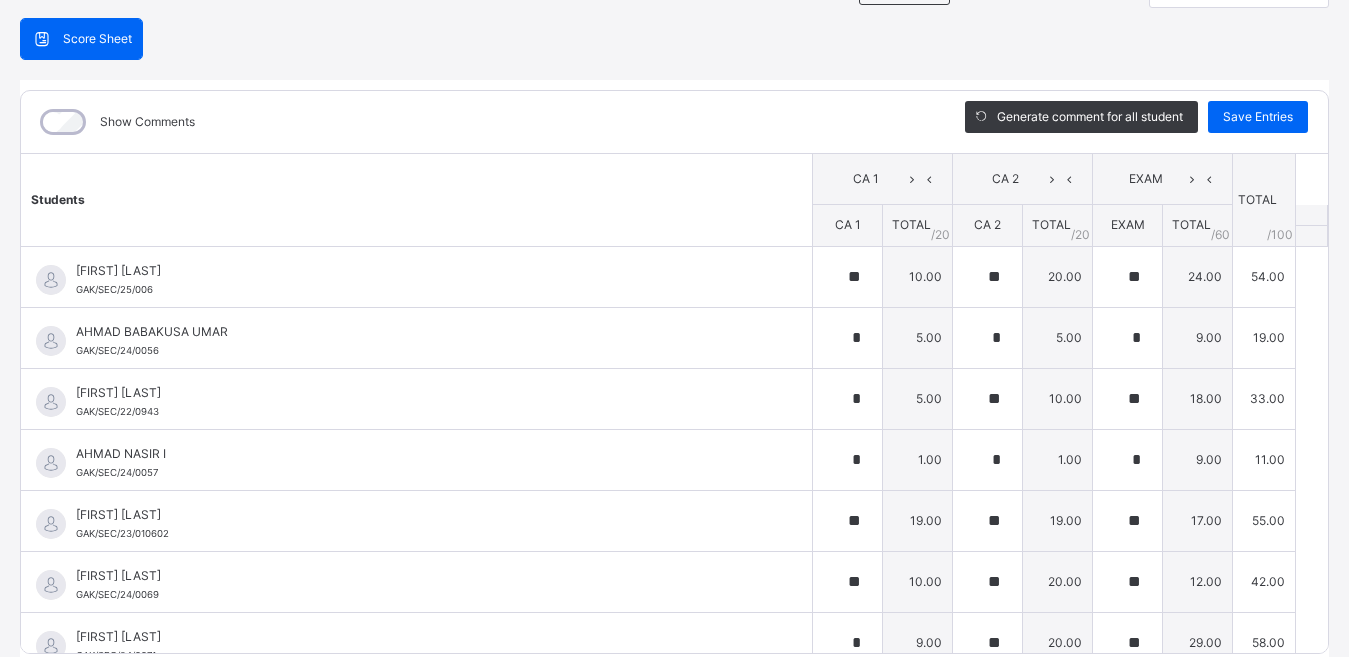 click on "×" at bounding box center [1314, -94] 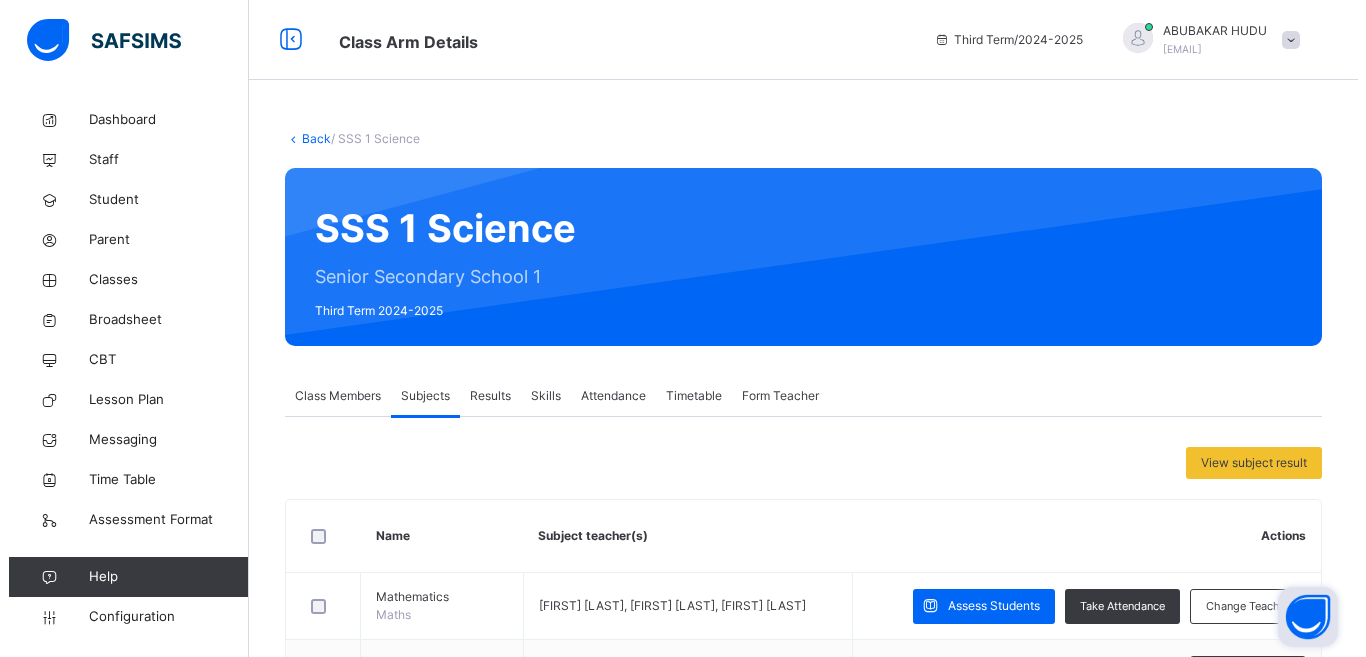 scroll, scrollTop: 0, scrollLeft: 0, axis: both 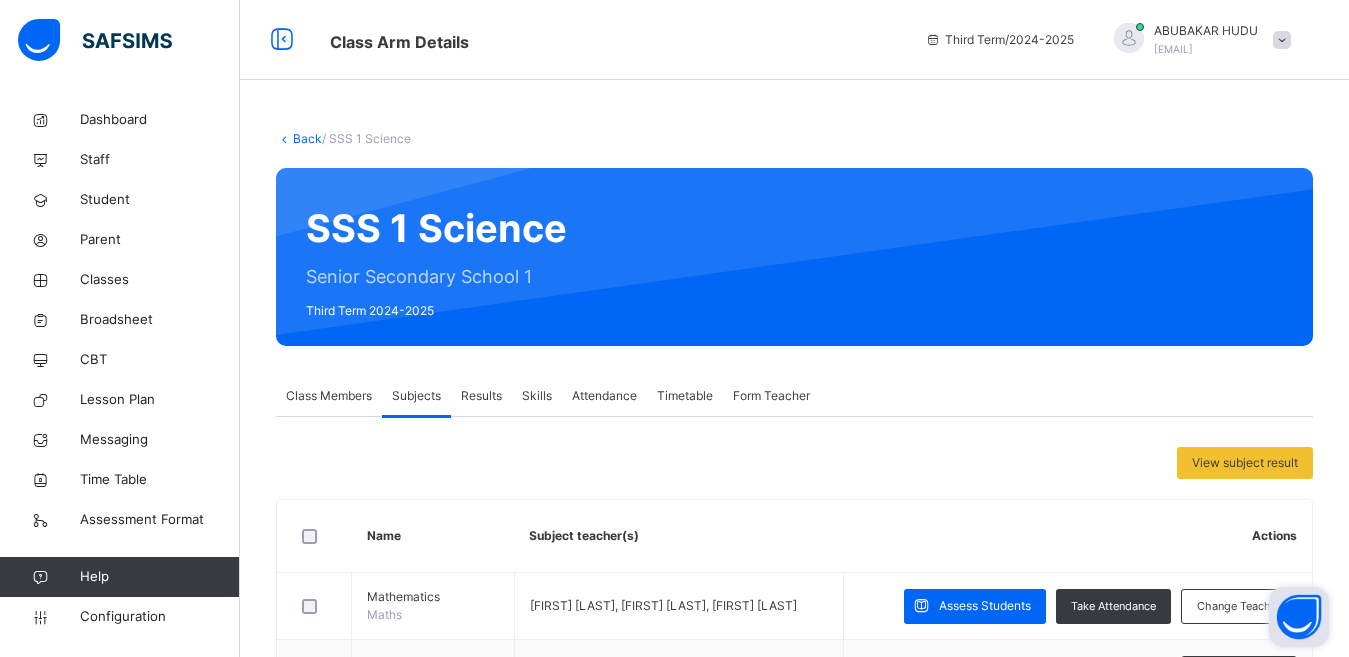 click at bounding box center (1282, 40) 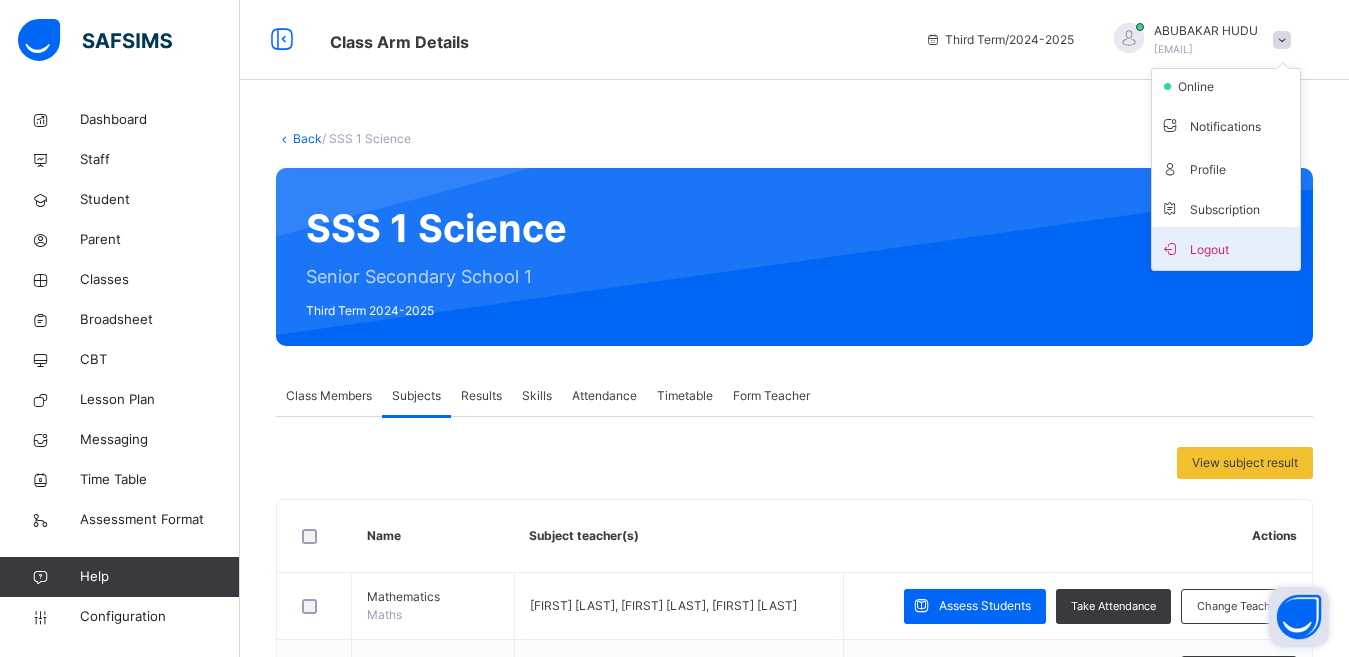 click on "Logout" at bounding box center (1226, 248) 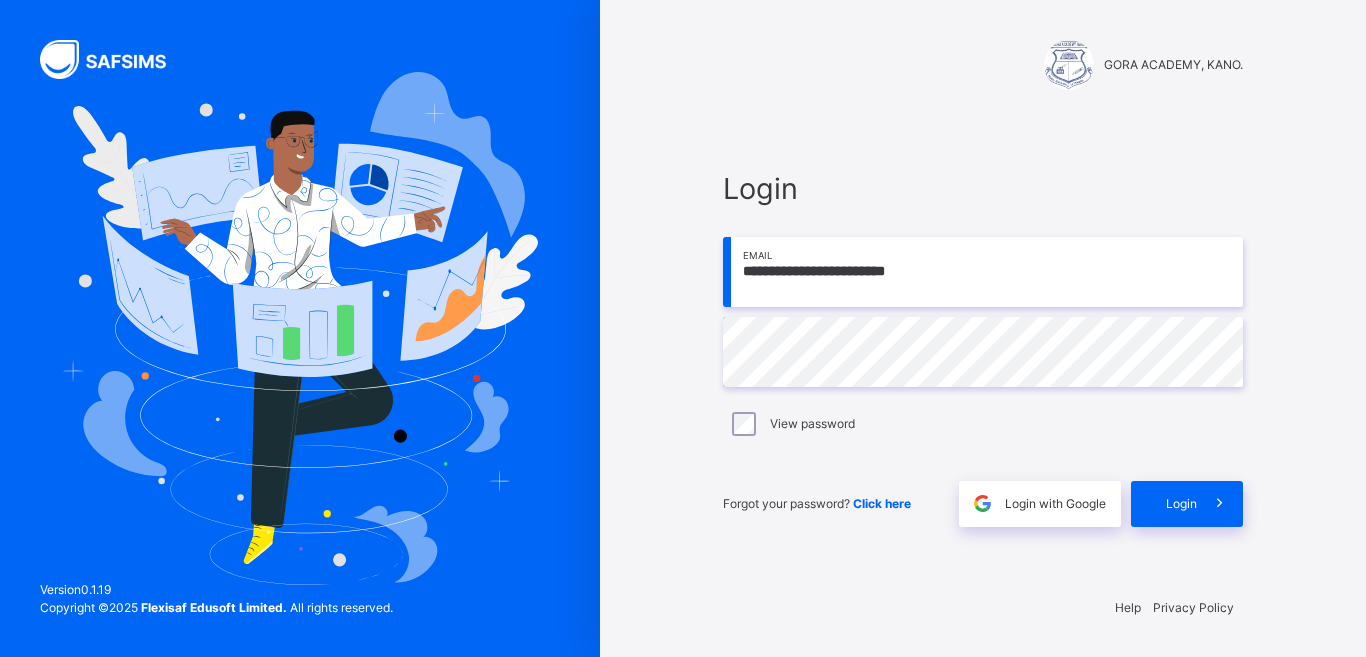 click on "**********" at bounding box center (983, 272) 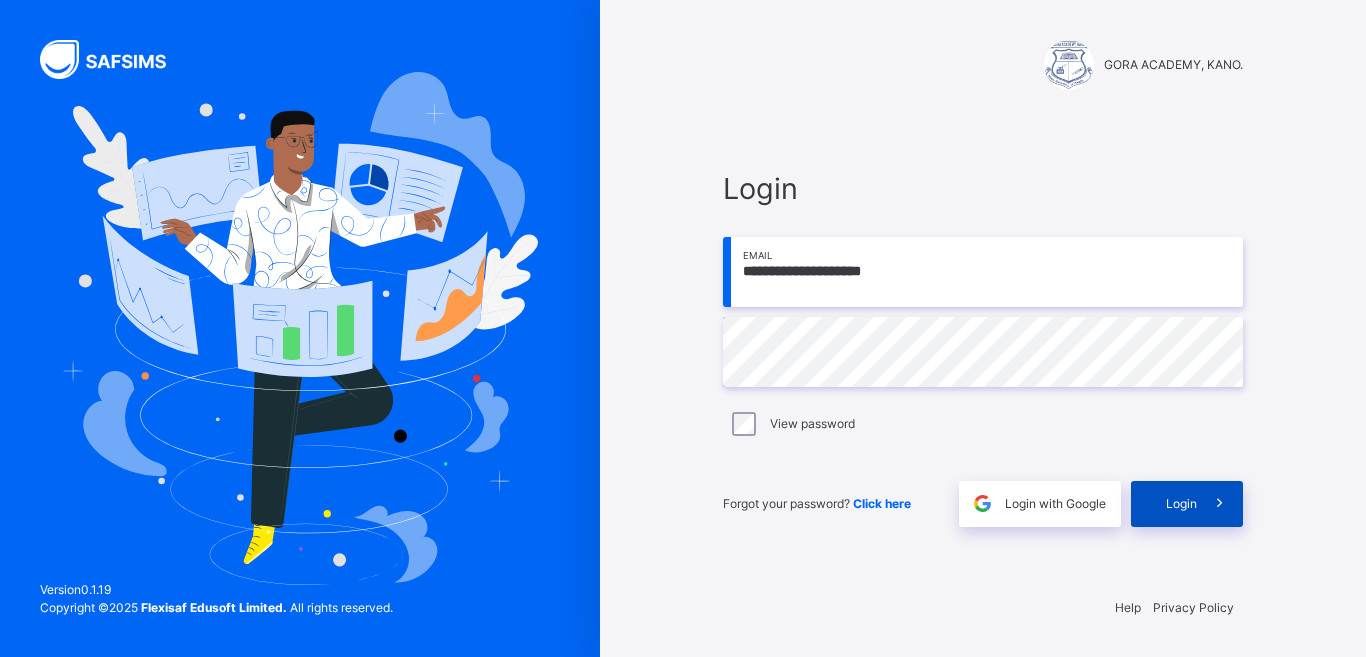 click on "Login" at bounding box center [1187, 504] 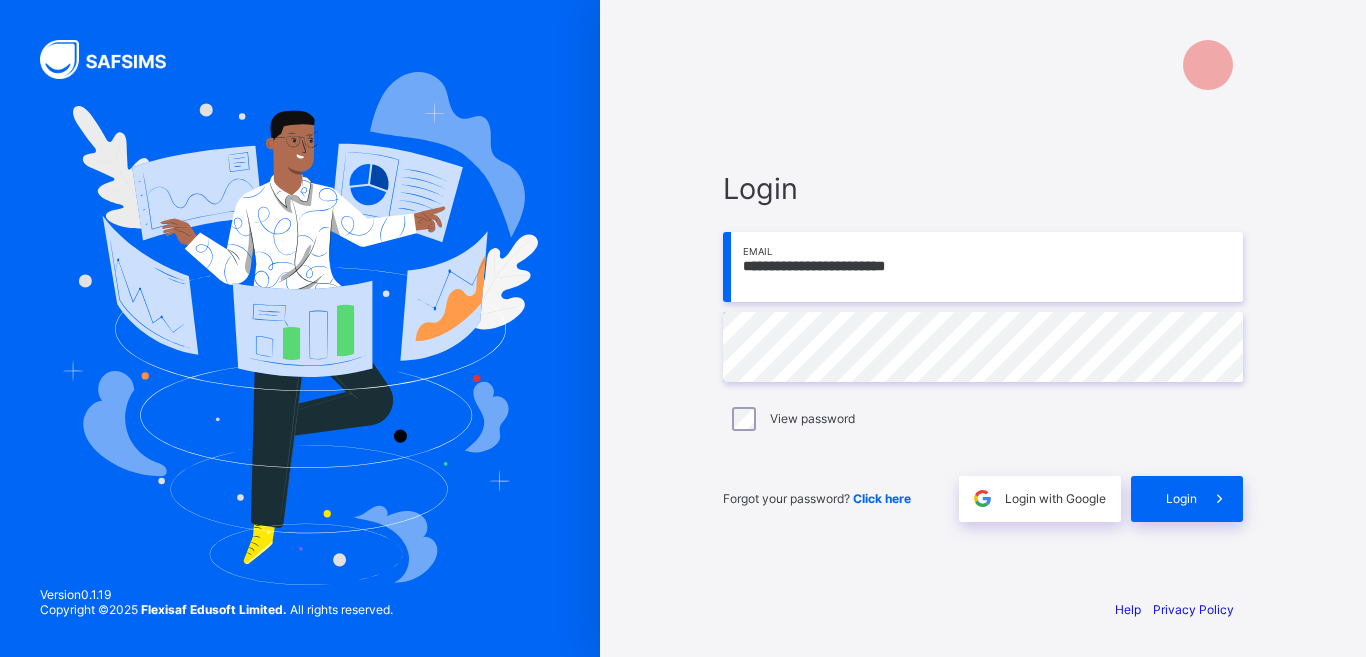 scroll, scrollTop: 0, scrollLeft: 0, axis: both 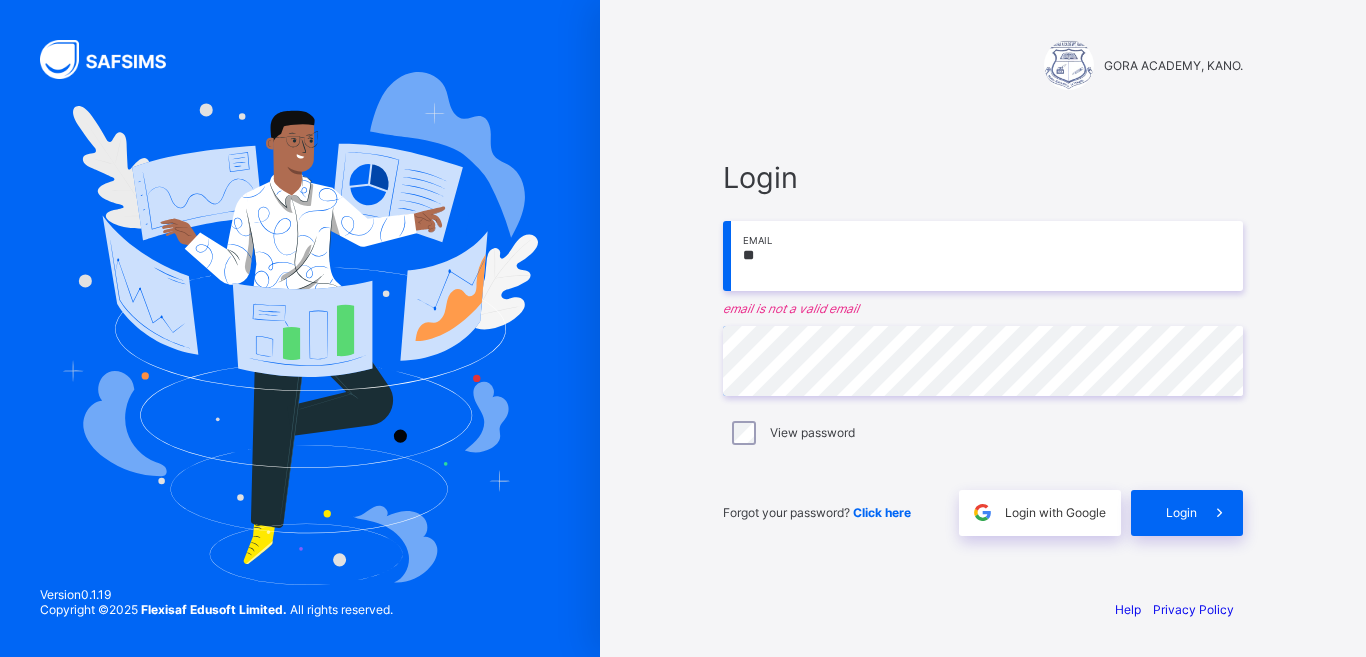 type on "*" 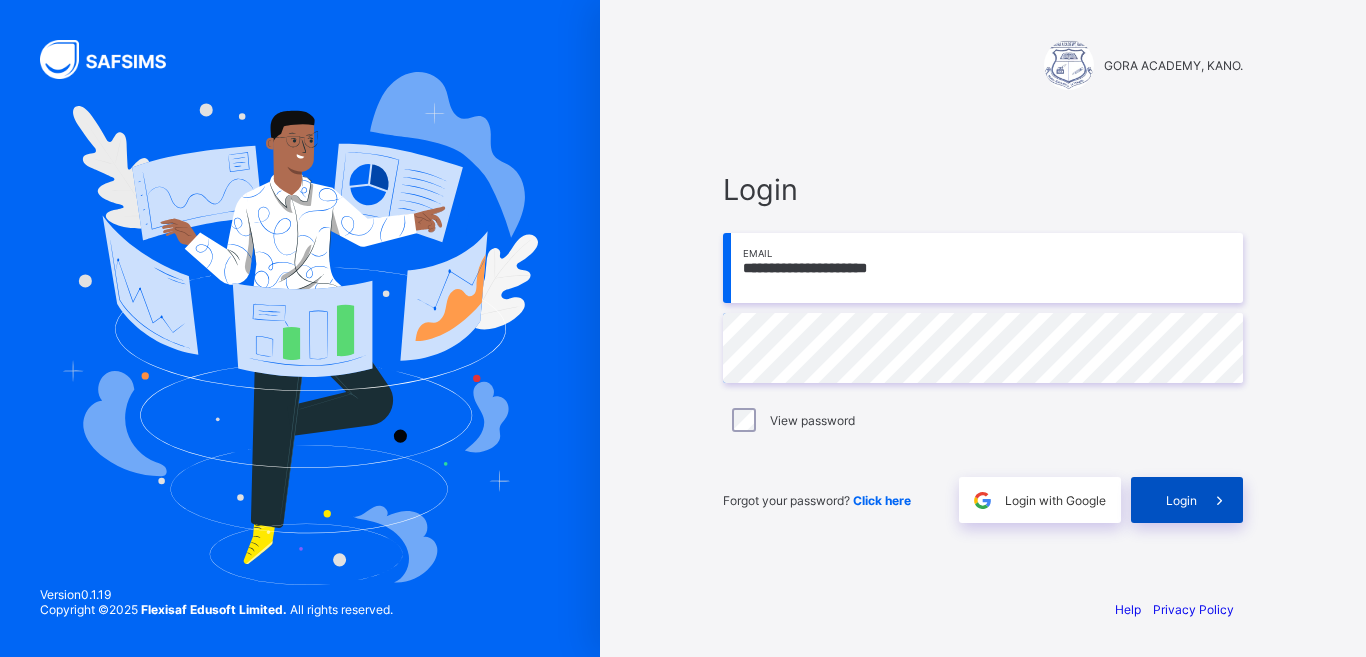 type on "**********" 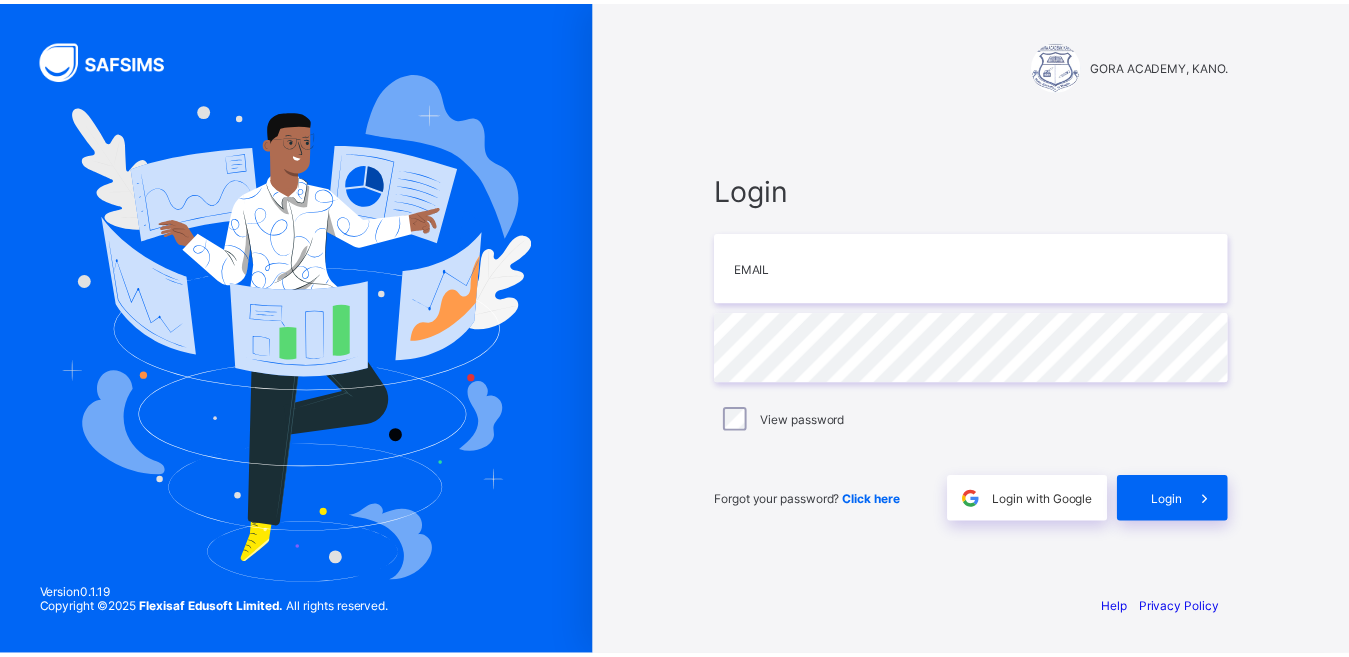 scroll, scrollTop: 0, scrollLeft: 0, axis: both 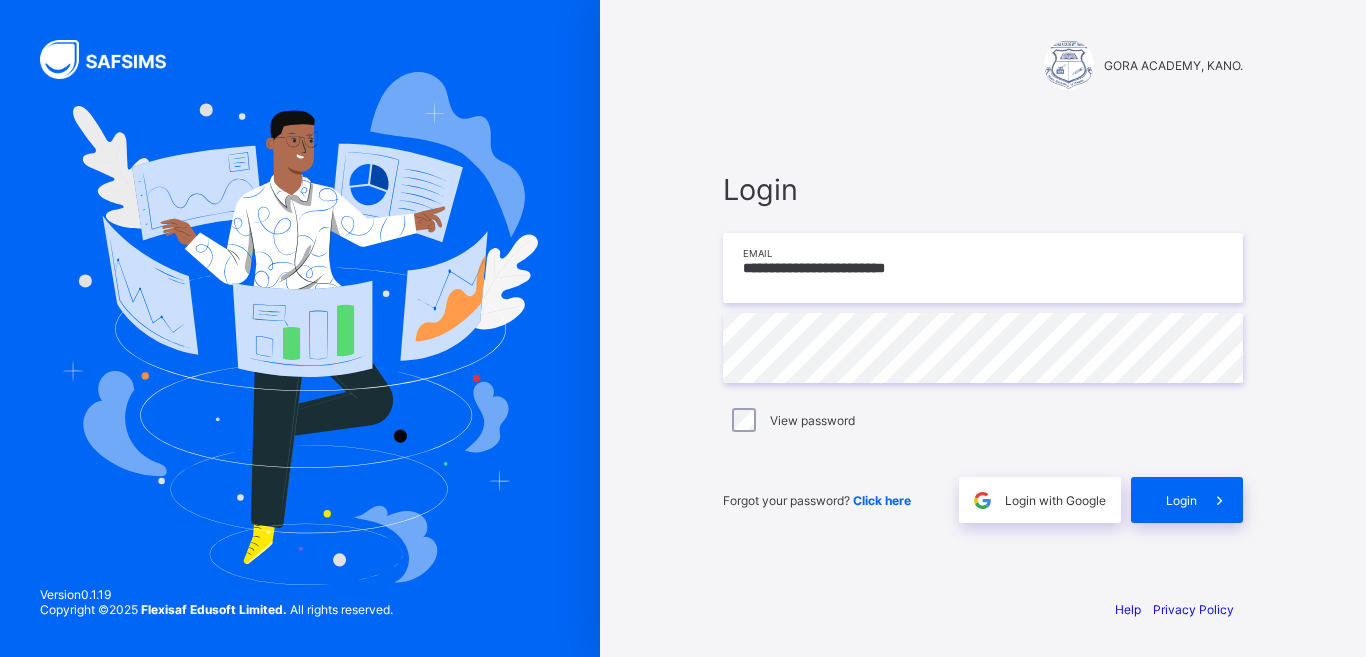 click on "**********" at bounding box center (983, 268) 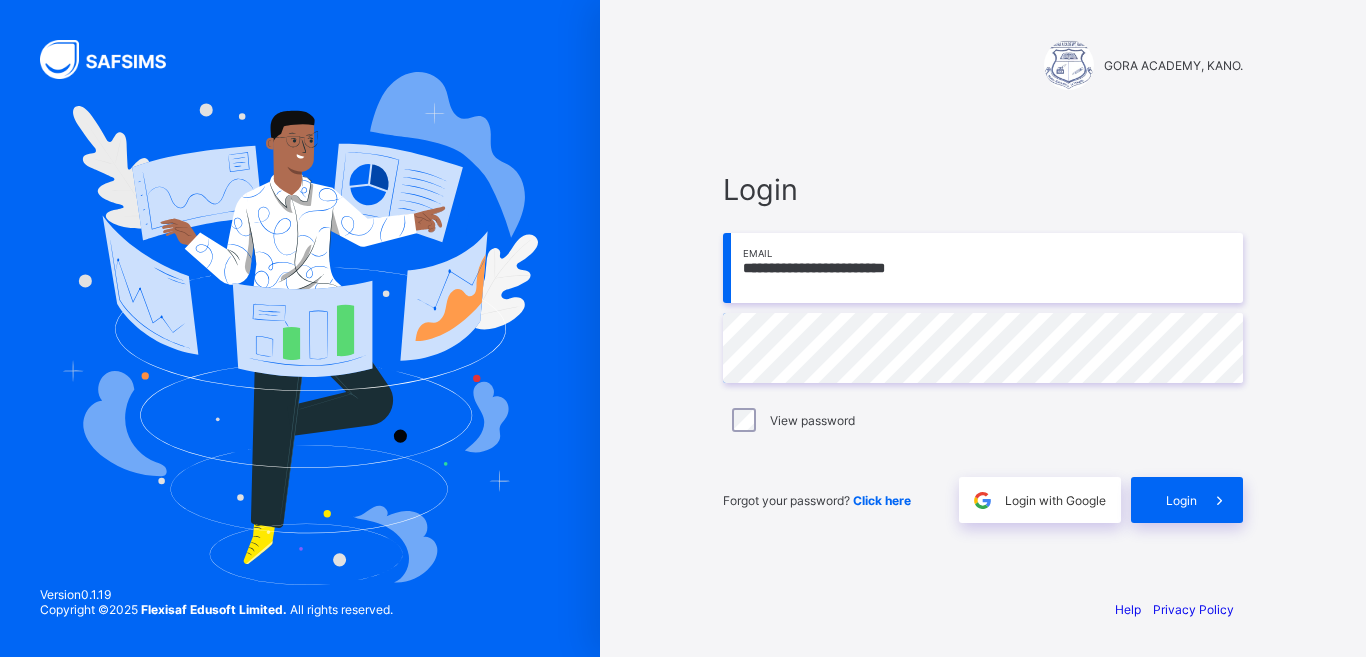 click on "**********" at bounding box center (983, 268) 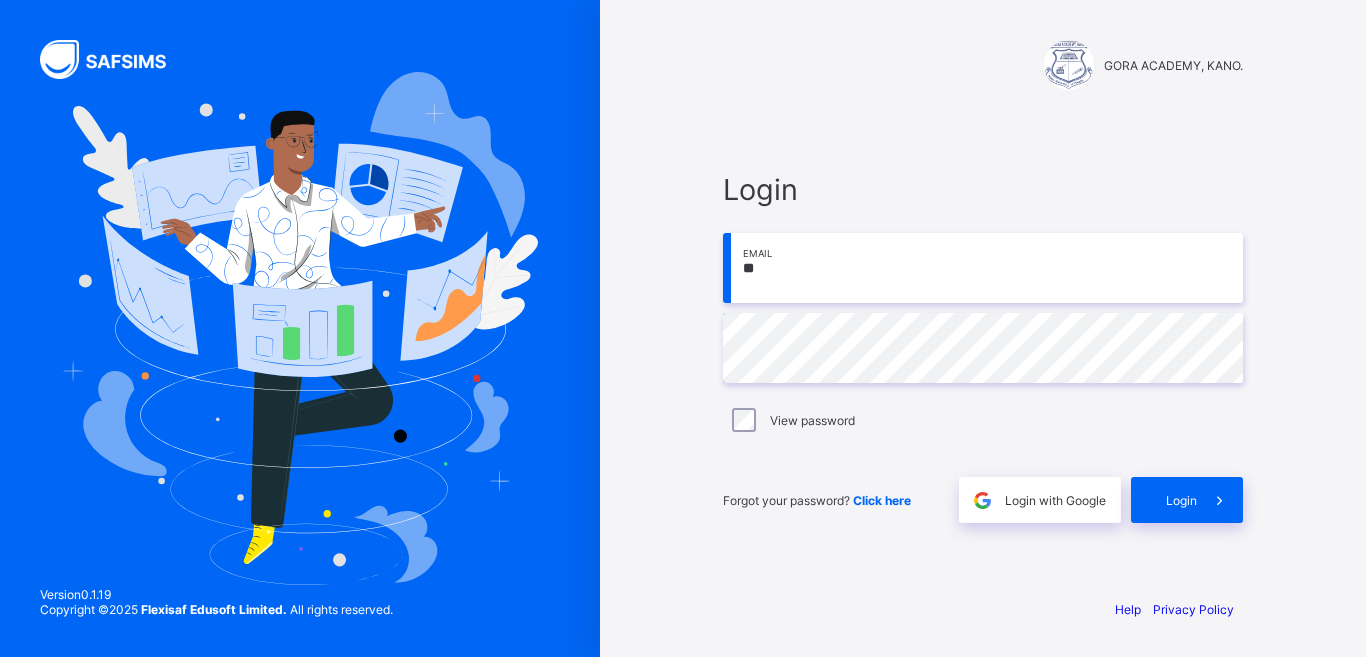 type on "*" 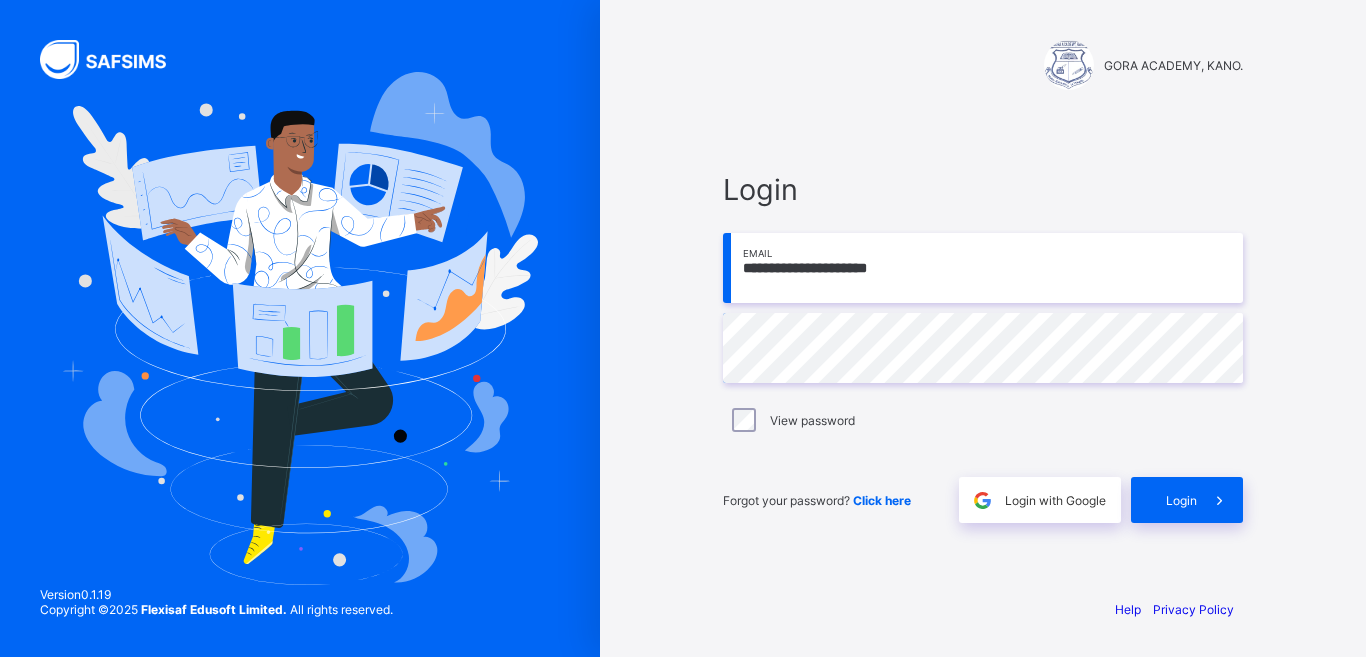 type on "**********" 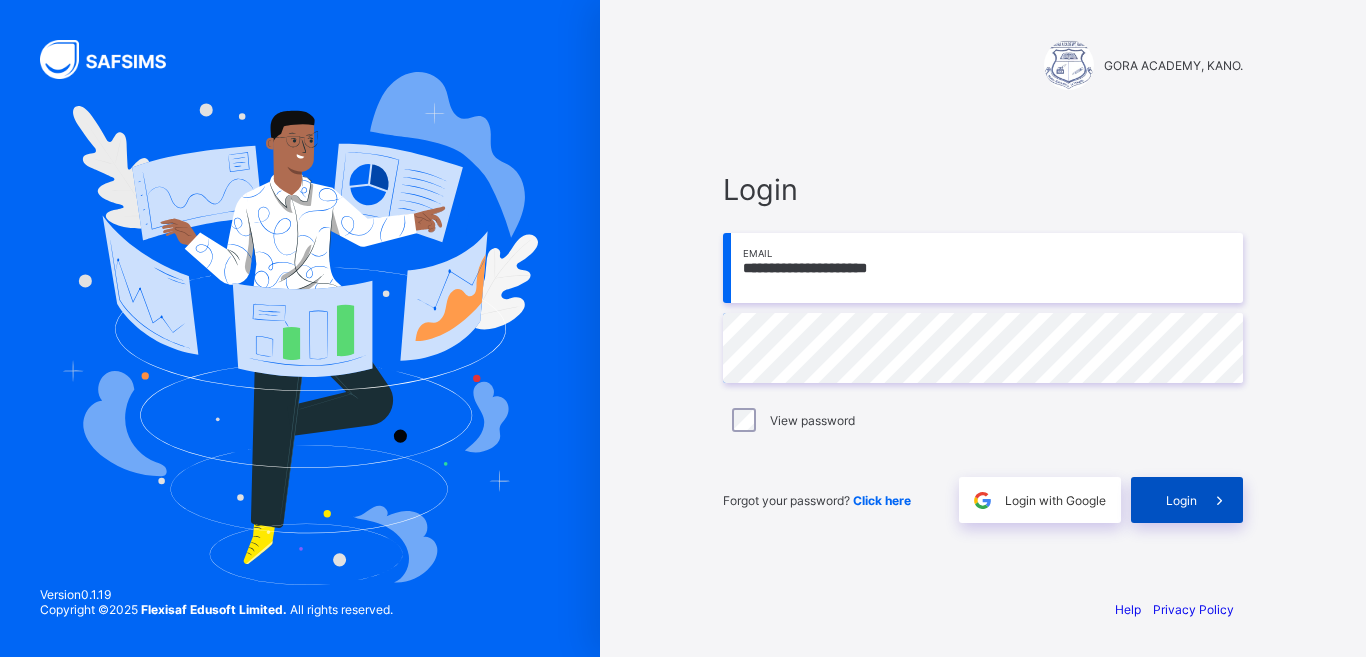 click on "Login" at bounding box center (1187, 500) 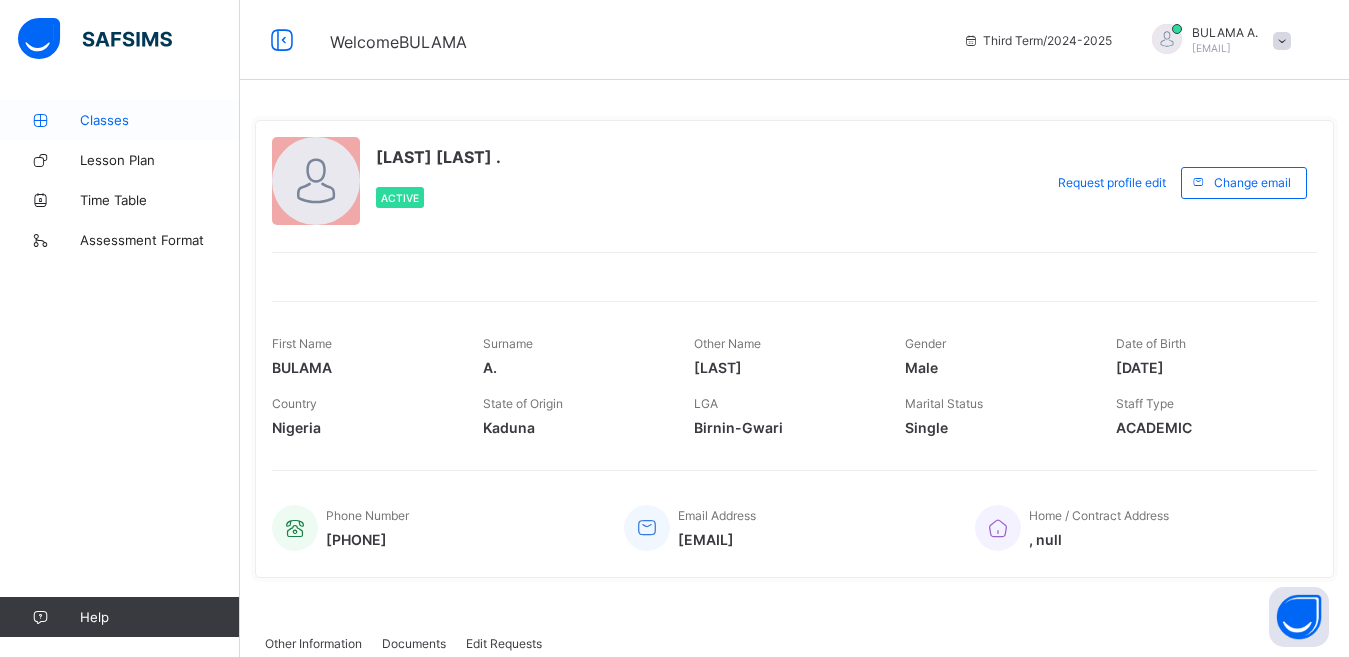 click on "Classes" at bounding box center (160, 120) 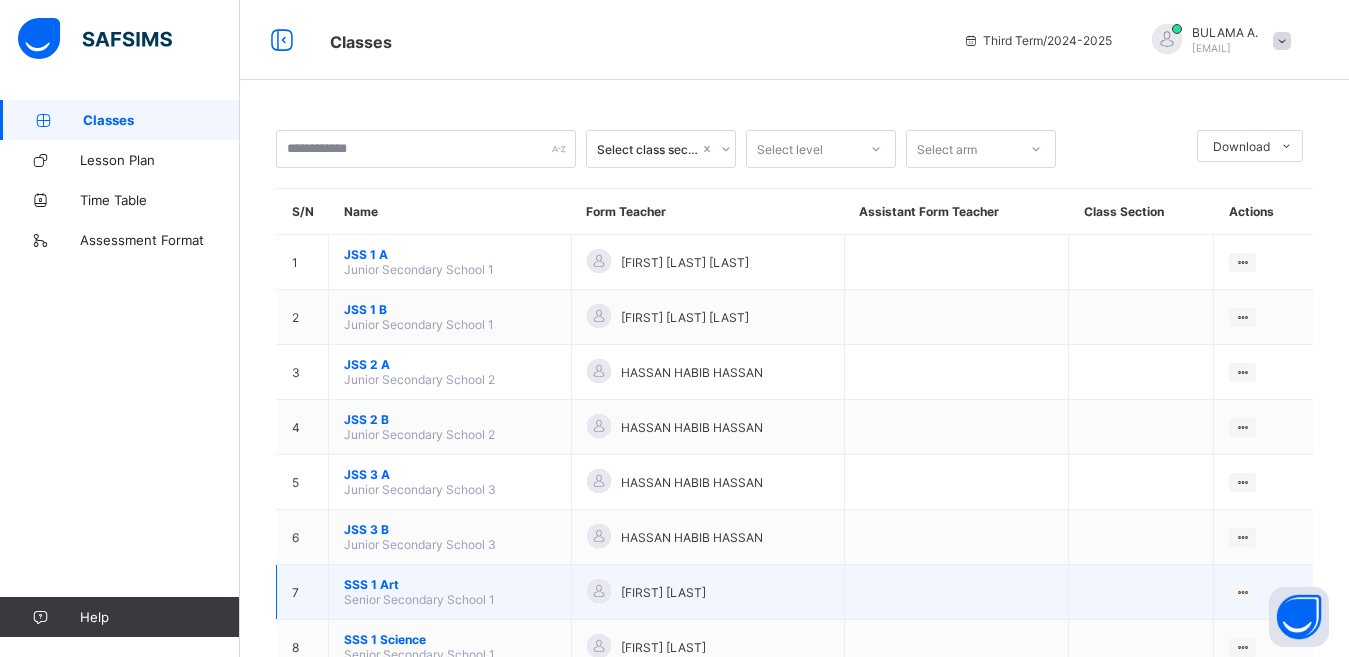 click on "SSS 1   Art" at bounding box center [450, 584] 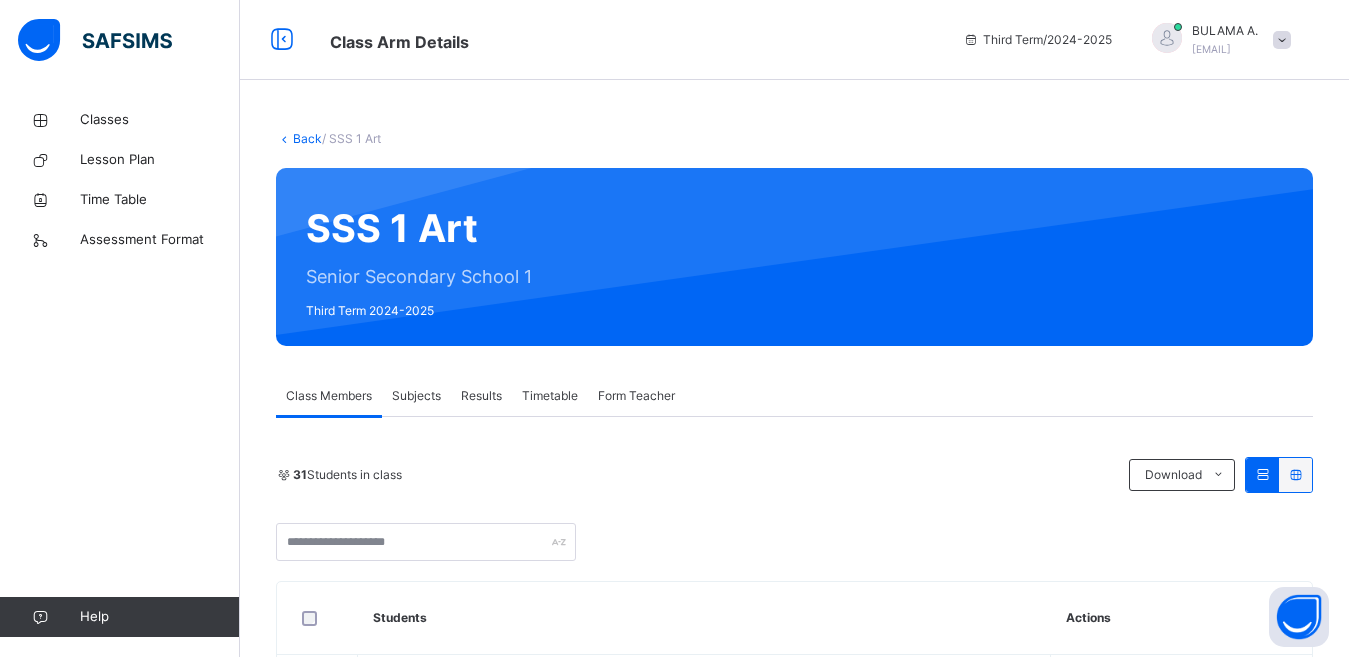 click on "Subjects" at bounding box center (416, 396) 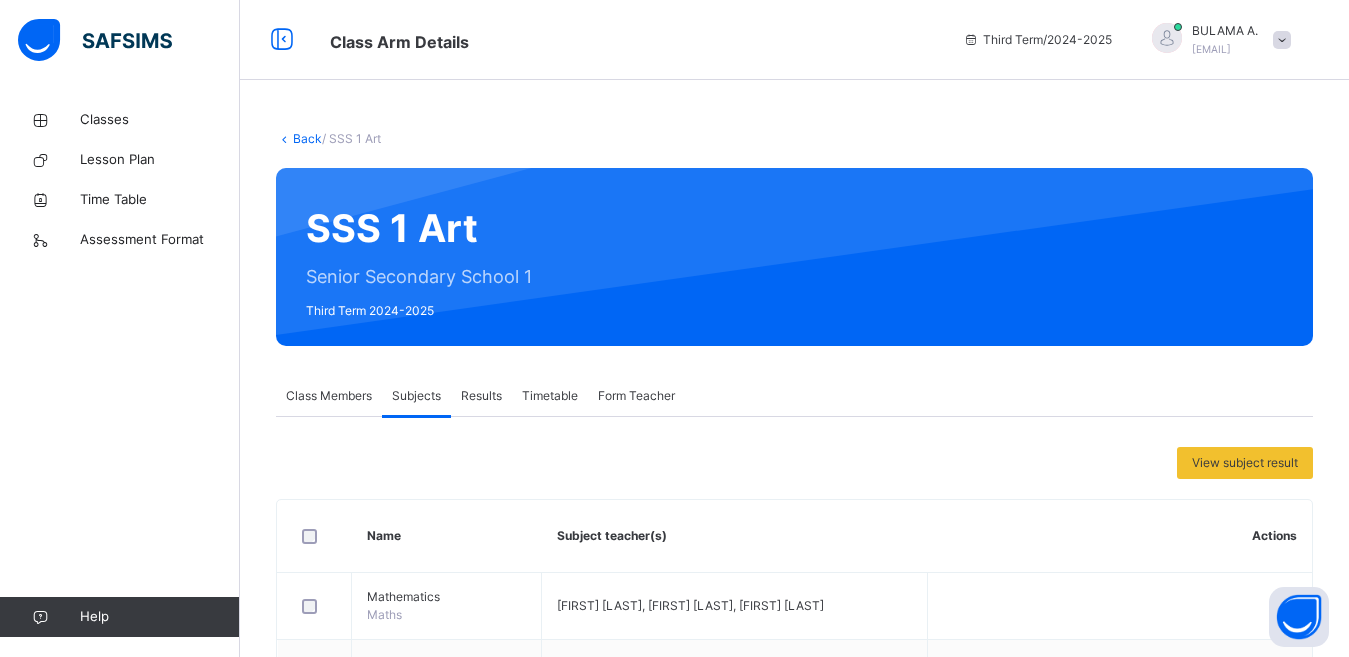 scroll, scrollTop: 575, scrollLeft: 0, axis: vertical 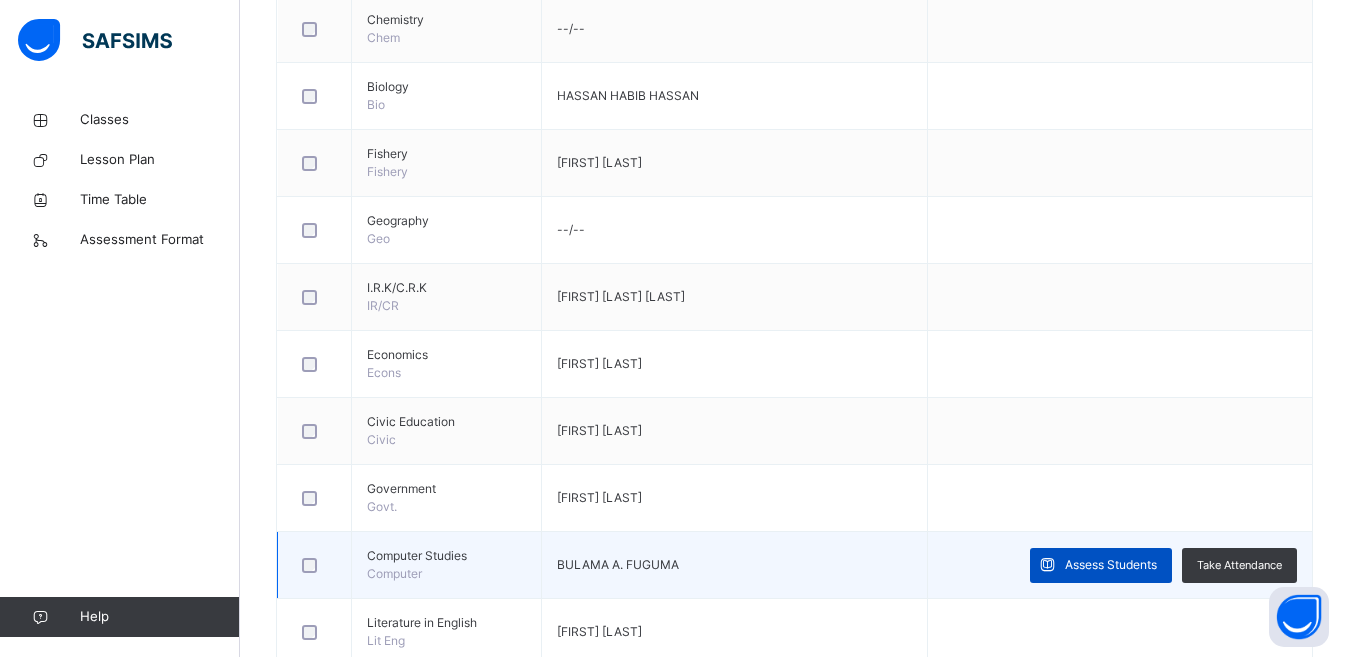 click on "Assess Students" at bounding box center [1111, 565] 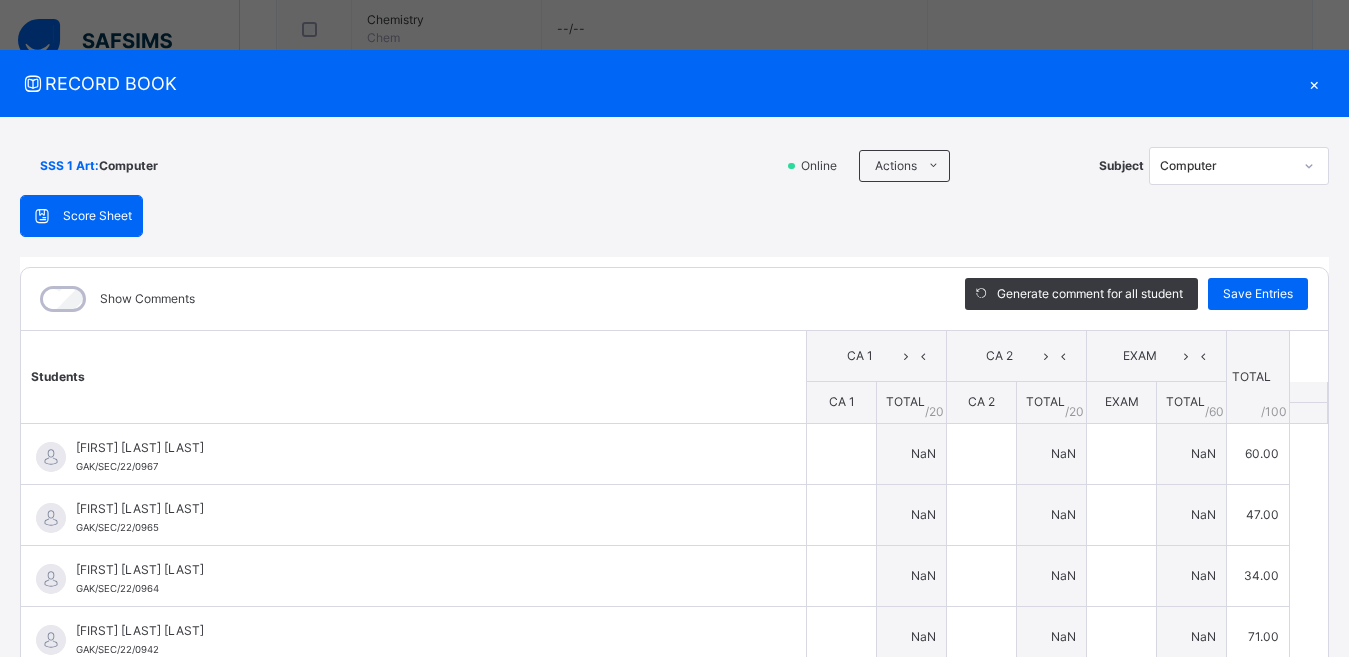 type on "**" 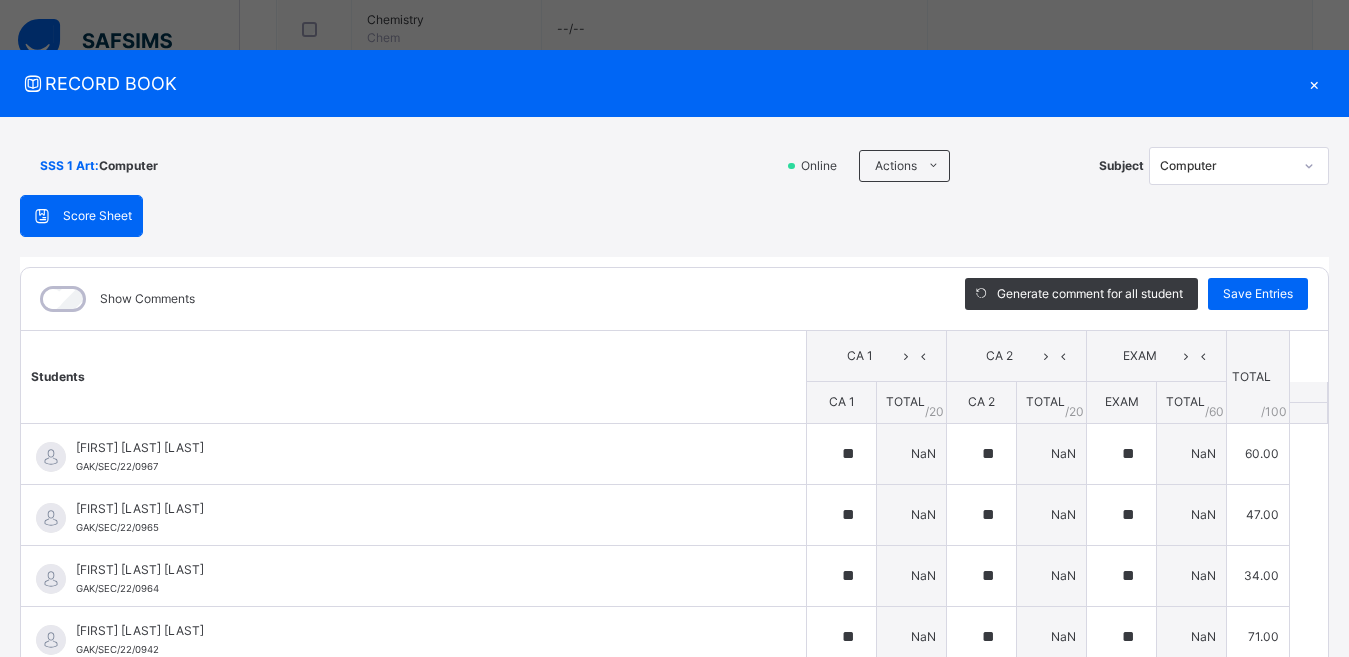type on "**" 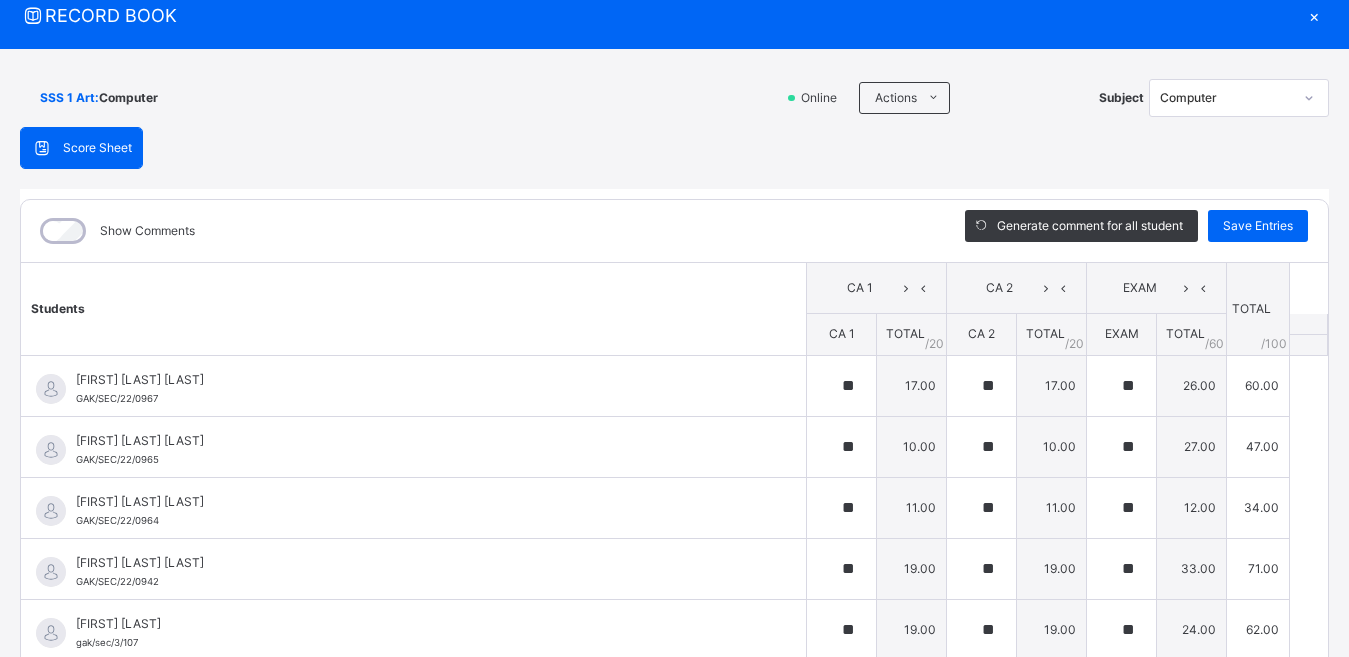 scroll, scrollTop: 87, scrollLeft: 0, axis: vertical 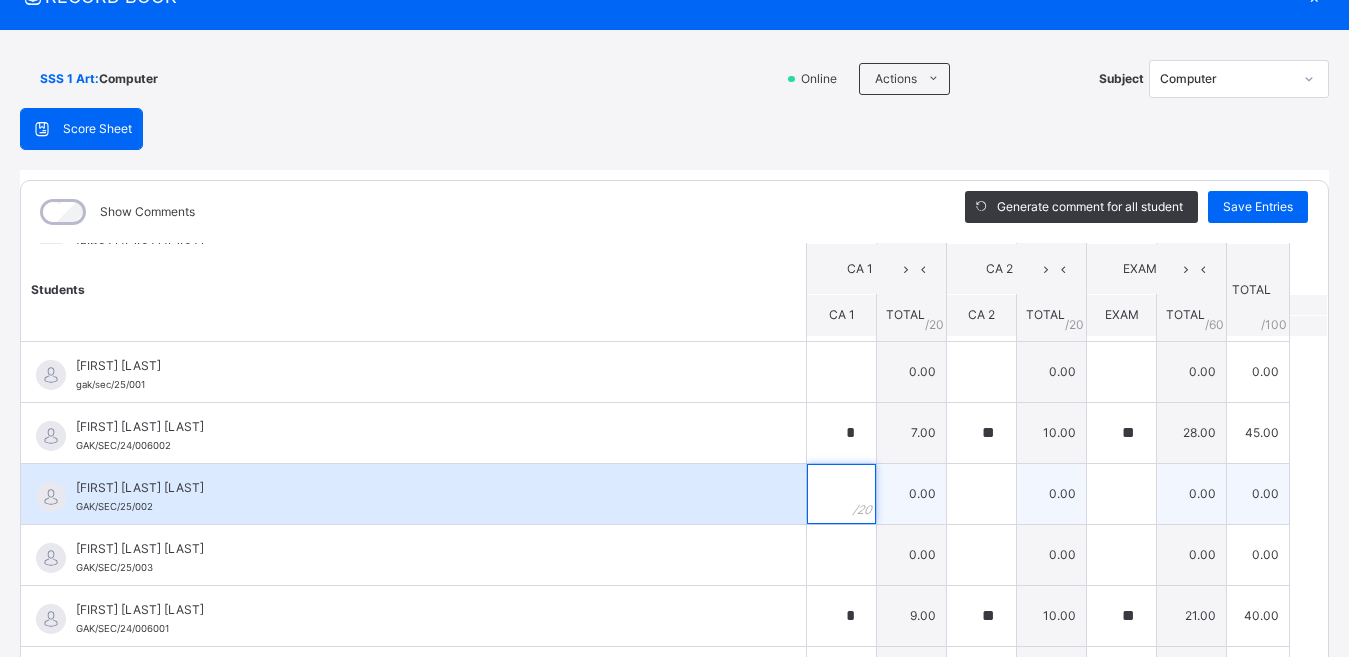 click at bounding box center (841, 494) 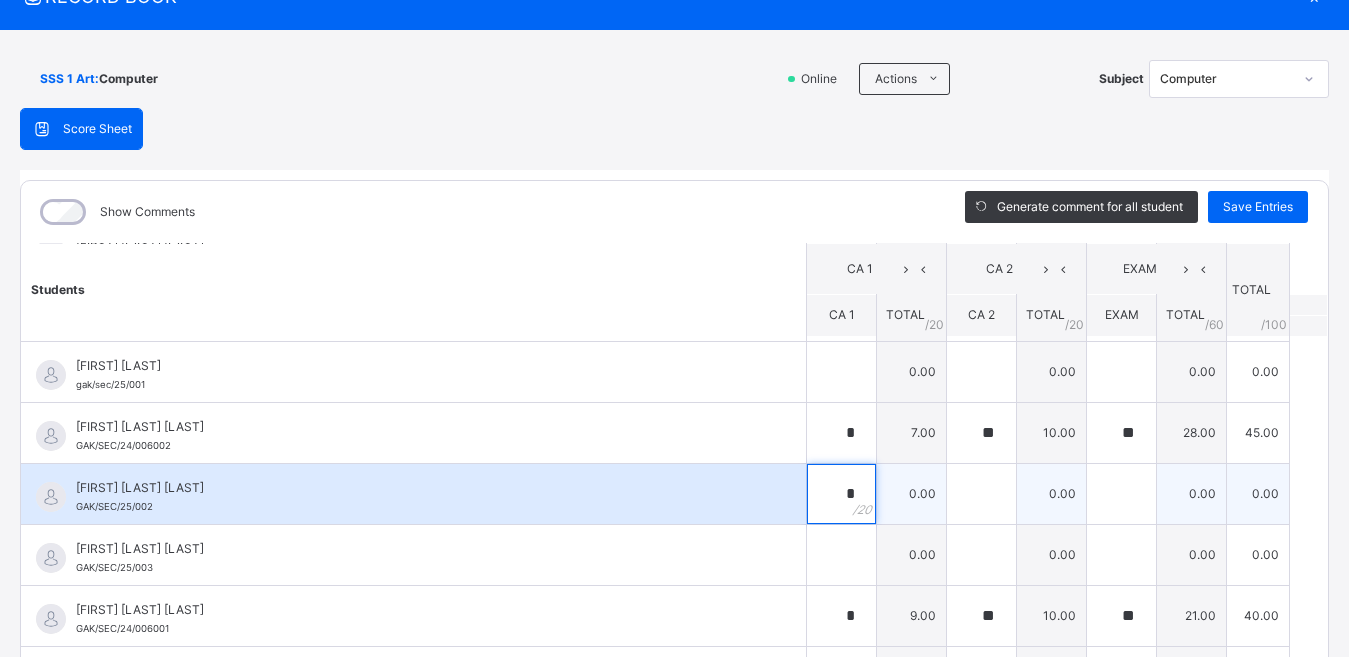type on "*" 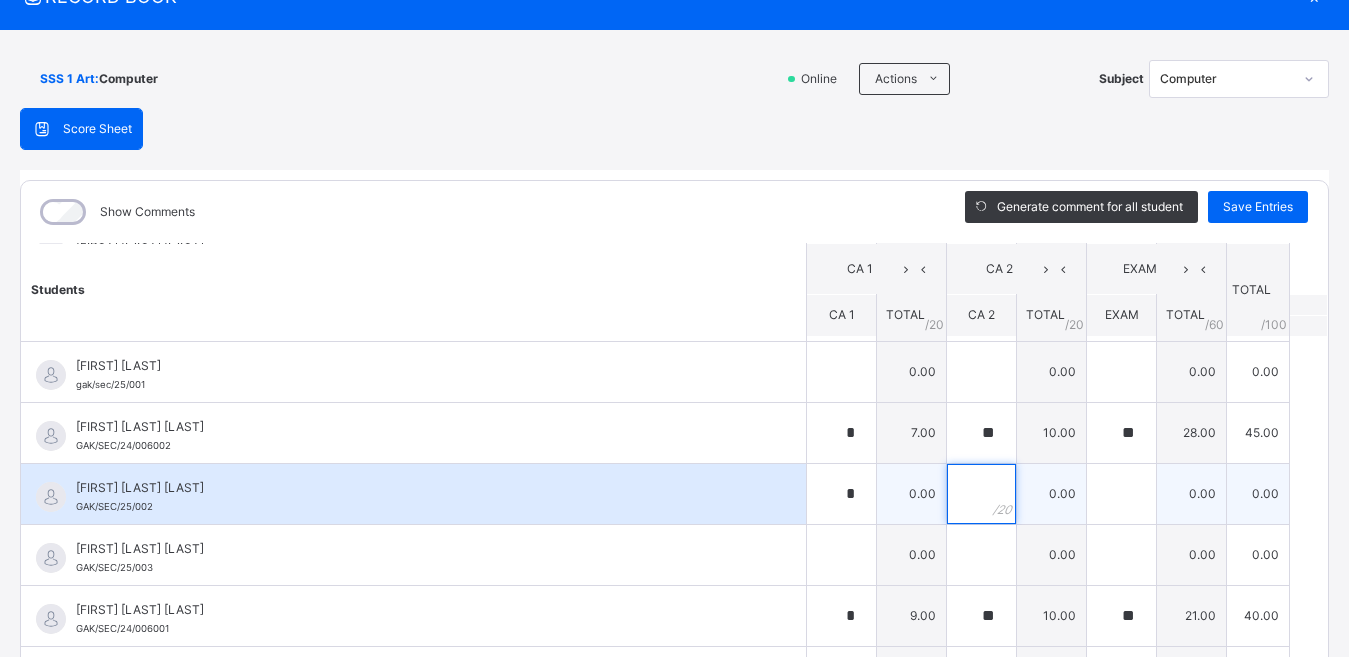 click at bounding box center (981, 494) 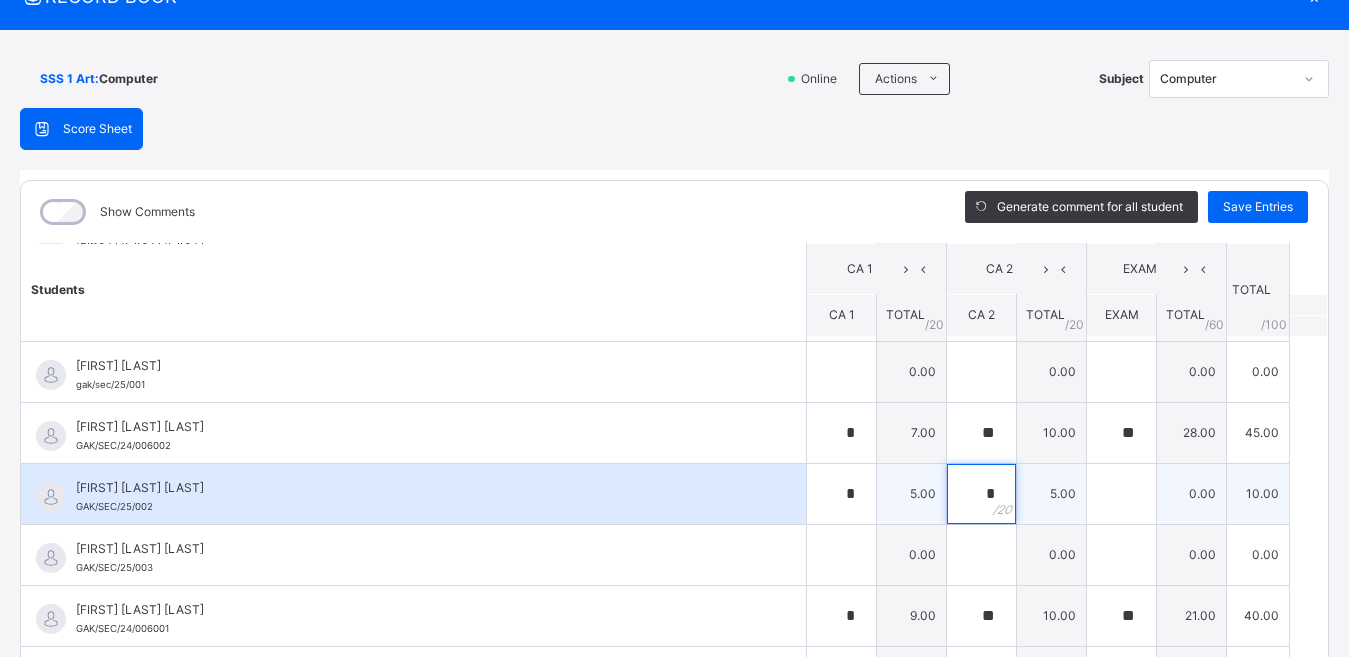 type on "*" 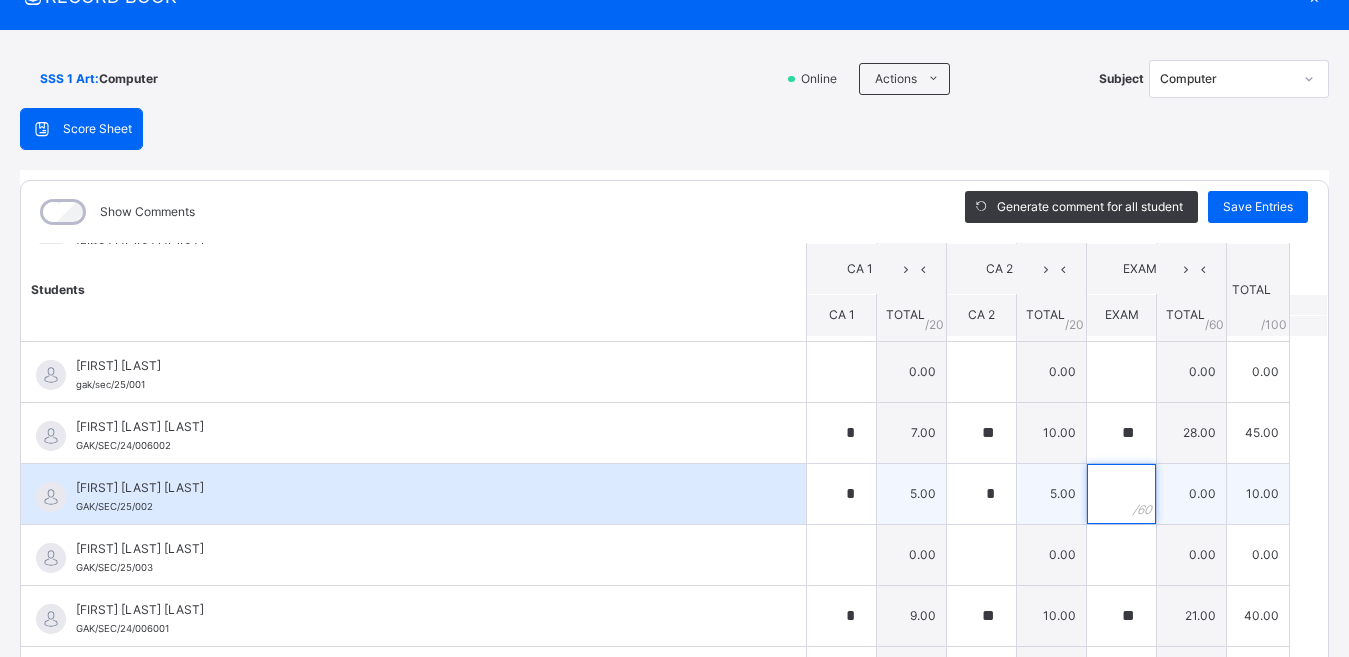 click at bounding box center (1121, 494) 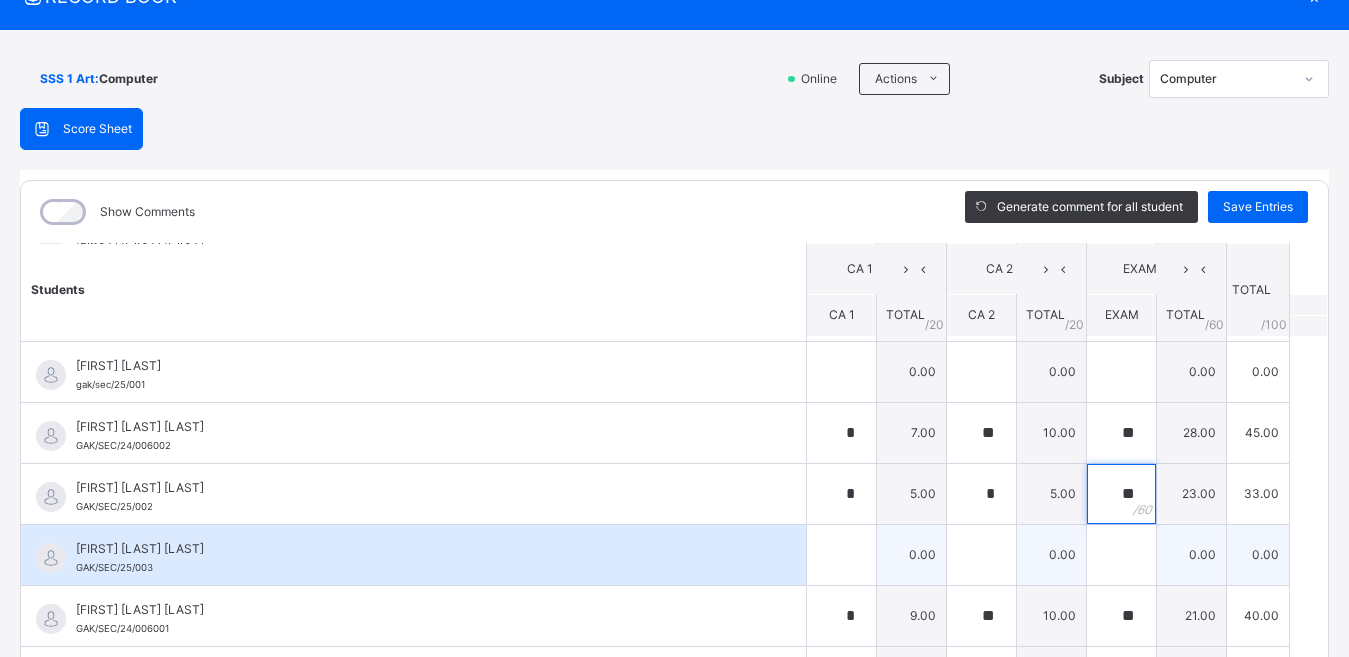 type on "**" 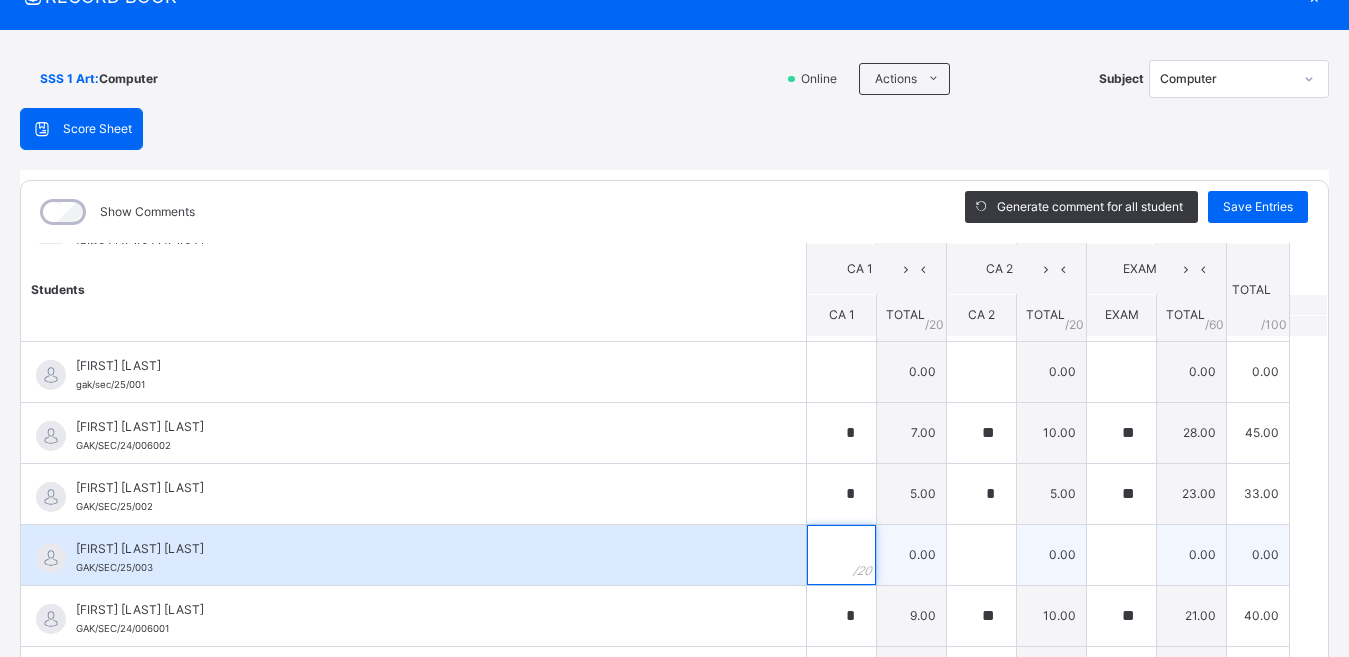 click at bounding box center [841, 555] 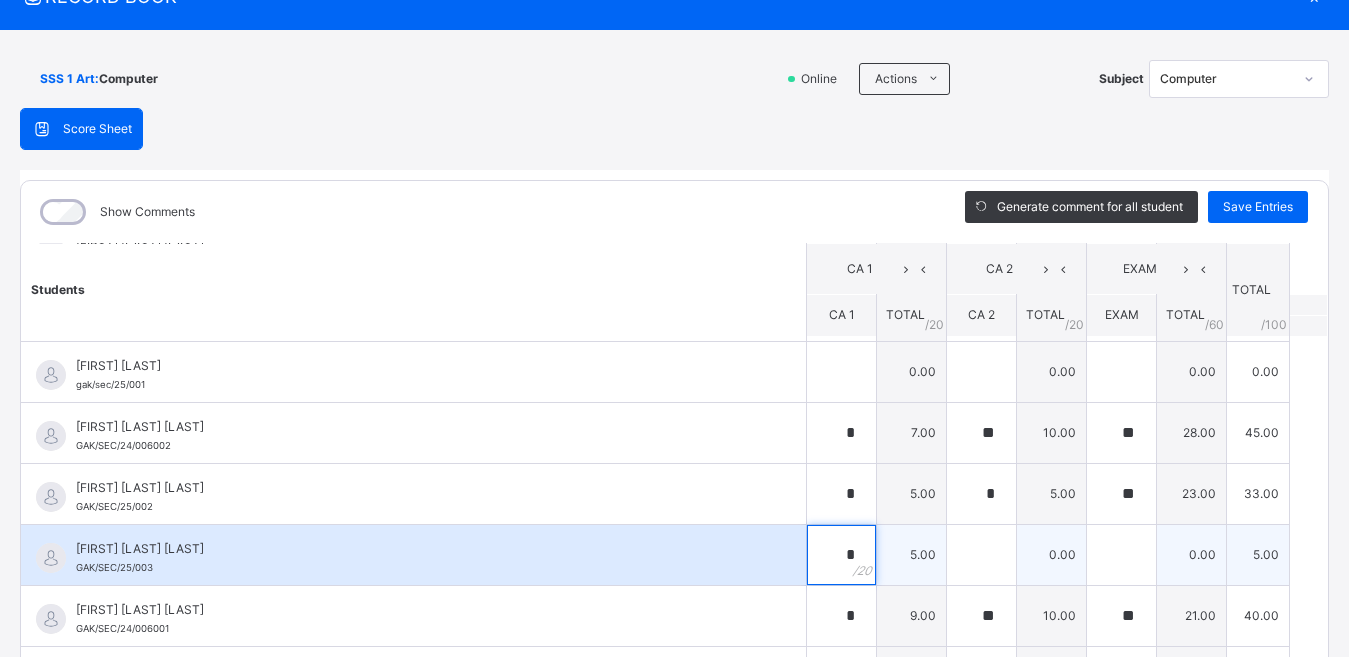 type on "*" 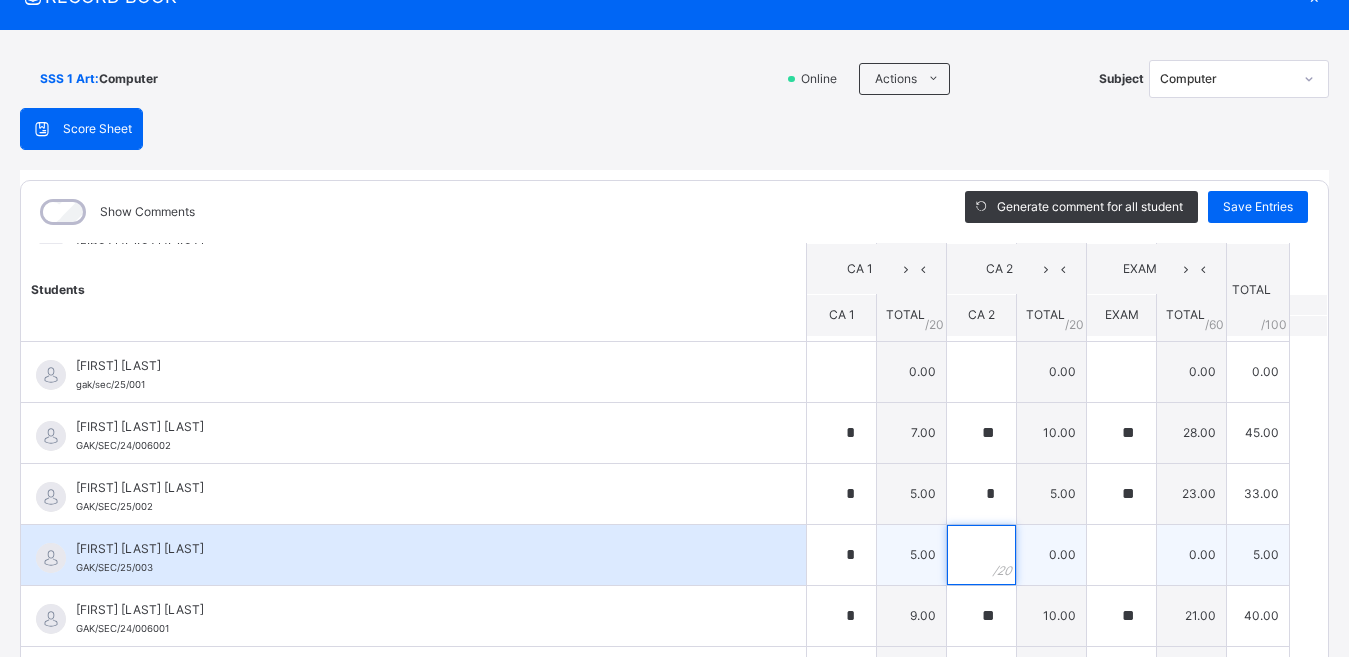 click at bounding box center [981, 555] 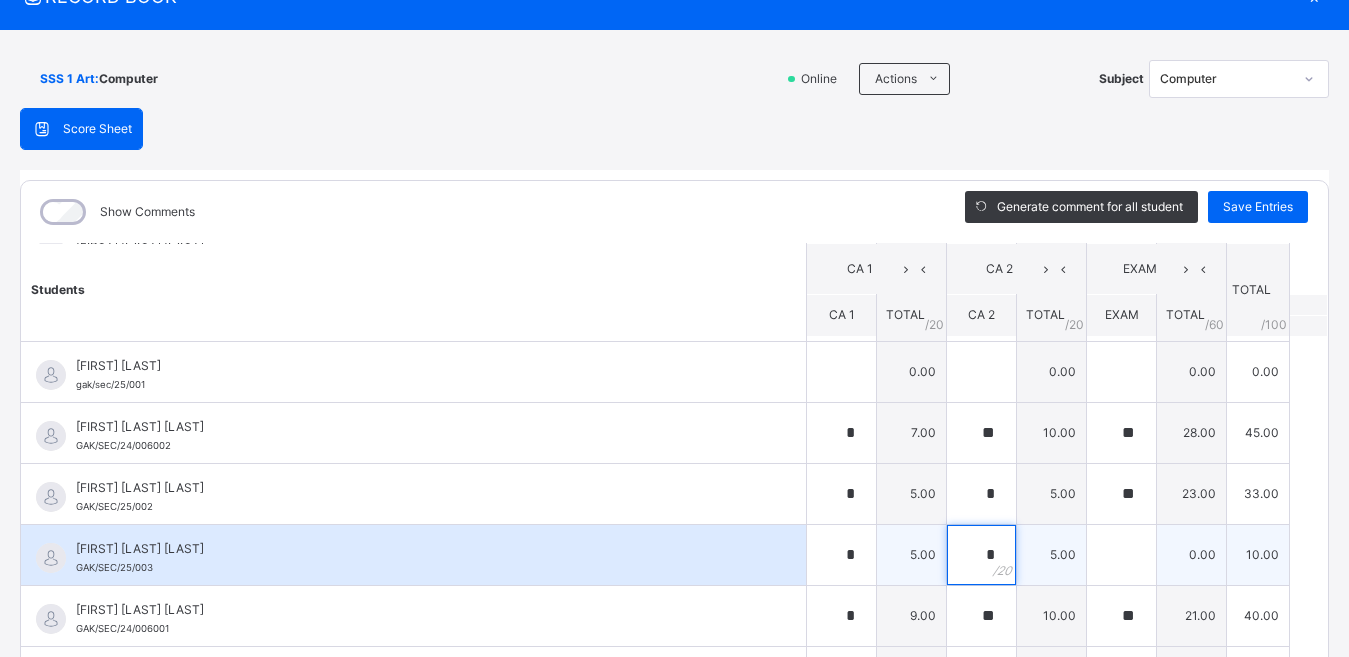 type on "*" 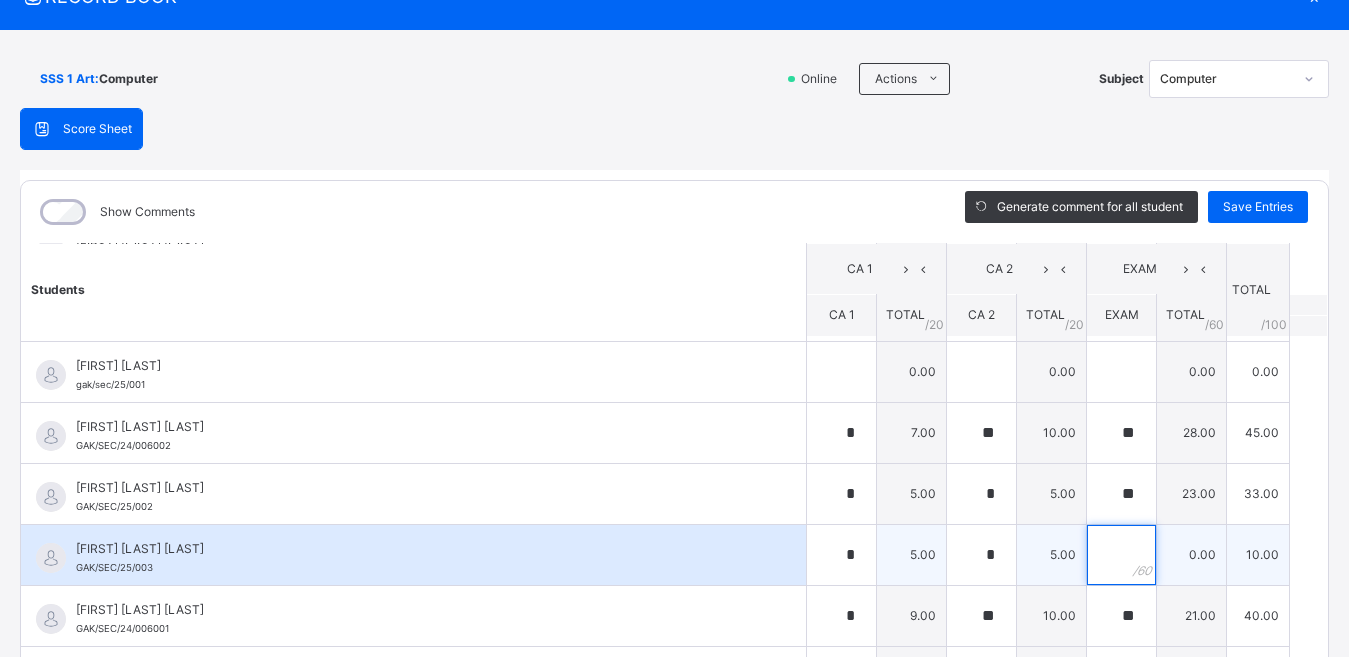 click at bounding box center (1121, 555) 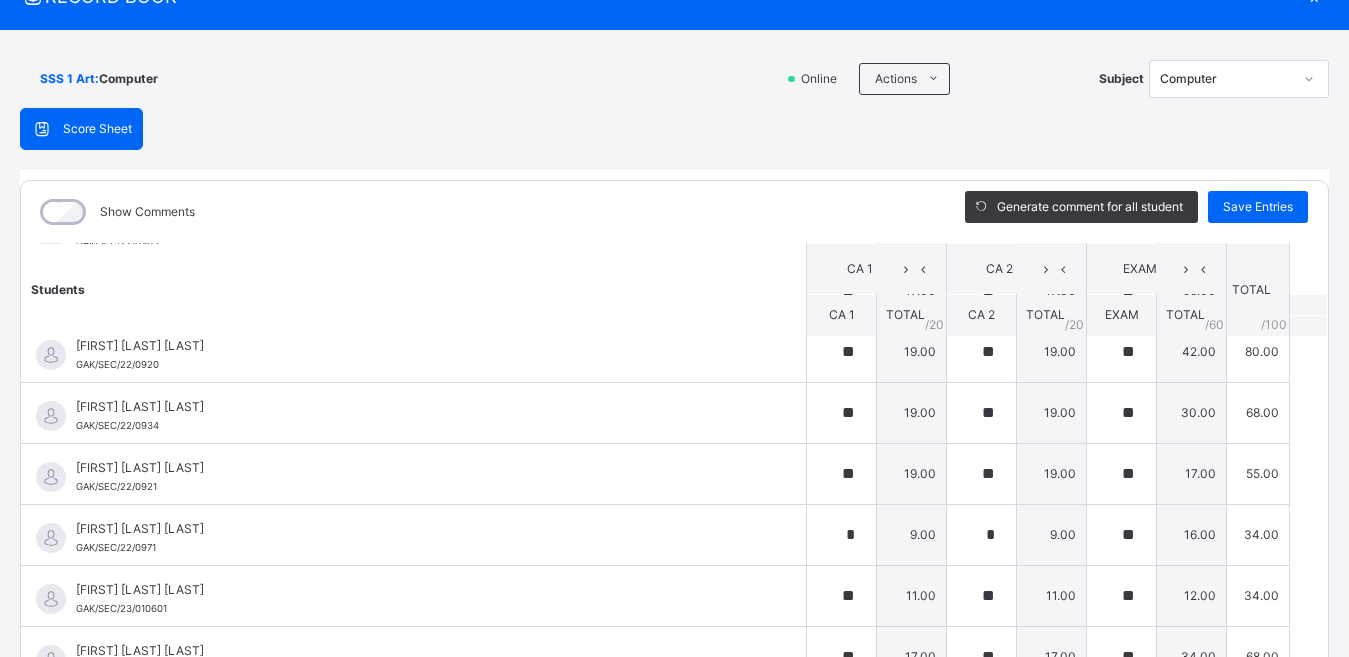 scroll, scrollTop: 1425, scrollLeft: 0, axis: vertical 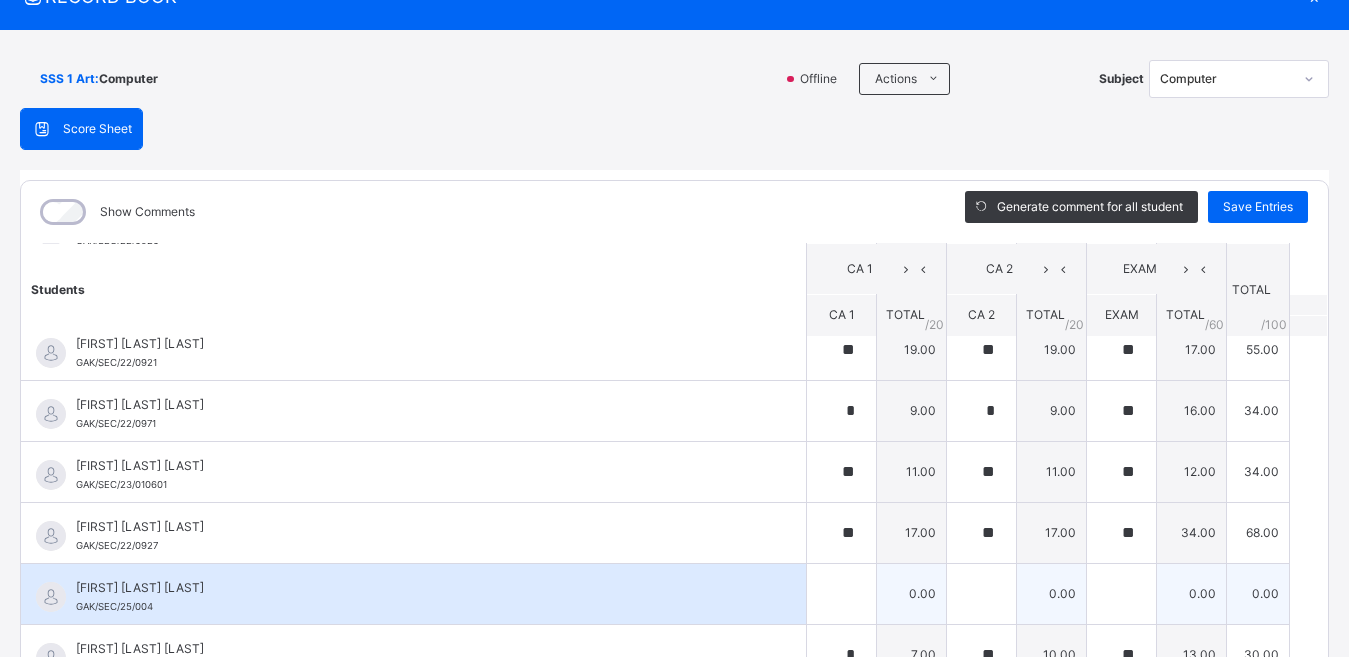 type on "**" 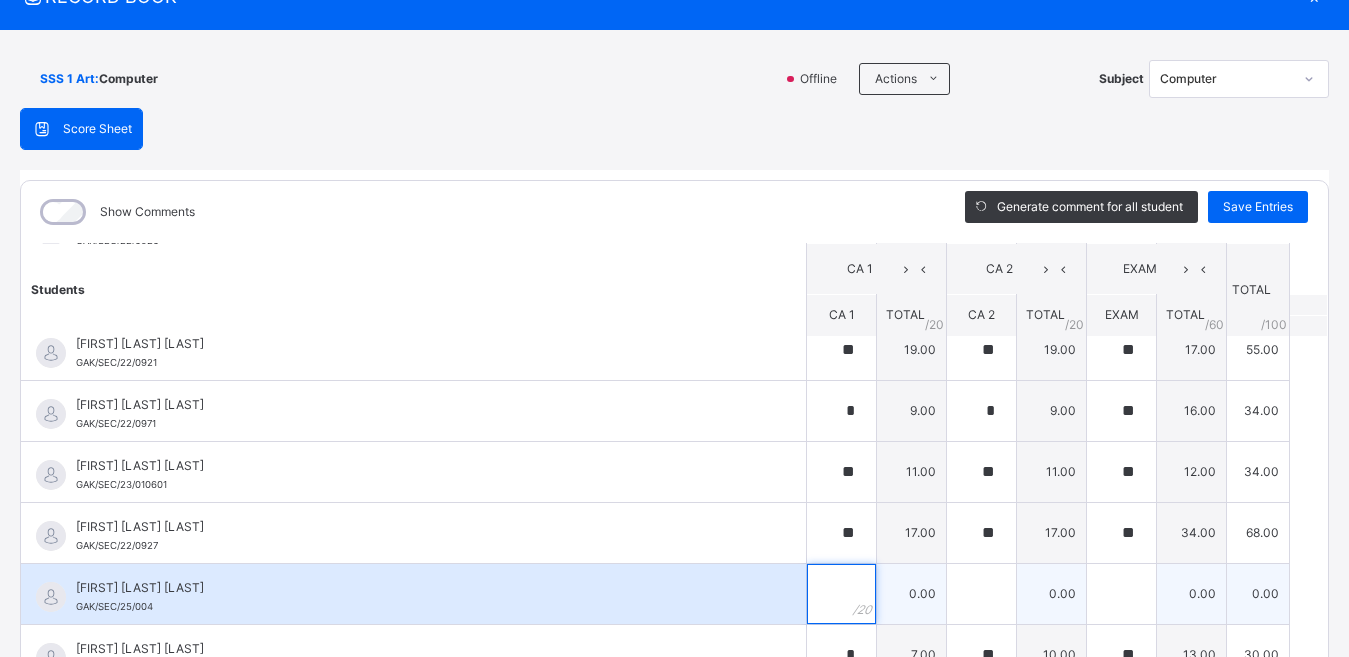 click at bounding box center (841, 594) 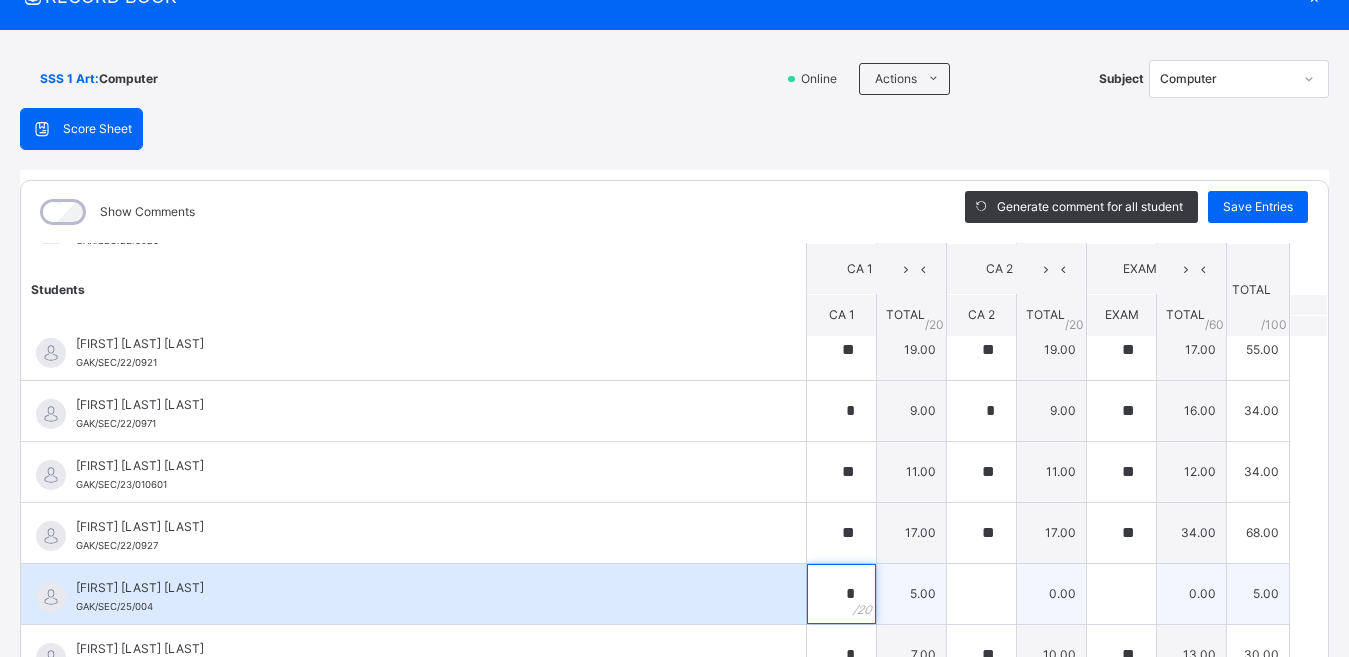 type on "*" 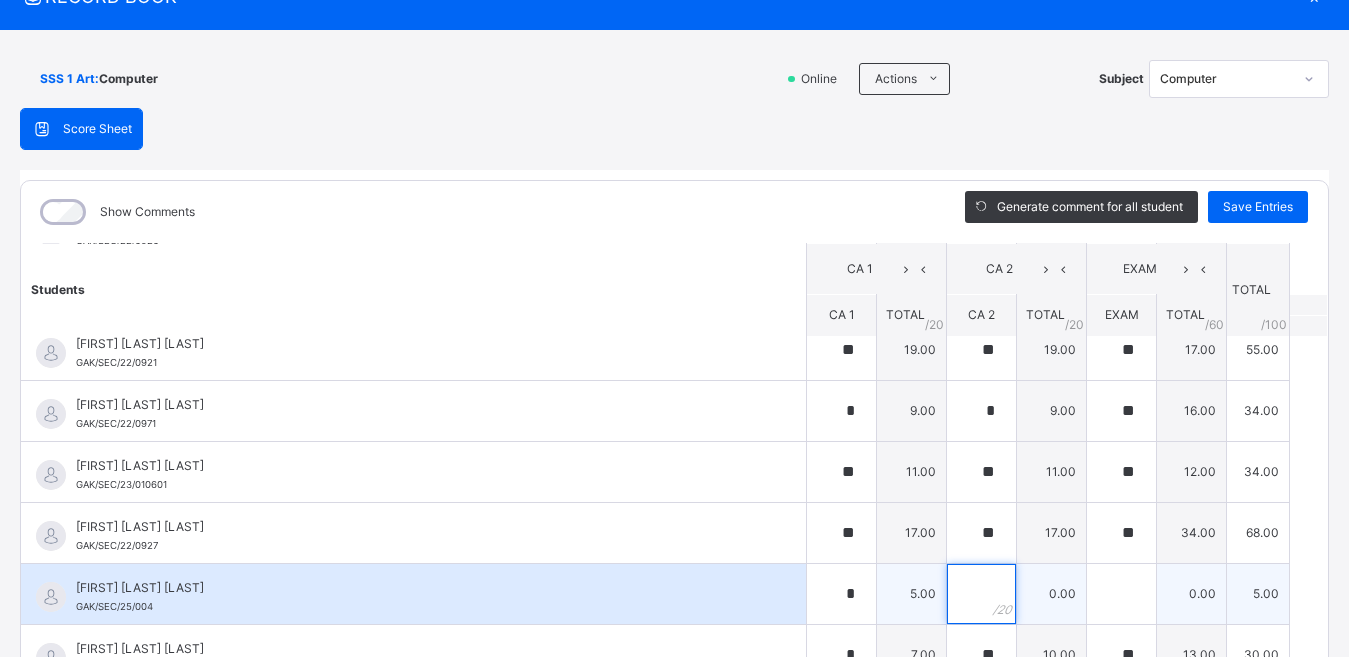 click at bounding box center [981, 594] 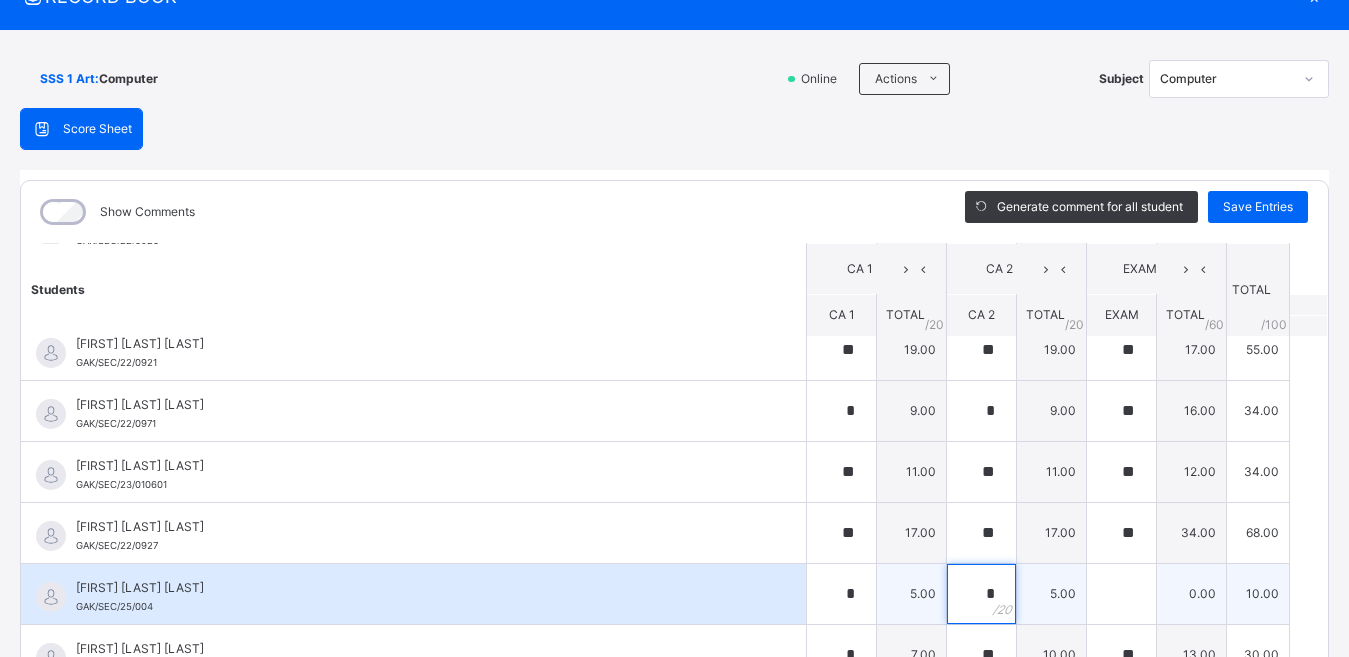 type on "*" 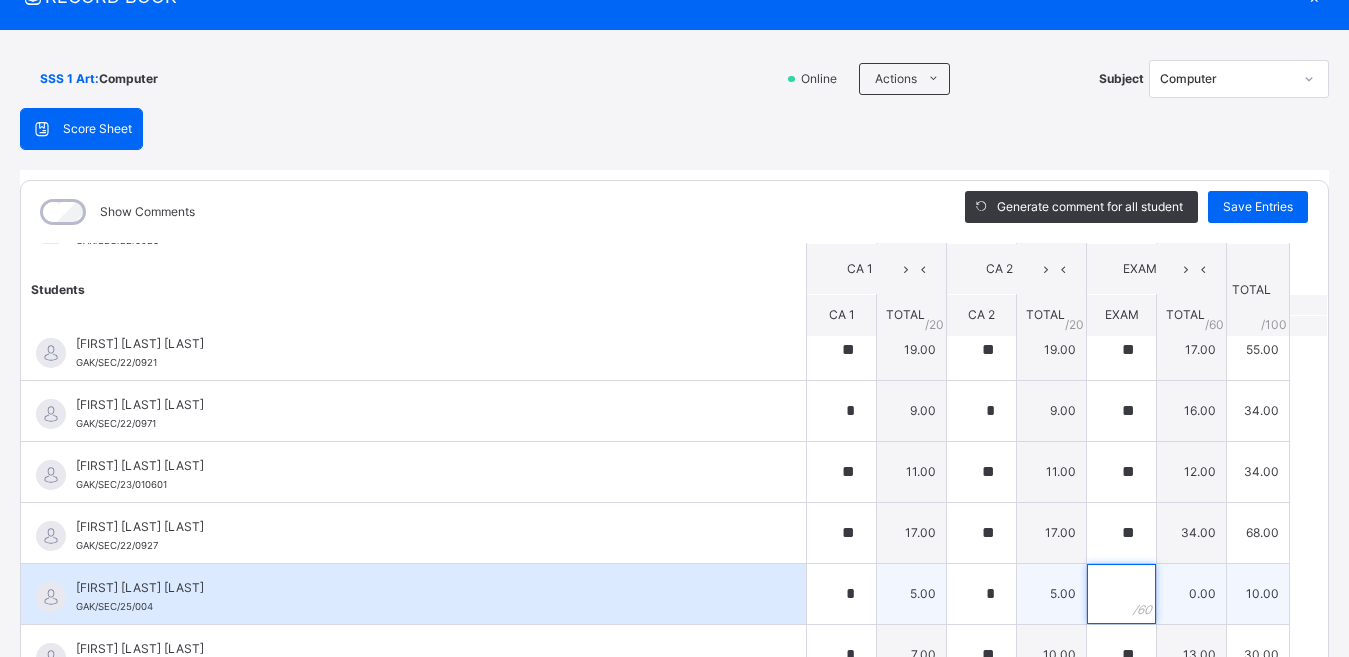 click at bounding box center [1121, 594] 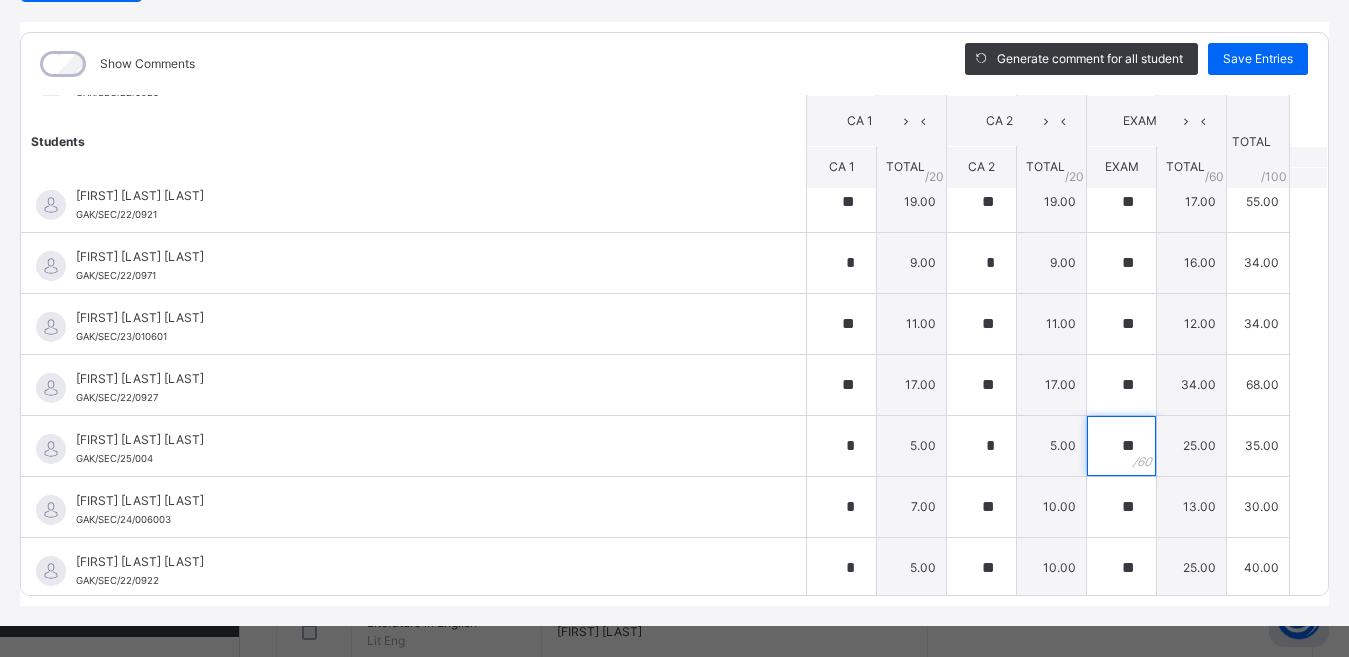 scroll, scrollTop: 236, scrollLeft: 0, axis: vertical 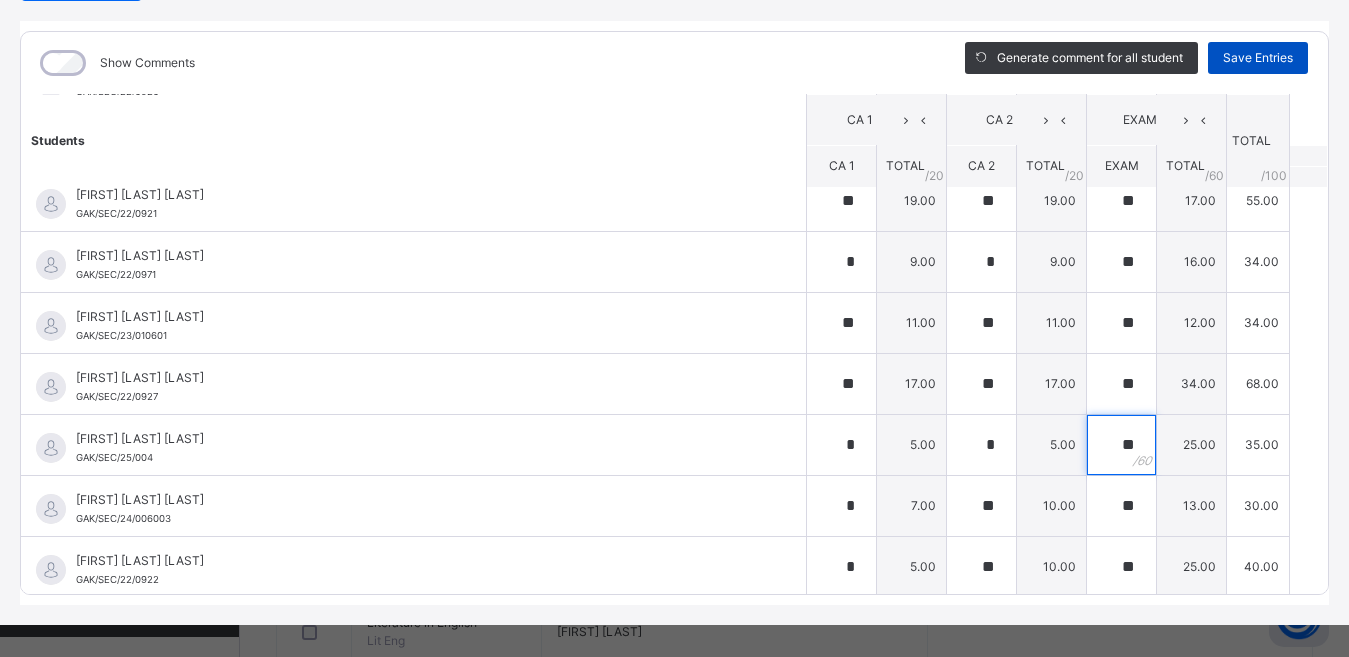 type on "**" 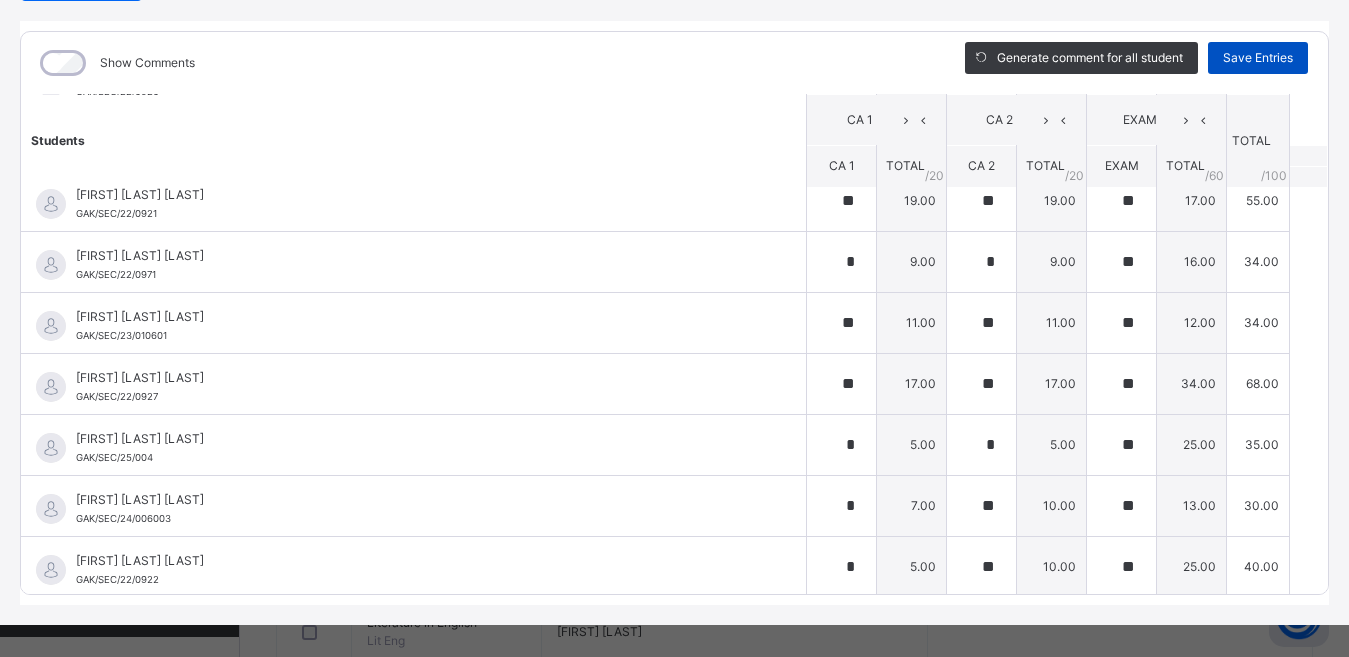 click on "Save Entries" at bounding box center [1258, 58] 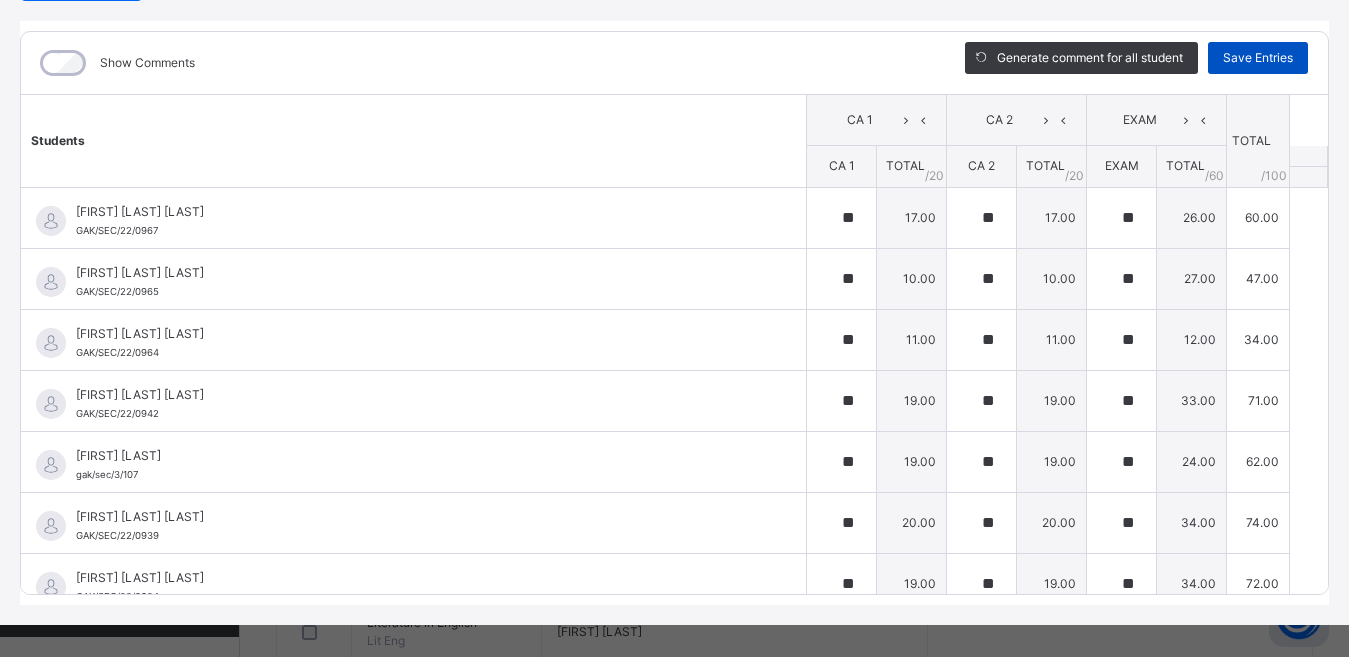 type on "**" 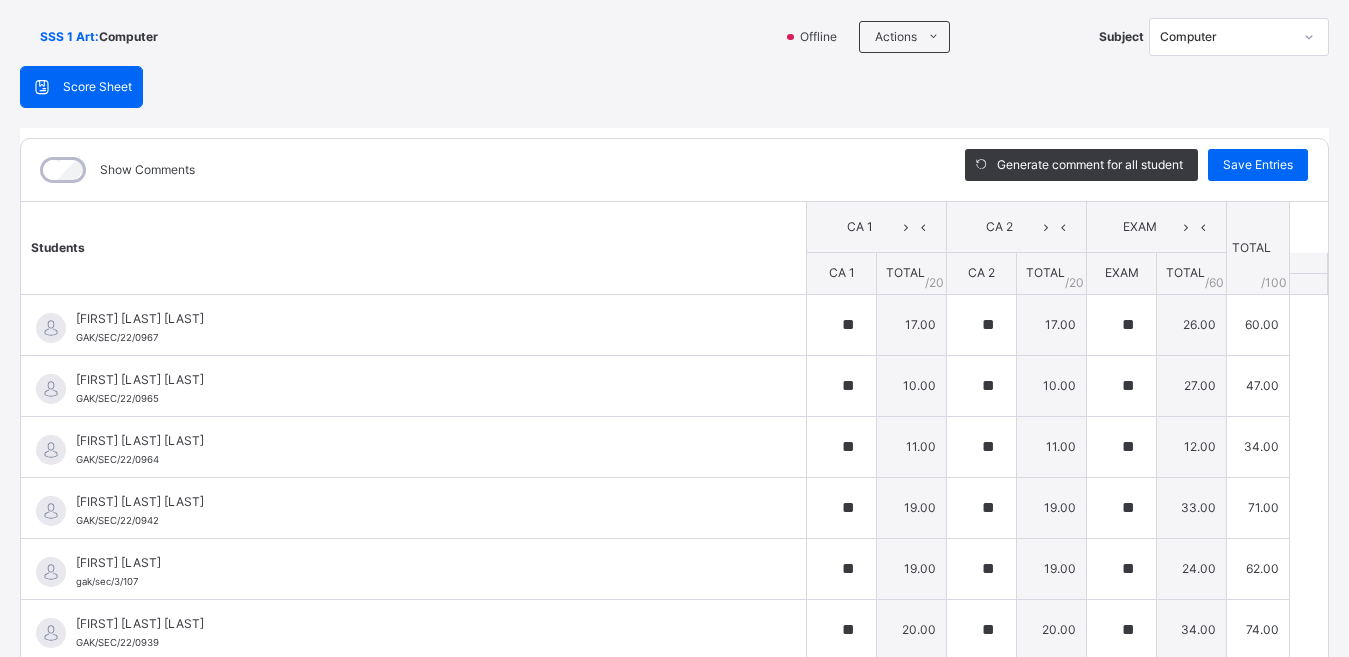 scroll, scrollTop: 90, scrollLeft: 0, axis: vertical 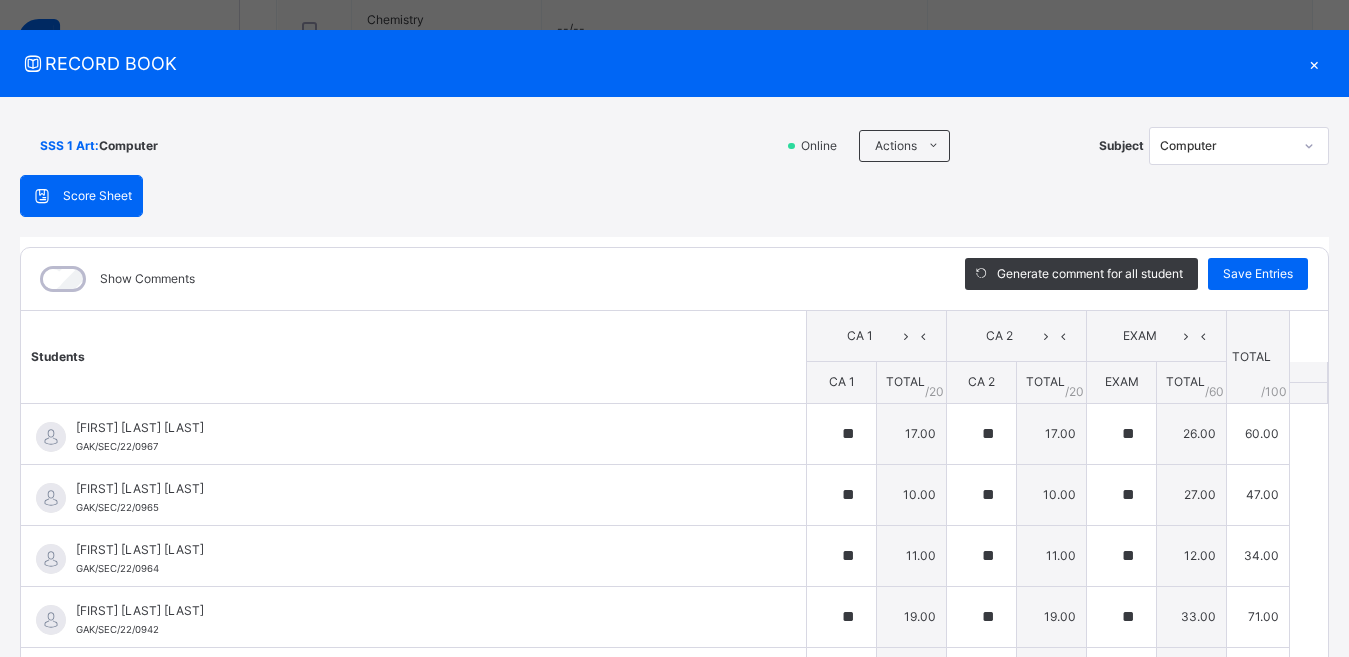 click on "×" at bounding box center (1314, 63) 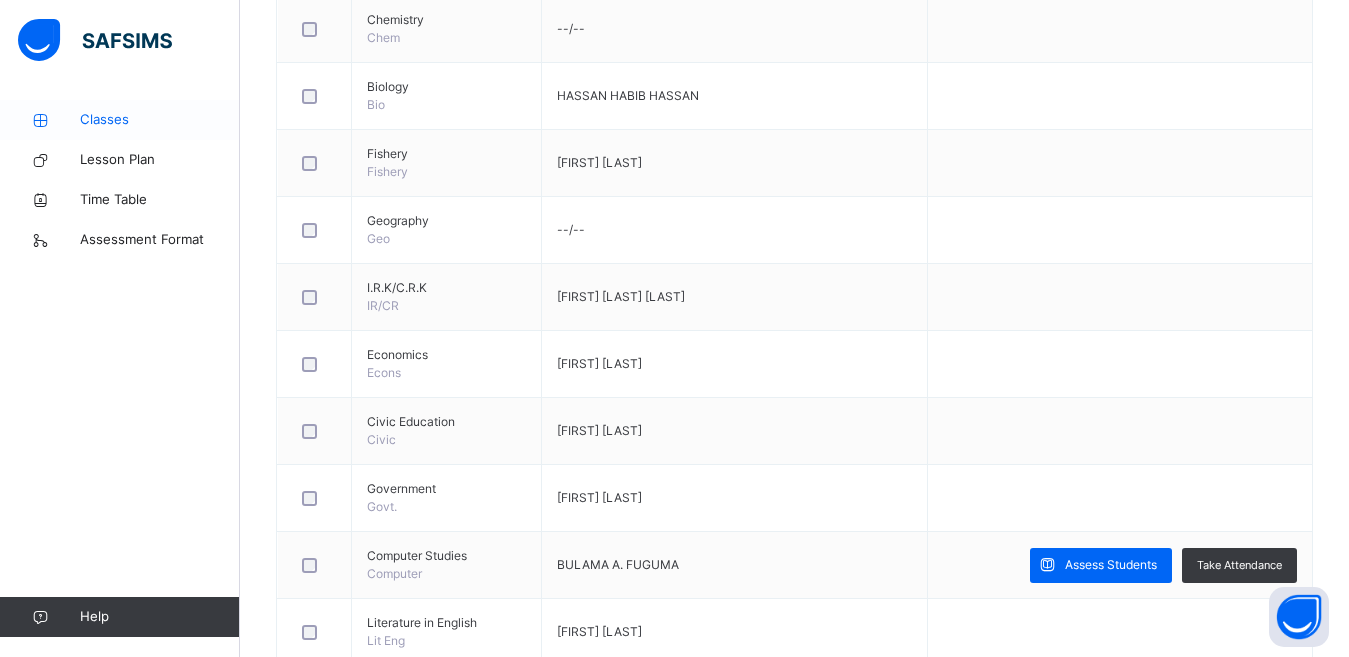 click on "Classes" at bounding box center (160, 120) 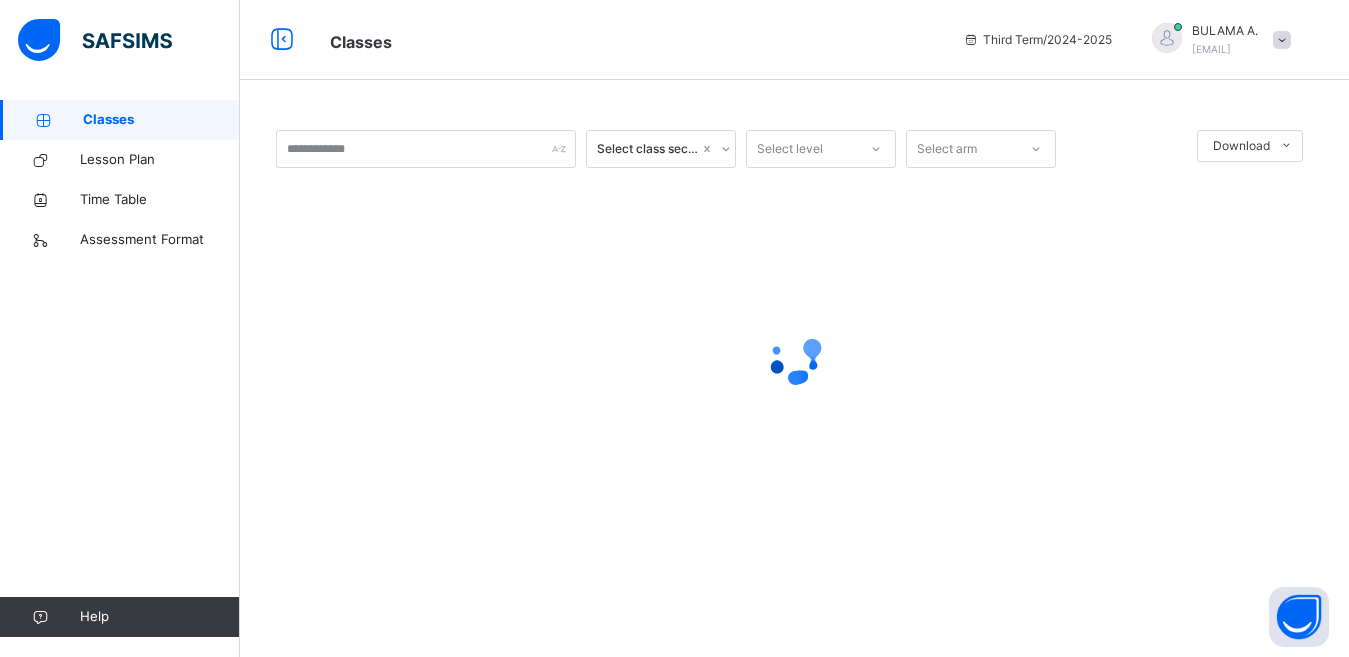 scroll, scrollTop: 0, scrollLeft: 0, axis: both 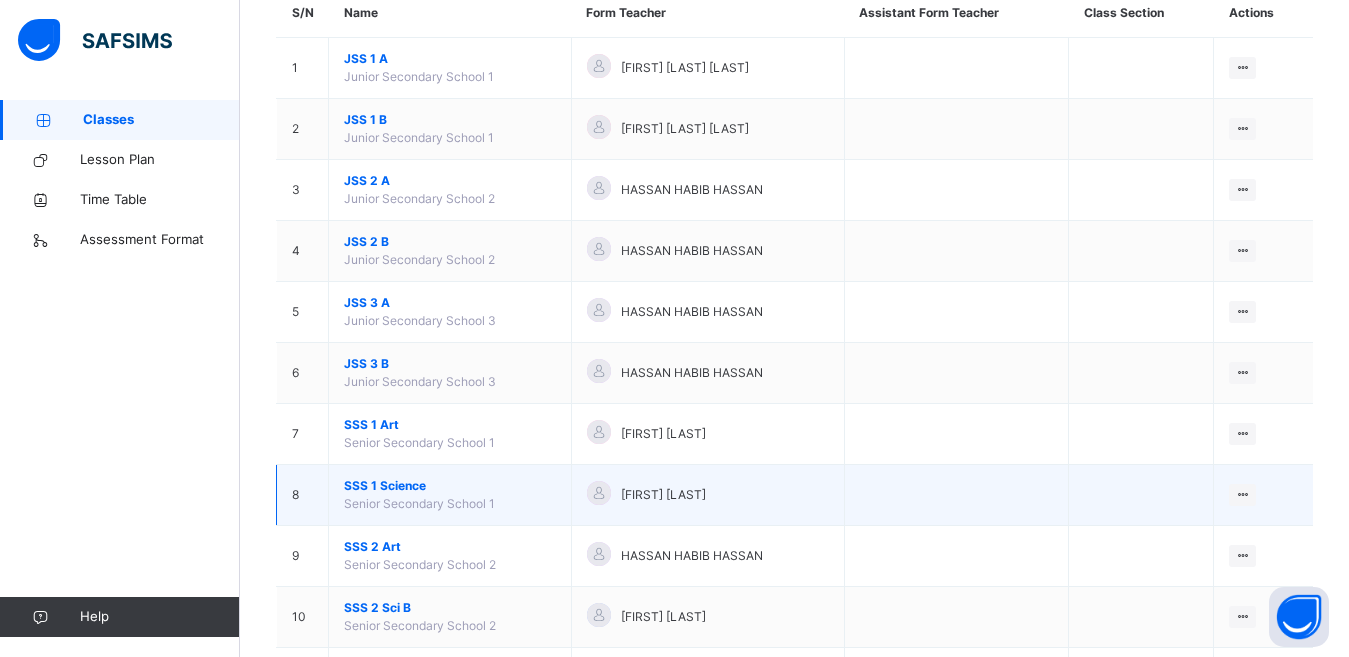 click on "SSS 1   Science" at bounding box center [450, 486] 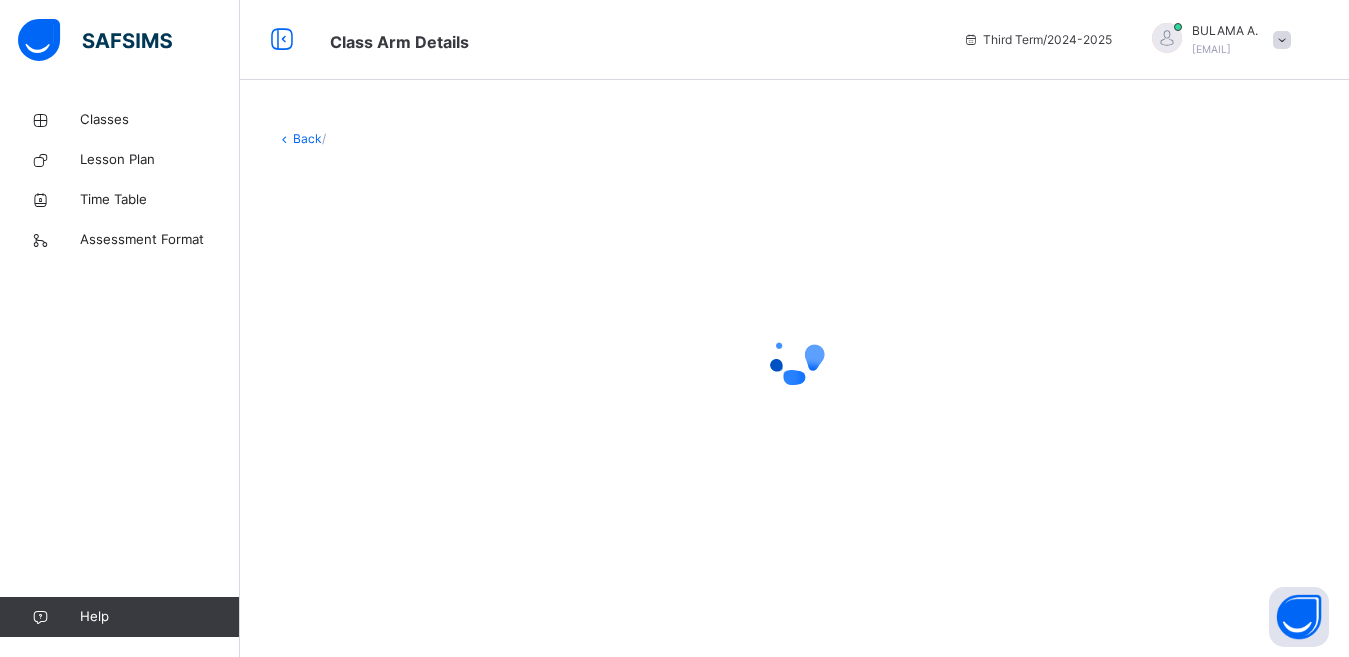 scroll, scrollTop: 0, scrollLeft: 0, axis: both 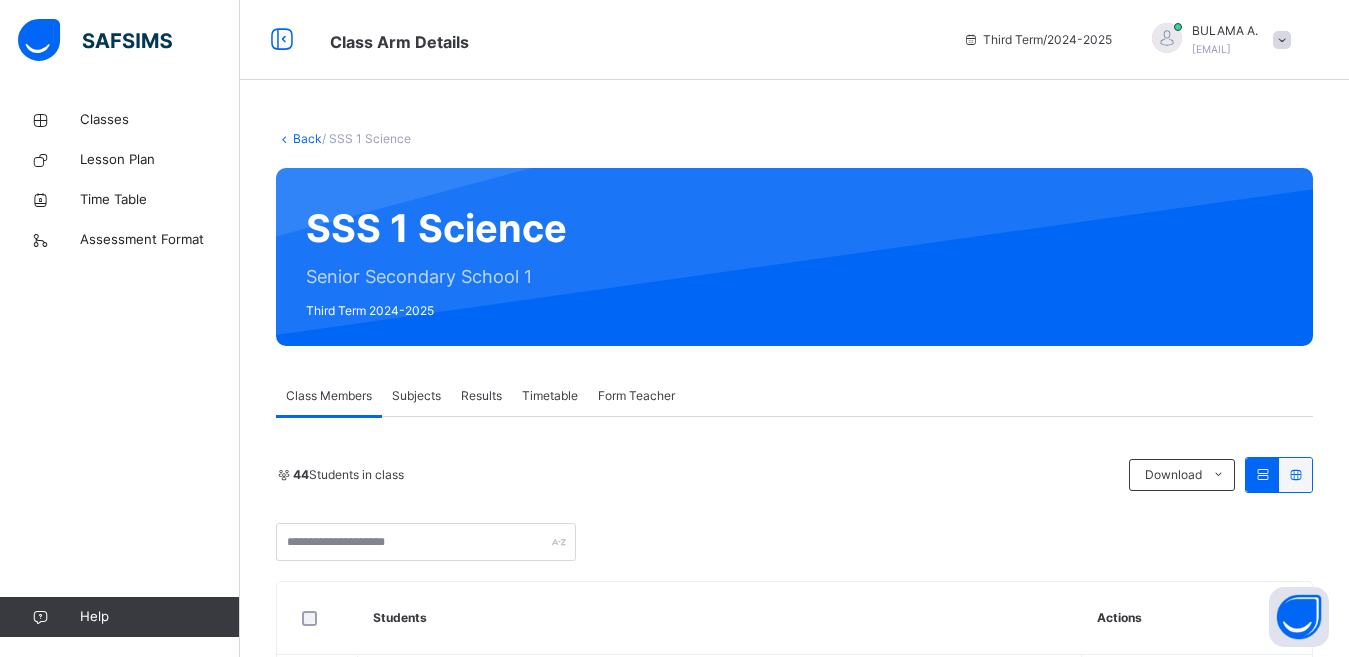 click on "Subjects" at bounding box center [416, 396] 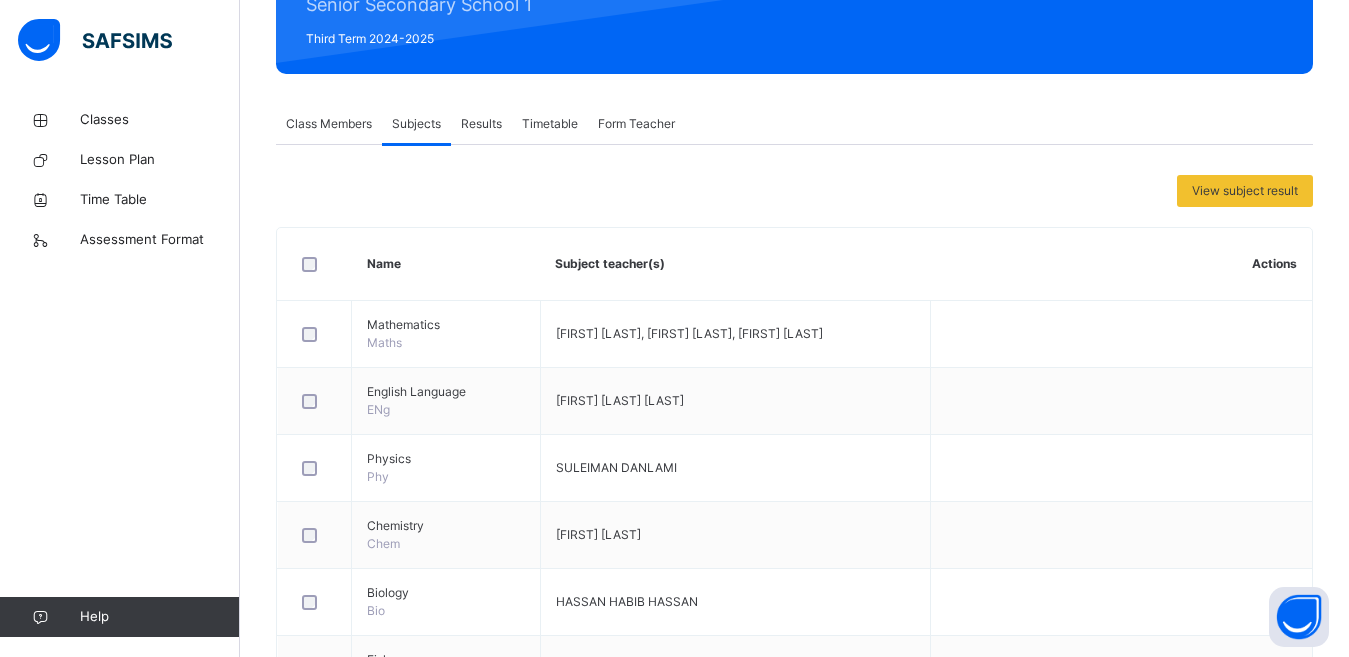 scroll, scrollTop: 880, scrollLeft: 0, axis: vertical 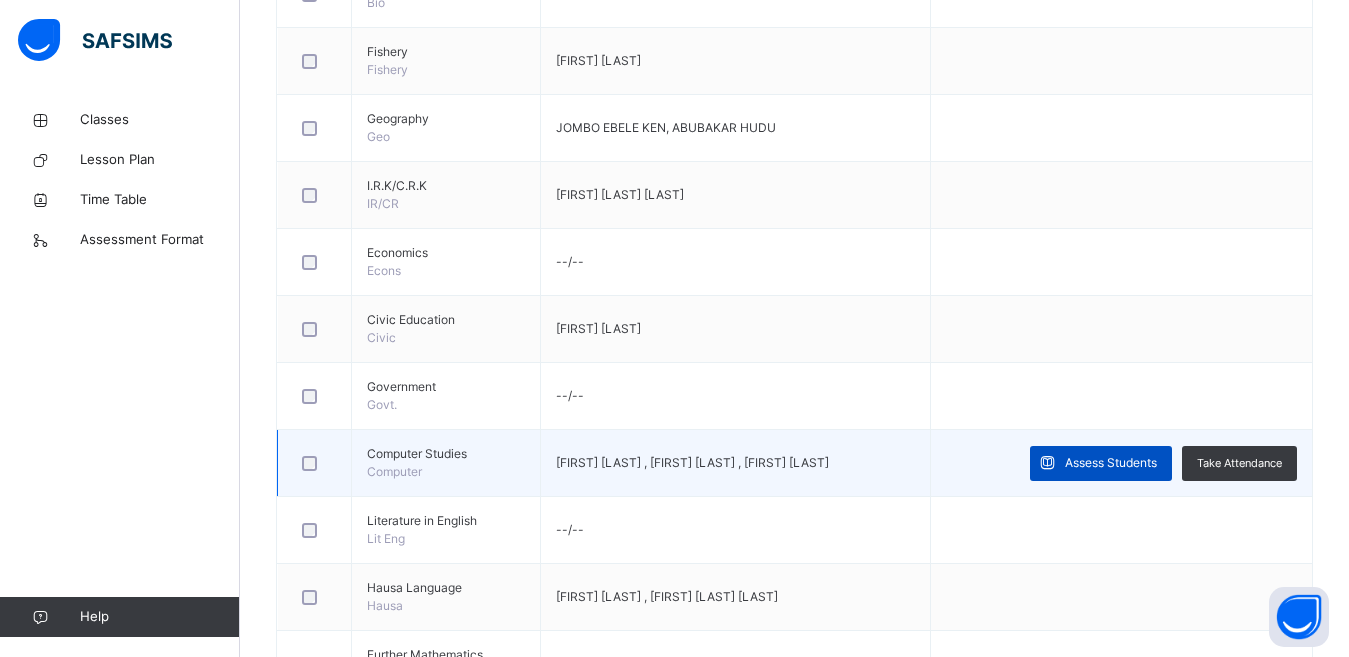 click on "Assess Students" at bounding box center (1111, 463) 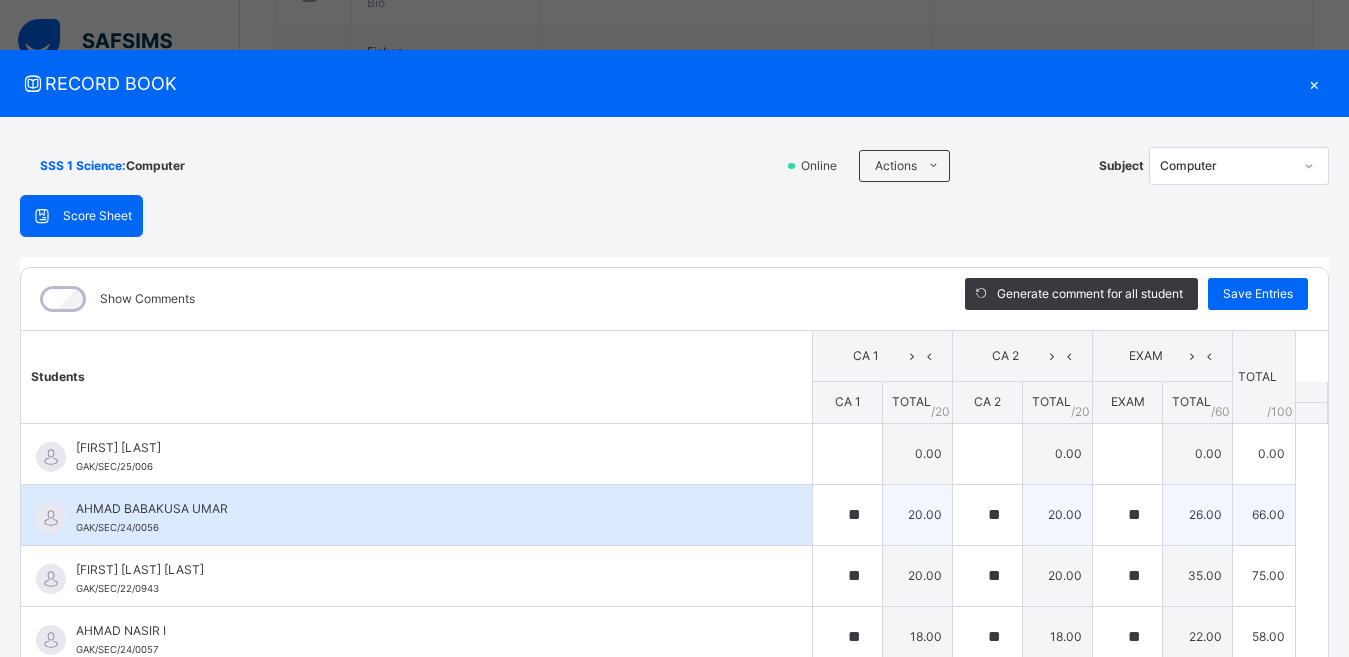 type on "**" 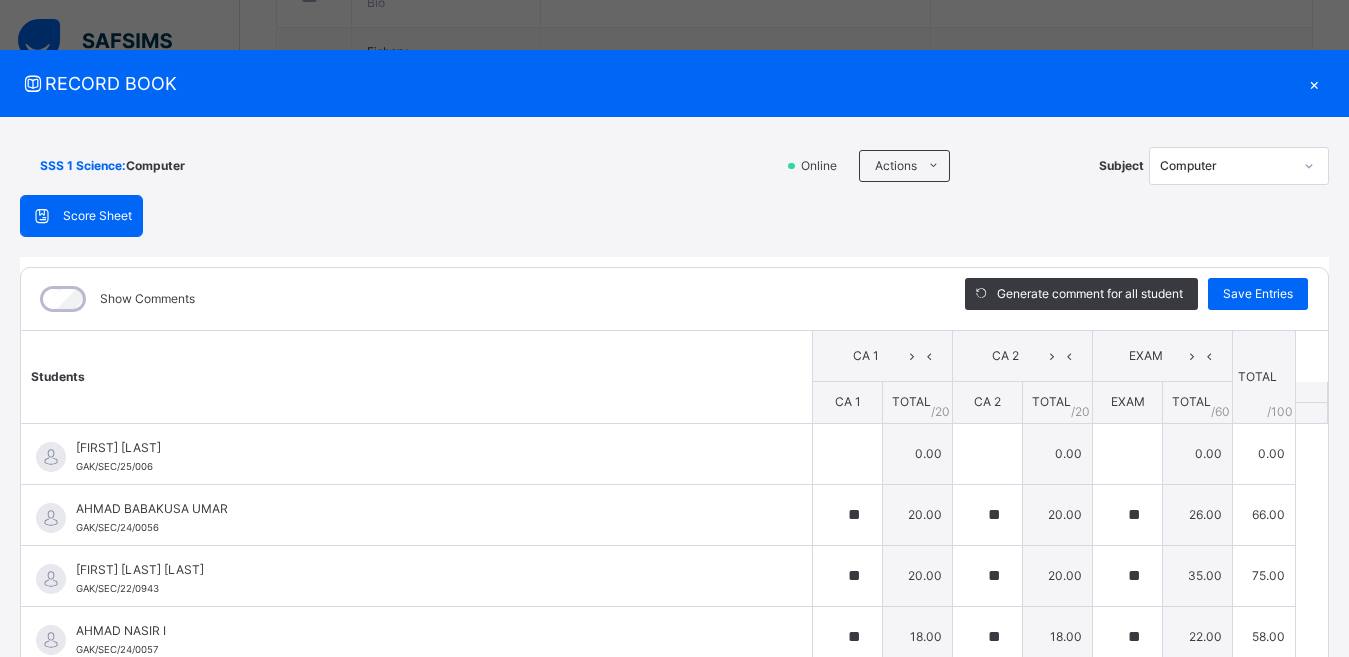 scroll, scrollTop: 172, scrollLeft: 0, axis: vertical 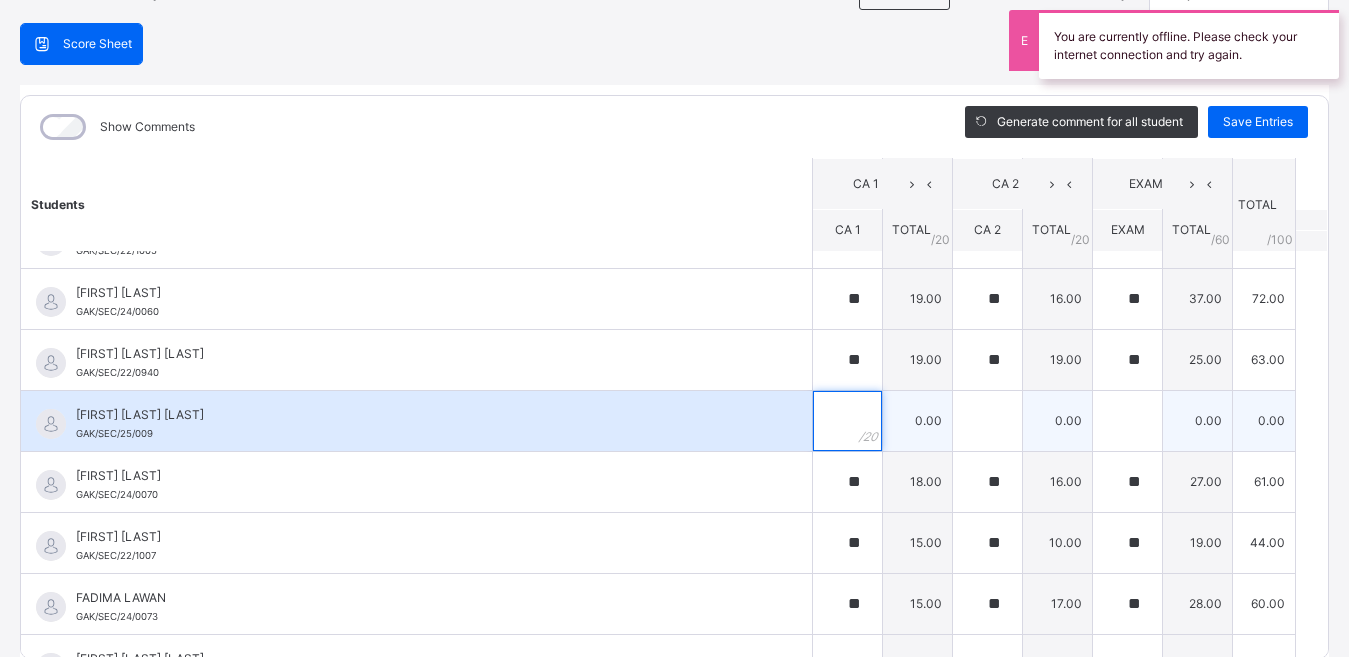 click at bounding box center (847, 421) 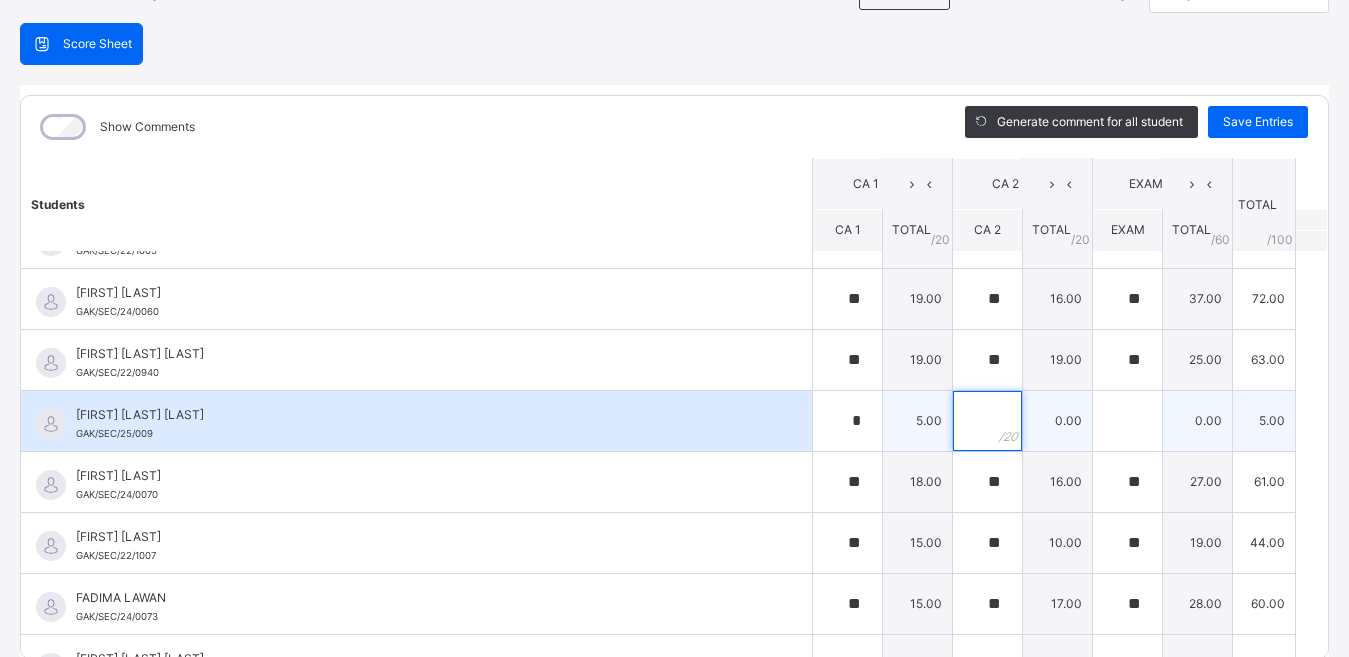 click at bounding box center [987, 421] 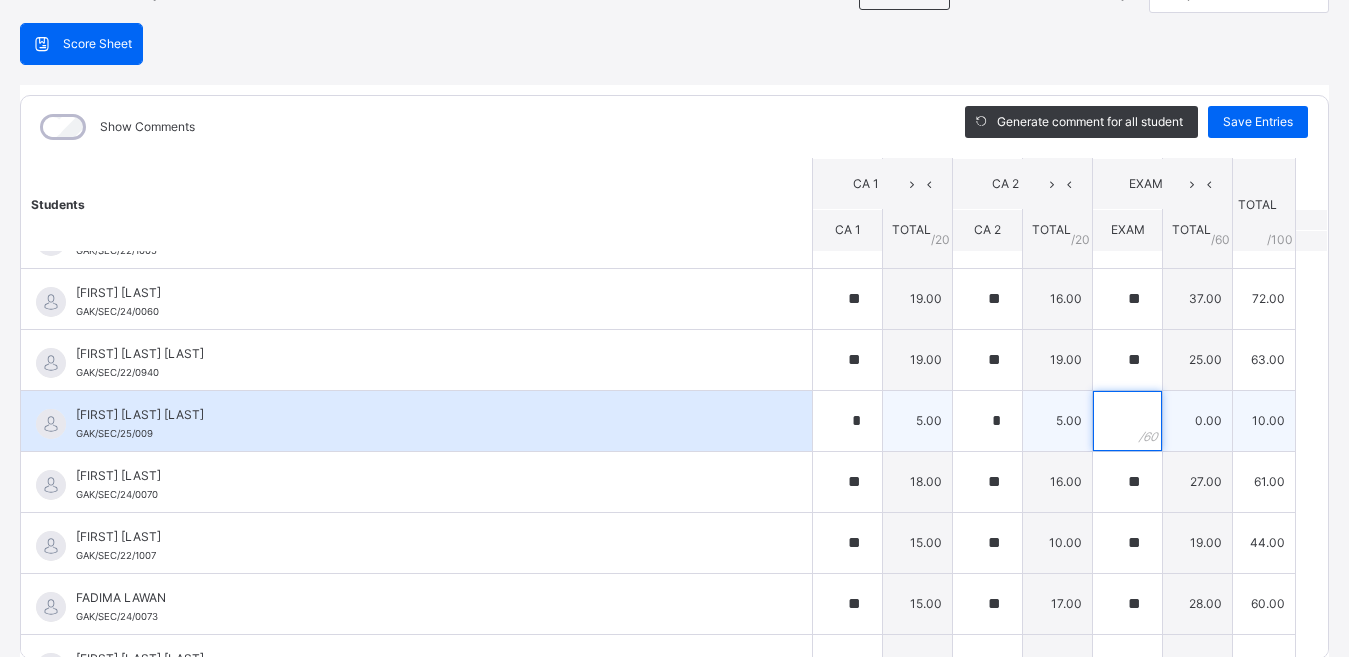 click at bounding box center (1127, 421) 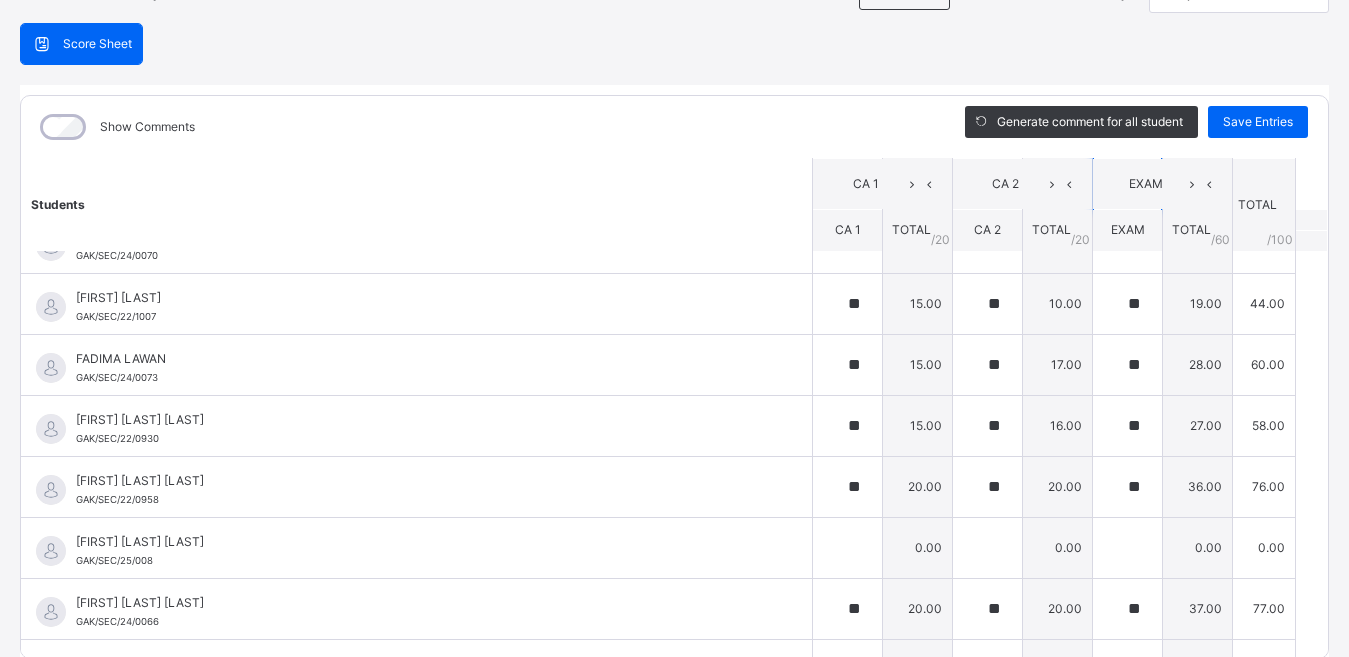 scroll, scrollTop: 745, scrollLeft: 0, axis: vertical 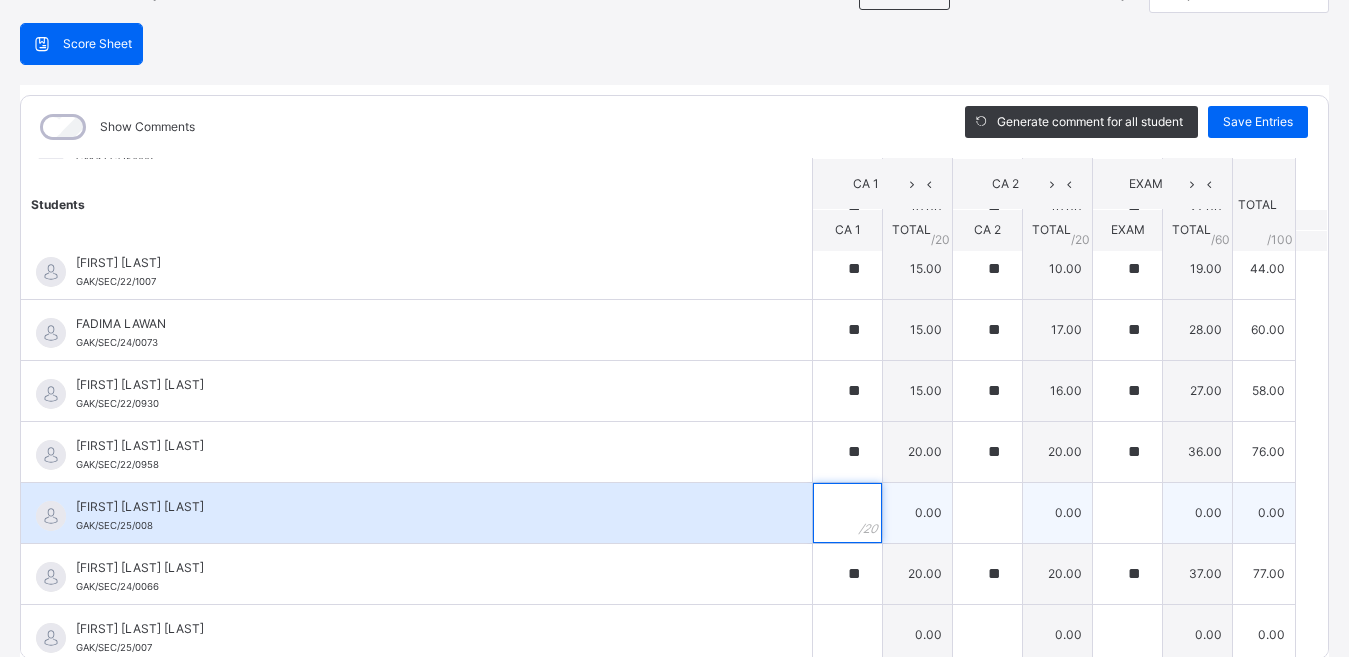 click at bounding box center [847, 513] 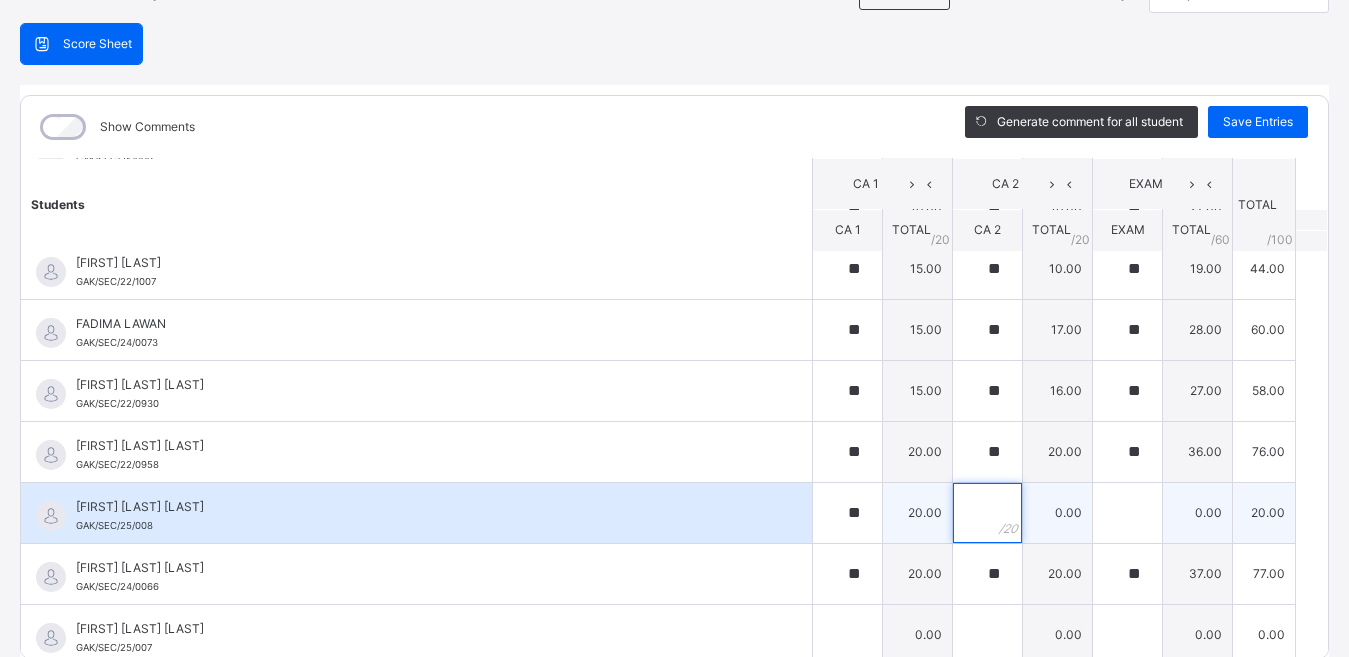 click at bounding box center (987, 513) 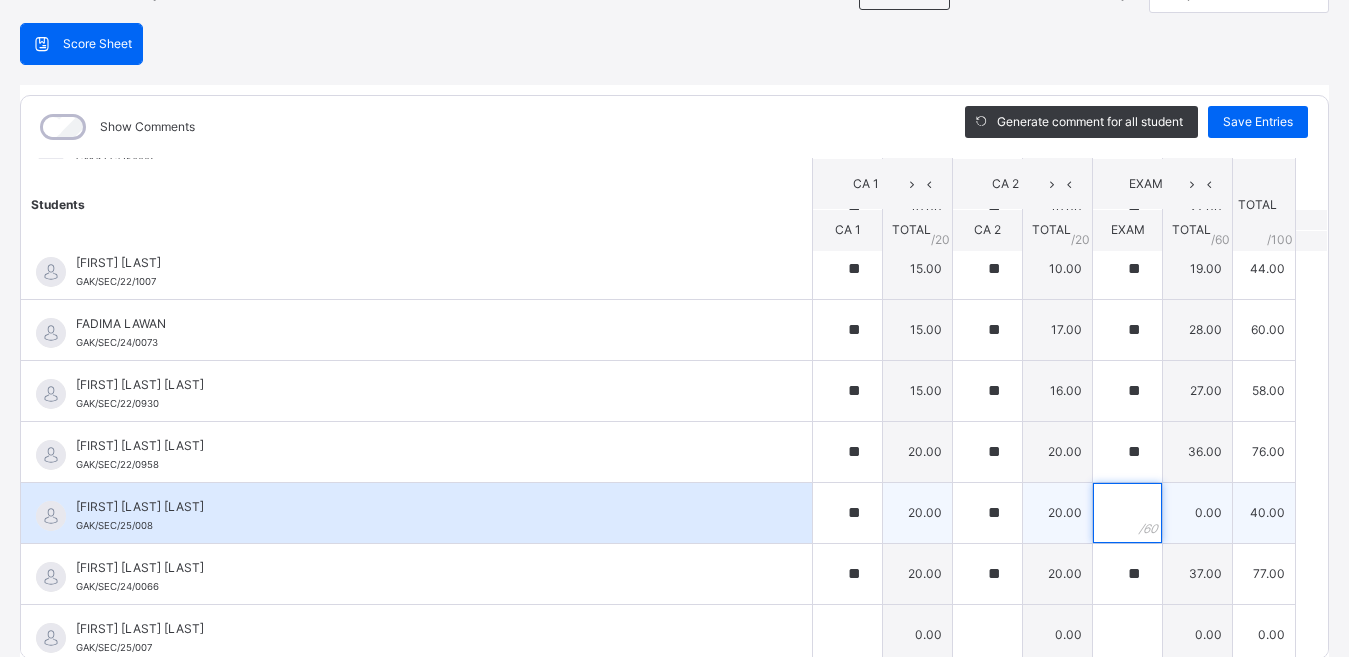 click at bounding box center (1127, 513) 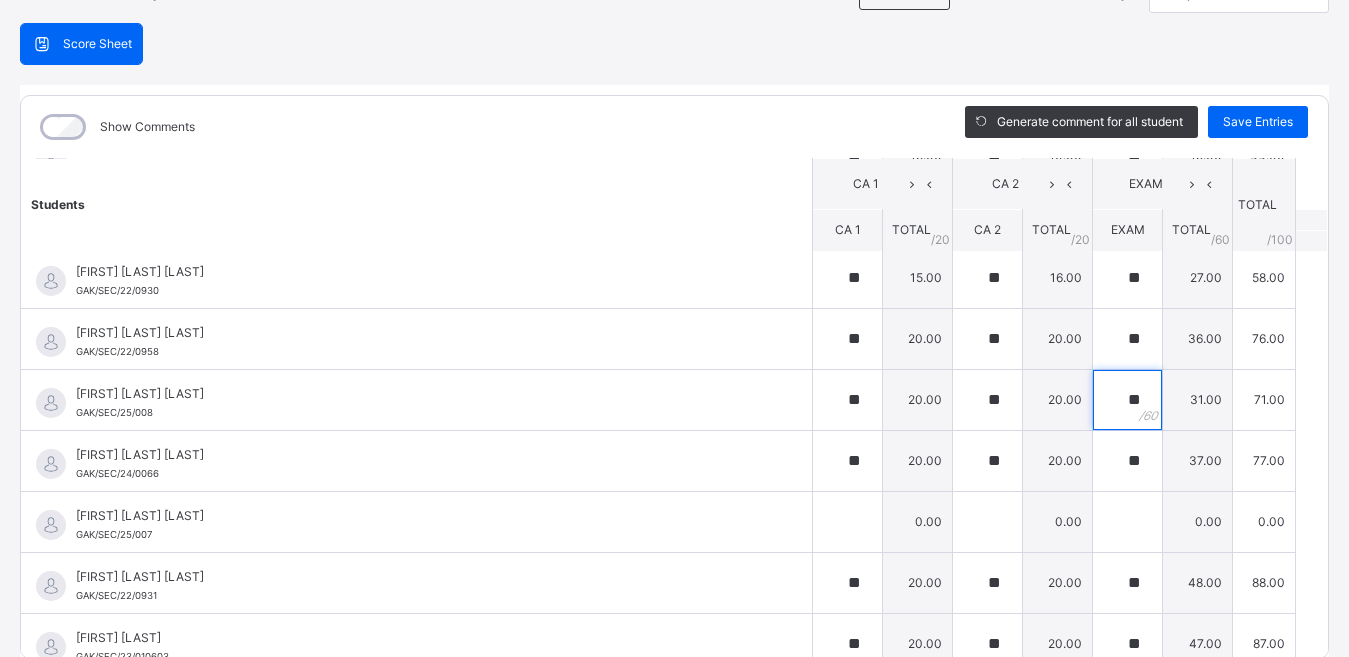 scroll, scrollTop: 907, scrollLeft: 0, axis: vertical 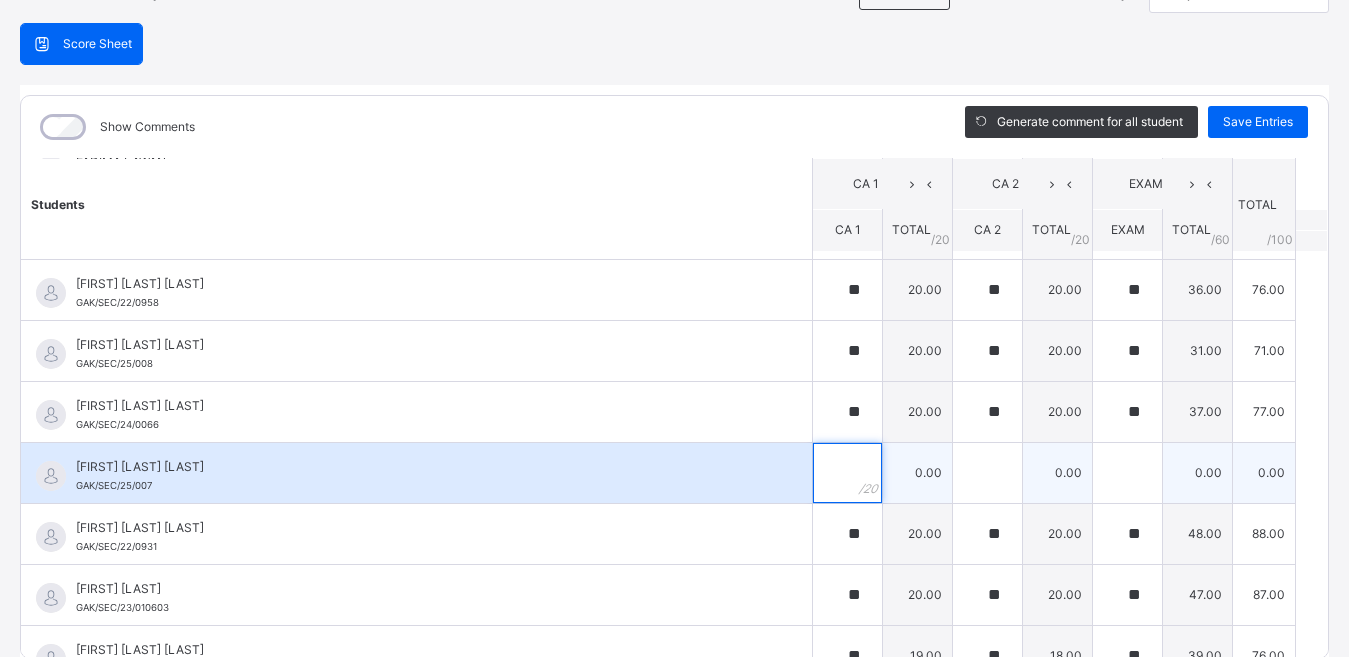 click at bounding box center (847, 473) 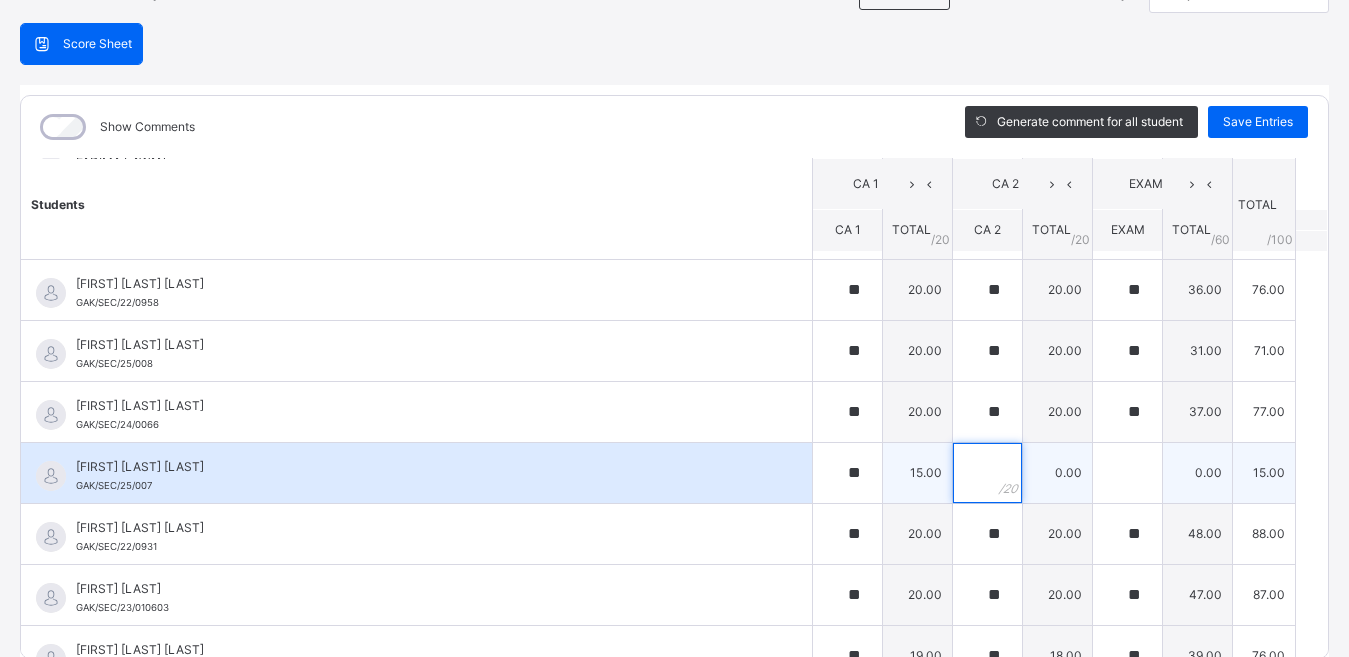 click at bounding box center (987, 473) 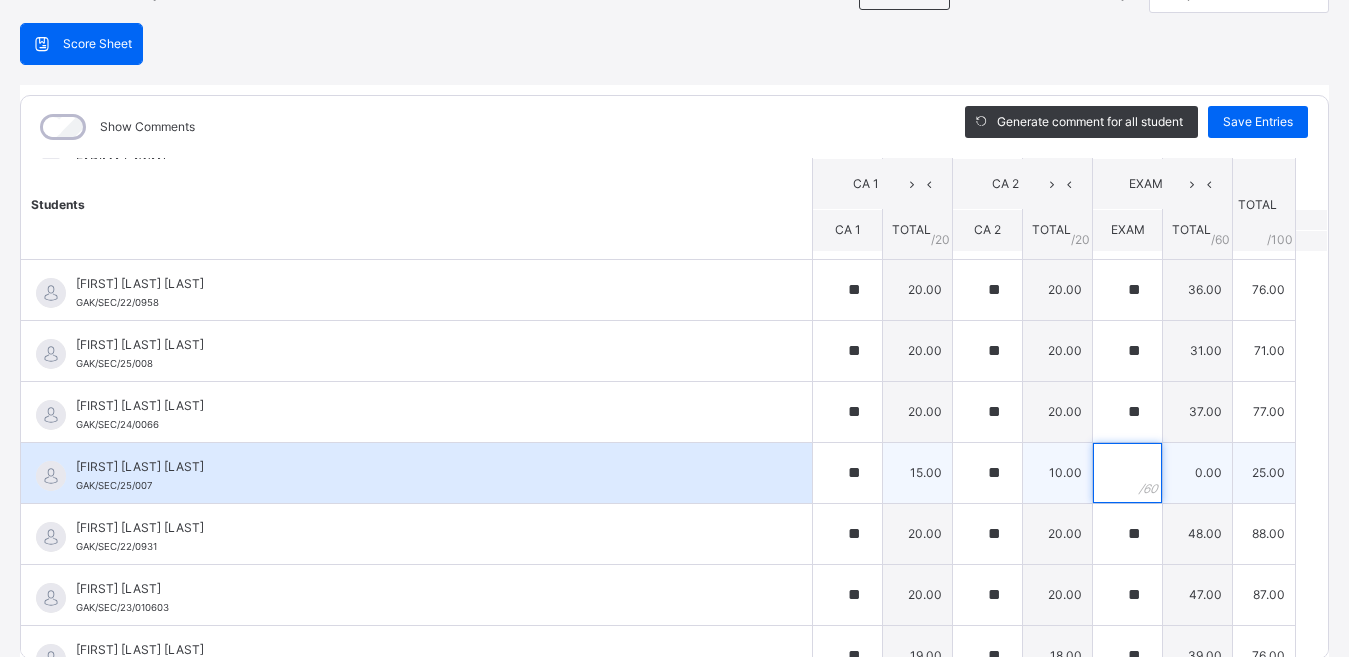 click at bounding box center (1127, 473) 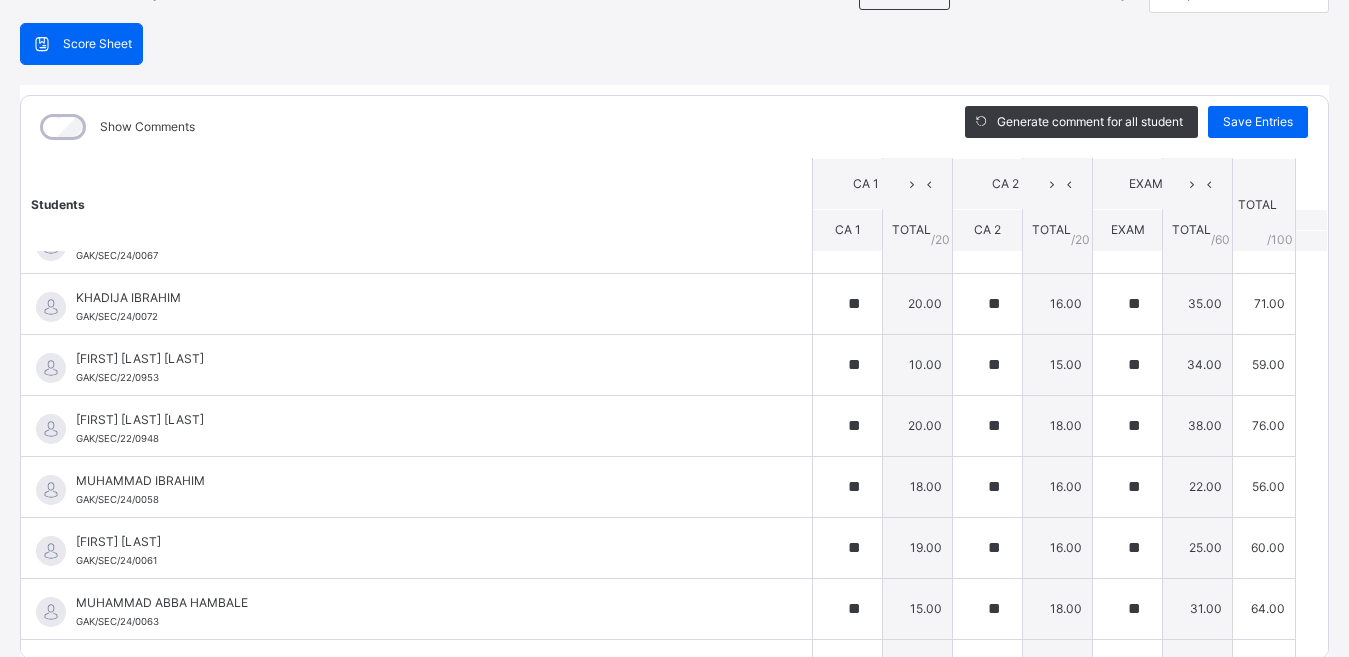 scroll, scrollTop: 1634, scrollLeft: 0, axis: vertical 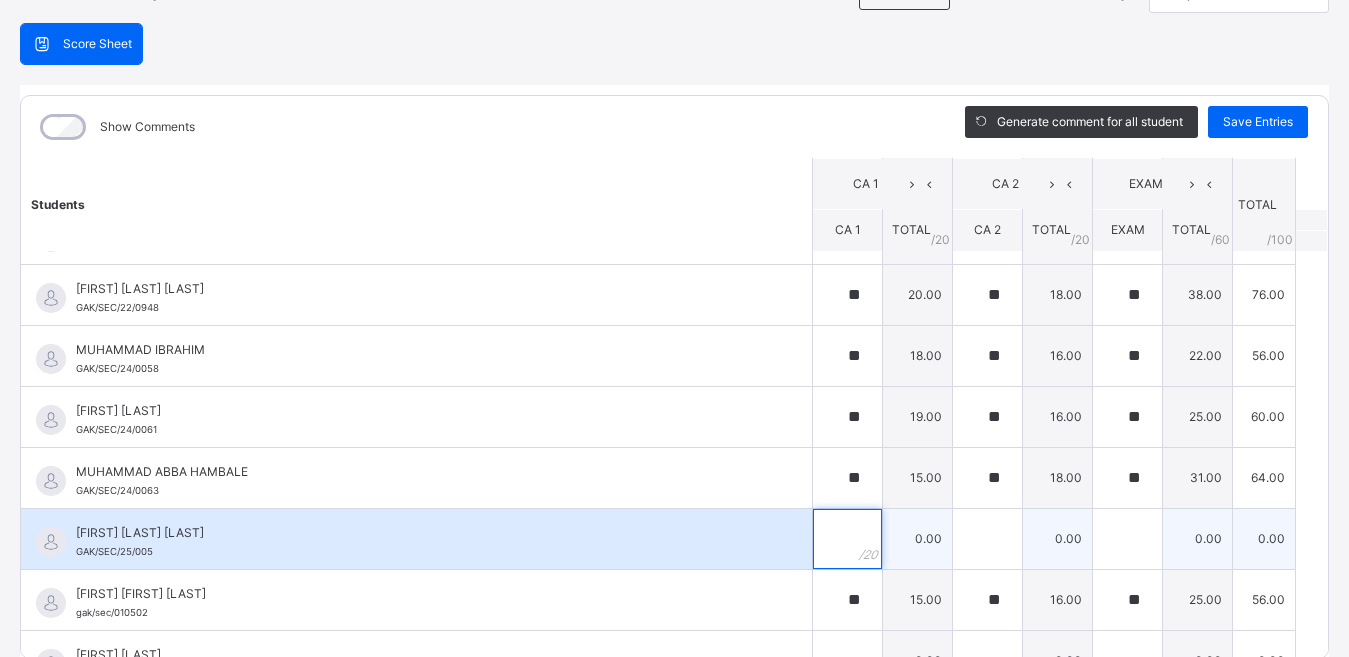 click at bounding box center (847, 539) 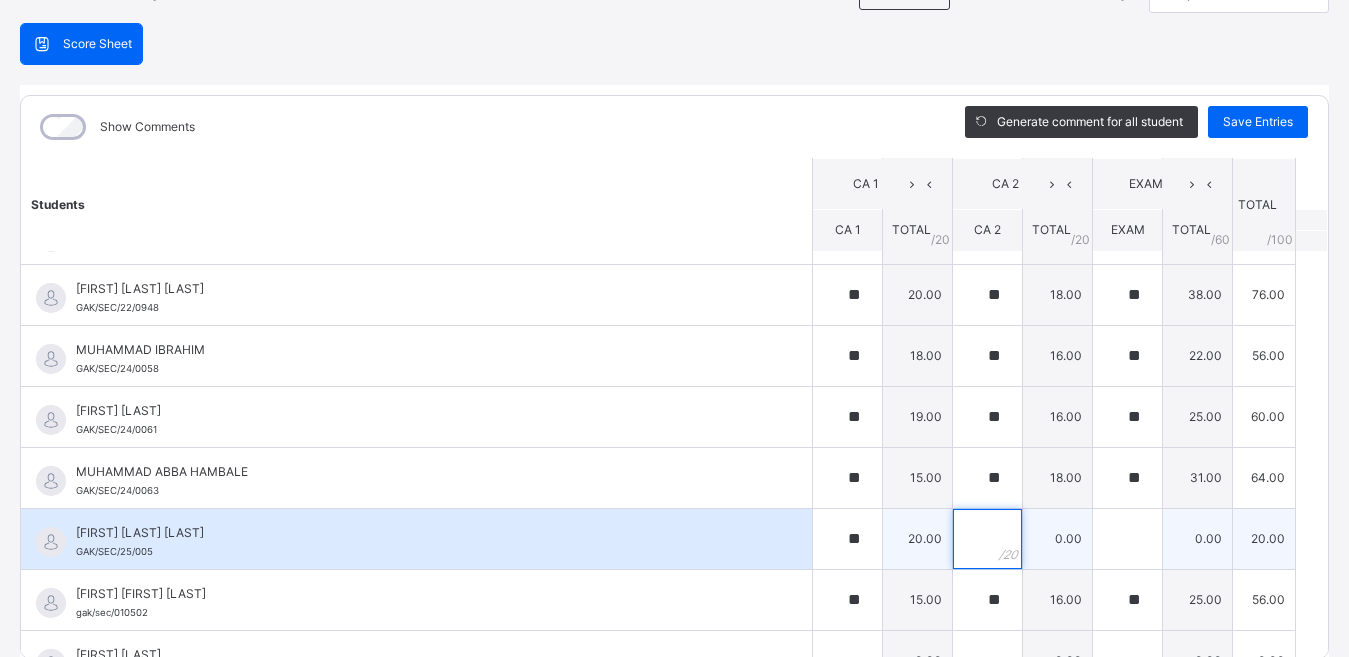 click at bounding box center (987, 539) 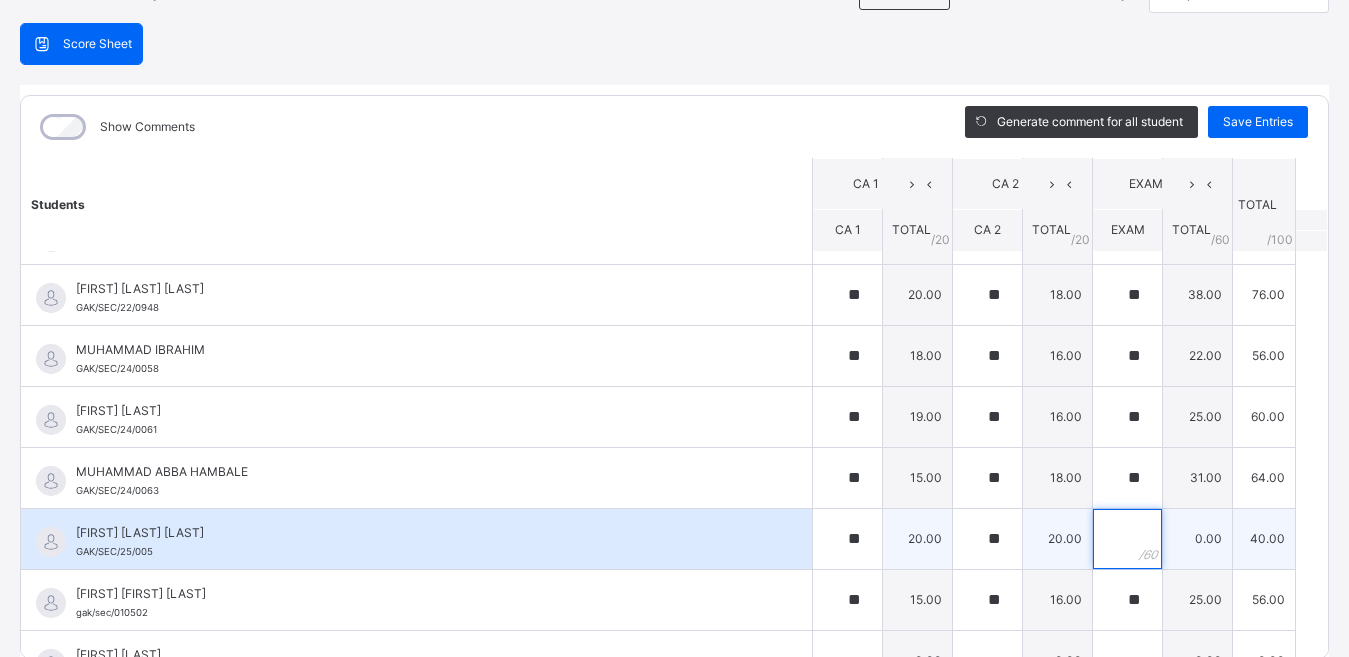 click at bounding box center [1127, 539] 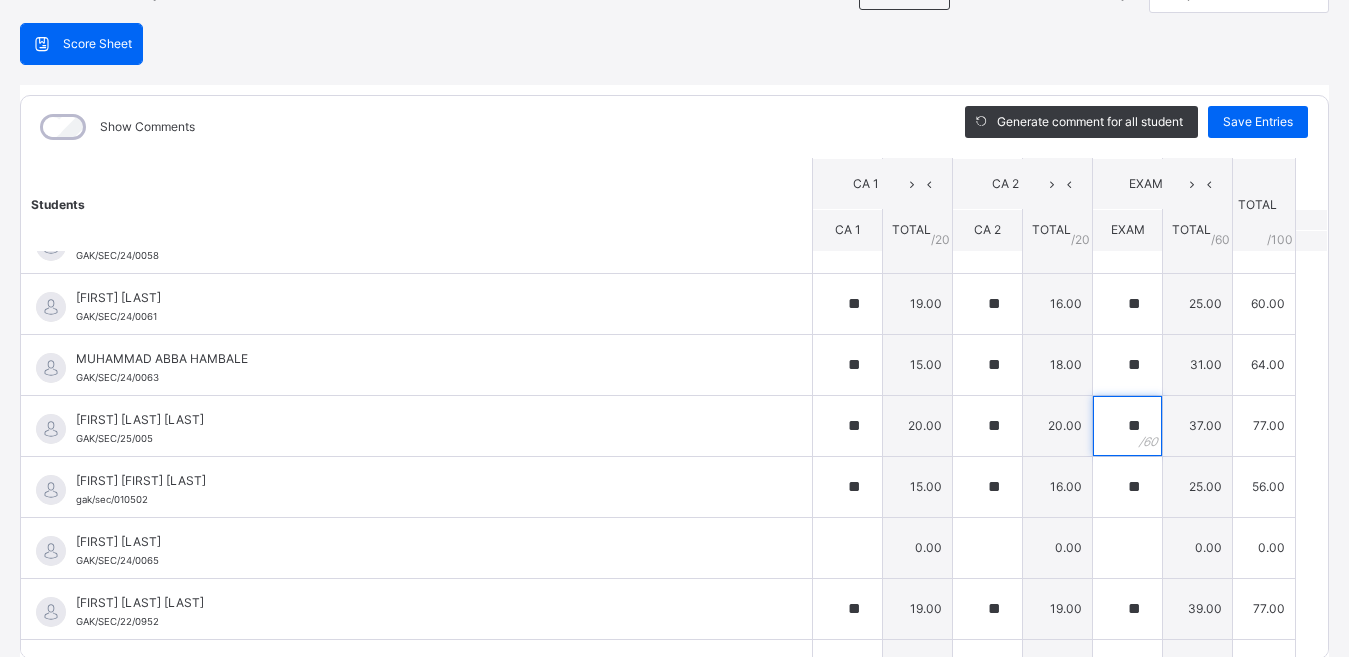 scroll, scrollTop: 1754, scrollLeft: 0, axis: vertical 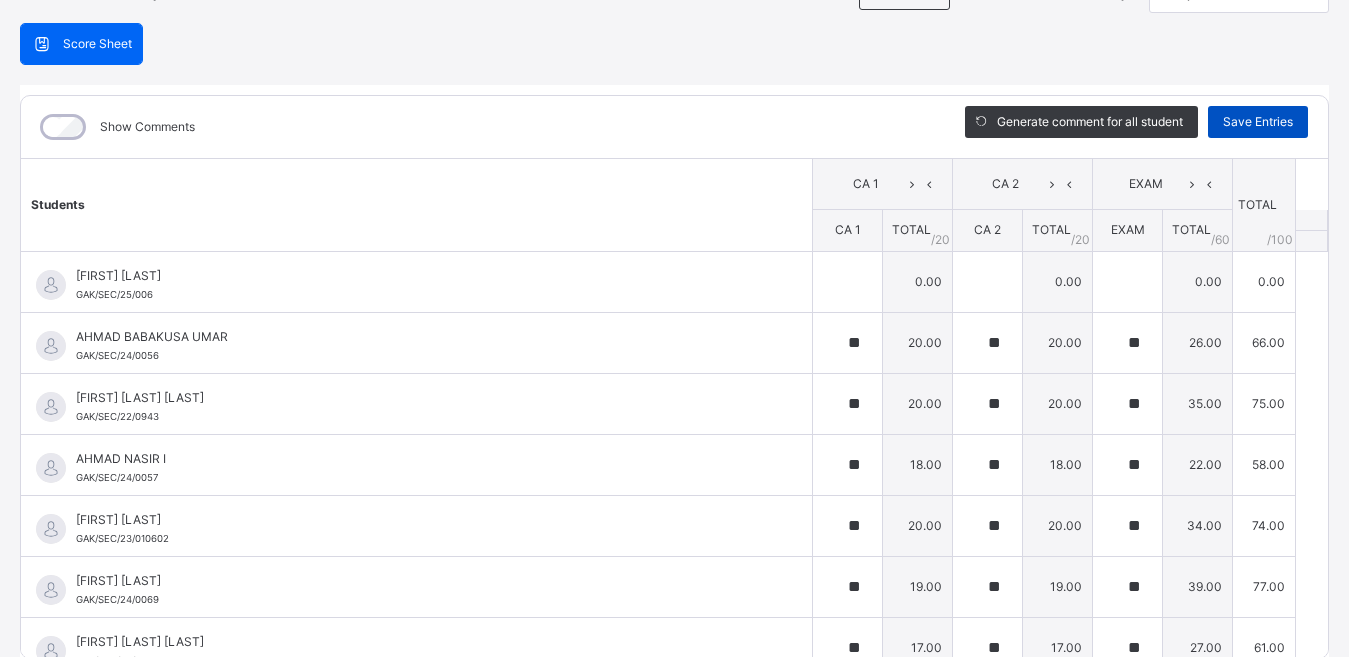 click on "Save Entries" at bounding box center (1258, 122) 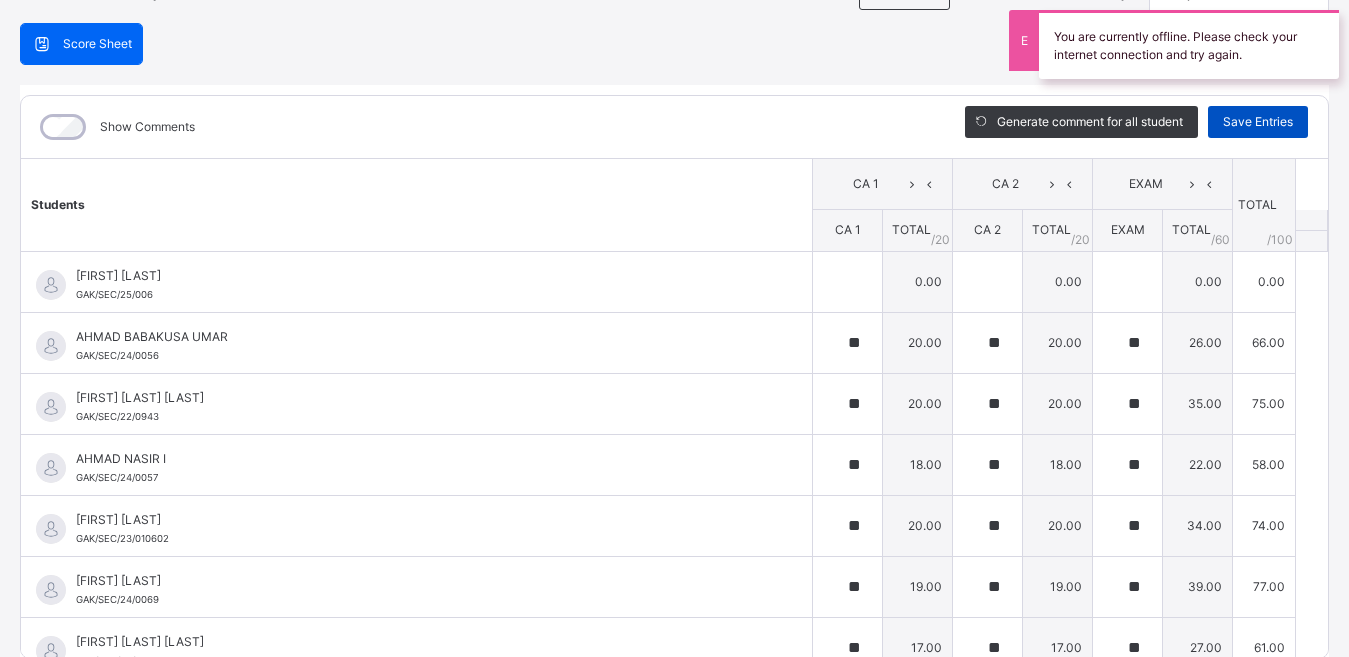click on "Save Entries" at bounding box center [1258, 122] 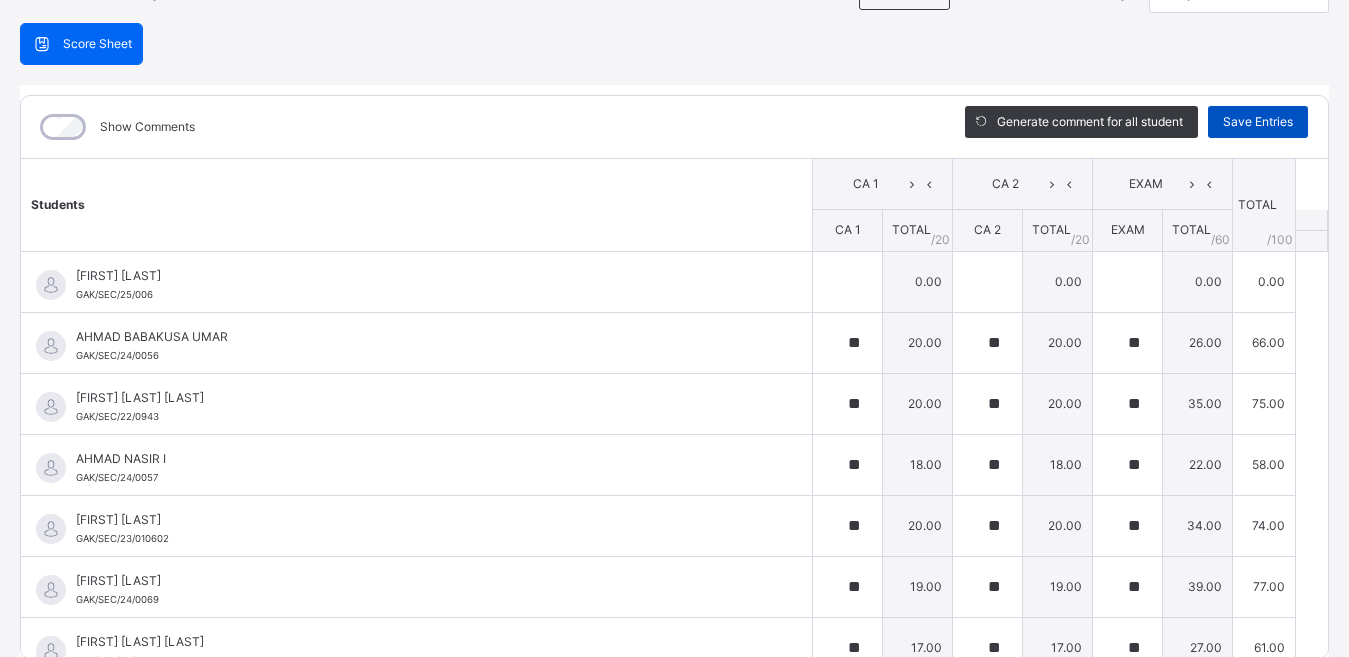 click on "Save Entries" at bounding box center [1258, 122] 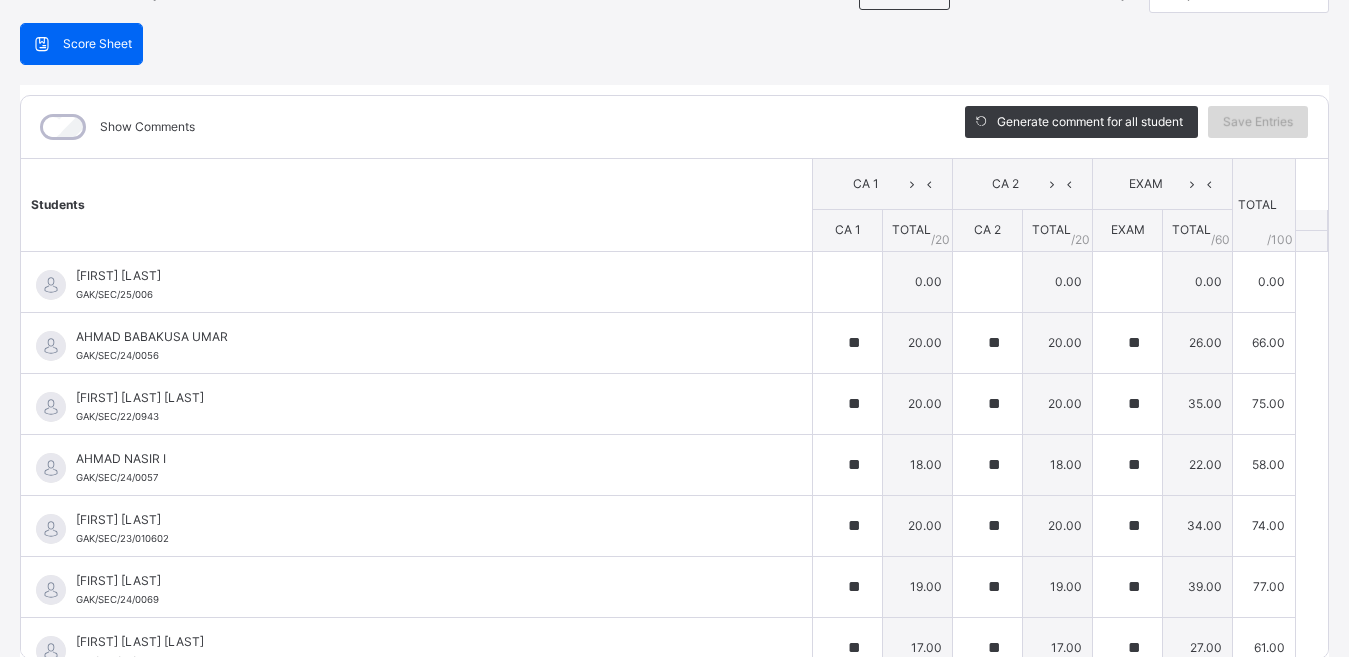 click on "Save Entries" at bounding box center [1258, 122] 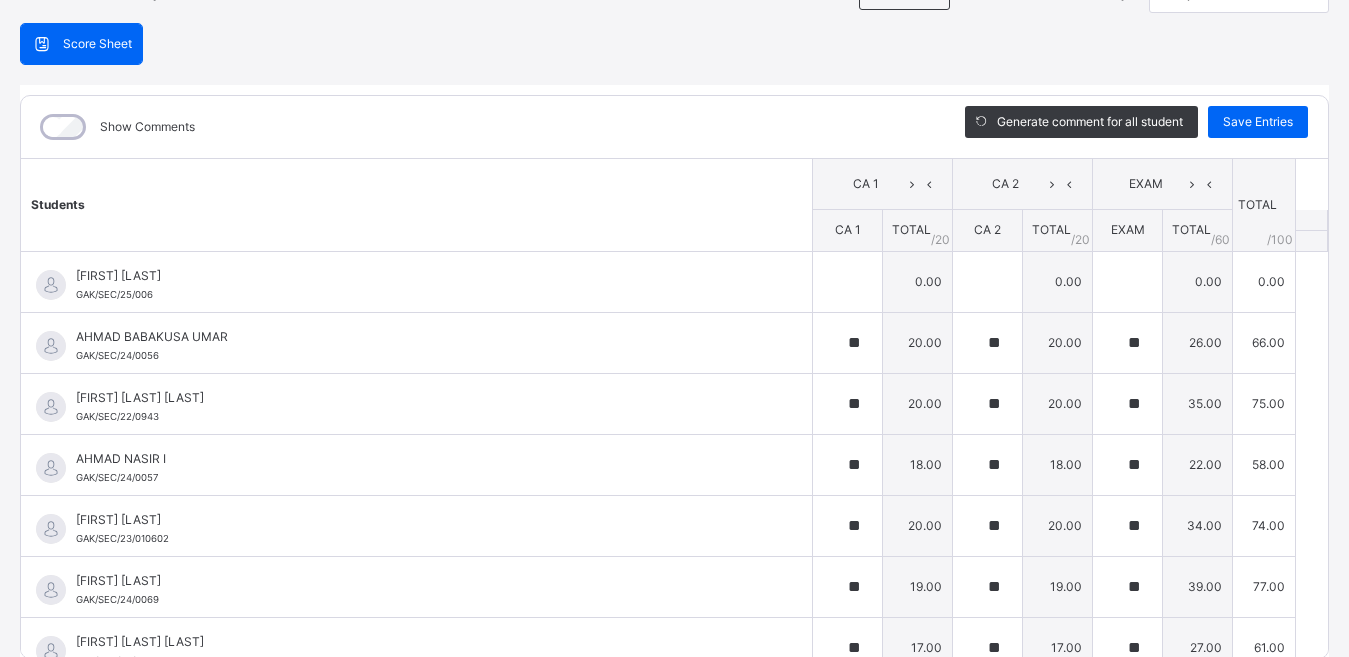 scroll, scrollTop: 680, scrollLeft: 0, axis: vertical 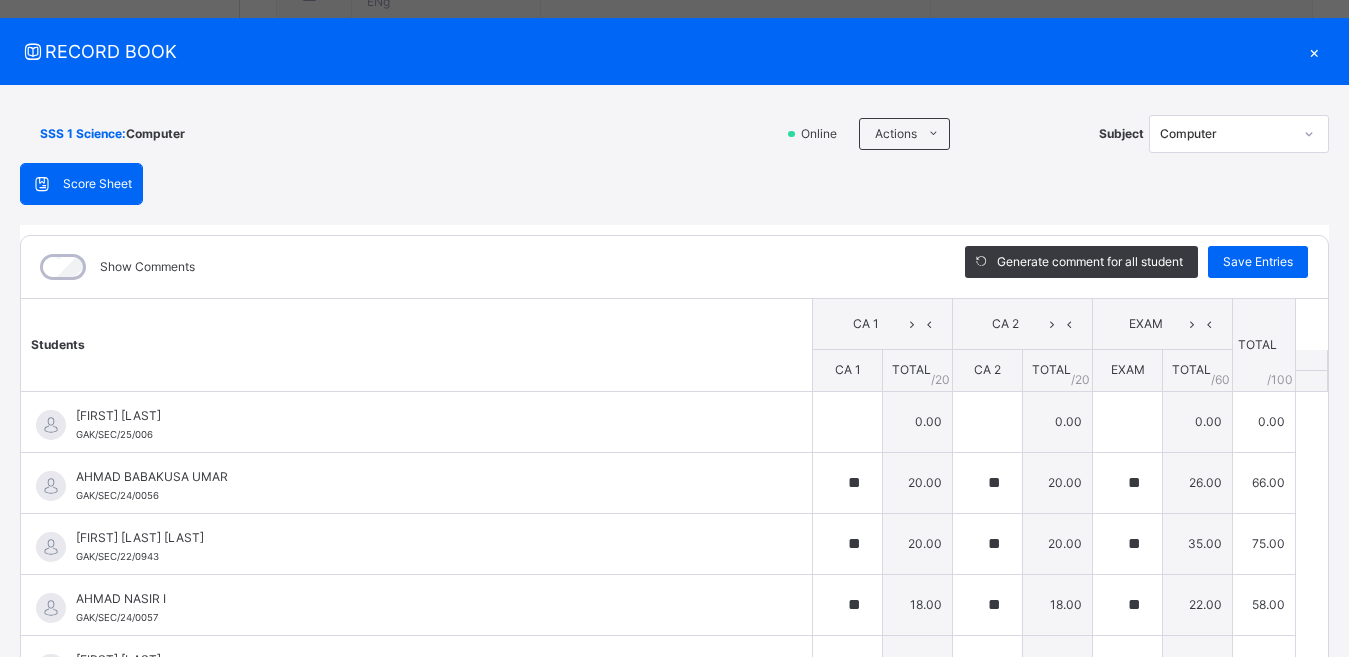 click on "×" at bounding box center (1314, 51) 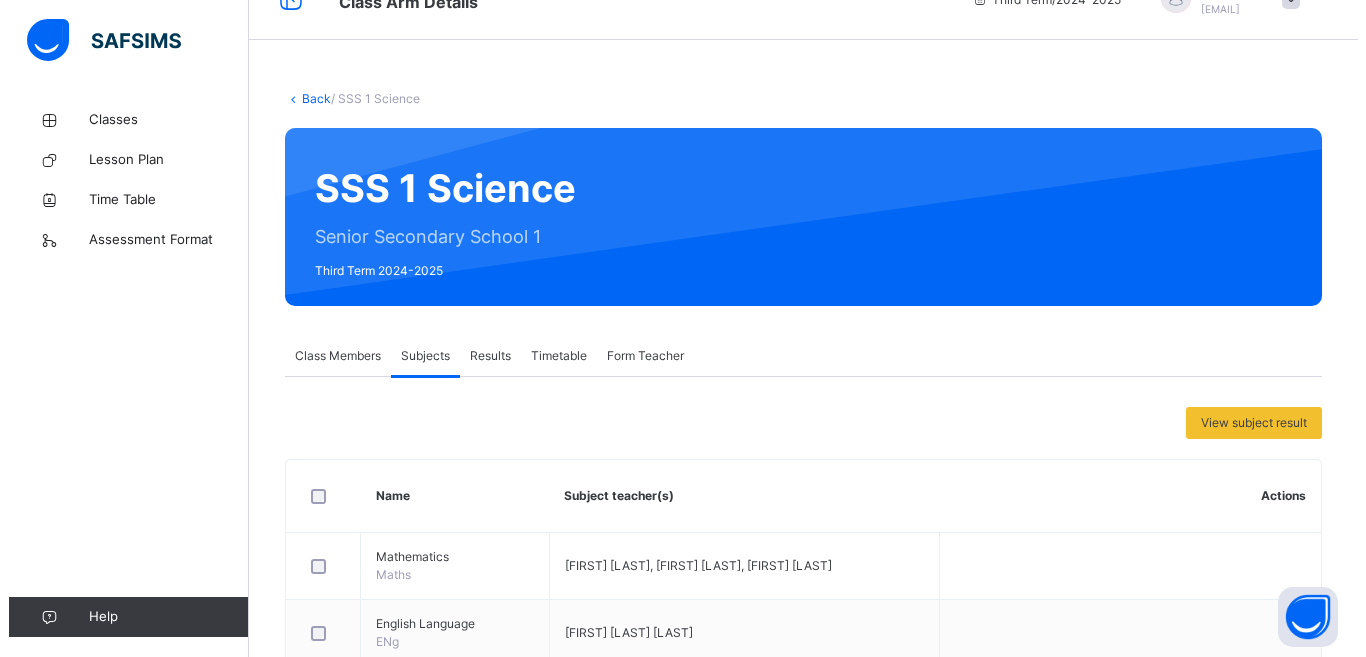 scroll, scrollTop: 0, scrollLeft: 0, axis: both 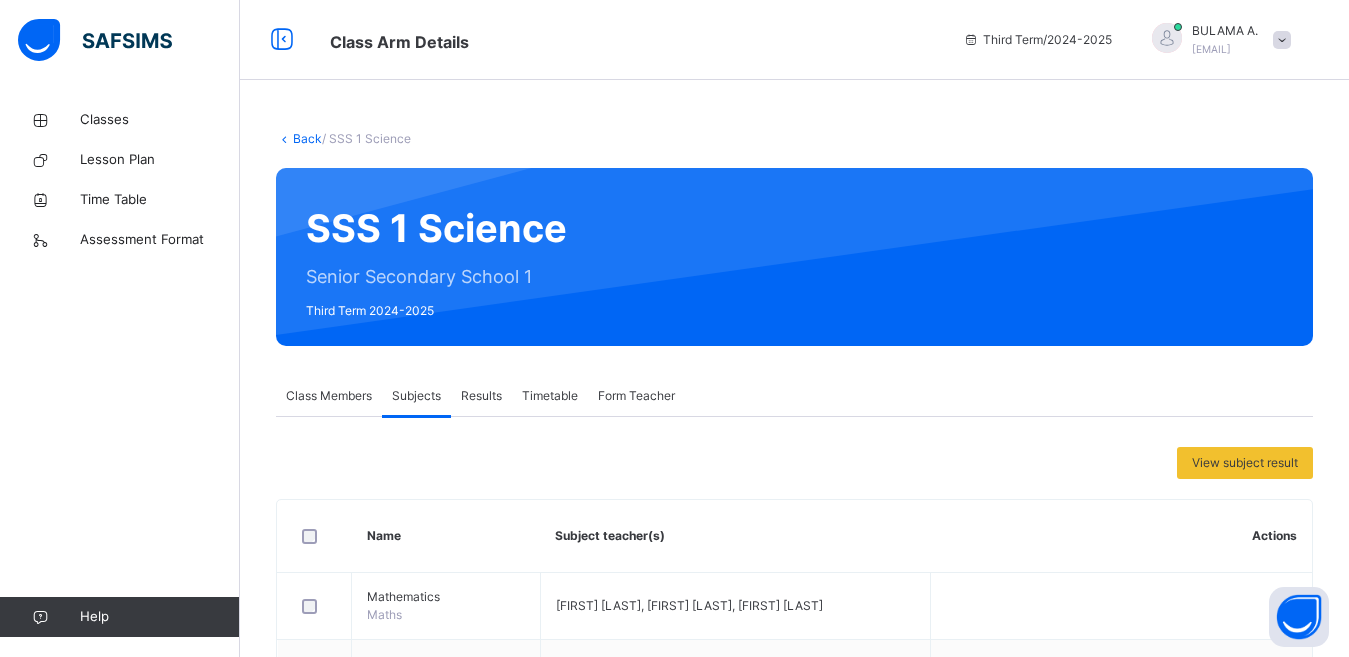 click at bounding box center [1282, 40] 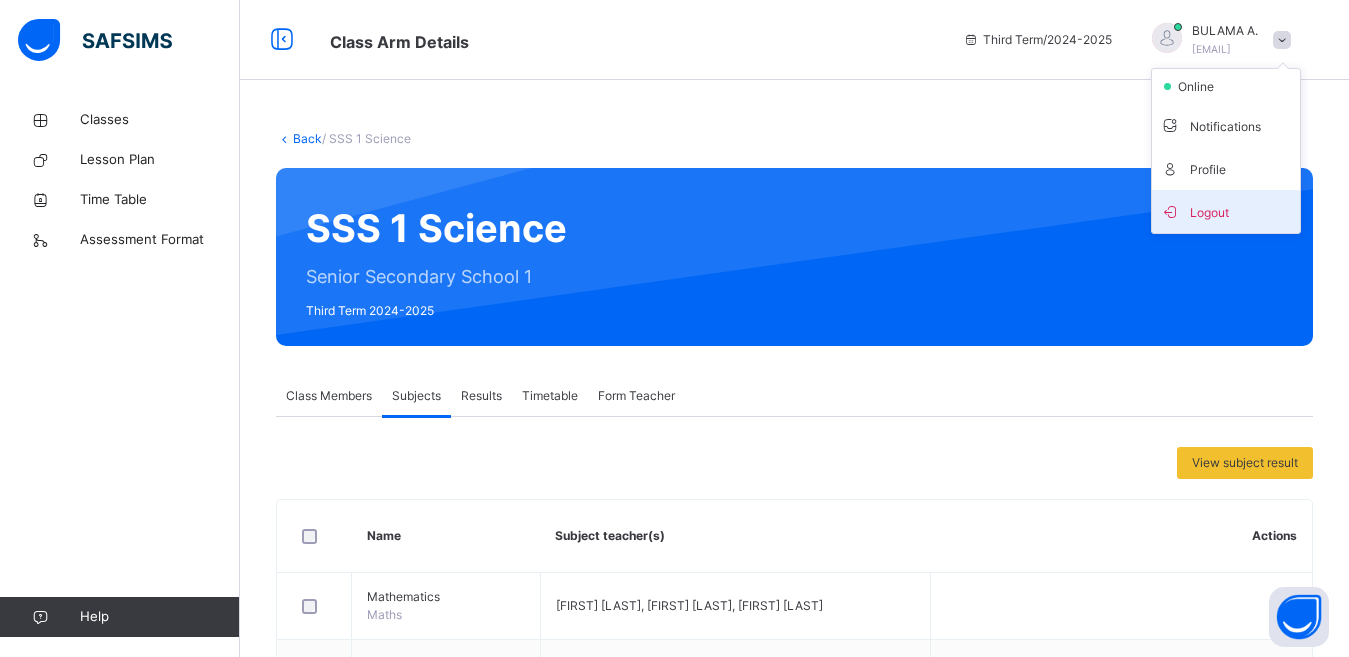 click on "Logout" at bounding box center (1226, 211) 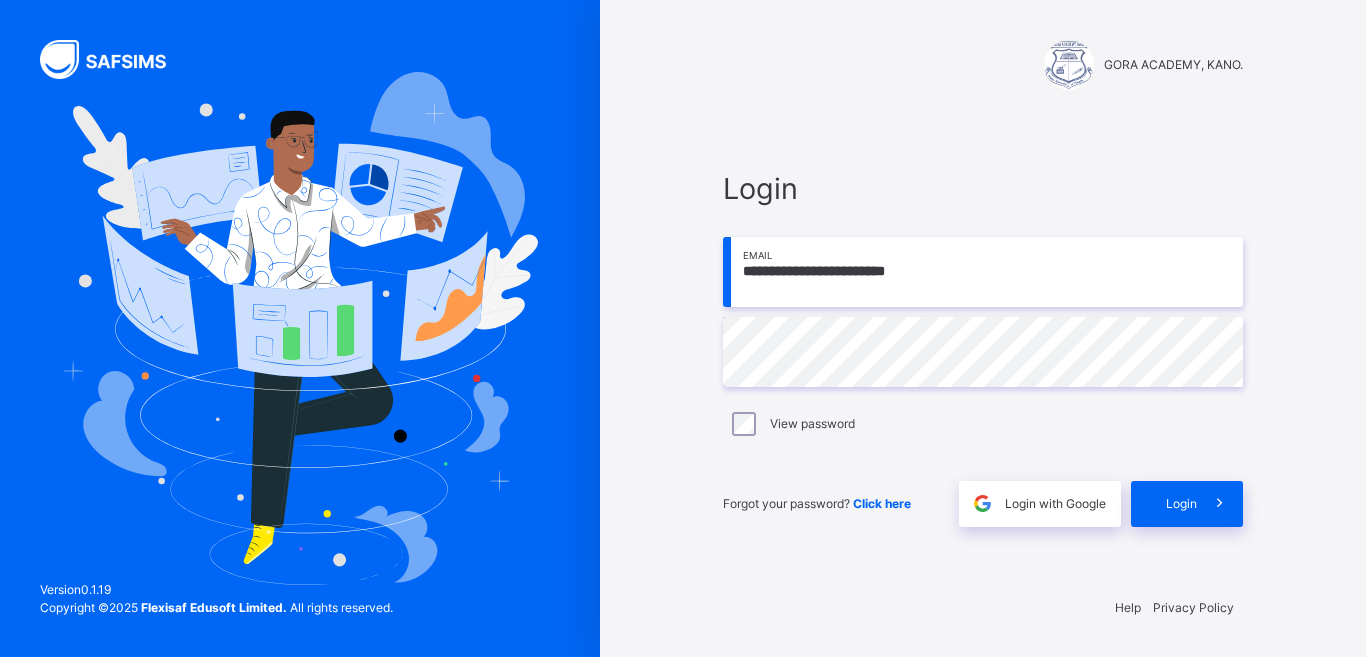 click on "**********" at bounding box center (983, 272) 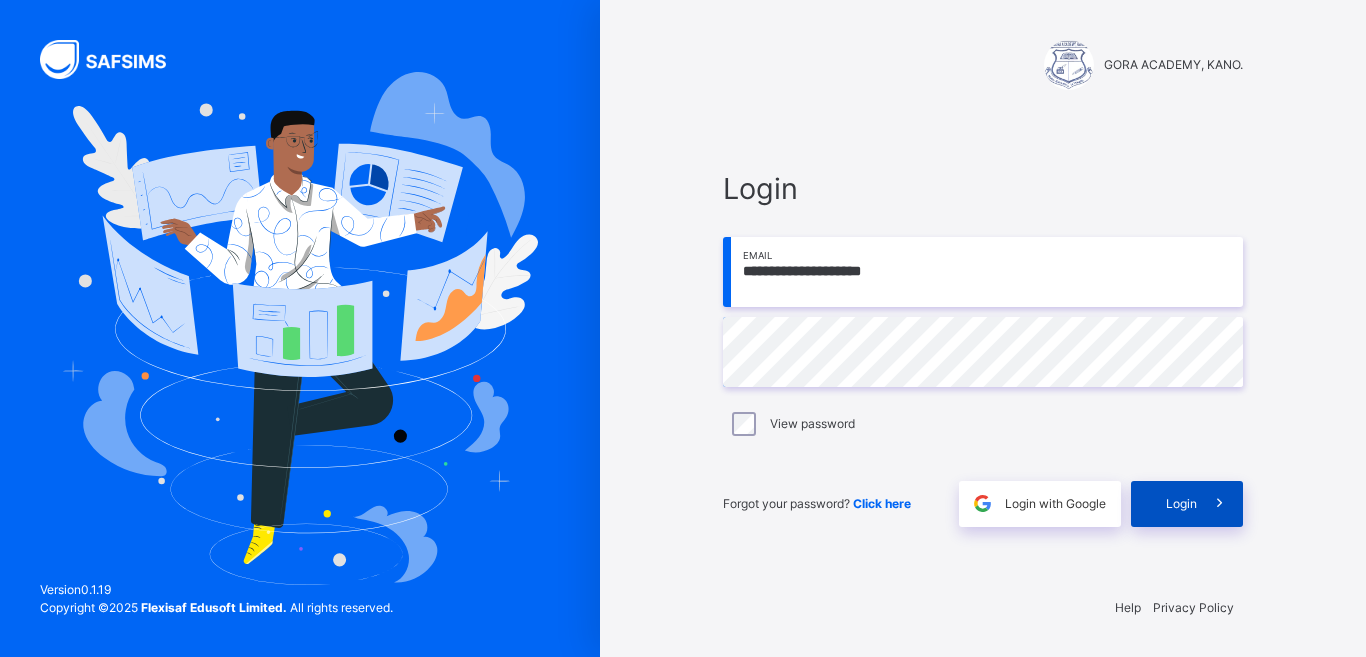 click on "Login" at bounding box center (1181, 504) 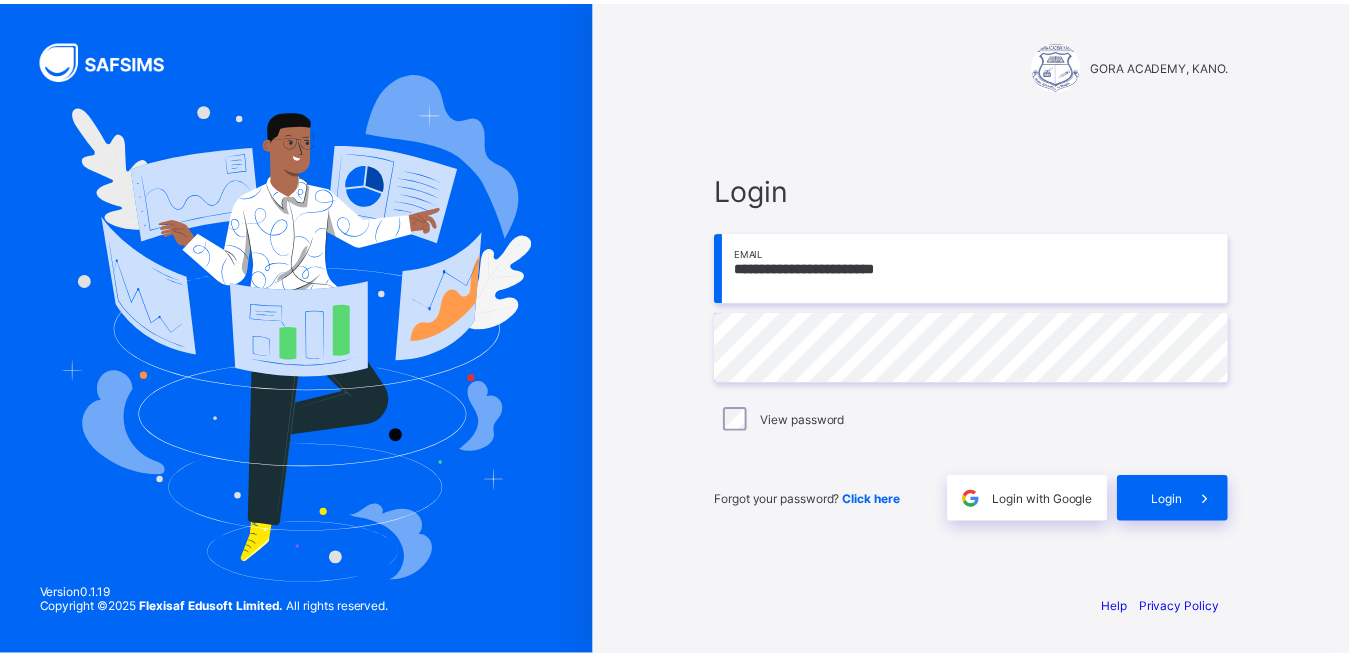 scroll, scrollTop: 0, scrollLeft: 0, axis: both 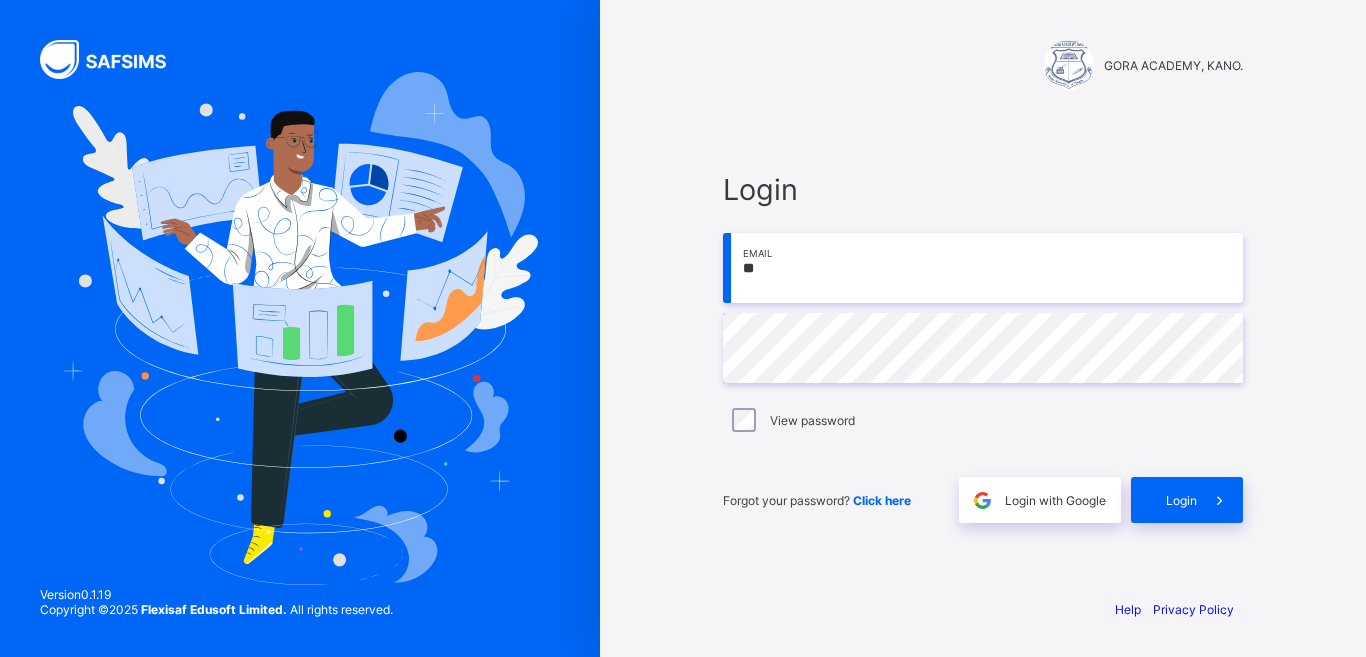type on "*" 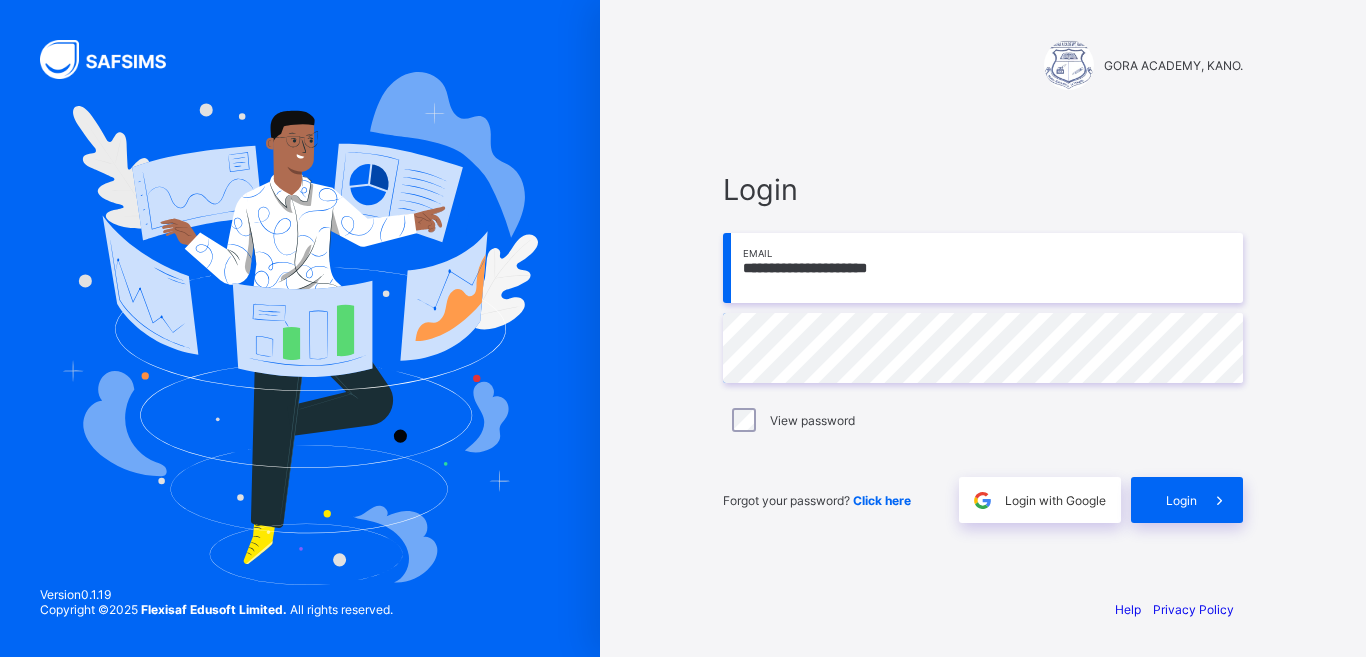 type on "**********" 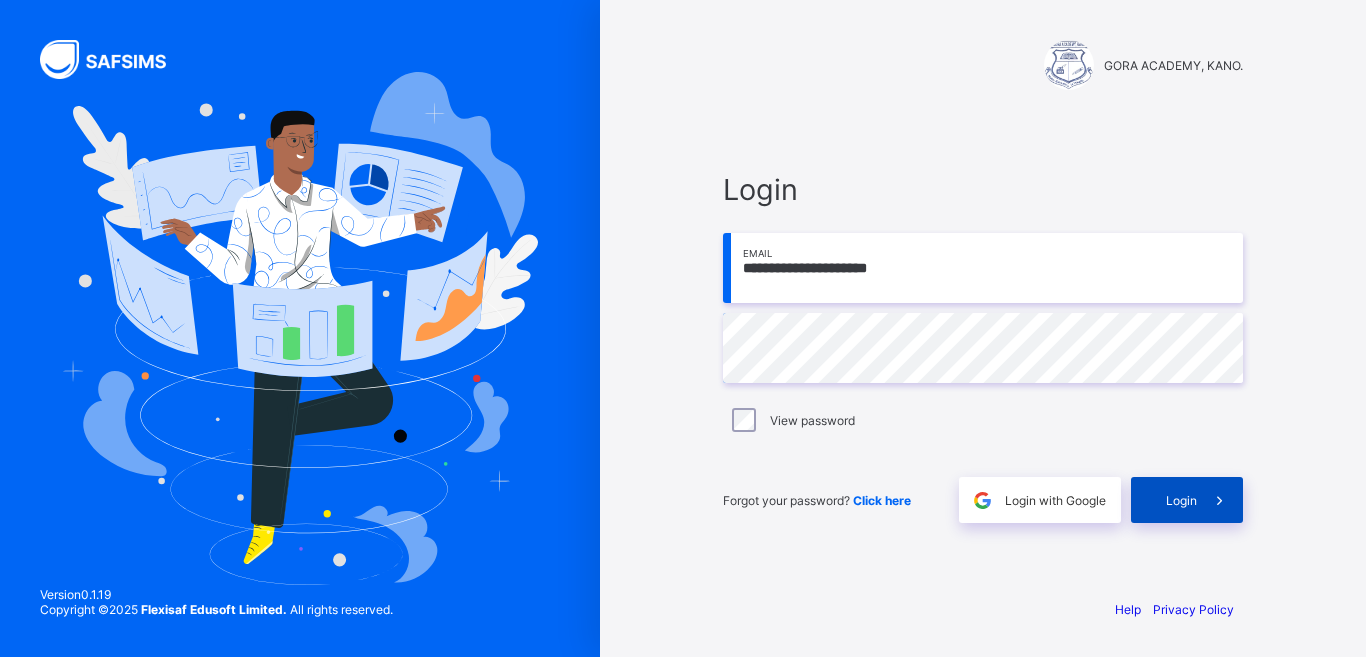 click on "Login" at bounding box center (1181, 500) 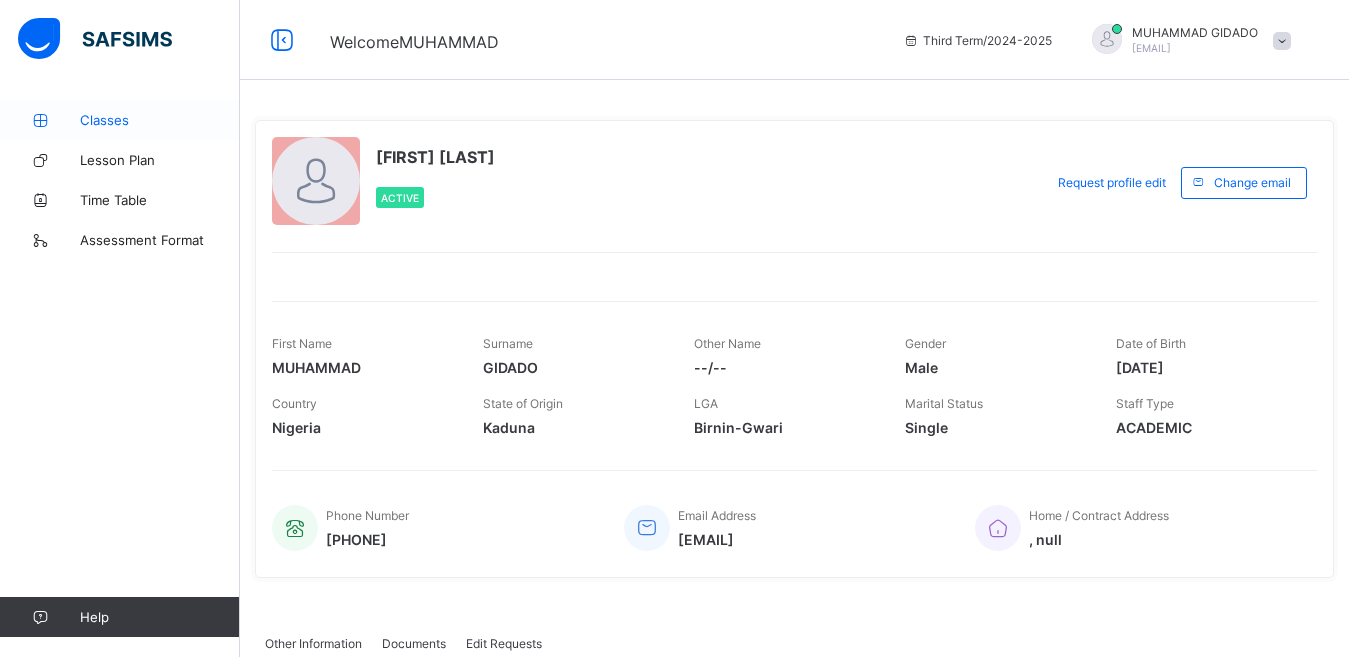 click on "Classes" at bounding box center [120, 120] 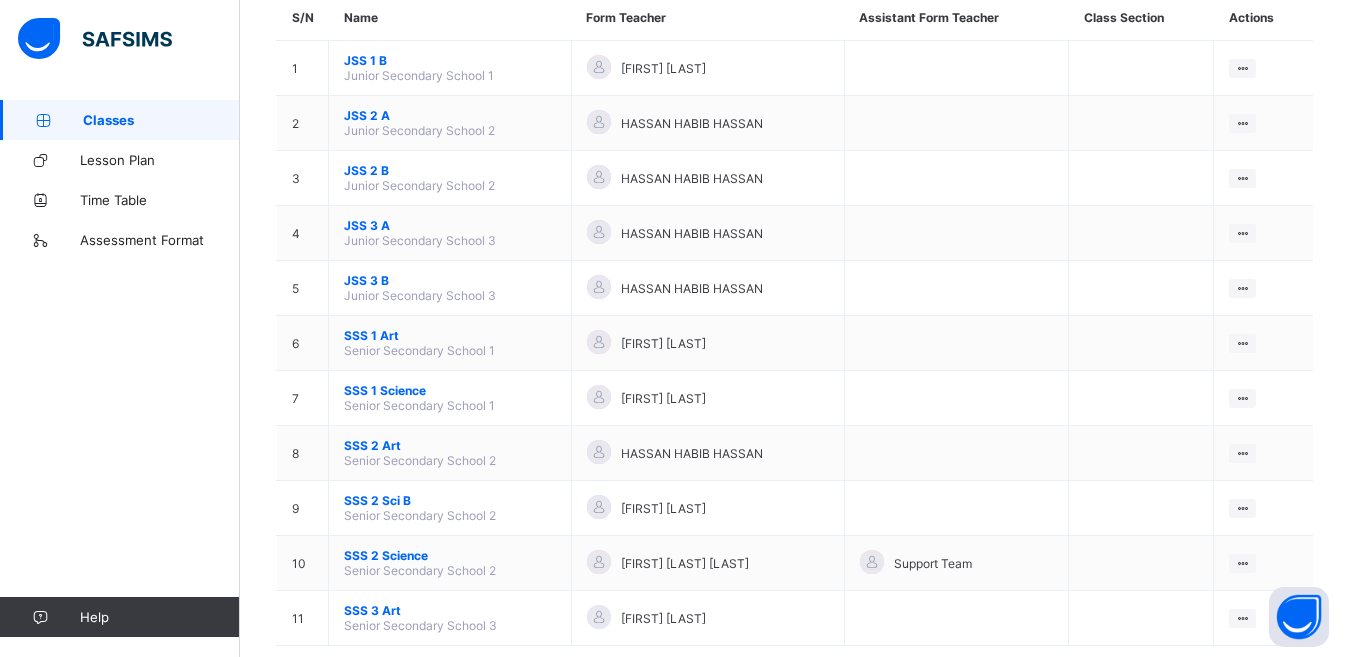 scroll, scrollTop: 200, scrollLeft: 0, axis: vertical 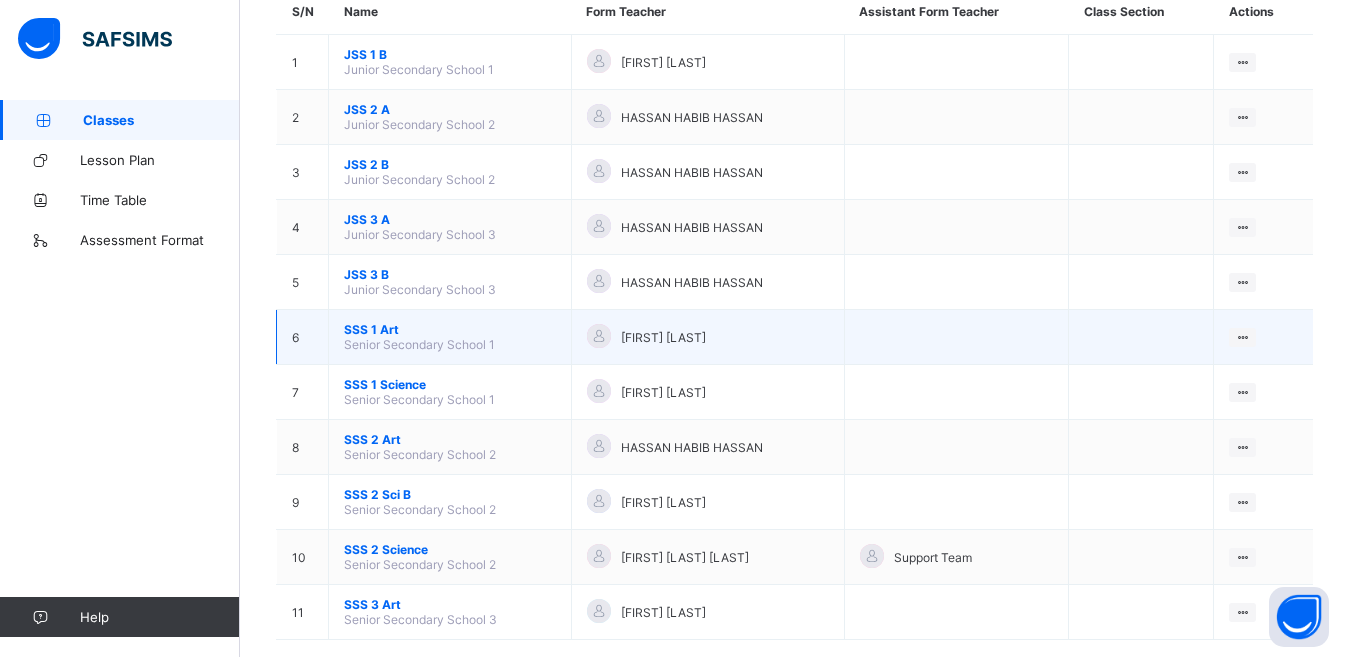 click on "SSS 1   Art" at bounding box center (450, 329) 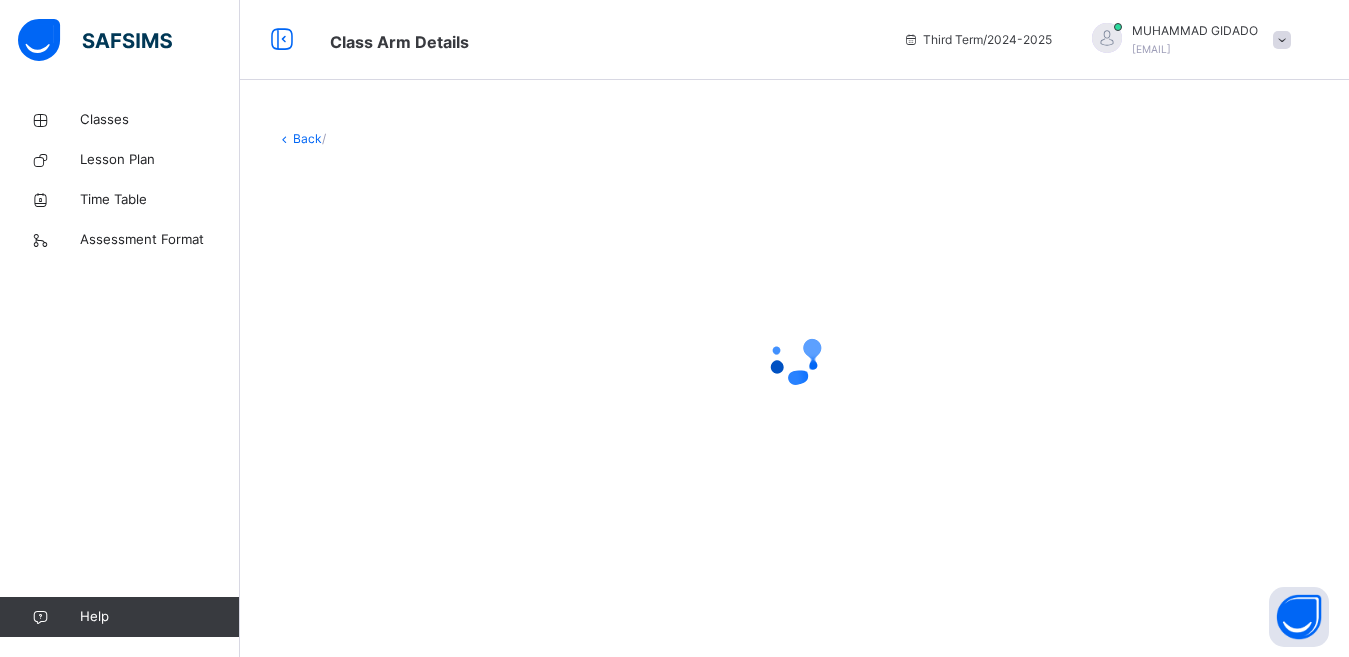scroll, scrollTop: 0, scrollLeft: 0, axis: both 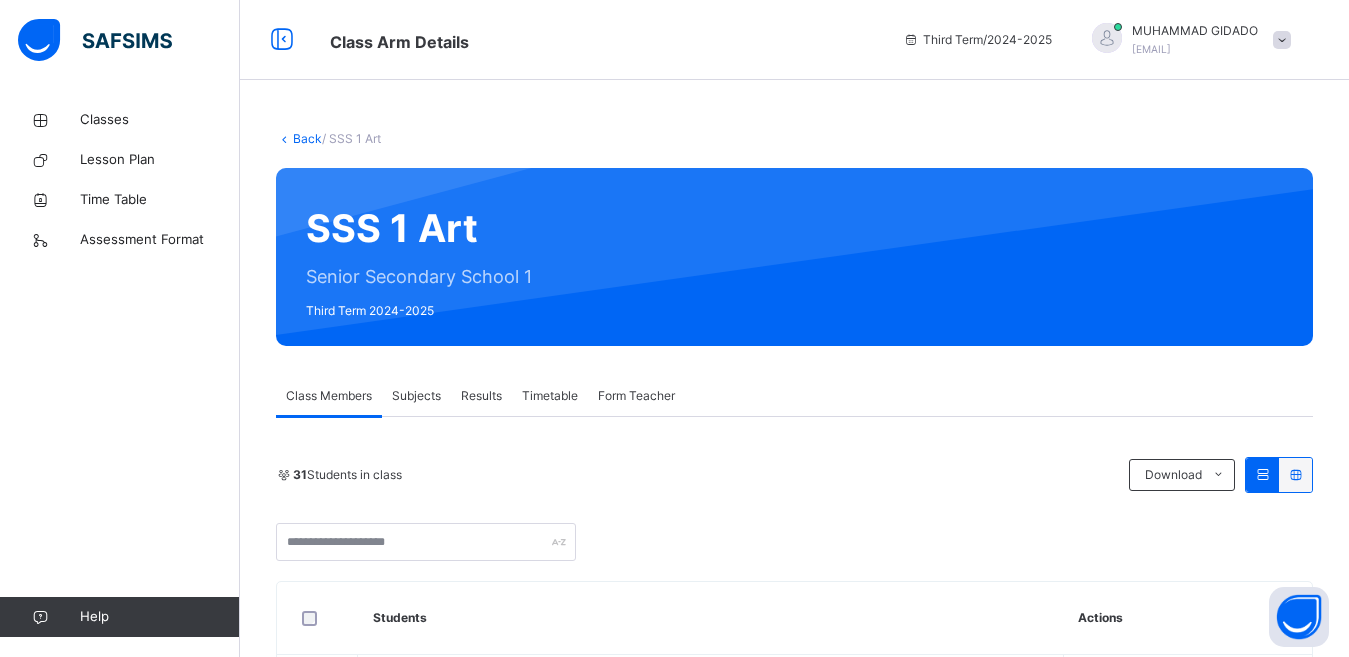 click on "Subjects" at bounding box center [416, 396] 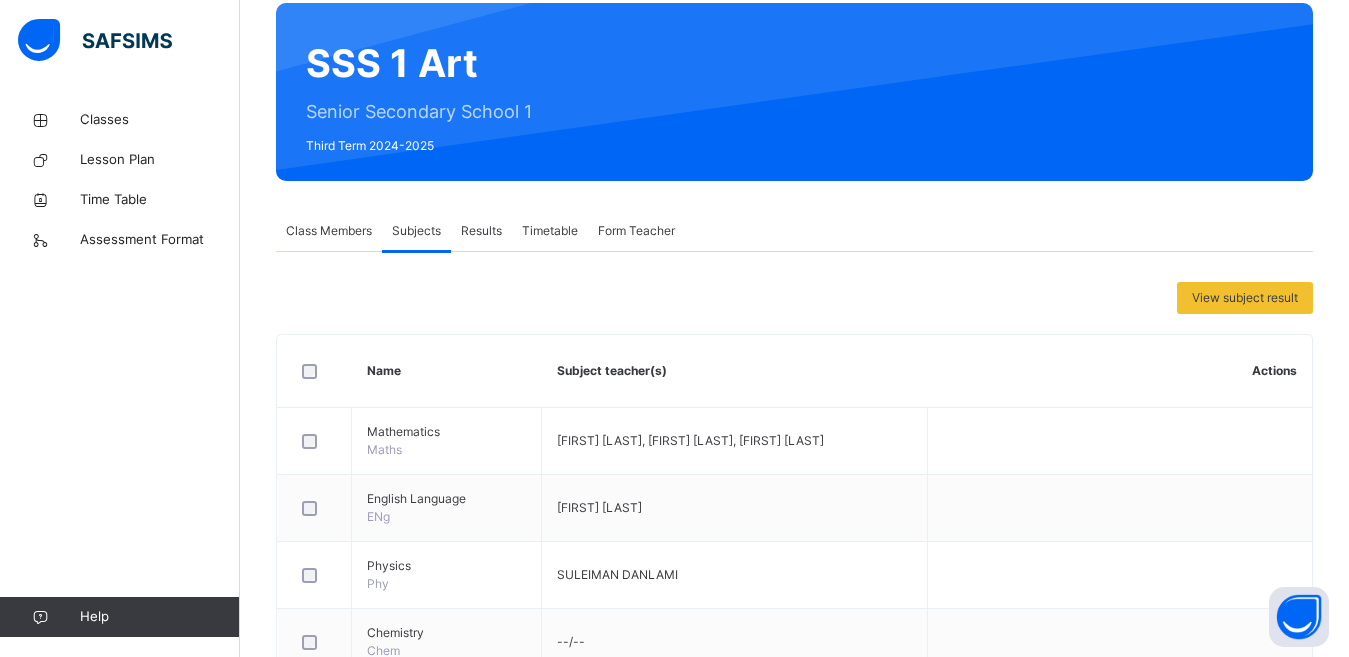 scroll, scrollTop: 200, scrollLeft: 0, axis: vertical 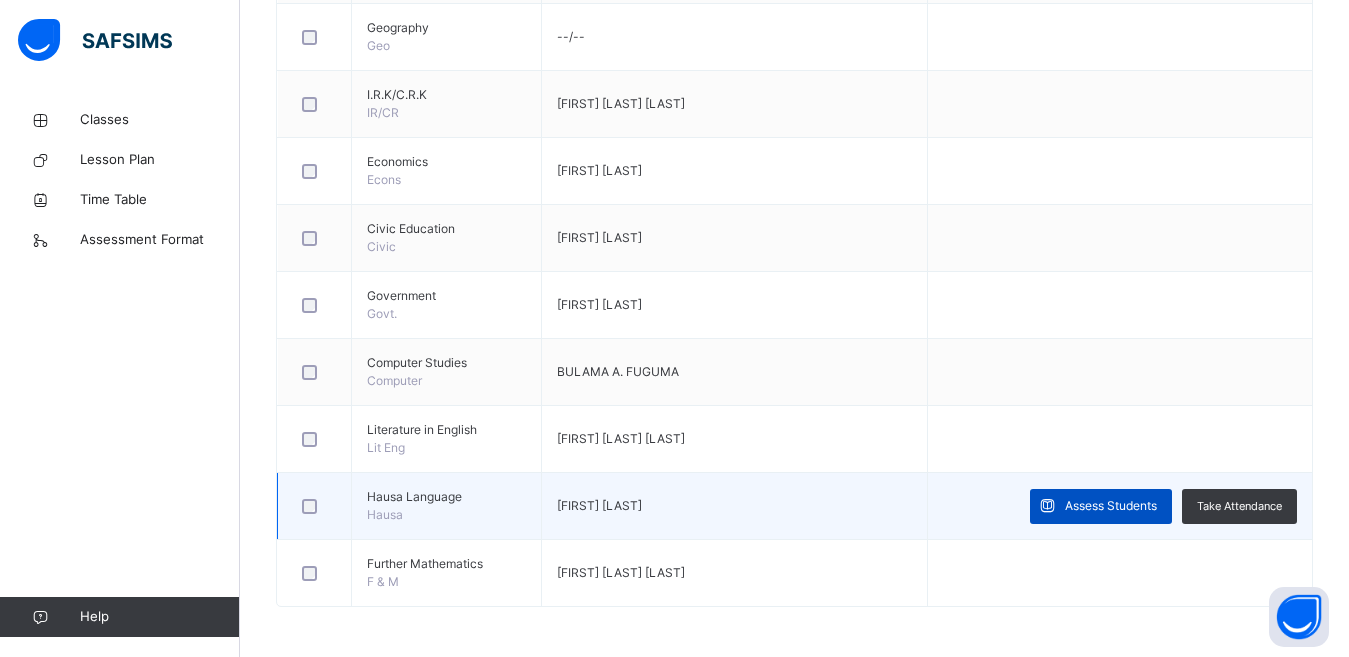 click at bounding box center (1047, 506) 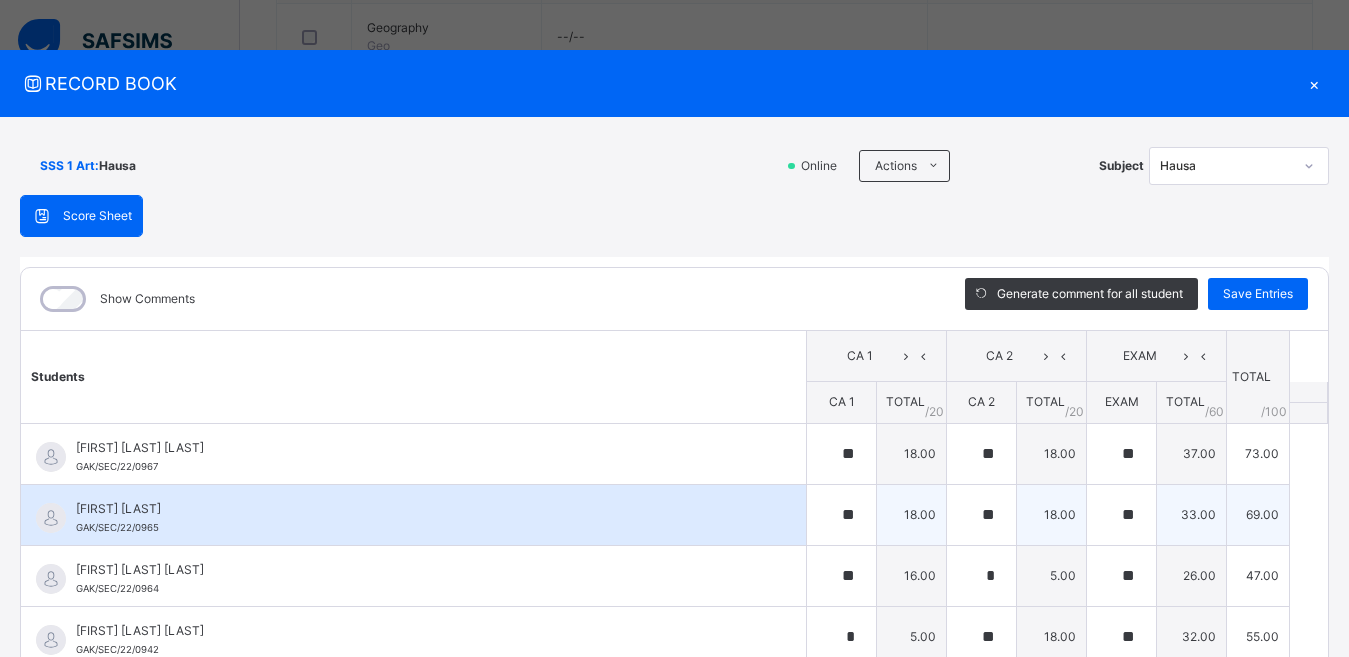 type on "**" 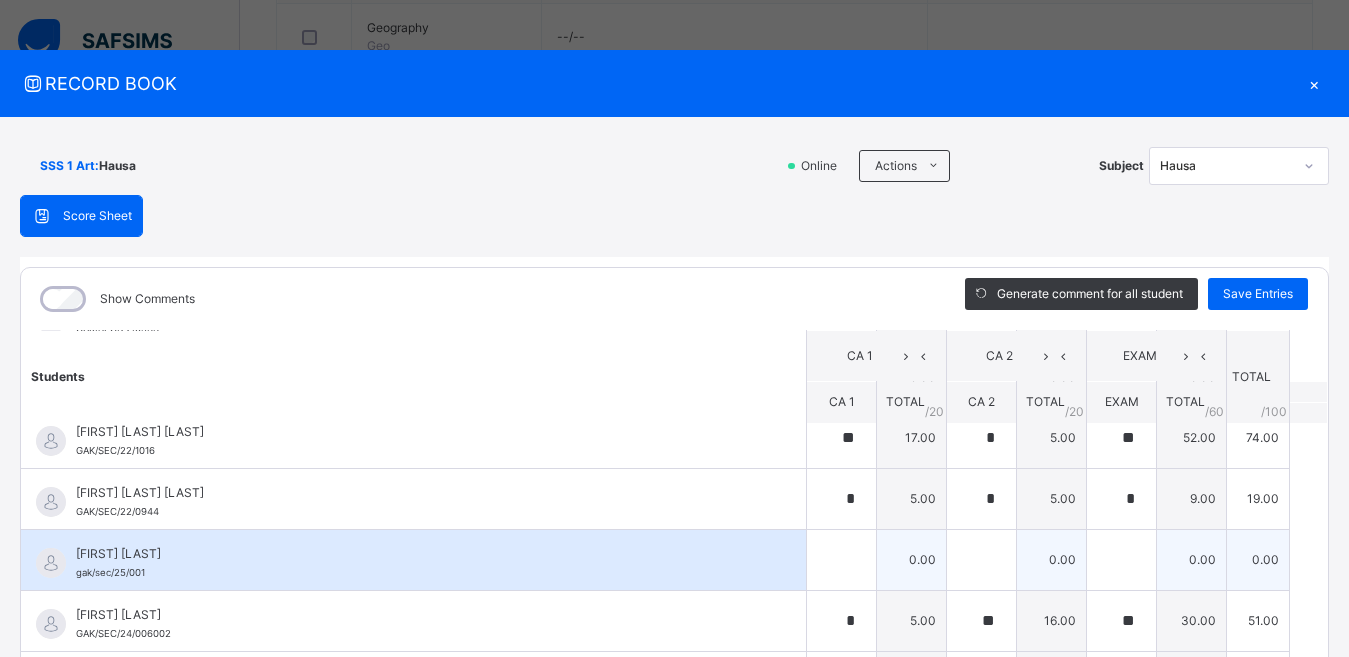scroll, scrollTop: 822, scrollLeft: 0, axis: vertical 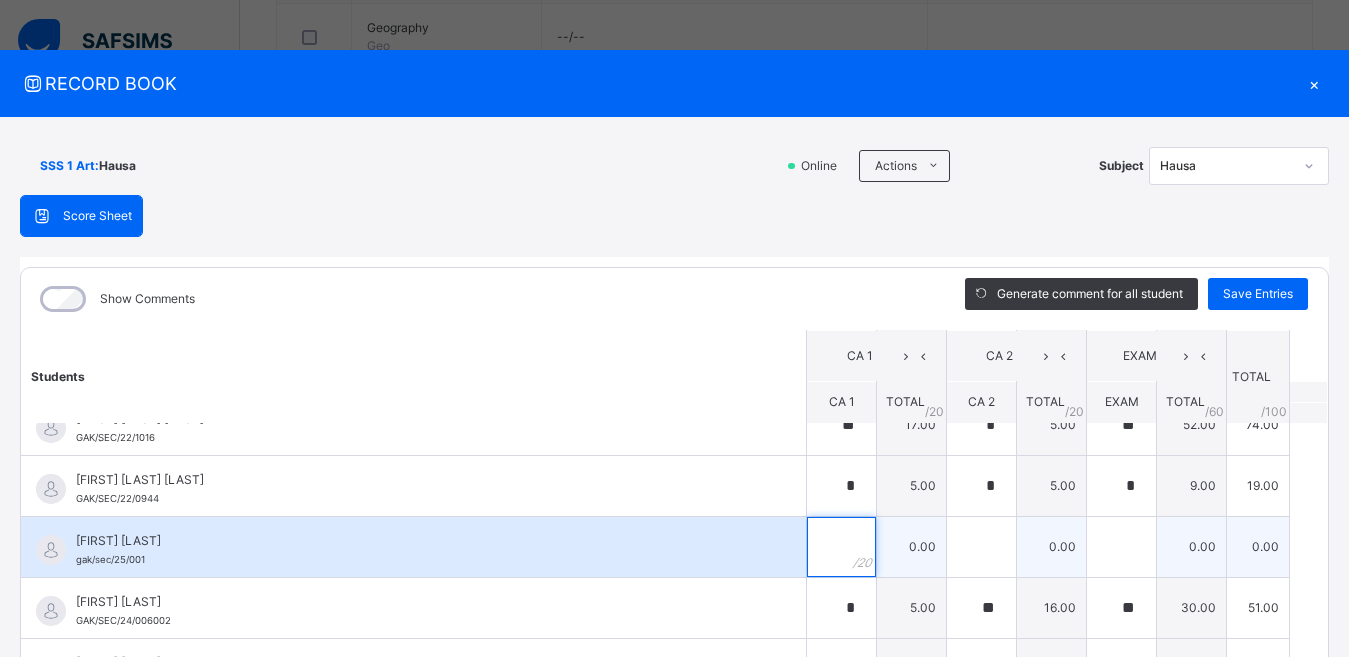 click at bounding box center [841, 547] 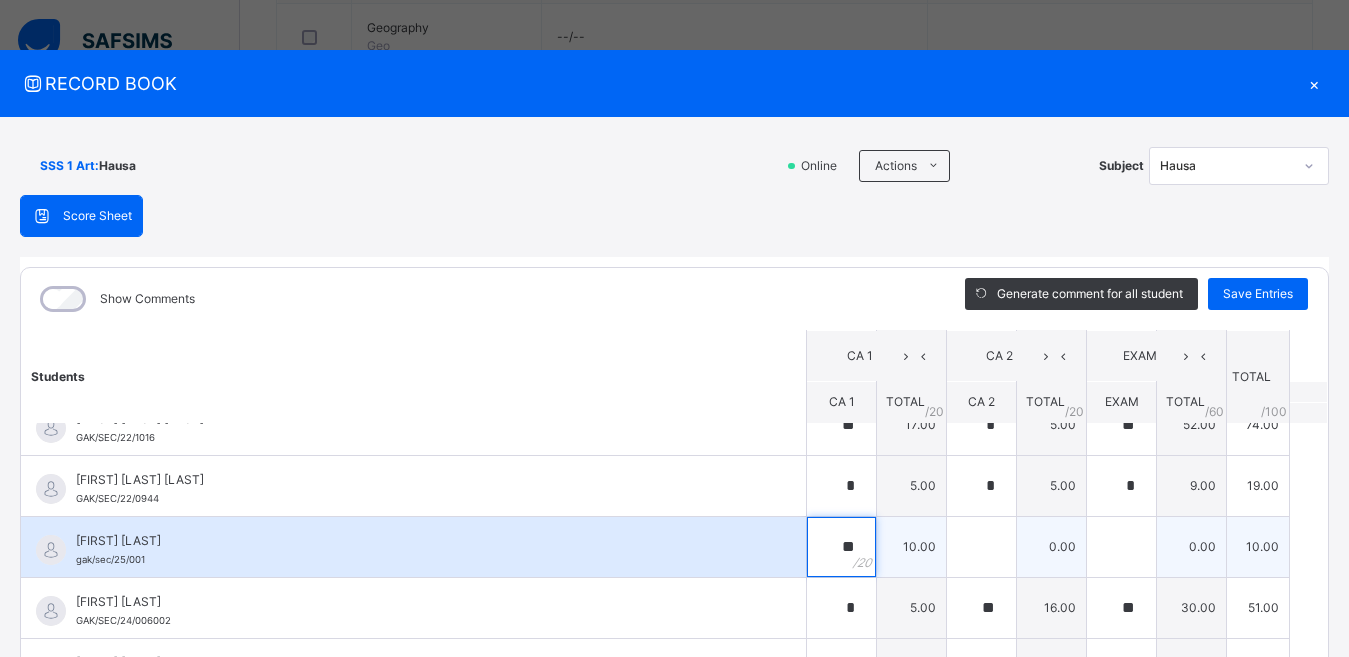 type on "**" 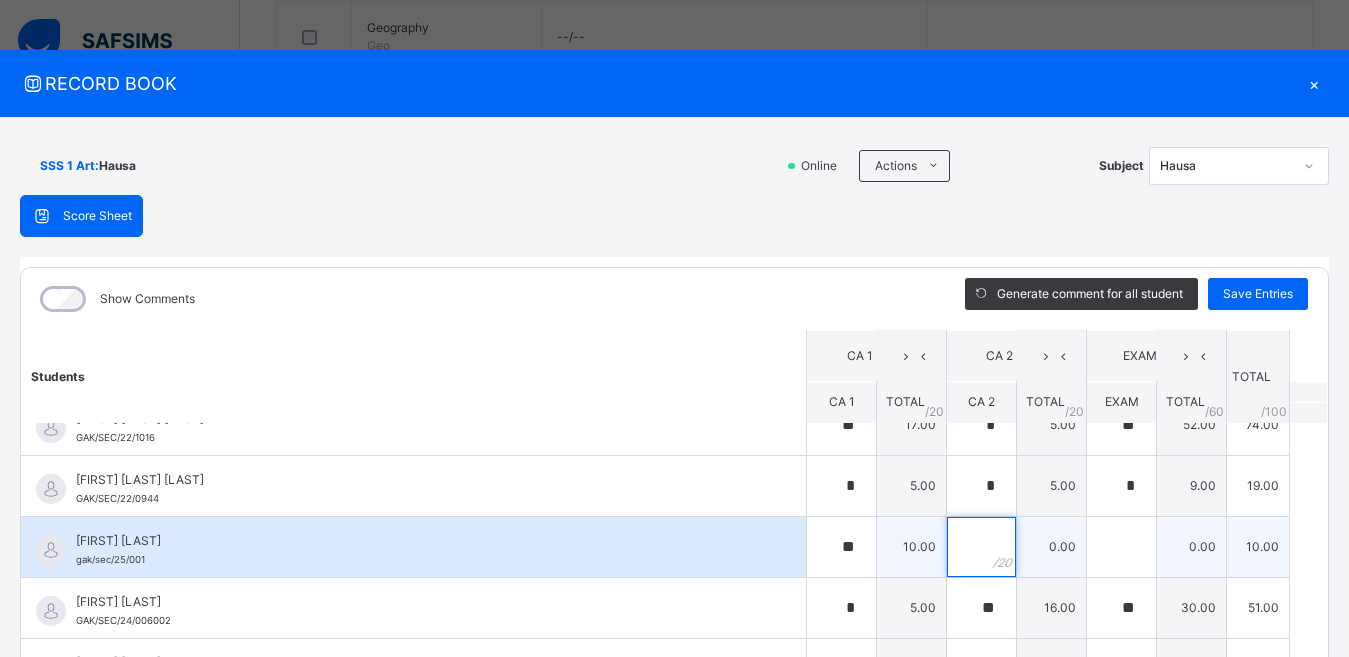 click at bounding box center (981, 547) 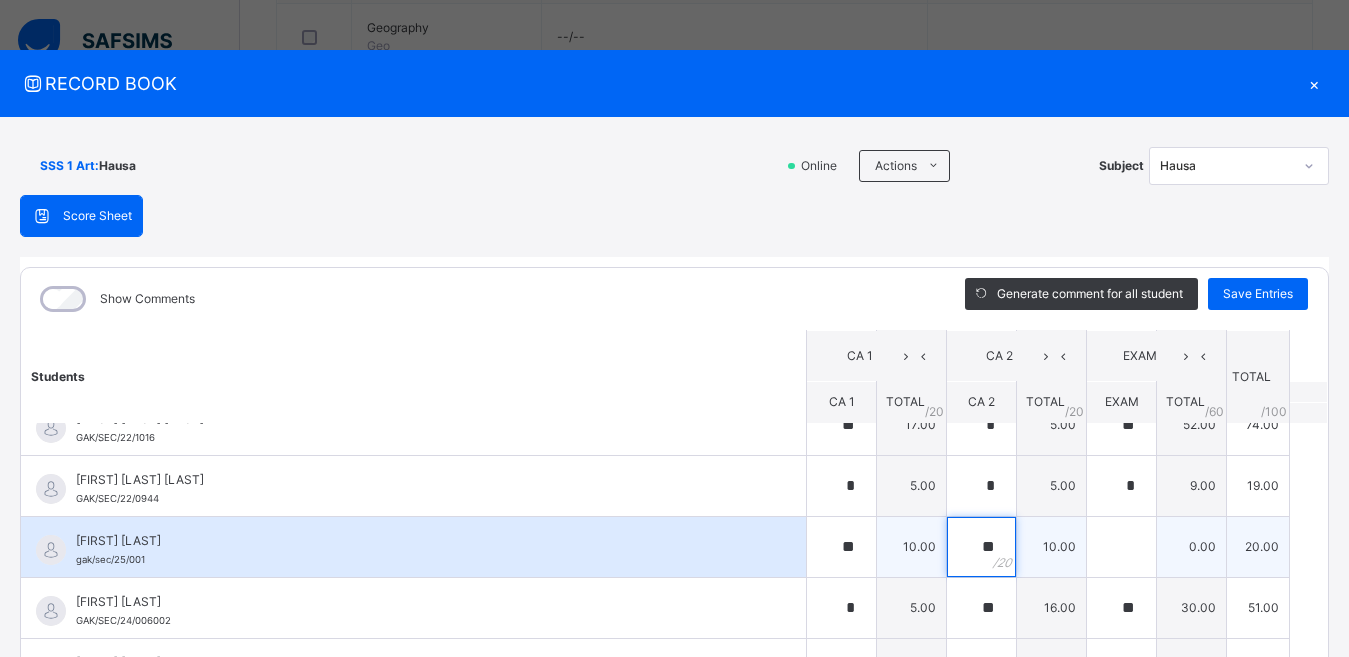 type on "**" 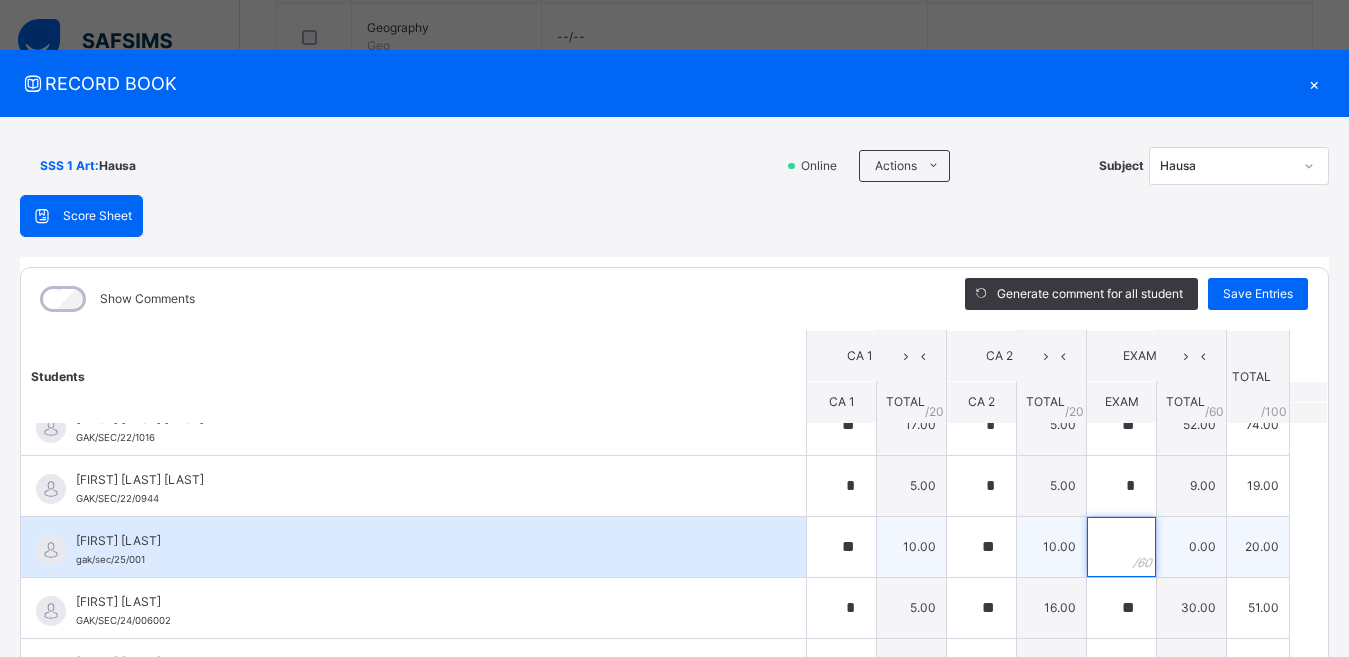 click at bounding box center (1121, 547) 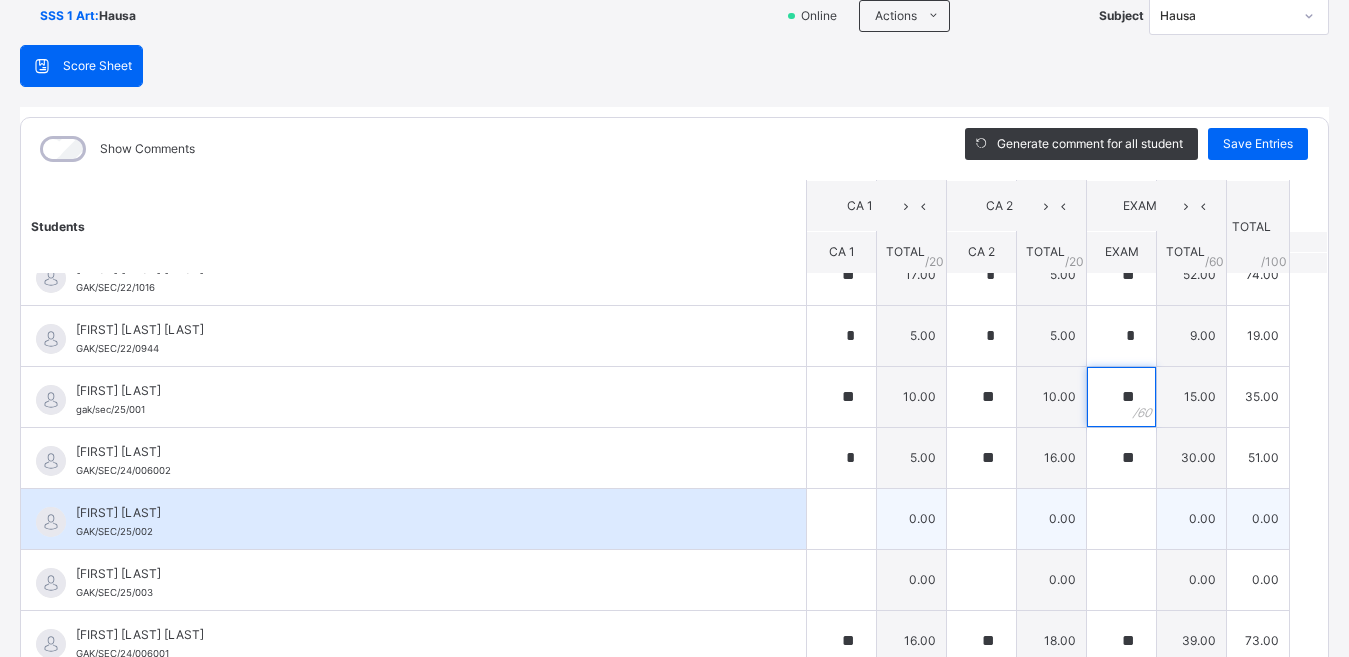 scroll, scrollTop: 163, scrollLeft: 0, axis: vertical 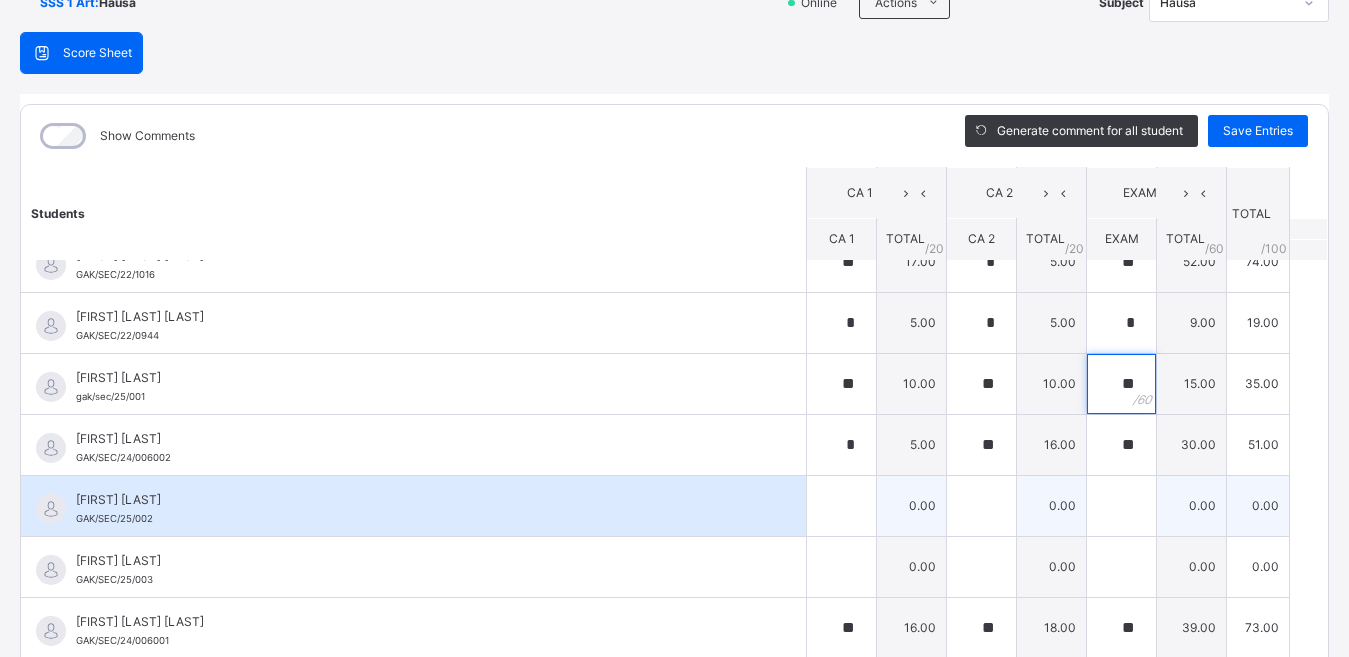 type on "**" 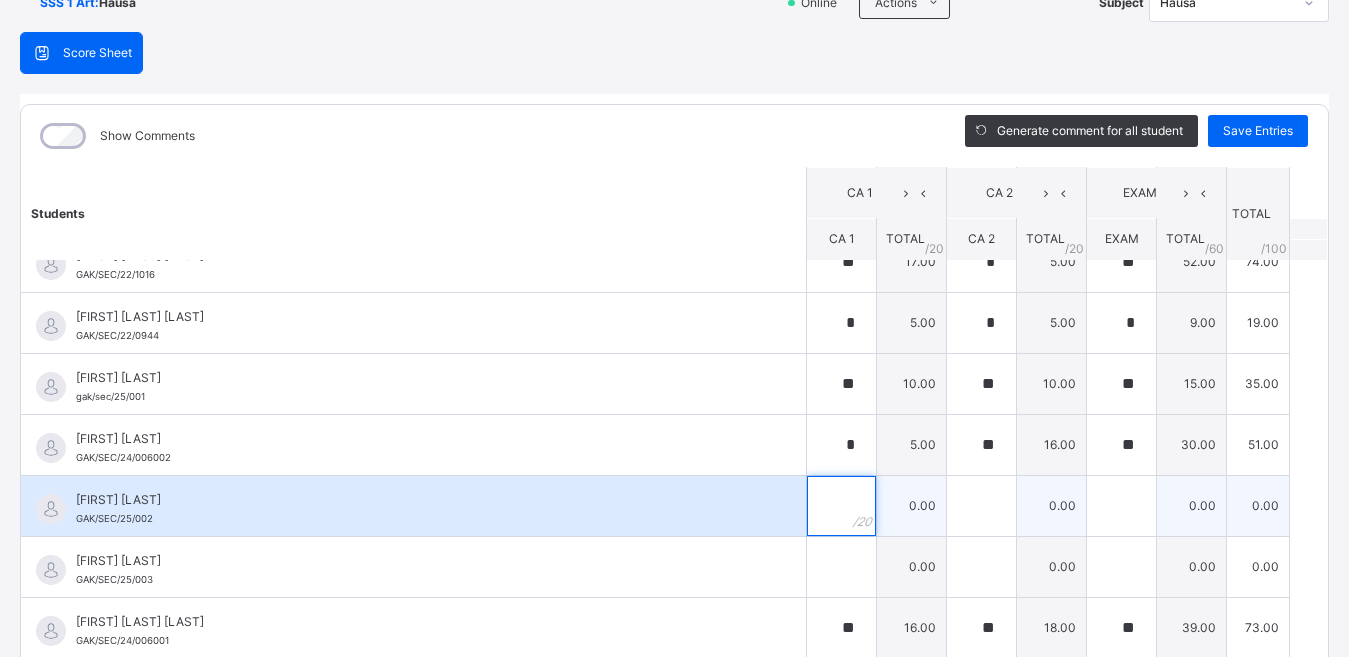 click at bounding box center [841, 506] 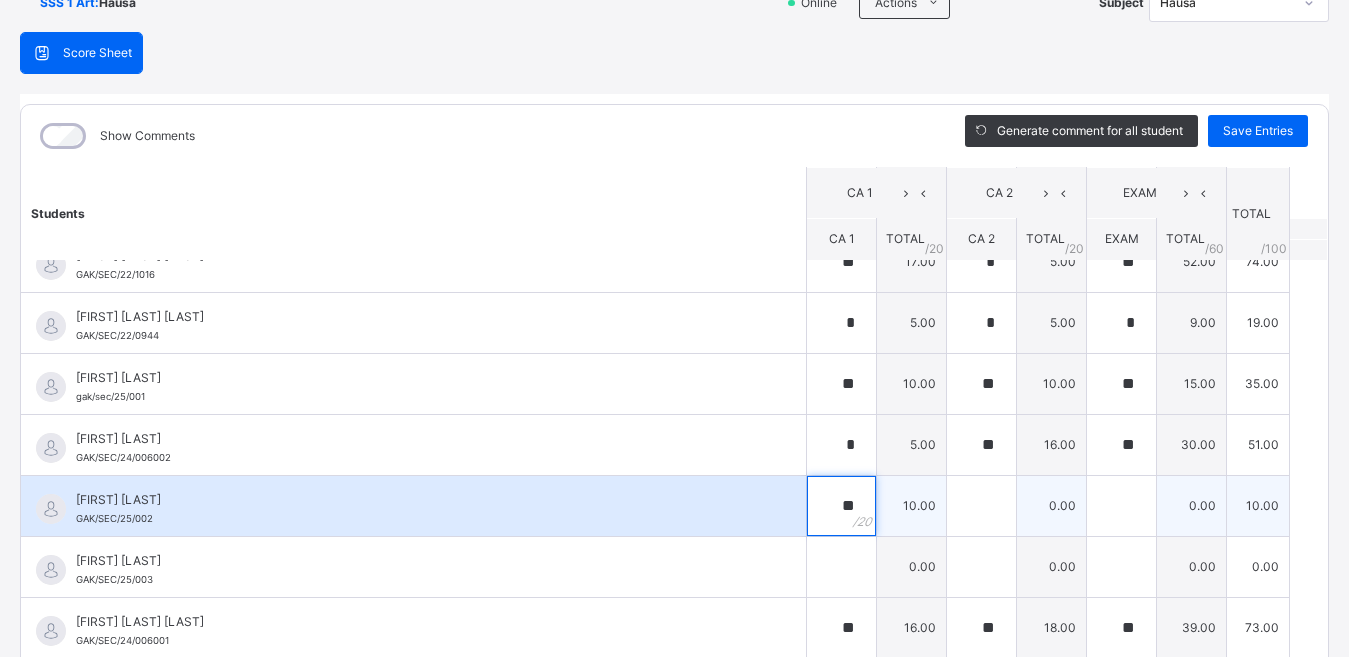 type on "**" 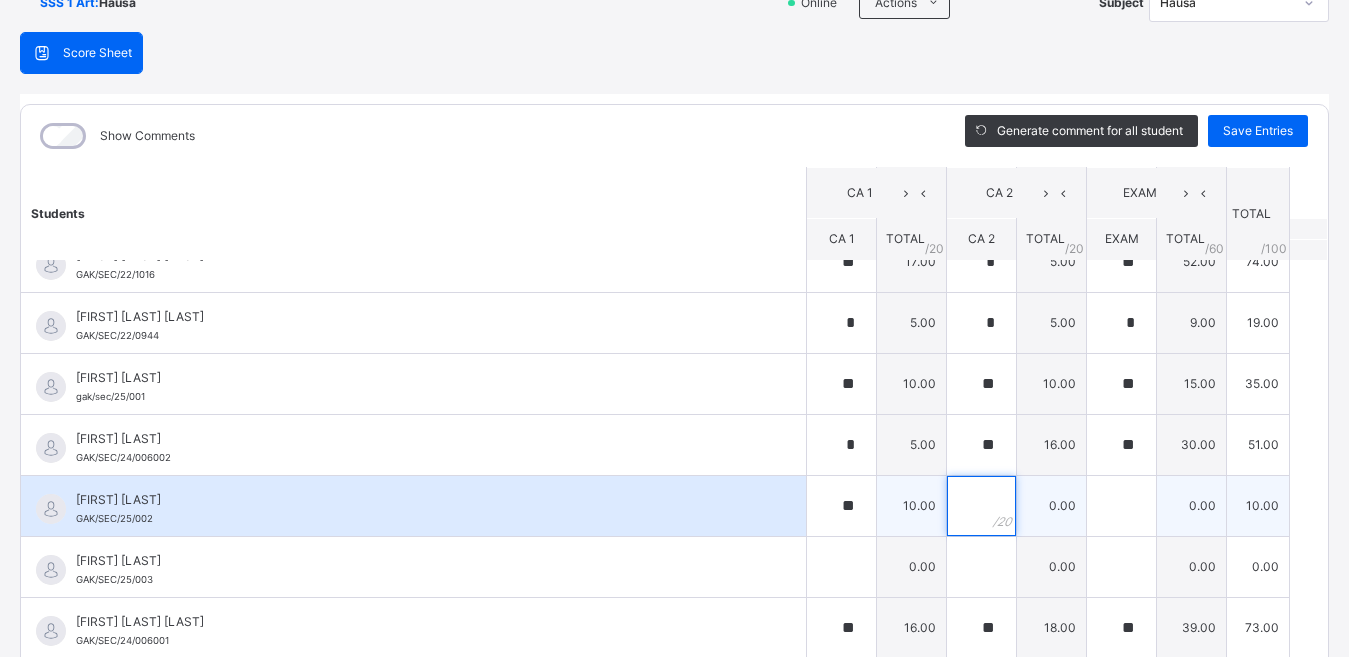 click at bounding box center (981, 506) 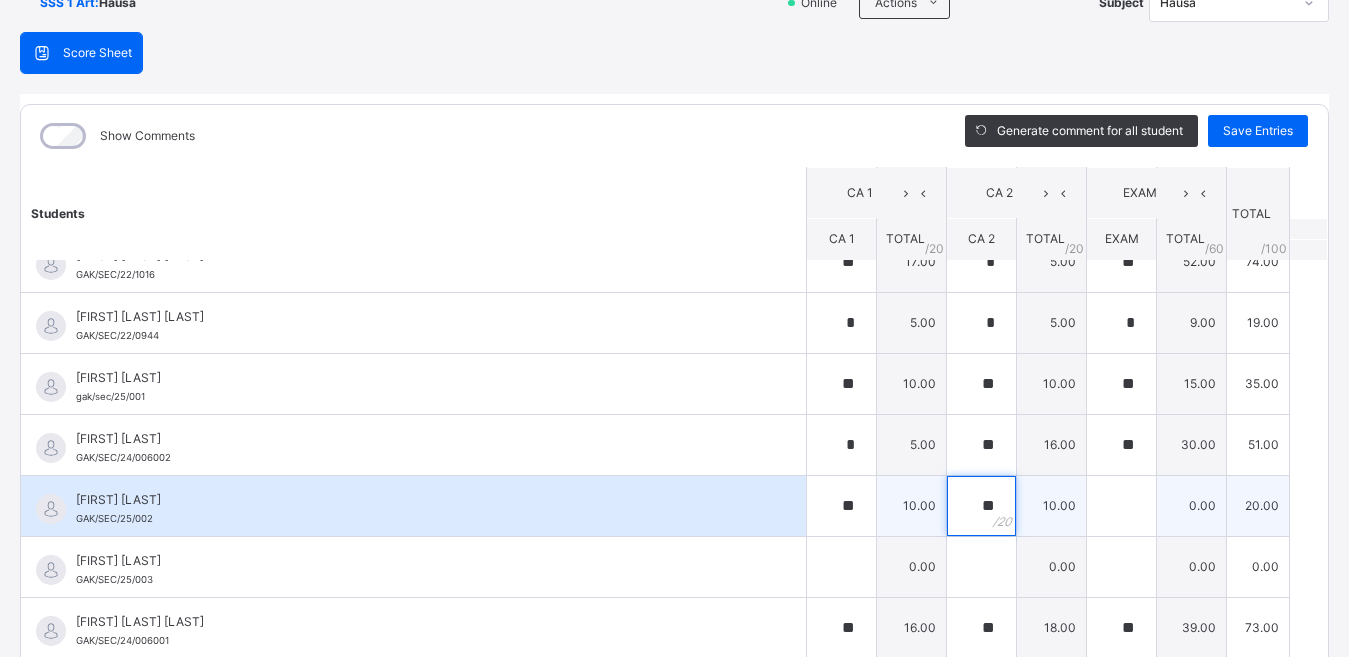 type on "**" 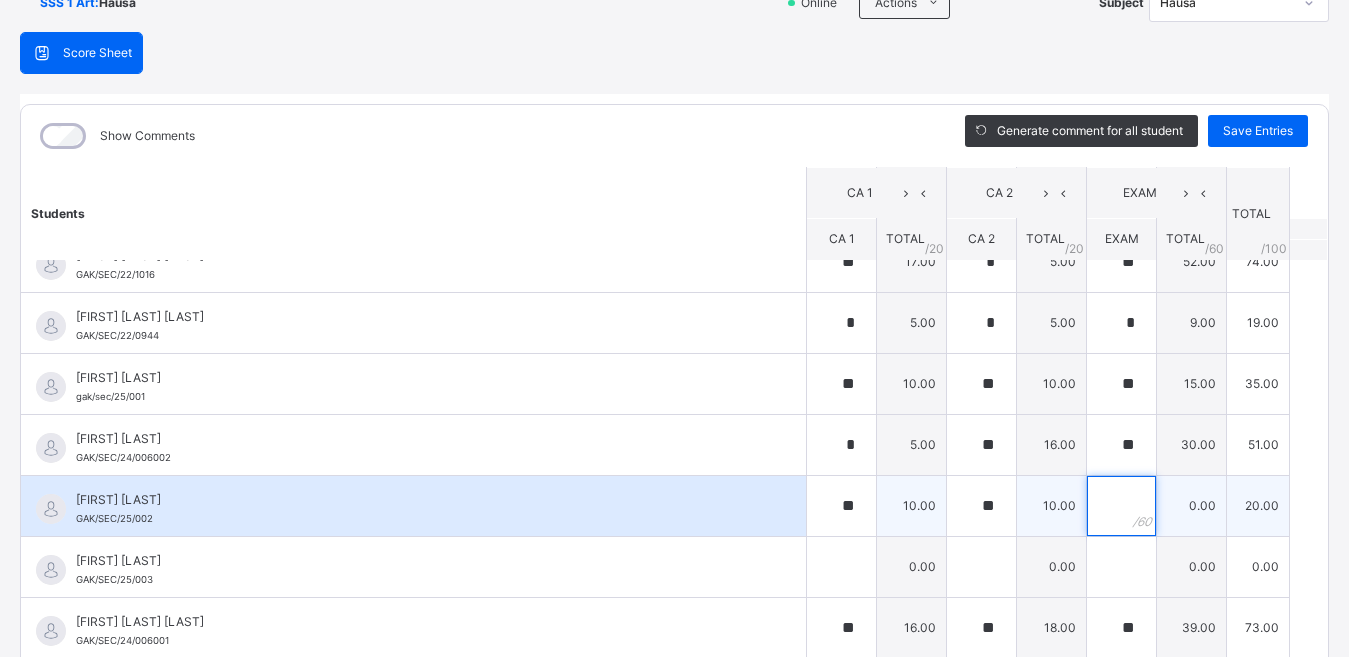 click at bounding box center [1121, 506] 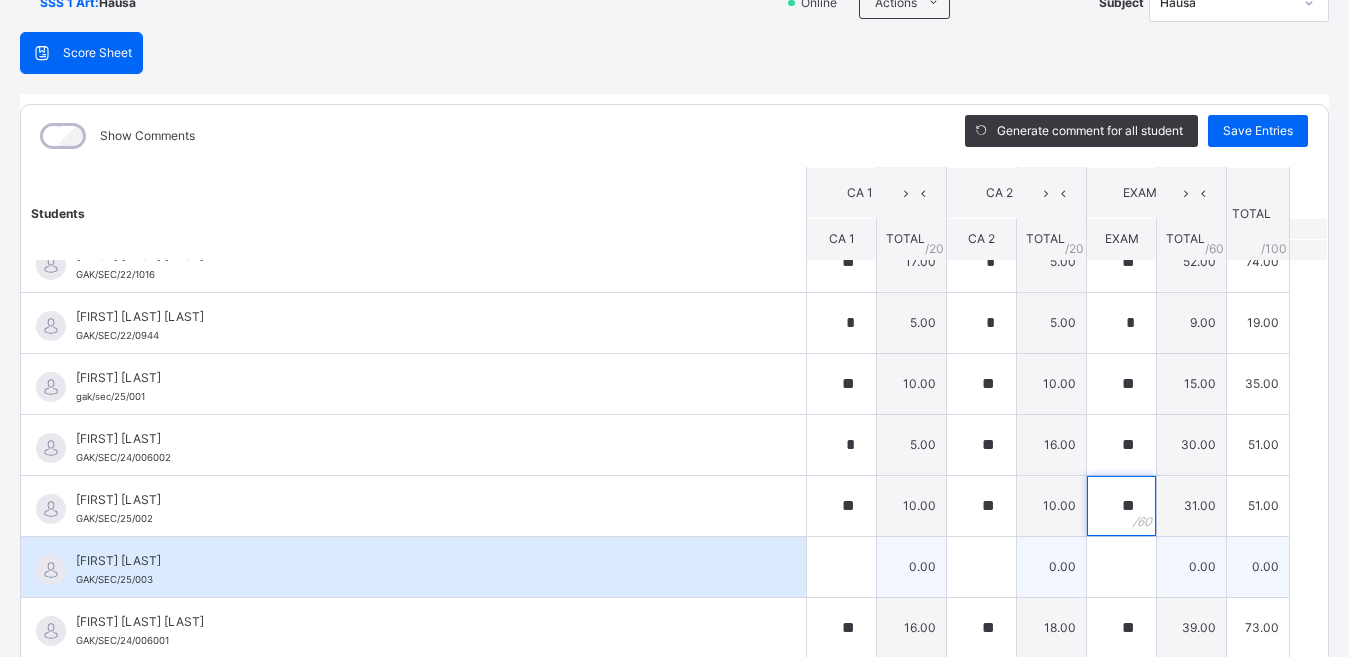 type on "**" 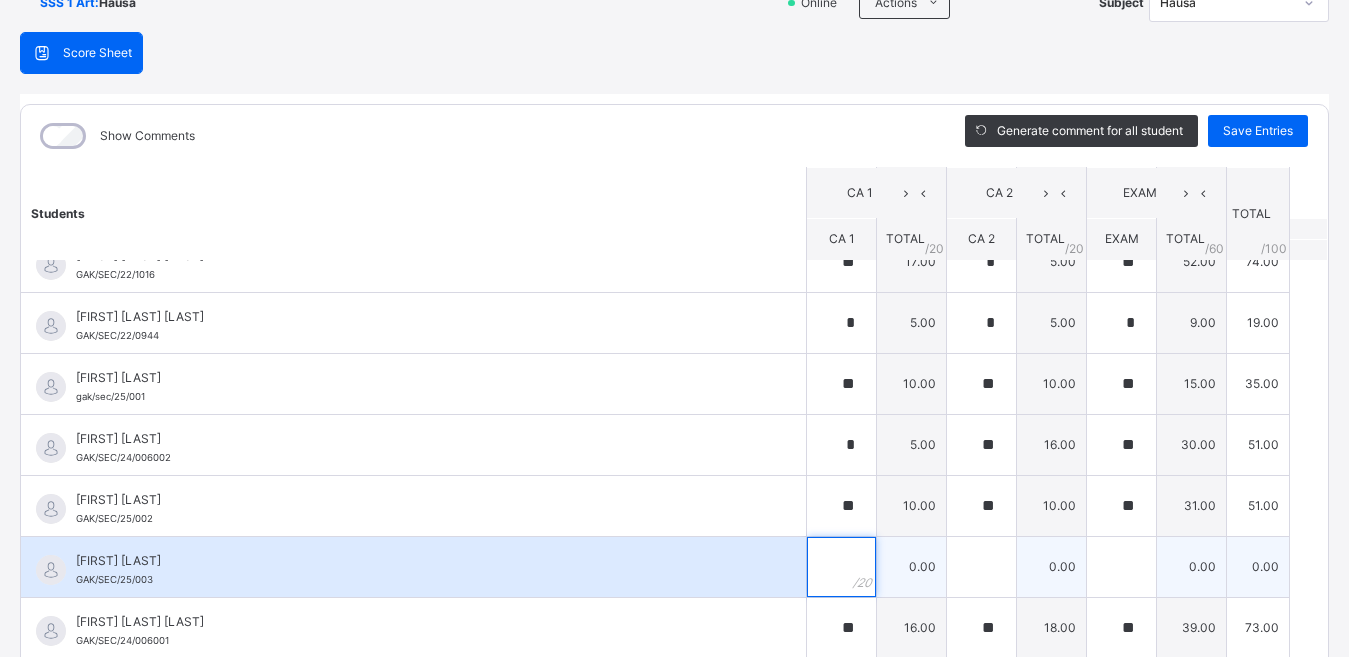 click at bounding box center [841, 567] 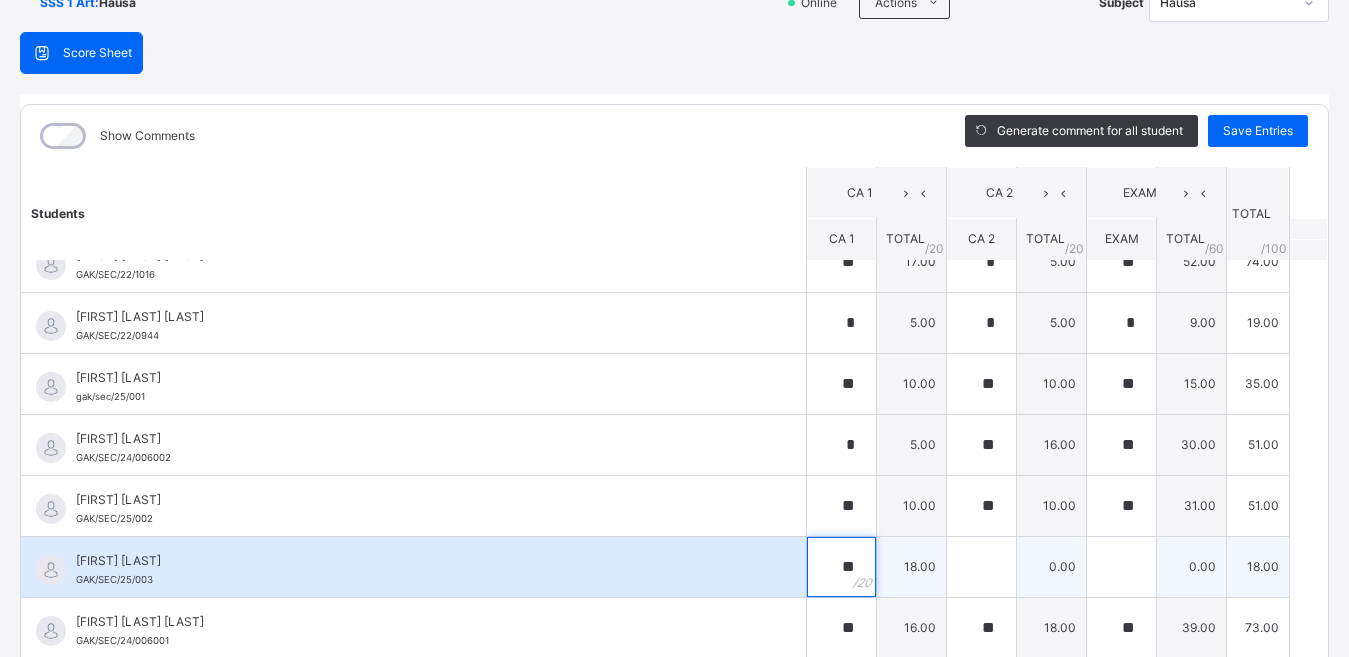 type on "**" 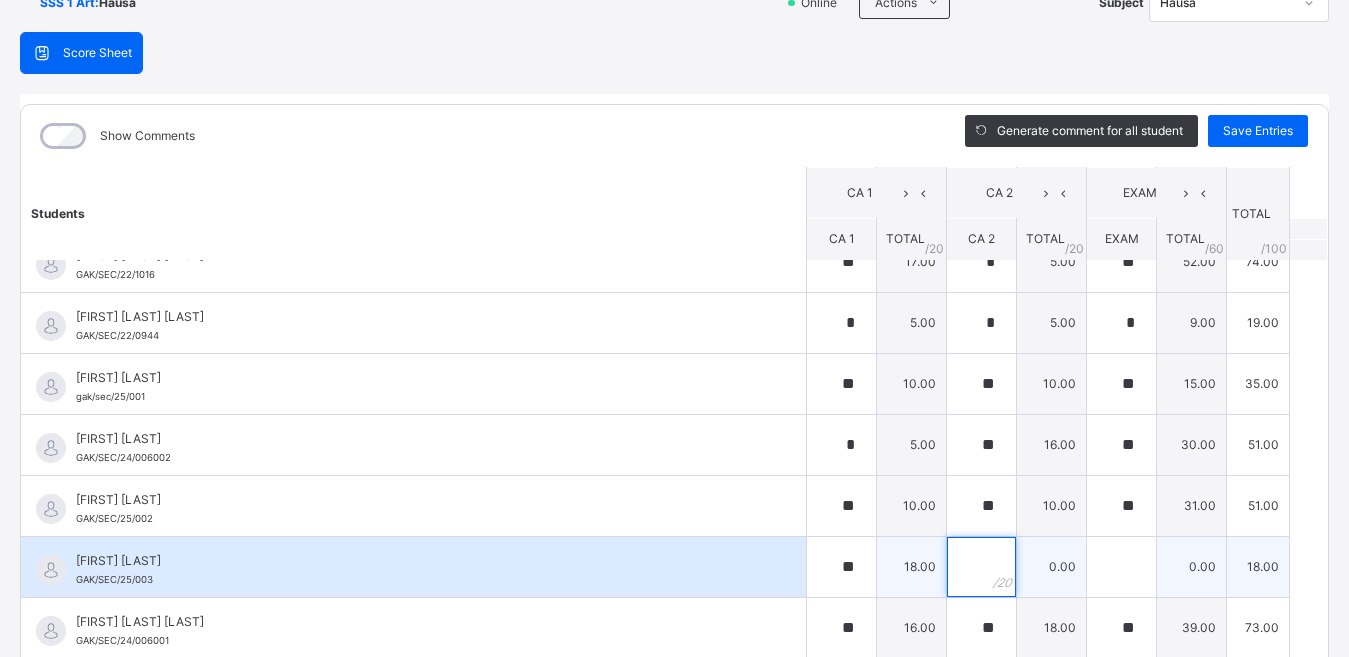 click at bounding box center [981, 567] 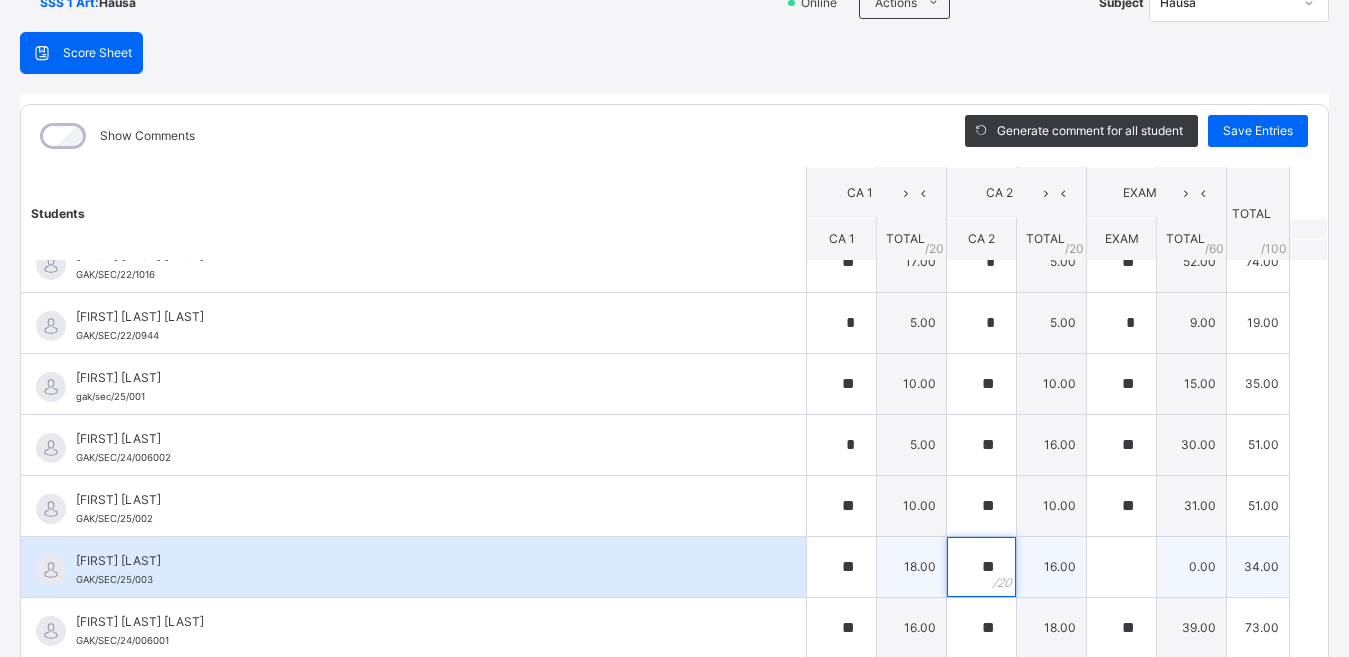 type on "**" 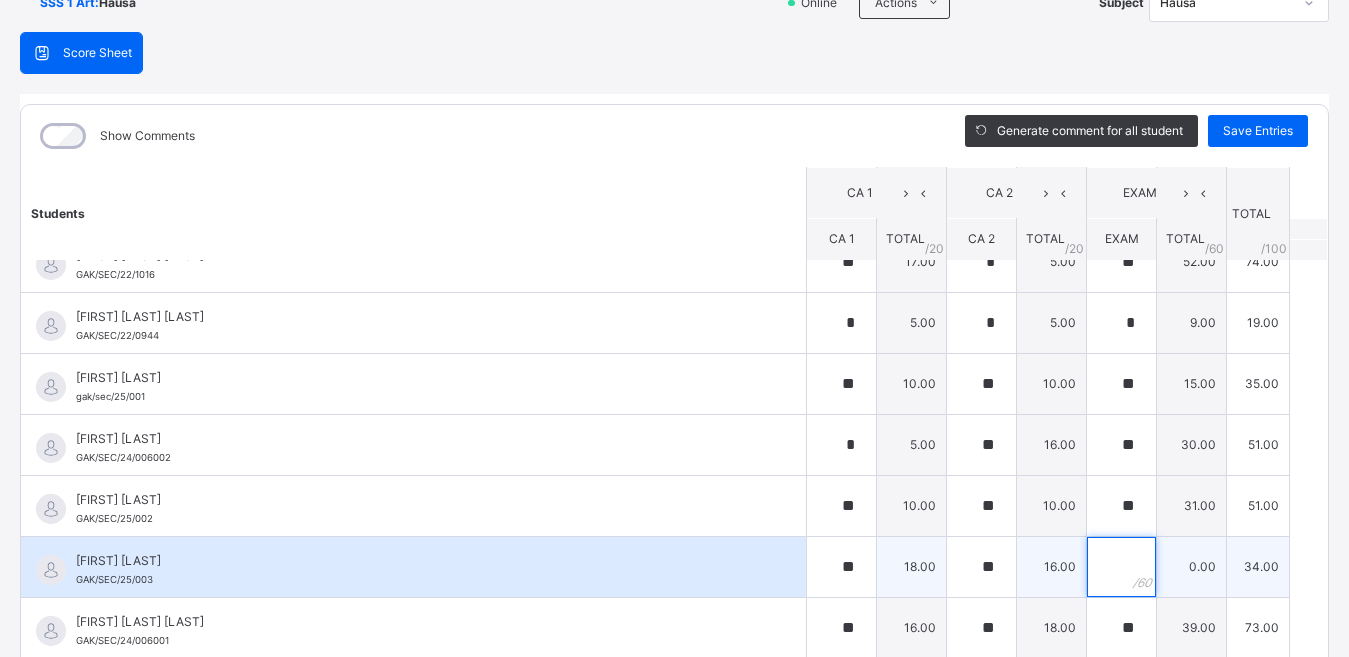 click at bounding box center (1121, 567) 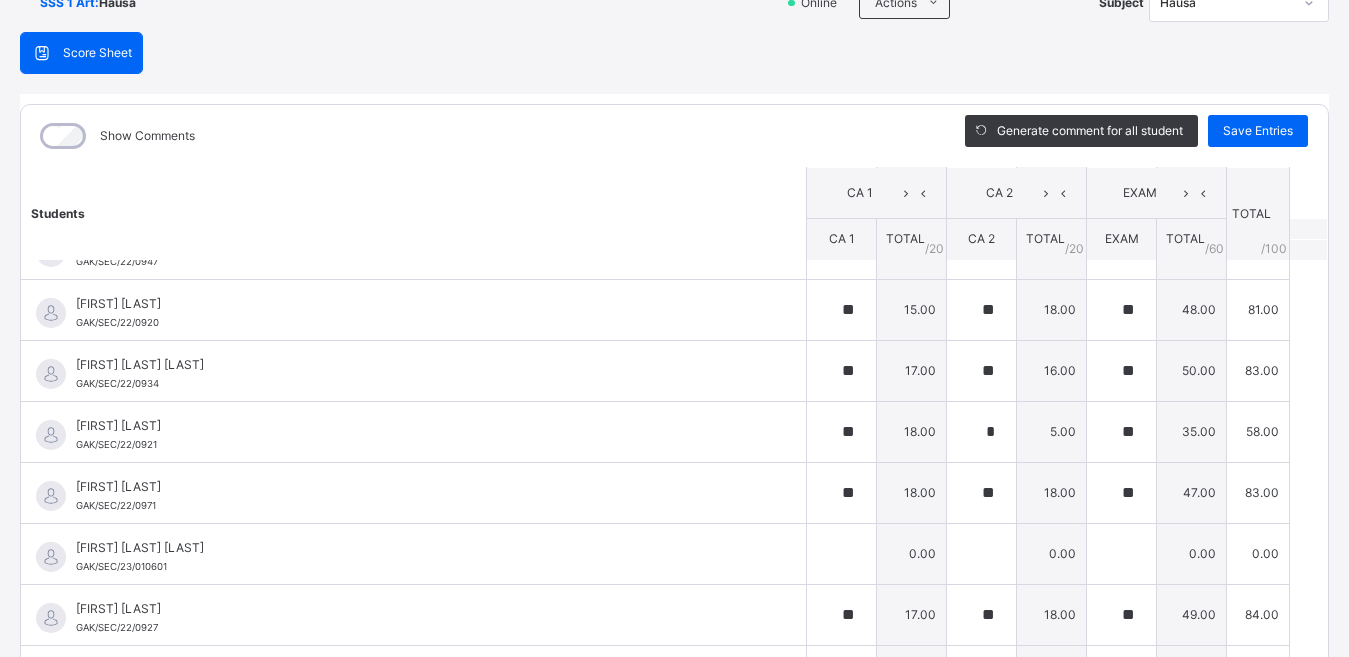 scroll, scrollTop: 1332, scrollLeft: 0, axis: vertical 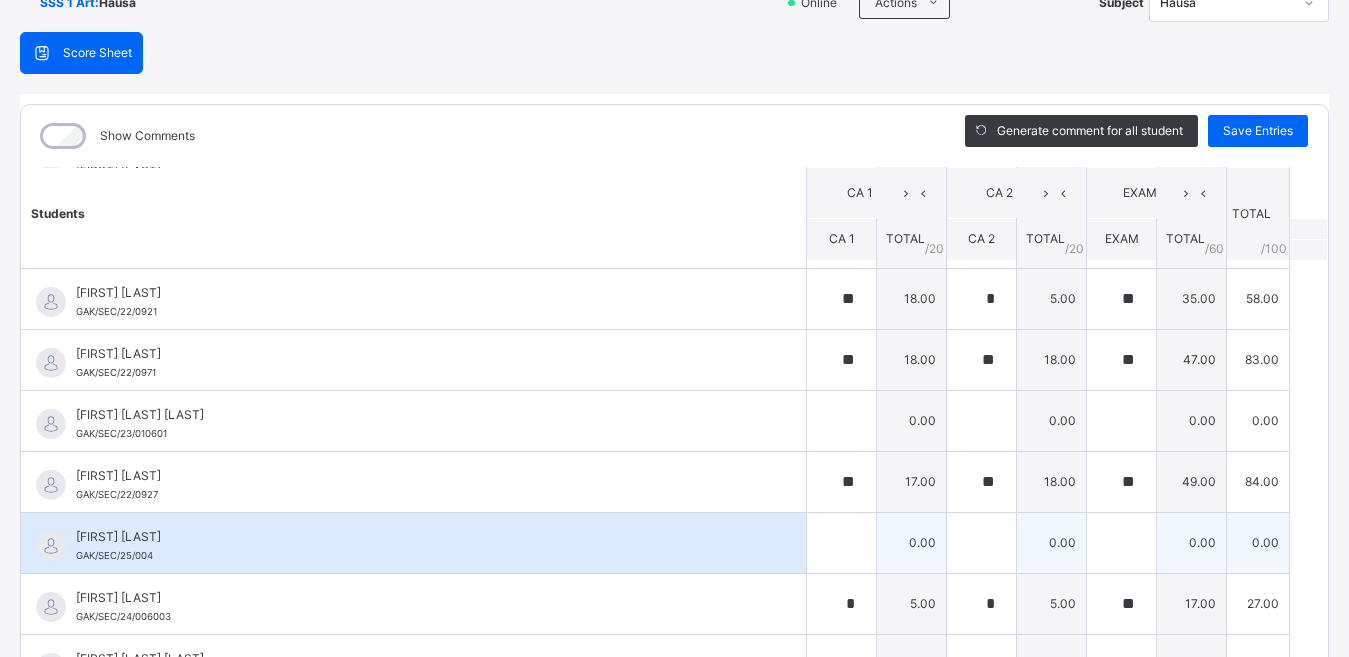 type on "**" 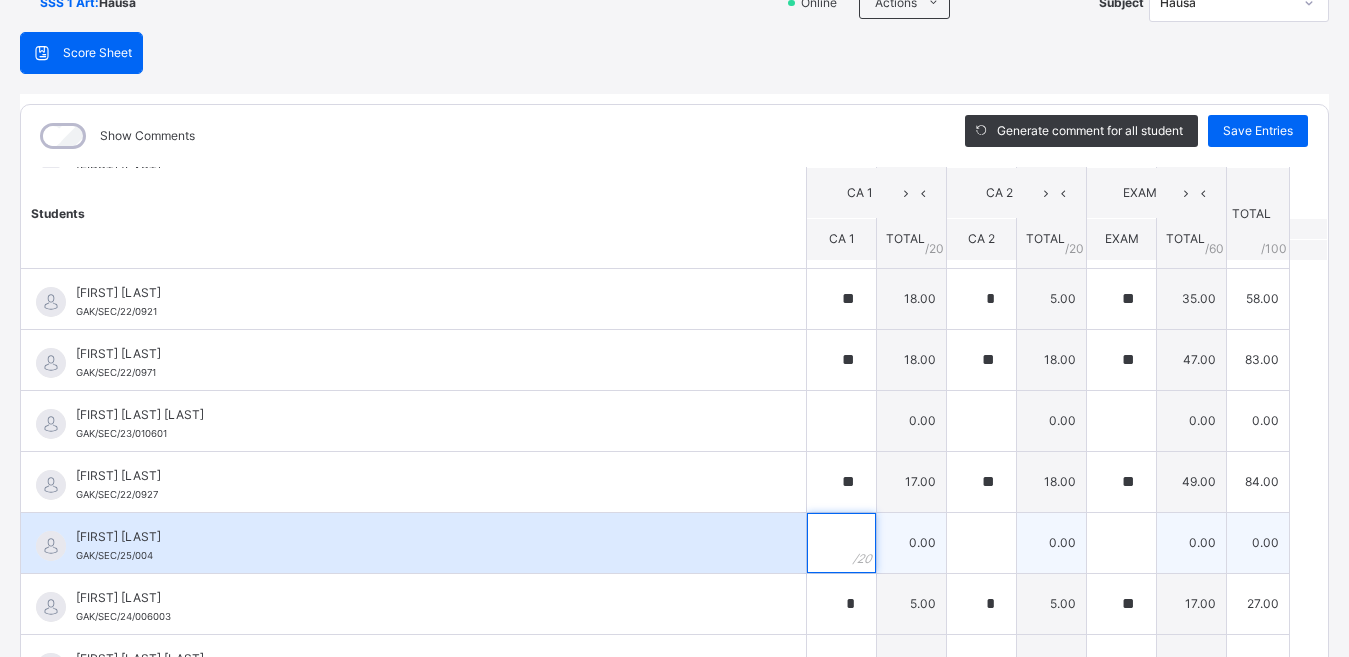 click at bounding box center [841, 543] 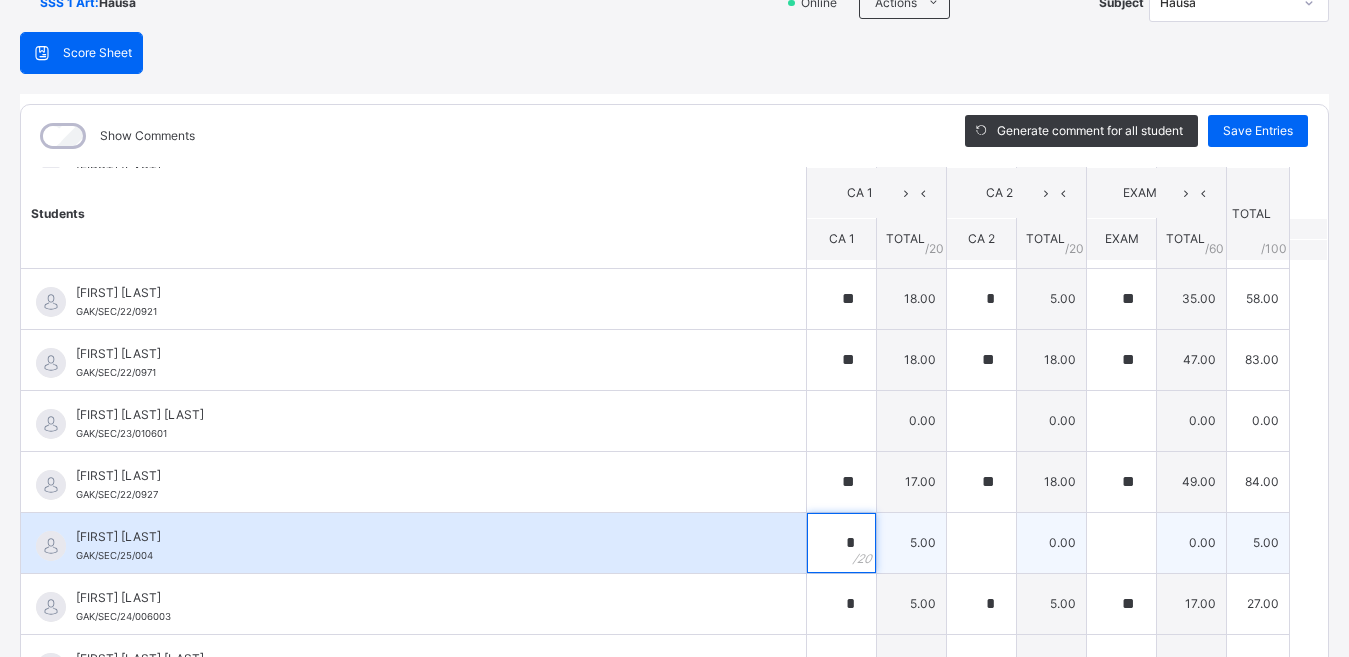 type on "*" 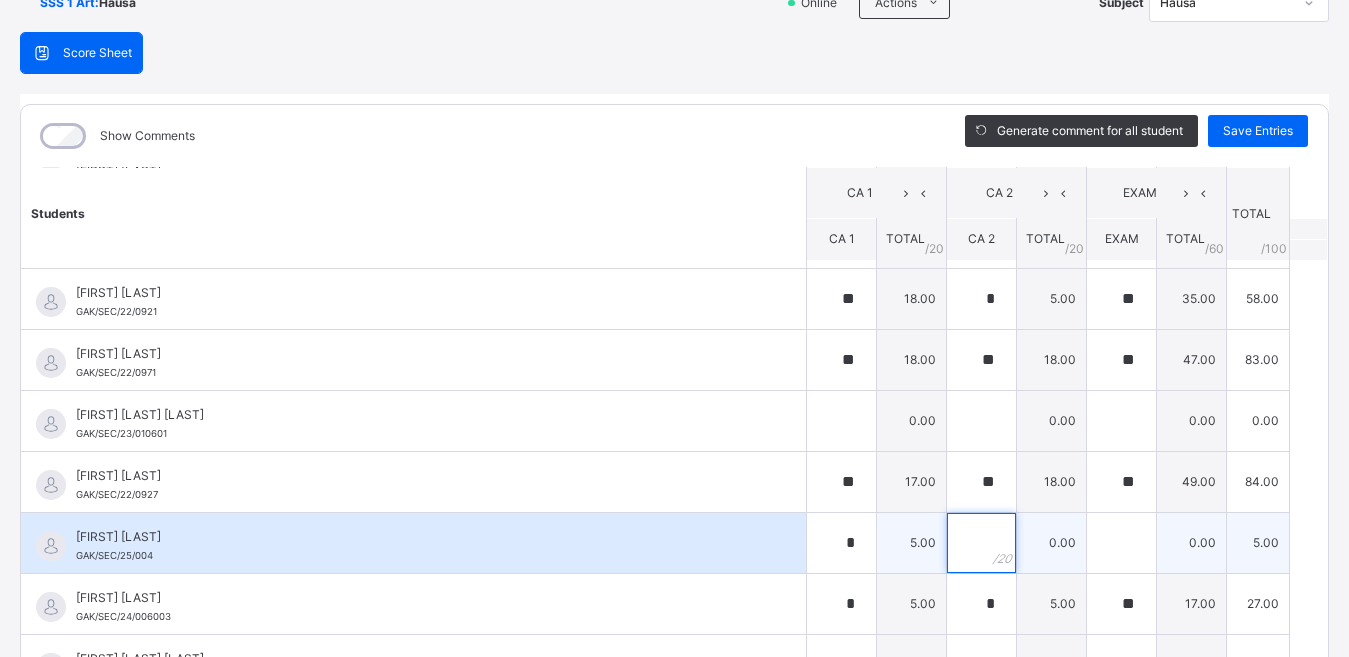 click at bounding box center (981, 543) 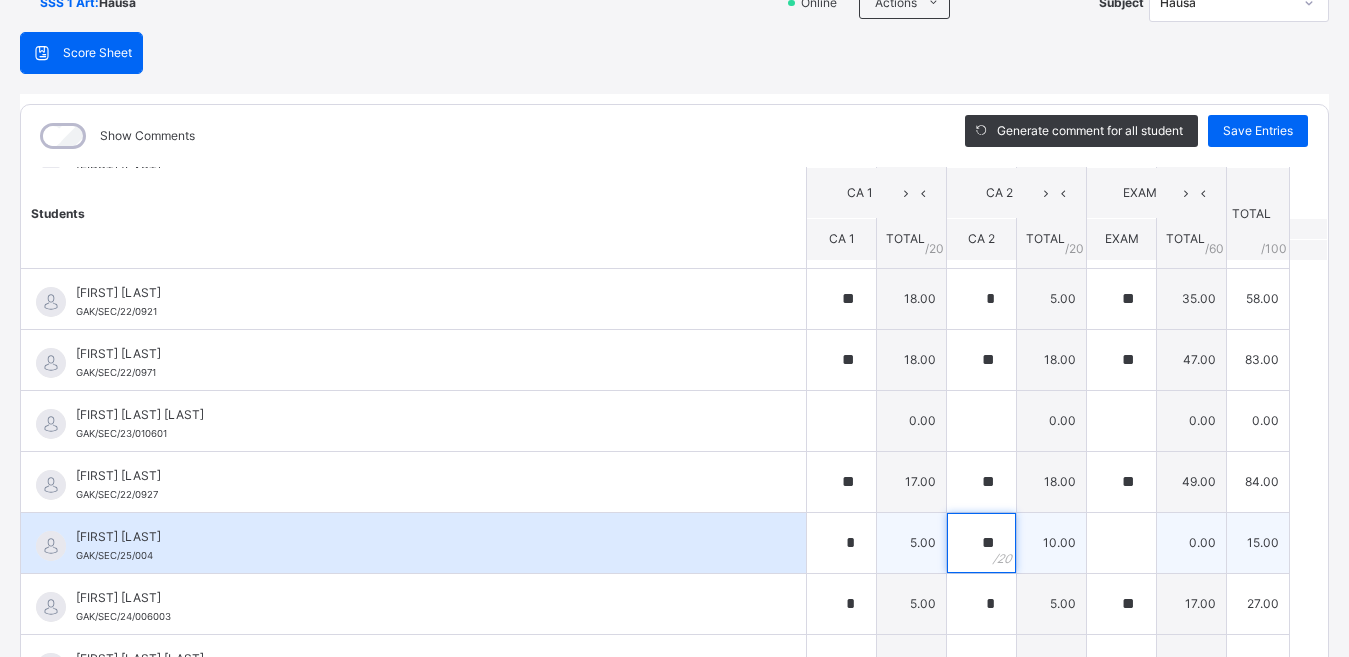 type on "**" 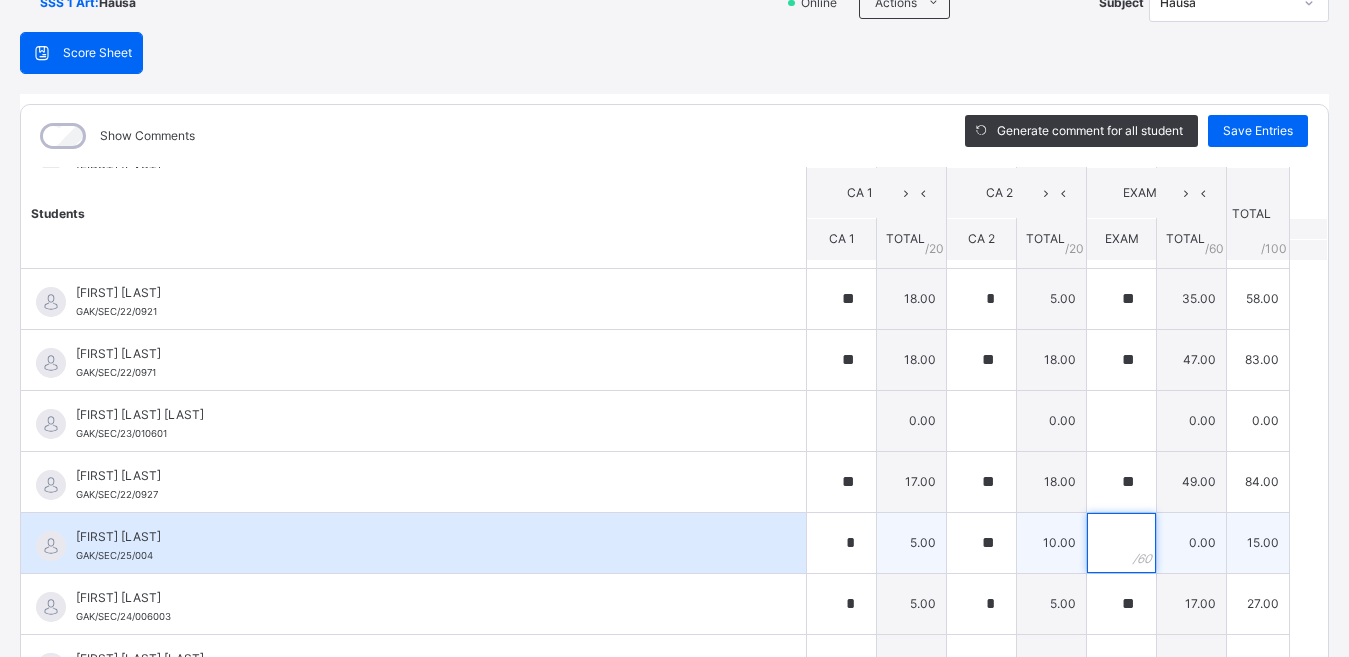 click at bounding box center [1121, 543] 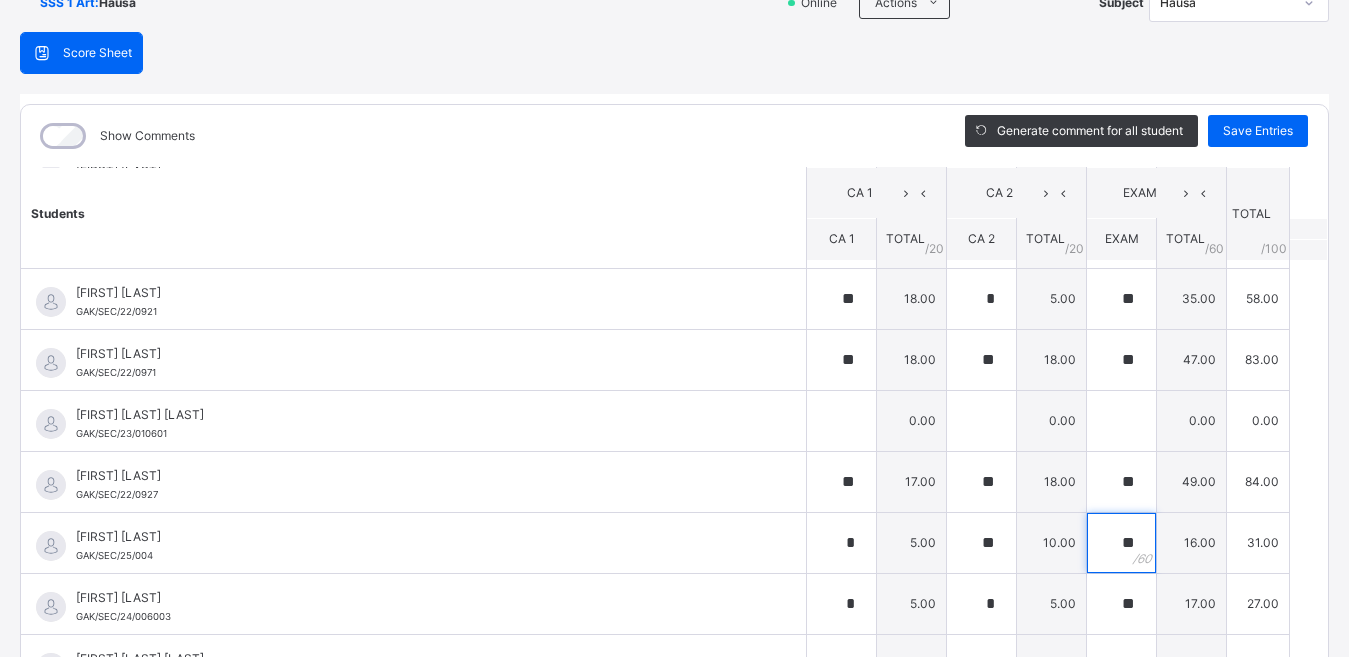 scroll, scrollTop: 1485, scrollLeft: 0, axis: vertical 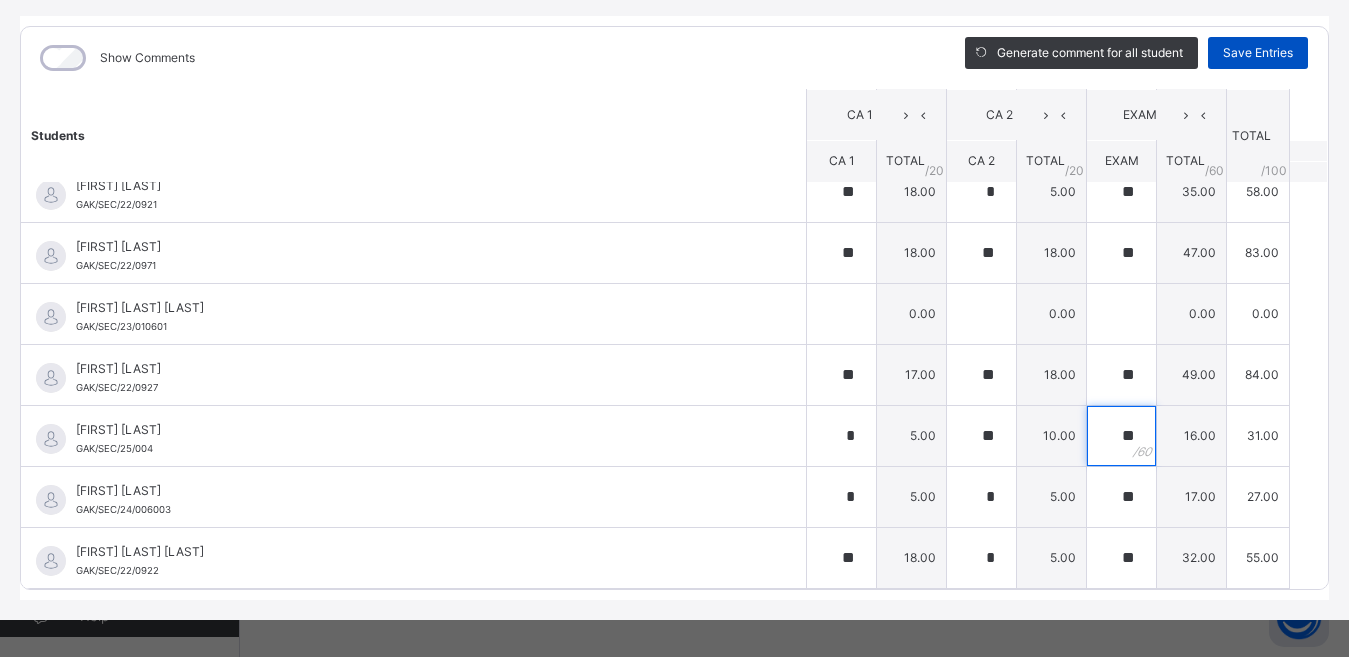 type on "**" 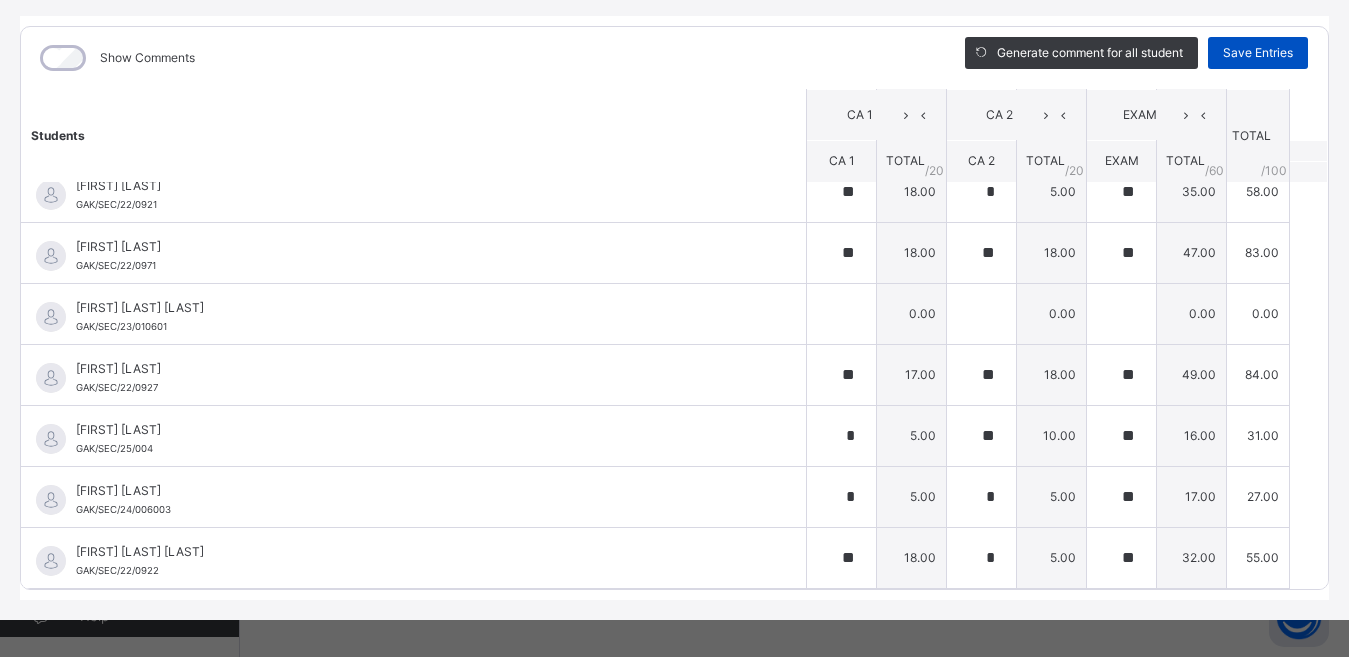 click on "Save Entries" at bounding box center (1258, 53) 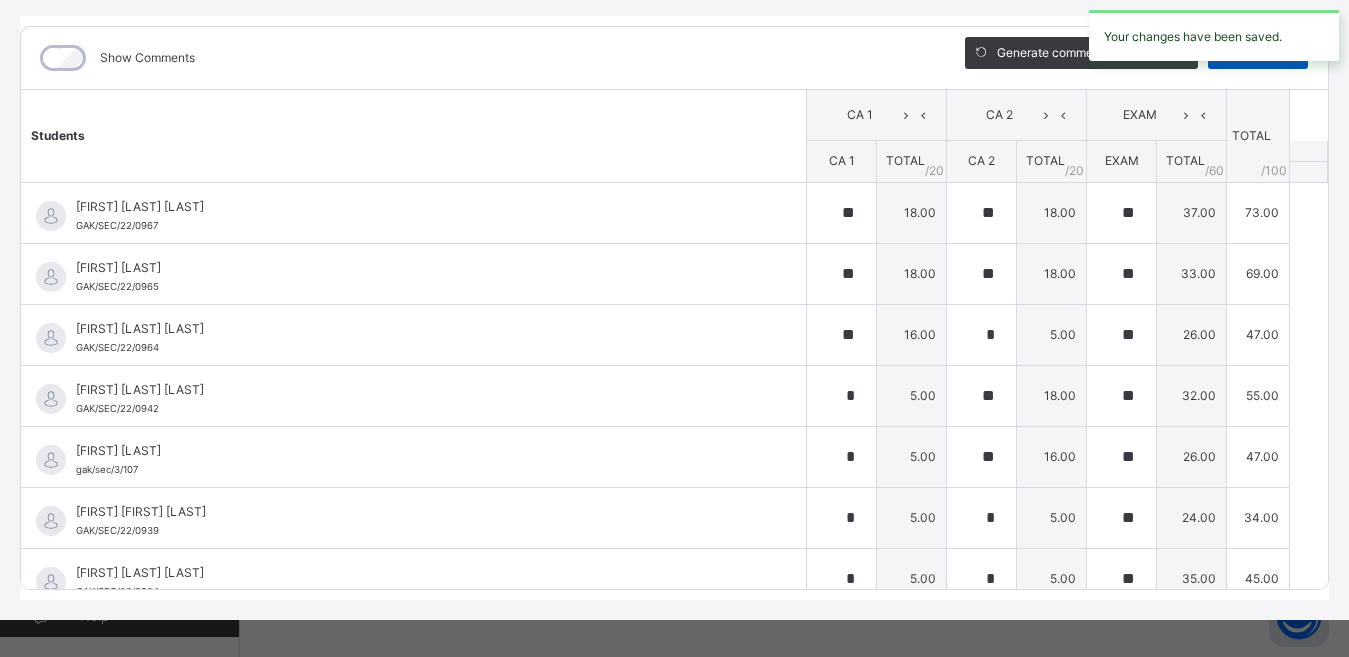 type on "**" 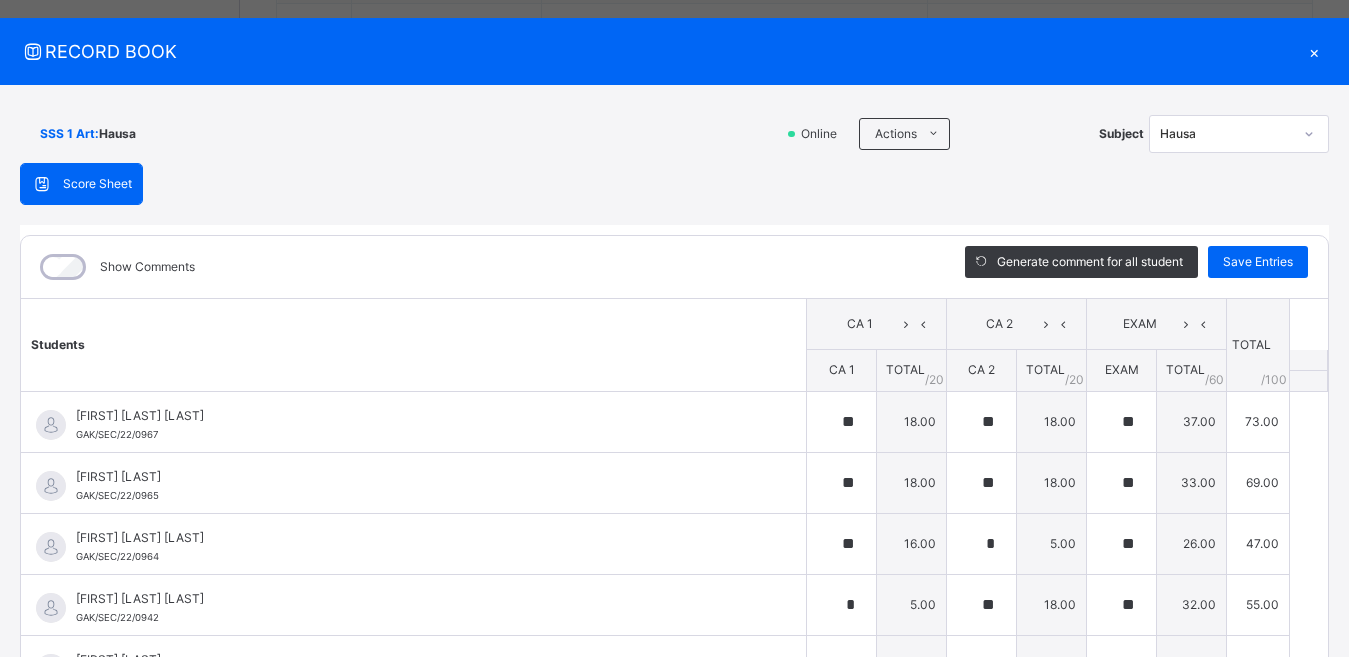 scroll, scrollTop: 2, scrollLeft: 0, axis: vertical 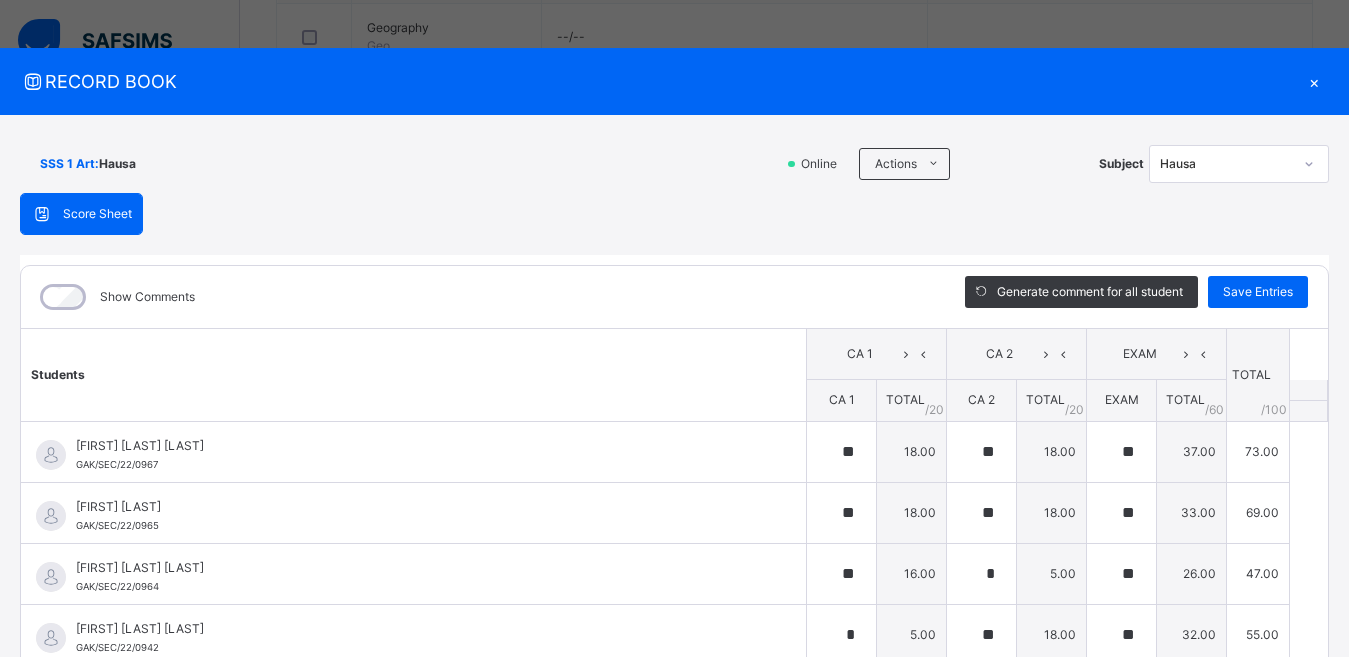 click on "×" at bounding box center (1314, 81) 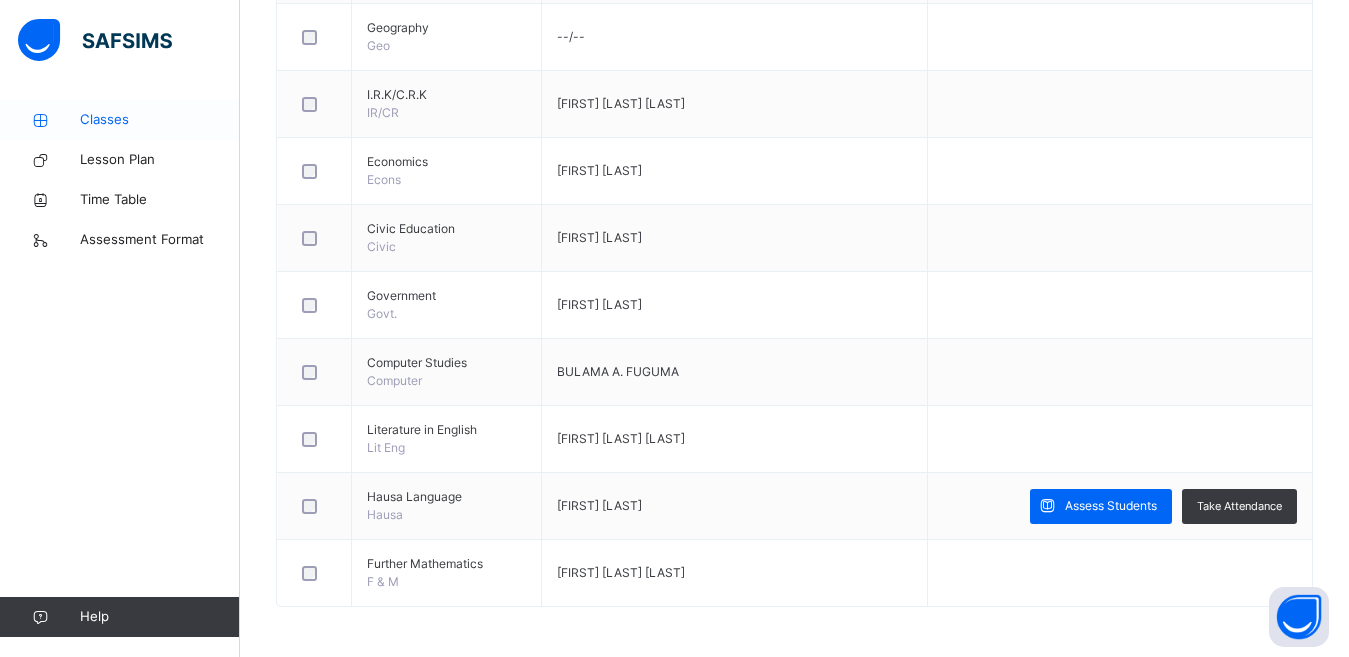 click on "Classes" at bounding box center [160, 120] 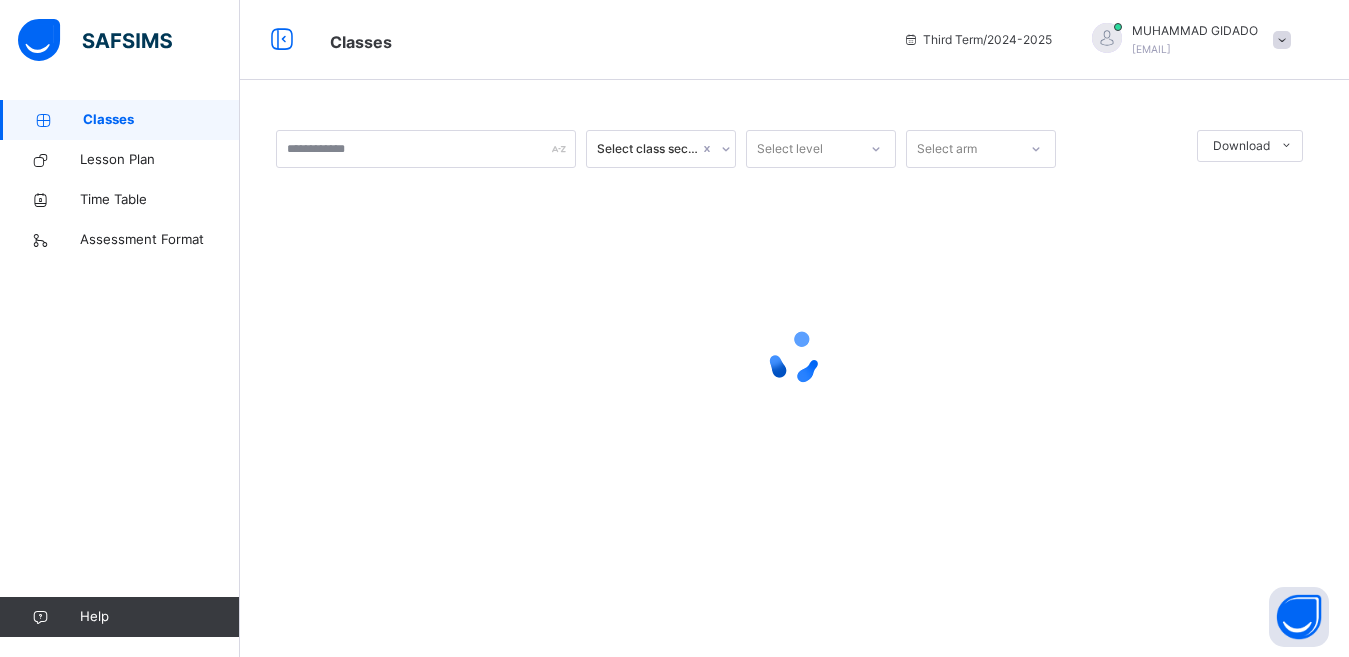 scroll, scrollTop: 0, scrollLeft: 0, axis: both 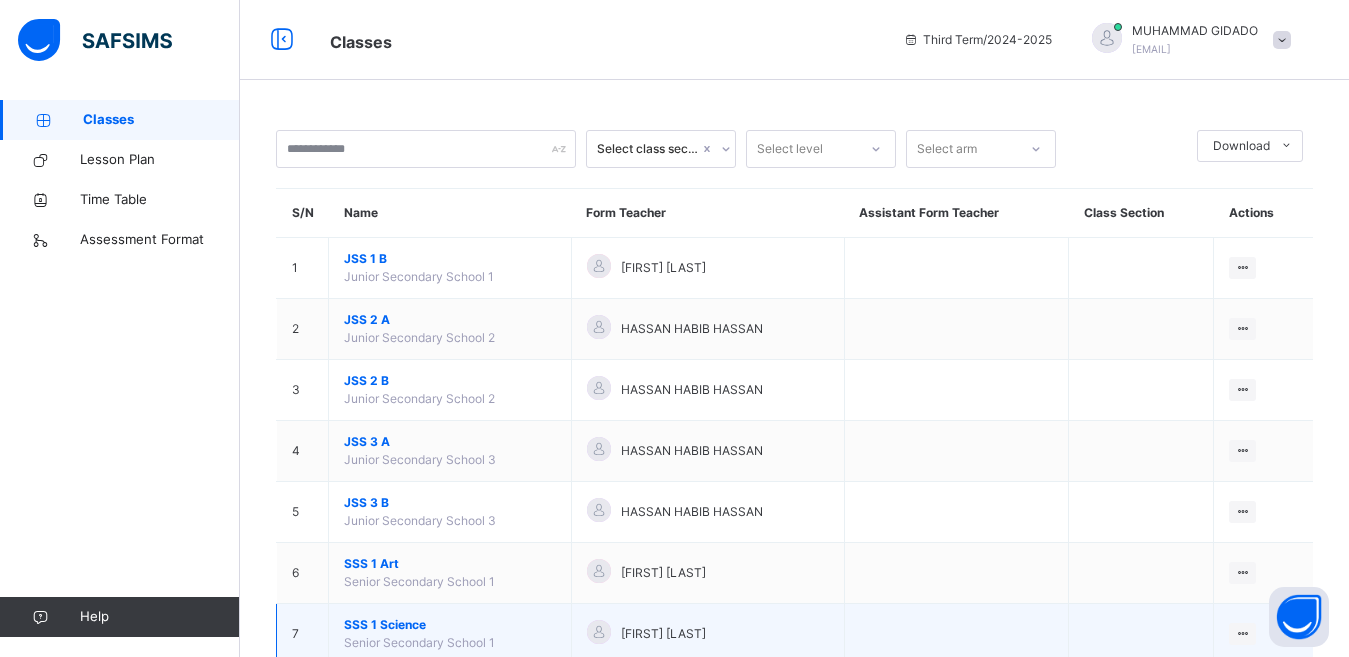 click on "SSS 1   Science" at bounding box center (450, 625) 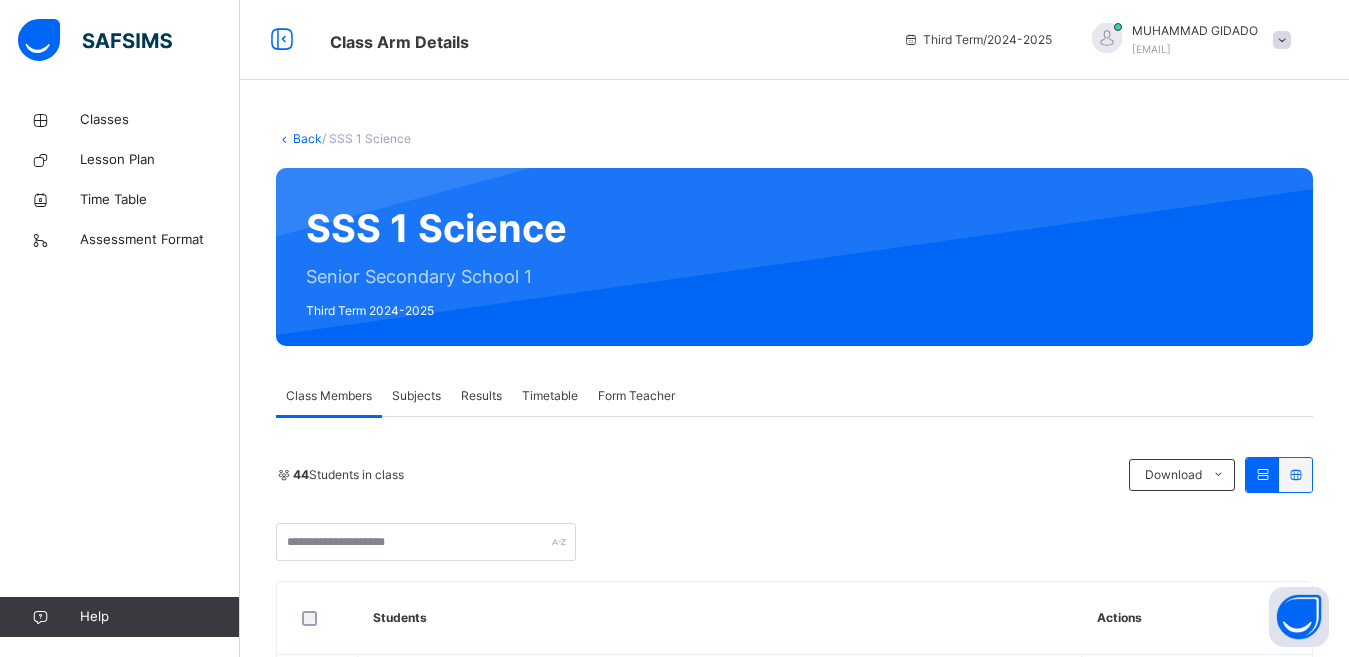 click on "Subjects" at bounding box center [416, 396] 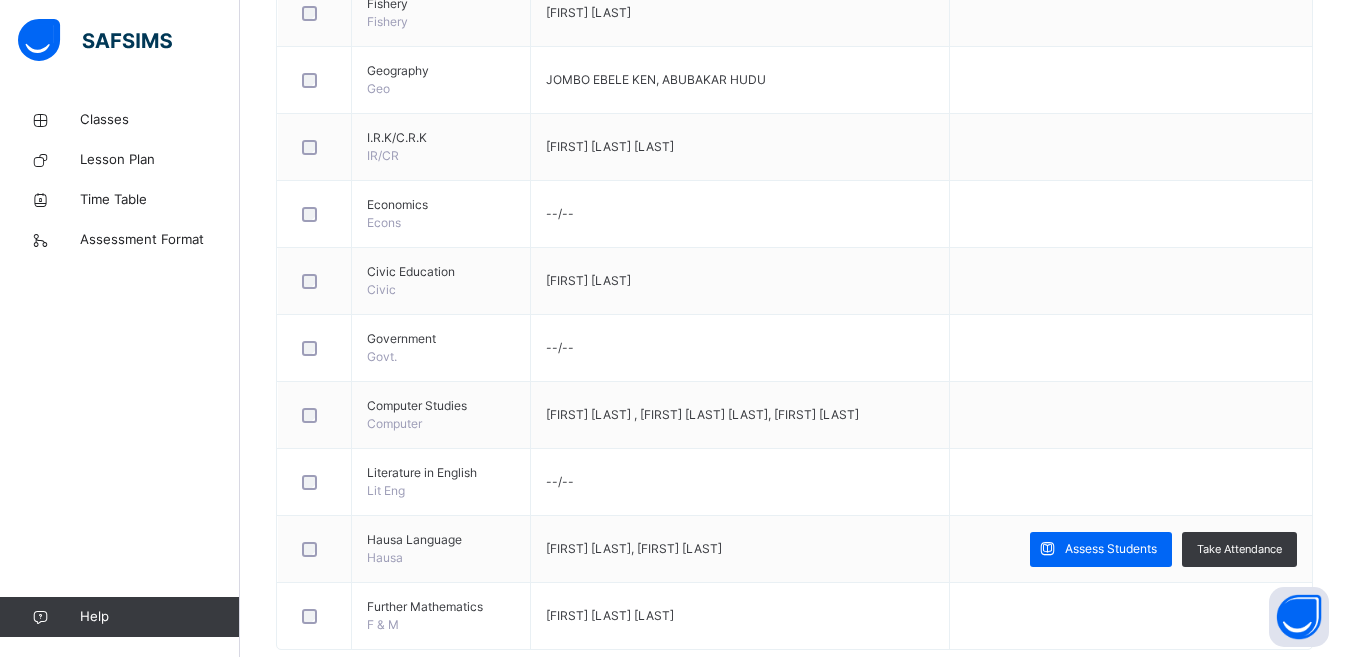 scroll, scrollTop: 971, scrollLeft: 0, axis: vertical 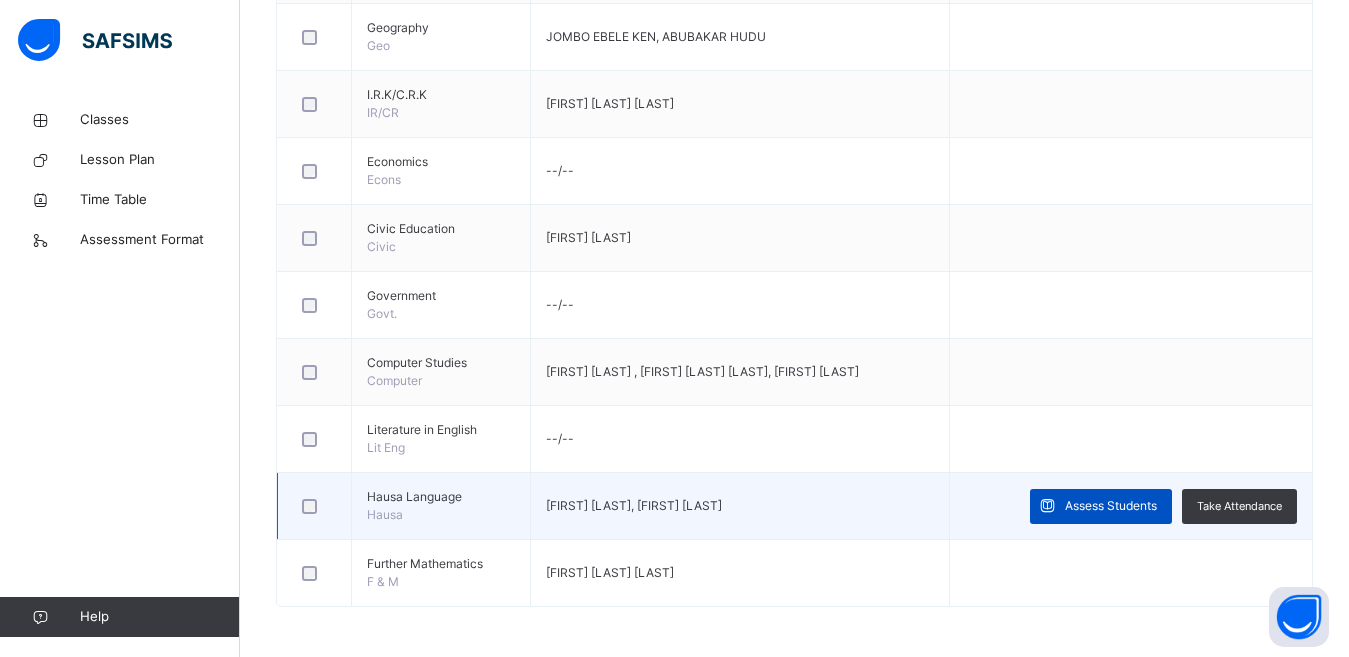 click on "Assess Students" at bounding box center (1111, 506) 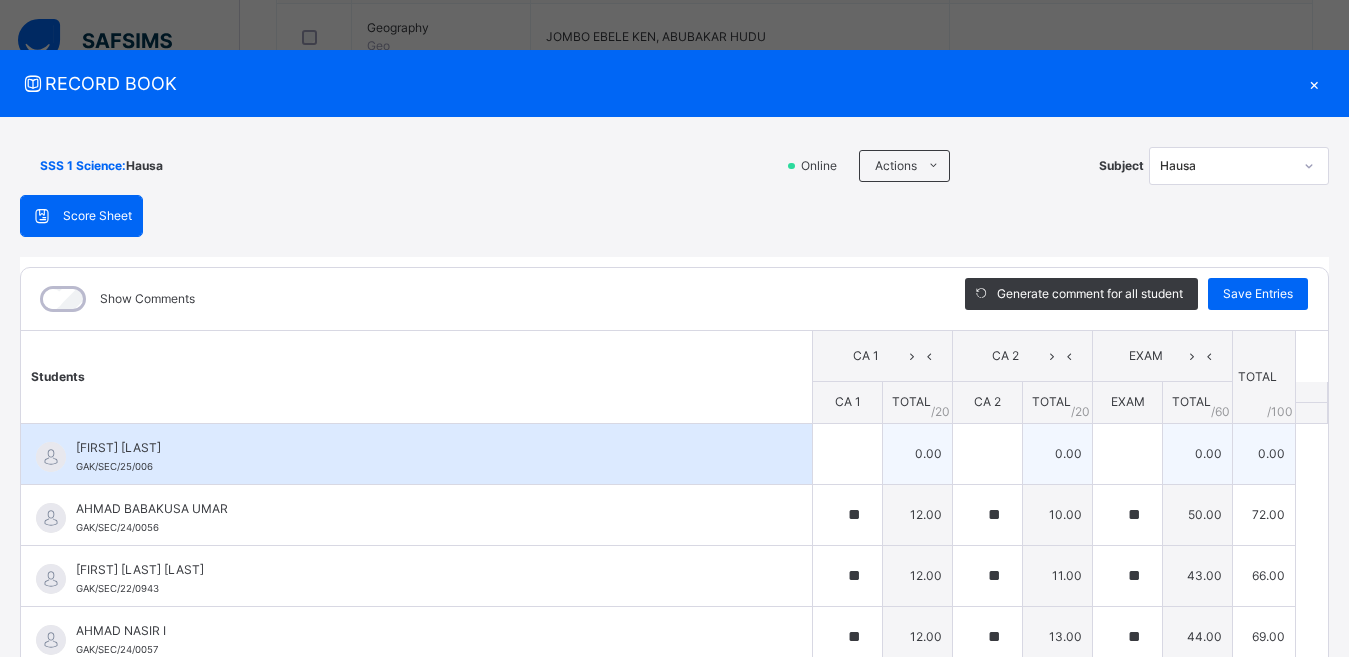type on "**" 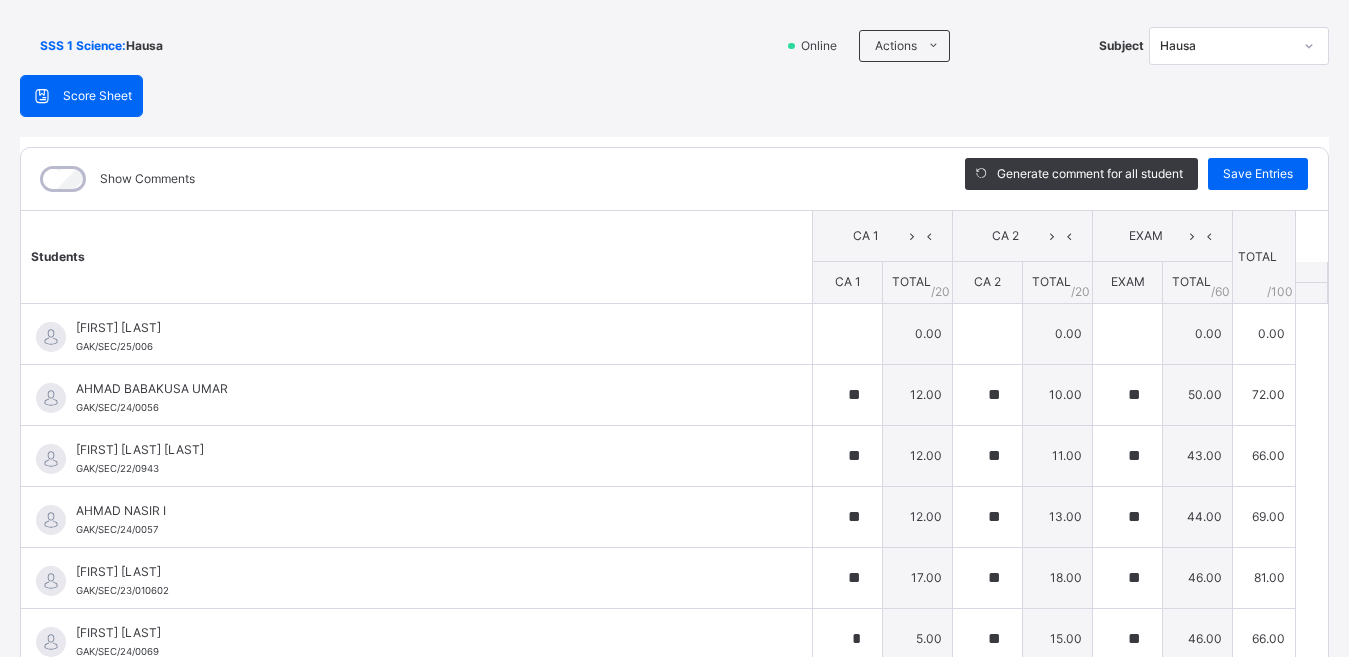 scroll, scrollTop: 144, scrollLeft: 0, axis: vertical 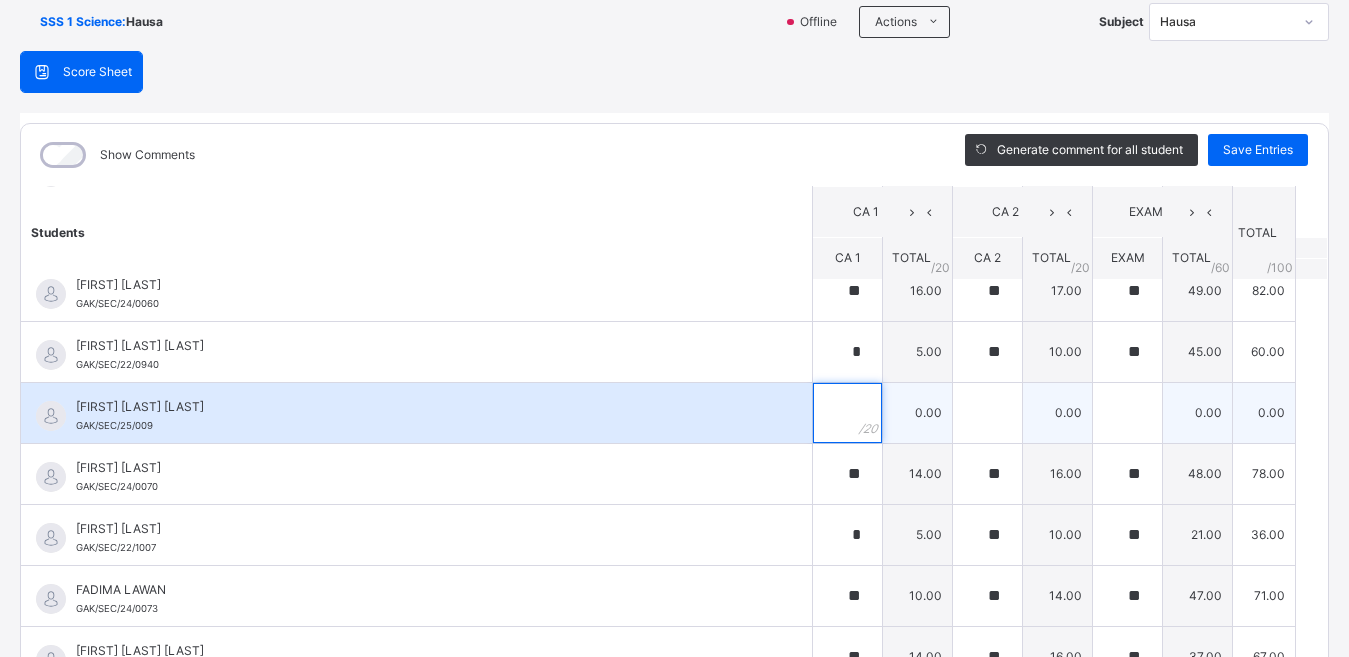 click at bounding box center (847, 413) 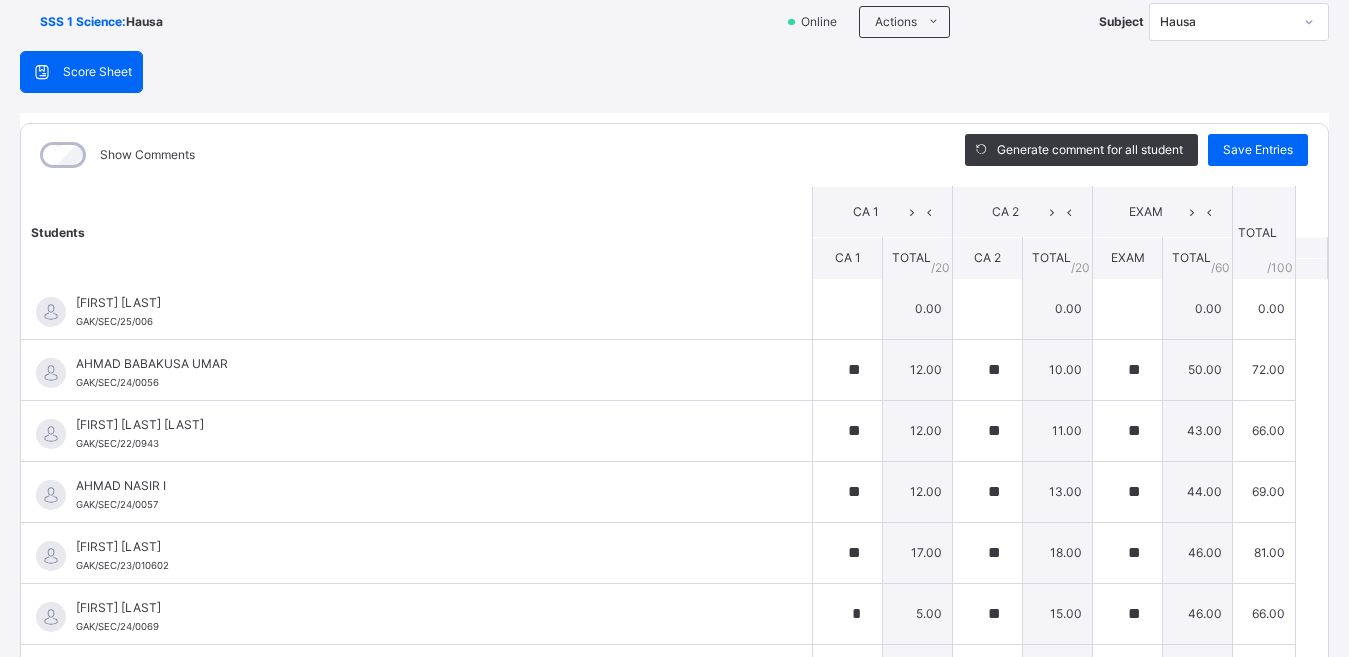 scroll, scrollTop: 0, scrollLeft: 0, axis: both 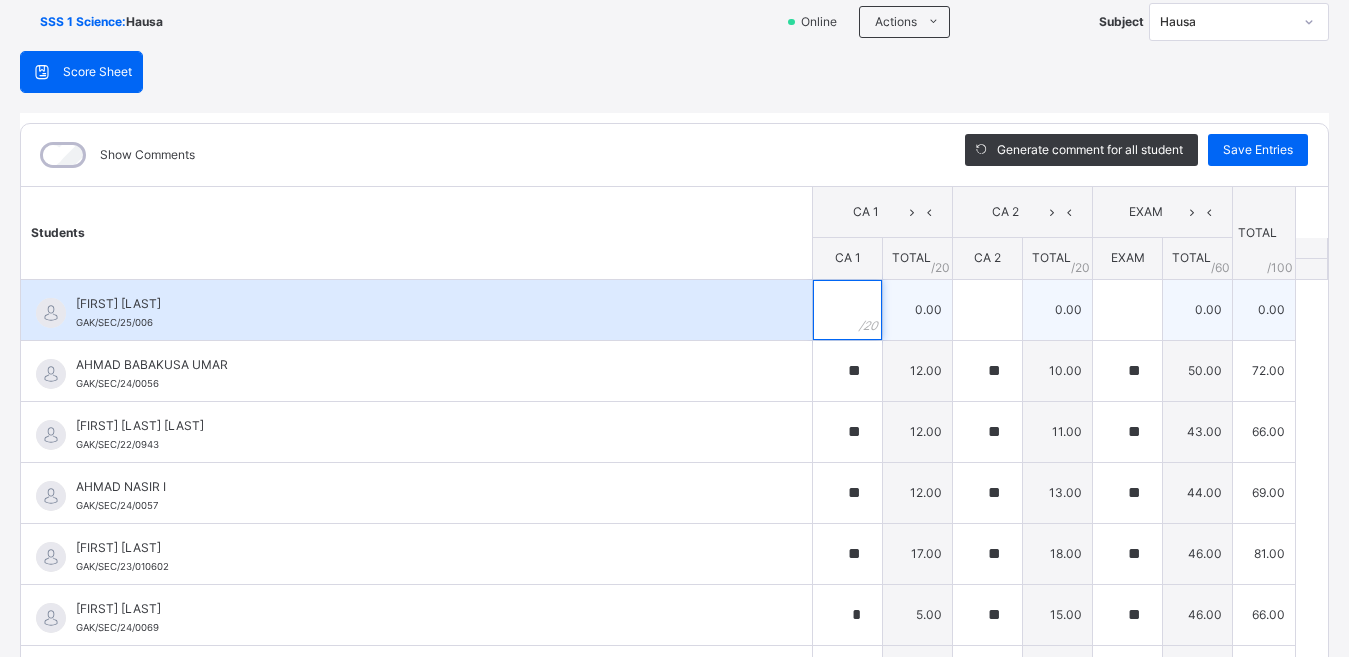 click at bounding box center [847, 310] 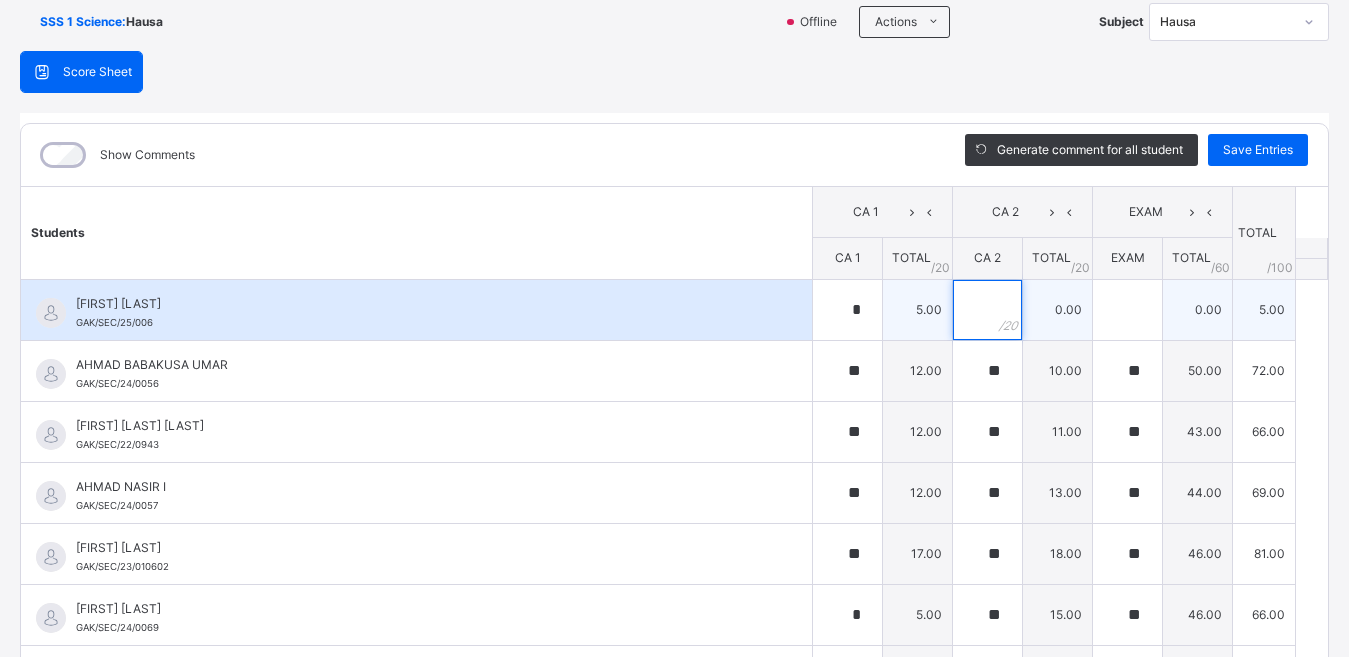 click at bounding box center [987, 310] 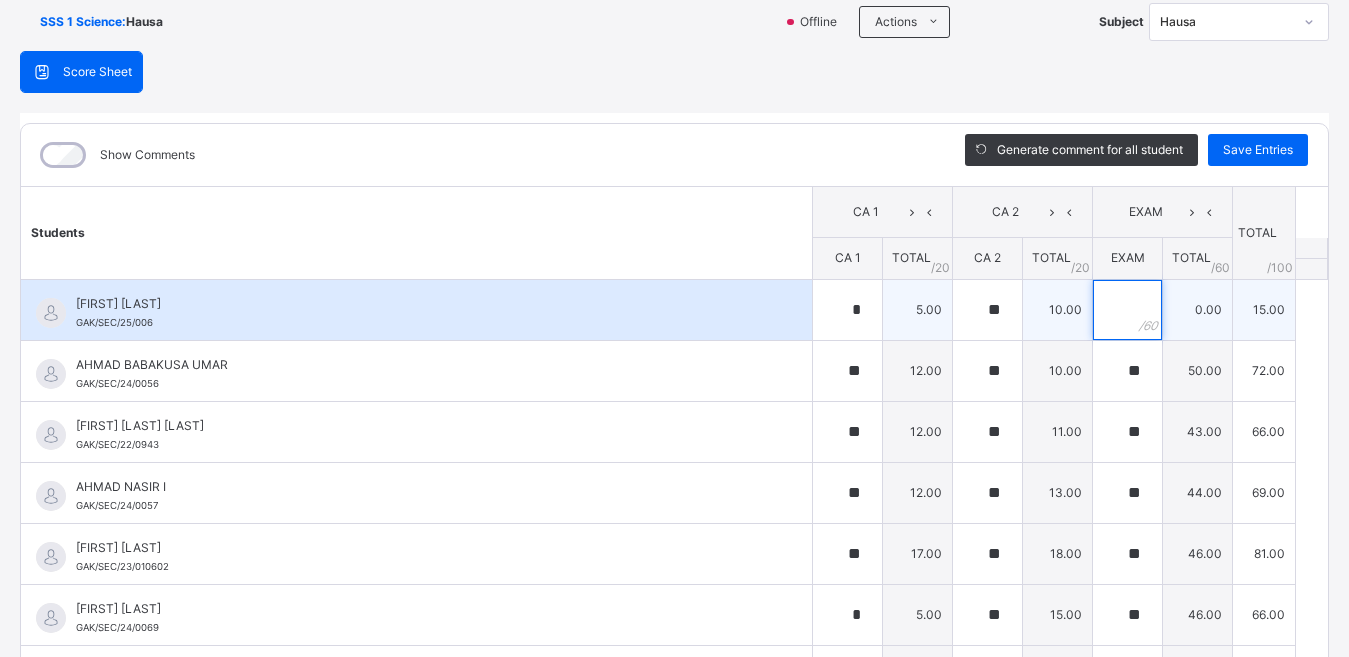 click at bounding box center [1127, 310] 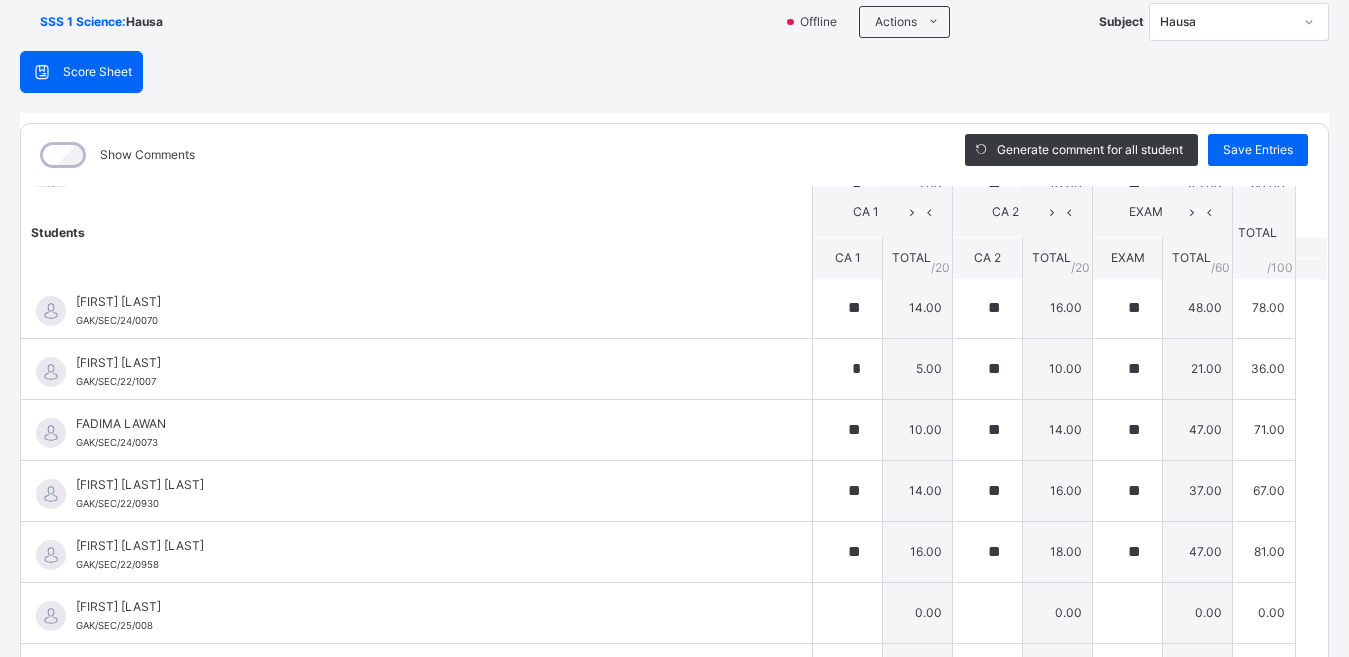 scroll, scrollTop: 740, scrollLeft: 0, axis: vertical 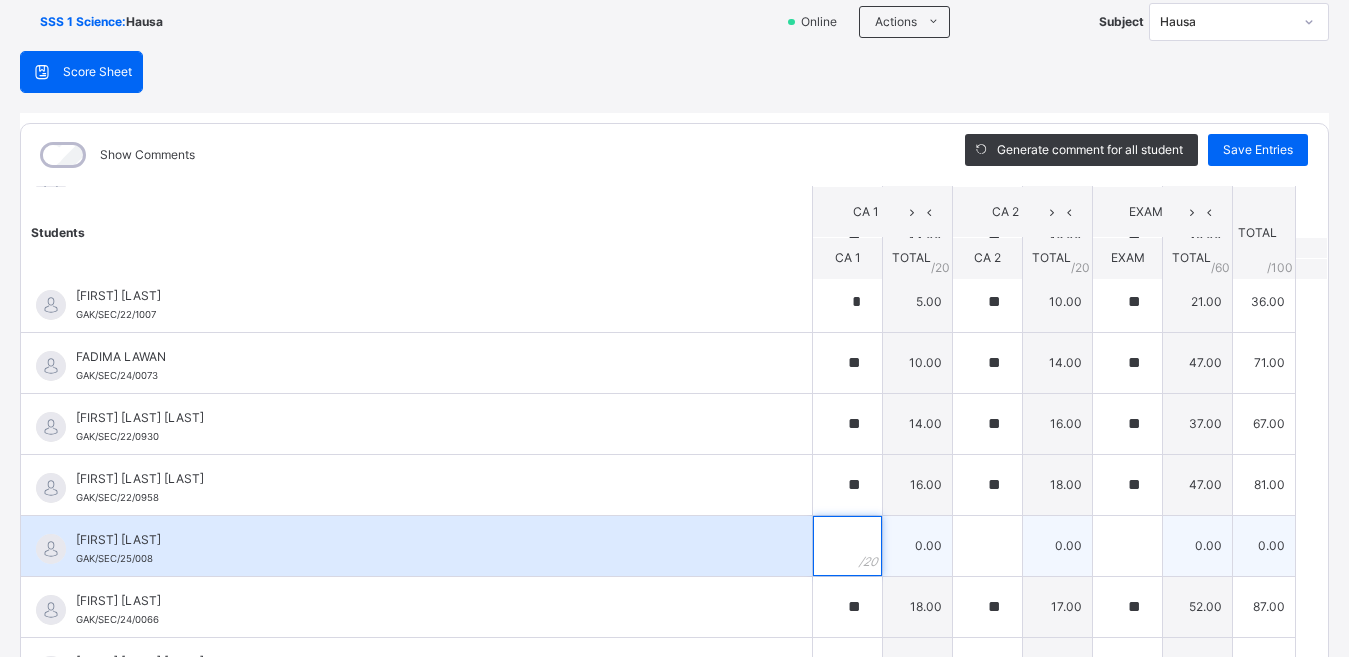 click at bounding box center [847, 546] 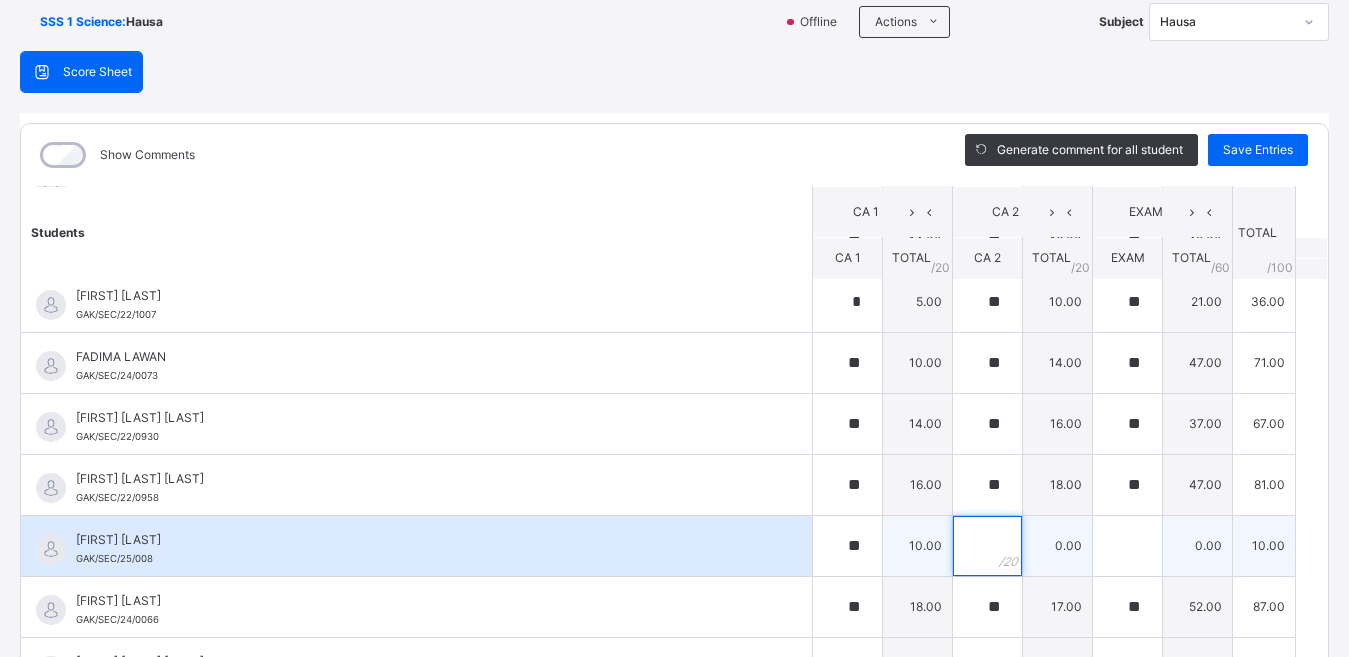 click at bounding box center [987, 546] 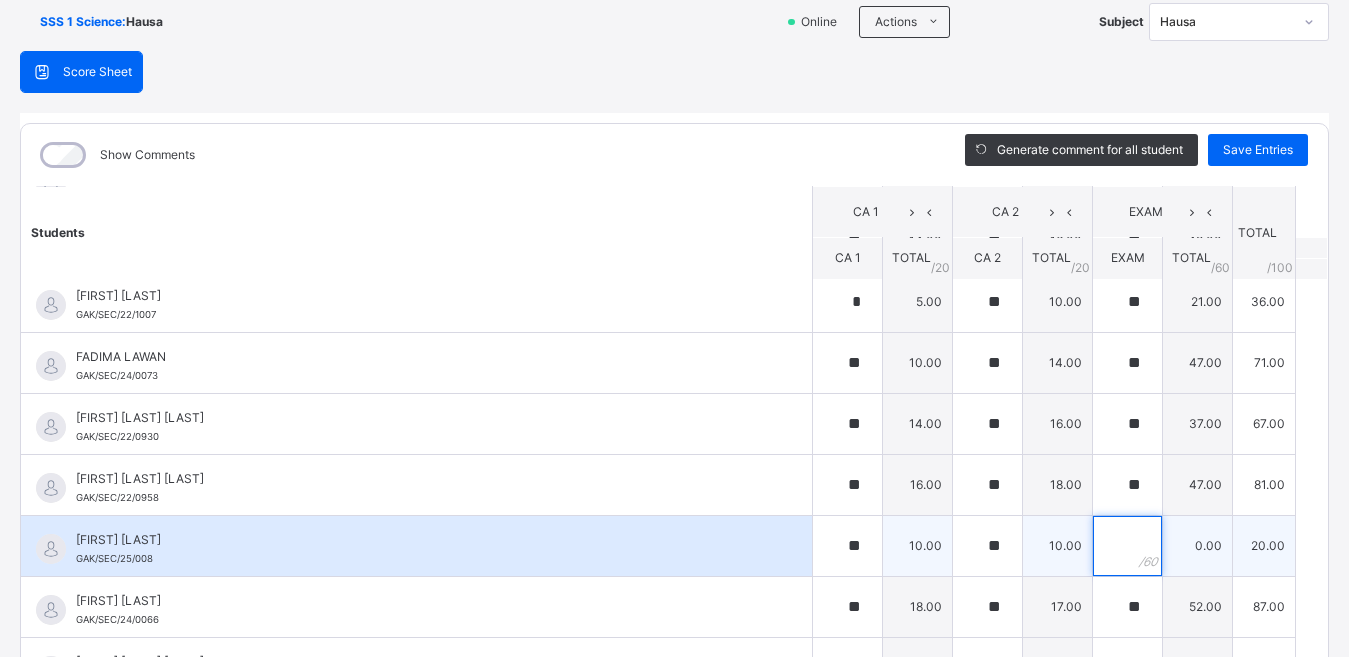 click at bounding box center [1127, 546] 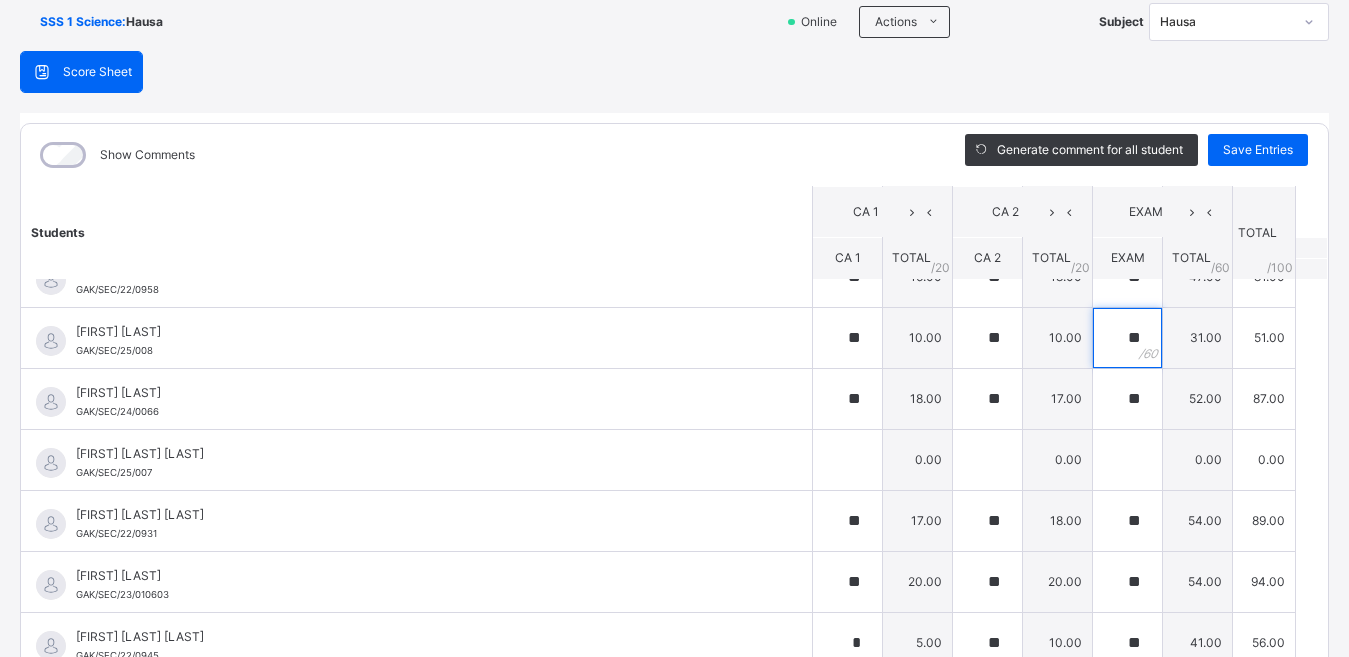 scroll, scrollTop: 960, scrollLeft: 0, axis: vertical 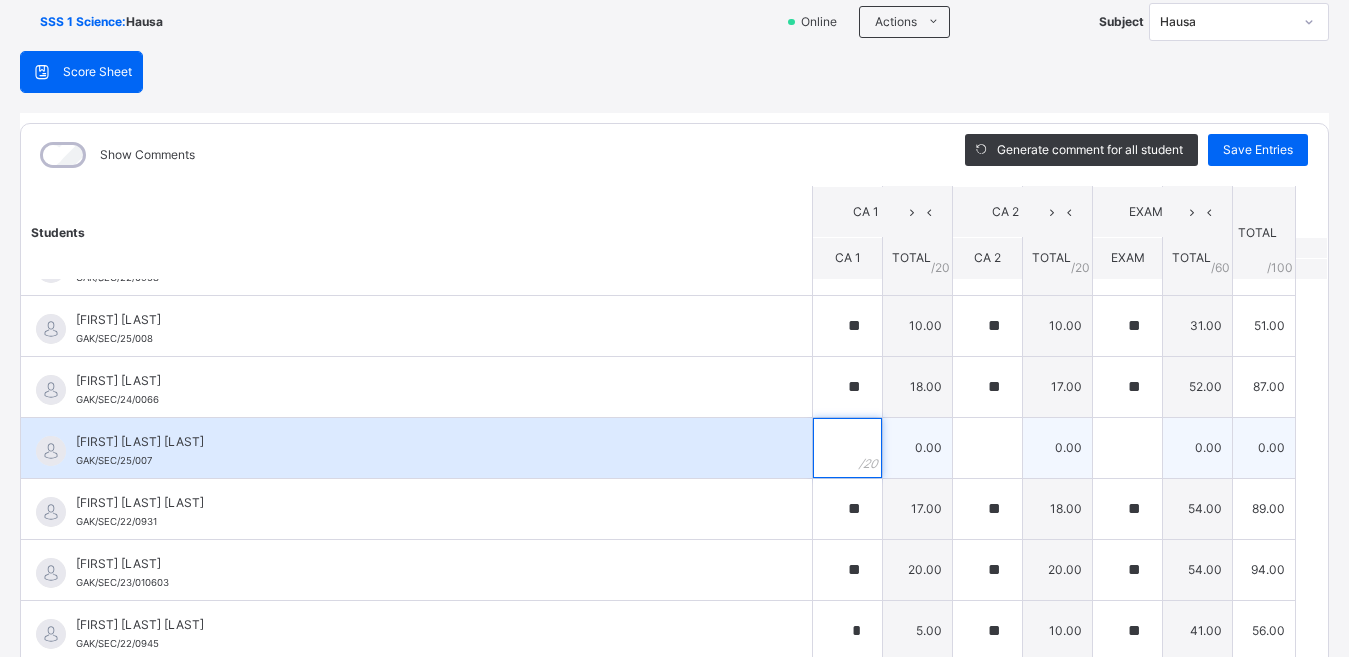 click at bounding box center (847, 448) 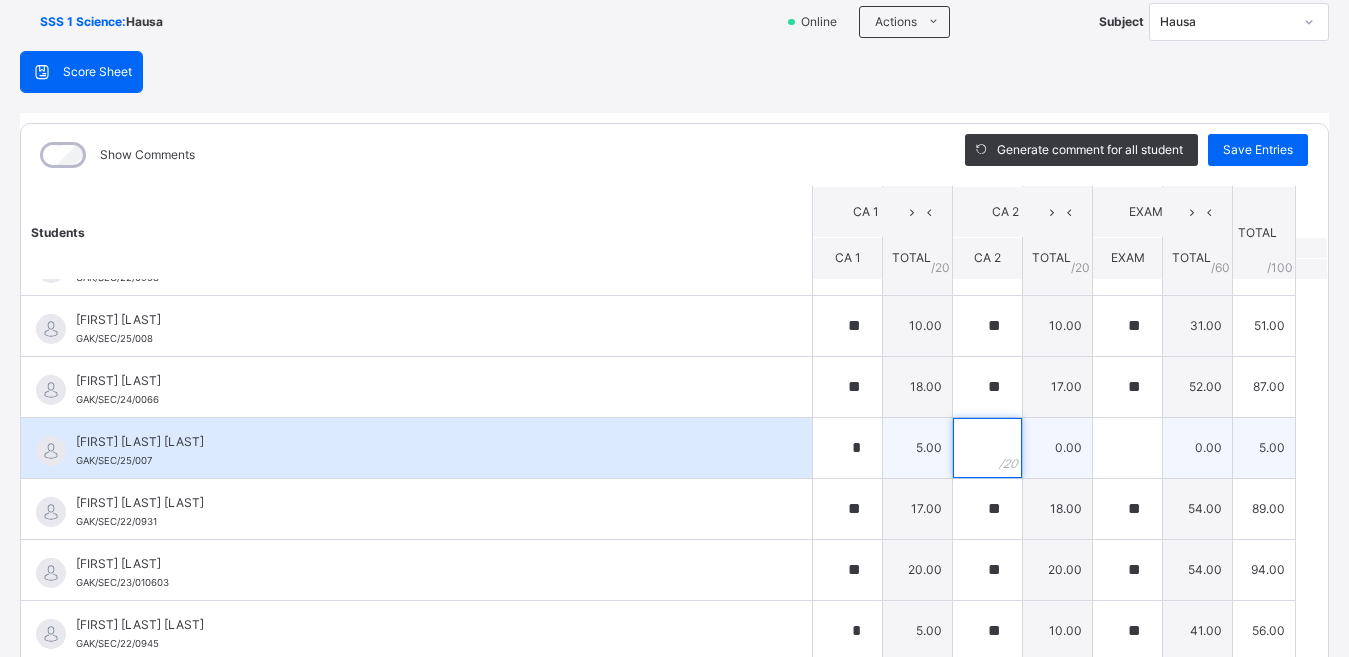 click at bounding box center [987, 448] 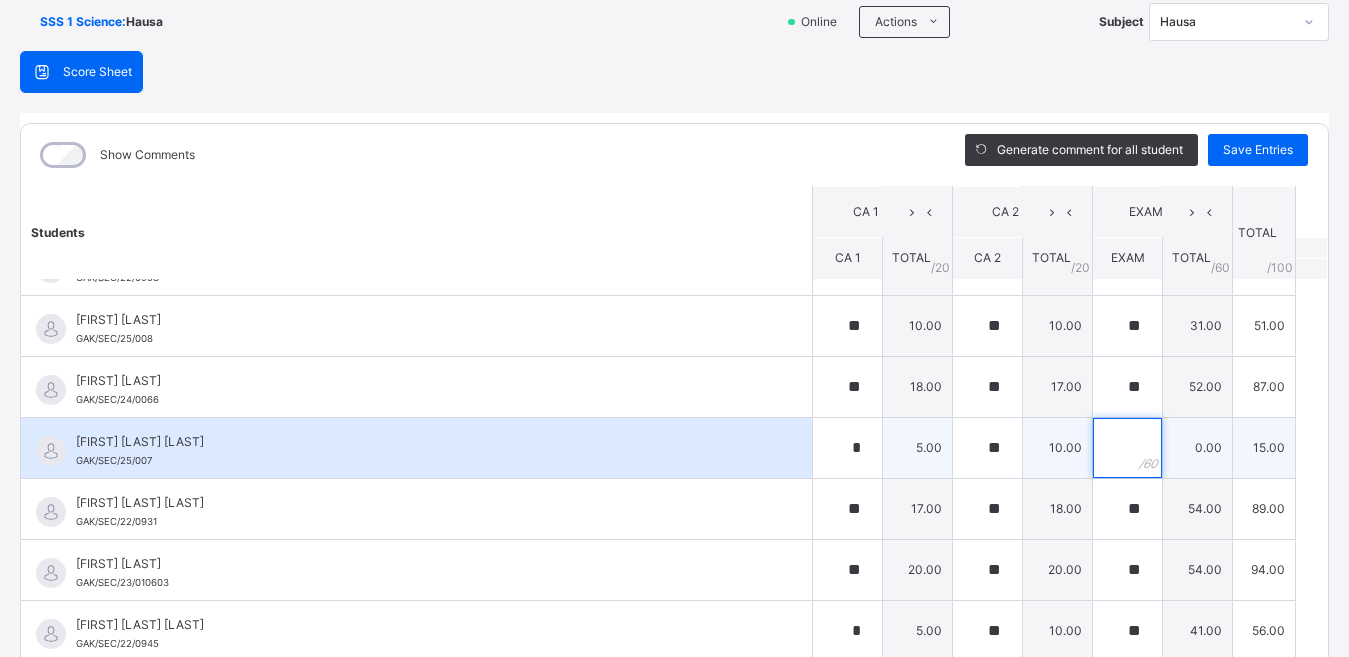 click at bounding box center [1127, 448] 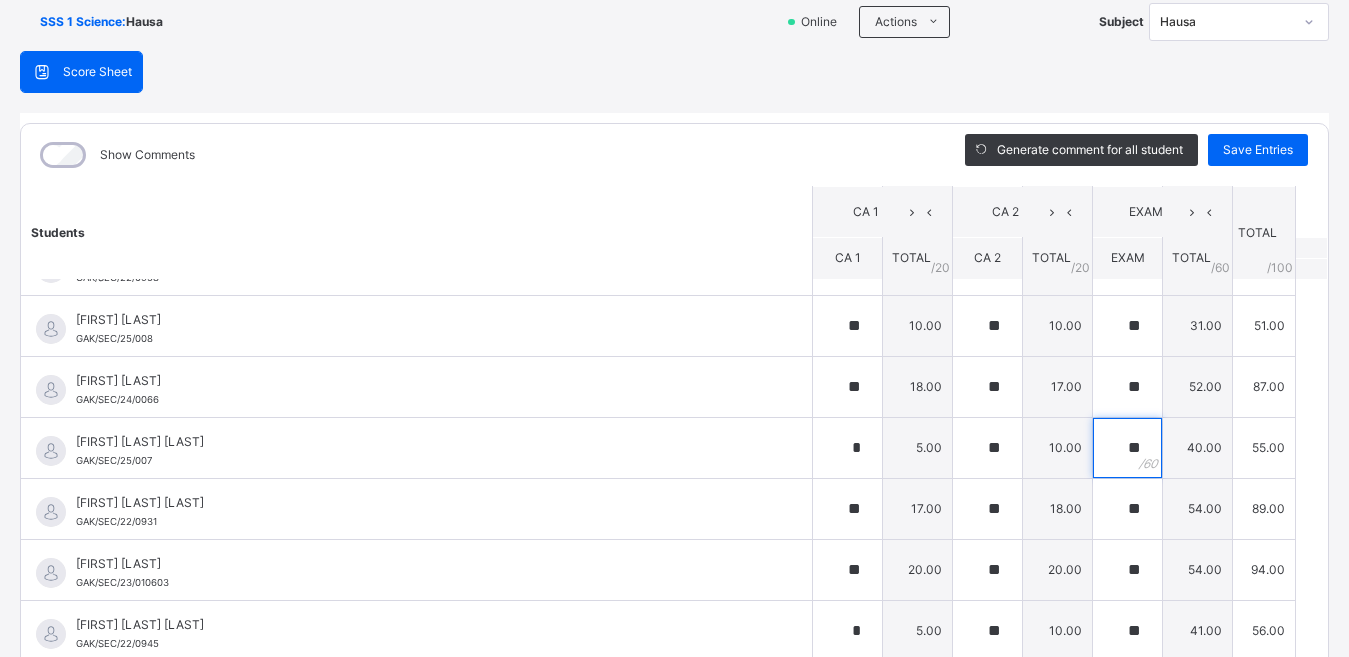 scroll, scrollTop: 1097, scrollLeft: 0, axis: vertical 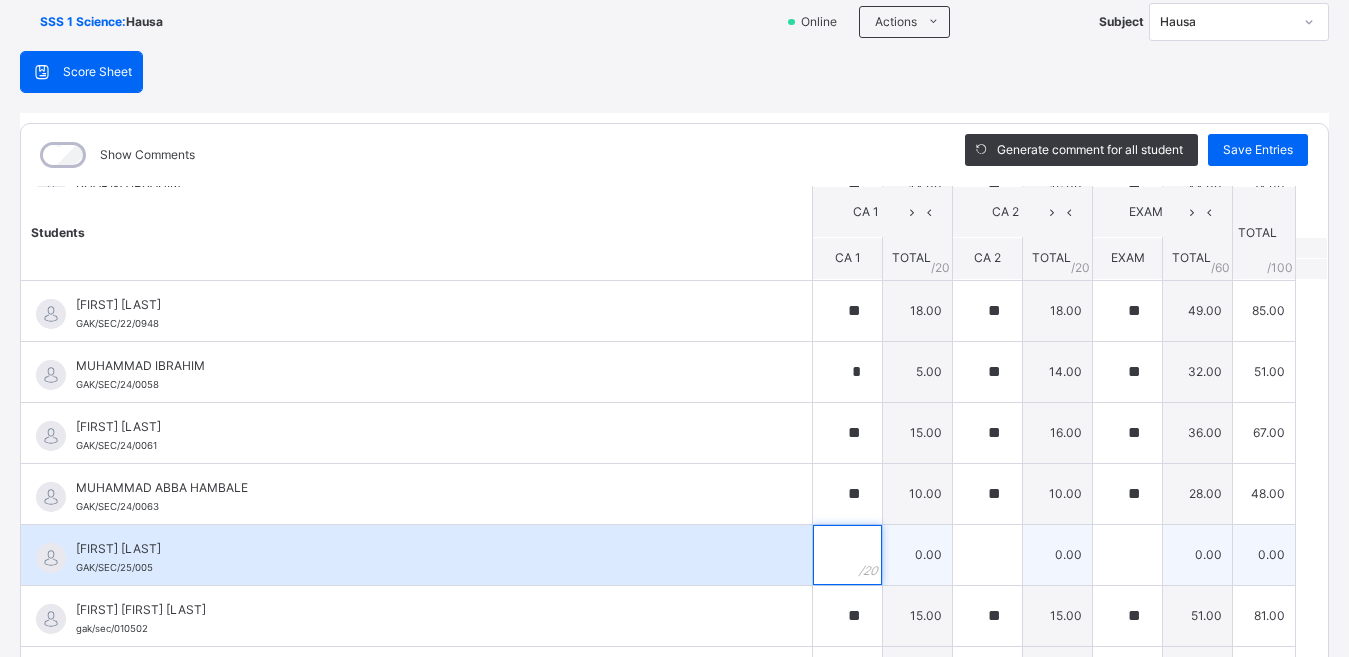 click at bounding box center [847, 555] 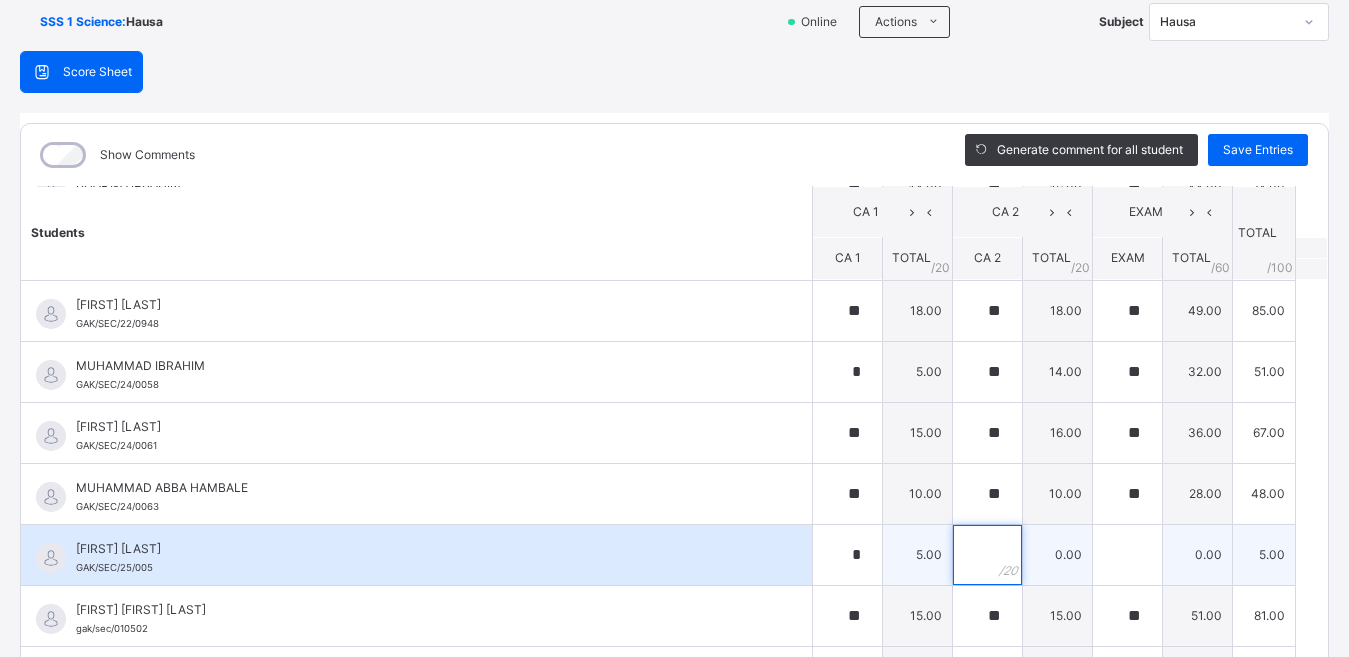 click at bounding box center (987, 555) 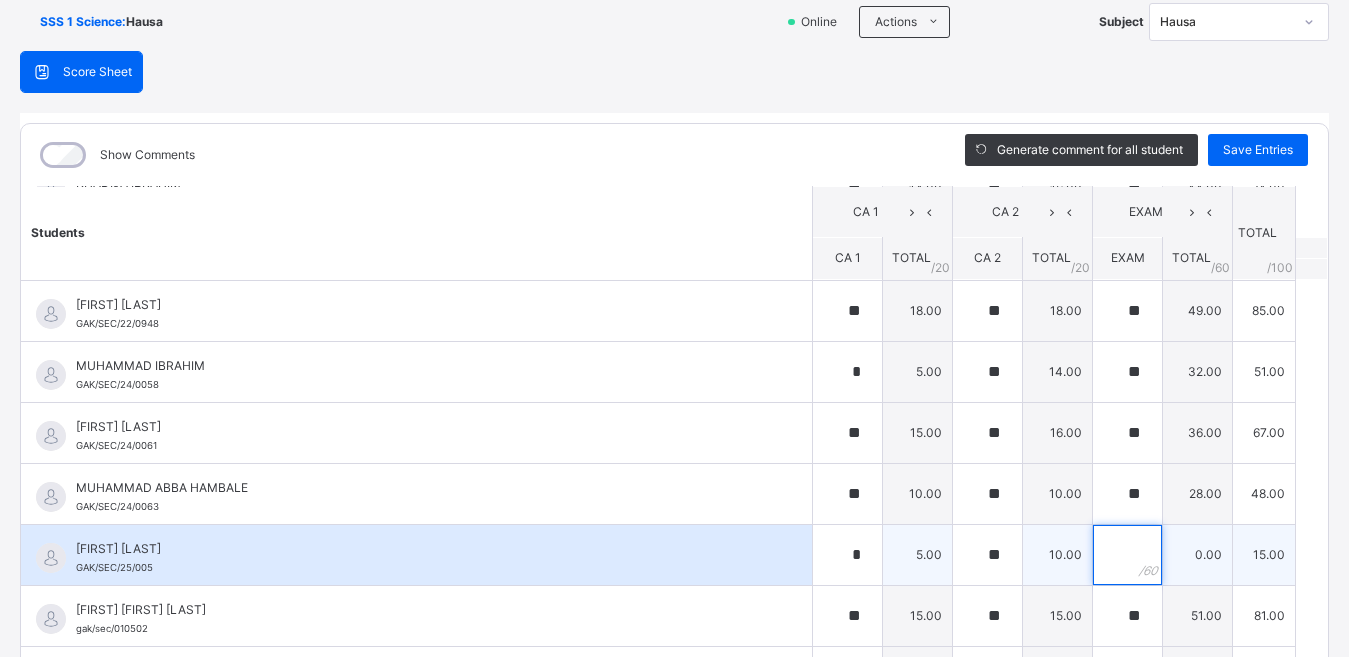 click at bounding box center (1127, 555) 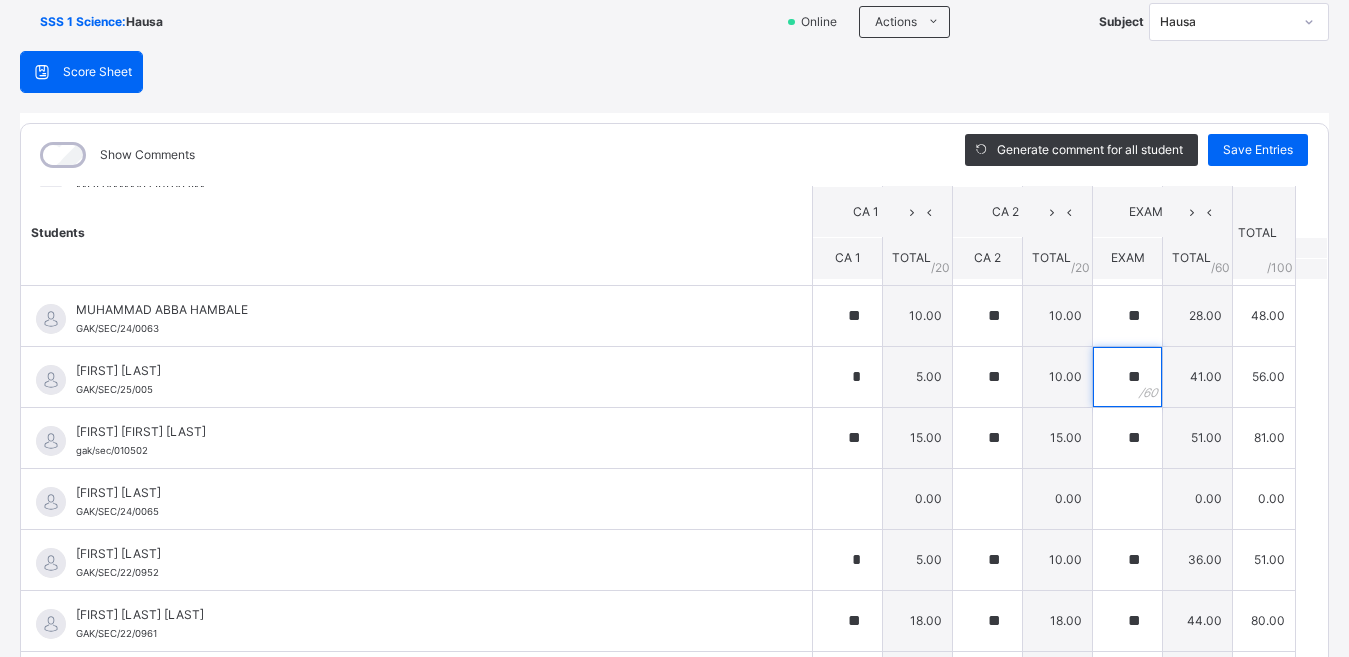 scroll, scrollTop: 1837, scrollLeft: 0, axis: vertical 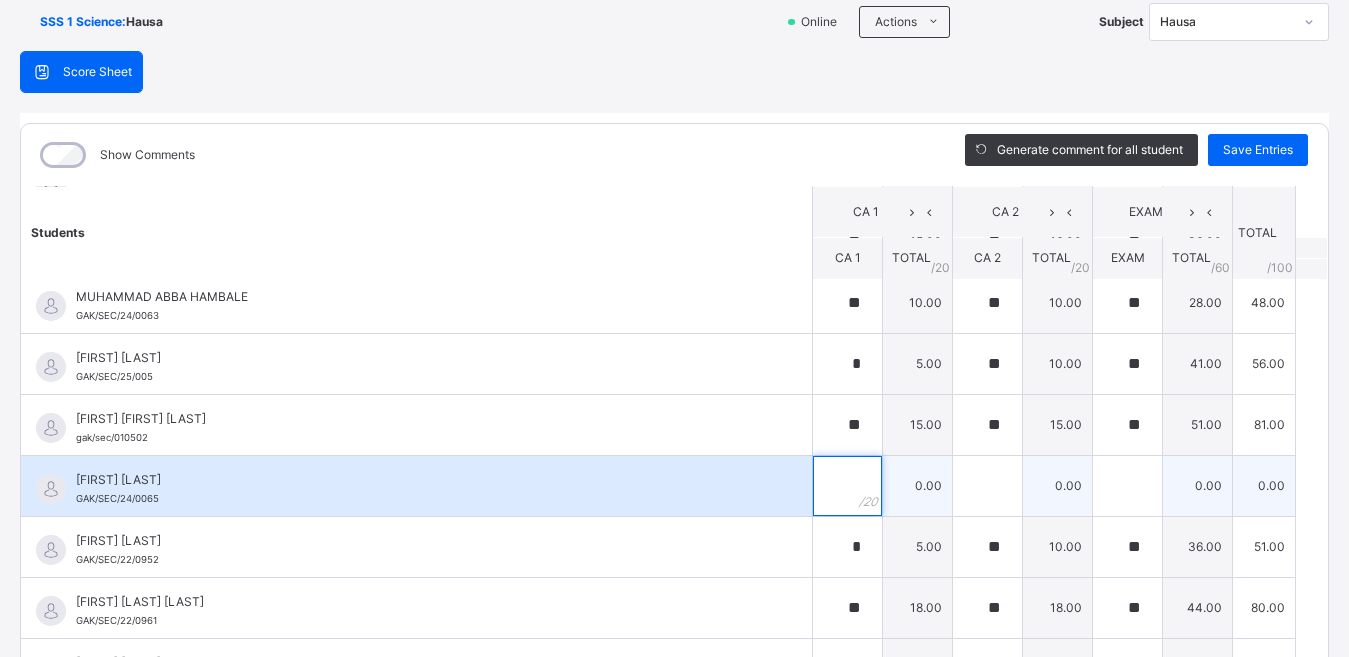 click at bounding box center [847, 486] 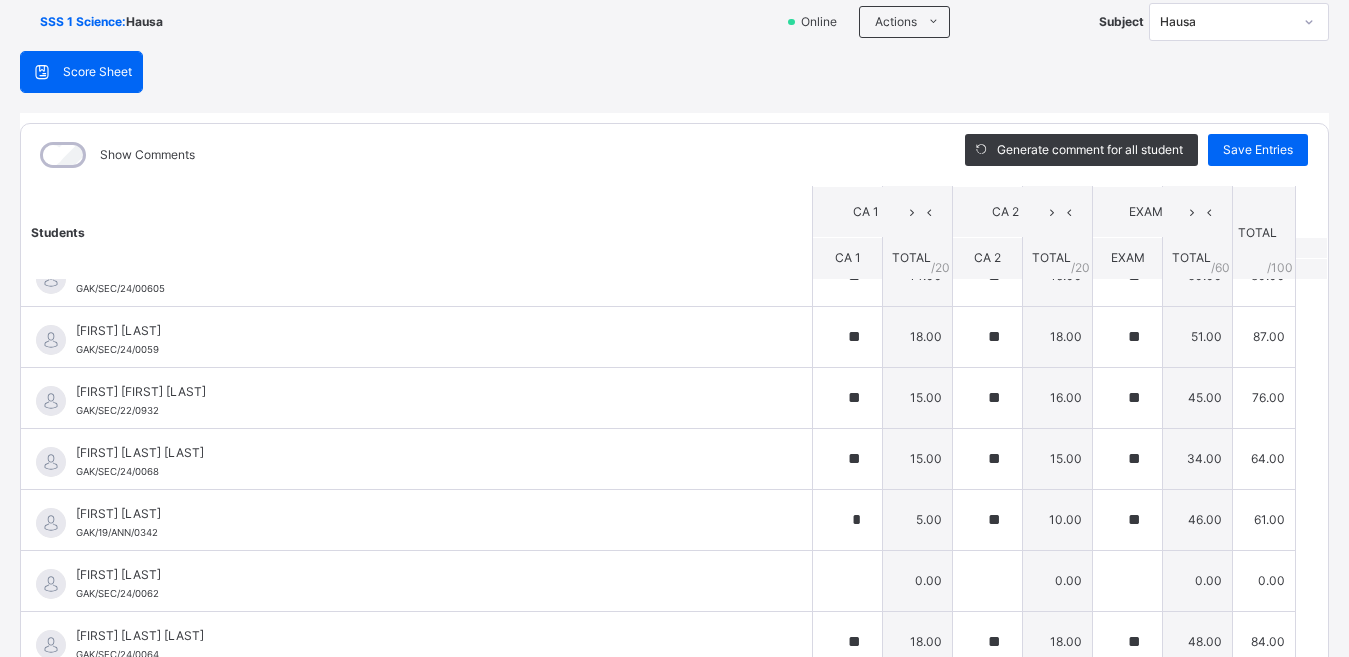 scroll, scrollTop: 2278, scrollLeft: 0, axis: vertical 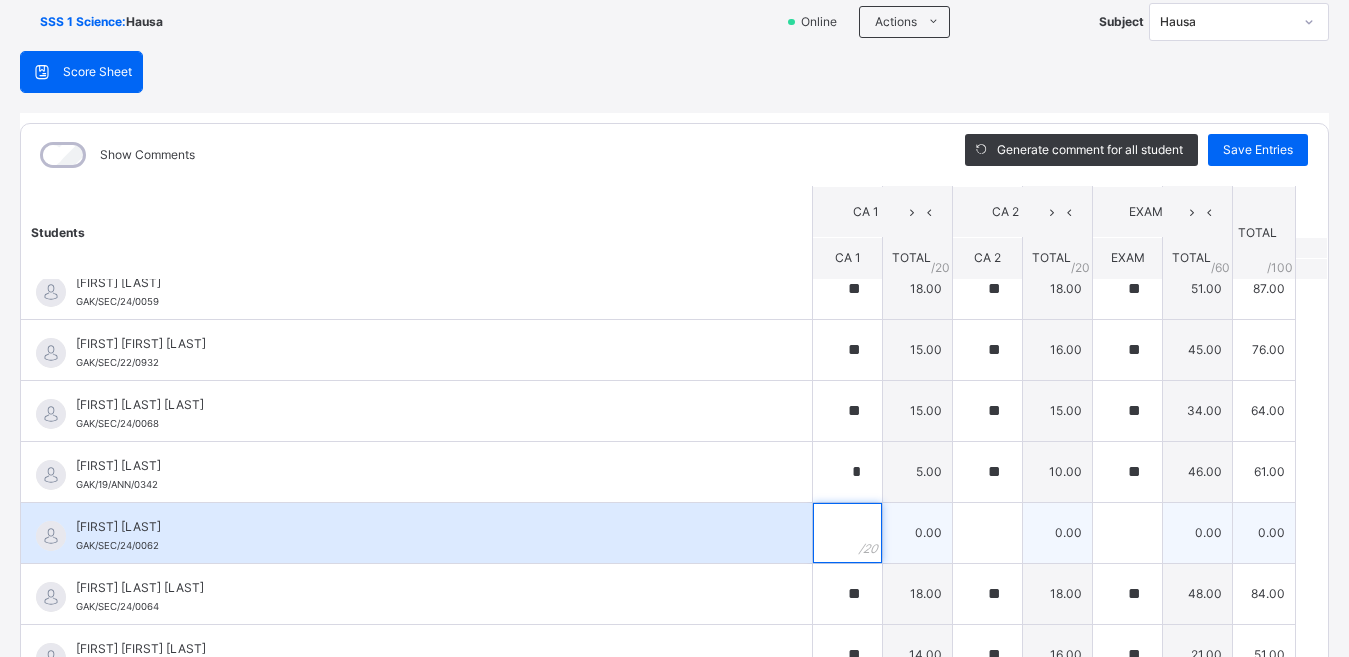 click at bounding box center (847, 533) 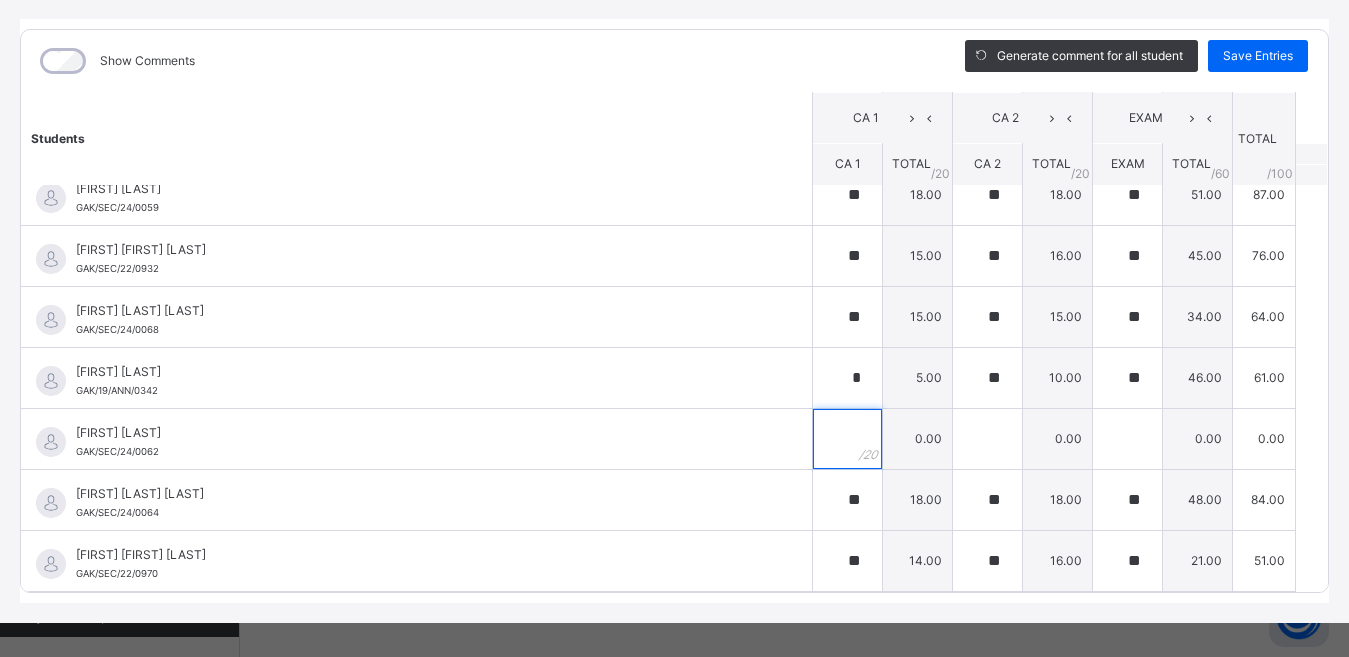 scroll, scrollTop: 239, scrollLeft: 0, axis: vertical 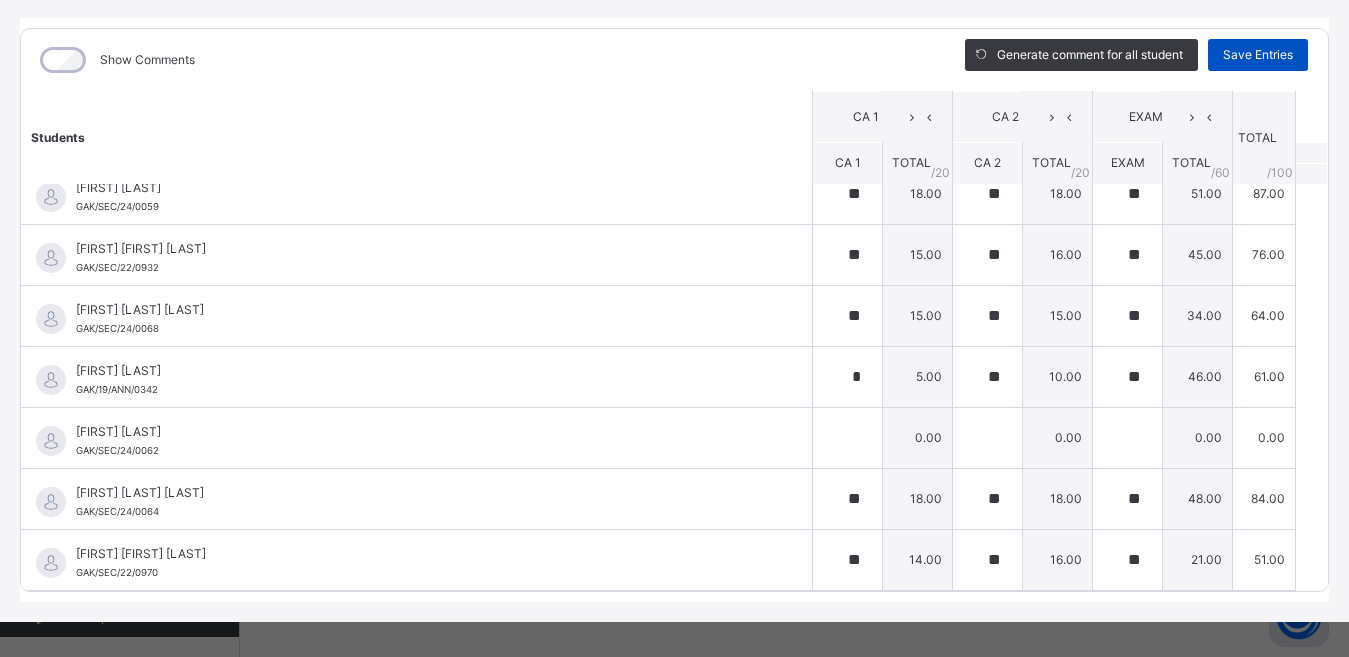 click on "Save Entries" at bounding box center (1258, 55) 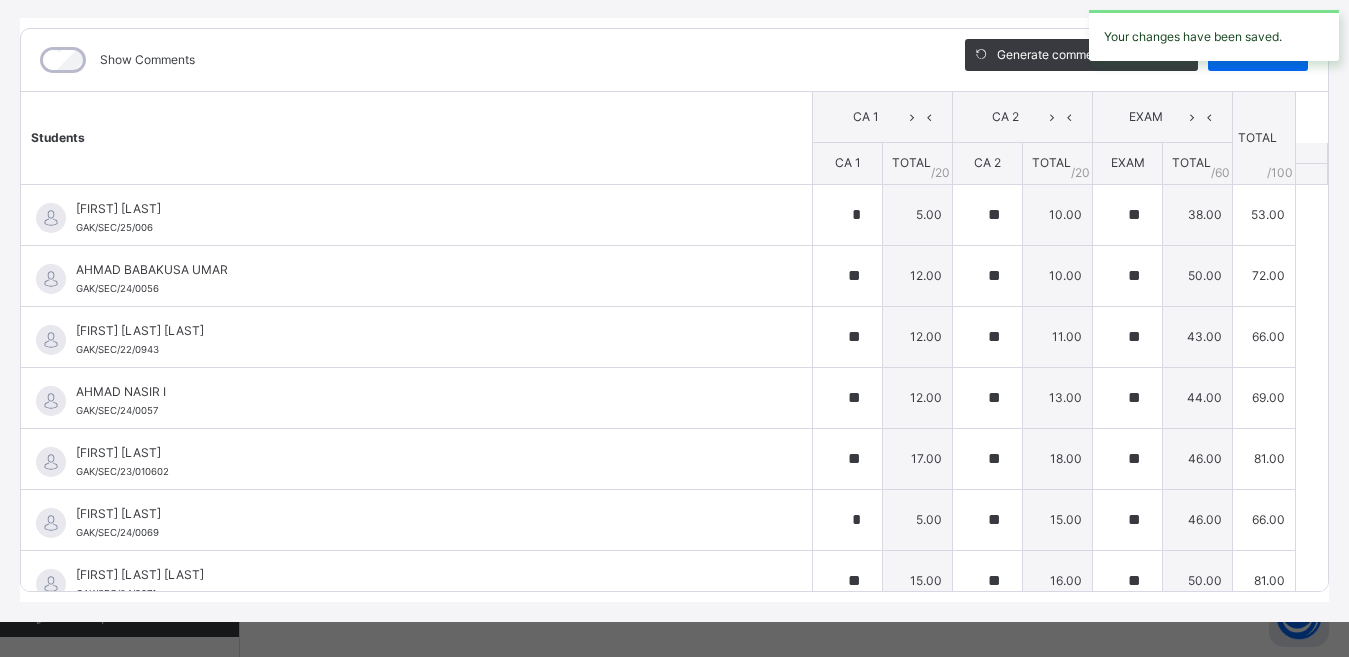 click on "Students" at bounding box center (417, 138) 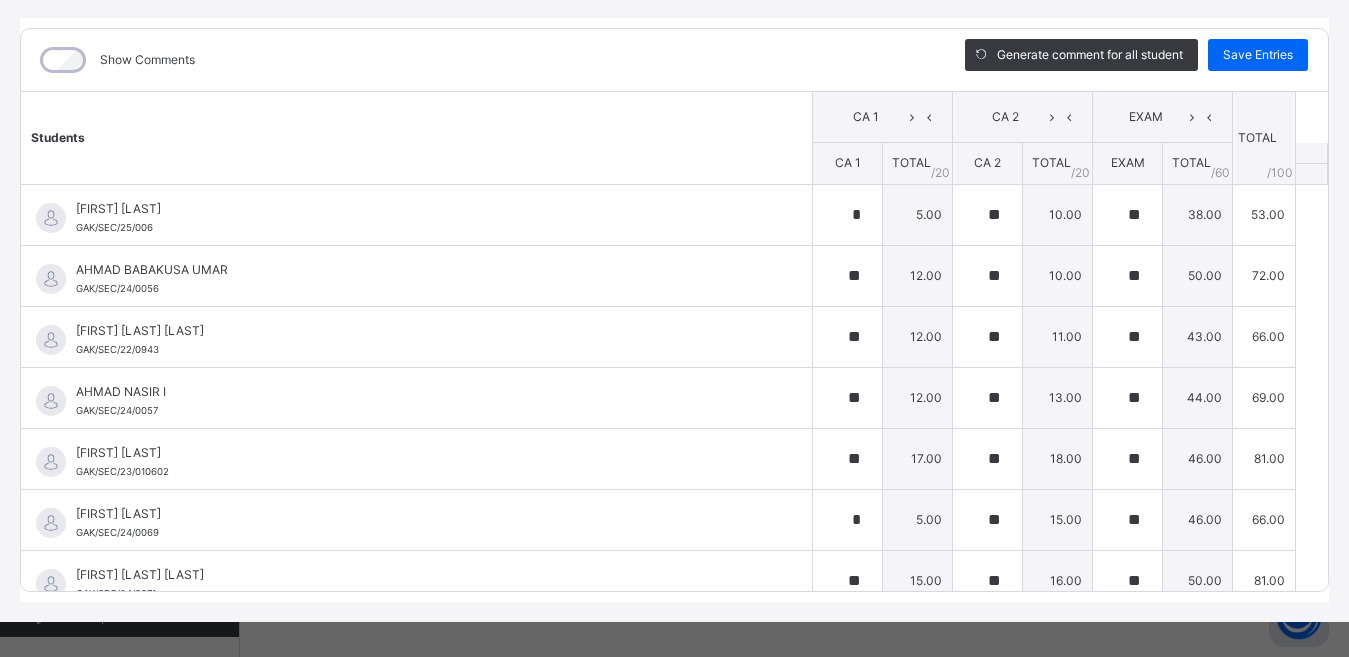 scroll, scrollTop: 651, scrollLeft: 0, axis: vertical 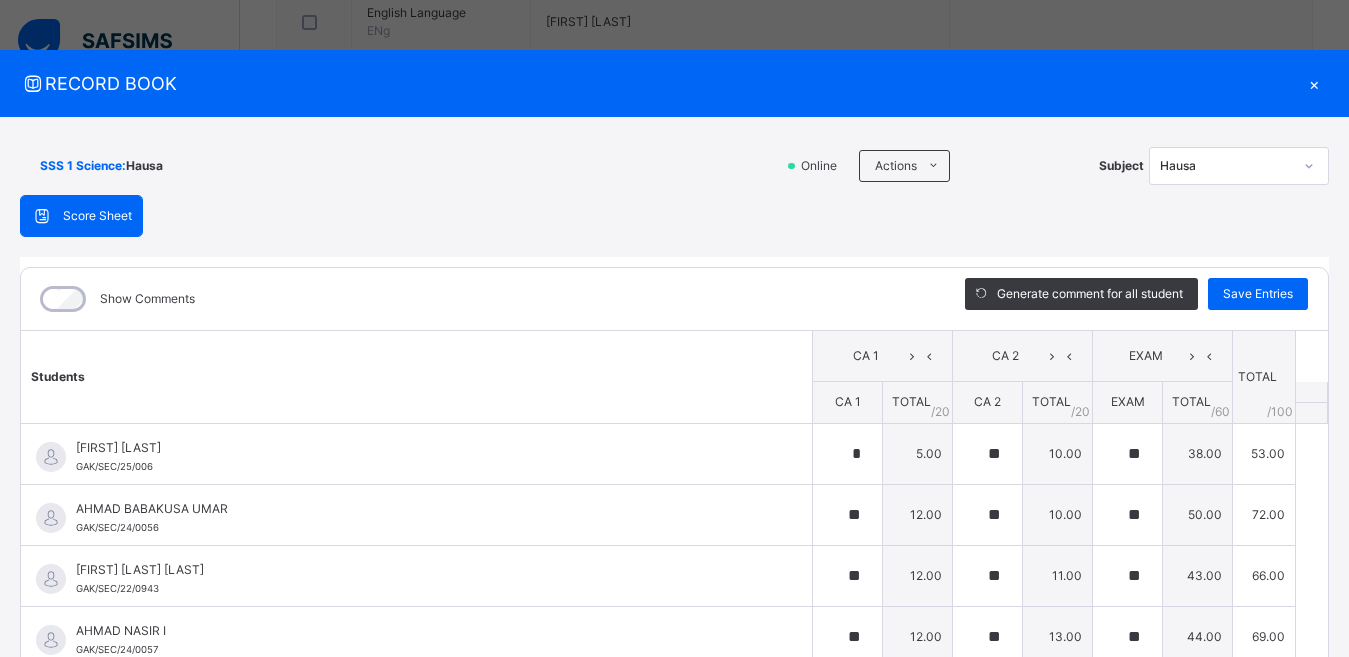 click on "×" at bounding box center [1314, 83] 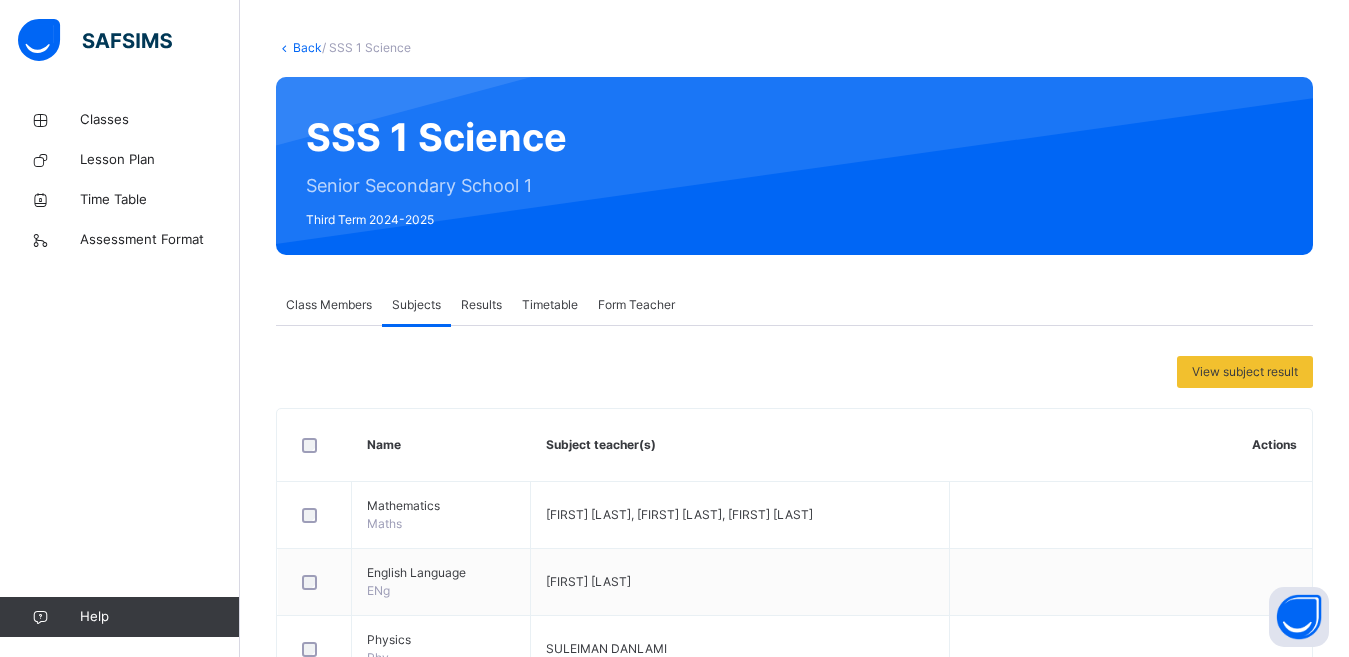 scroll, scrollTop: 0, scrollLeft: 0, axis: both 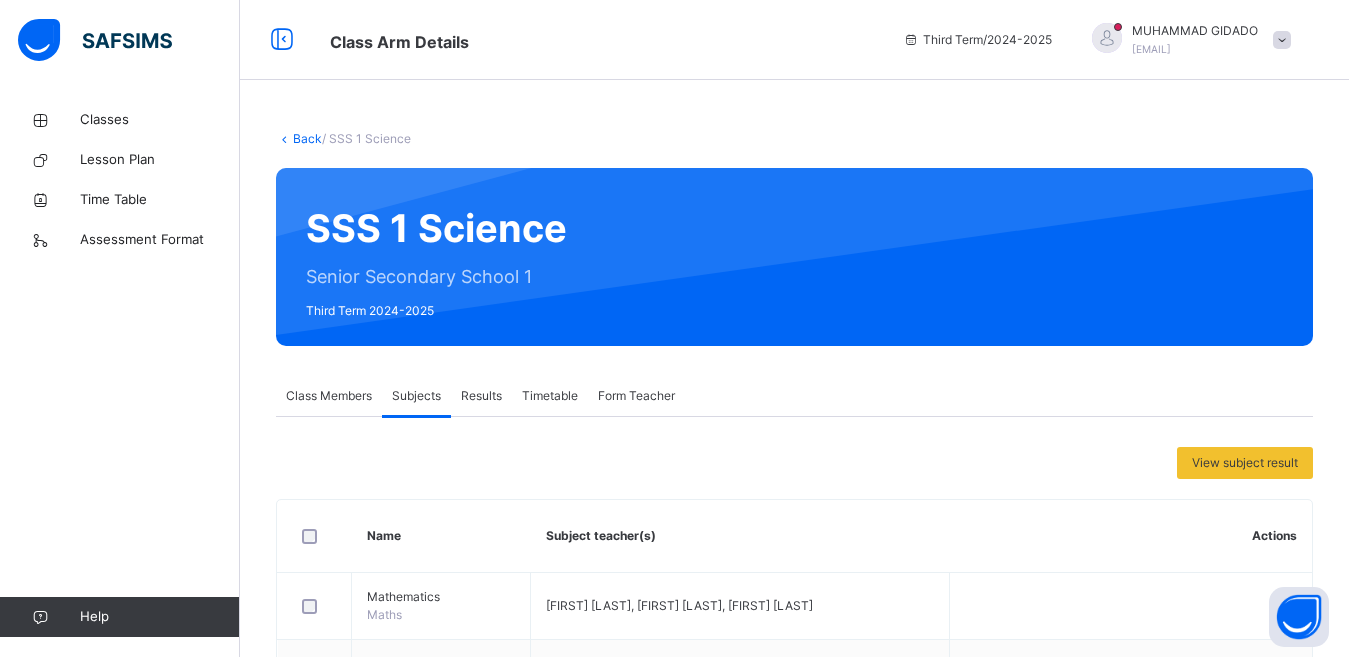 click at bounding box center [1282, 40] 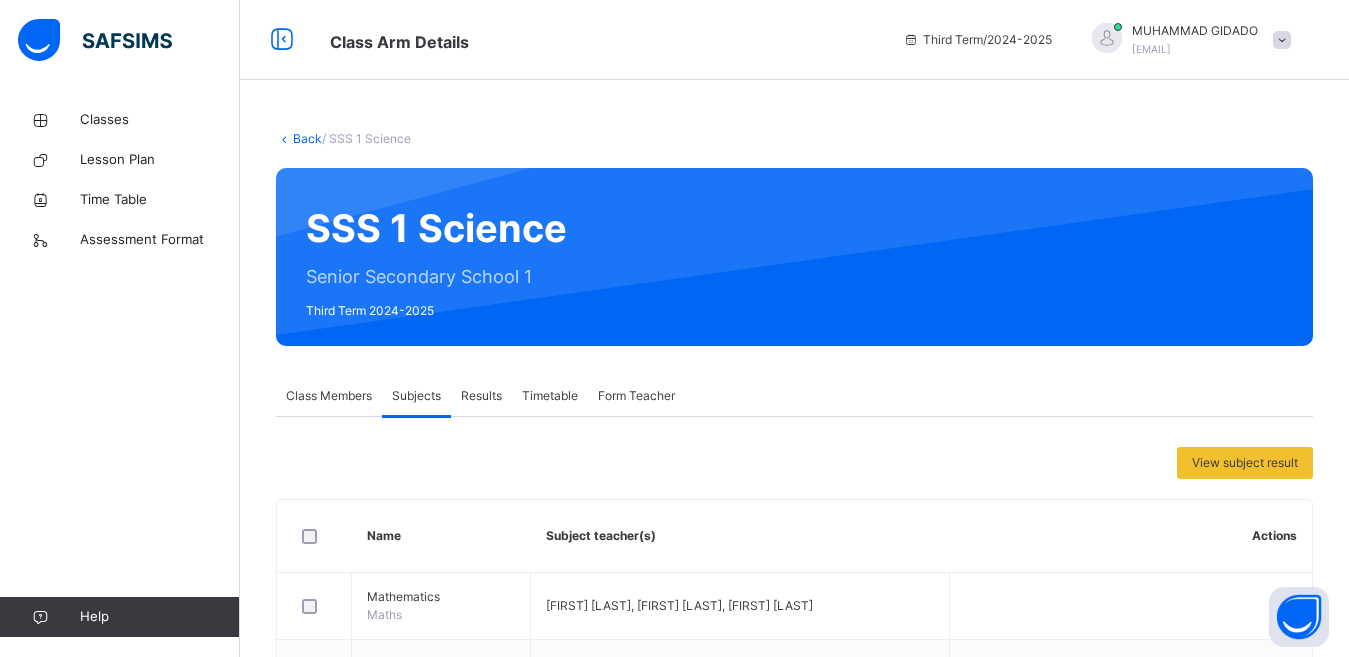 click at bounding box center (1282, 40) 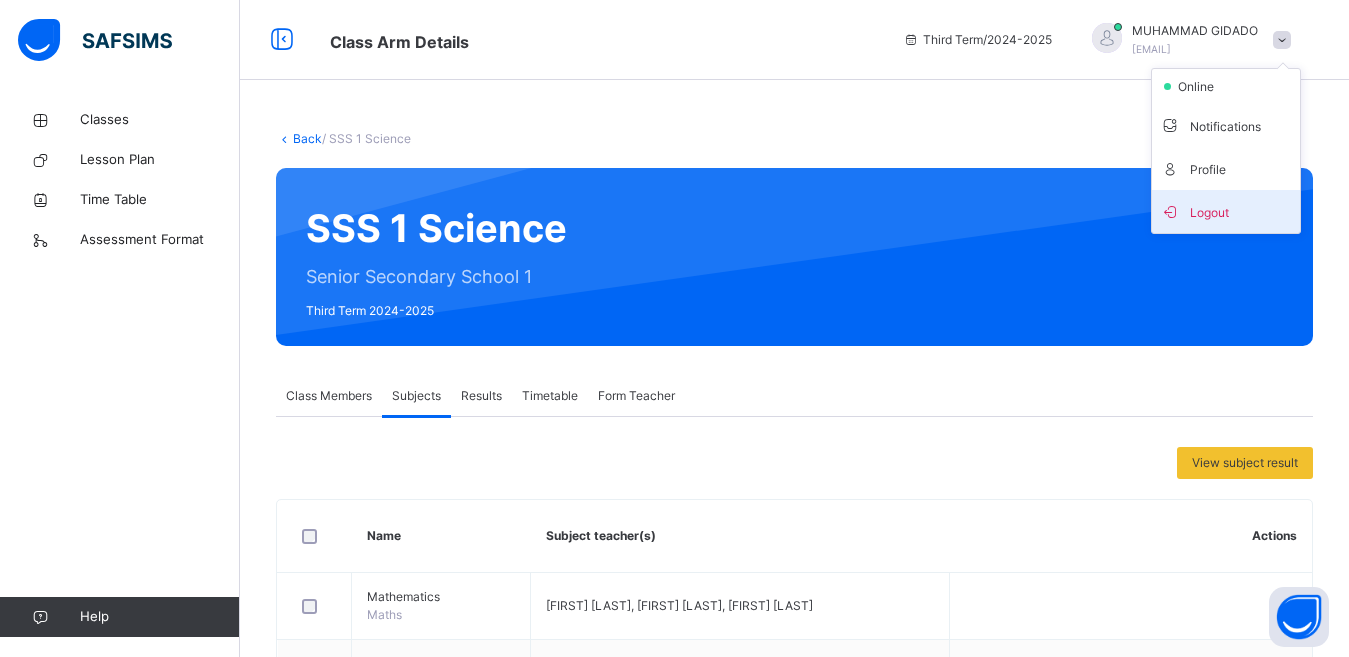 click on "Logout" at bounding box center [1226, 211] 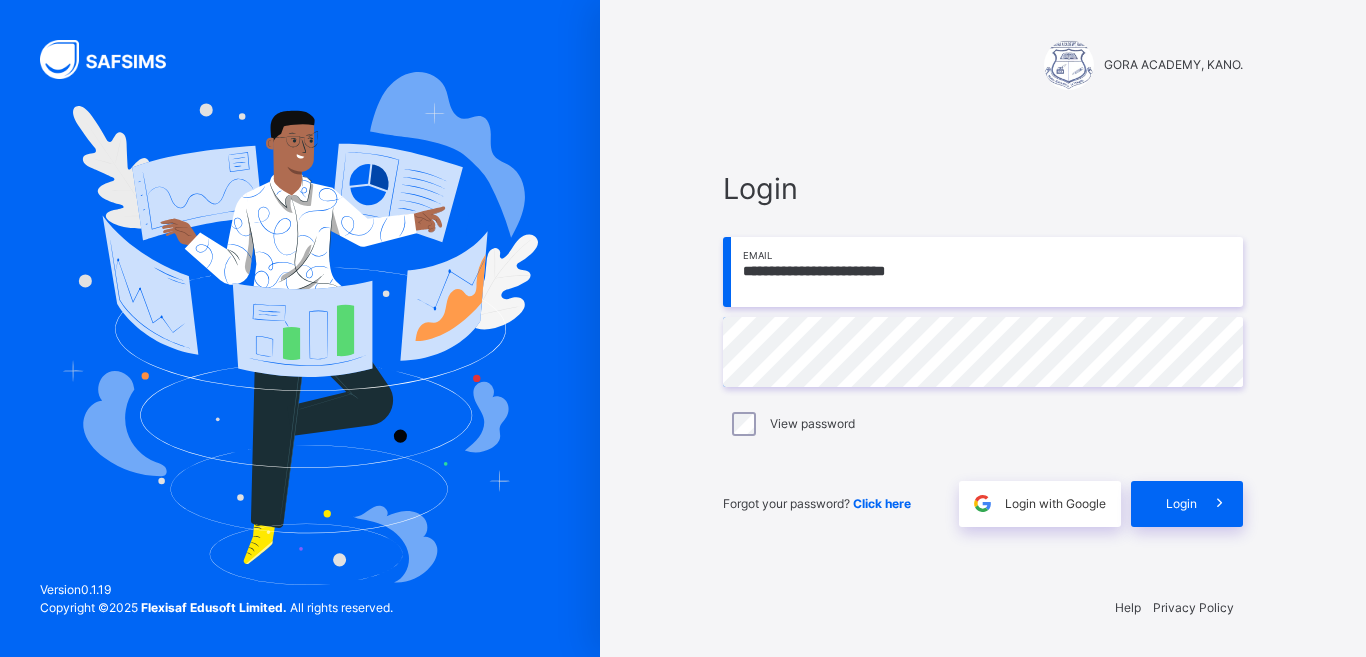 click on "**********" at bounding box center (983, 272) 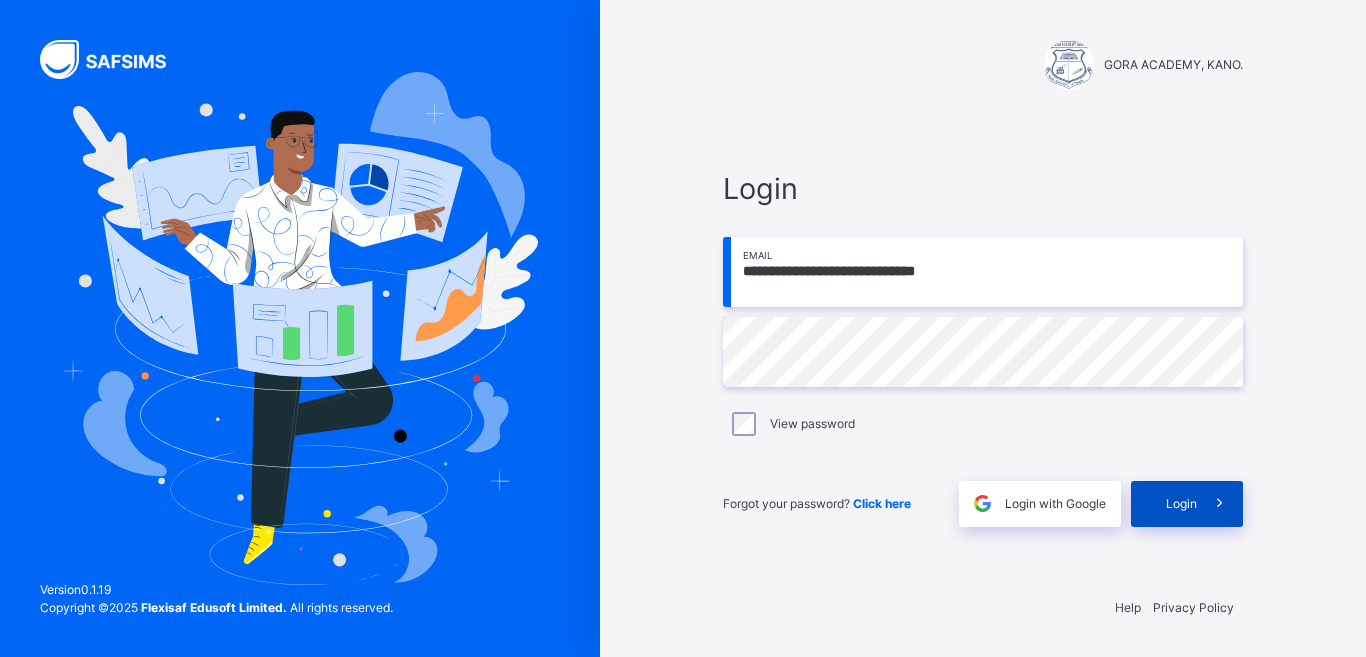 click on "Login" at bounding box center [1181, 504] 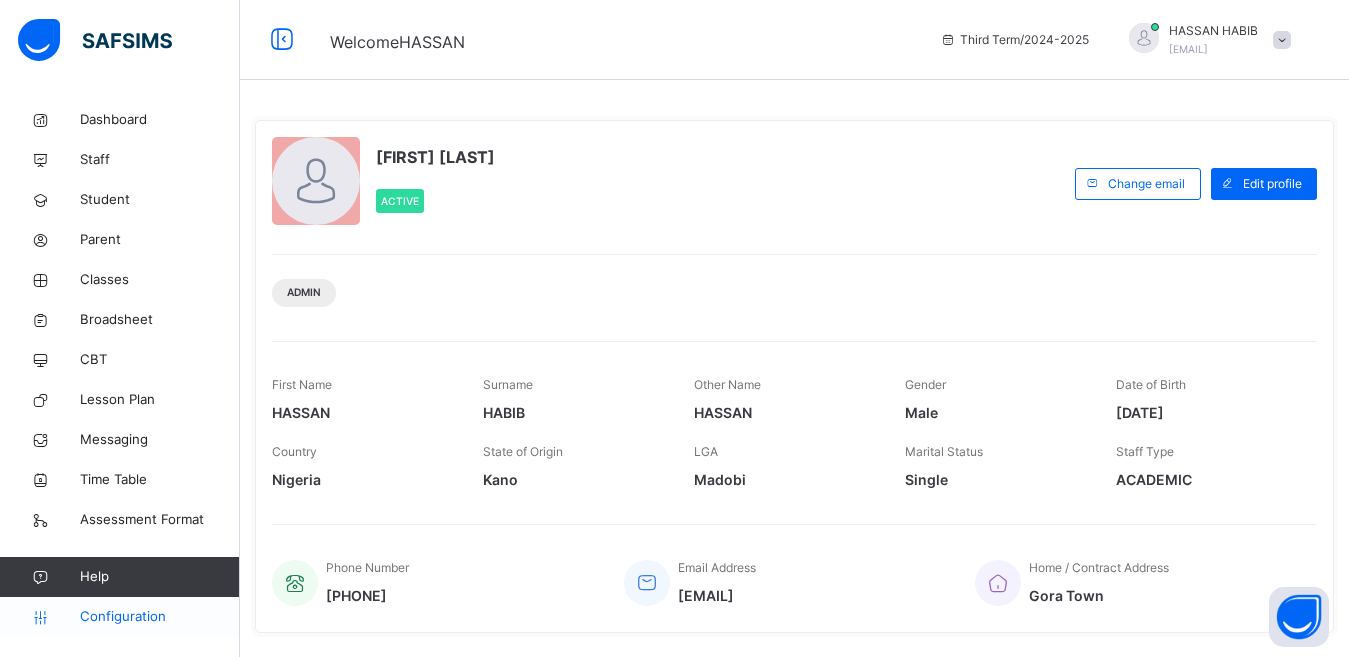 click on "Configuration" at bounding box center (159, 617) 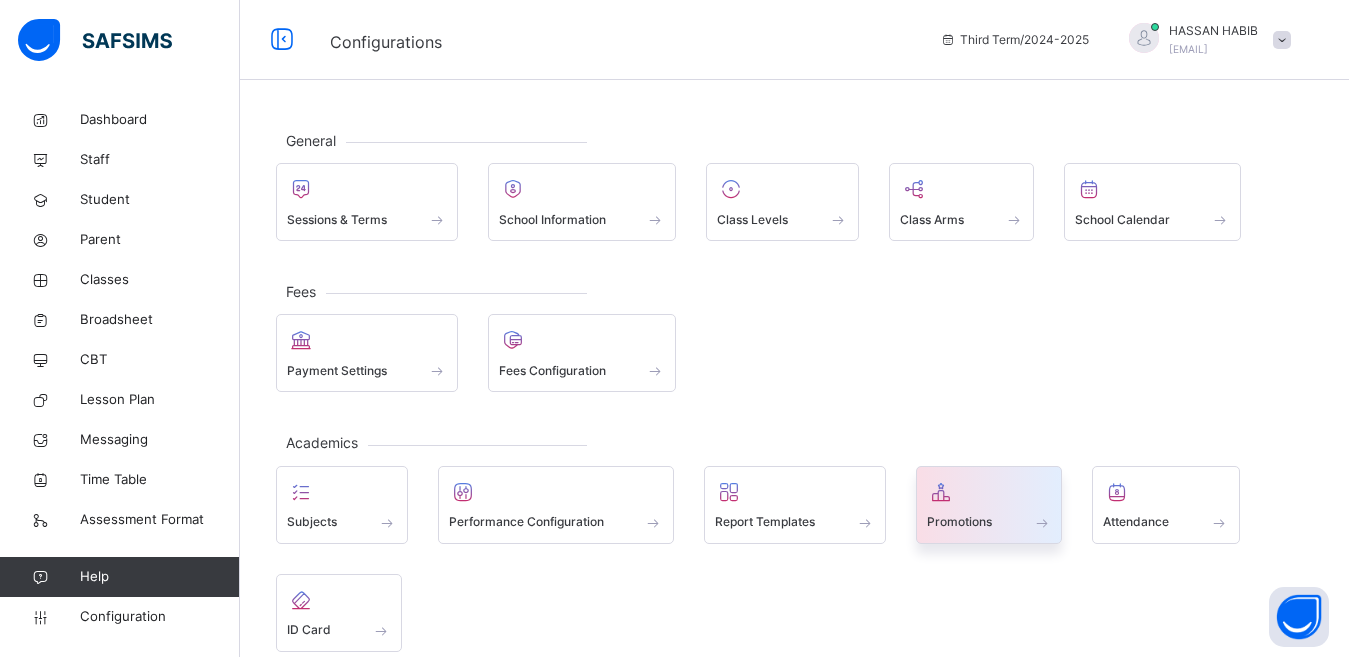 click at bounding box center (989, 509) 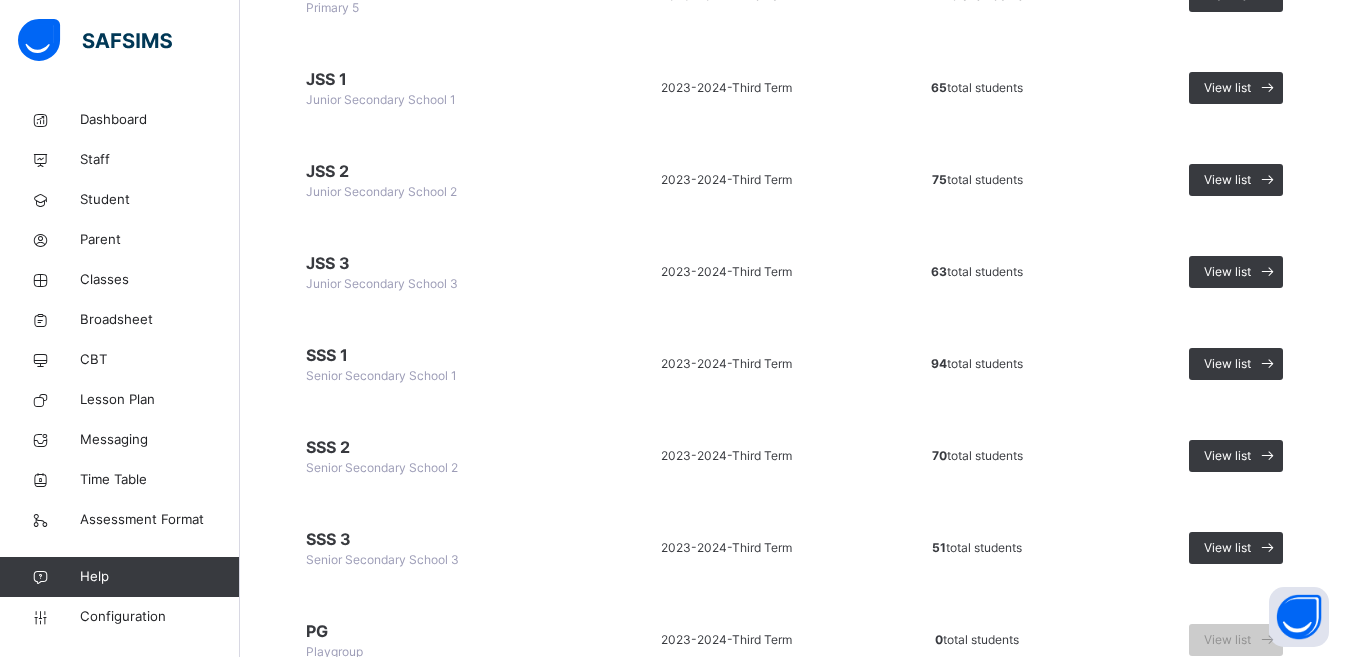 scroll, scrollTop: 1907, scrollLeft: 0, axis: vertical 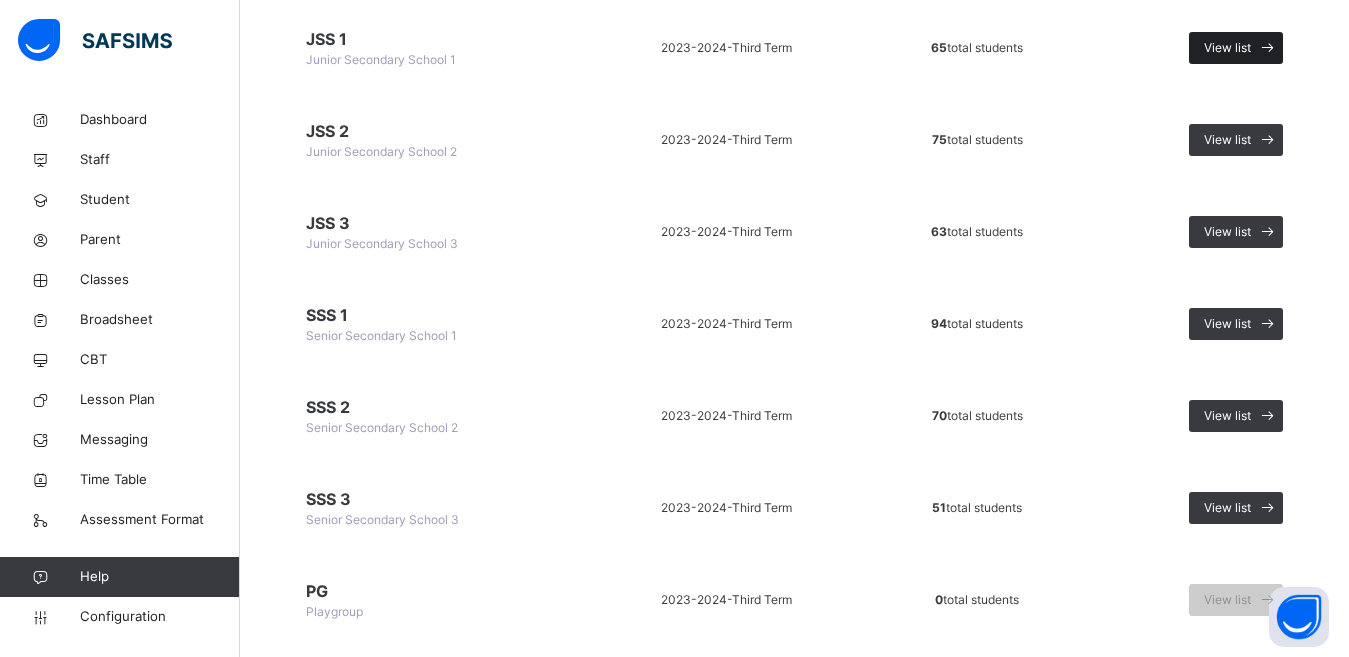 click at bounding box center (1267, 48) 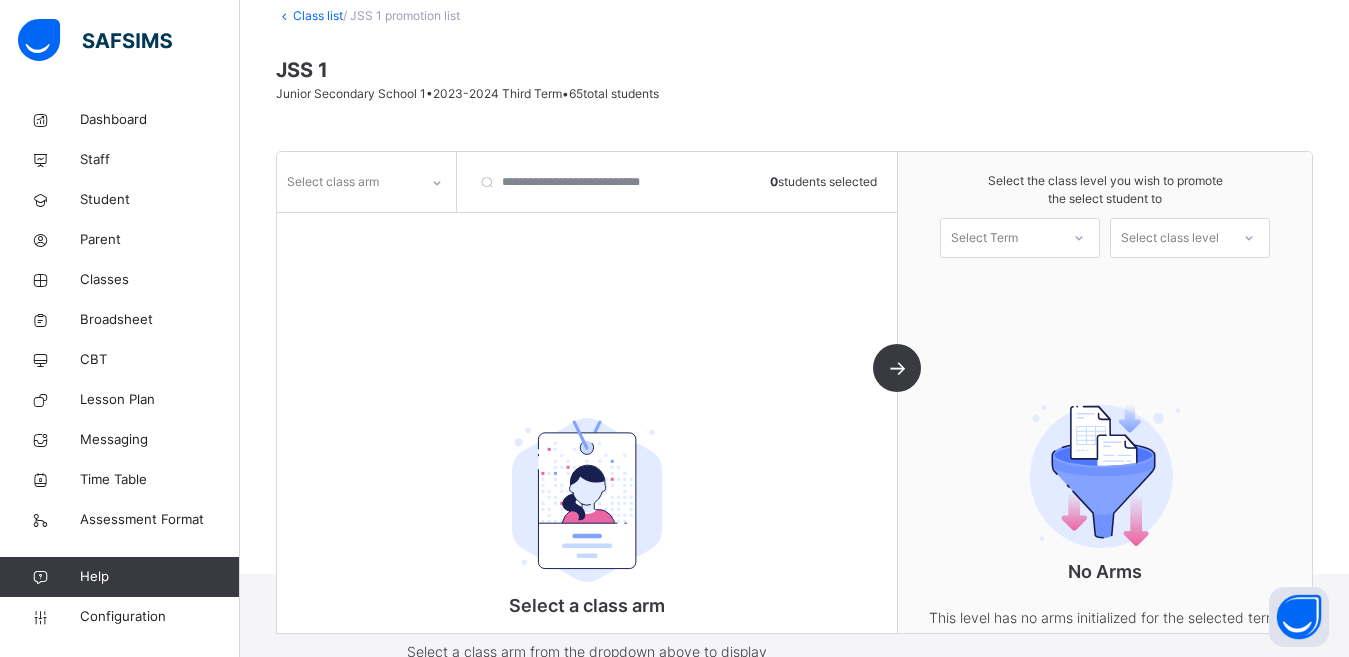 scroll, scrollTop: 35, scrollLeft: 0, axis: vertical 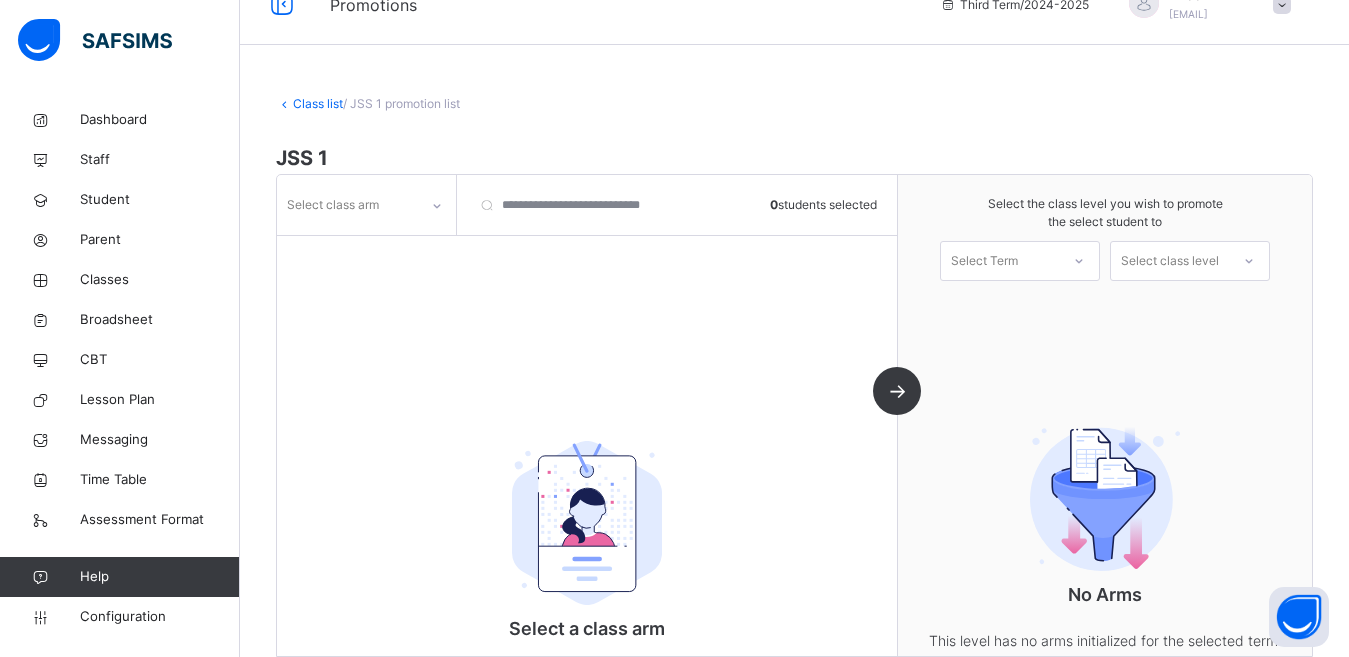 click on "Help" at bounding box center [159, 577] 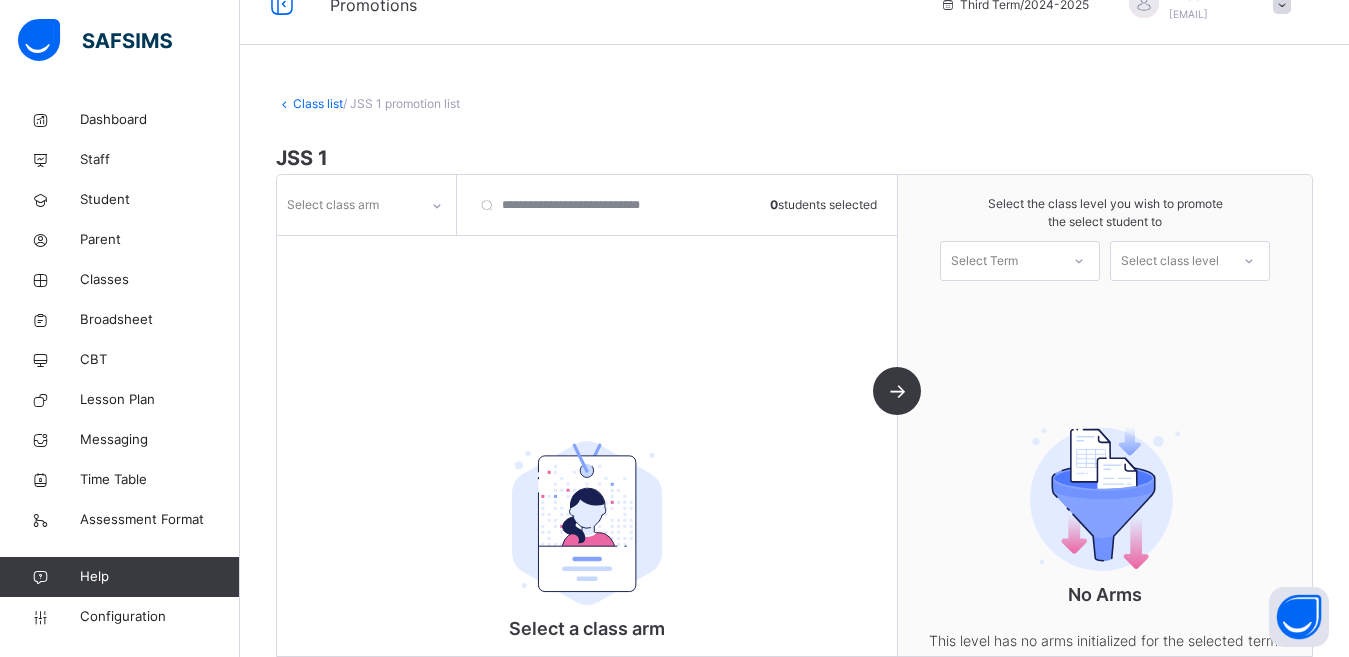 click on "Help" at bounding box center [159, 577] 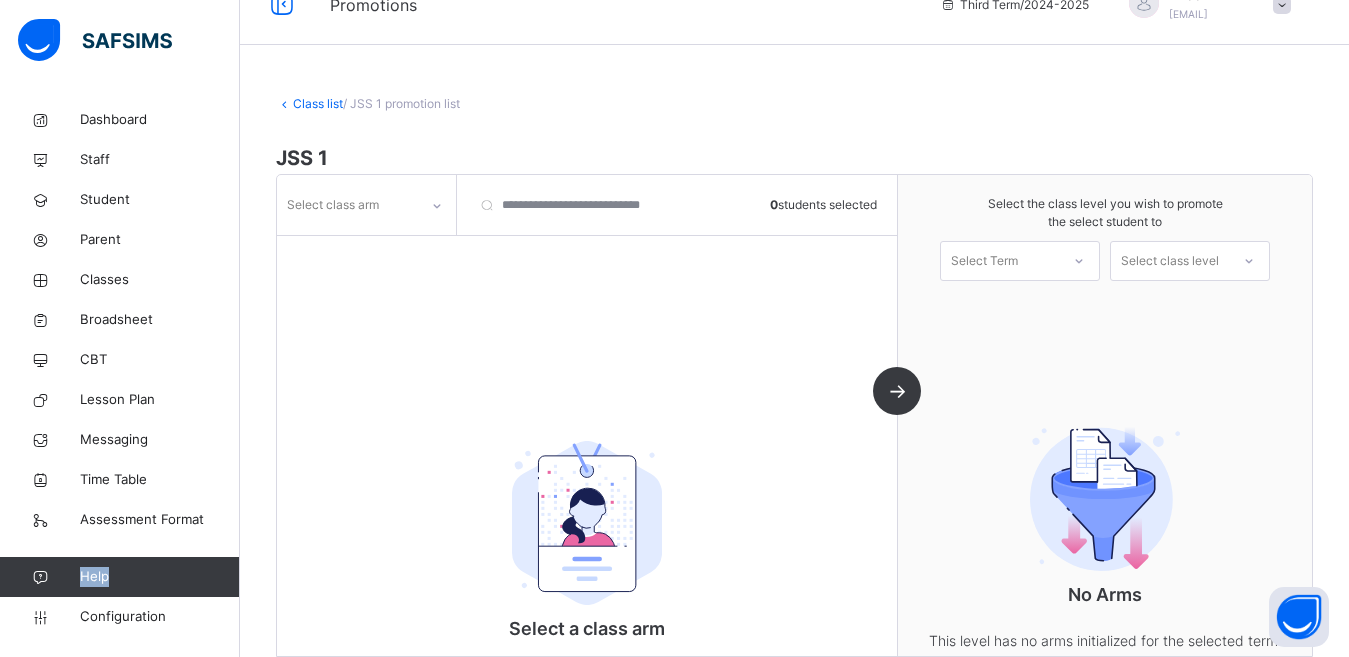 click on "Help" at bounding box center (159, 577) 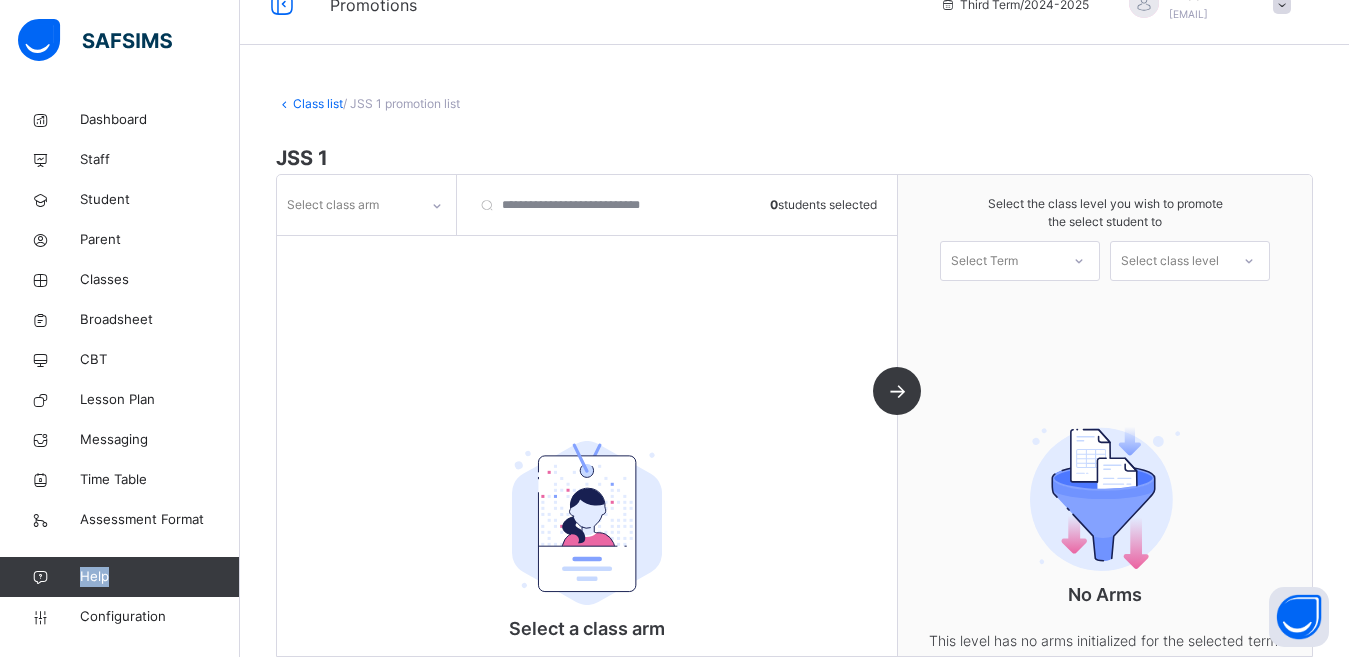 click on "Help" at bounding box center (159, 577) 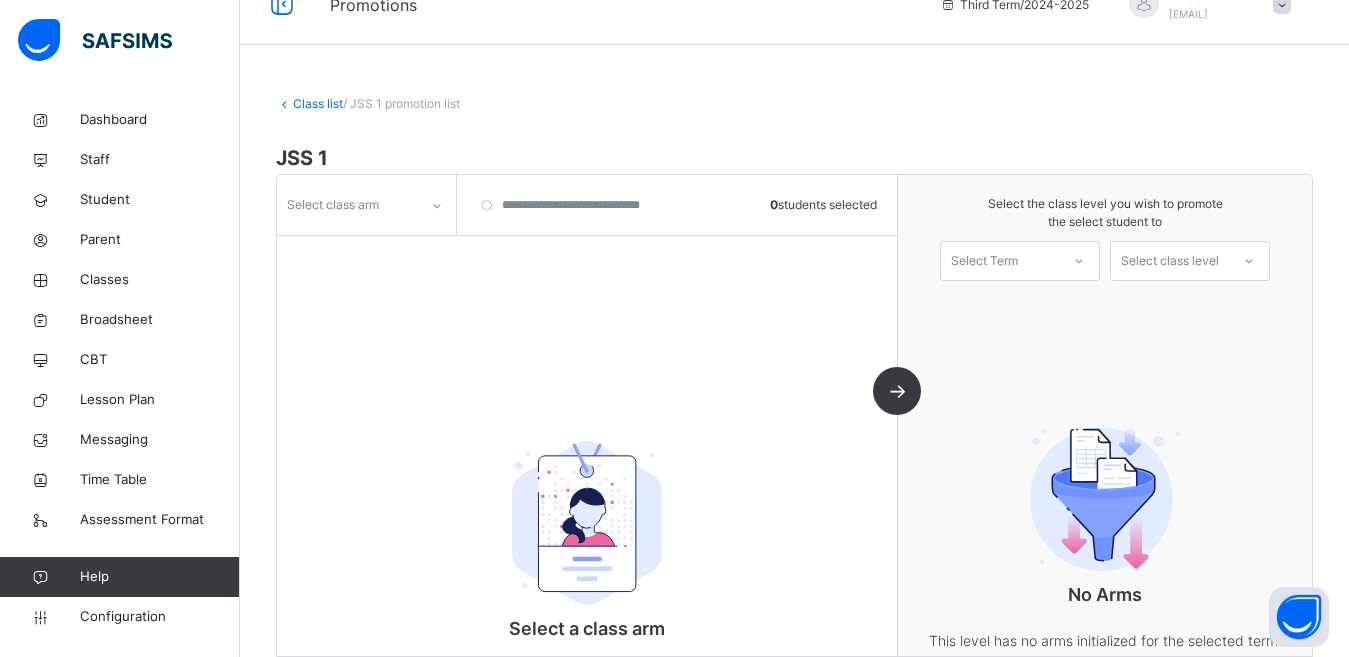click on "Help" at bounding box center (159, 577) 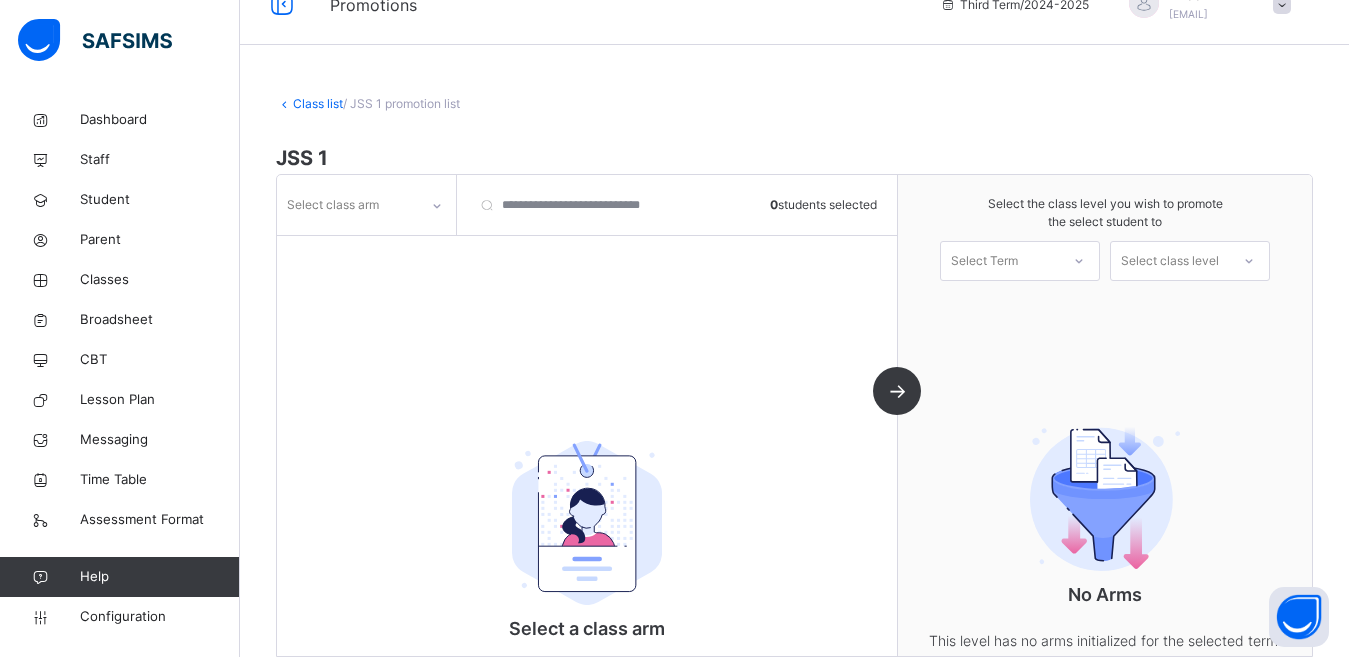 click at bounding box center (40, 577) 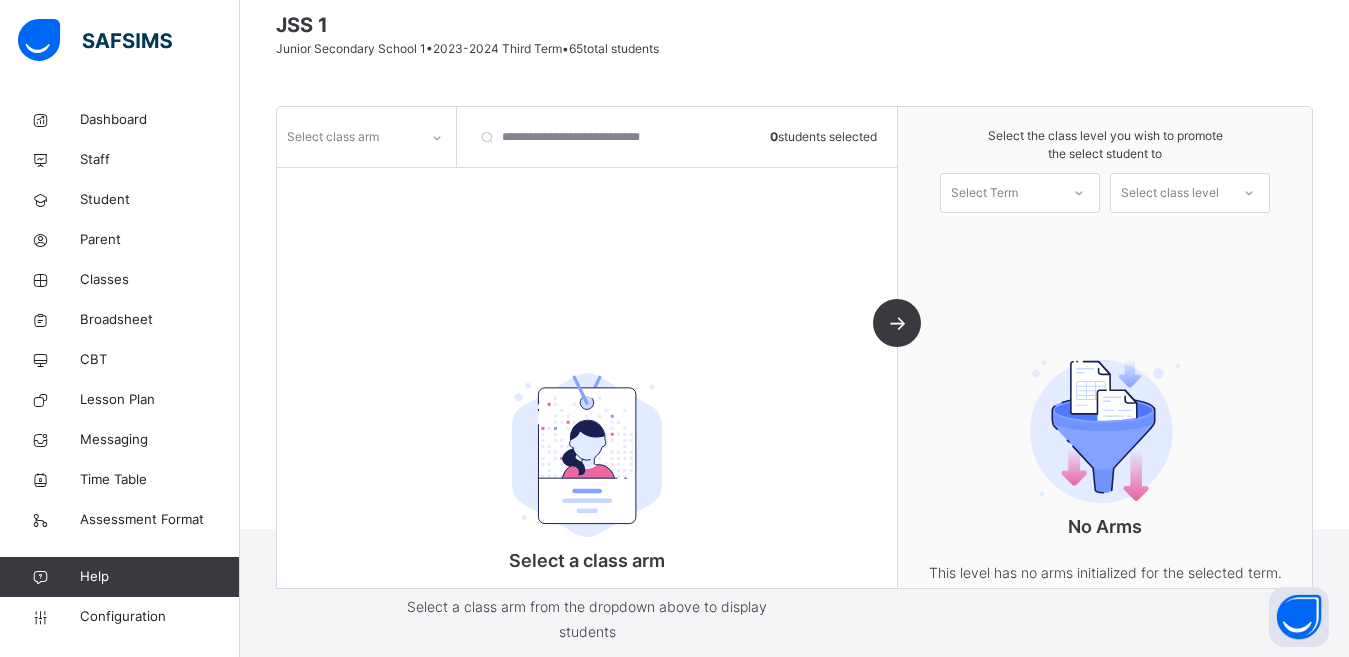 scroll, scrollTop: 195, scrollLeft: 0, axis: vertical 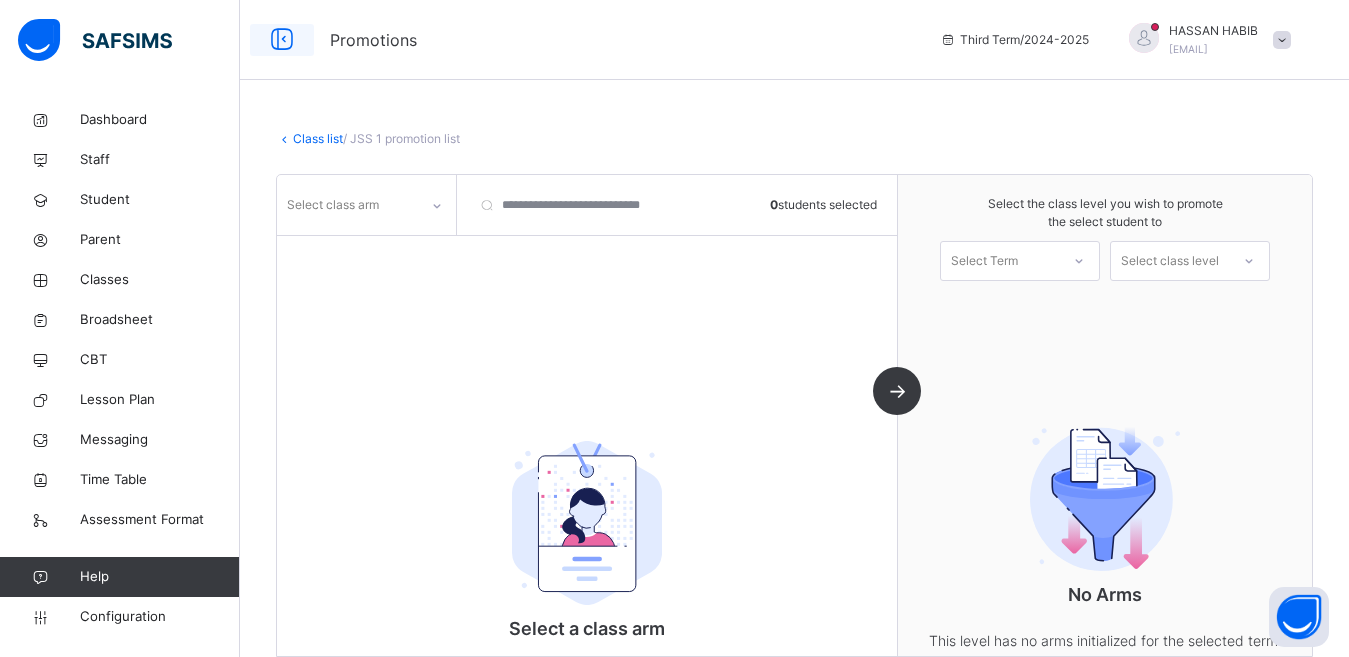 click at bounding box center (282, 40) 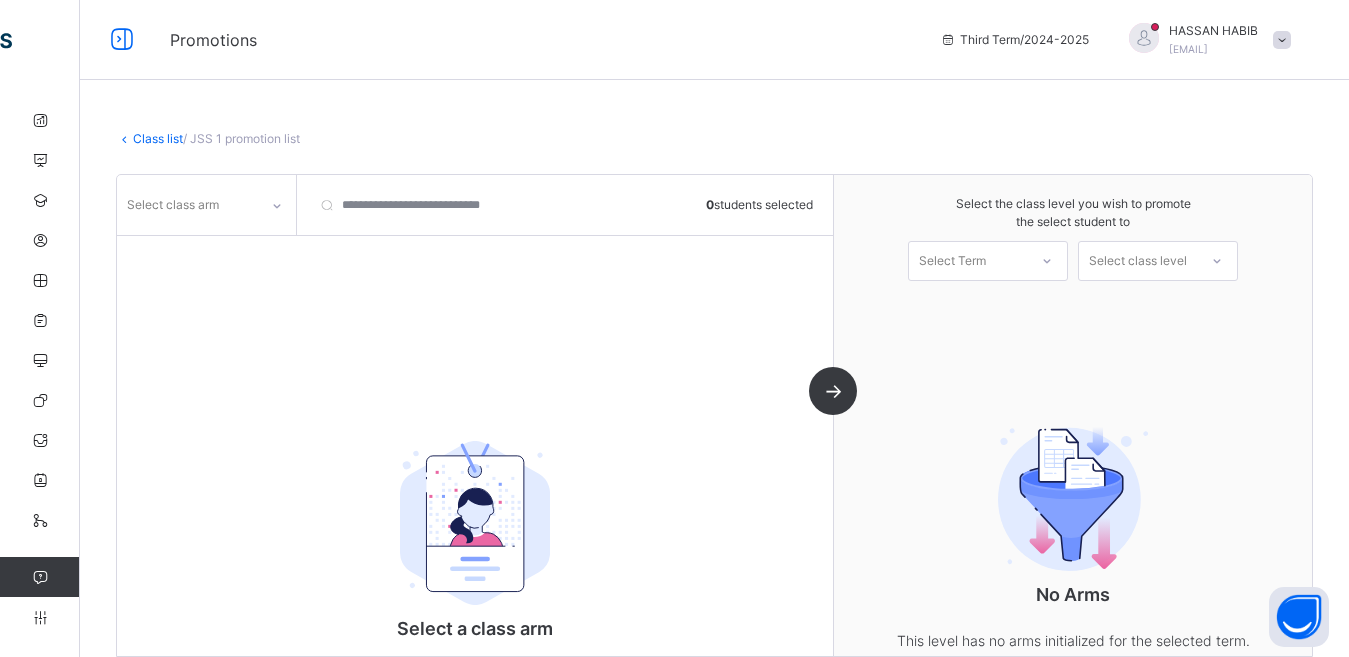 click at bounding box center (124, 138) 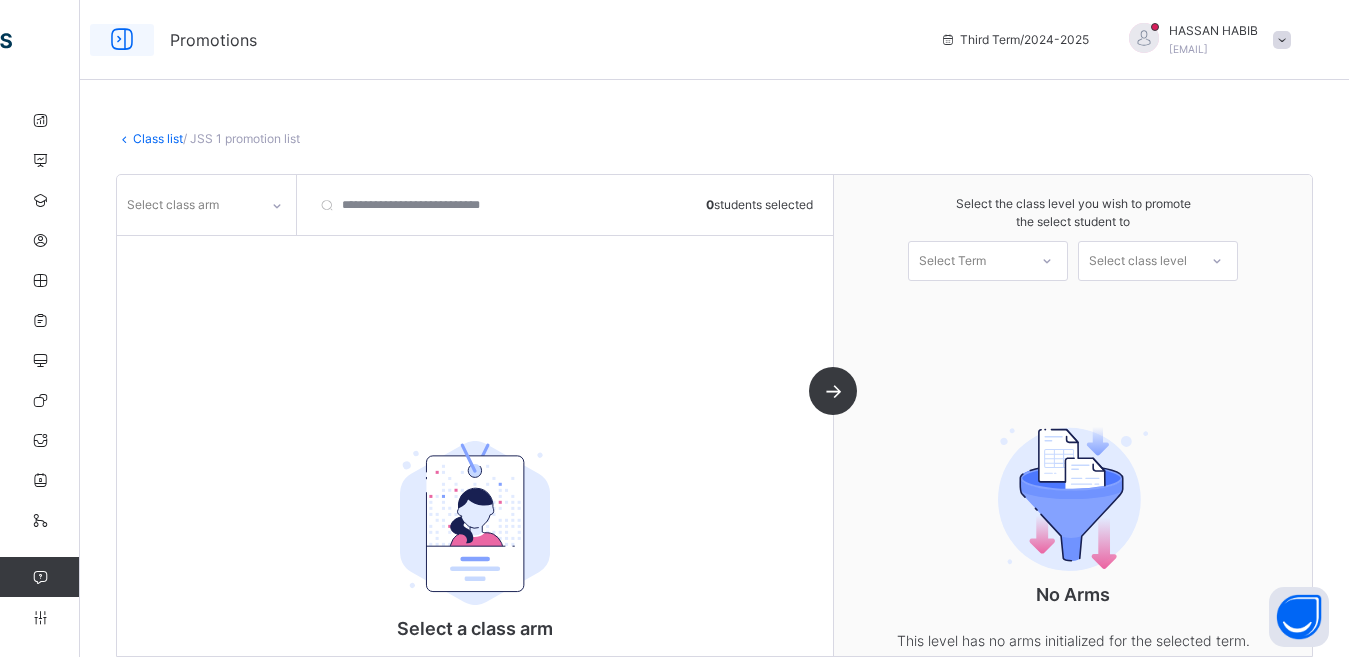 click at bounding box center (122, 40) 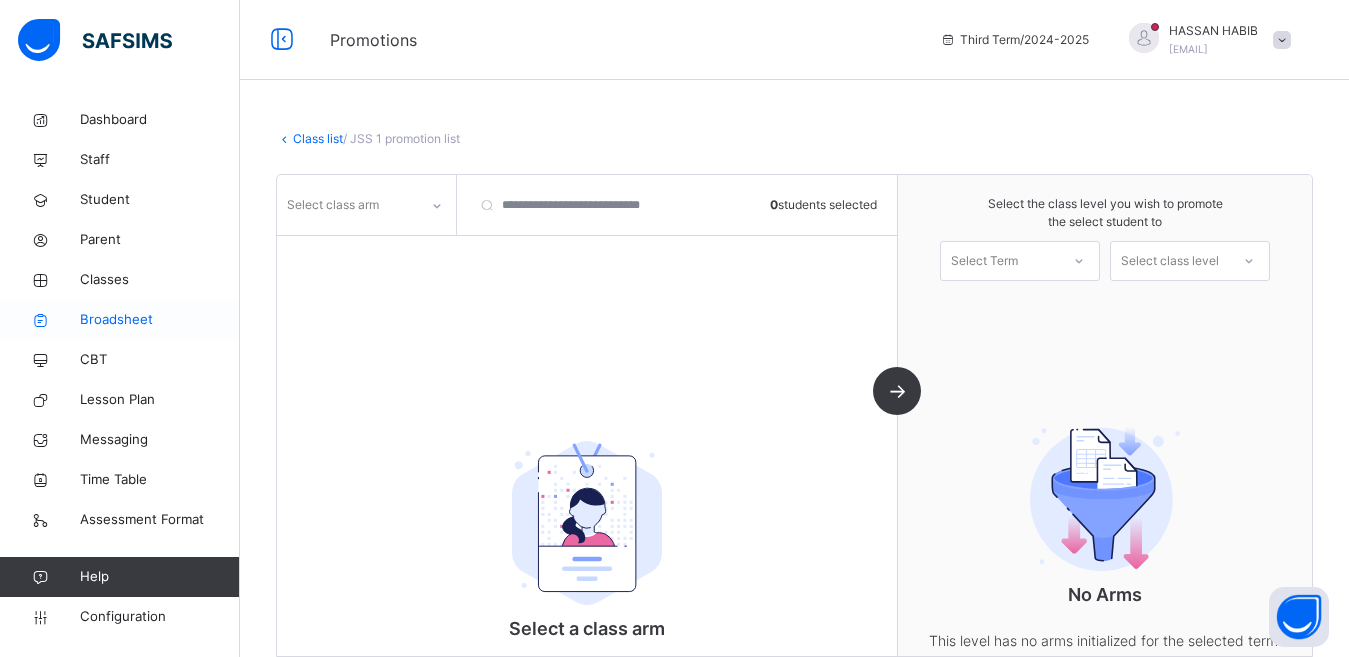 click on "Broadsheet" at bounding box center [160, 320] 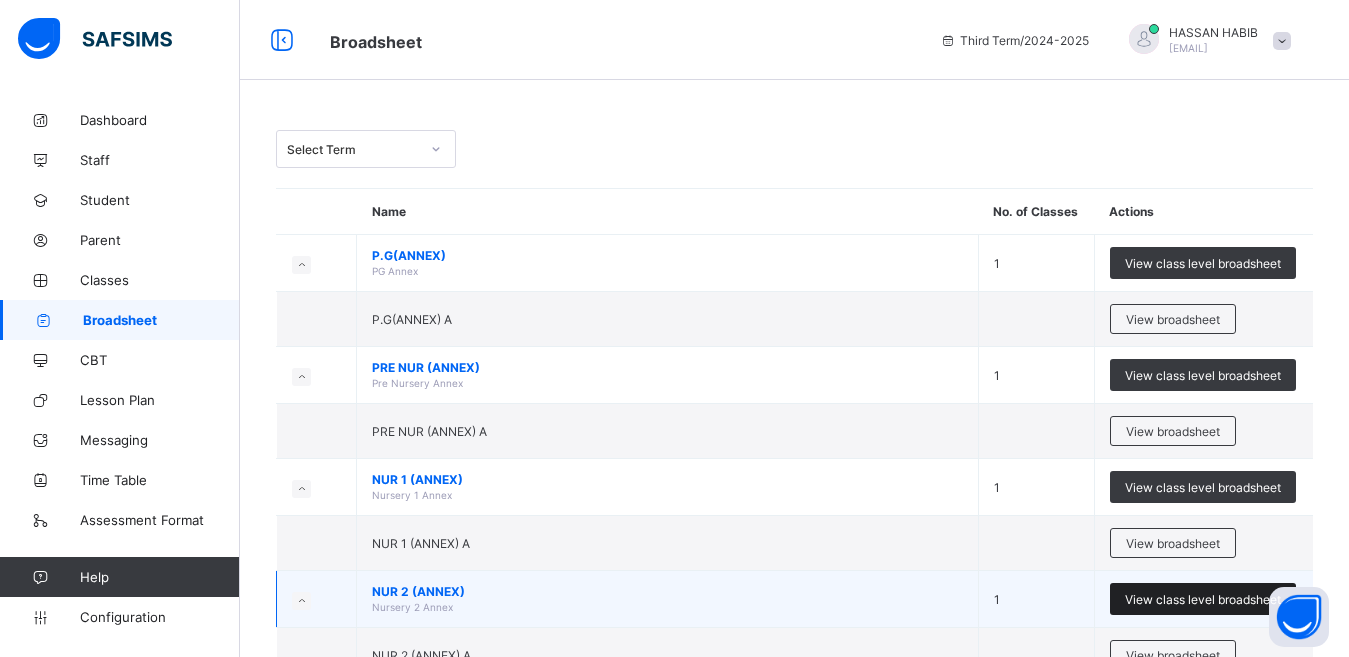 scroll, scrollTop: 0, scrollLeft: 0, axis: both 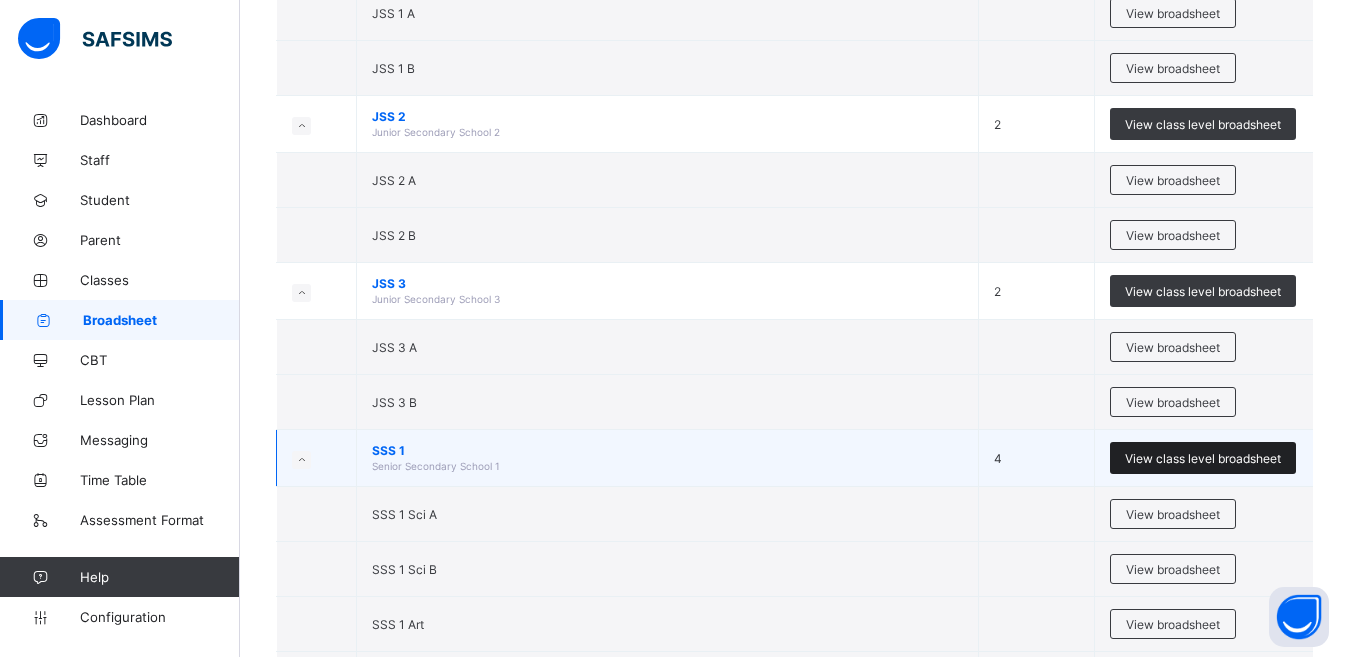 click on "View class level broadsheet" at bounding box center [1203, 458] 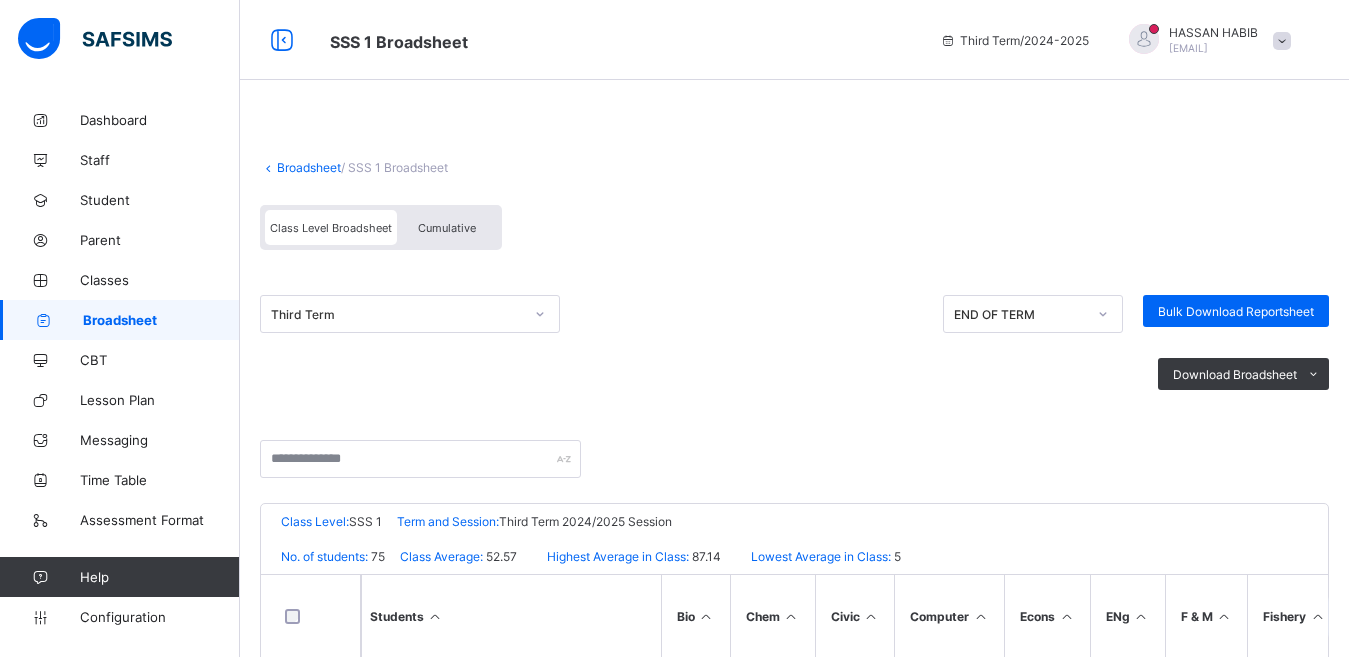 click 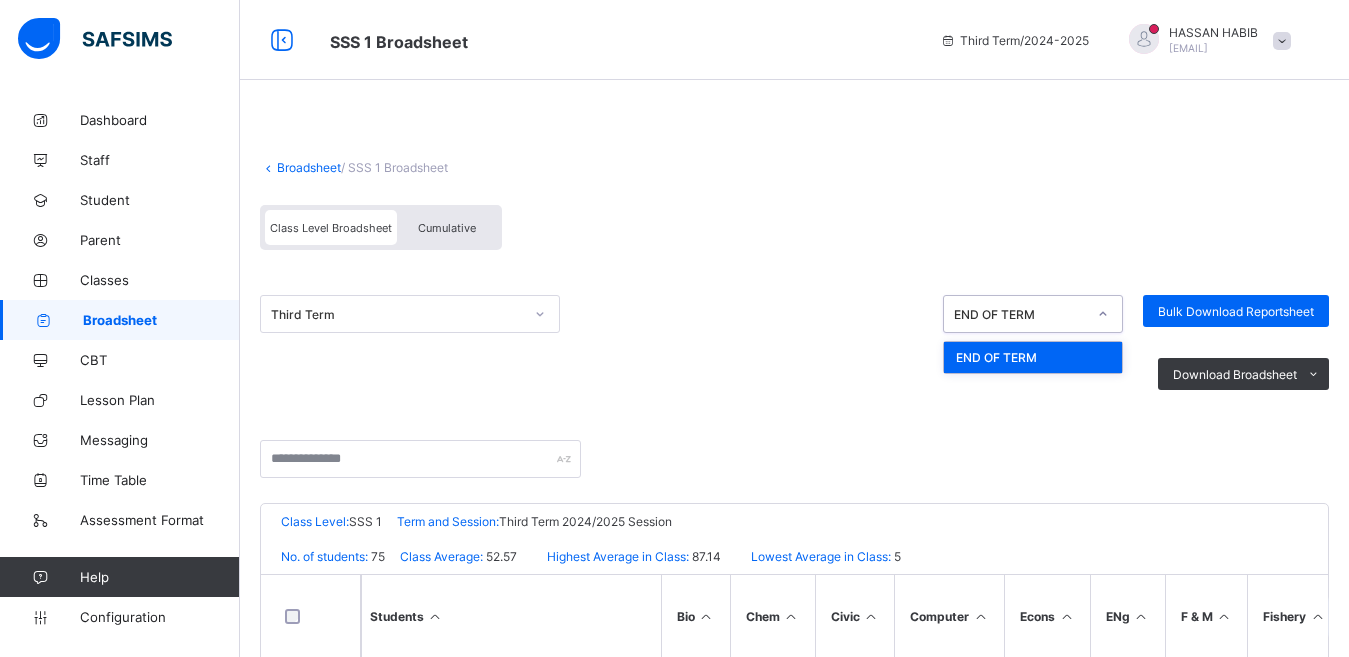 click on "END OF TERM" at bounding box center (1033, 357) 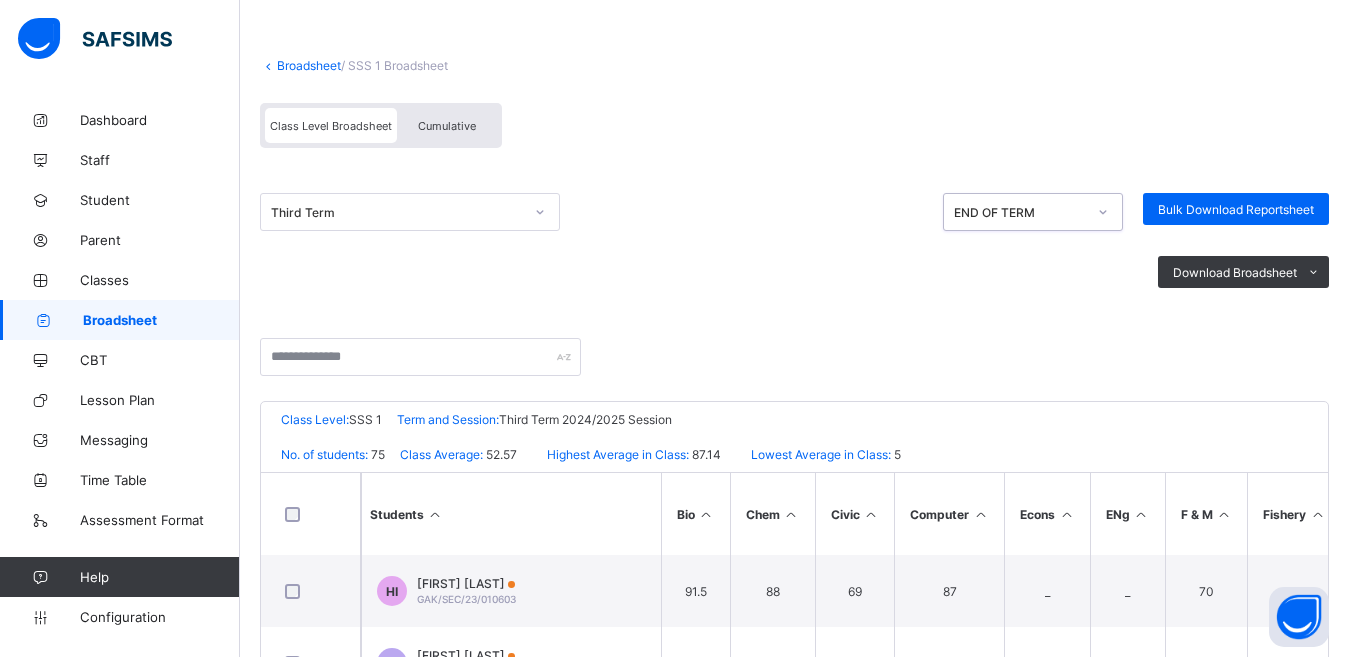 scroll, scrollTop: 200, scrollLeft: 0, axis: vertical 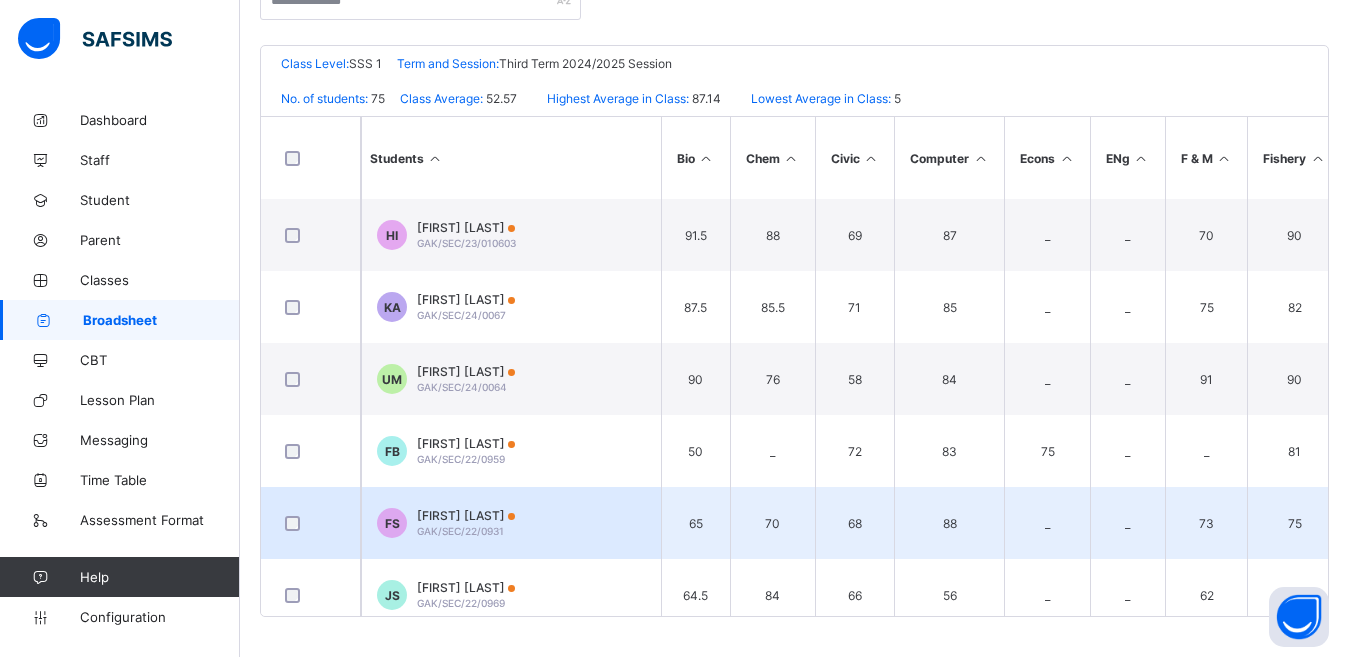 click on "[FIRST] [LAST]" at bounding box center [466, 515] 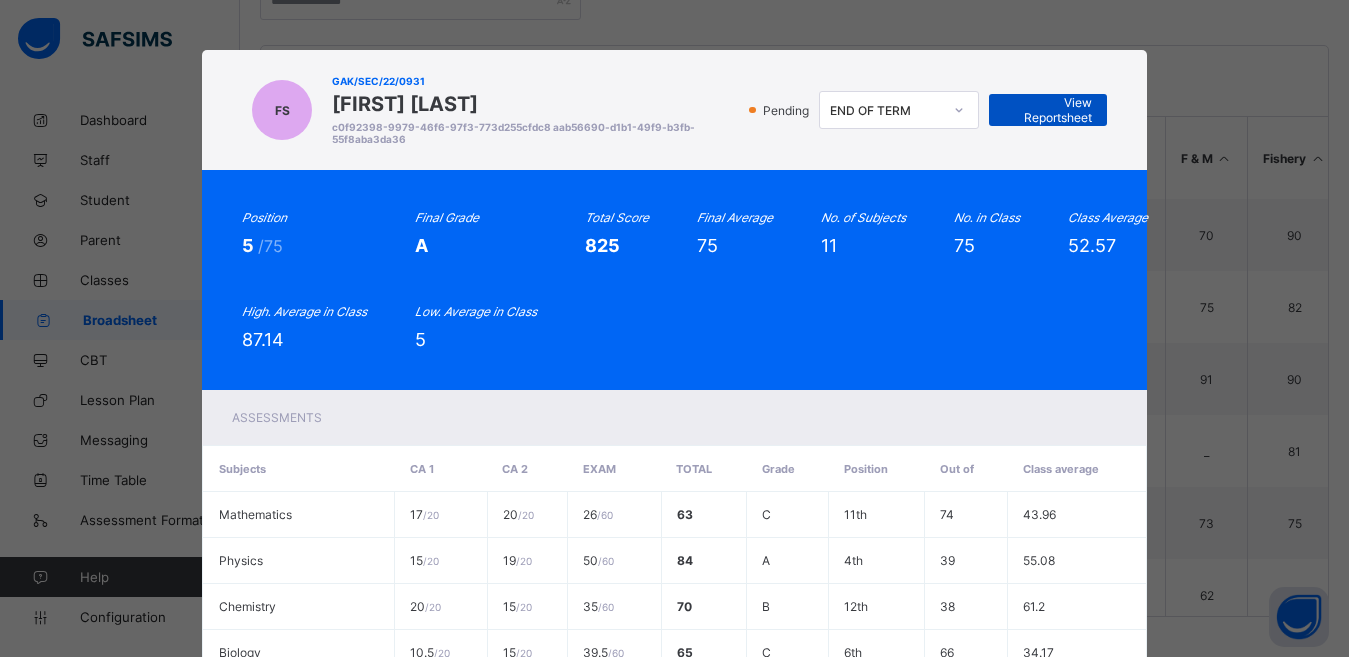 click on "View Reportsheet" at bounding box center (1048, 110) 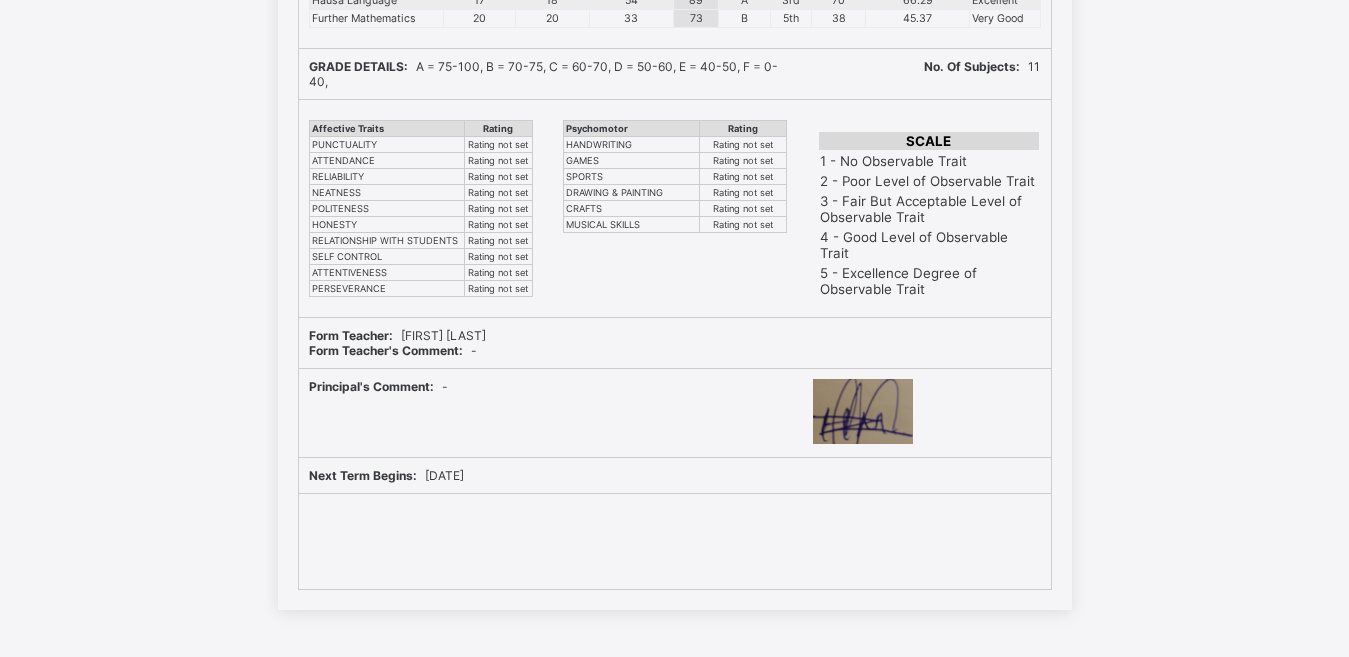 scroll, scrollTop: 635, scrollLeft: 0, axis: vertical 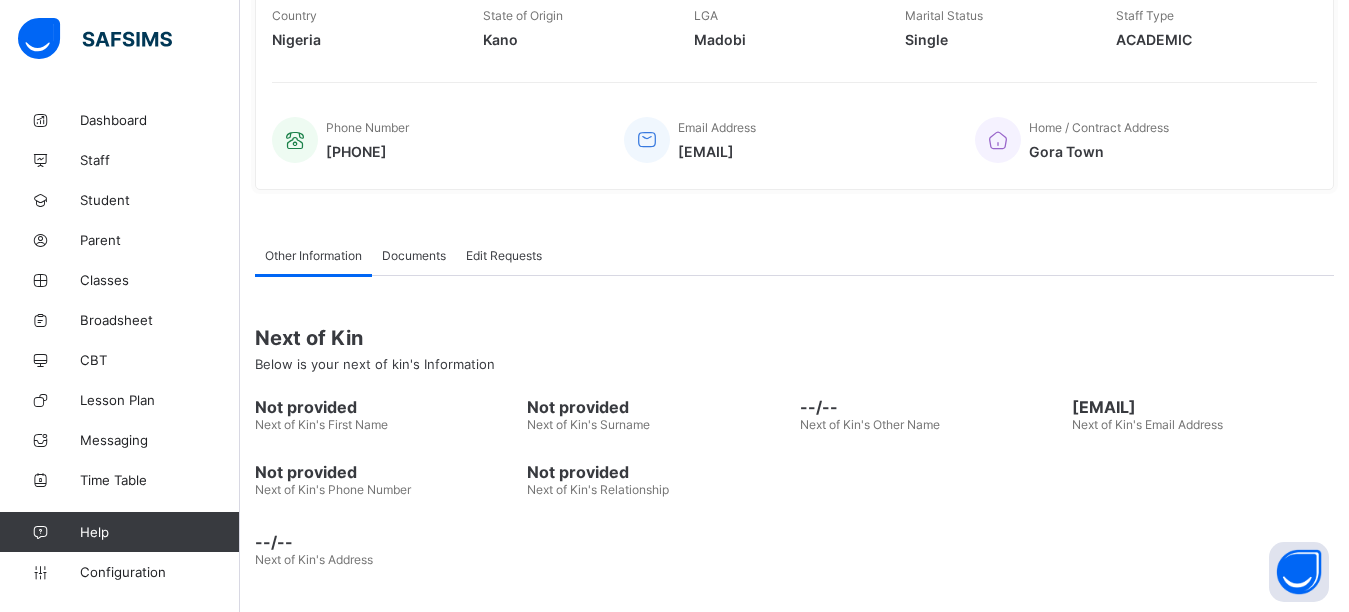 click on "Help" at bounding box center (159, 532) 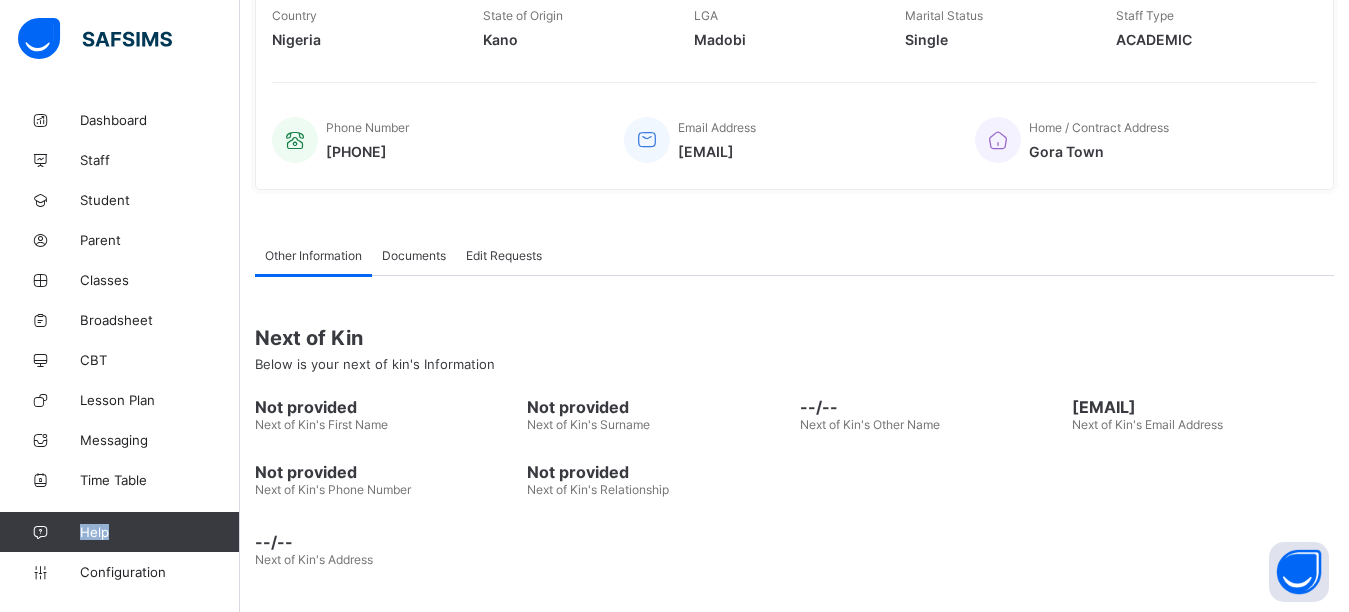 click on "Help" at bounding box center (159, 532) 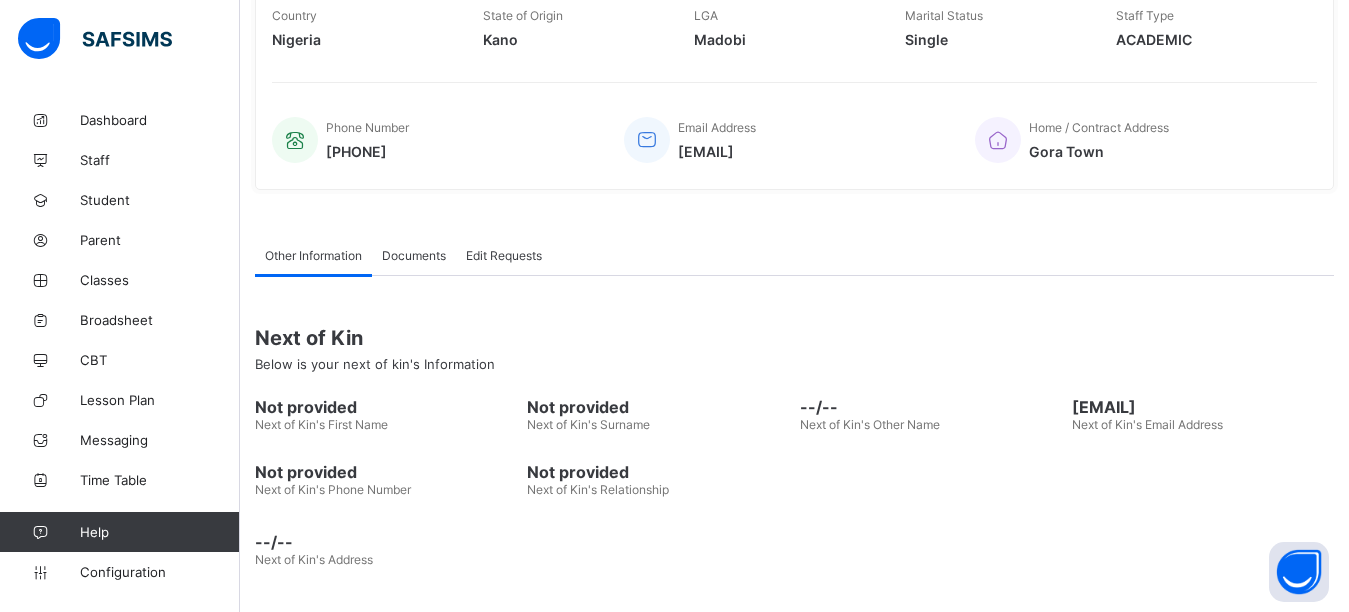 click at bounding box center (40, 532) 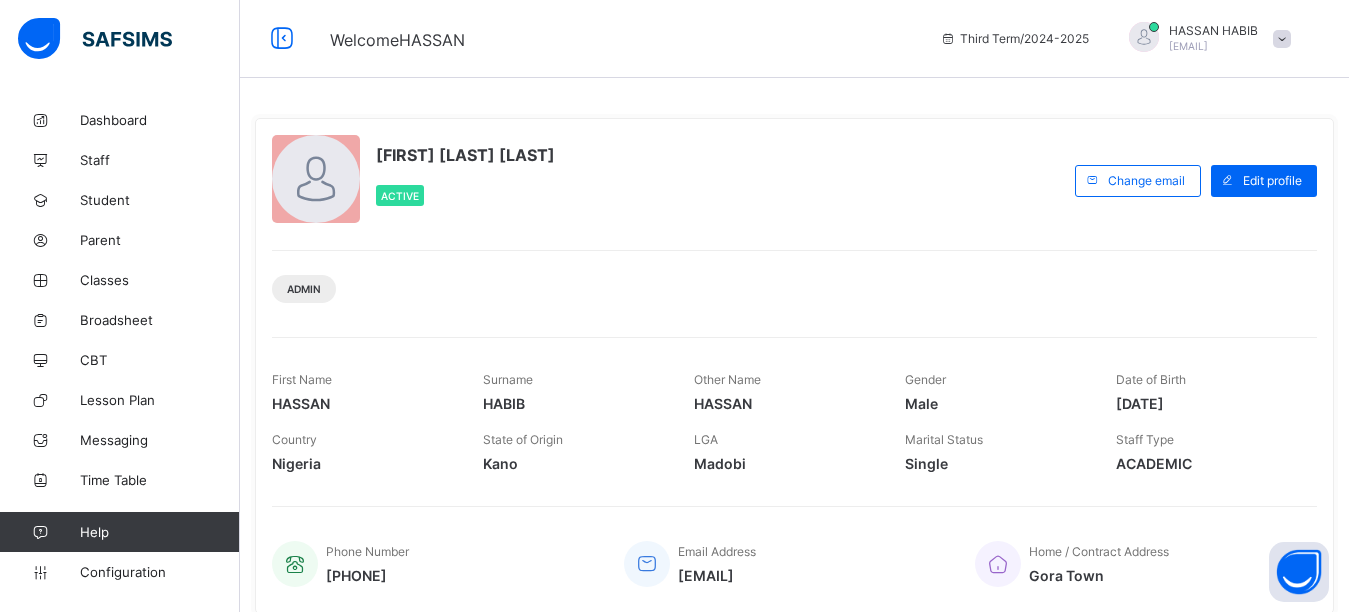 scroll, scrollTop: 0, scrollLeft: 0, axis: both 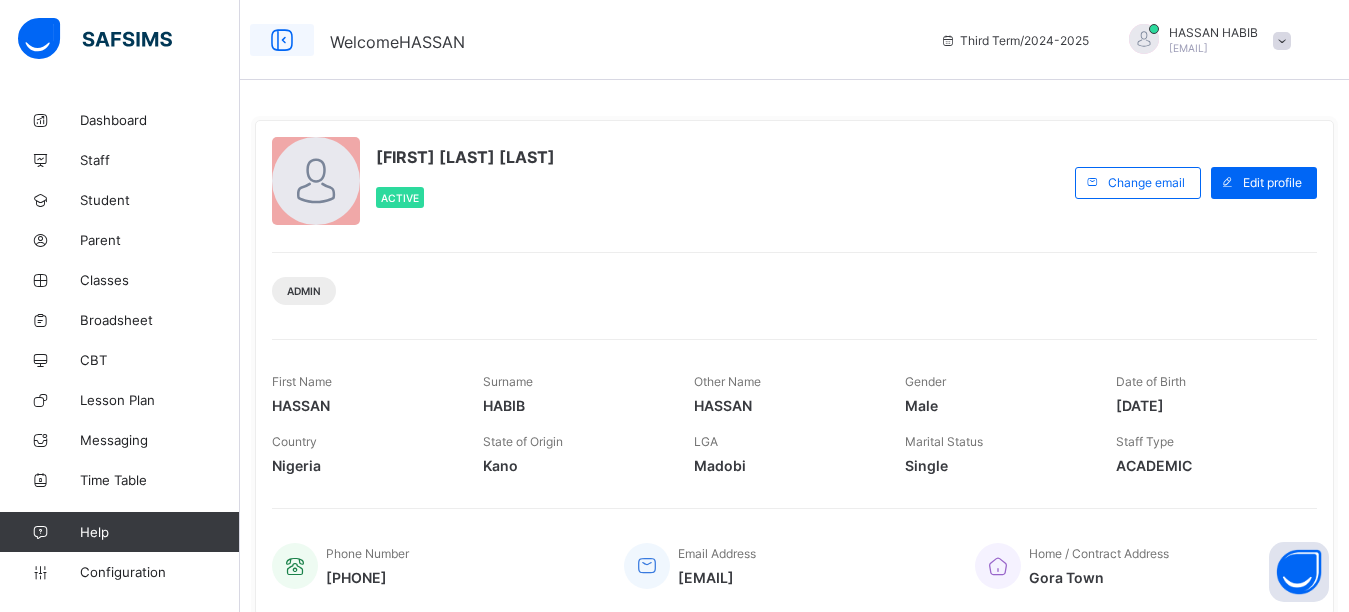 click at bounding box center (282, 40) 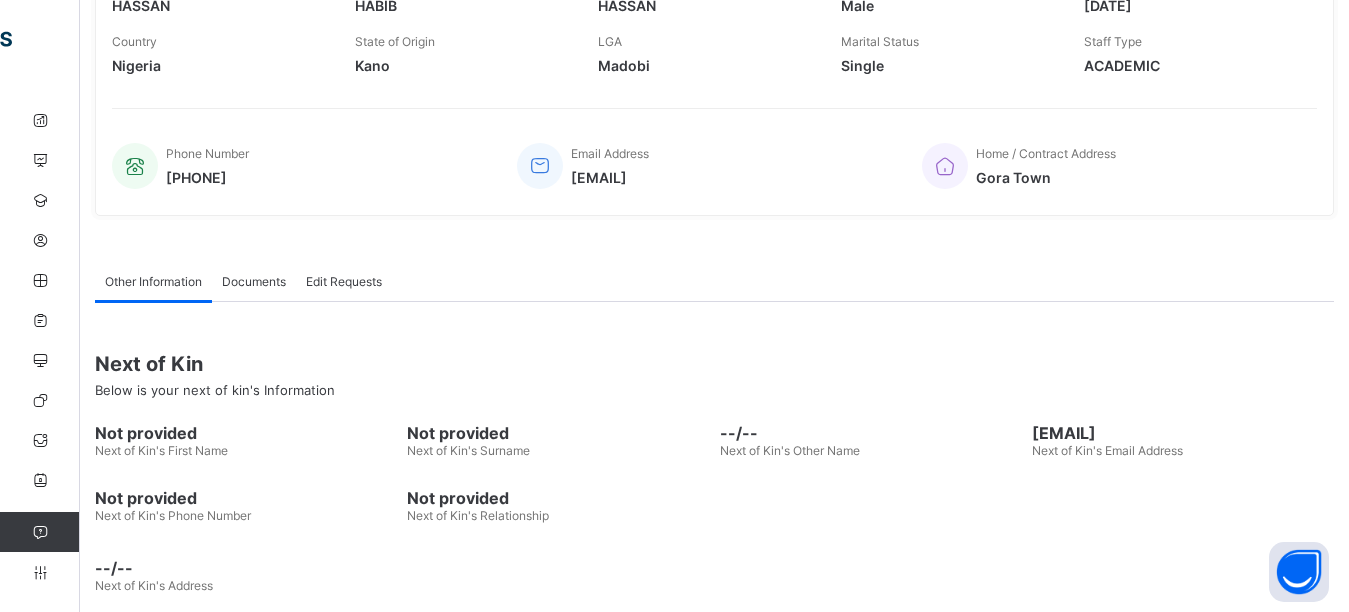 scroll, scrollTop: 426, scrollLeft: 0, axis: vertical 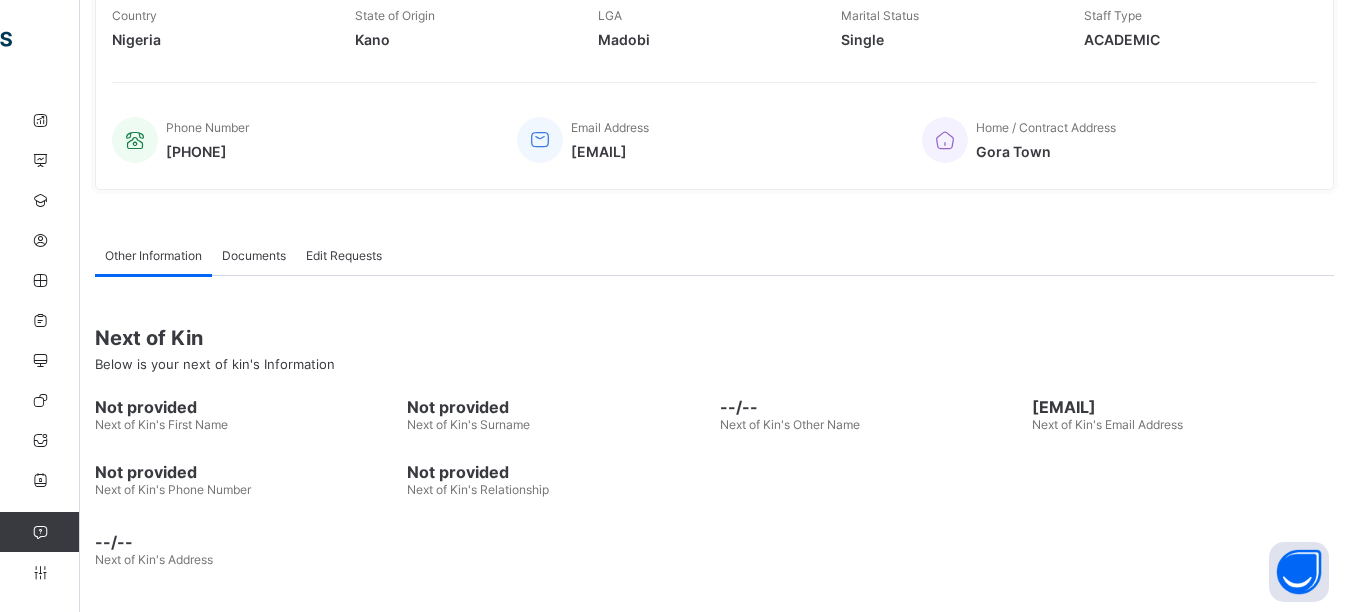 click at bounding box center (40, 532) 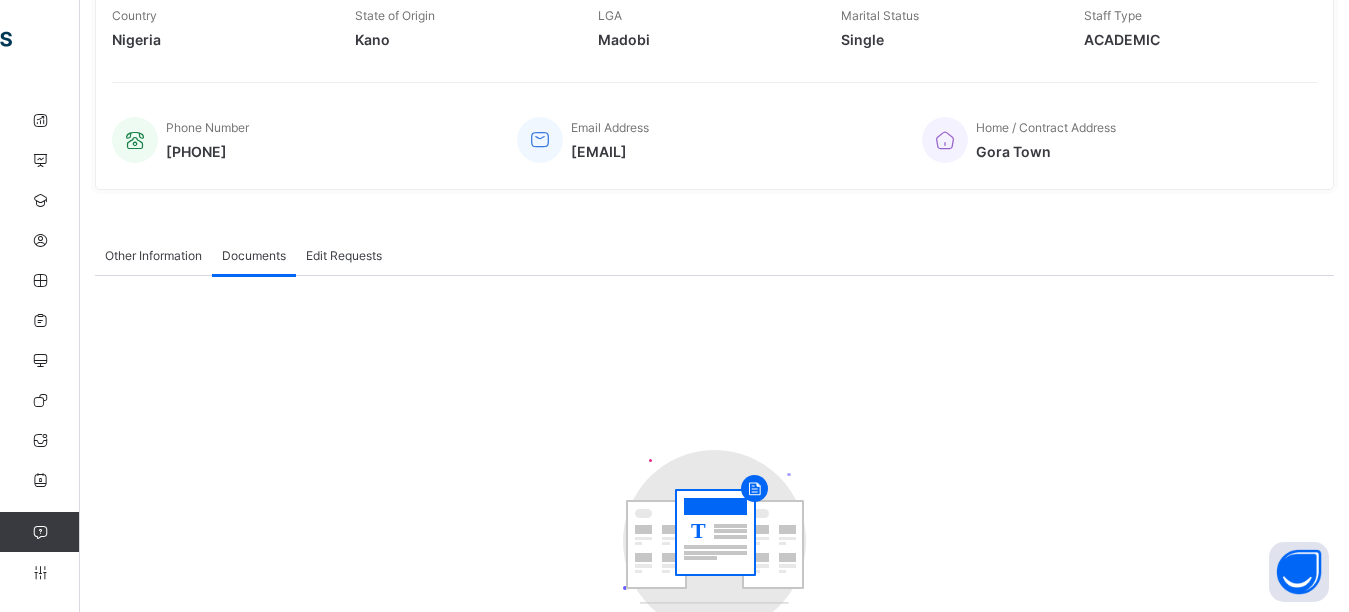 click on "Edit Requests" at bounding box center [344, 255] 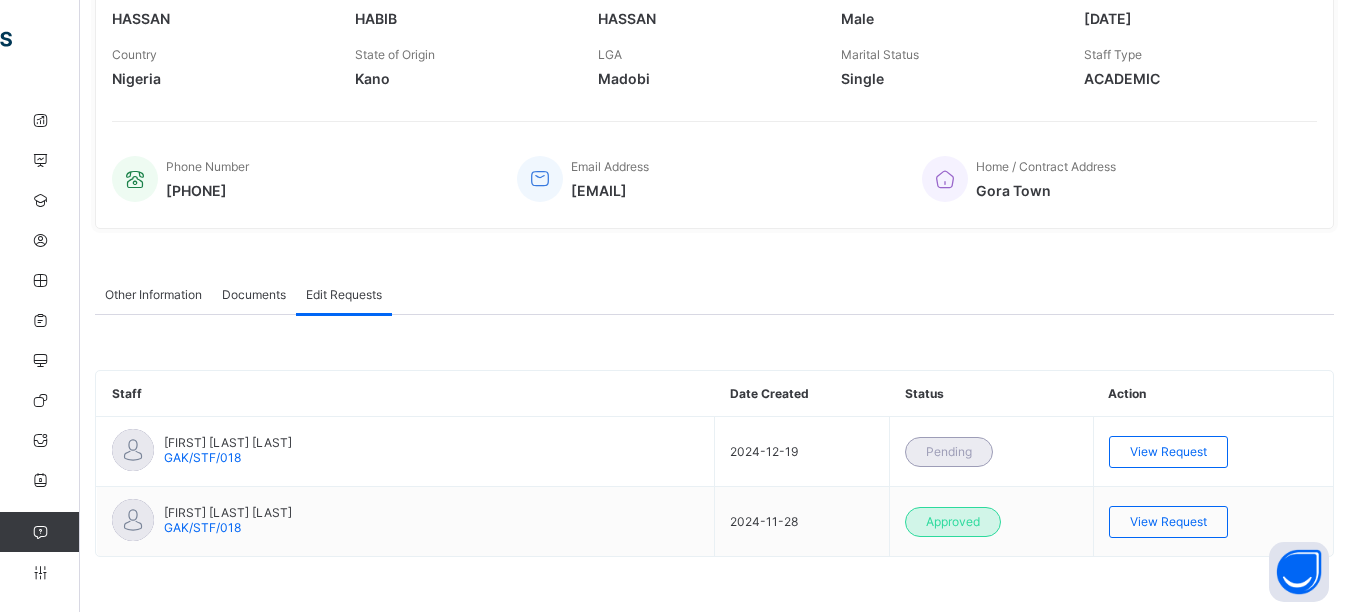 click on "Other Information" at bounding box center [153, 294] 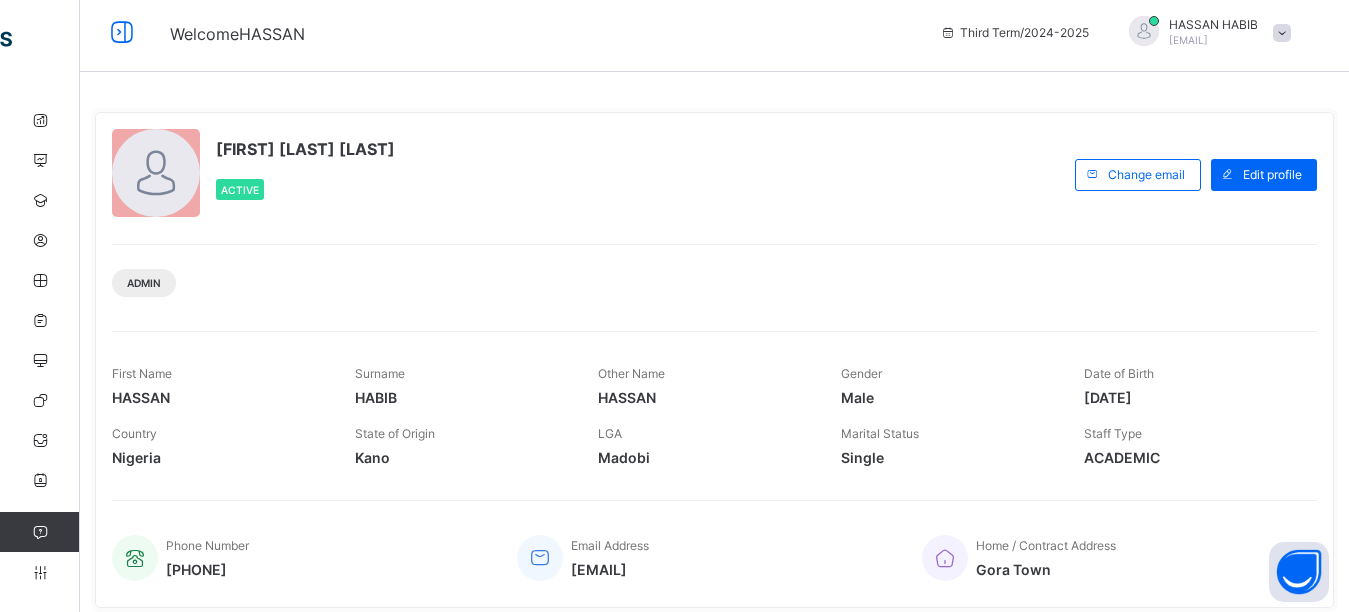 scroll, scrollTop: 0, scrollLeft: 0, axis: both 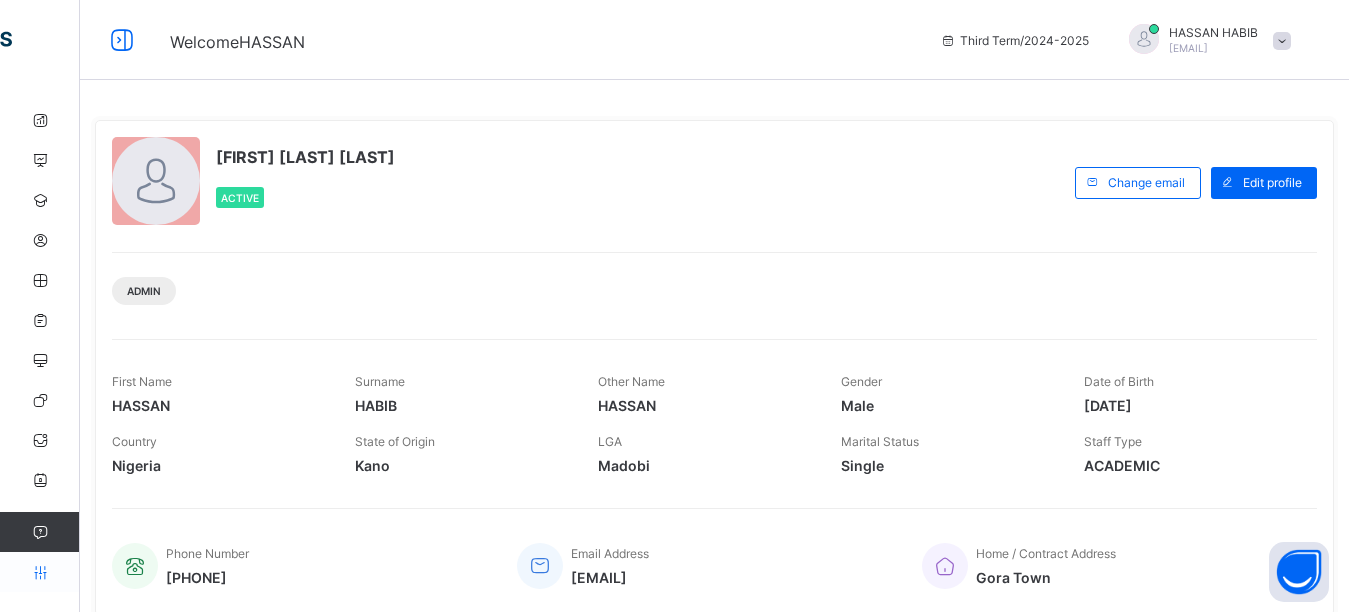 click at bounding box center [40, 572] 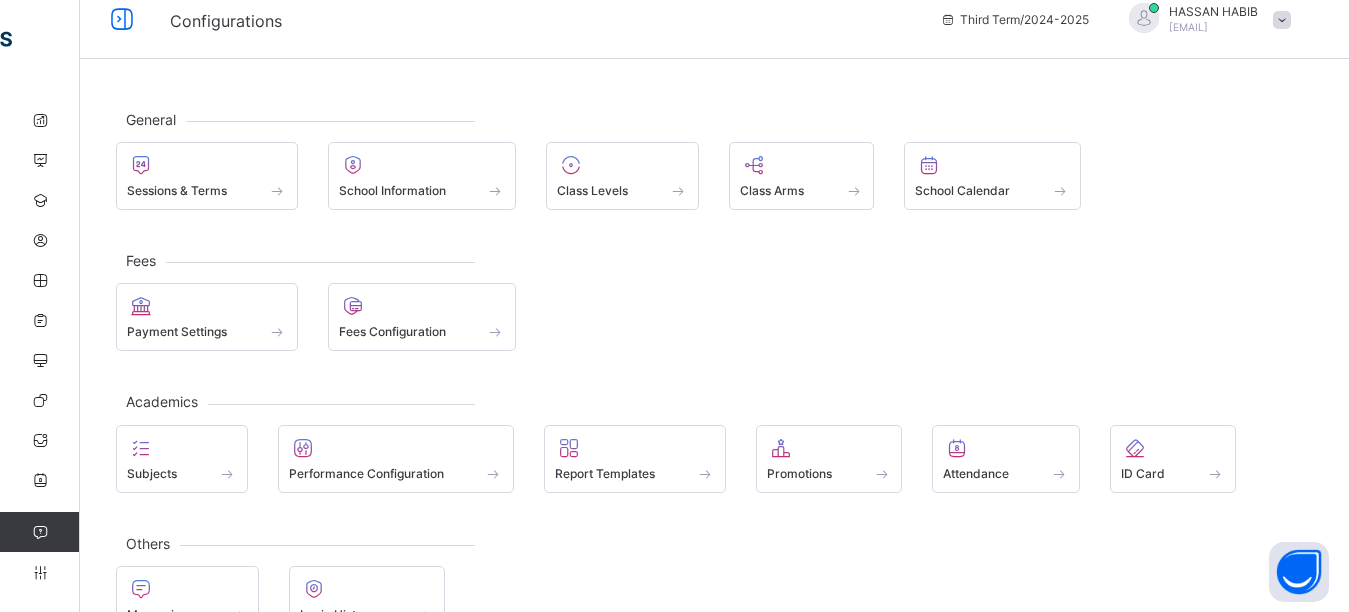 scroll, scrollTop: 73, scrollLeft: 0, axis: vertical 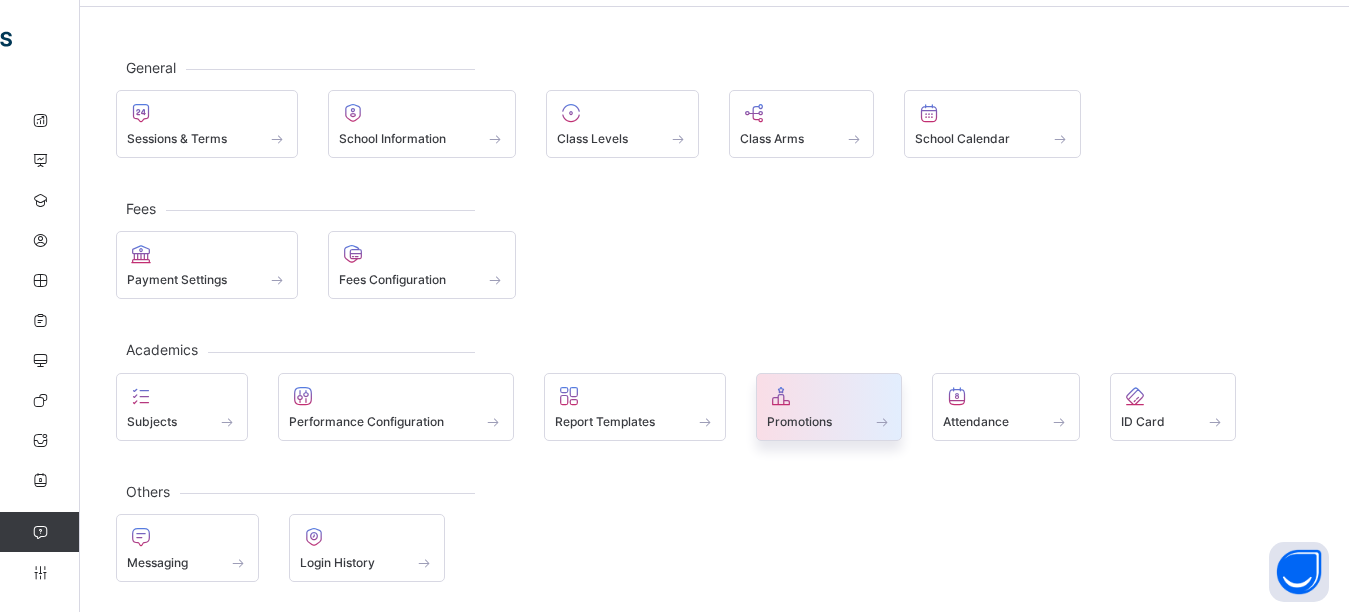 click at bounding box center [829, 410] 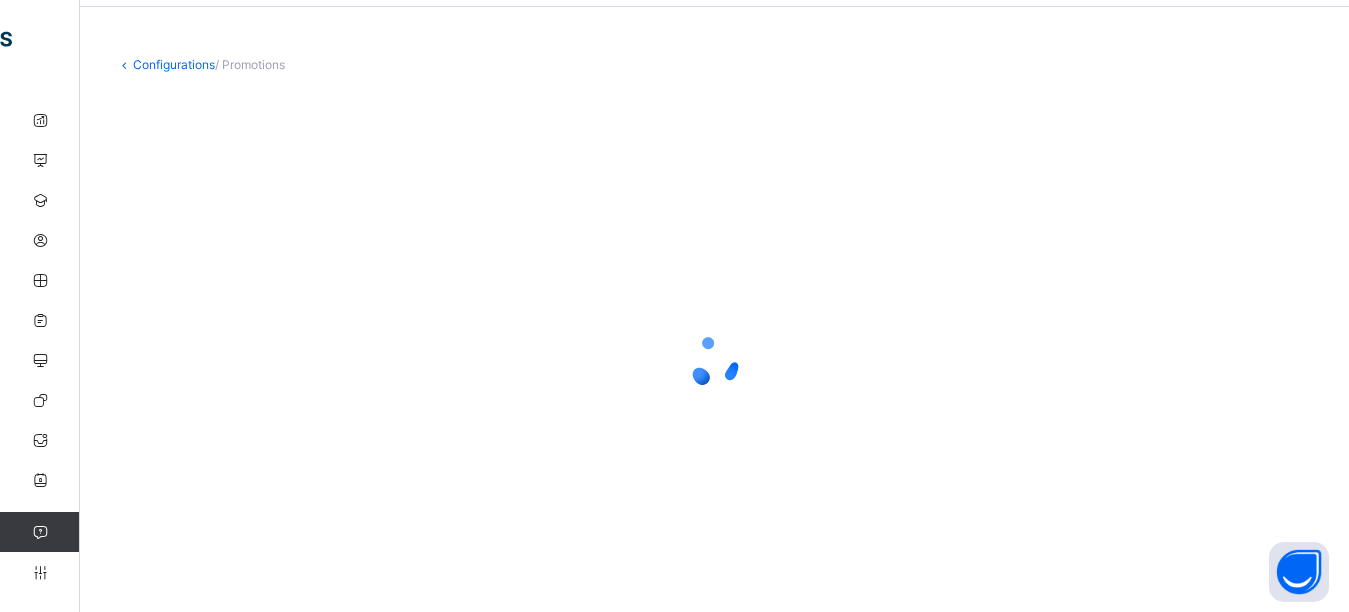 scroll, scrollTop: 0, scrollLeft: 0, axis: both 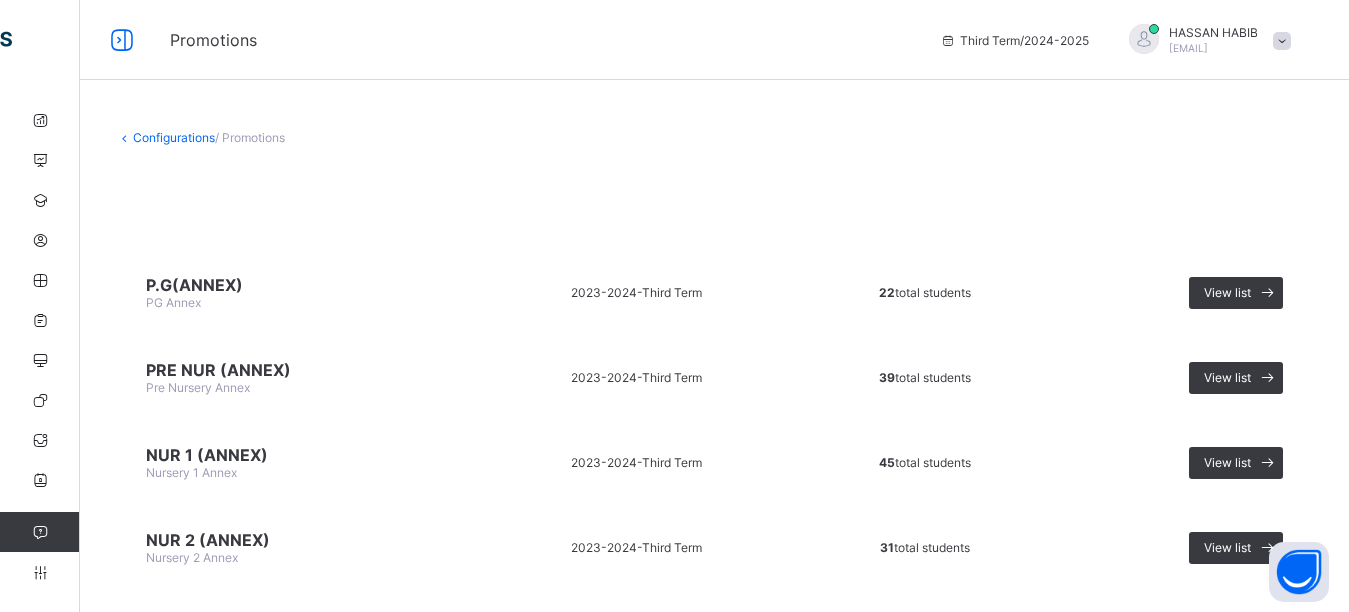 click on "Configurations" at bounding box center (174, 137) 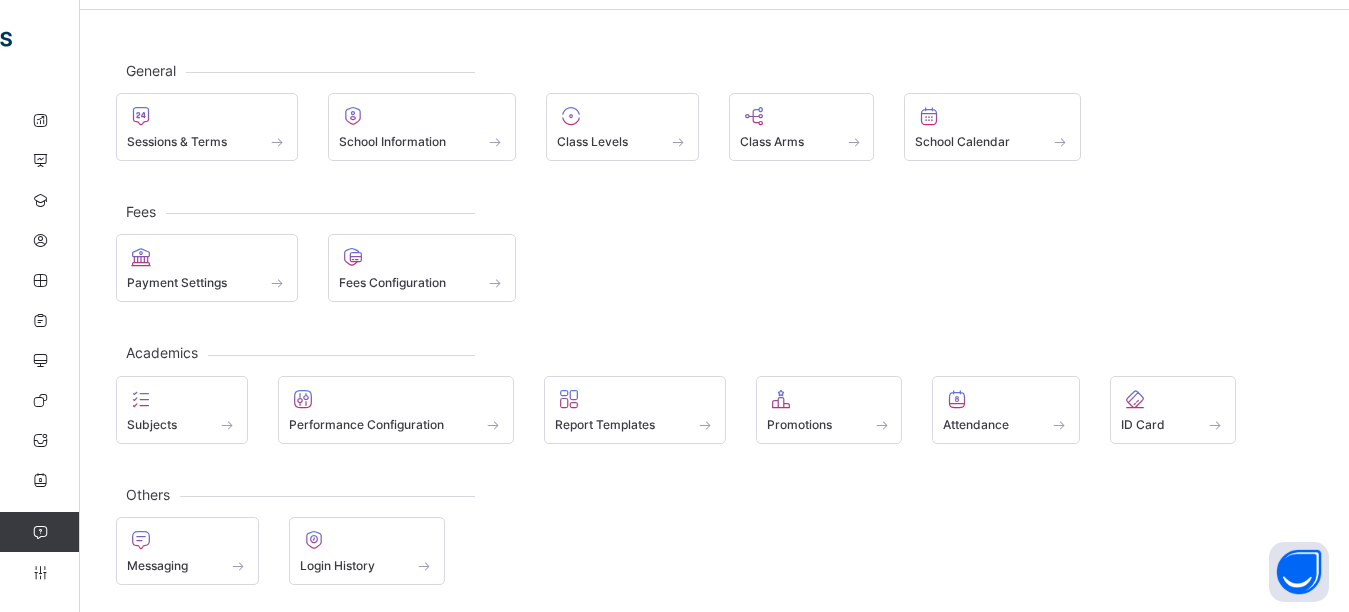 scroll, scrollTop: 73, scrollLeft: 0, axis: vertical 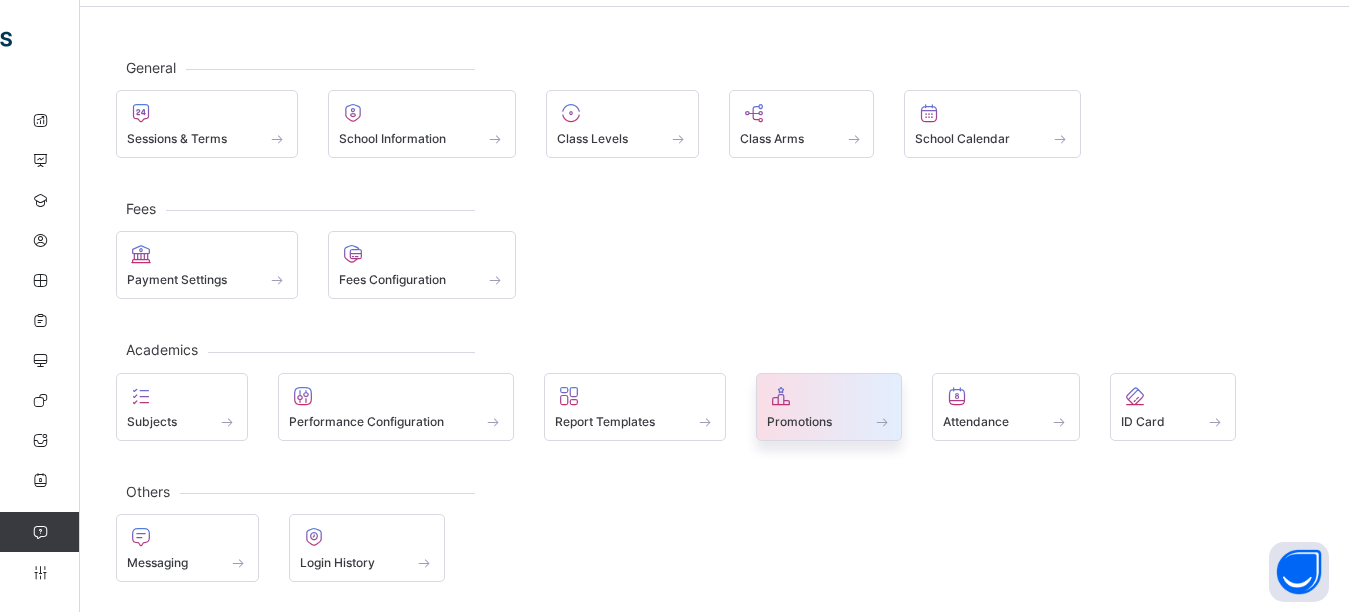 click at bounding box center [781, 396] 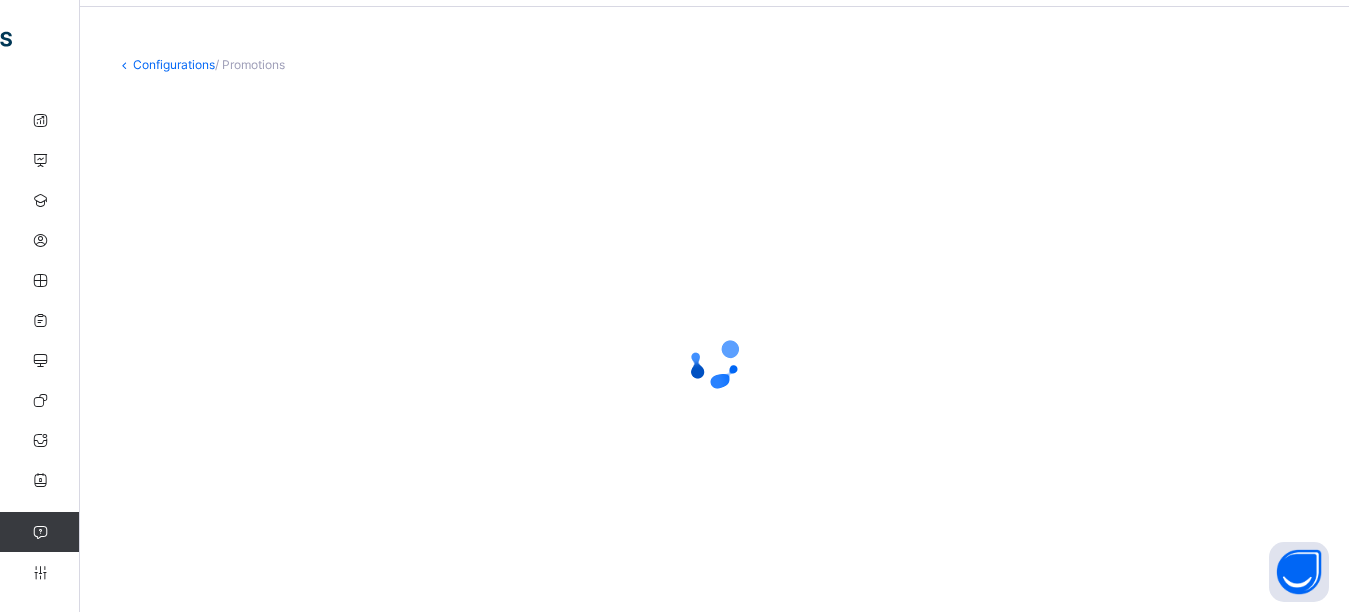 scroll, scrollTop: 0, scrollLeft: 0, axis: both 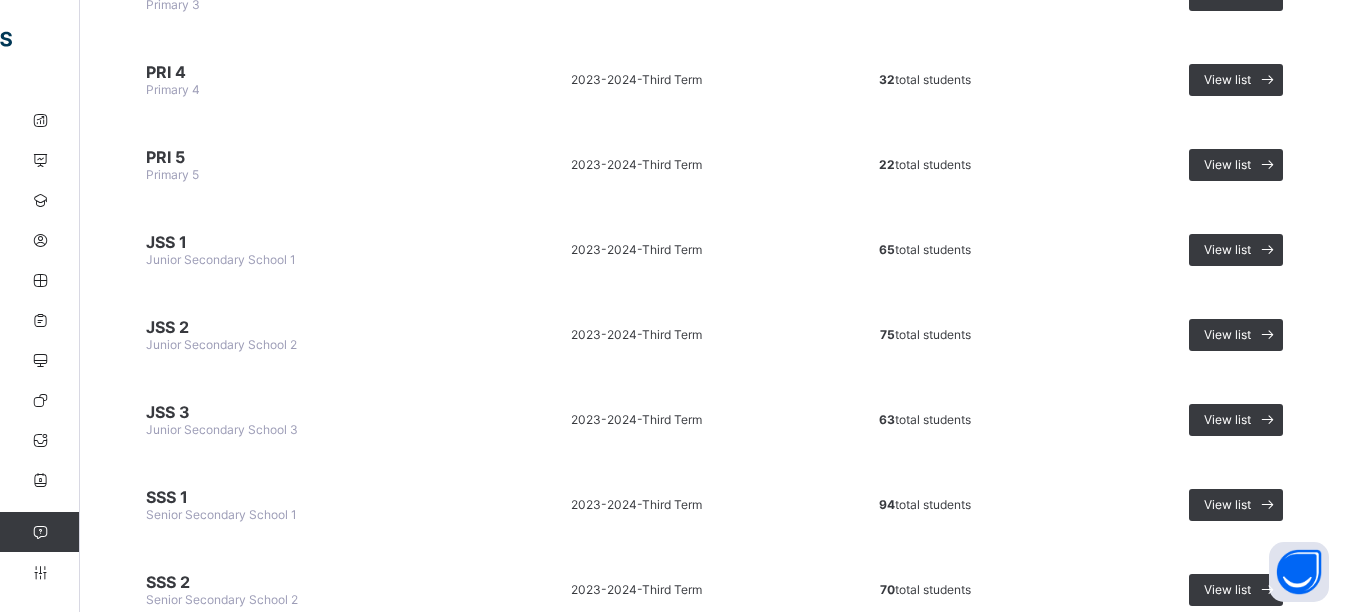 click on "JSS 1" at bounding box center (295, 242) 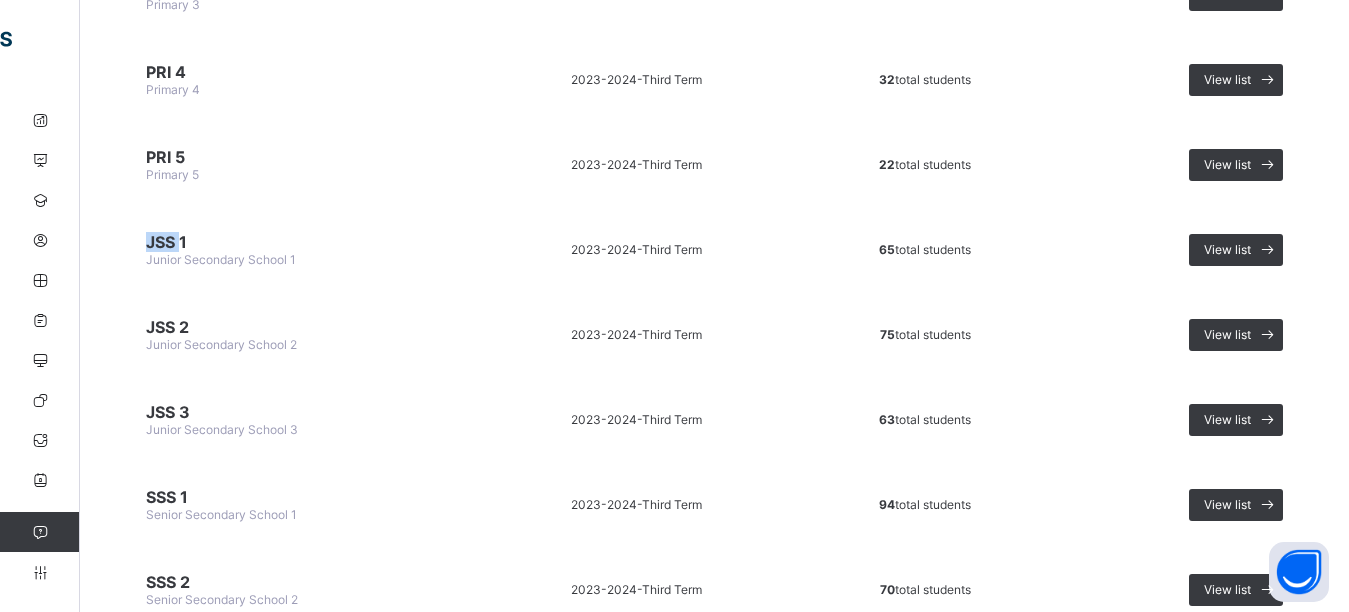click on "JSS 1" at bounding box center (295, 242) 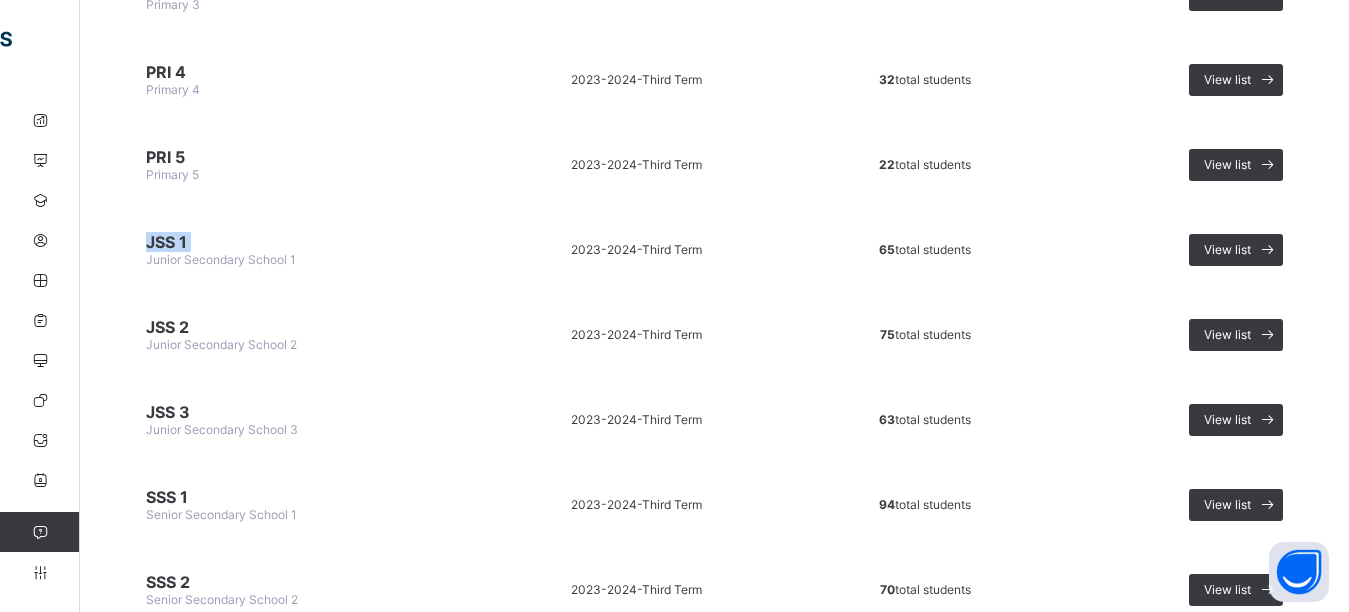 click on "JSS 1" at bounding box center [295, 242] 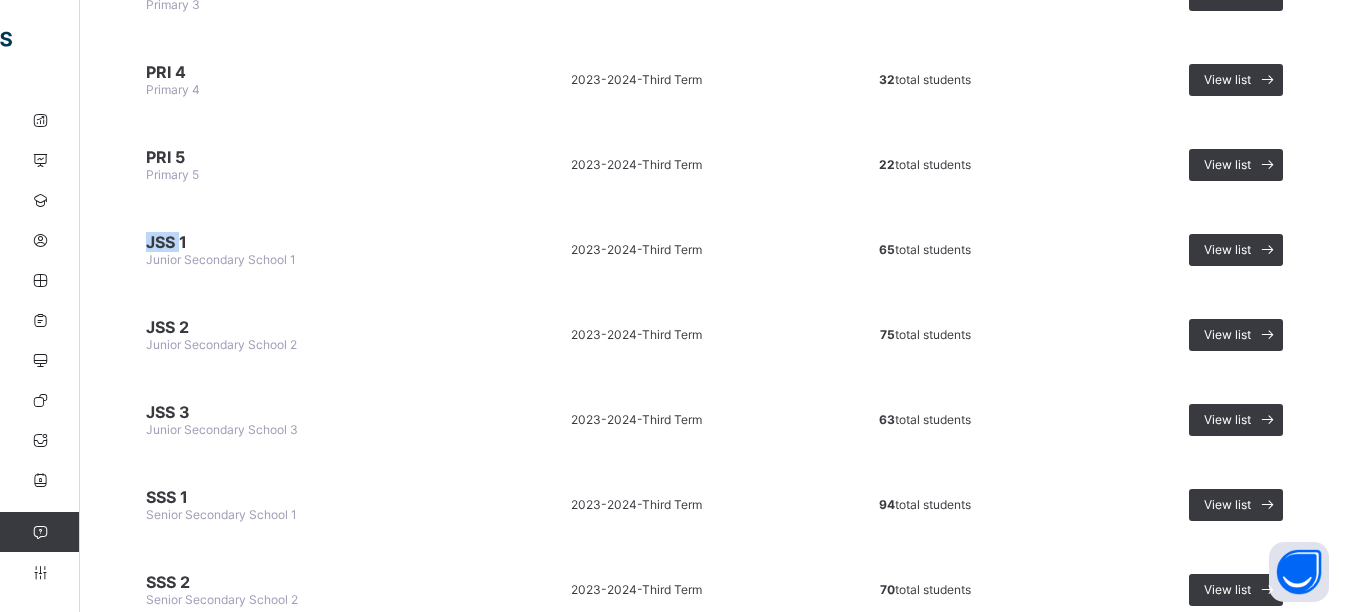 click on "JSS 1" at bounding box center [295, 242] 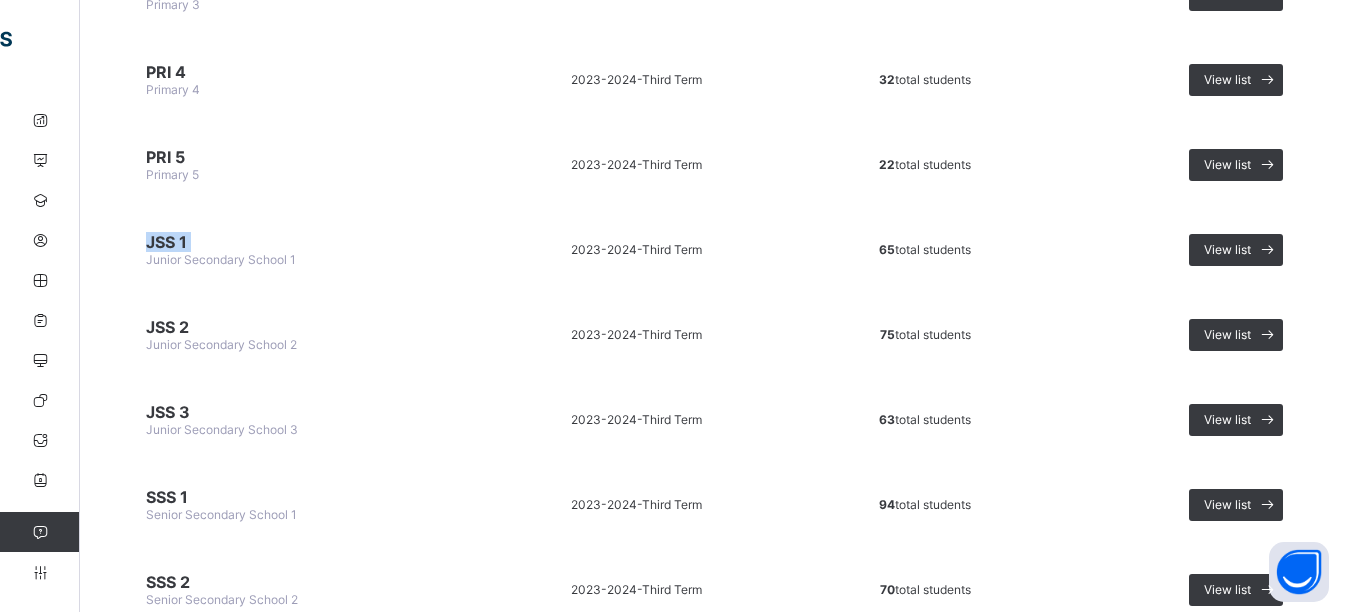 click on "JSS 1" at bounding box center [295, 242] 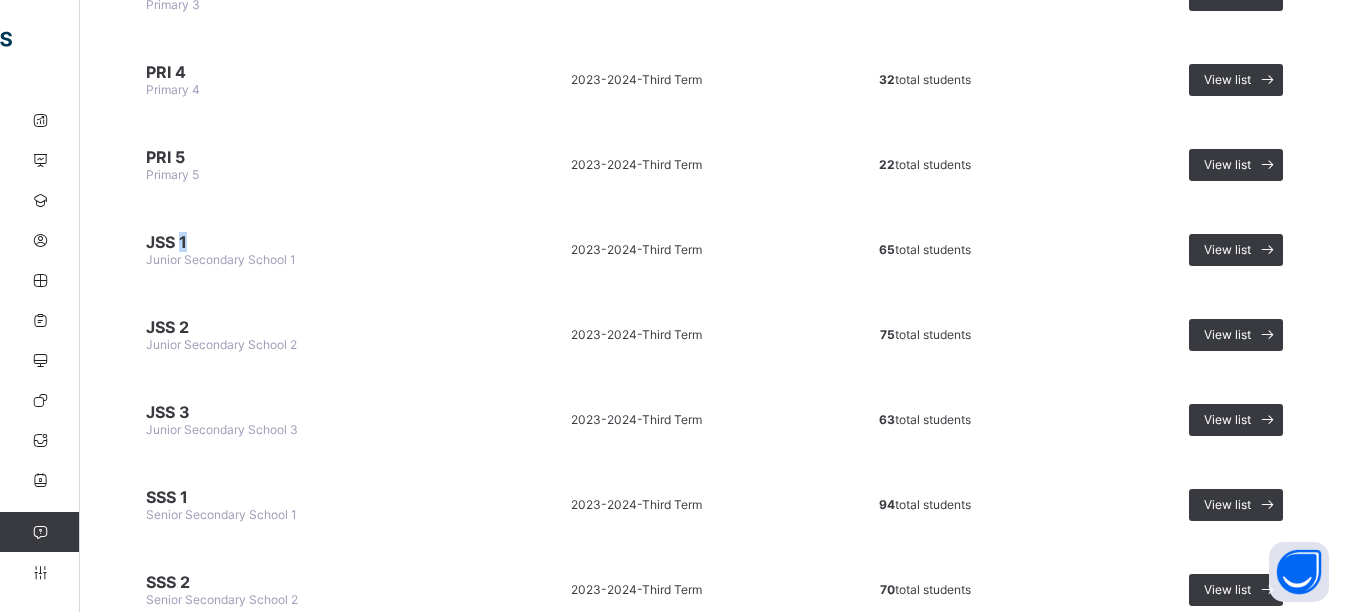 click on "JSS 1" at bounding box center [295, 242] 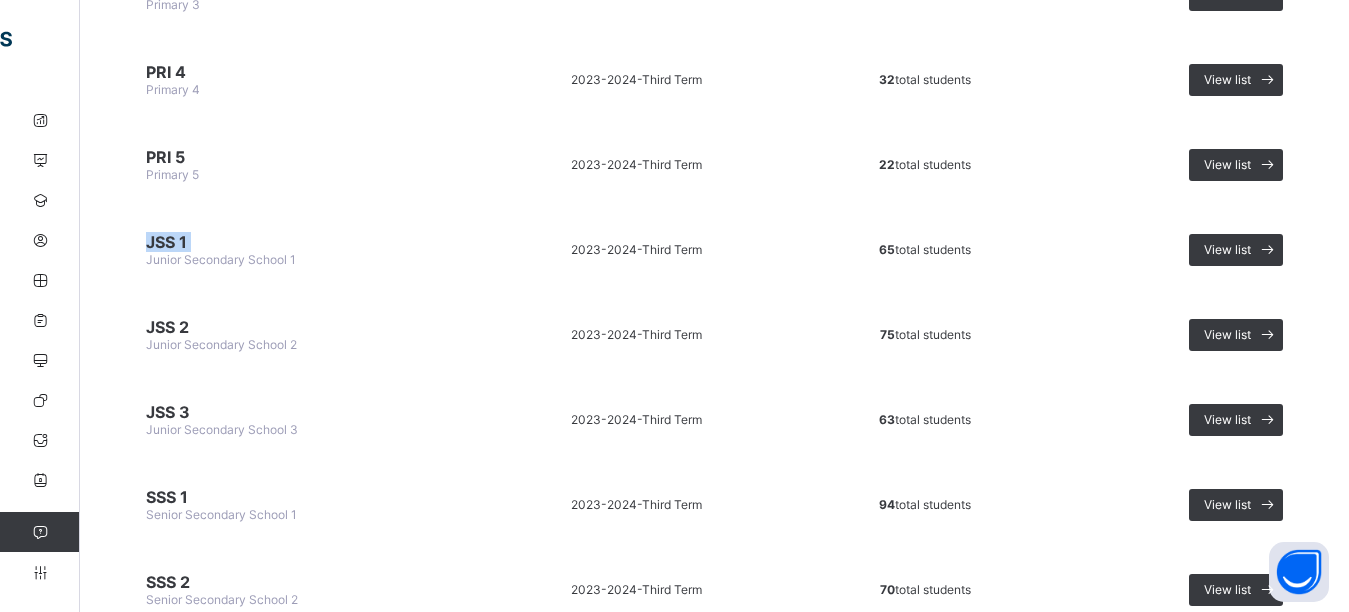 click on "JSS 1" at bounding box center (295, 242) 